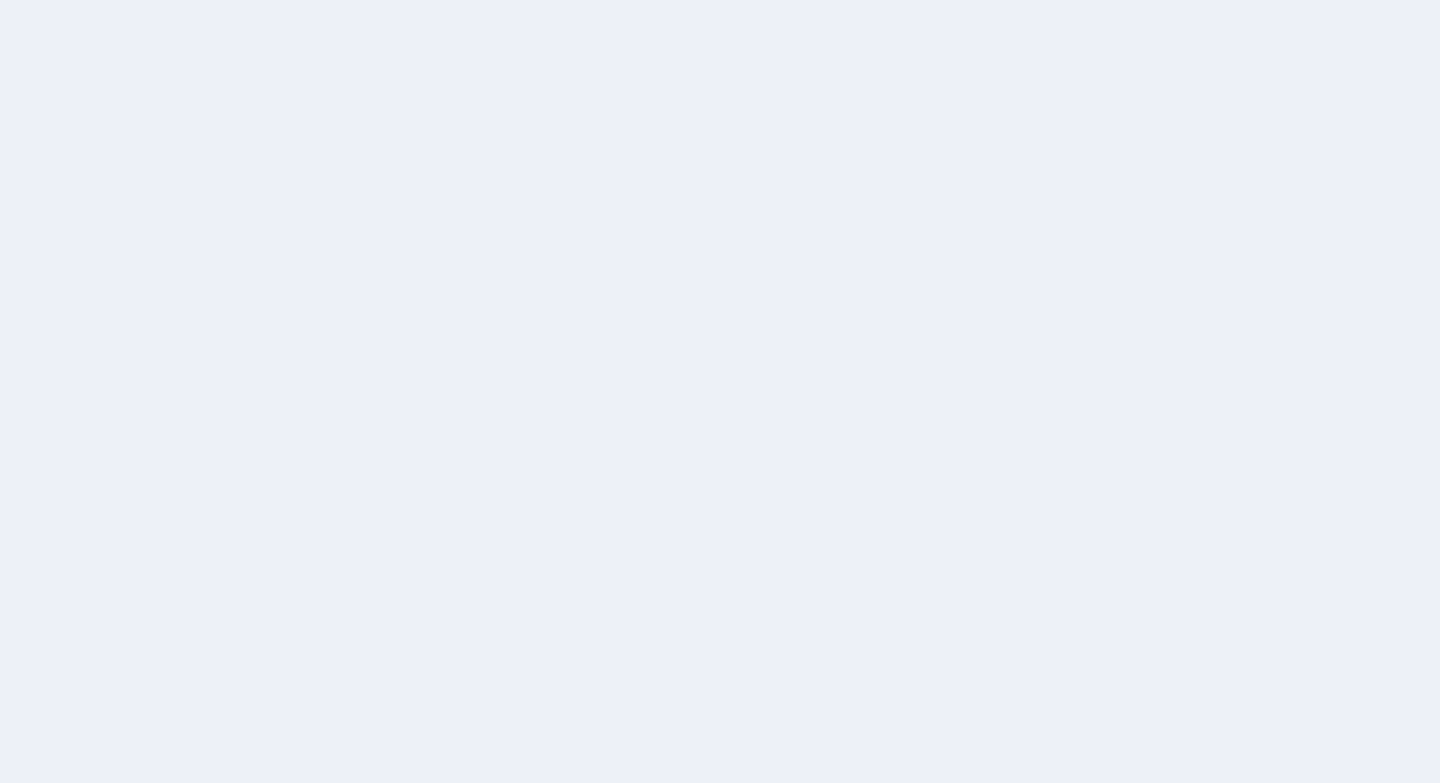 scroll, scrollTop: 0, scrollLeft: 0, axis: both 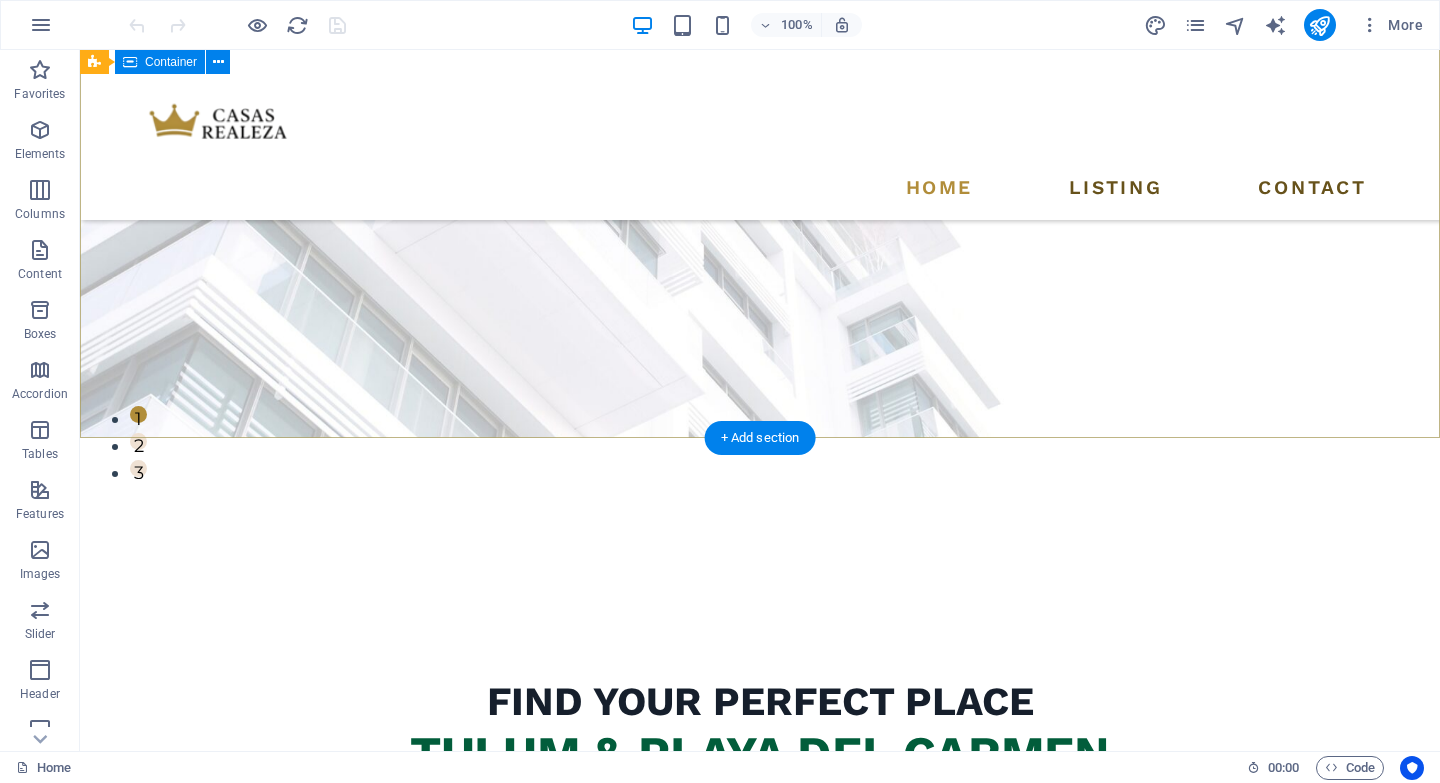 click on "FIND YOUR PERFECT PLACE TULUM & PLAYA DEL CARMEN More than just homes — we create opportunities. Join us in acquiring, transforming, and enhancing residential properties that not only uplift neighborhoods but also provide strong, sustainable returns. Become part of an intelligent investment journey designed to expand your wealth through real estate. get started" at bounding box center [760, 756] 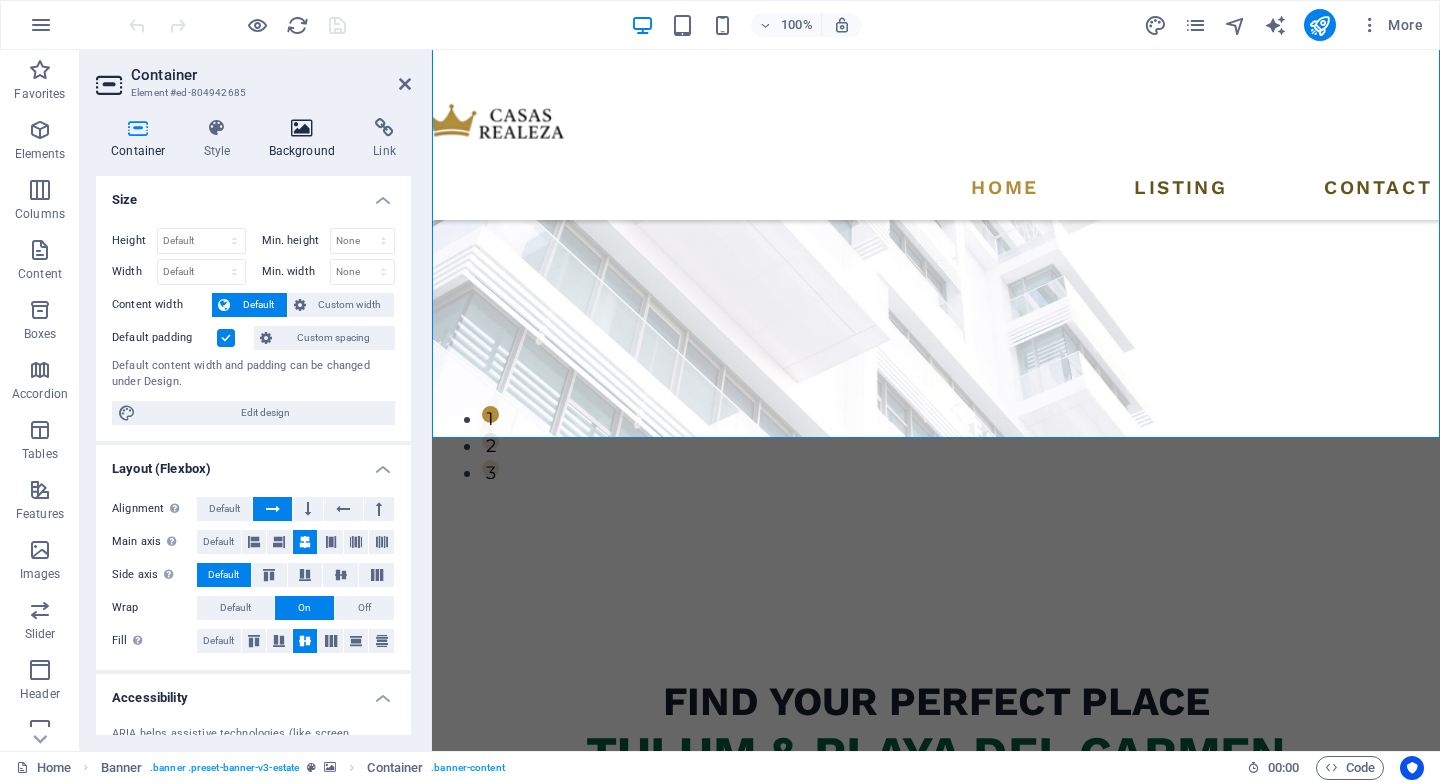 click on "Background" at bounding box center [306, 139] 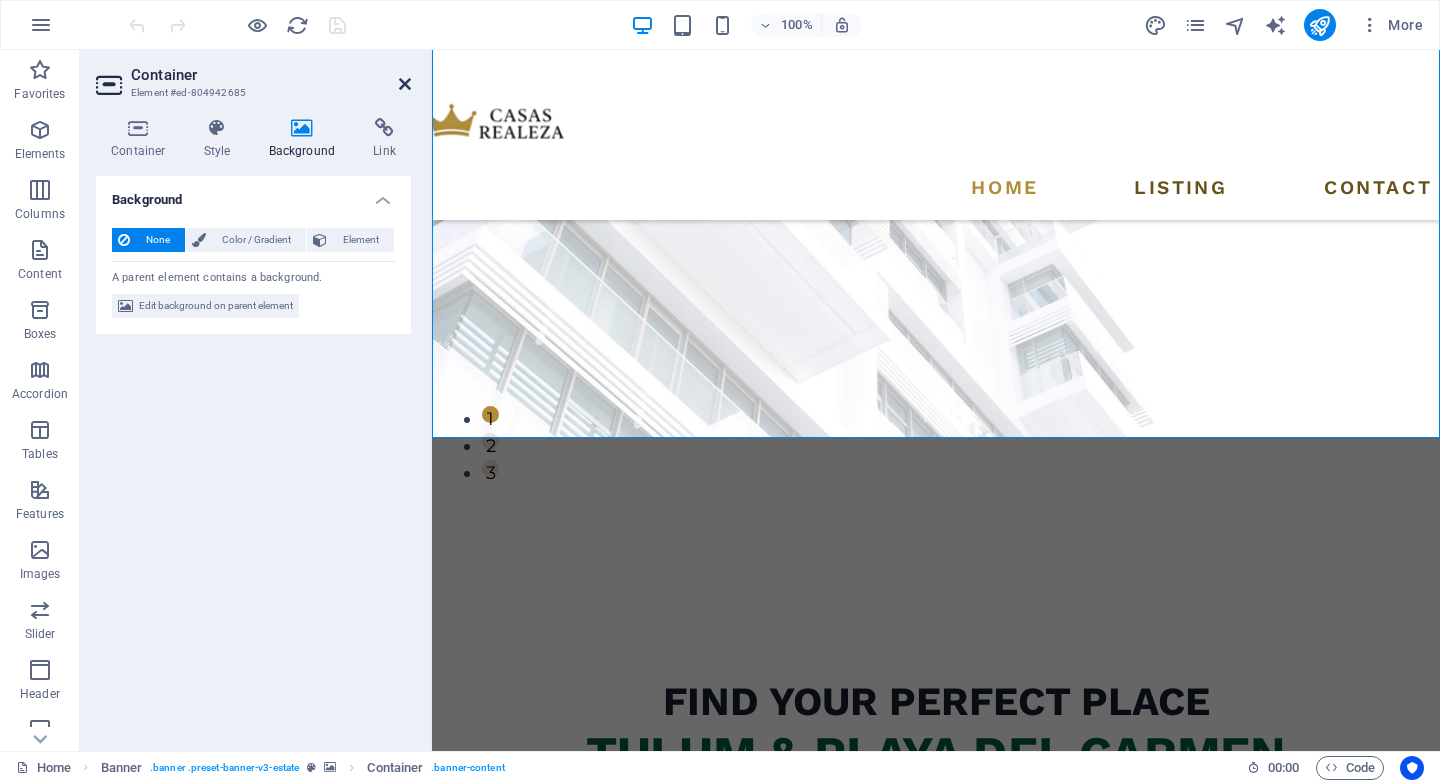click at bounding box center [405, 84] 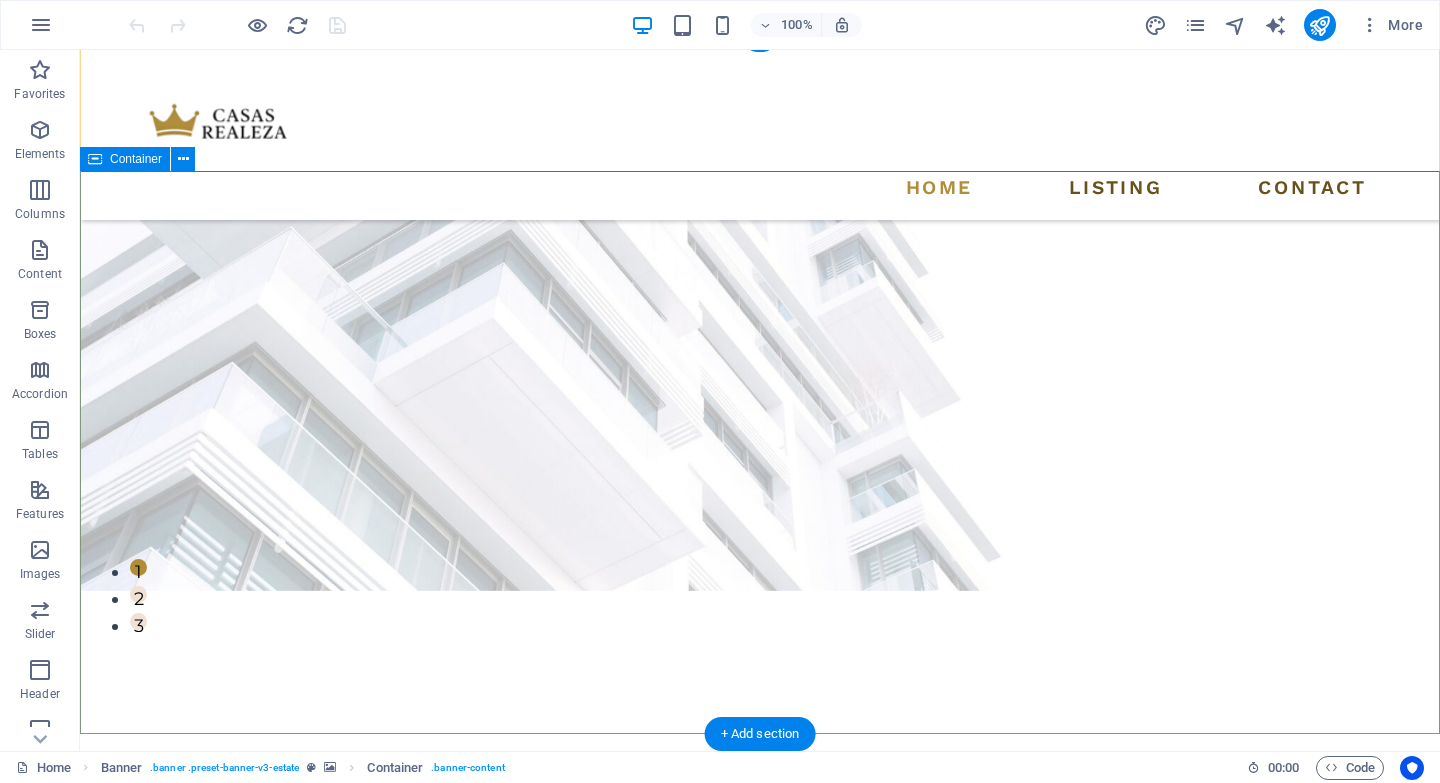 scroll, scrollTop: 205, scrollLeft: 0, axis: vertical 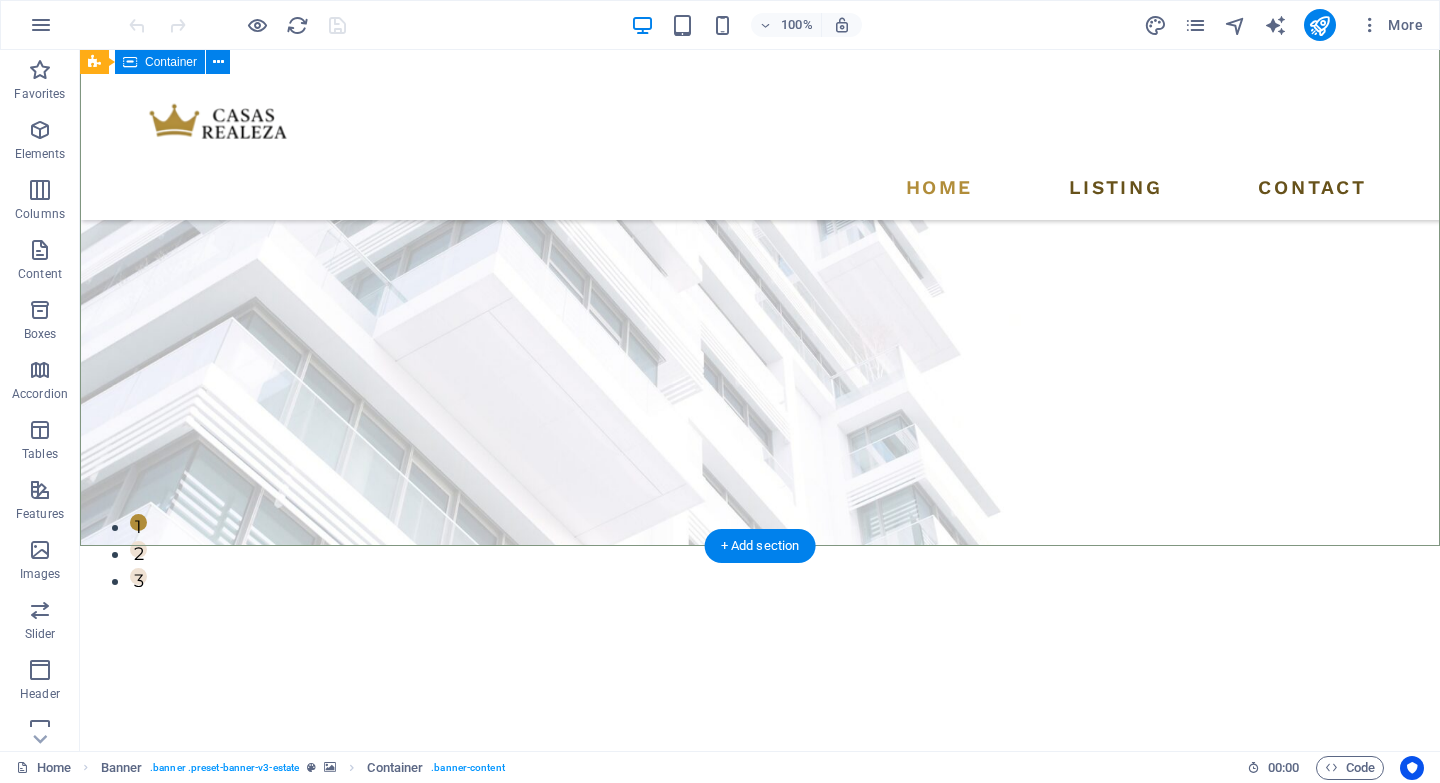 click on "FIND YOUR PERFECT PLACE TULUM & PLAYA DEL CARMEN More than just homes — we create opportunities. Join us in acquiring, transforming, and enhancing residential properties that not only uplift neighborhoods but also provide strong, sustainable returns. Become part of an intelligent investment journey designed to expand your wealth through real estate. get started" at bounding box center (760, 864) 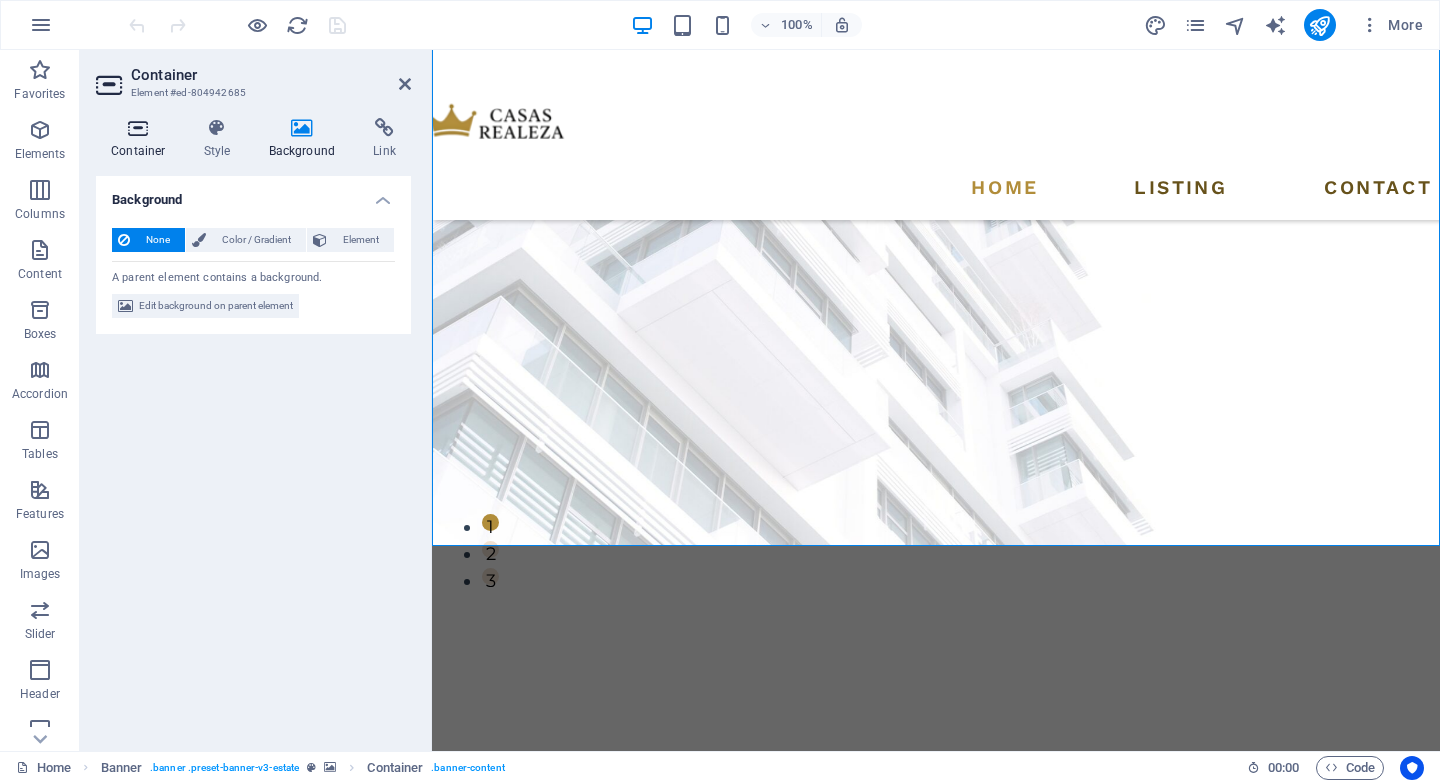 click on "Container" at bounding box center (142, 139) 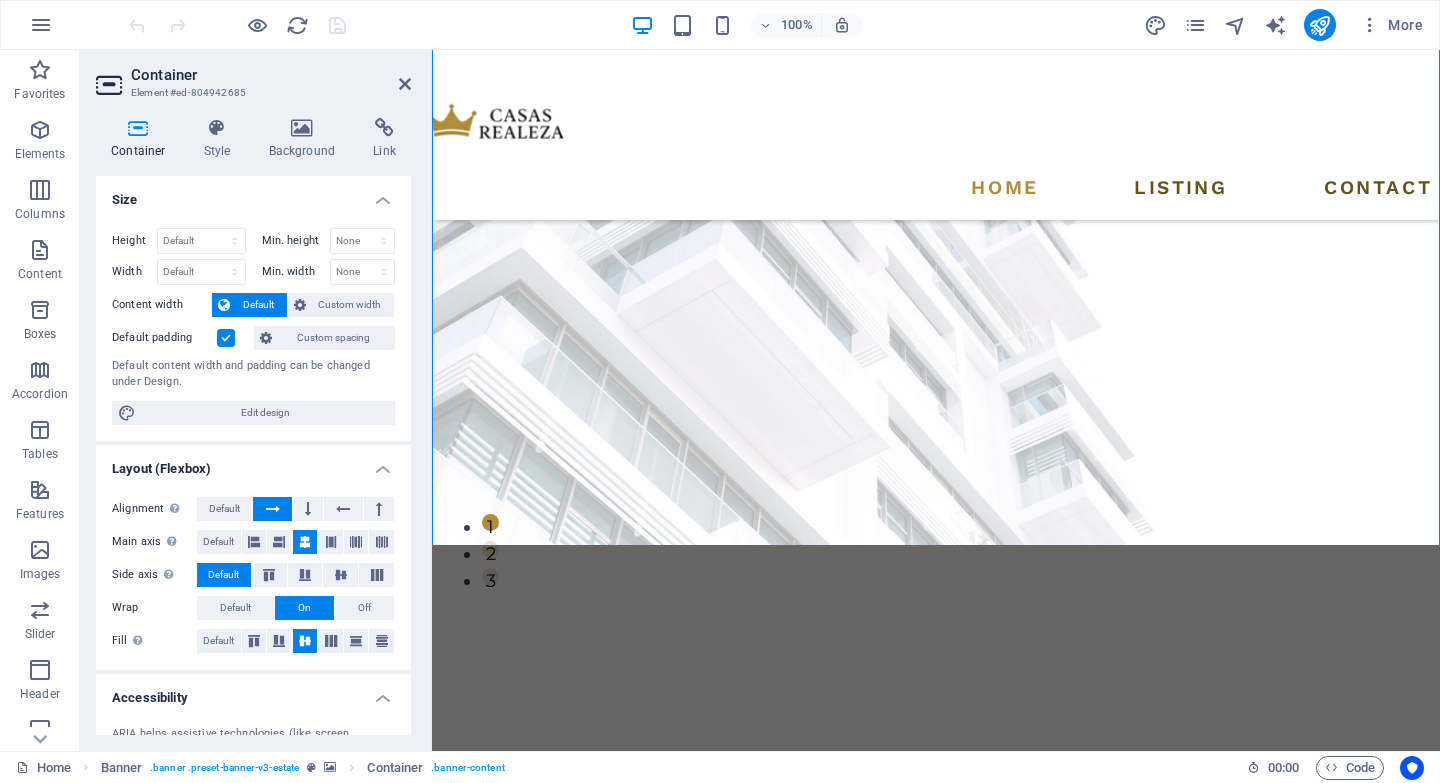 scroll, scrollTop: 216, scrollLeft: 0, axis: vertical 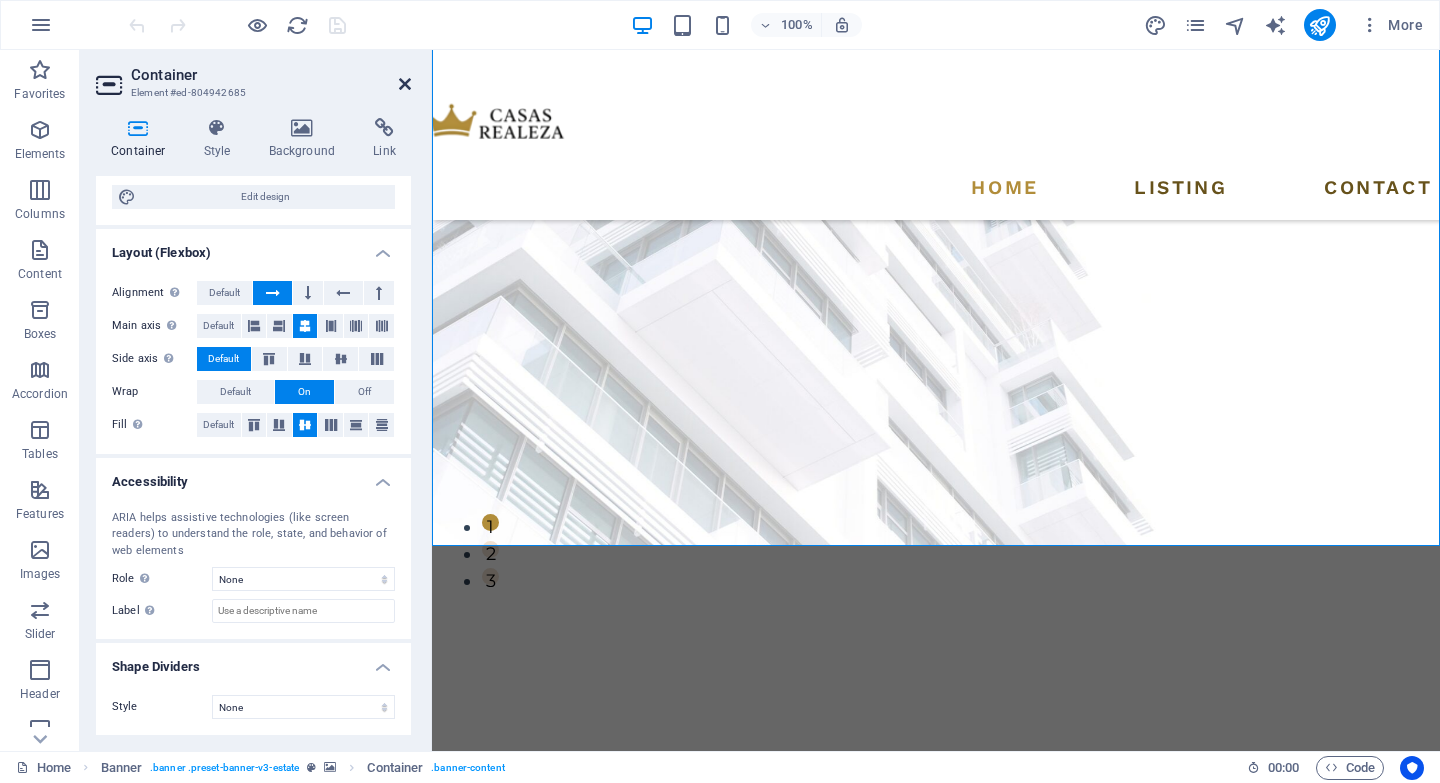 click at bounding box center (405, 84) 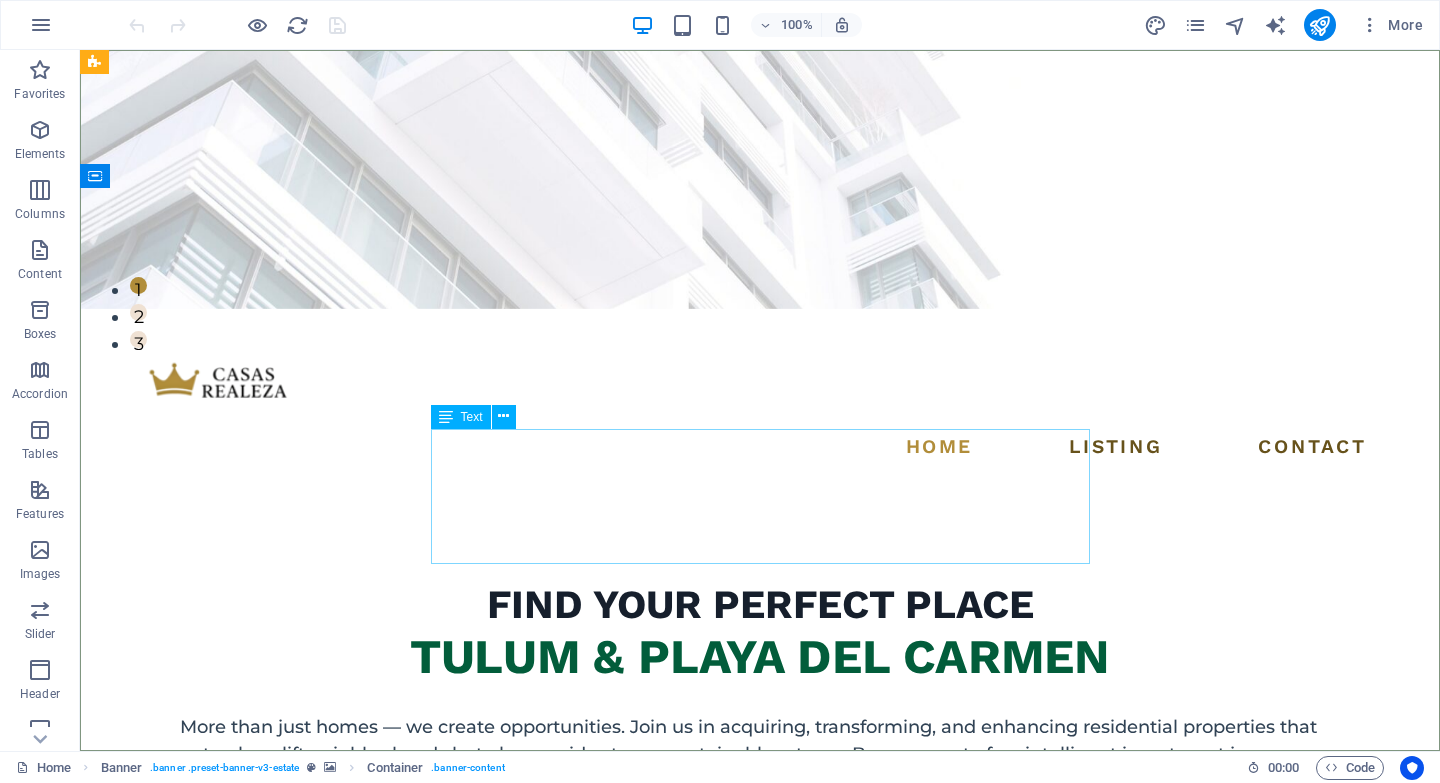 scroll, scrollTop: 0, scrollLeft: 0, axis: both 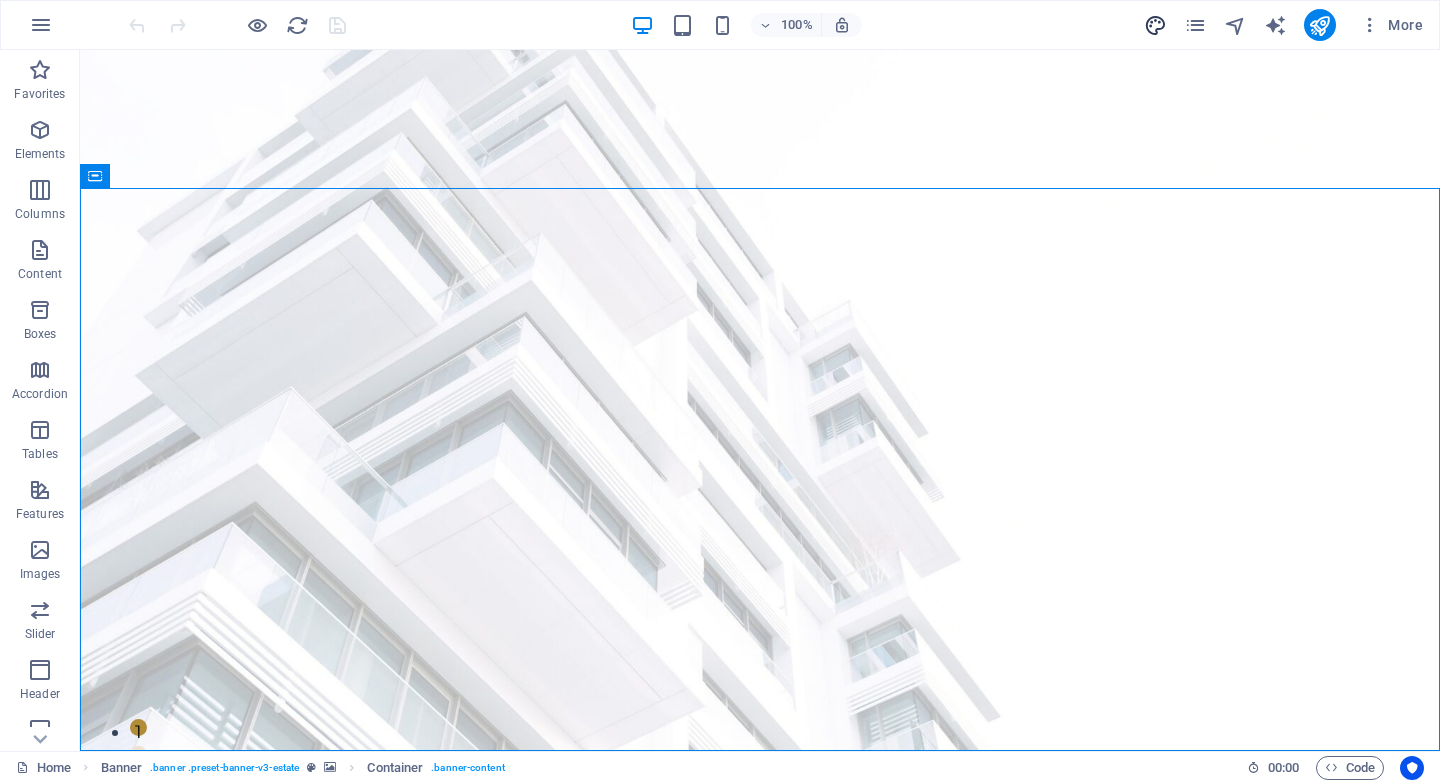 click at bounding box center [1155, 25] 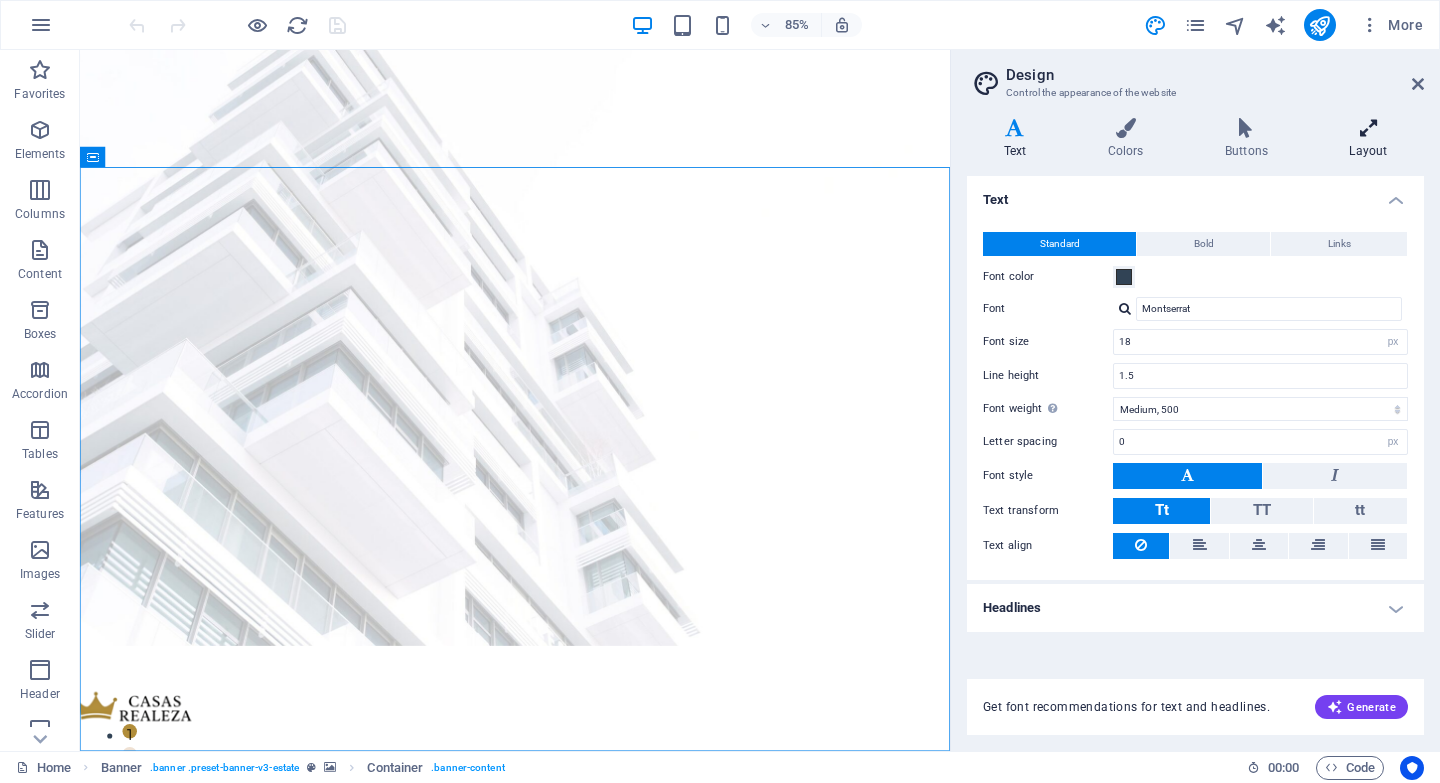 click at bounding box center [1368, 128] 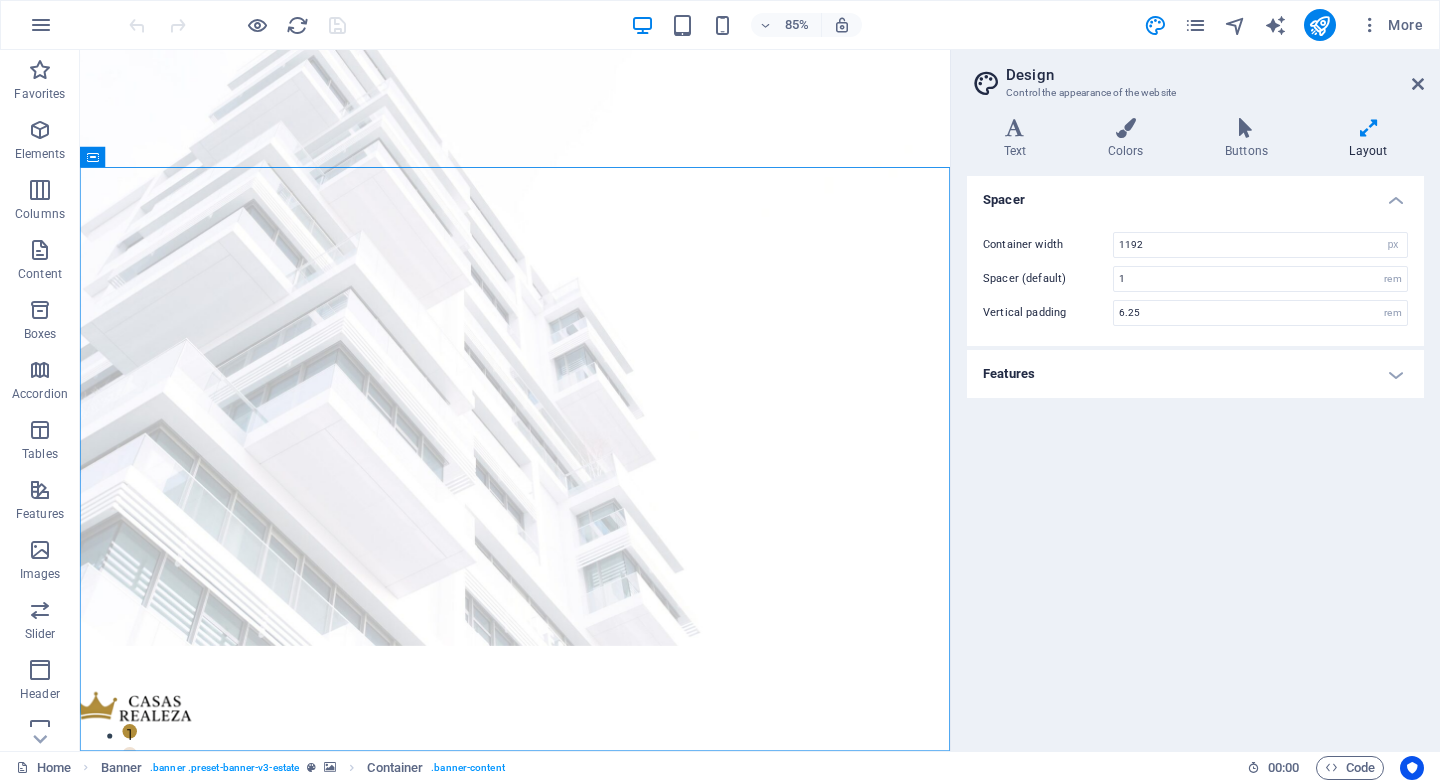 click on "Features" at bounding box center (1195, 374) 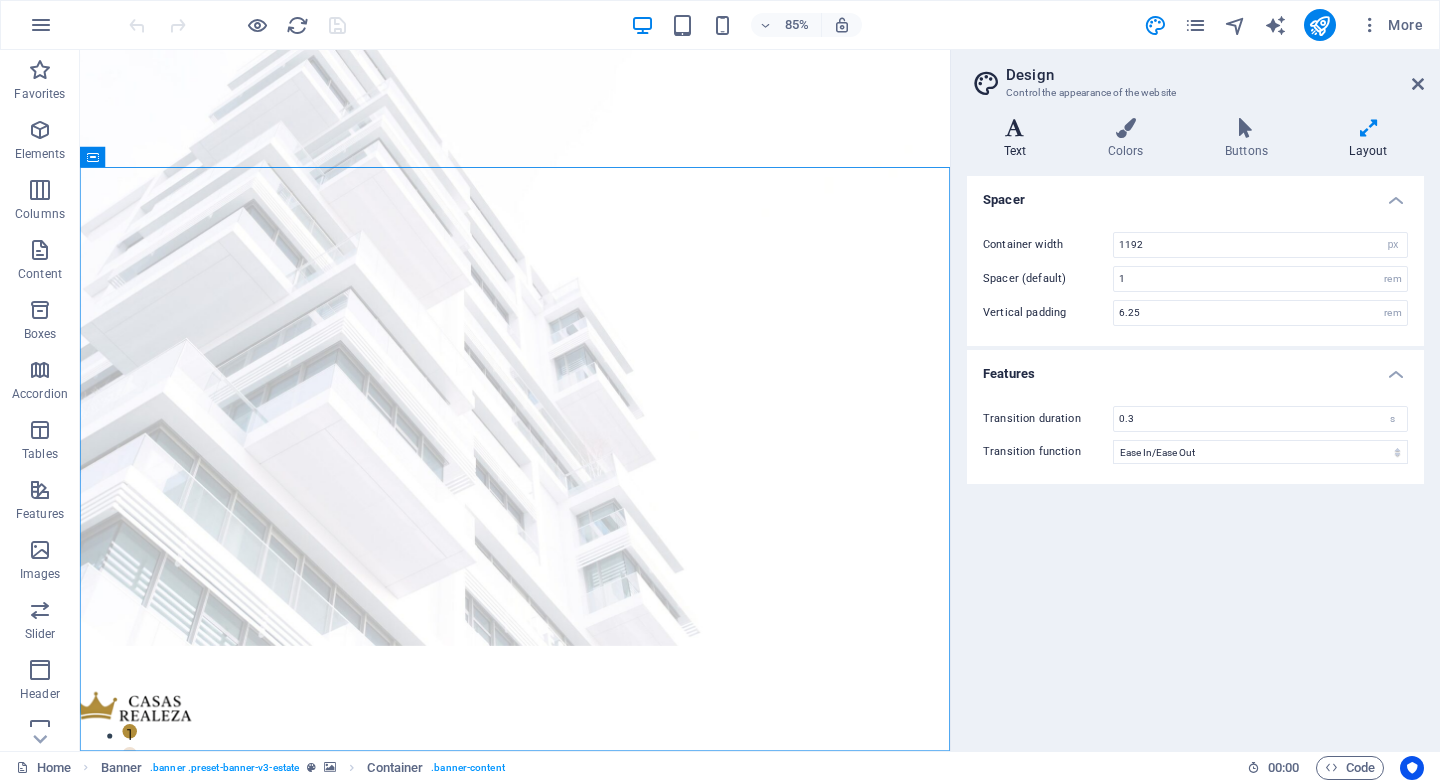 click at bounding box center [1015, 128] 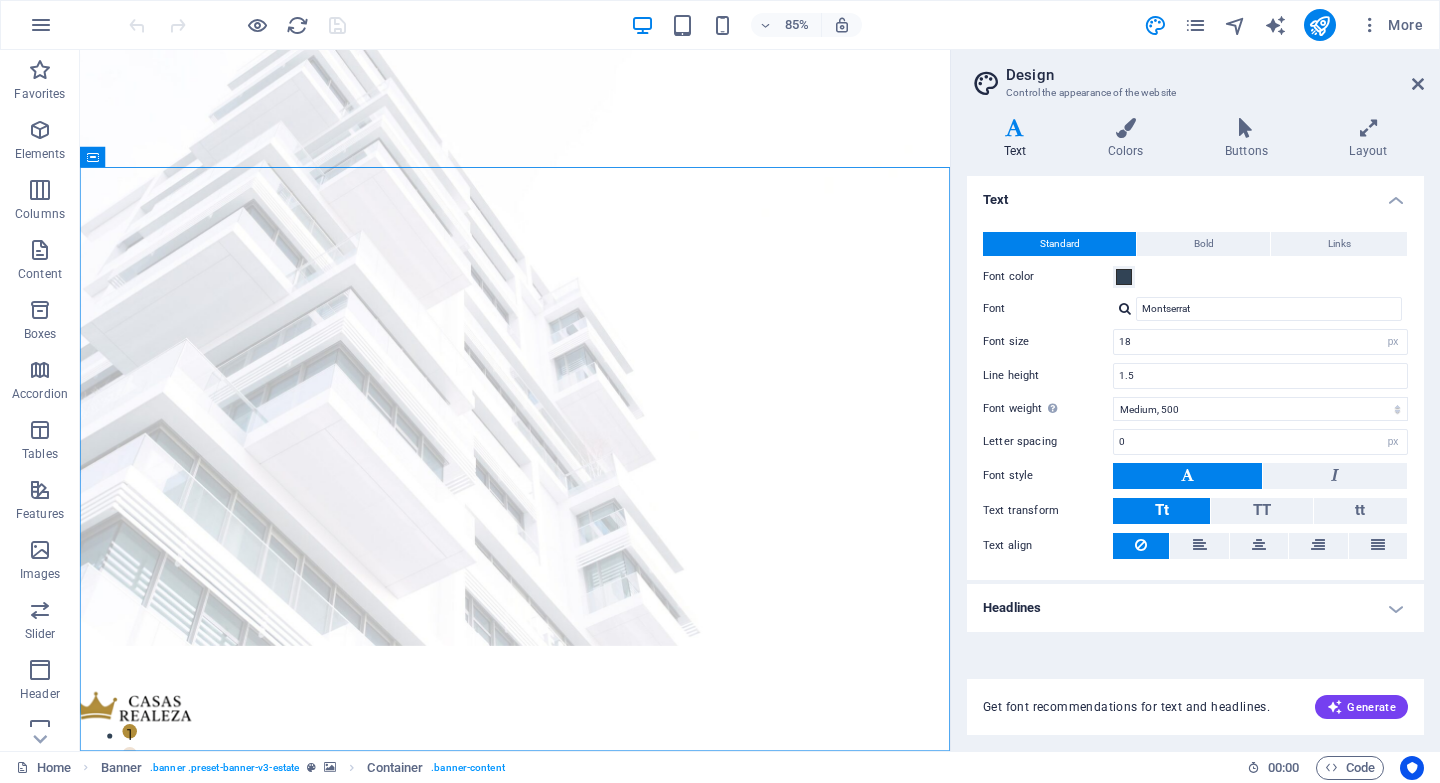 click on "Design Control the appearance of the website Variants  Text  Colors  Buttons  Layout Text Standard Bold Links Font color Font Montserrat Font size 18 rem px Line height 1.5 Font weight To display the font weight correctly, it may need to be enabled.  Manage Fonts Thin, 100 Extra-light, 200 Light, 300 Regular, 400 Medium, 500 Semi-bold, 600 Bold, 700 Extra-bold, 800 Black, 900 Letter spacing 0 rem px Font style Text transform Tt TT tt Text align Font weight To display the font weight correctly, it may need to be enabled.  Manage Fonts Thin, 100 Extra-light, 200 Light, 300 Regular, 400 Medium, 500 Semi-bold, 600 Bold, 700 Extra-bold, 800 Black, 900 Default Hover / Active Font color Font color Decoration None Decoration None Transition duration 0.3 s Transition function Ease Ease In Ease Out Ease In/Ease Out Linear Headlines All H1 / Textlogo H2 H3 H4 H5 H6 Font color Font Work Sans Line height 1.5 Font weight To display the font weight correctly, it may need to be enabled.  Manage Fonts Thin, 100 Light, 300 0 0" at bounding box center (1195, 400) 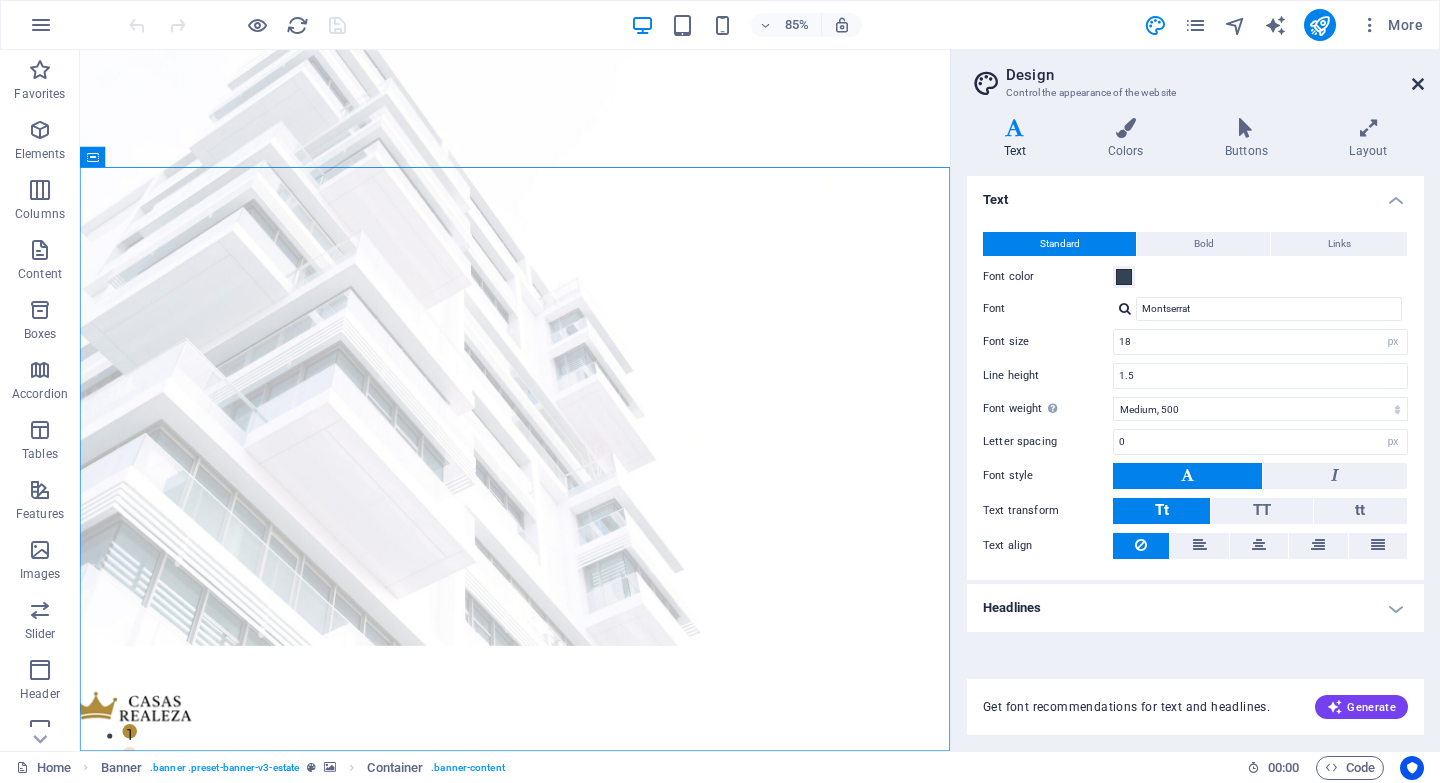 click at bounding box center [1418, 84] 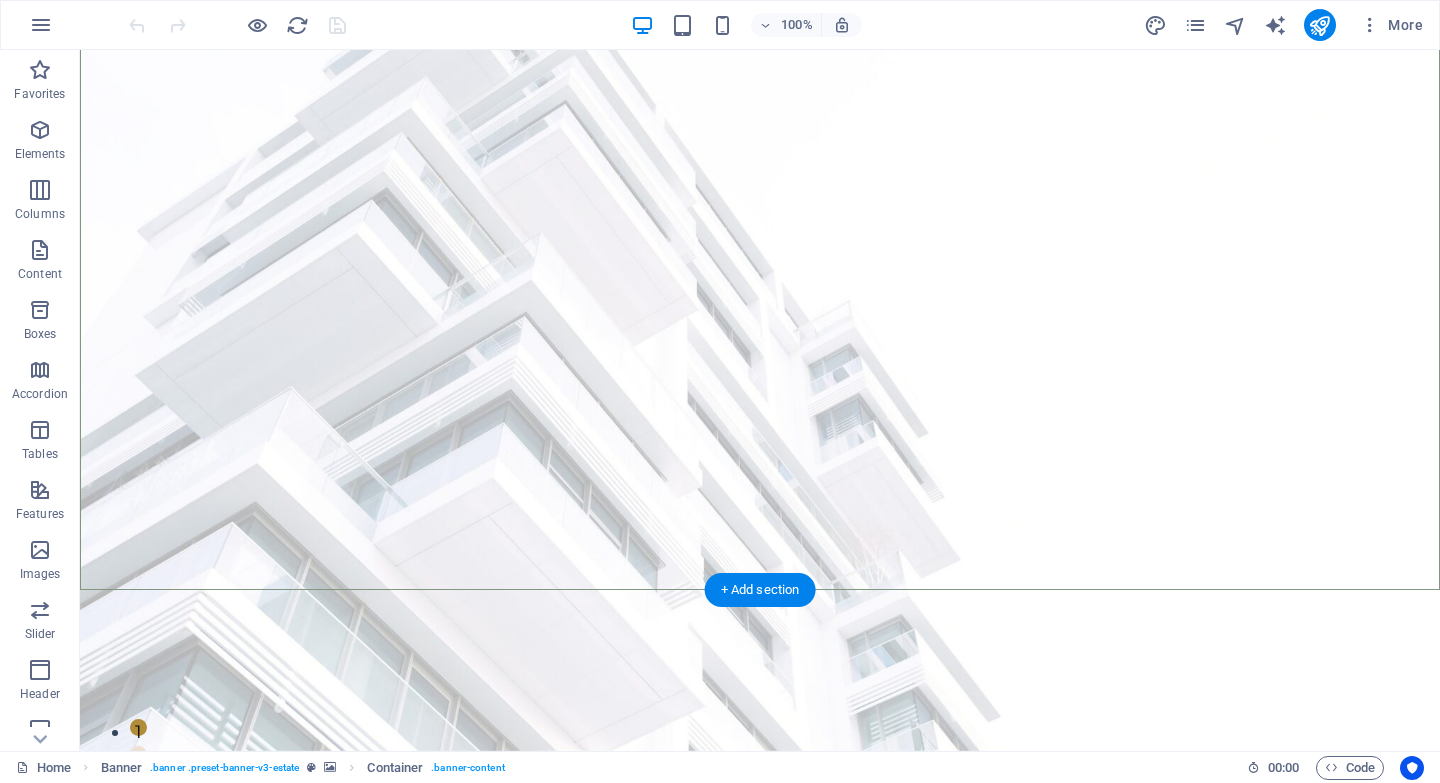 scroll, scrollTop: 223, scrollLeft: 0, axis: vertical 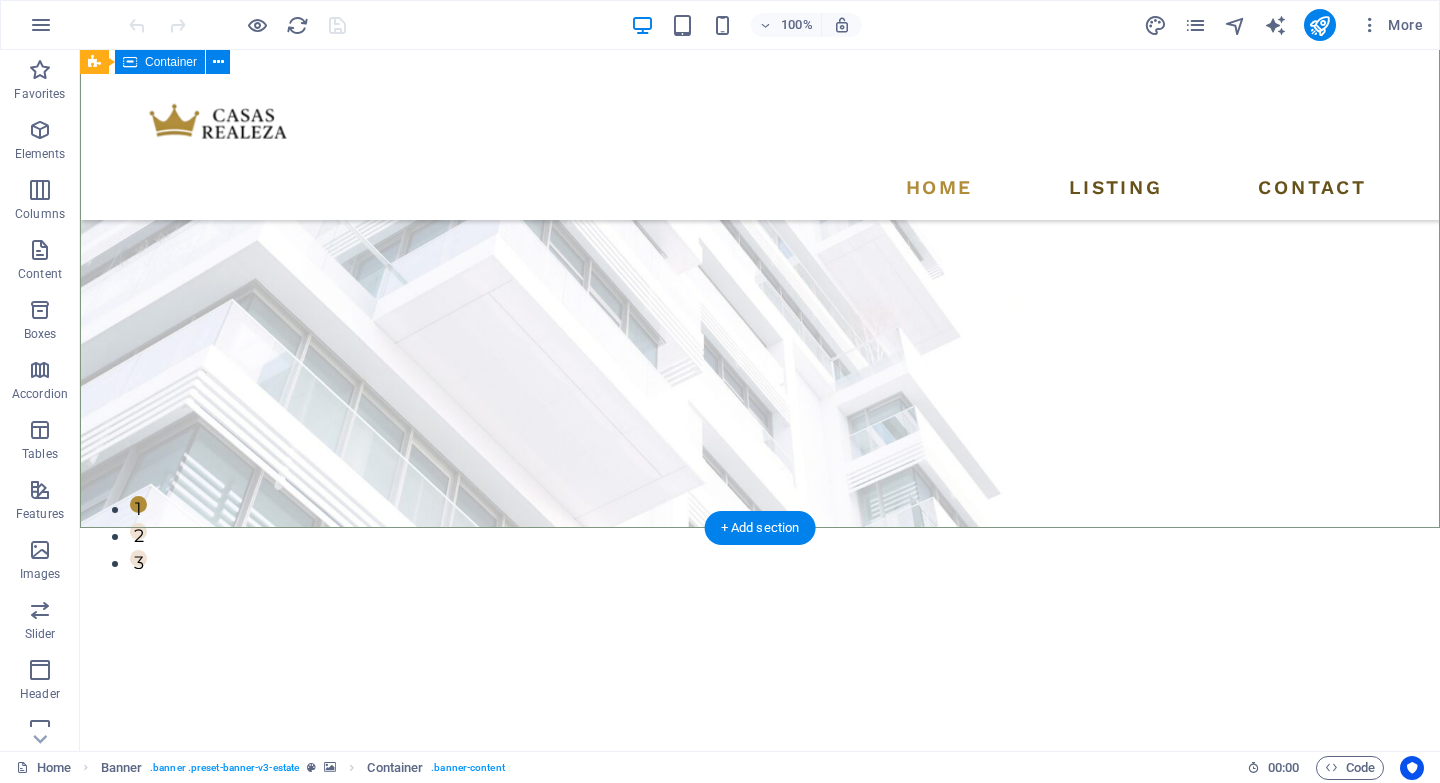 click on "FIND YOUR PERFECT PLACE TULUM & PLAYA DEL CARMEN More than just homes — we create opportunities. Join us in acquiring, transforming, and enhancing residential properties that not only uplift neighborhoods but also provide strong, sustainable returns. Become part of an intelligent investment journey designed to expand your wealth through real estate. get started" at bounding box center [760, 846] 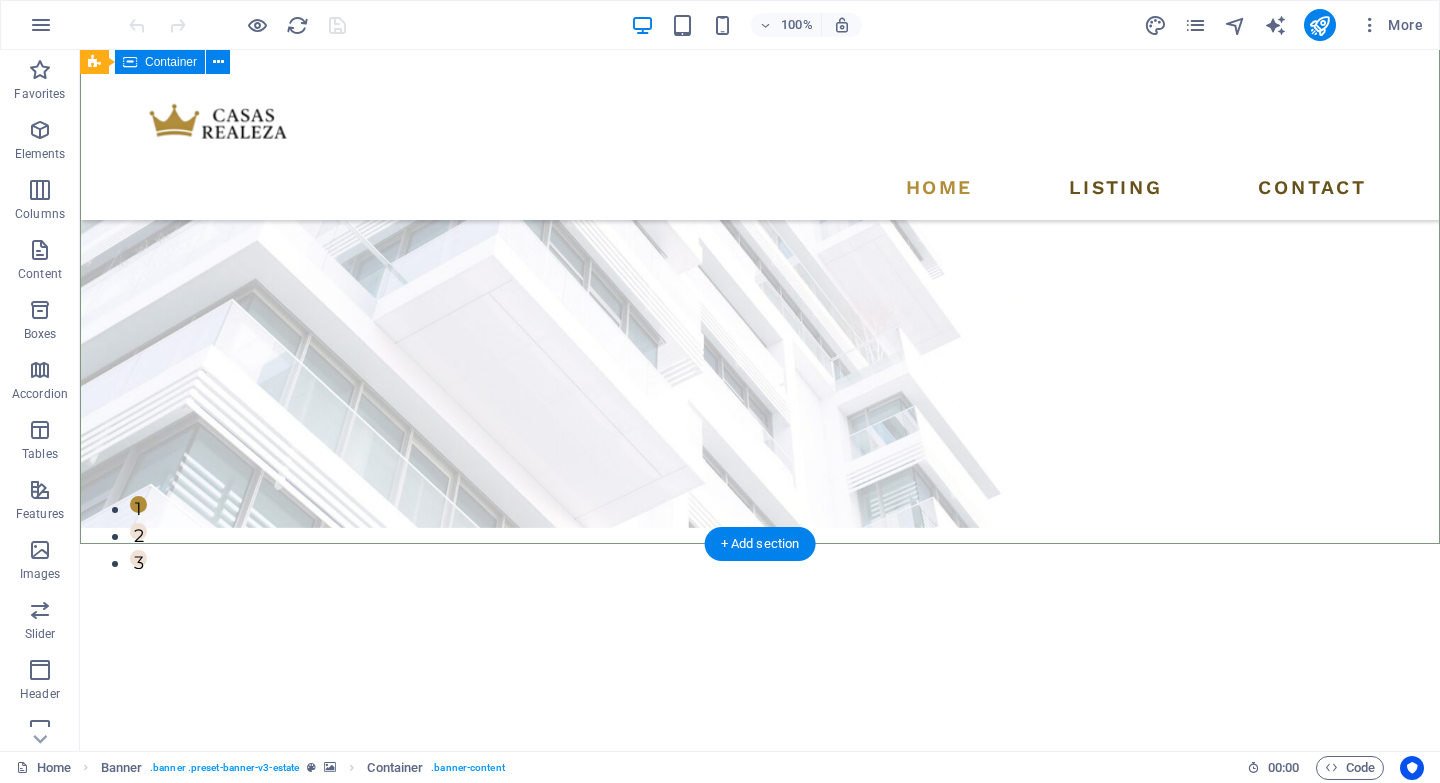 scroll, scrollTop: 0, scrollLeft: 0, axis: both 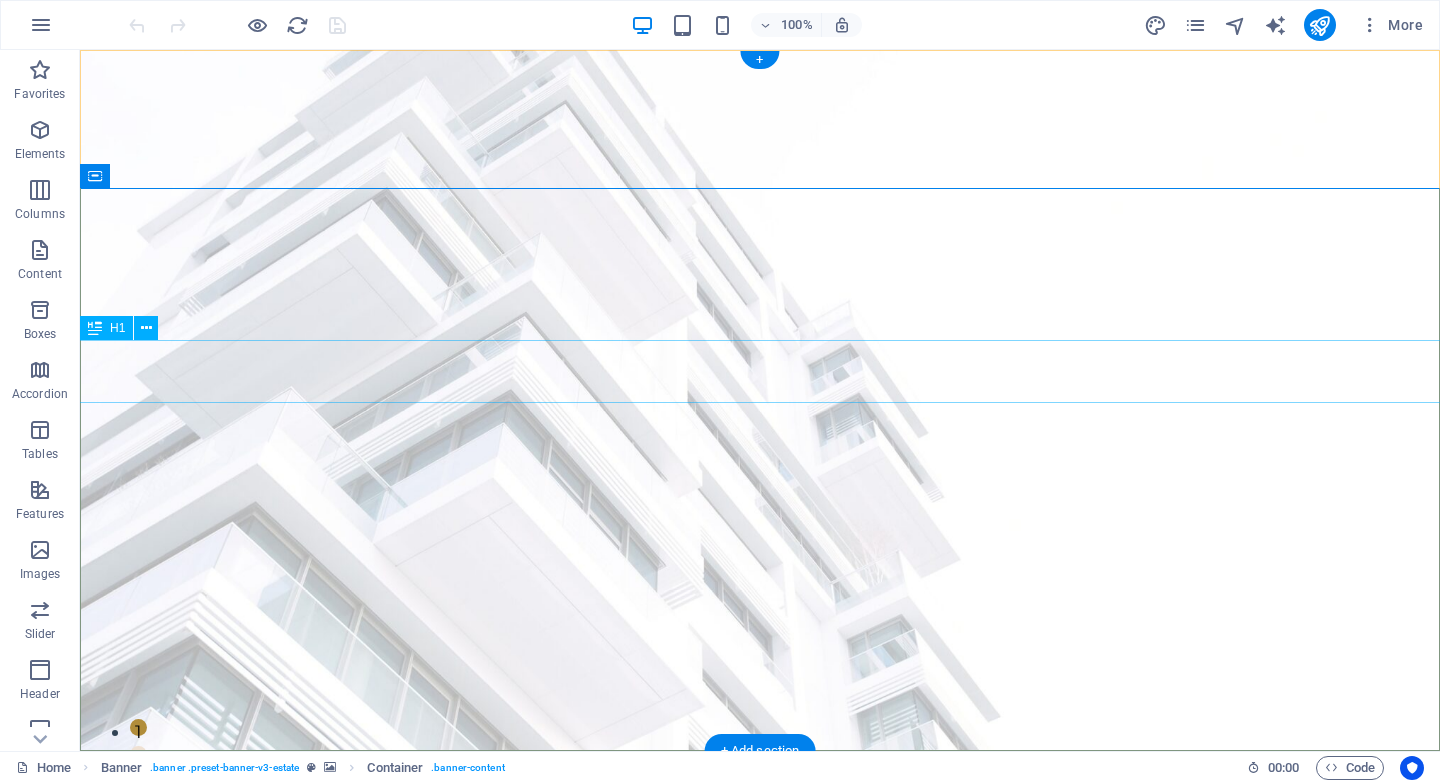 click on "TULUM & PLAYA DEL CARMEN" at bounding box center [760, 1099] 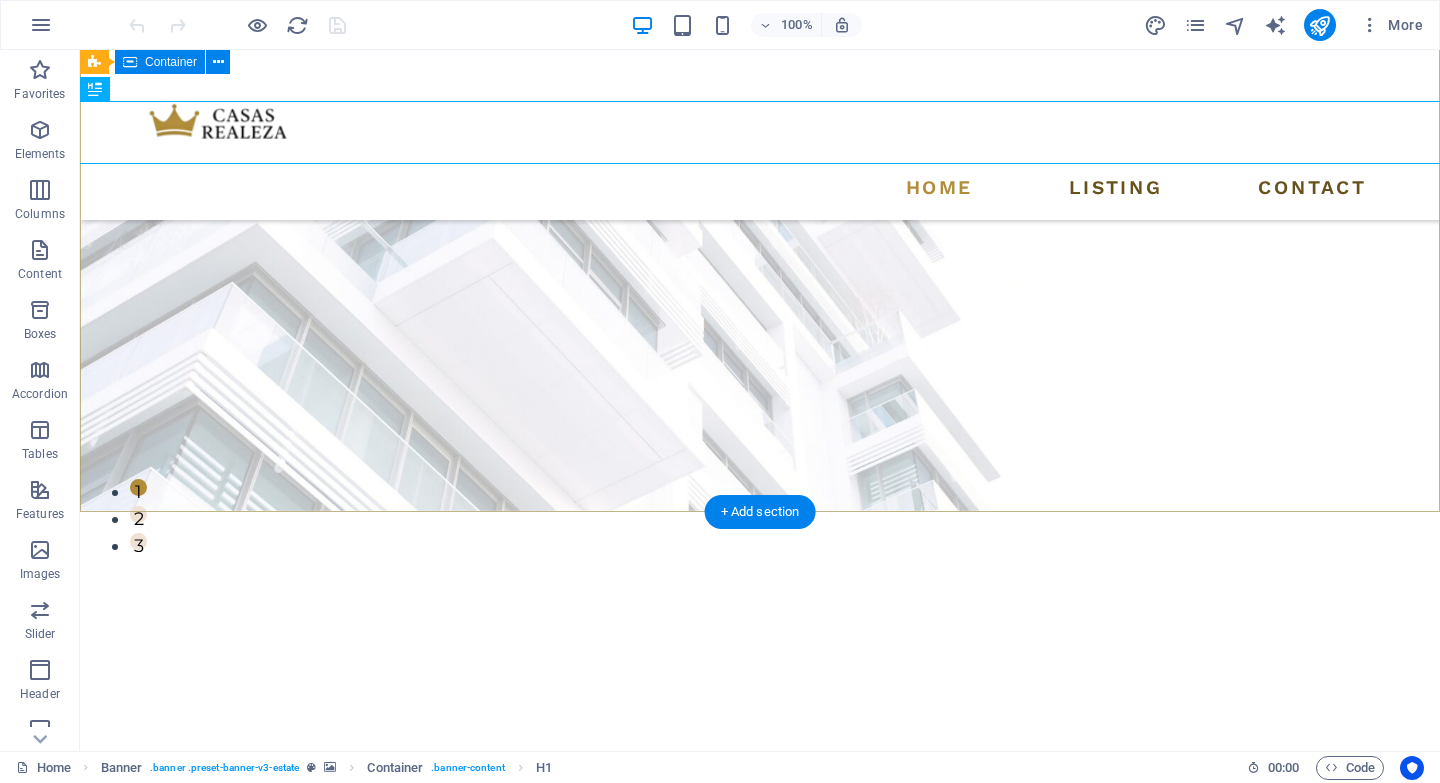 scroll, scrollTop: 239, scrollLeft: 0, axis: vertical 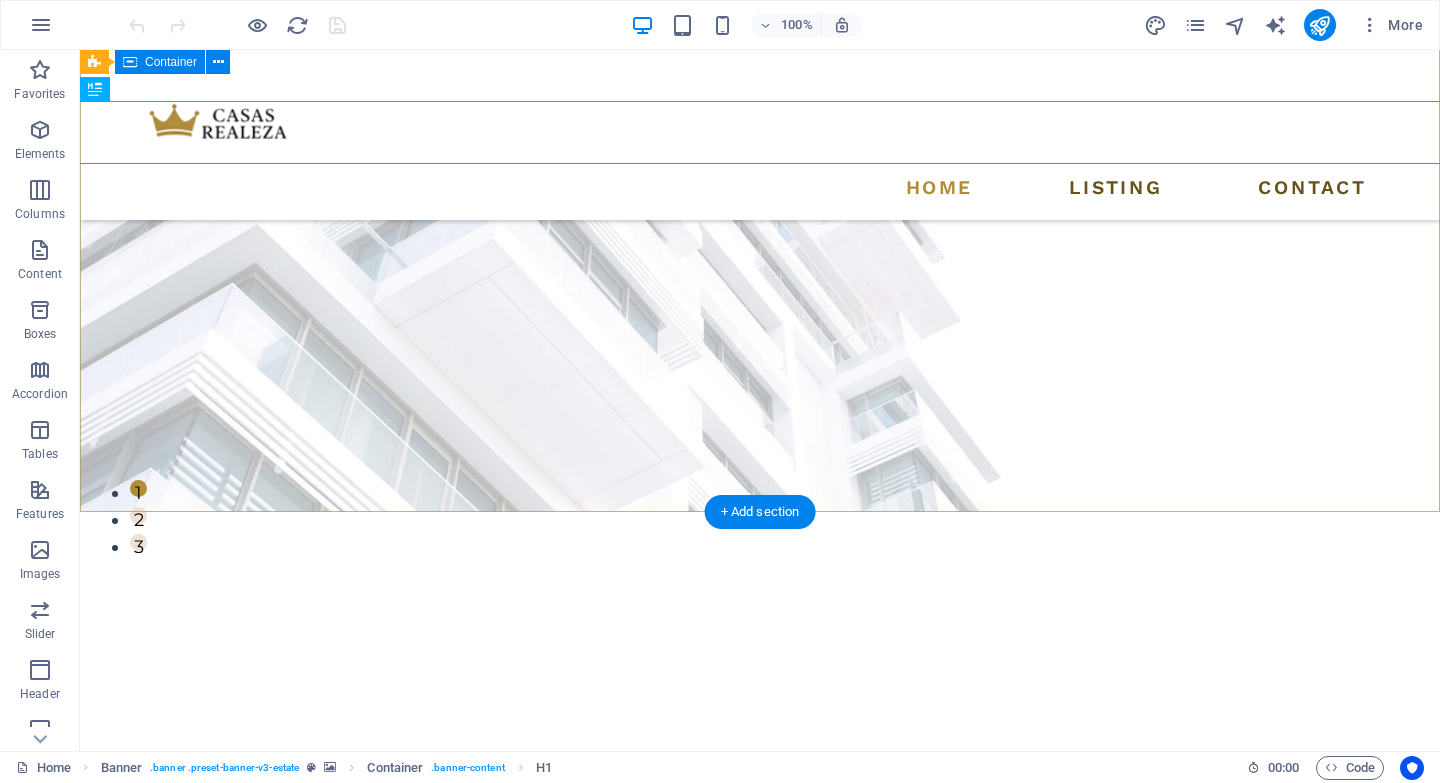 click on "FIND YOUR PERFECT PLACE TULUM & PLAYA DEL CARMEN More than just homes — we create opportunities. Join us in acquiring, transforming, and enhancing residential properties that not only uplift neighborhoods but also provide strong, sustainable returns. Become part of an intelligent investment journey designed to expand your wealth through real estate. get started" at bounding box center [760, 830] 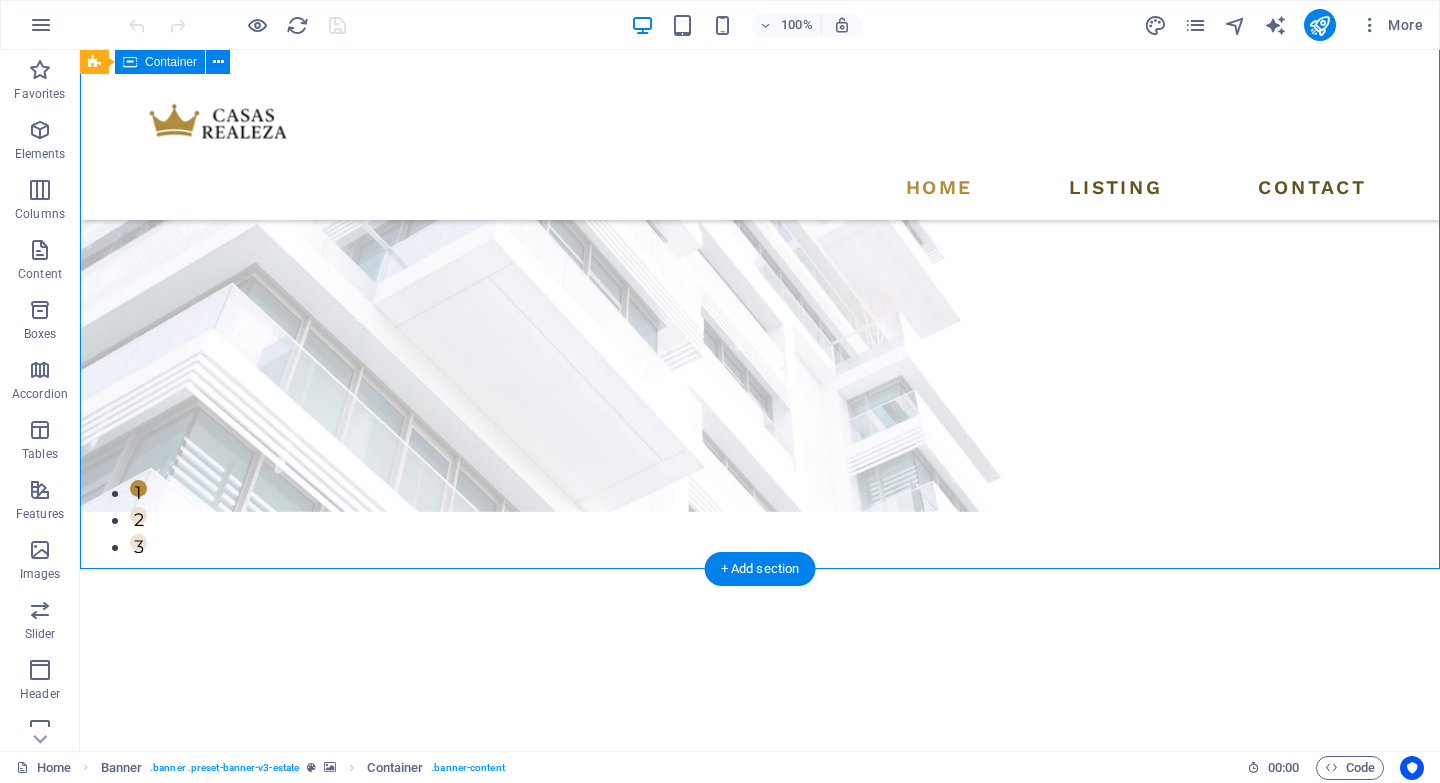scroll, scrollTop: 0, scrollLeft: 0, axis: both 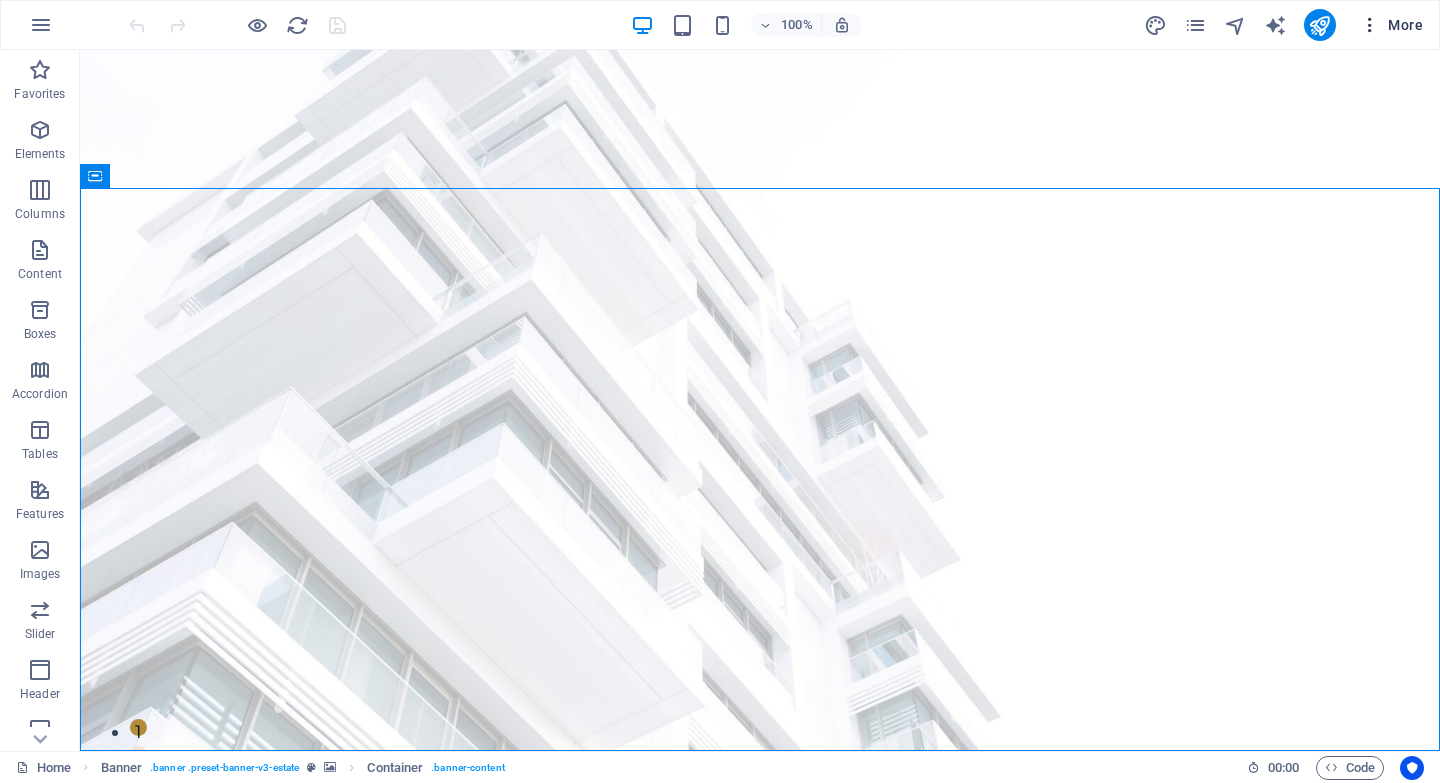 click at bounding box center [1370, 25] 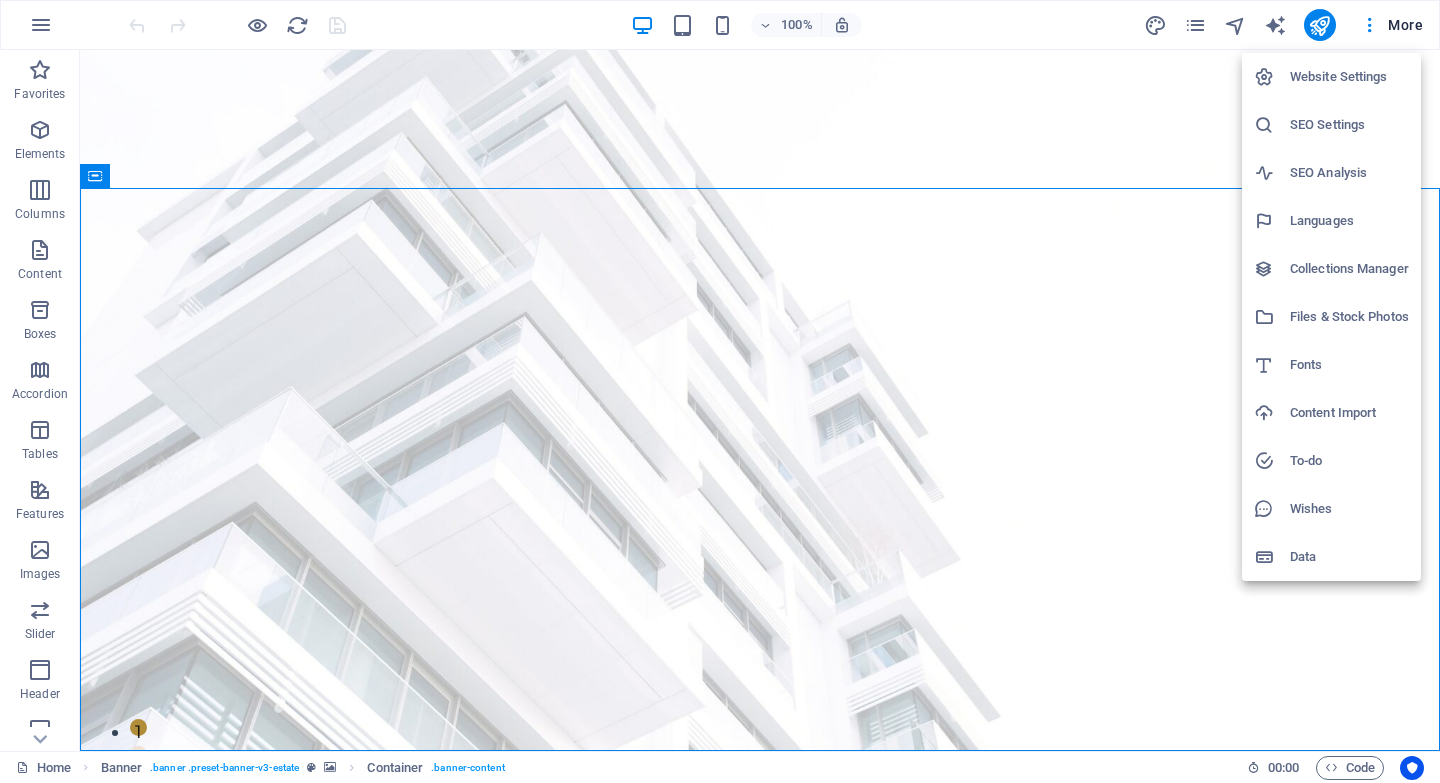click at bounding box center (720, 391) 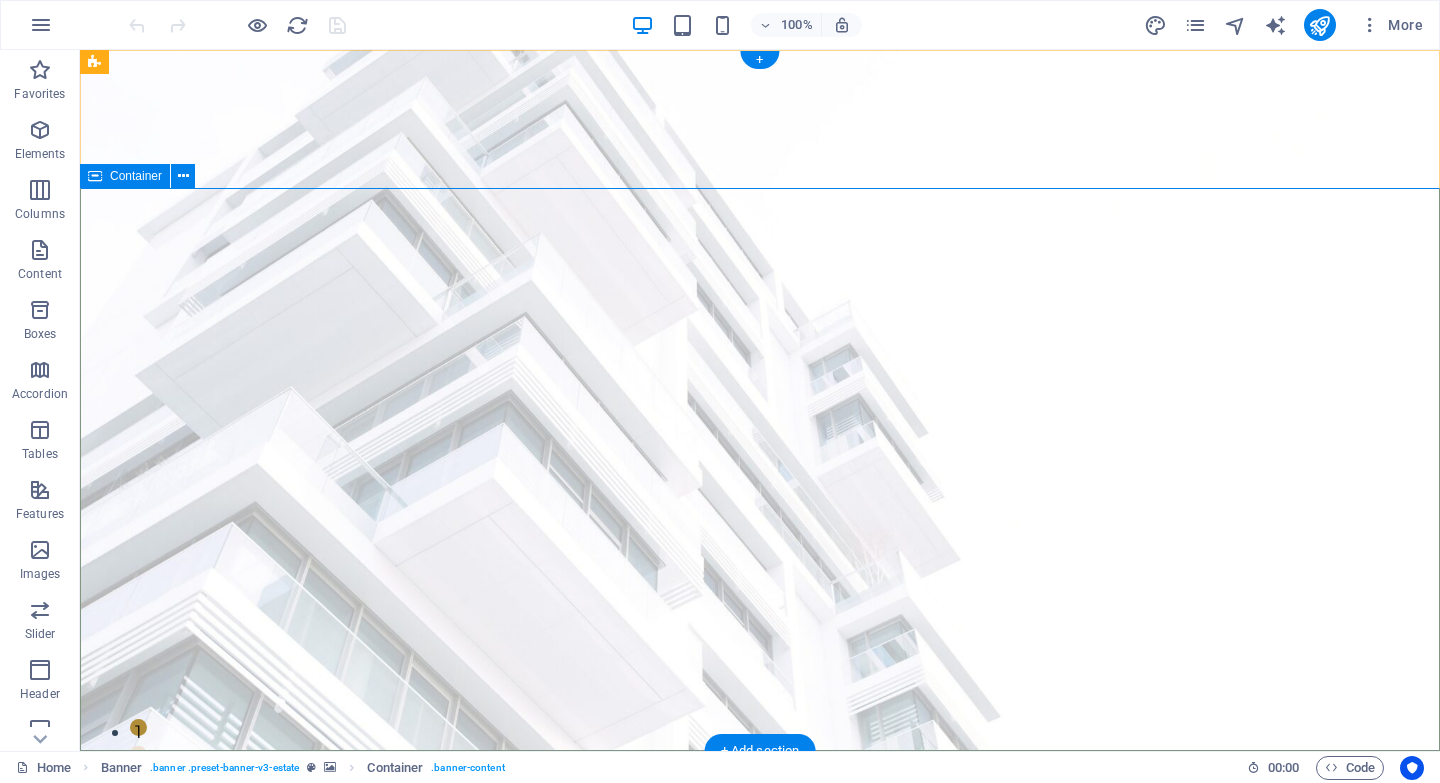 click on "FIND YOUR PERFECT PLACE TULUM & PLAYA DEL CARMEN More than just homes — we create opportunities. Join us in acquiring, transforming, and enhancing residential properties that not only uplift neighborhoods but also provide strong, sustainable returns. Become part of an intelligent investment journey designed to expand your wealth through real estate. get started" at bounding box center [760, 1170] 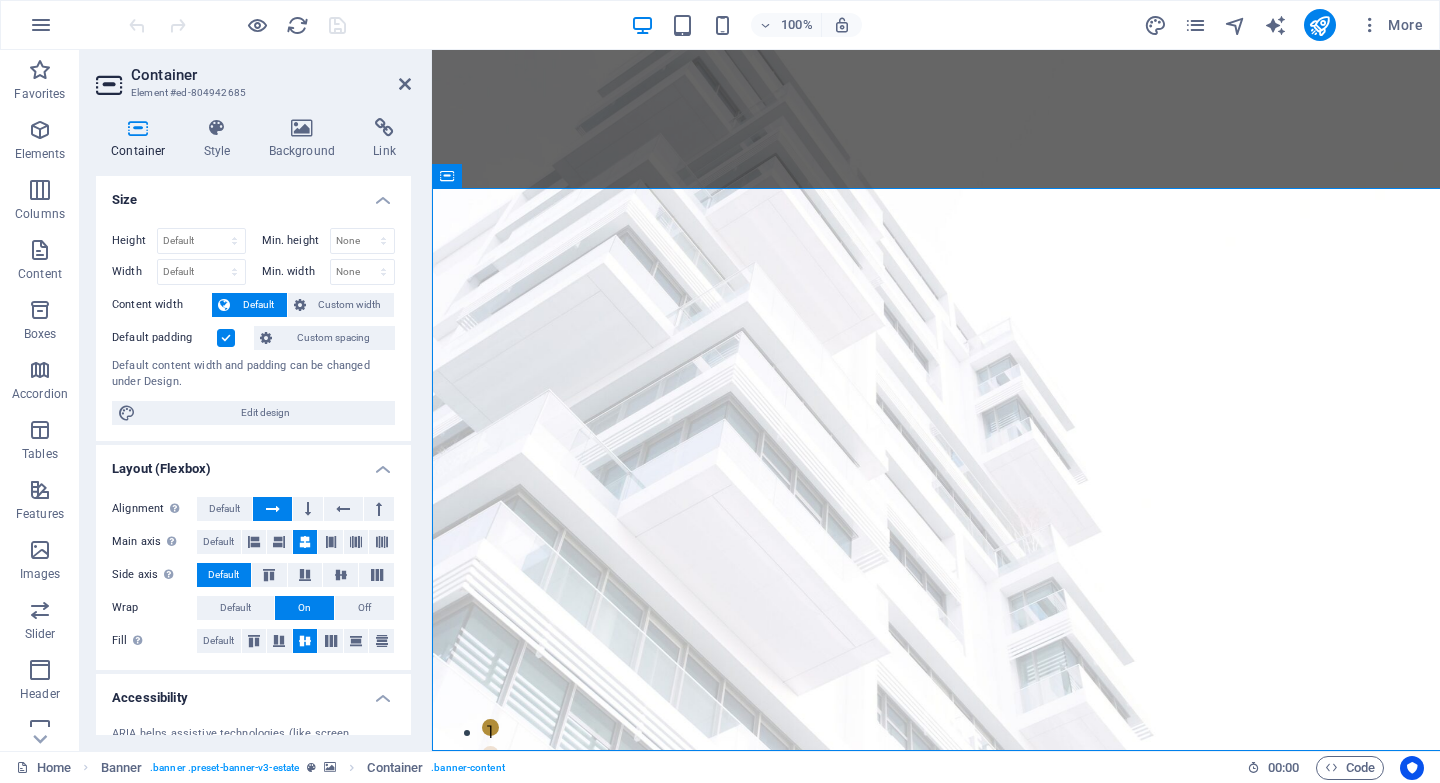 click on "Alignment Determines the flex direction. Default Main axis Determine how elements should behave along the main axis inside this container (justify content). Default Side axis Control the vertical direction of the element inside of the container (align items). Default Wrap Default On Off Fill Controls the distances and direction of elements on the y-axis across several lines (align content). Default" at bounding box center [253, 575] 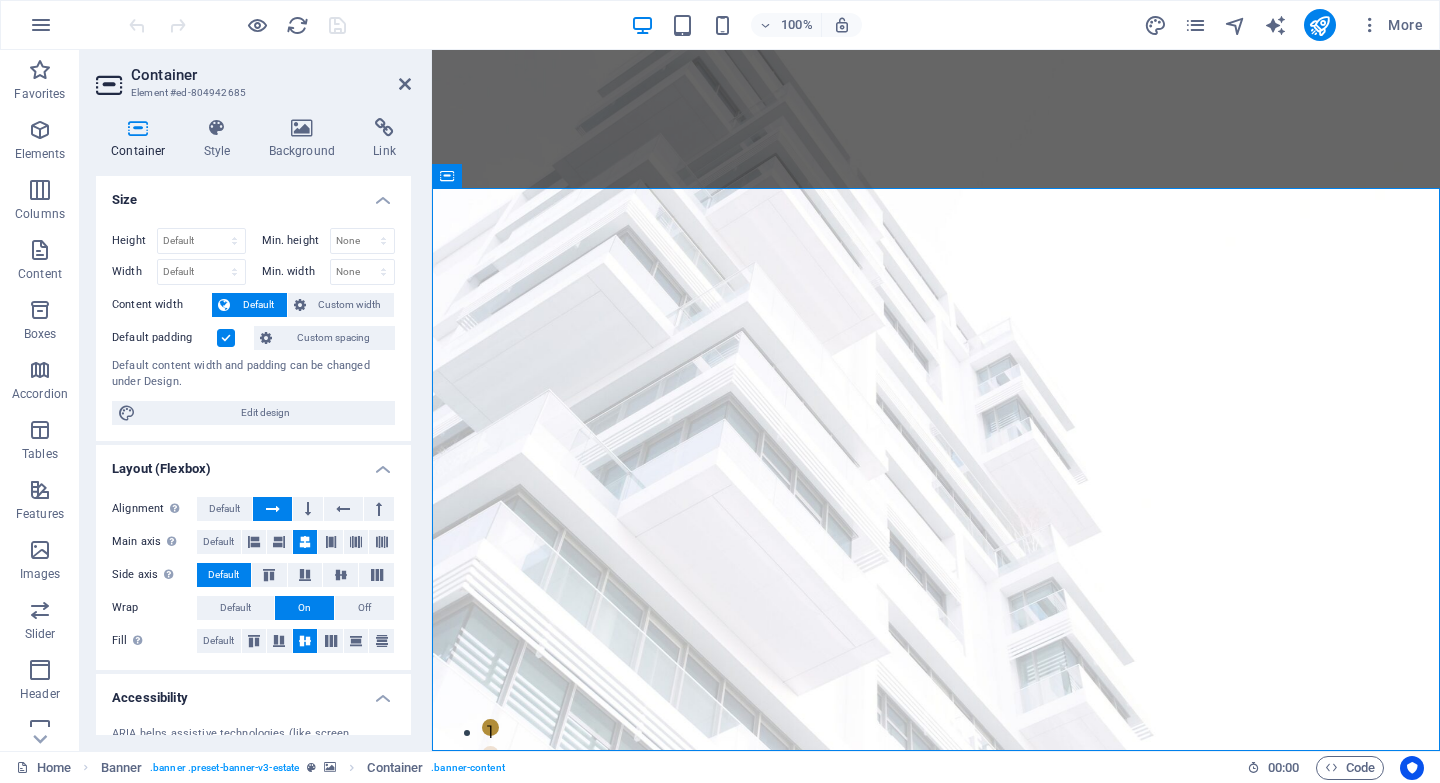 click on "Alignment Determines the flex direction. Default Main axis Determine how elements should behave along the main axis inside this container (justify content). Default Side axis Control the vertical direction of the element inside of the container (align items). Default Wrap Default On Off Fill Controls the distances and direction of elements on the y-axis across several lines (align content). Default" at bounding box center [253, 575] 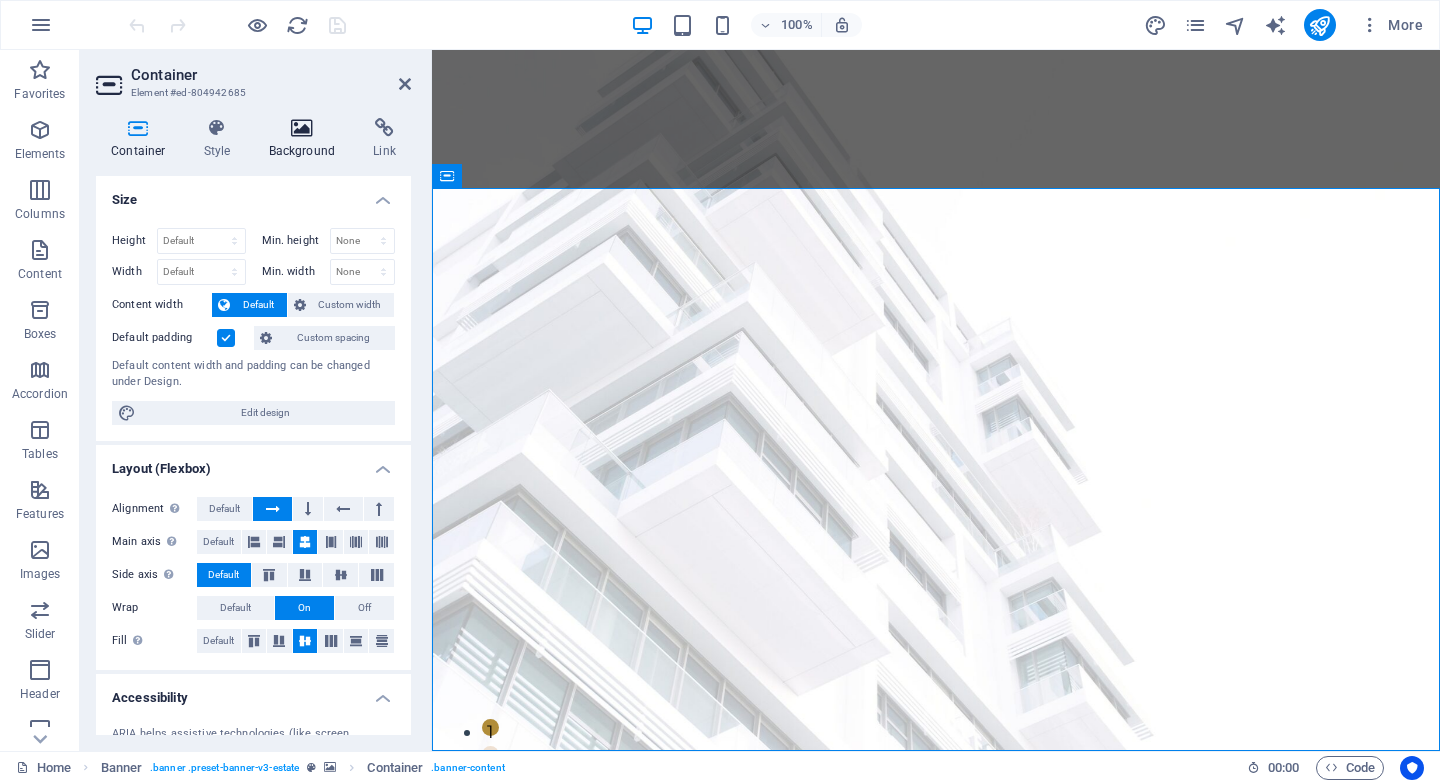 click at bounding box center [302, 128] 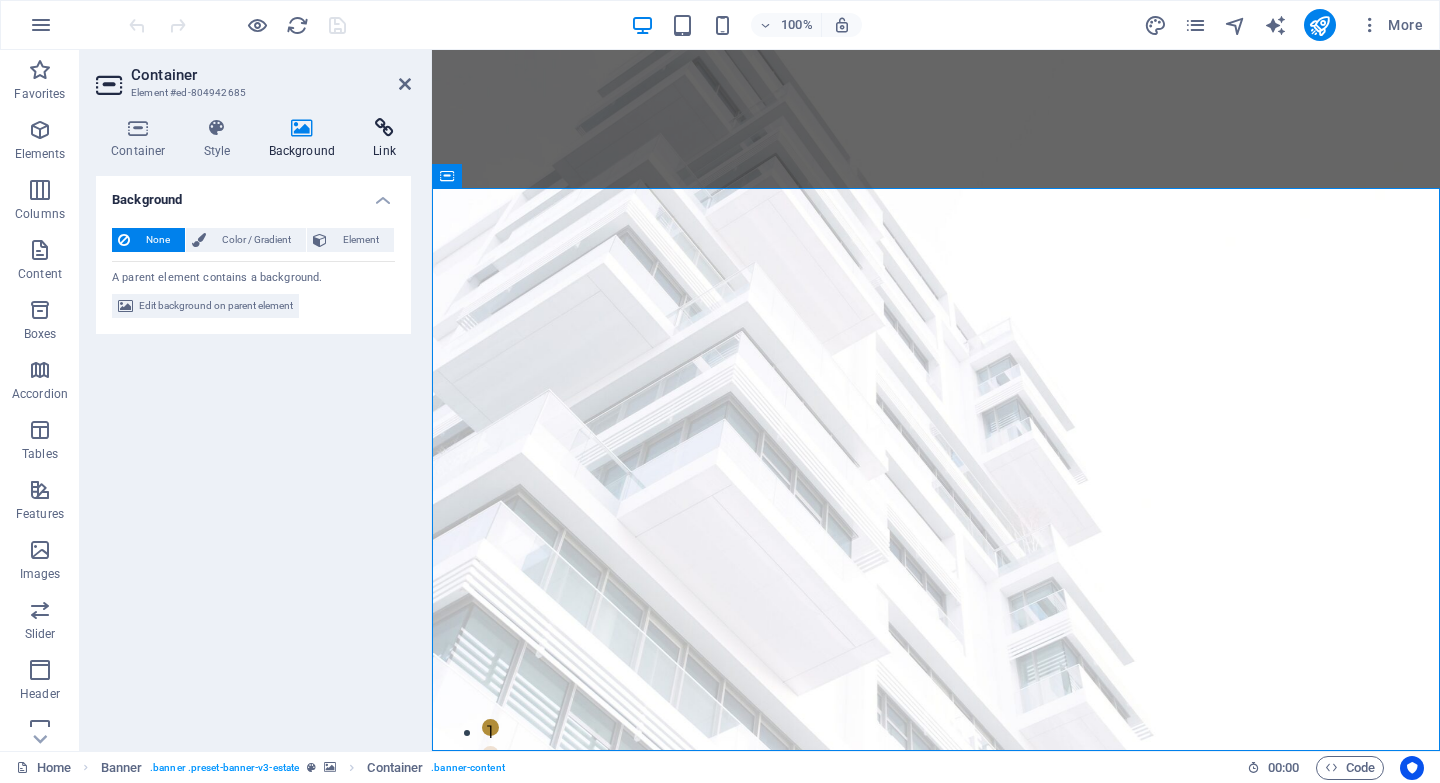 click at bounding box center [384, 128] 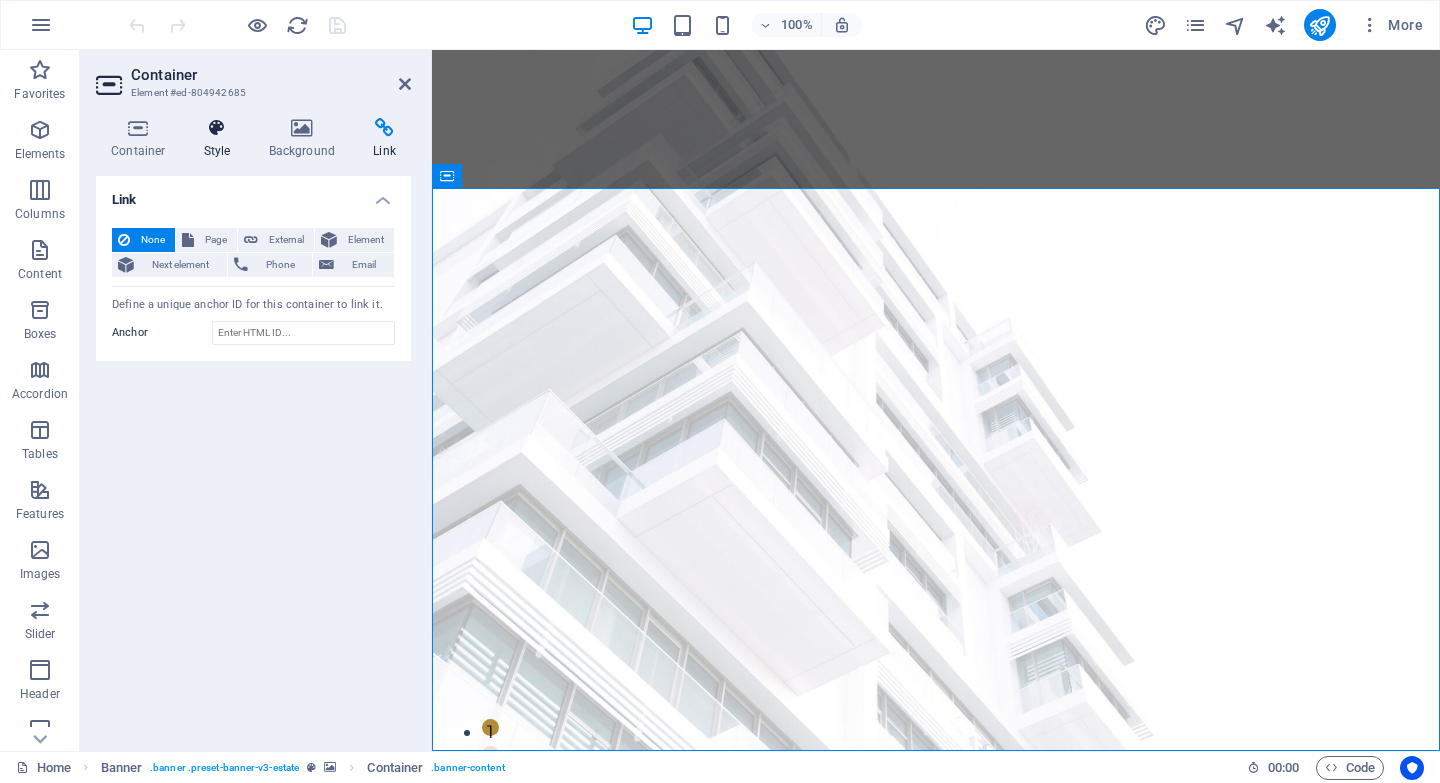 click at bounding box center (217, 128) 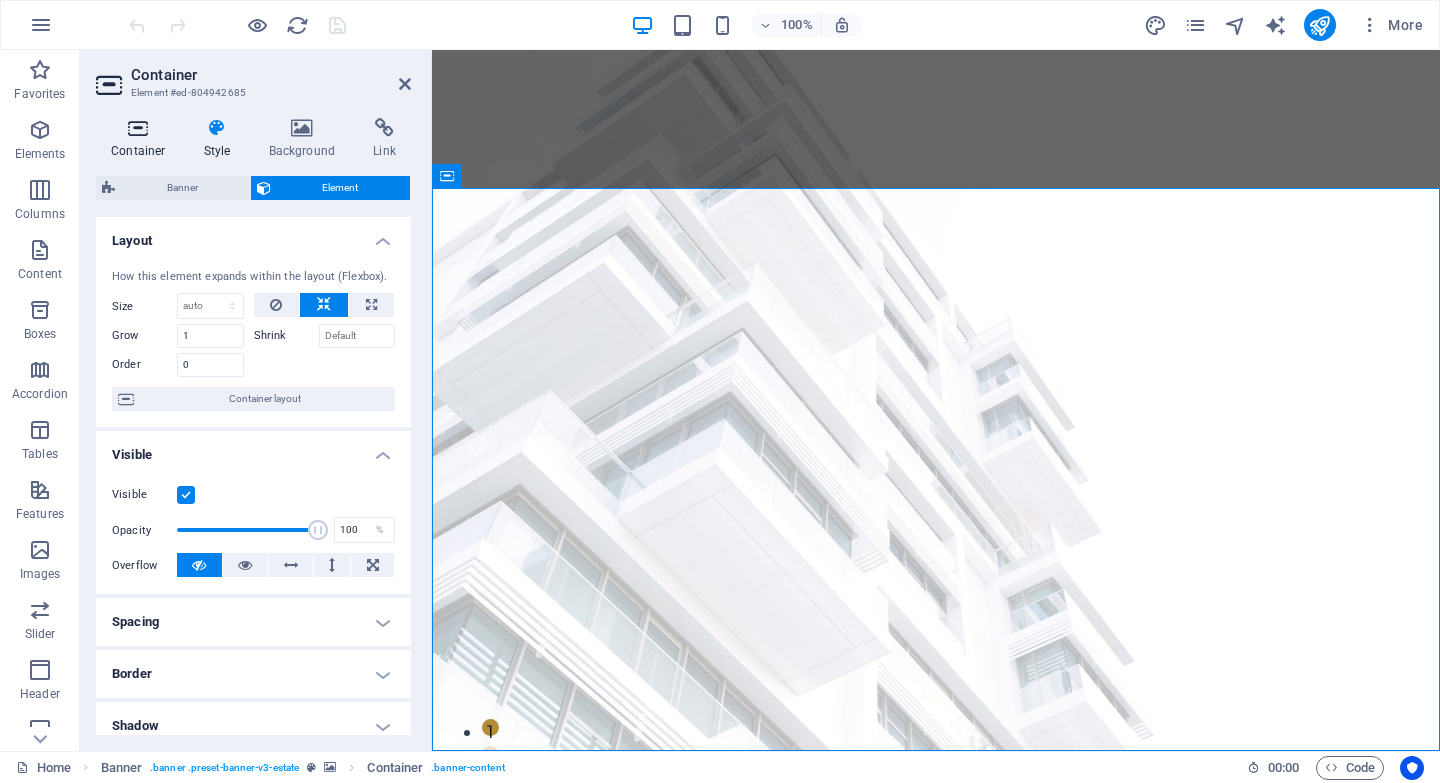 click at bounding box center [138, 128] 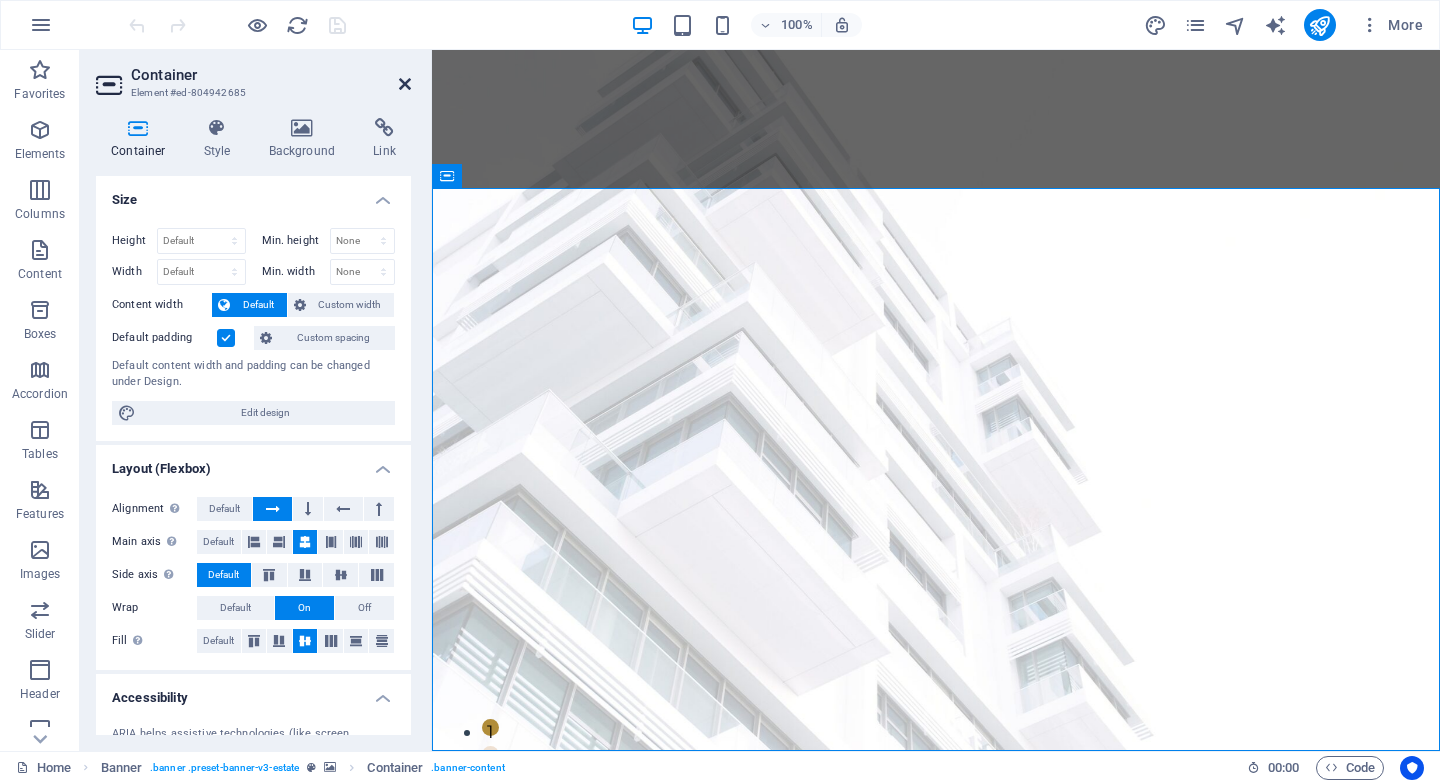 click at bounding box center [405, 84] 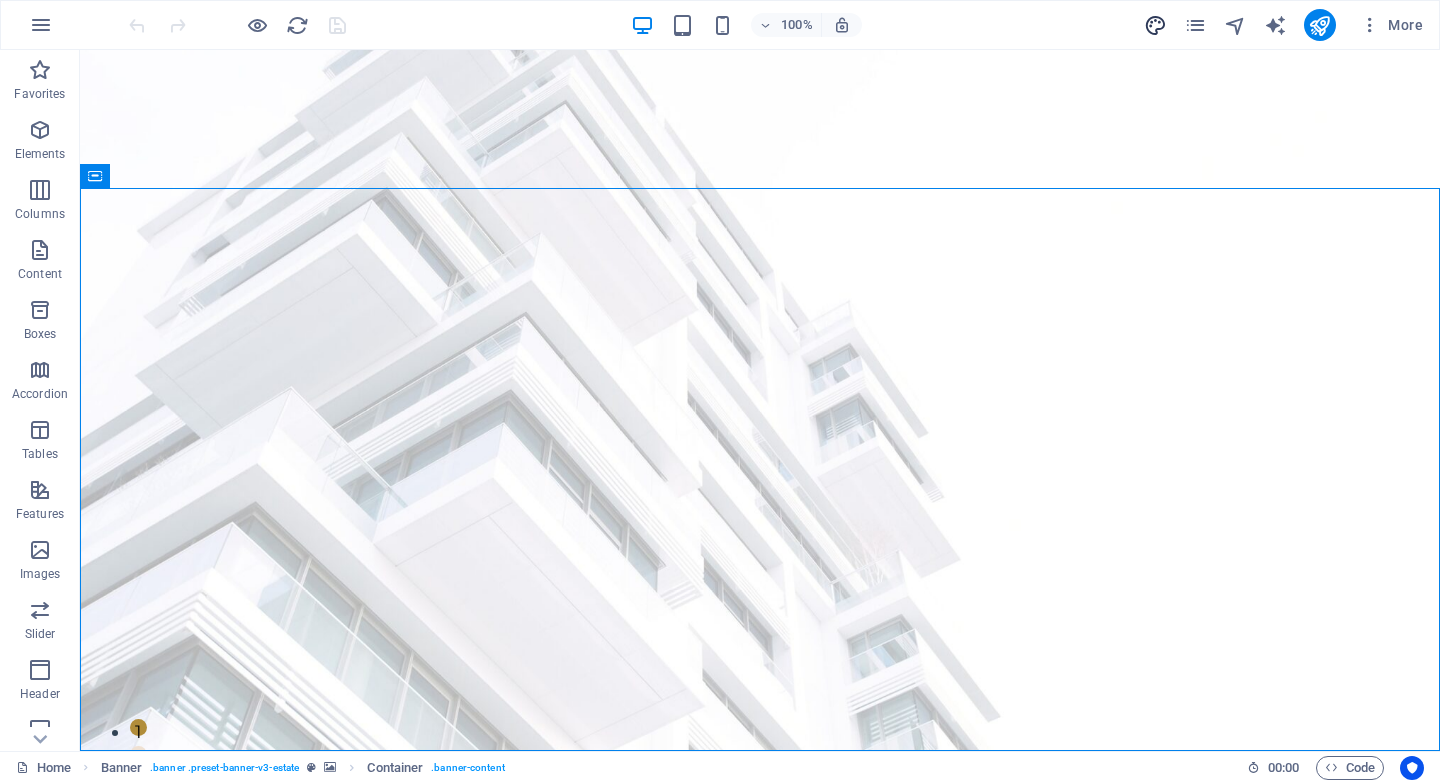 click at bounding box center (1155, 25) 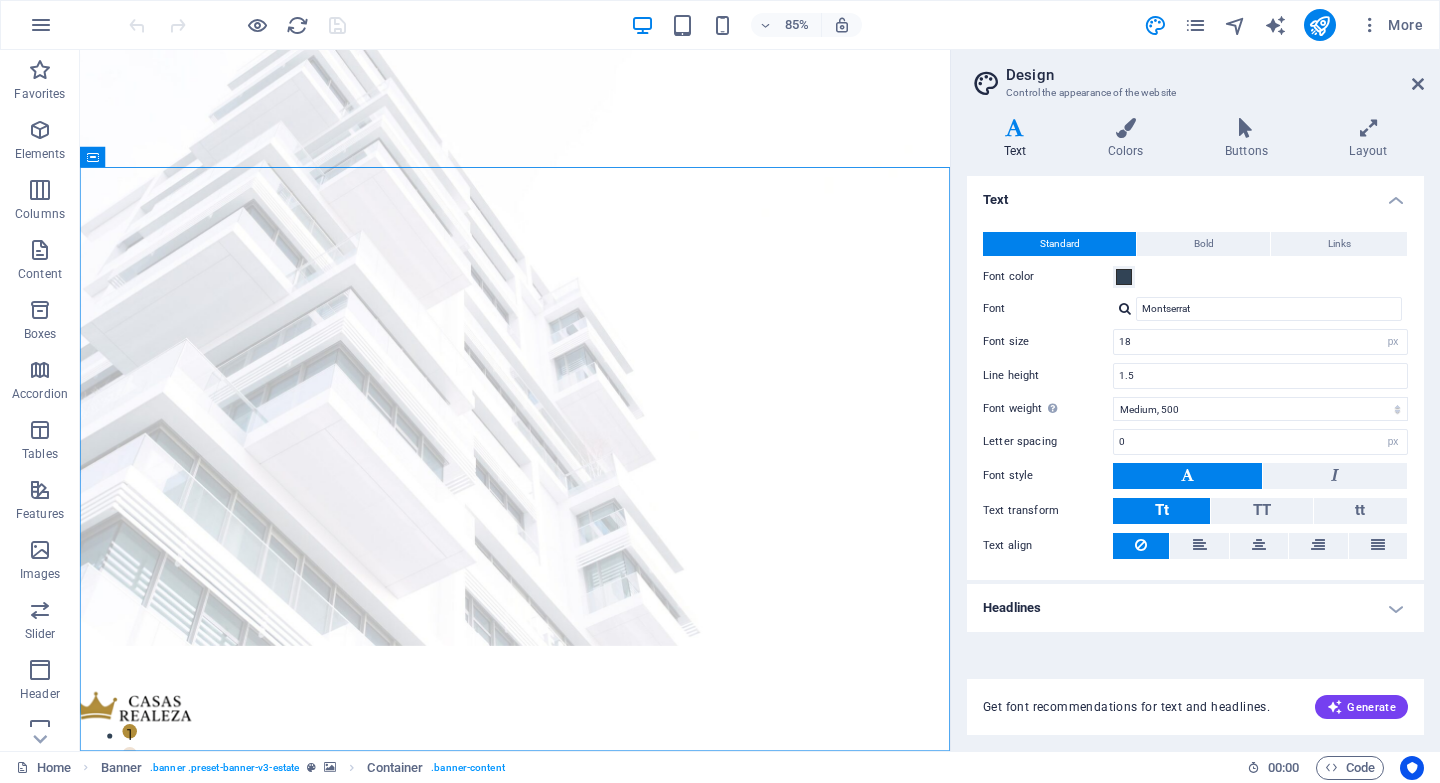click on "Design Control the appearance of the website" at bounding box center (1197, 76) 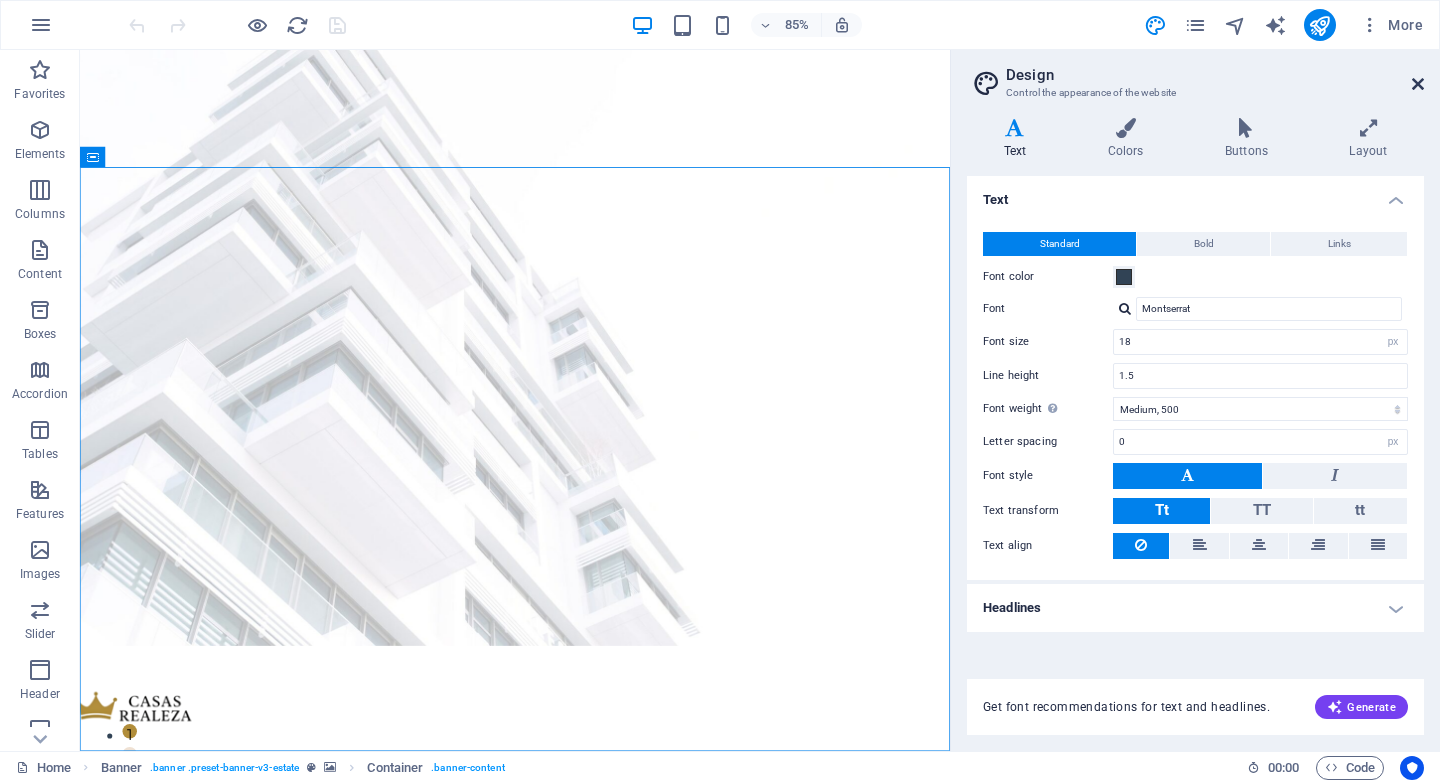 click at bounding box center (1418, 84) 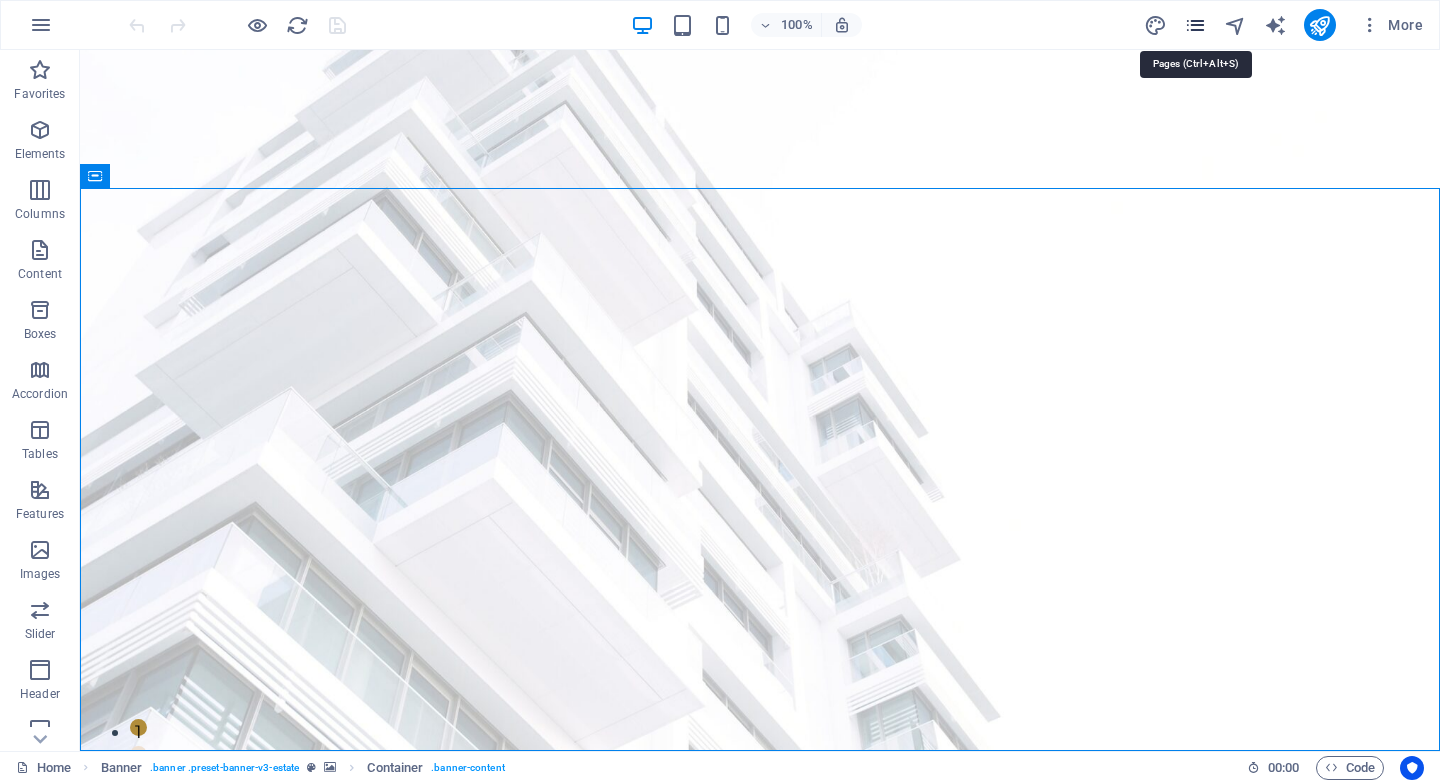 click at bounding box center (1195, 25) 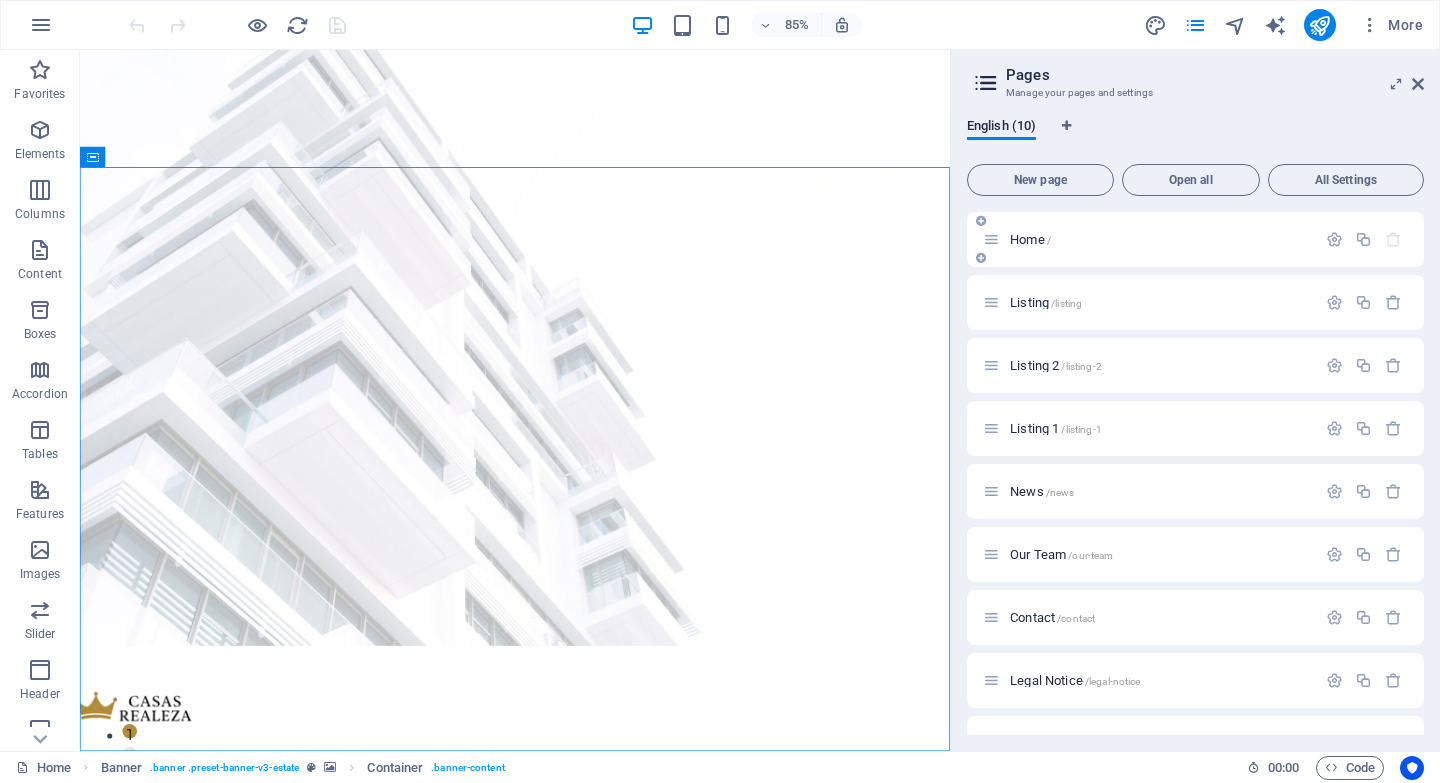 click on "Home /" at bounding box center (1160, 239) 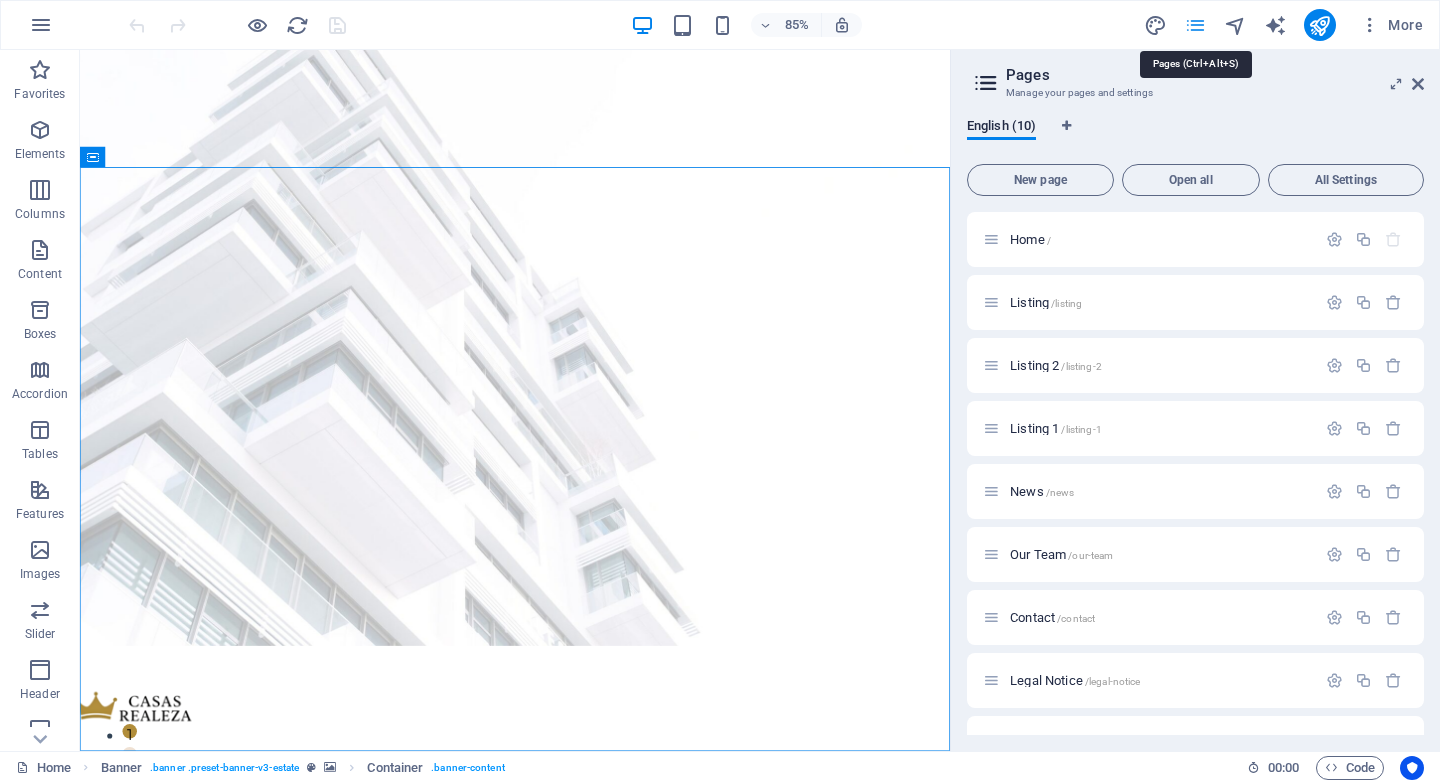 click at bounding box center (1195, 25) 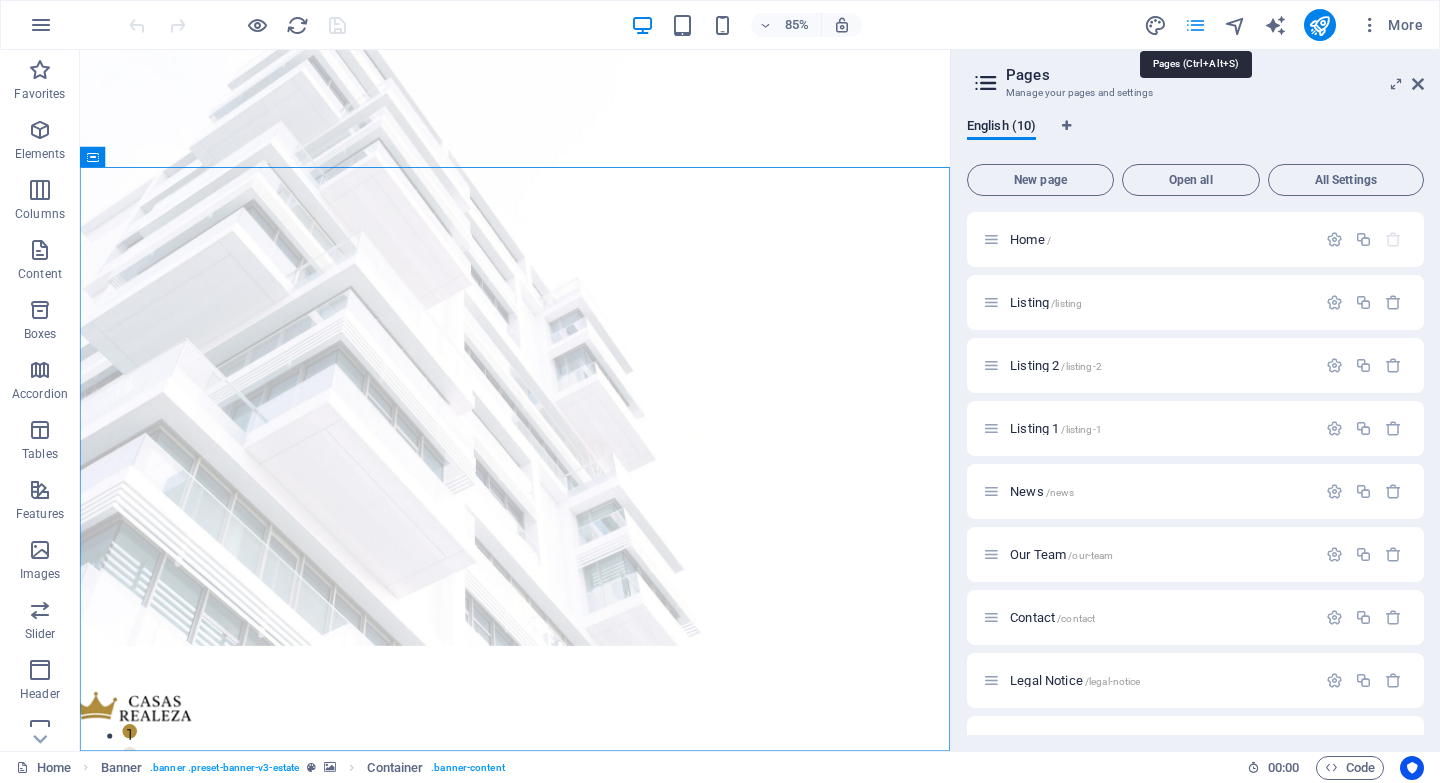 click at bounding box center [1195, 25] 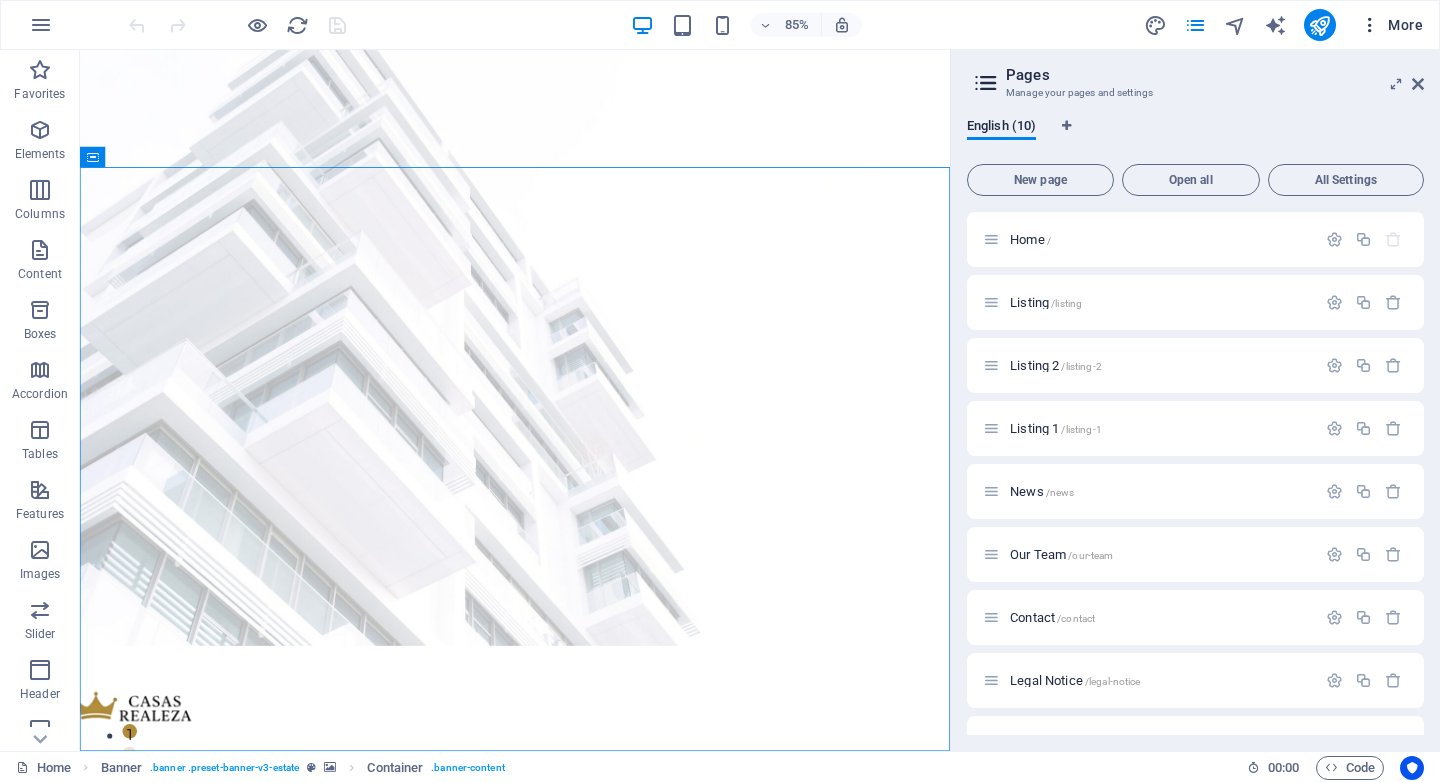 click at bounding box center [1370, 25] 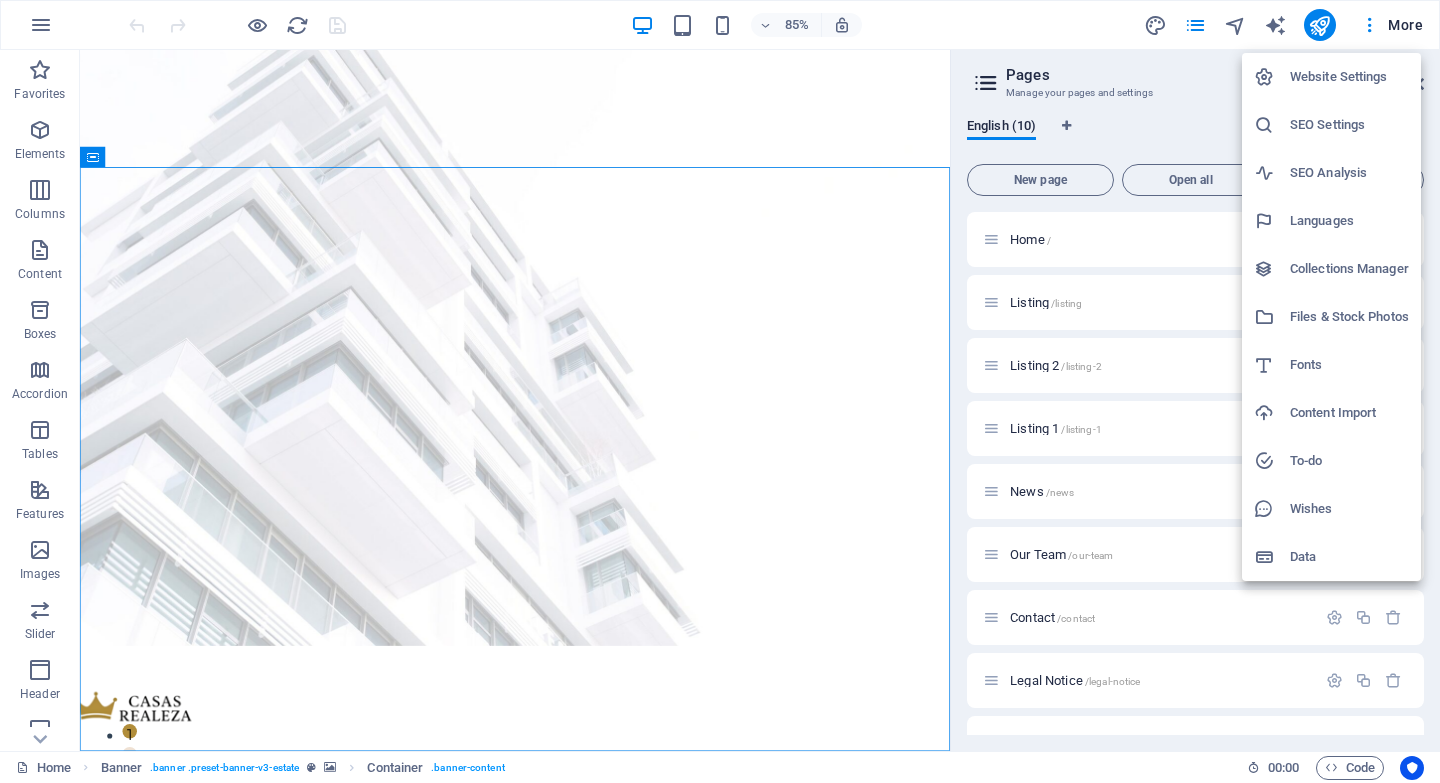 click on "Files & Stock Photos" at bounding box center (1349, 317) 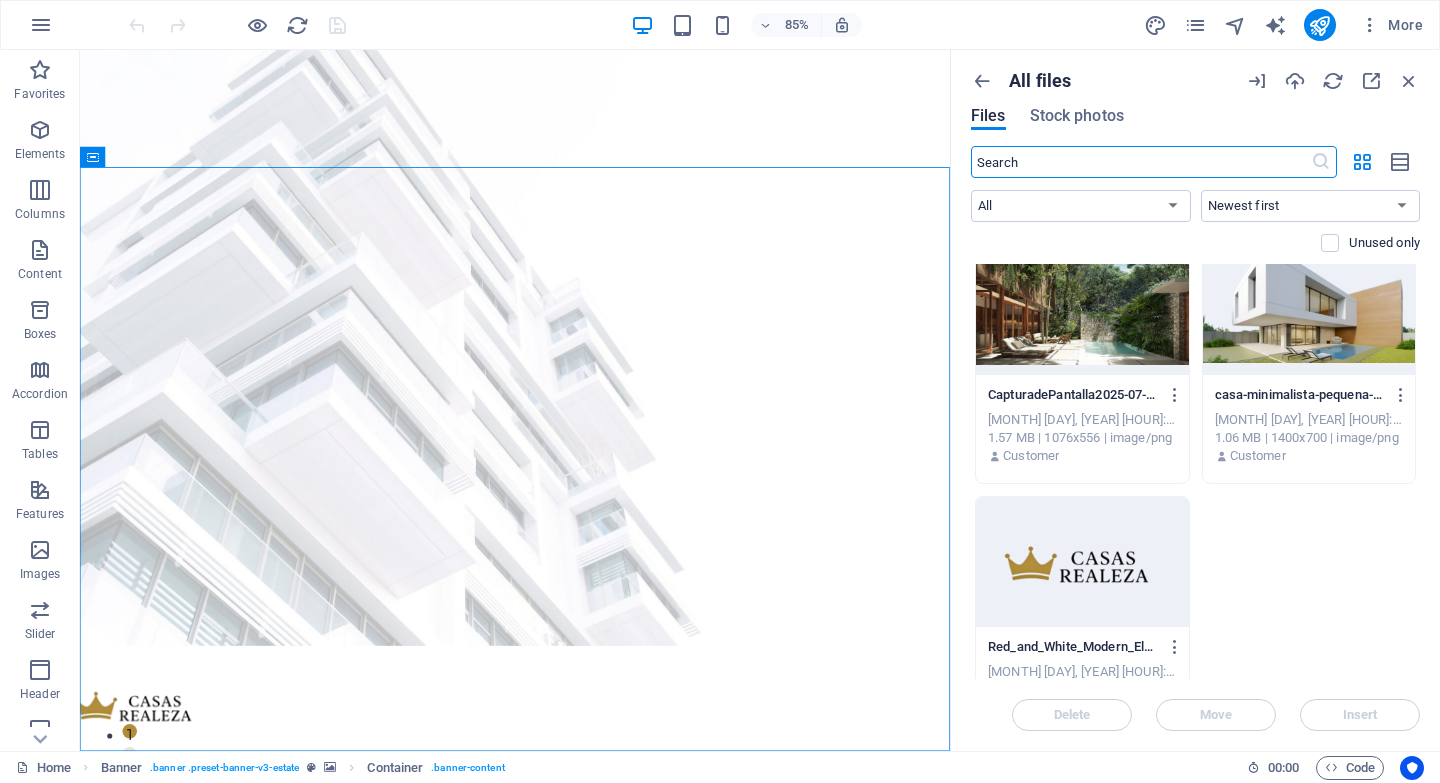 scroll, scrollTop: 5117, scrollLeft: 0, axis: vertical 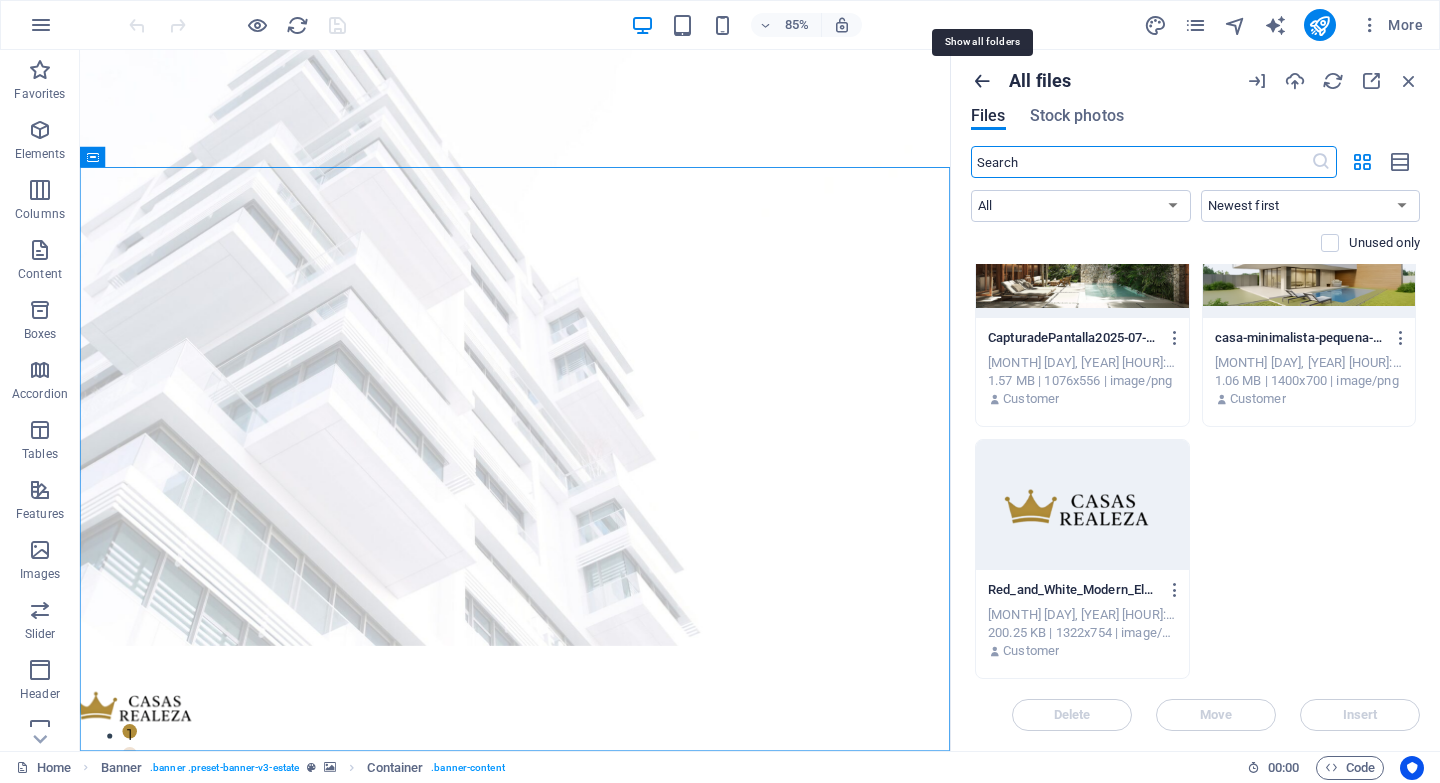 click at bounding box center (982, 81) 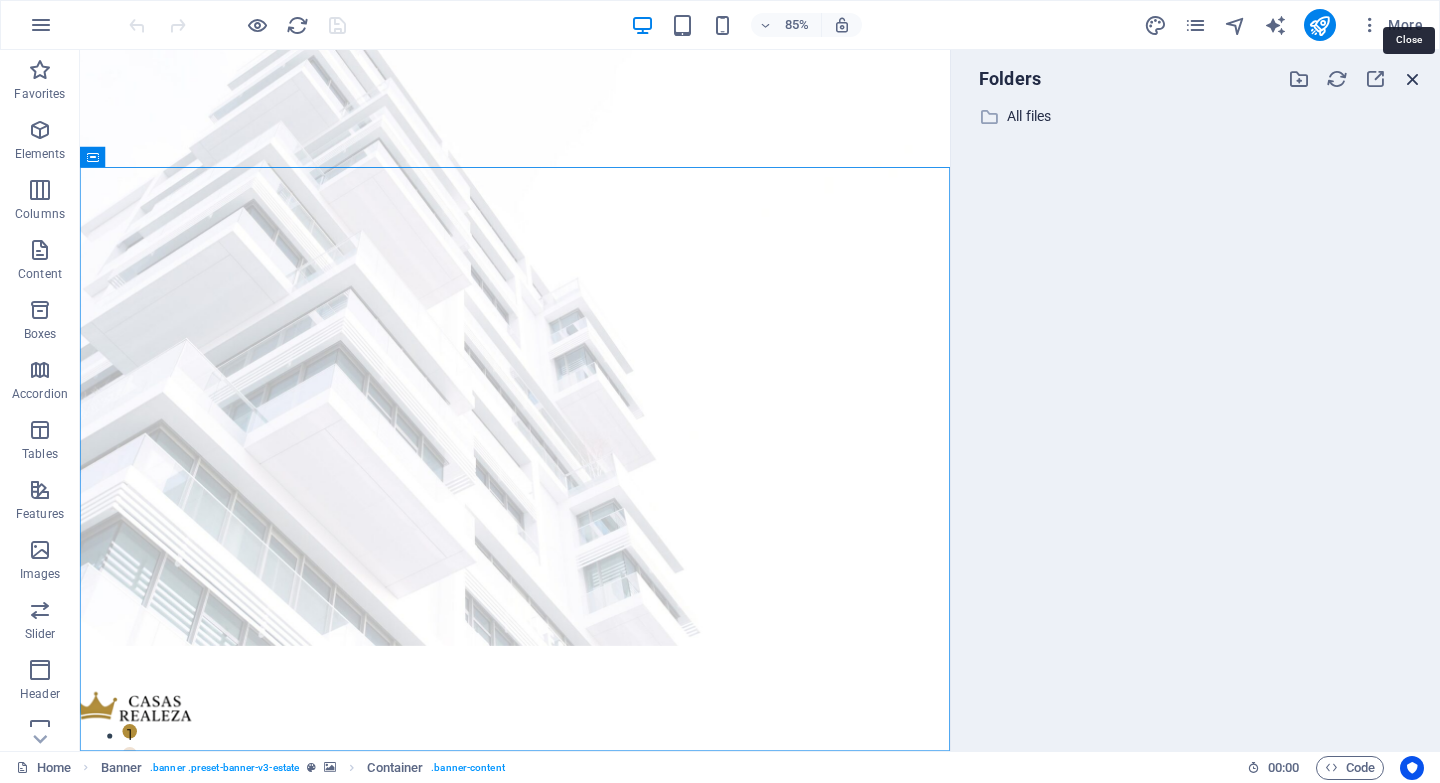 click at bounding box center (1413, 79) 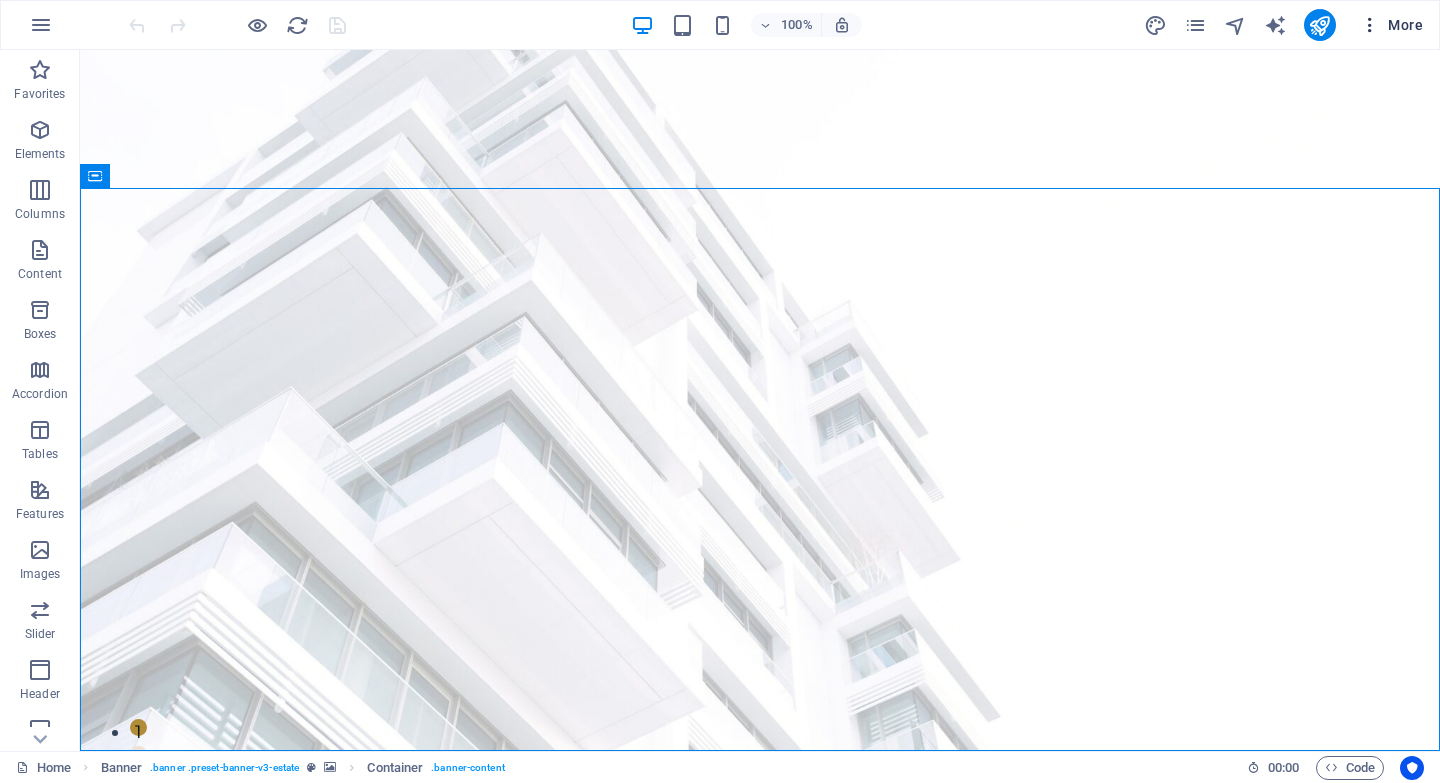 click on "More" at bounding box center (1391, 25) 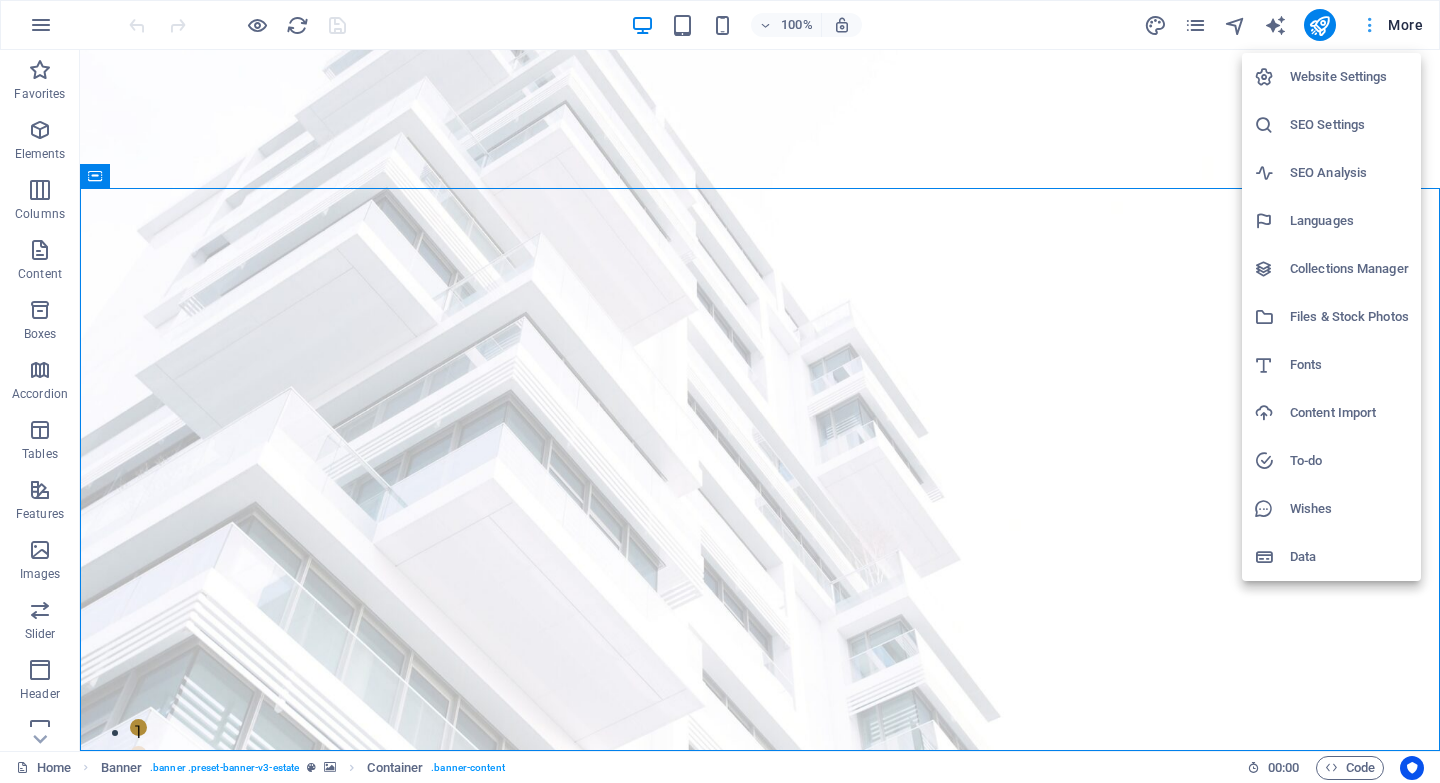 click at bounding box center (720, 391) 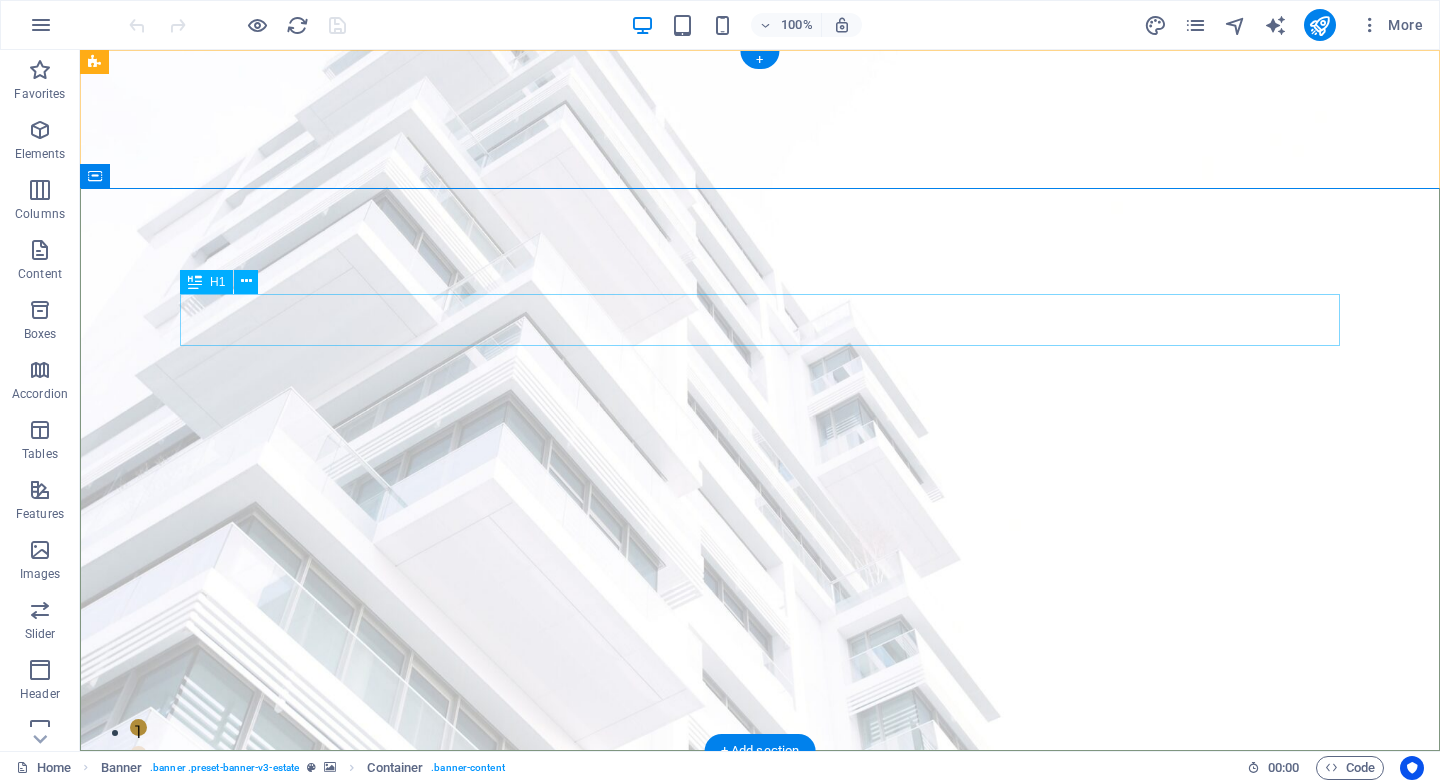 click on "FIND YOUR PERFECT PLACE" at bounding box center [760, 1047] 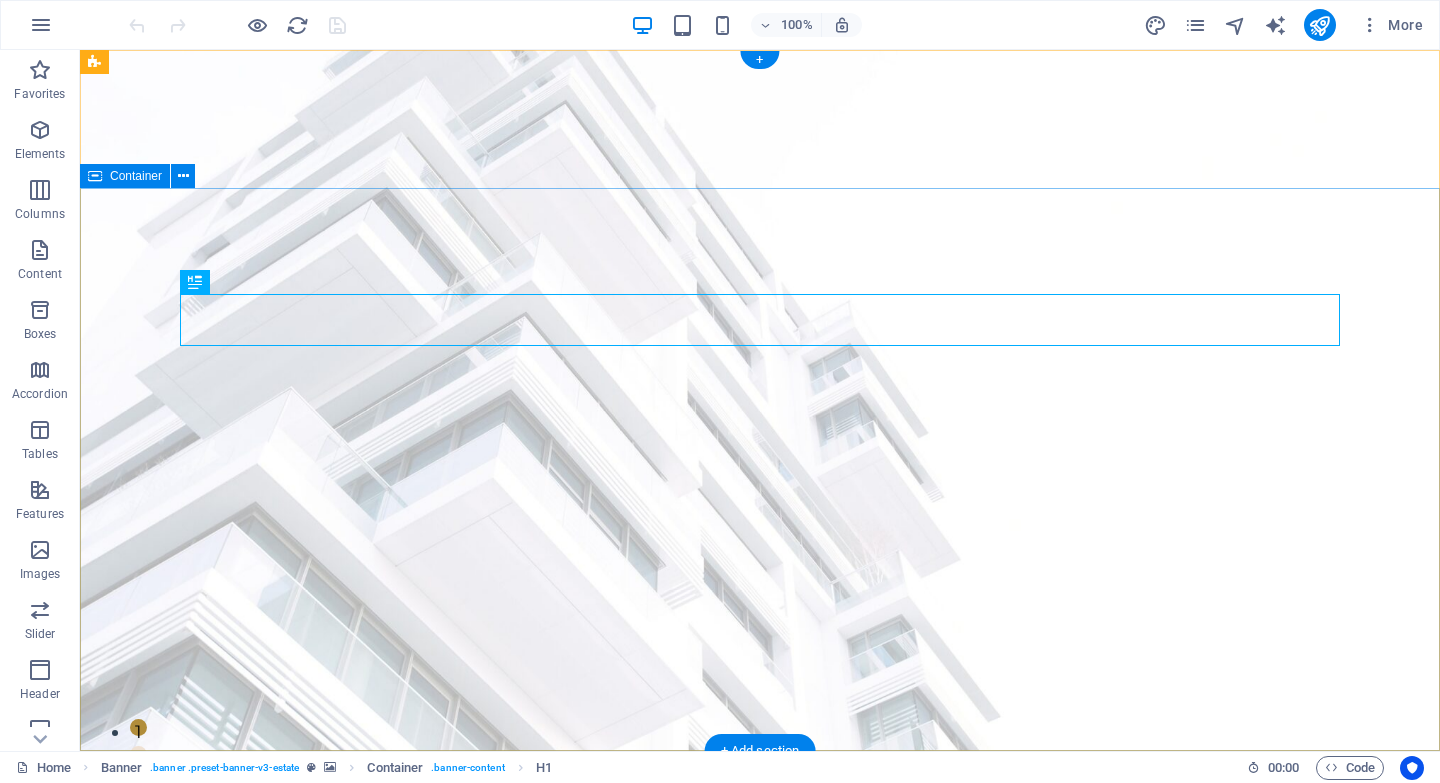 click on "FIND YOUR PERFECT PLACE TULUM & PLAYA DEL CARMEN More than just homes — we create opportunities. Join us in acquiring, transforming, and enhancing residential properties that not only uplift neighborhoods but also provide strong, sustainable returns. Become part of an intelligent investment journey designed to expand your wealth through real estate. get started" at bounding box center [760, 1170] 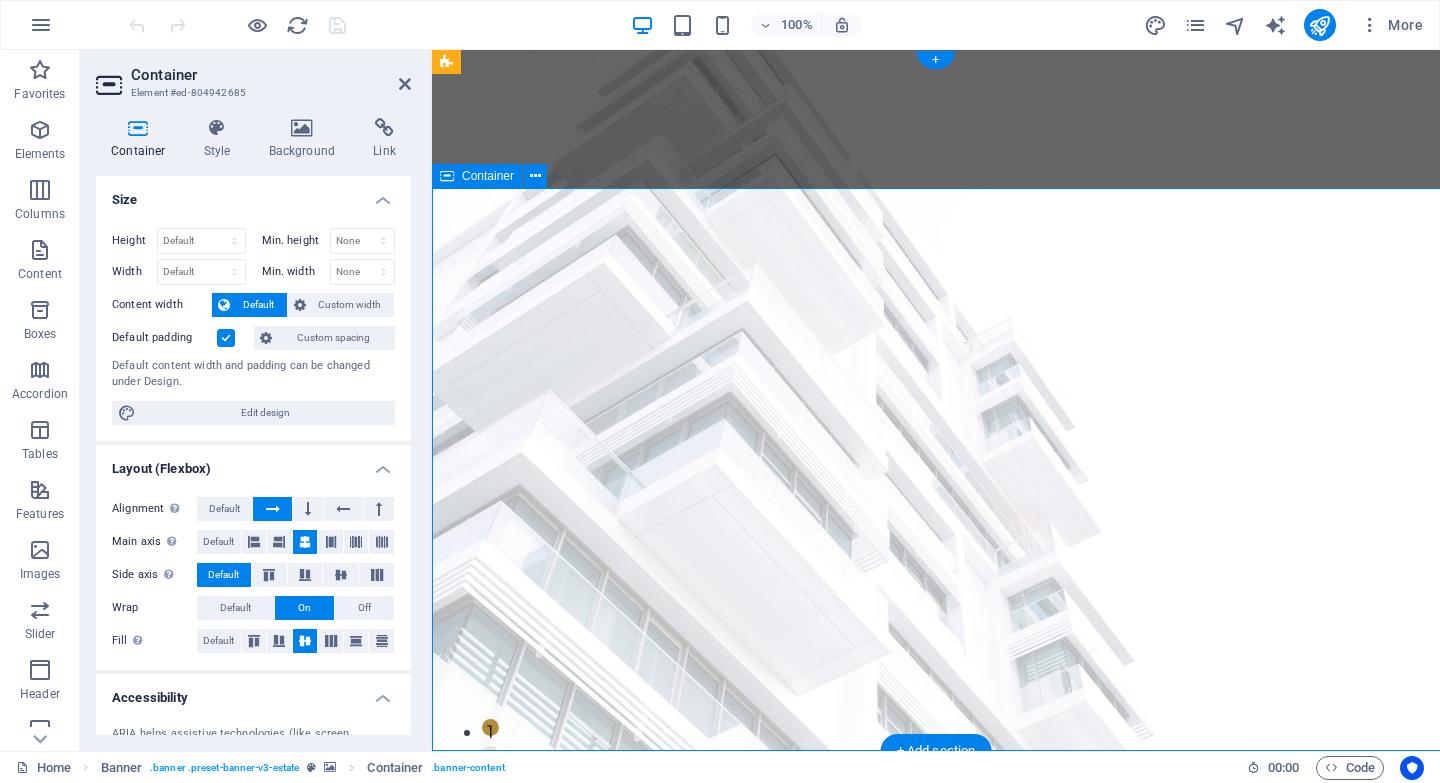click on "FIND YOUR PERFECT PLACE TULUM & PLAYA DEL CARMEN More than just homes — we create opportunities. Join us in acquiring, transforming, and enhancing residential properties that not only uplift neighborhoods but also provide strong, sustainable returns. Become part of an intelligent investment journey designed to expand your wealth through real estate. get started" at bounding box center [936, 1170] 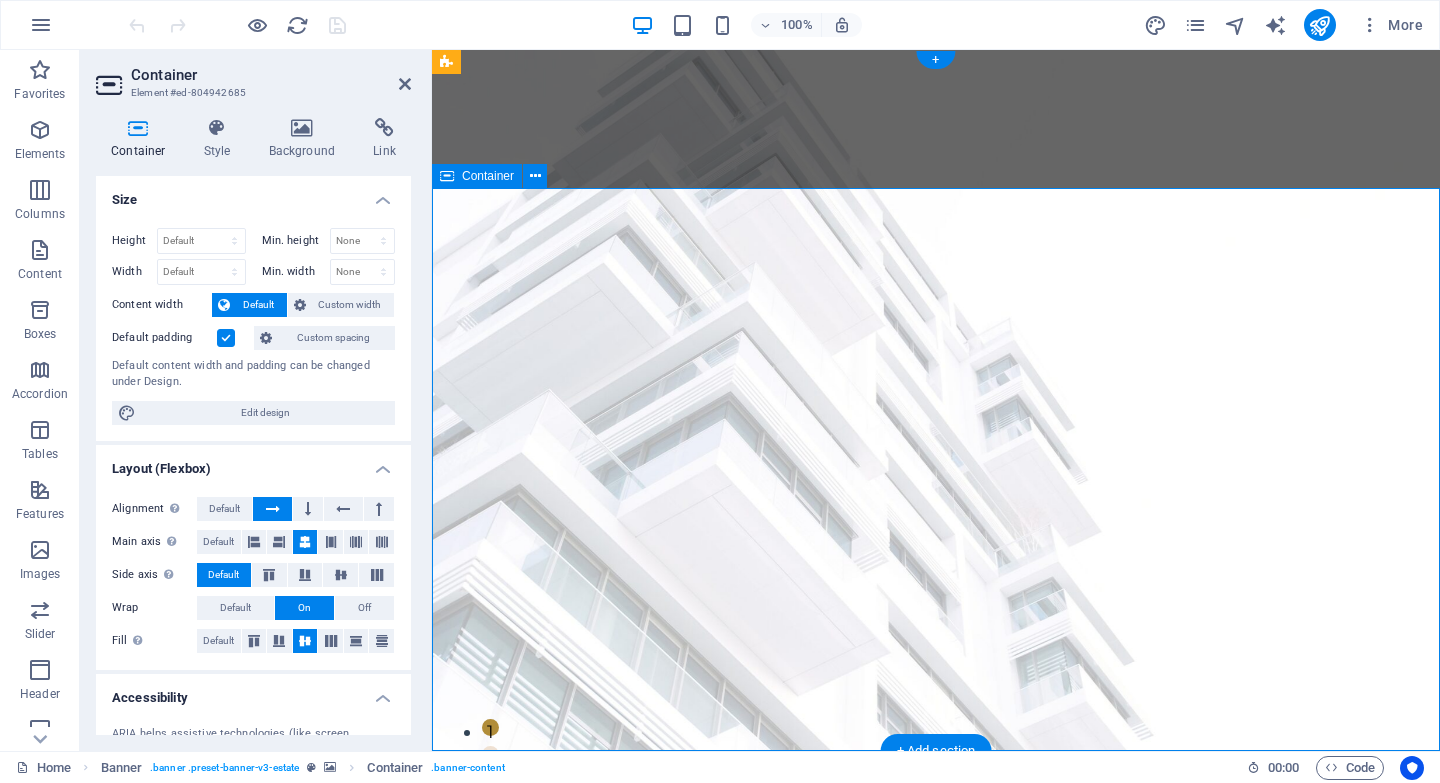 click on "FIND YOUR PERFECT PLACE TULUM & PLAYA DEL CARMEN More than just homes — we create opportunities. Join us in acquiring, transforming, and enhancing residential properties that not only uplift neighborhoods but also provide strong, sustainable returns. Become part of an intelligent investment journey designed to expand your wealth through real estate. get started" at bounding box center [936, 1170] 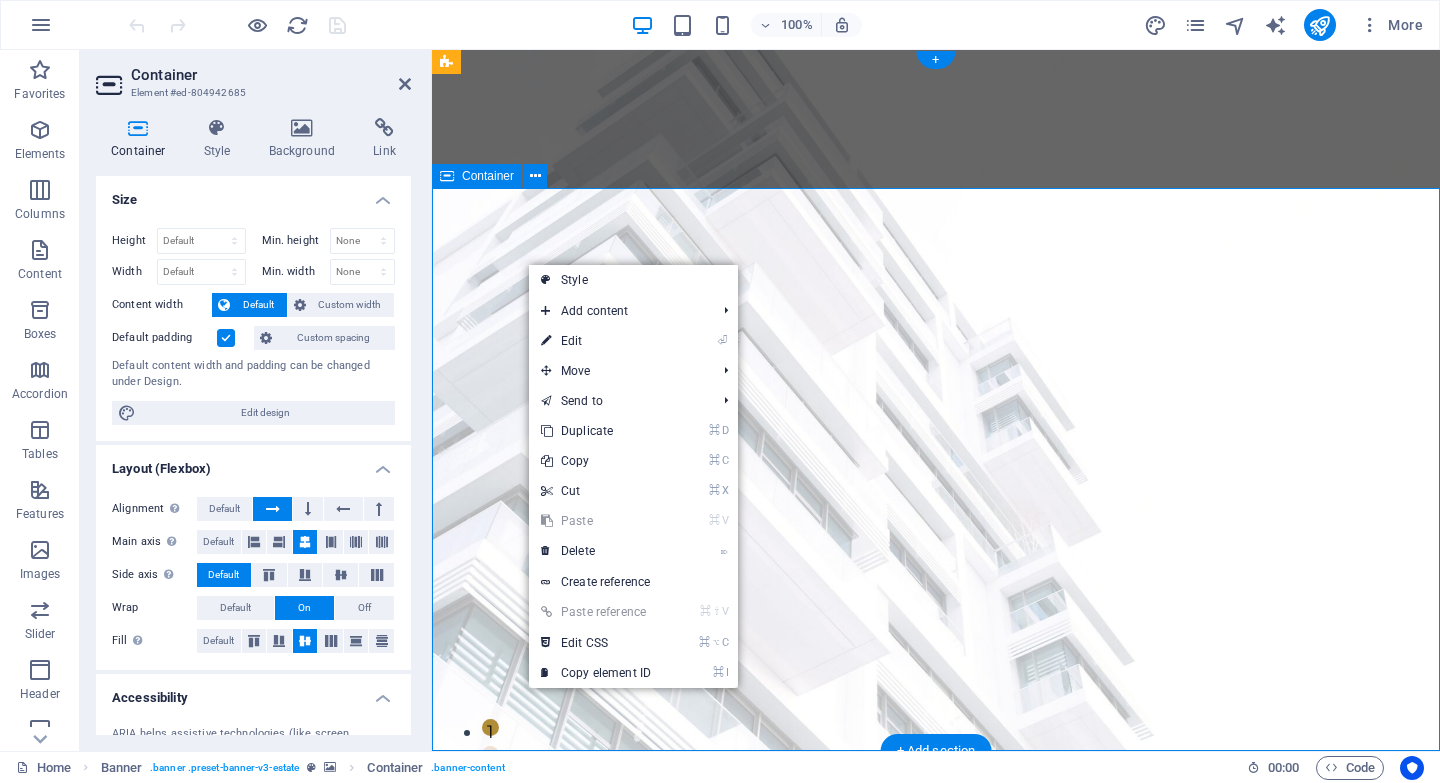 click on "FIND YOUR PERFECT PLACE TULUM & PLAYA DEL CARMEN More than just homes — we create opportunities. Join us in acquiring, transforming, and enhancing residential properties that not only uplift neighborhoods but also provide strong, sustainable returns. Become part of an intelligent investment journey designed to expand your wealth through real estate. get started" at bounding box center [936, 1170] 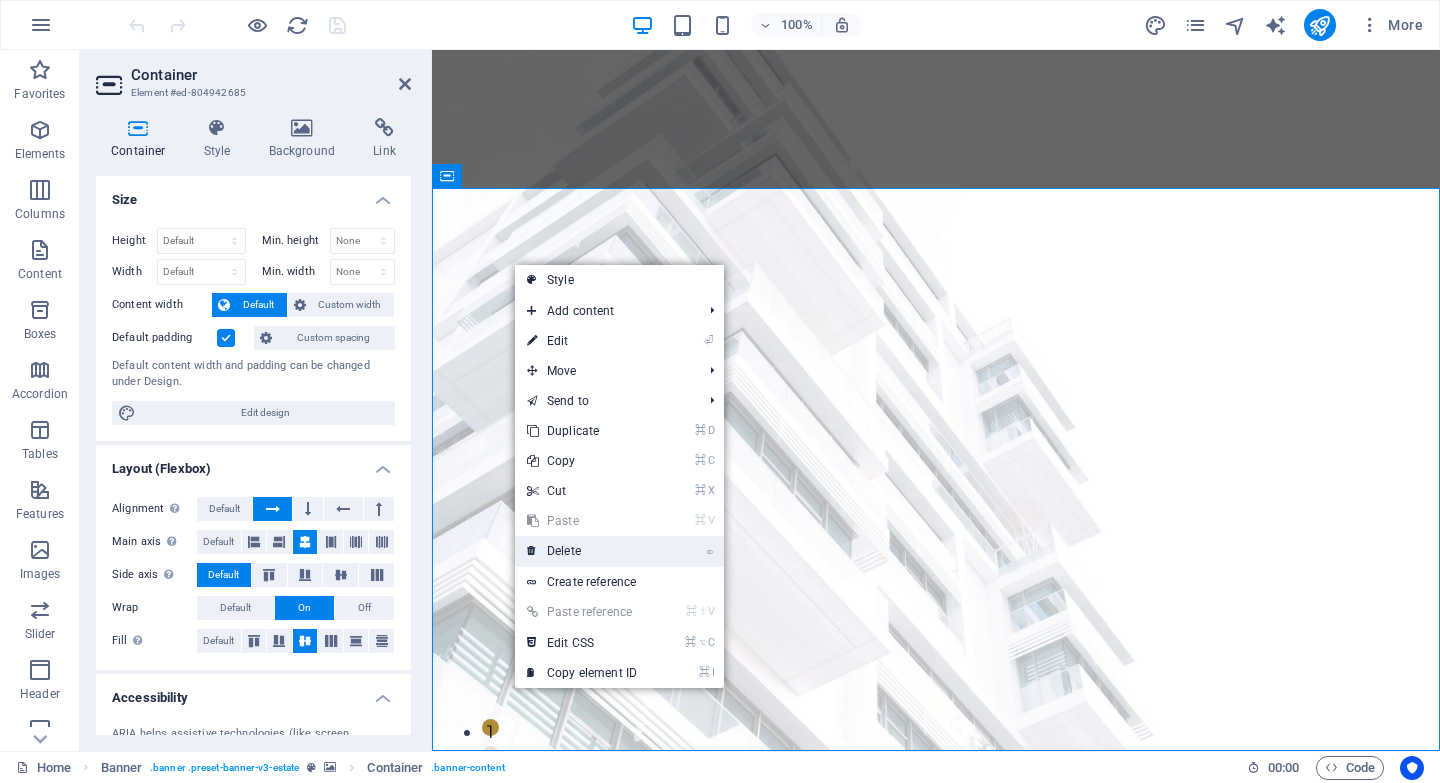 click on "⌦  Delete" at bounding box center [582, 551] 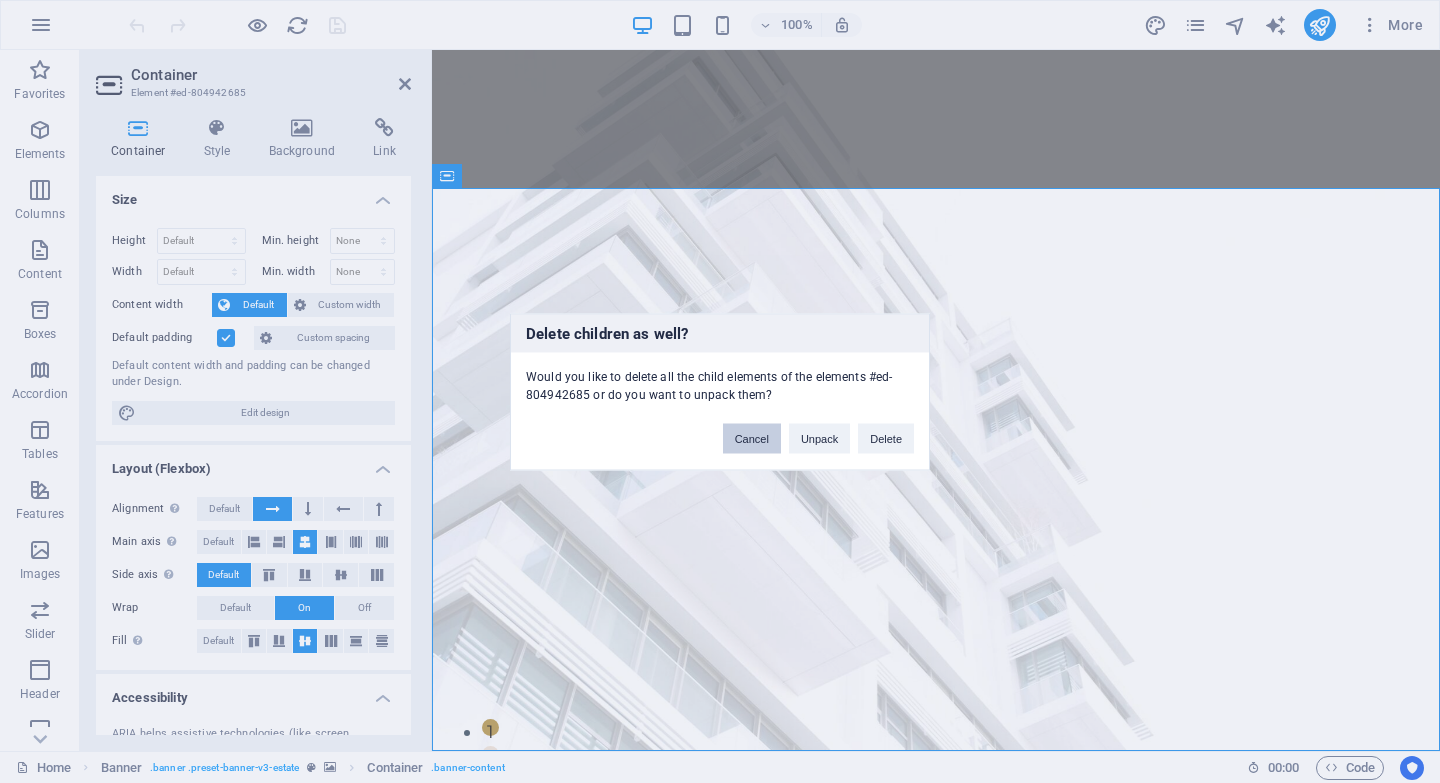 click on "Cancel" at bounding box center (752, 438) 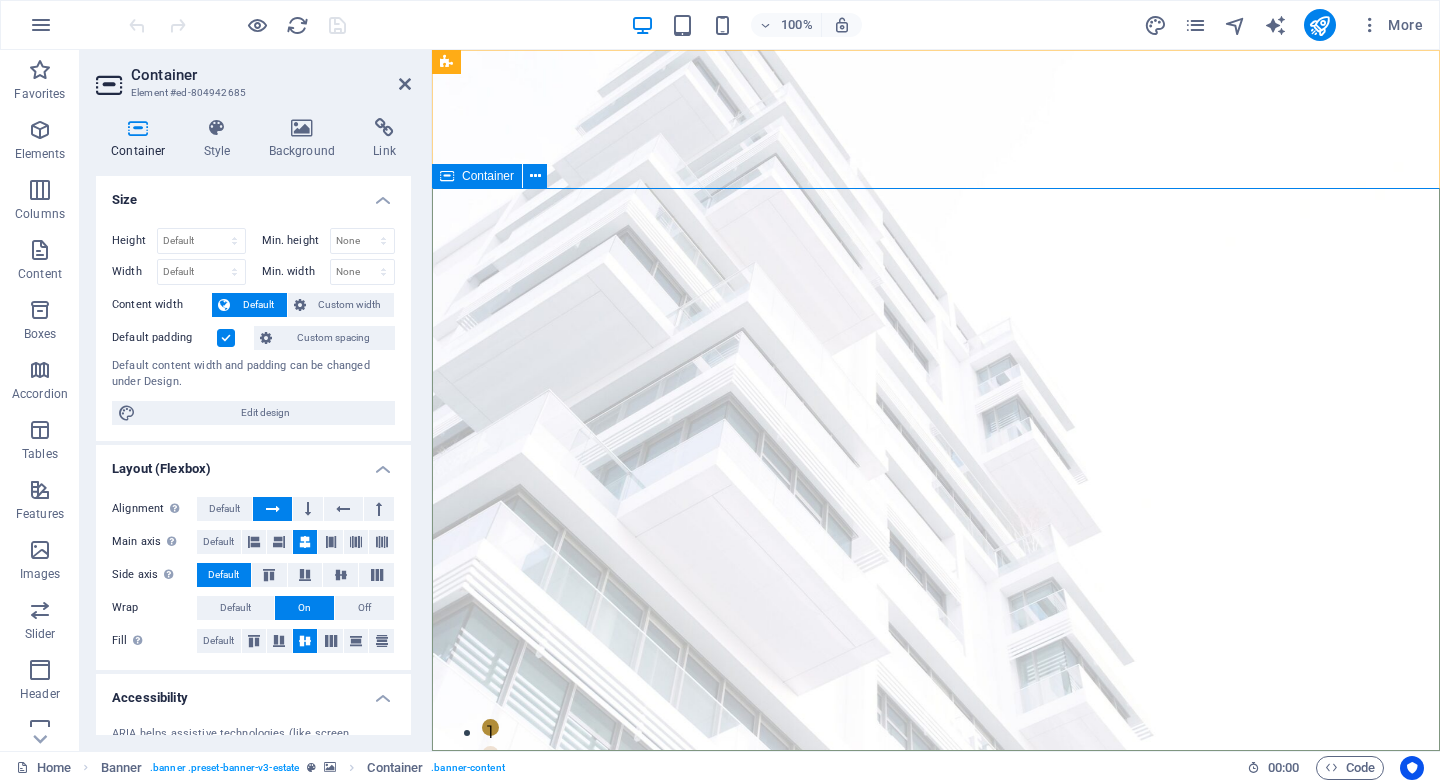 click on "FIND YOUR PERFECT PLACE TULUM & PLAYA DEL CARMEN More than just homes — we create opportunities. Join us in acquiring, transforming, and enhancing residential properties that not only uplift neighborhoods but also provide strong, sustainable returns. Become part of an intelligent investment journey designed to expand your wealth through real estate. get started" at bounding box center (936, 1170) 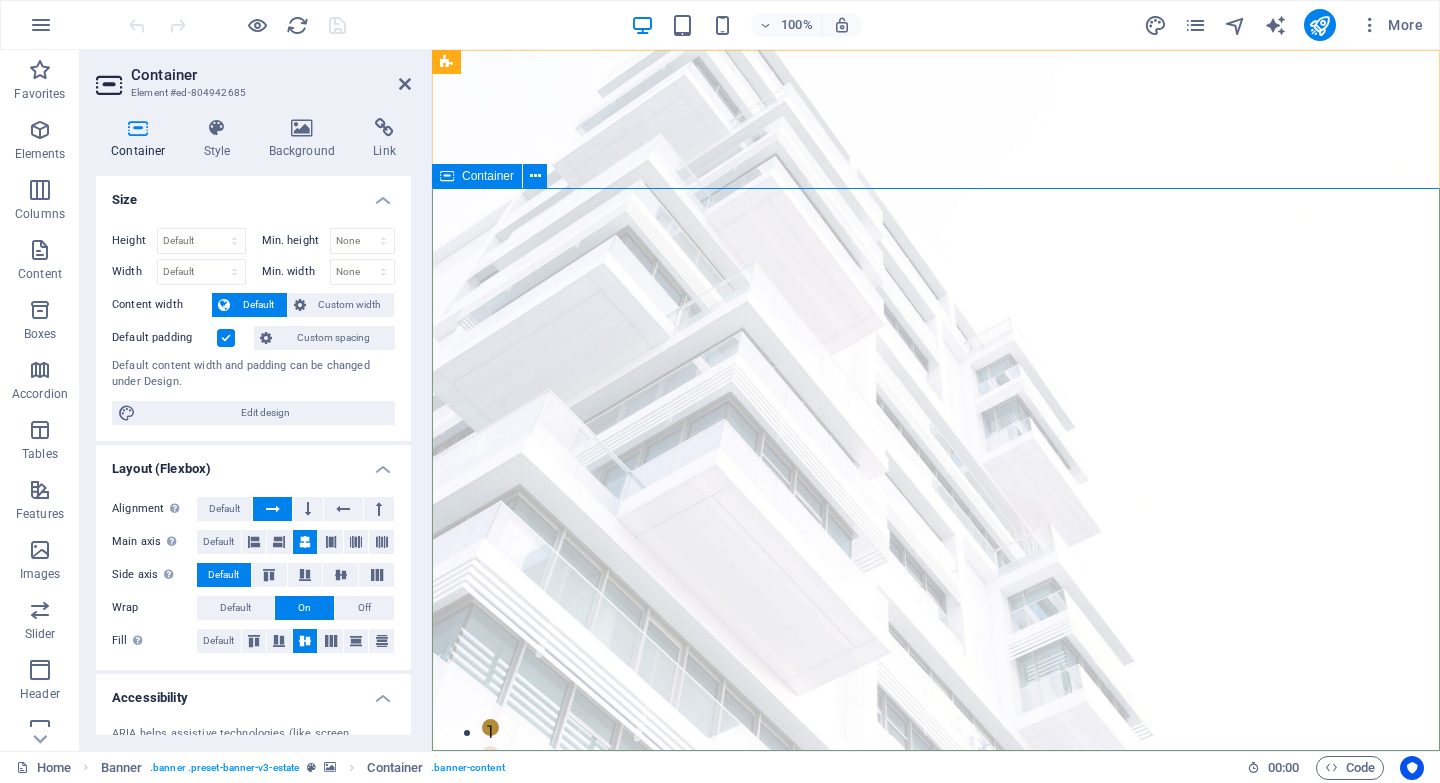 click on "FIND YOUR PERFECT PLACE TULUM & PLAYA DEL CARMEN More than just homes — we create opportunities. Join us in acquiring, transforming, and enhancing residential properties that not only uplift neighborhoods but also provide strong, sustainable returns. Become part of an intelligent investment journey designed to expand your wealth through real estate. get started" at bounding box center (936, 1170) 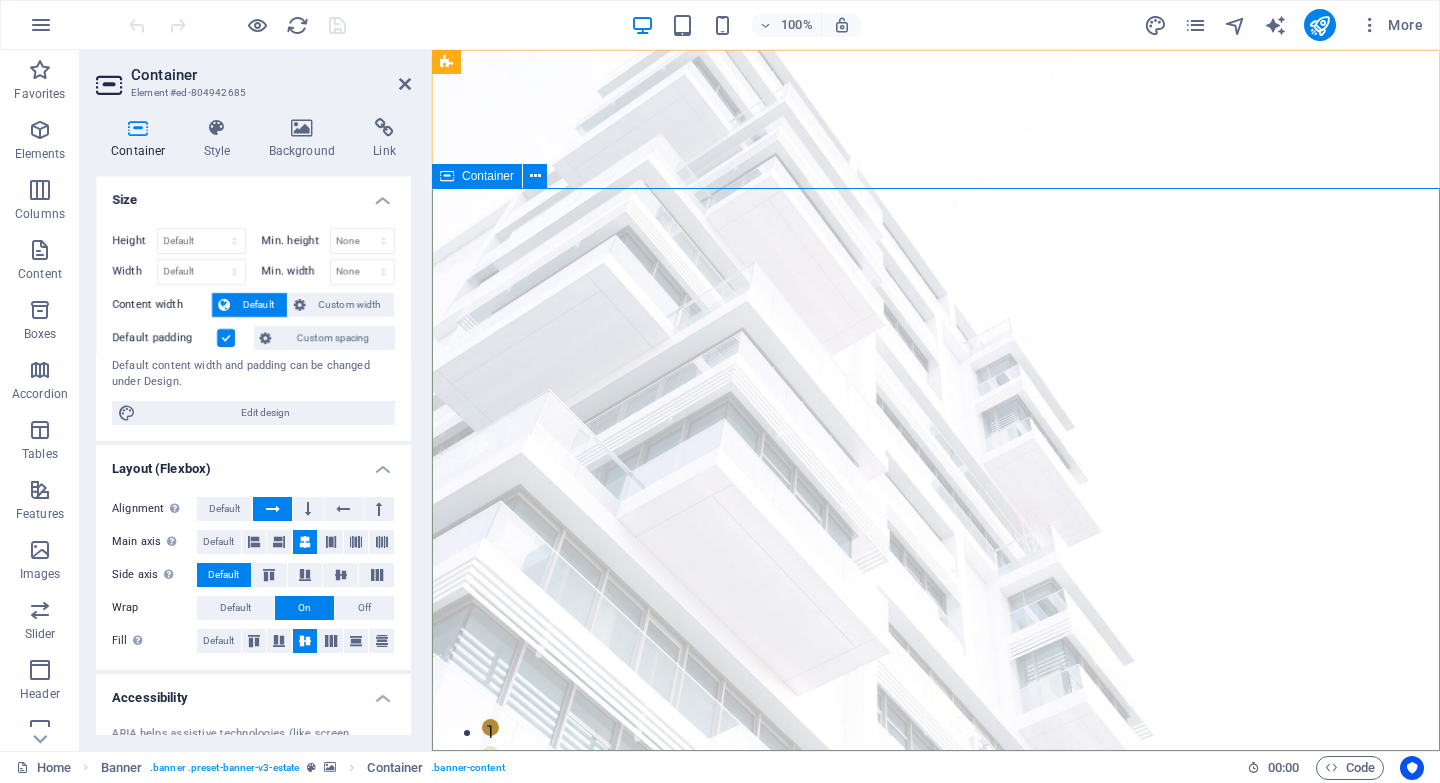 click on "FIND YOUR PERFECT PLACE TULUM & PLAYA DEL CARMEN More than just homes — we create opportunities. Join us in acquiring, transforming, and enhancing residential properties that not only uplift neighborhoods but also provide strong, sustainable returns. Become part of an intelligent investment journey designed to expand your wealth through real estate. get started" at bounding box center [936, 1170] 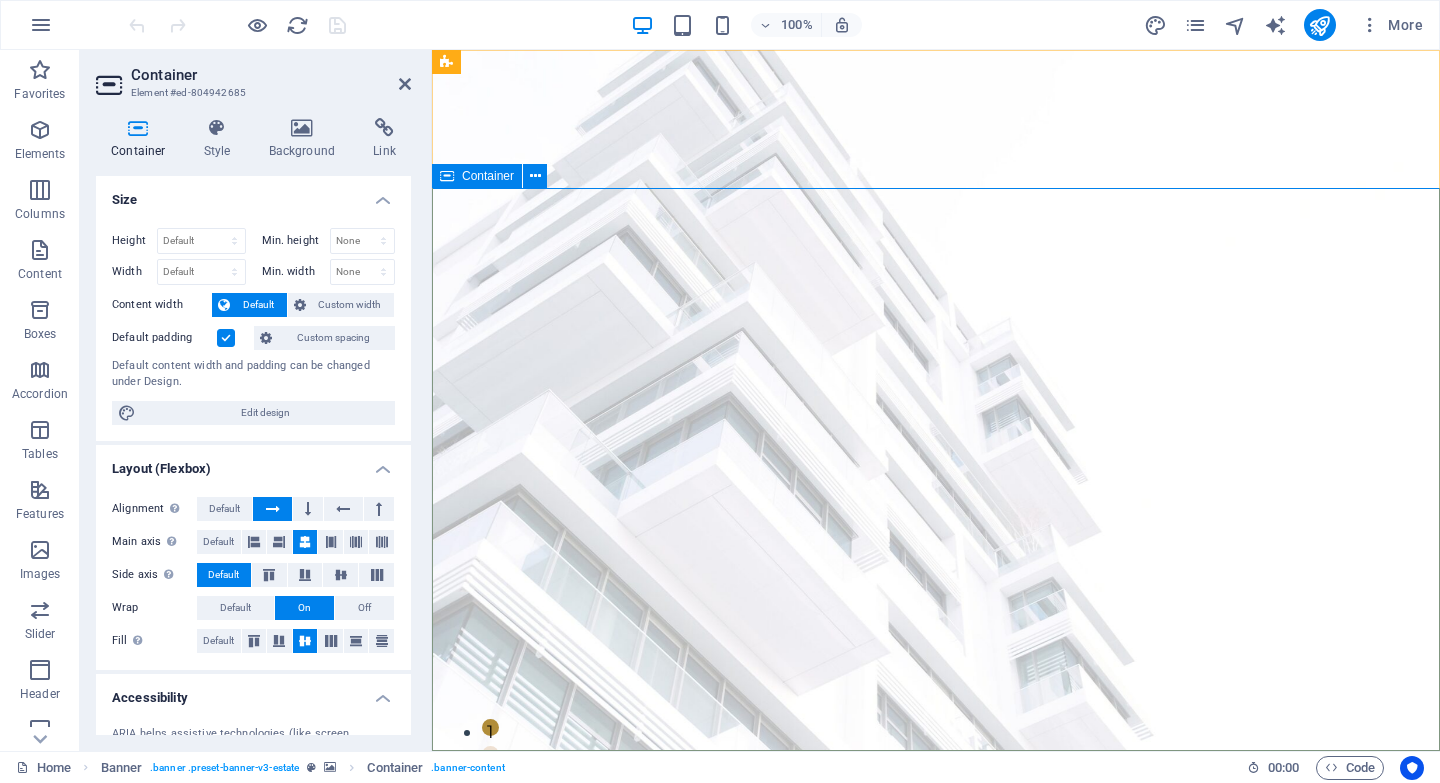 click on "FIND YOUR PERFECT PLACE TULUM & PLAYA DEL CARMEN More than just homes — we create opportunities. Join us in acquiring, transforming, and enhancing residential properties that not only uplift neighborhoods but also provide strong, sustainable returns. Become part of an intelligent investment journey designed to expand your wealth through real estate. get started" at bounding box center (936, 1170) 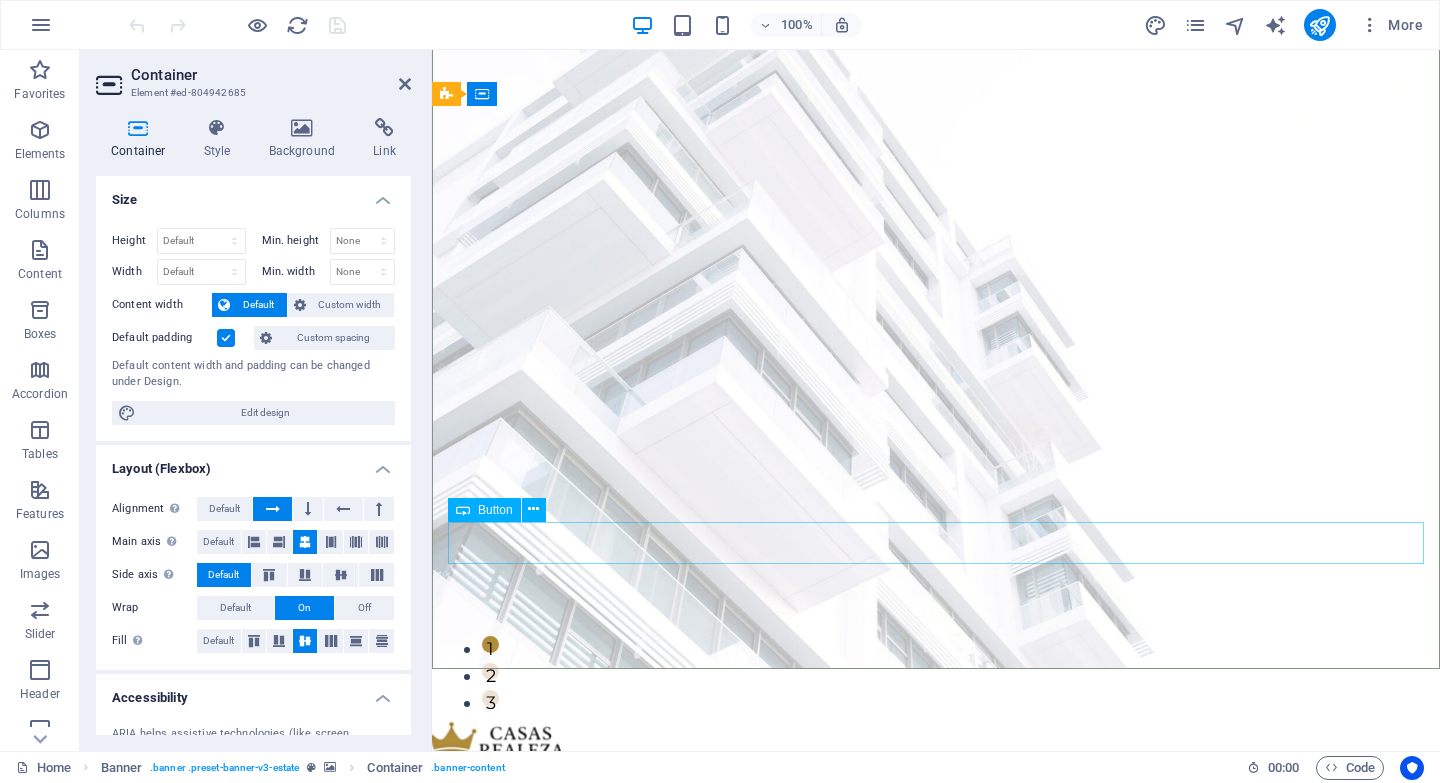 scroll, scrollTop: 82, scrollLeft: 0, axis: vertical 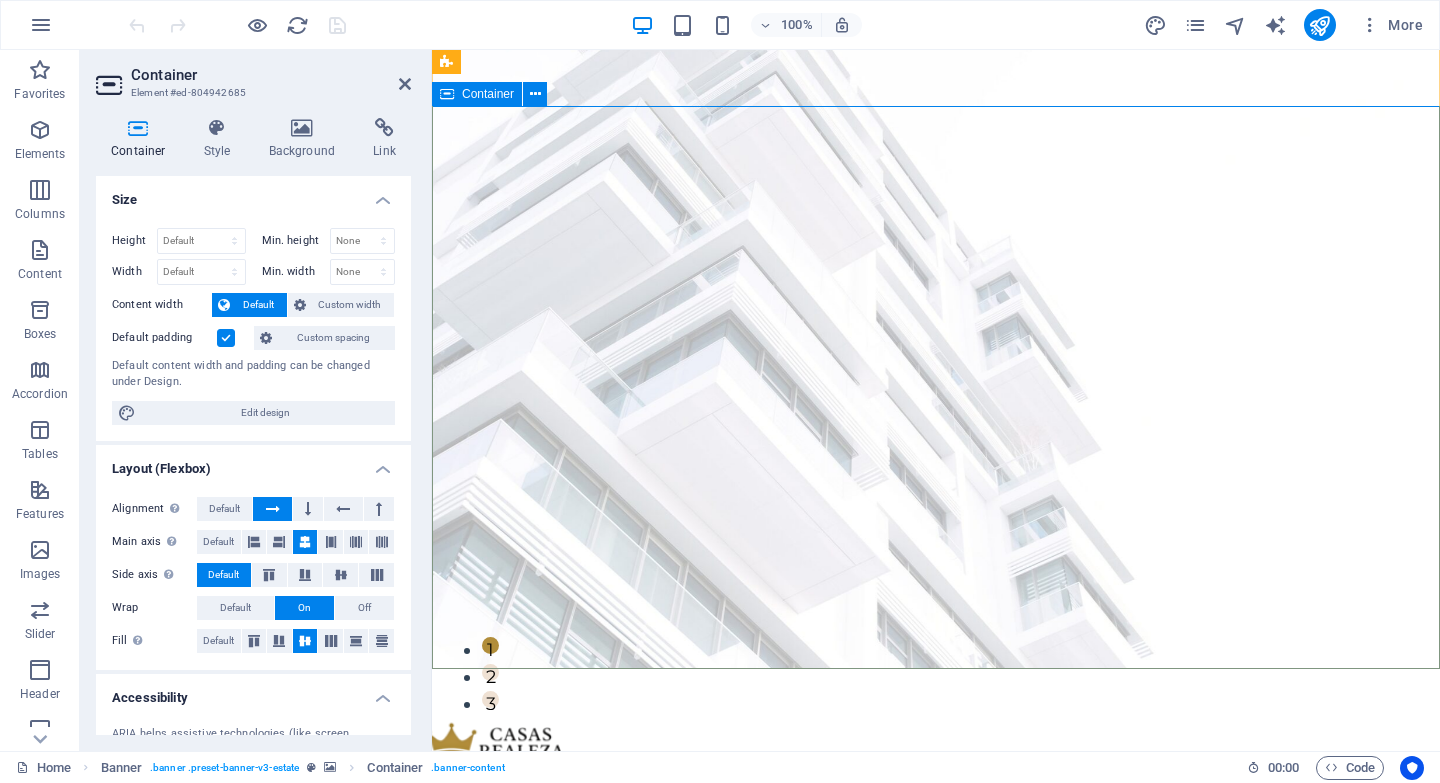 click on "FIND YOUR PERFECT PLACE TULUM & PLAYA DEL CARMEN More than just homes — we create opportunities. Join us in acquiring, transforming, and enhancing residential properties that not only uplift neighborhoods but also provide strong, sustainable returns. Become part of an intelligent investment journey designed to expand your wealth through real estate. get started" at bounding box center [936, 1088] 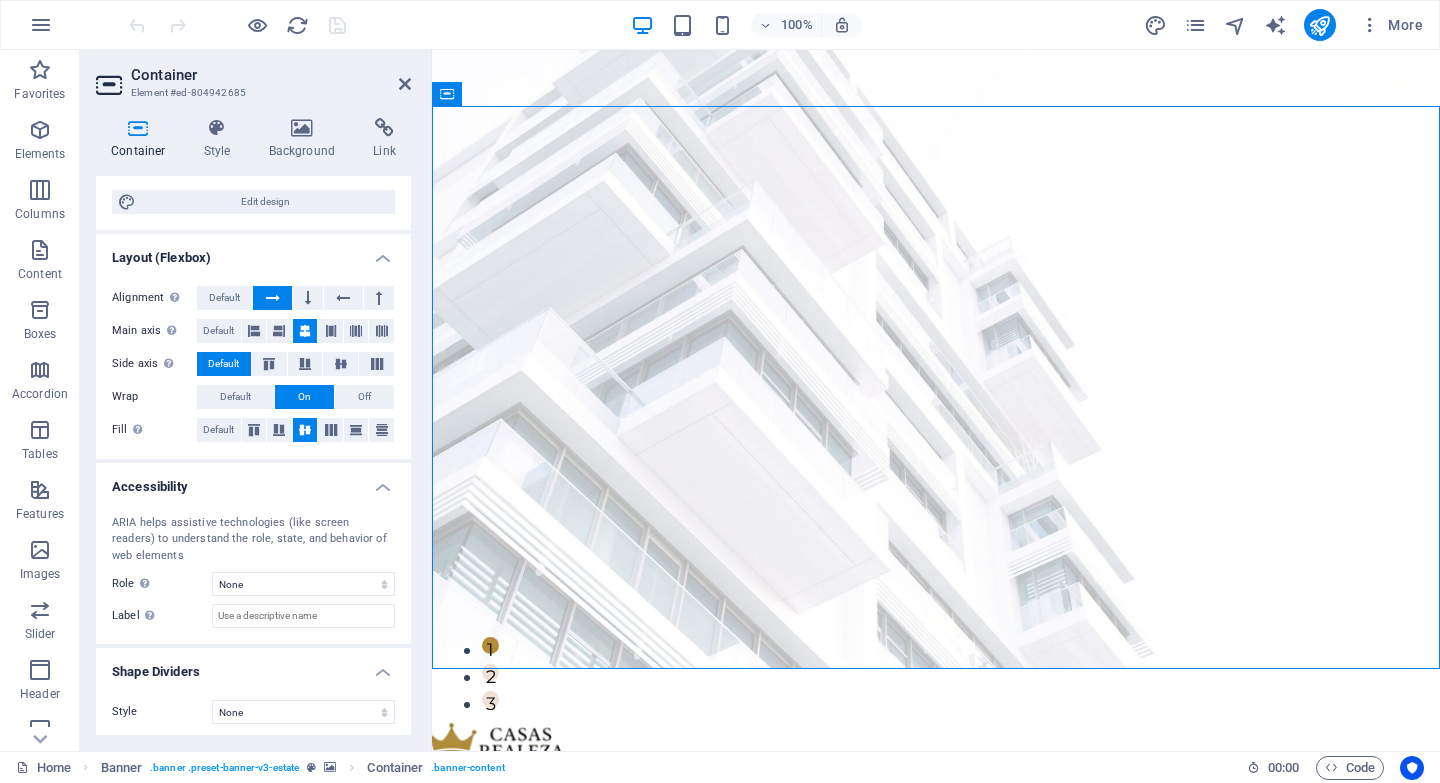 scroll, scrollTop: 0, scrollLeft: 0, axis: both 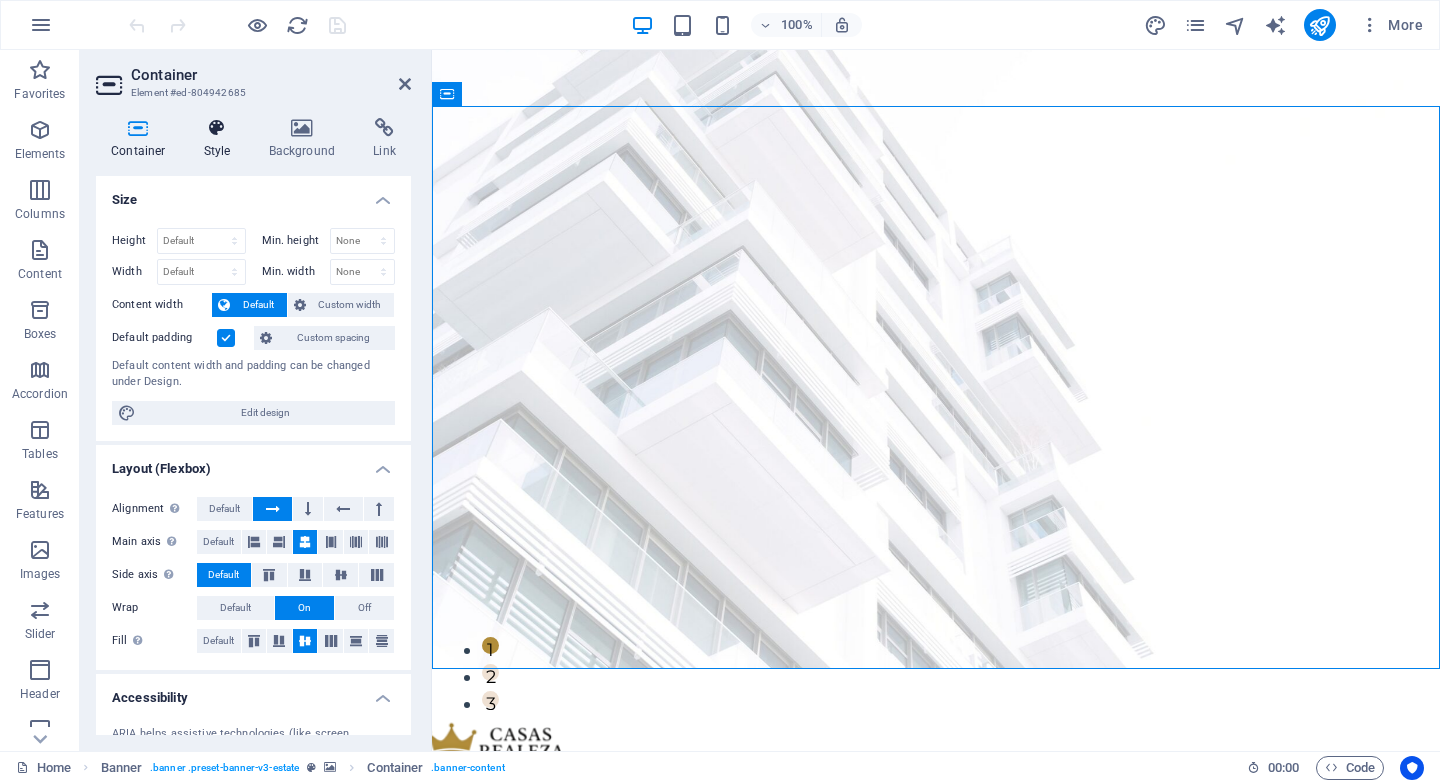click at bounding box center (217, 128) 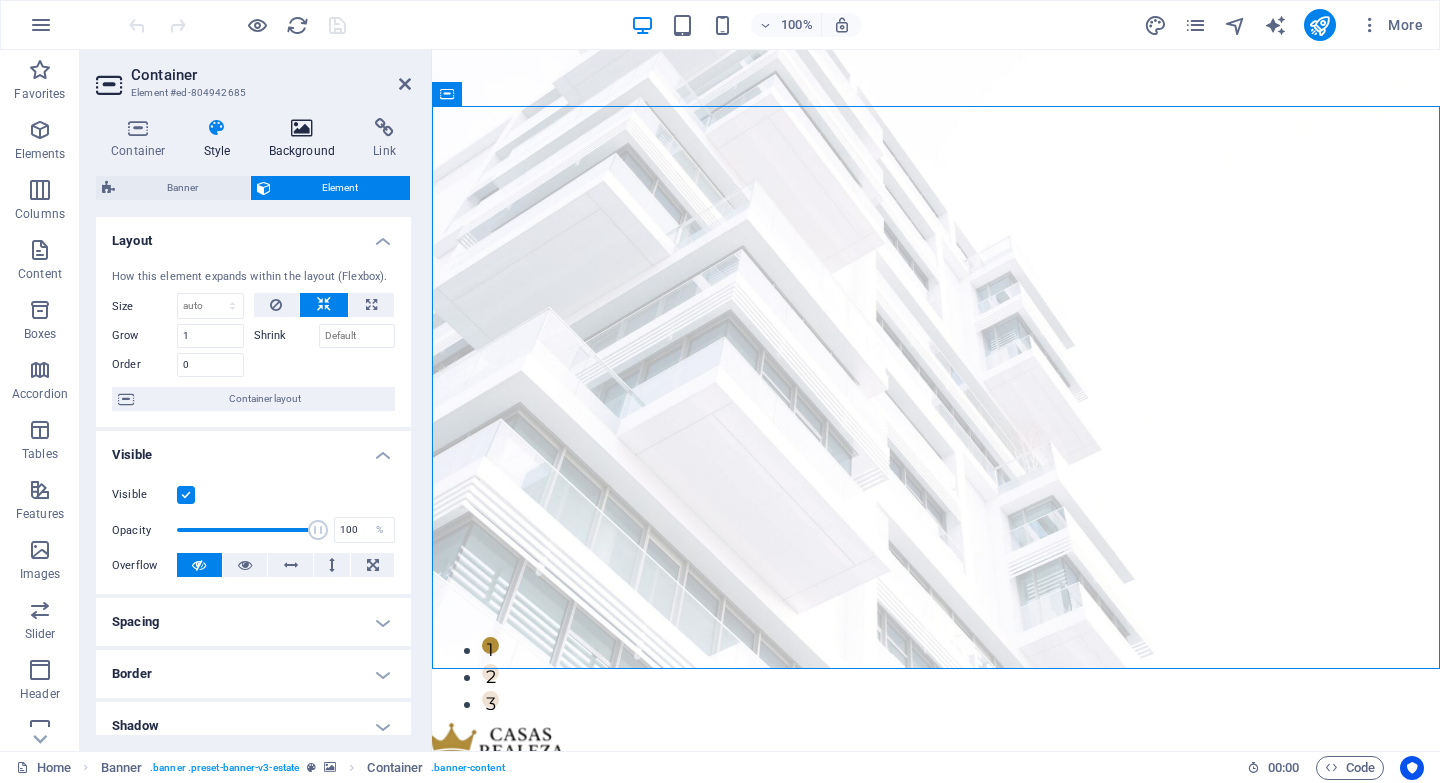 click at bounding box center (302, 128) 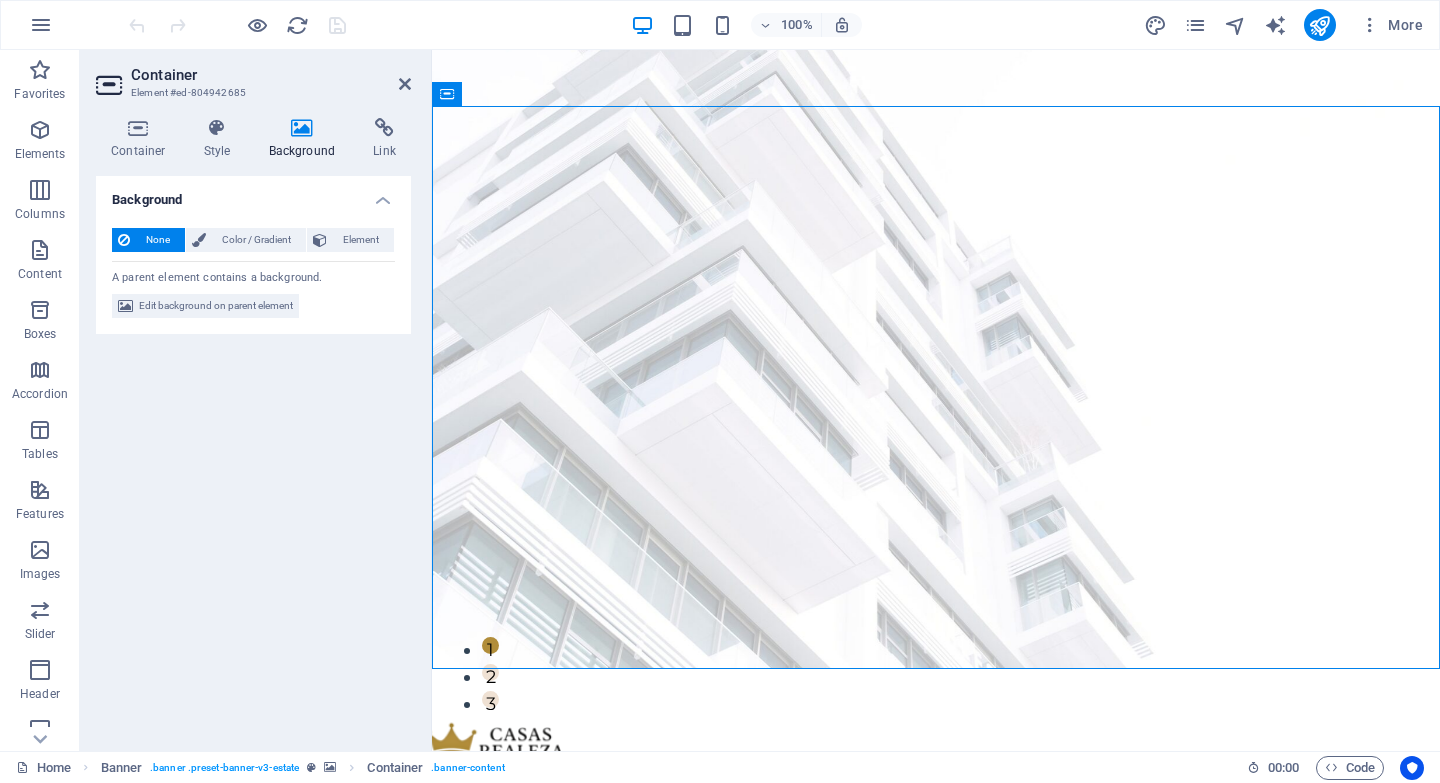 click at bounding box center [302, 128] 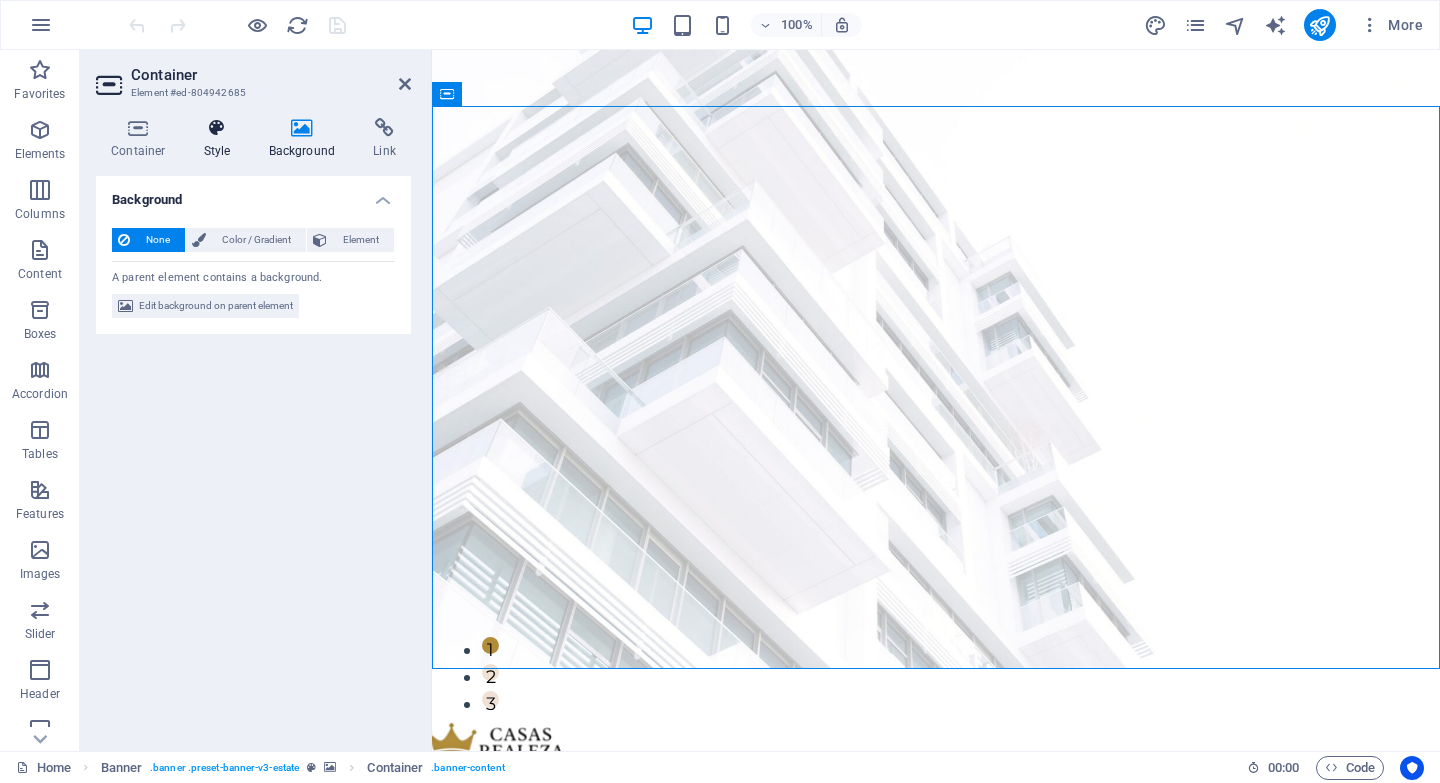 click on "Style" at bounding box center (221, 139) 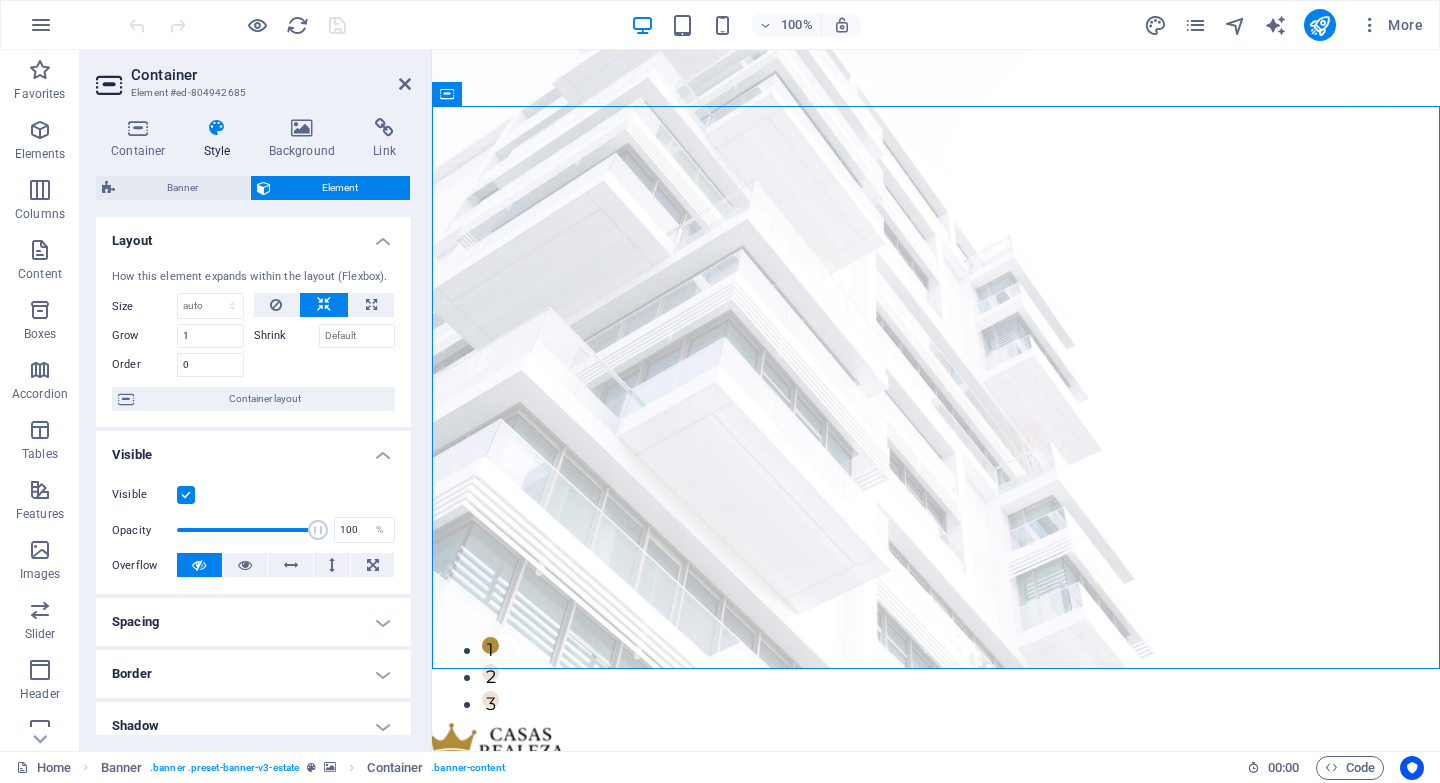 scroll, scrollTop: 327, scrollLeft: 0, axis: vertical 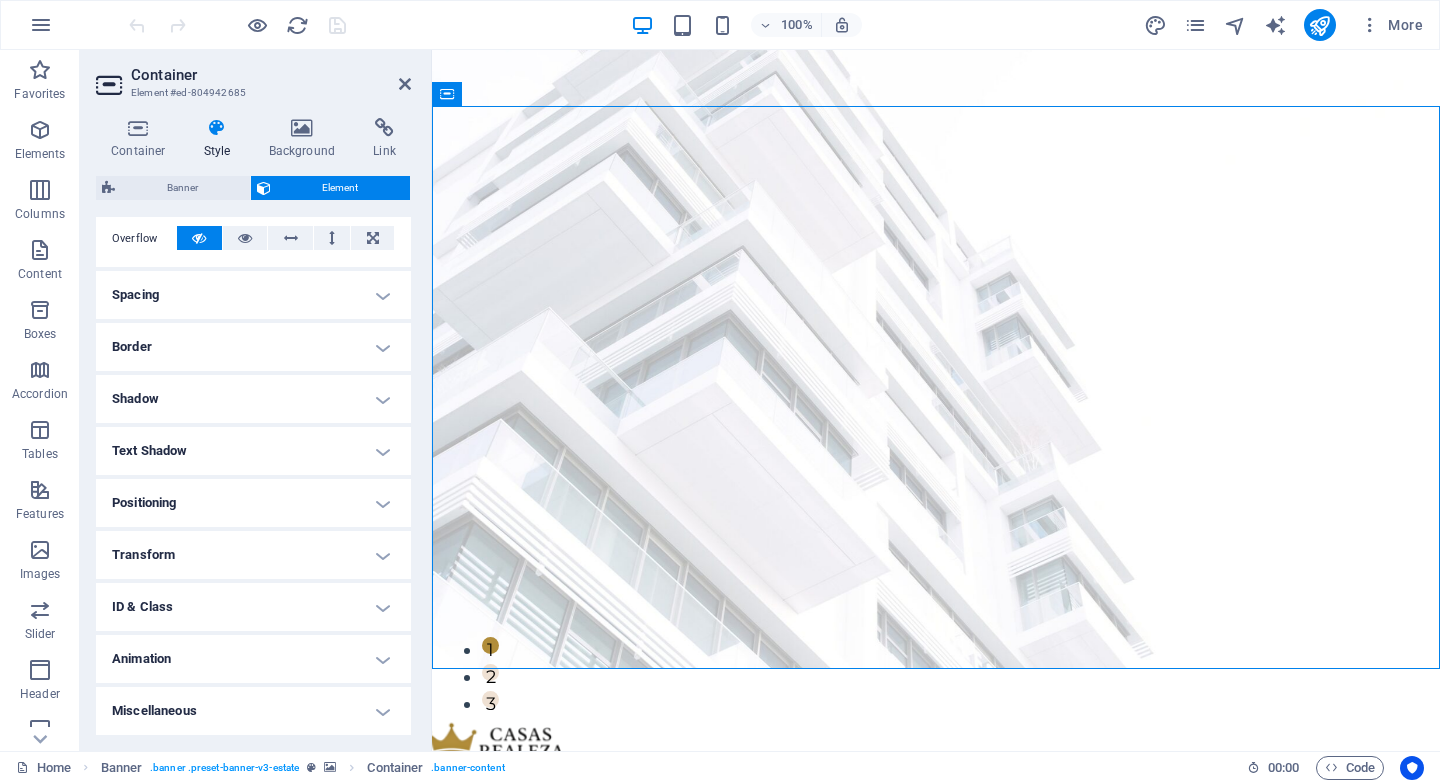 click on "Container Element #ed-804942685
Container Style Background Link Size Height Default px rem % vh vw Min. height None px rem % vh vw Width Default px rem % em vh vw Min. width None px rem % vh vw Content width Default Custom width Width Default px rem % em vh vw Min. width None px rem % vh vw Default padding Custom spacing Default content width and padding can be changed under Design. Edit design Layout (Flexbox) Alignment Determines the flex direction. Default Main axis Determine how elements should behave along the main axis inside this container (justify content). Default Side axis Control the vertical direction of the element inside of the container (align items). Default Wrap Default On Off Fill Controls the distances and direction of elements on the y-axis across several lines (align content). Default Accessibility ARIA helps assistive technologies (like screen readers) to understand the role, state, and behavior of web elements Role The ARIA role defines the purpose of an element.  None" at bounding box center [256, 400] 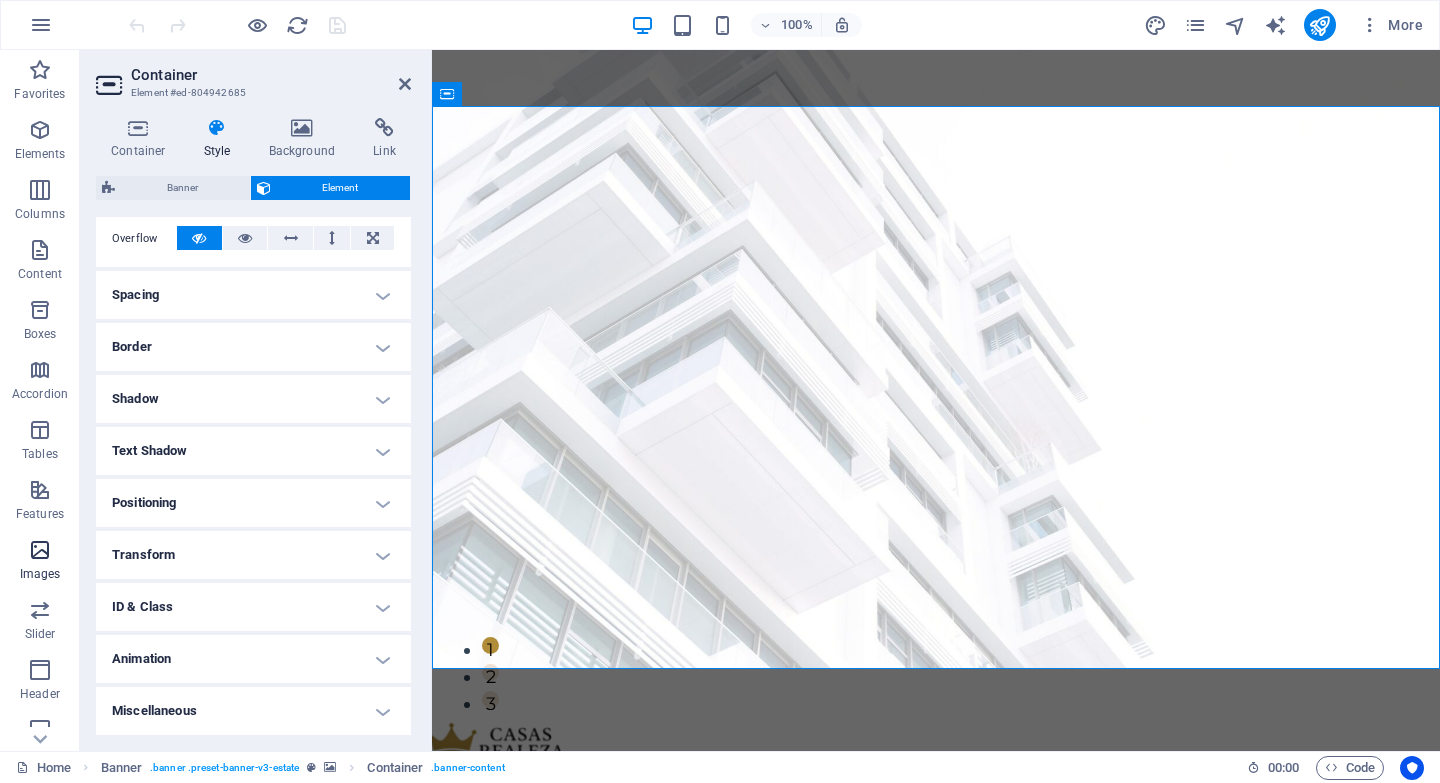 click at bounding box center (40, 550) 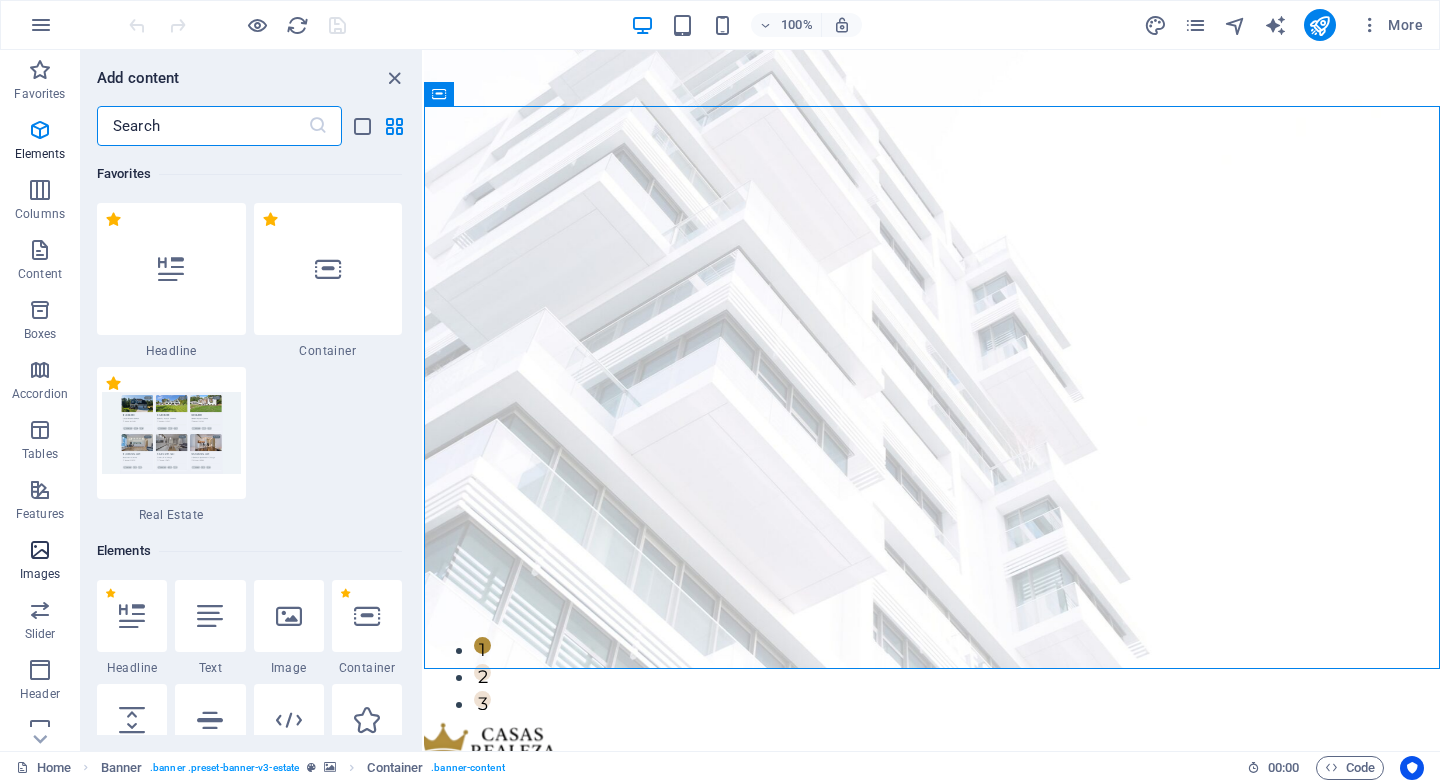 scroll, scrollTop: 10304, scrollLeft: 0, axis: vertical 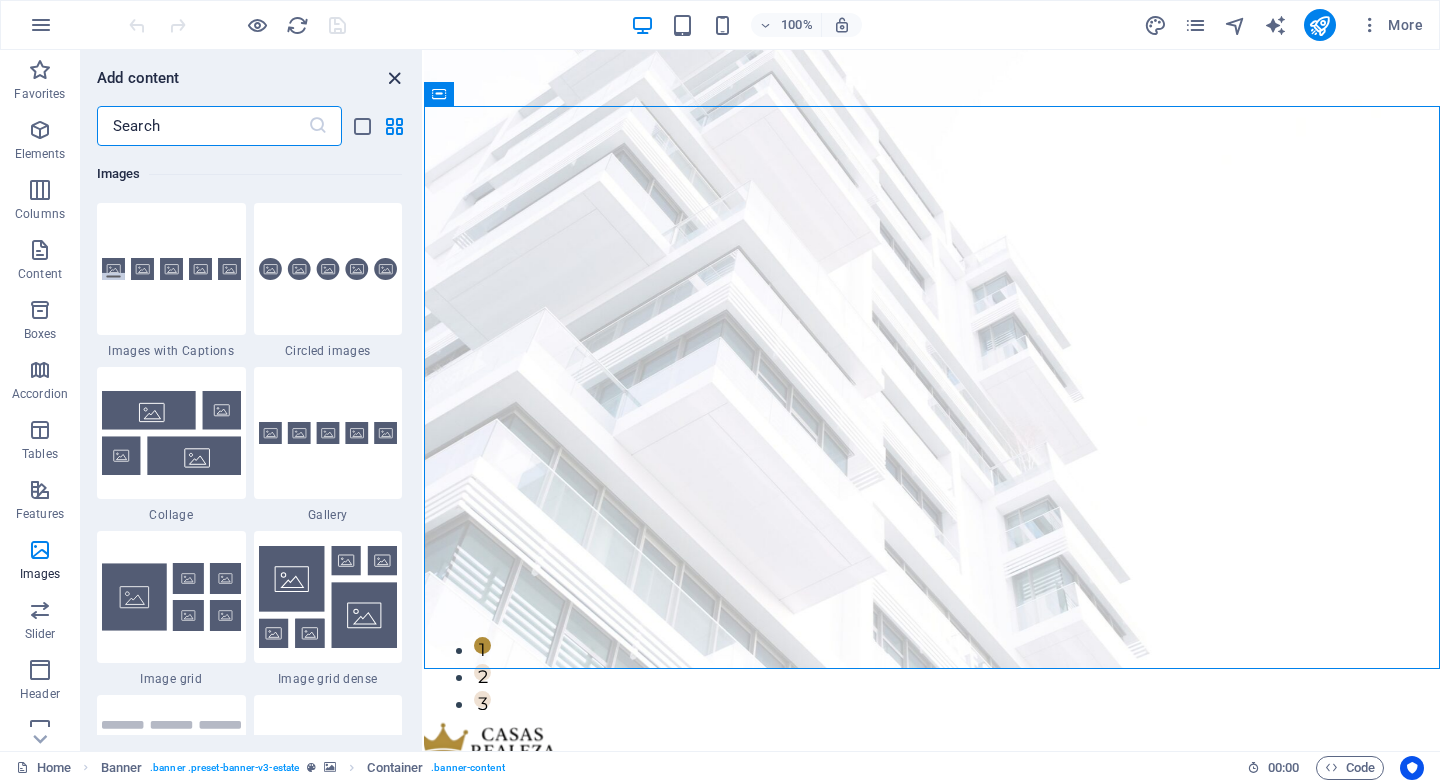 click at bounding box center (394, 78) 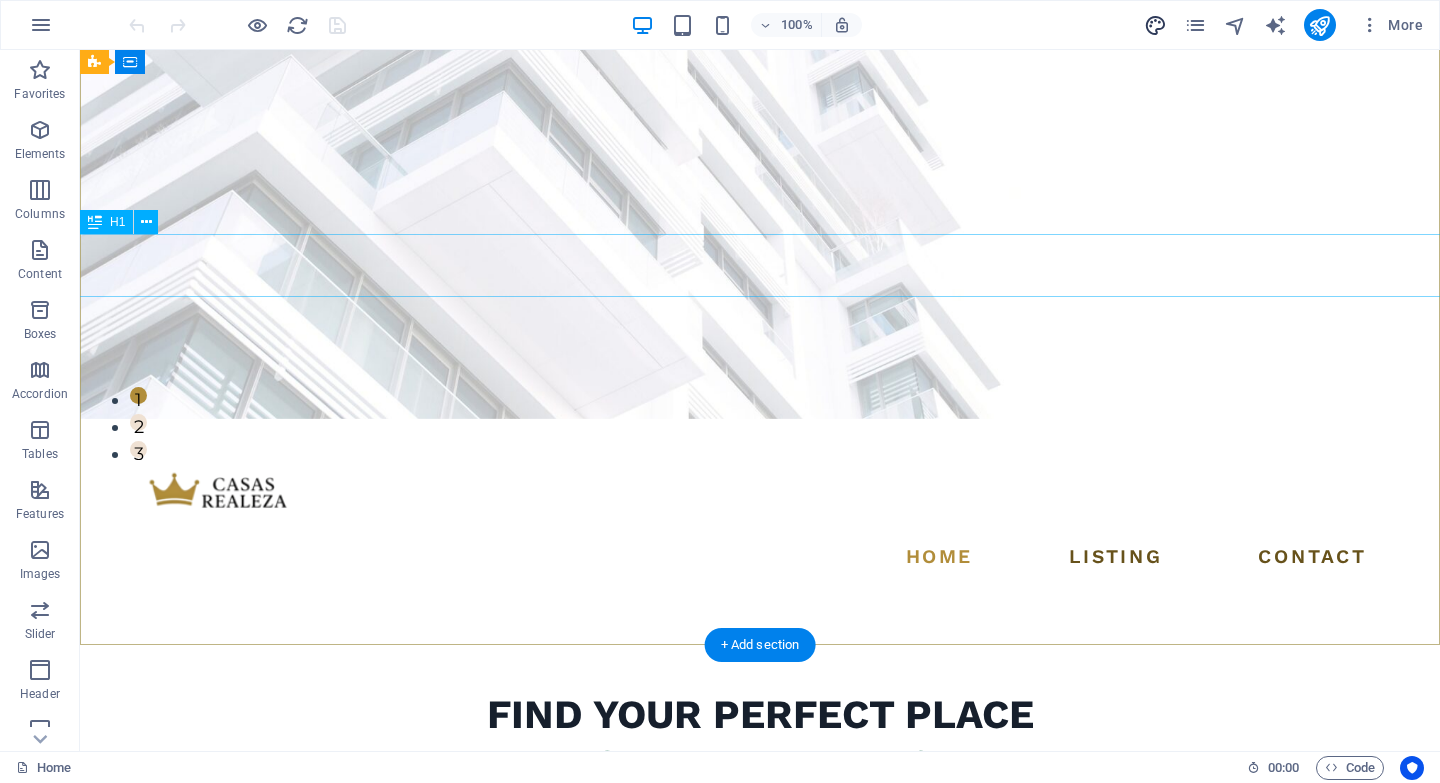 scroll, scrollTop: 0, scrollLeft: 0, axis: both 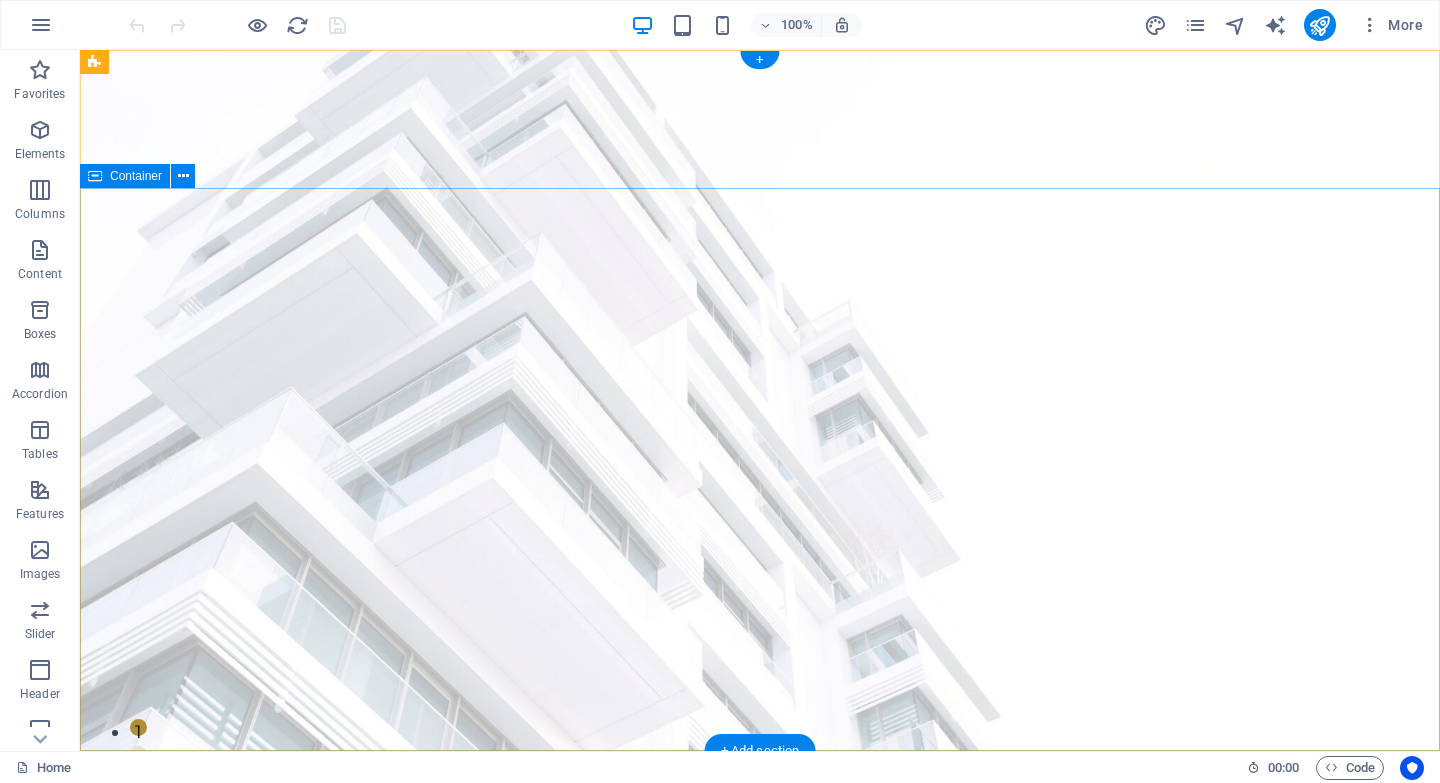 click on "FIND YOUR PERFECT PLACE TULUM & PLAYA DEL CARMEN More than just homes — we create opportunities. Join us in acquiring, transforming, and enhancing residential properties that not only uplift neighborhoods but also provide strong, sustainable returns. Become part of an intelligent investment journey designed to expand your wealth through real estate. get started" at bounding box center (760, 1170) 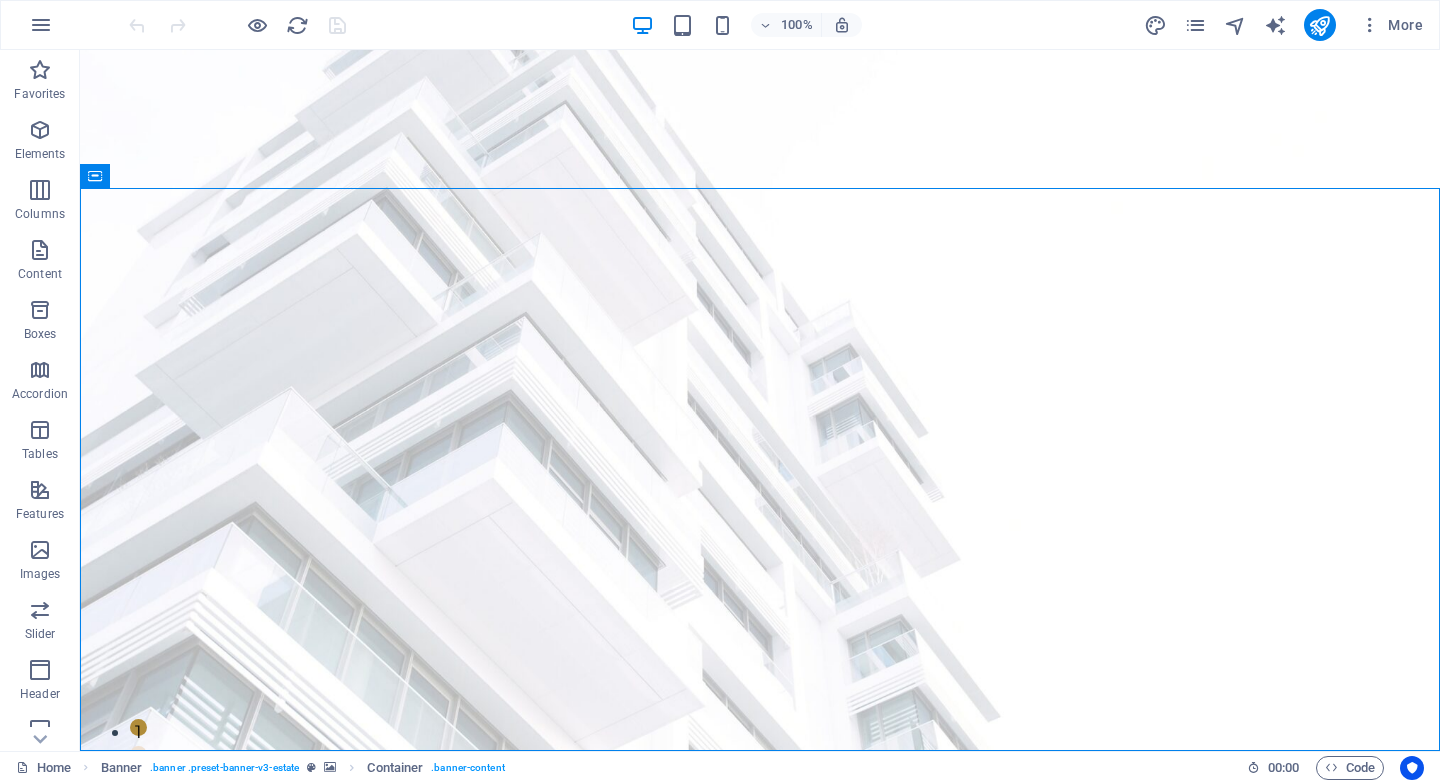 click on "More" at bounding box center [1287, 25] 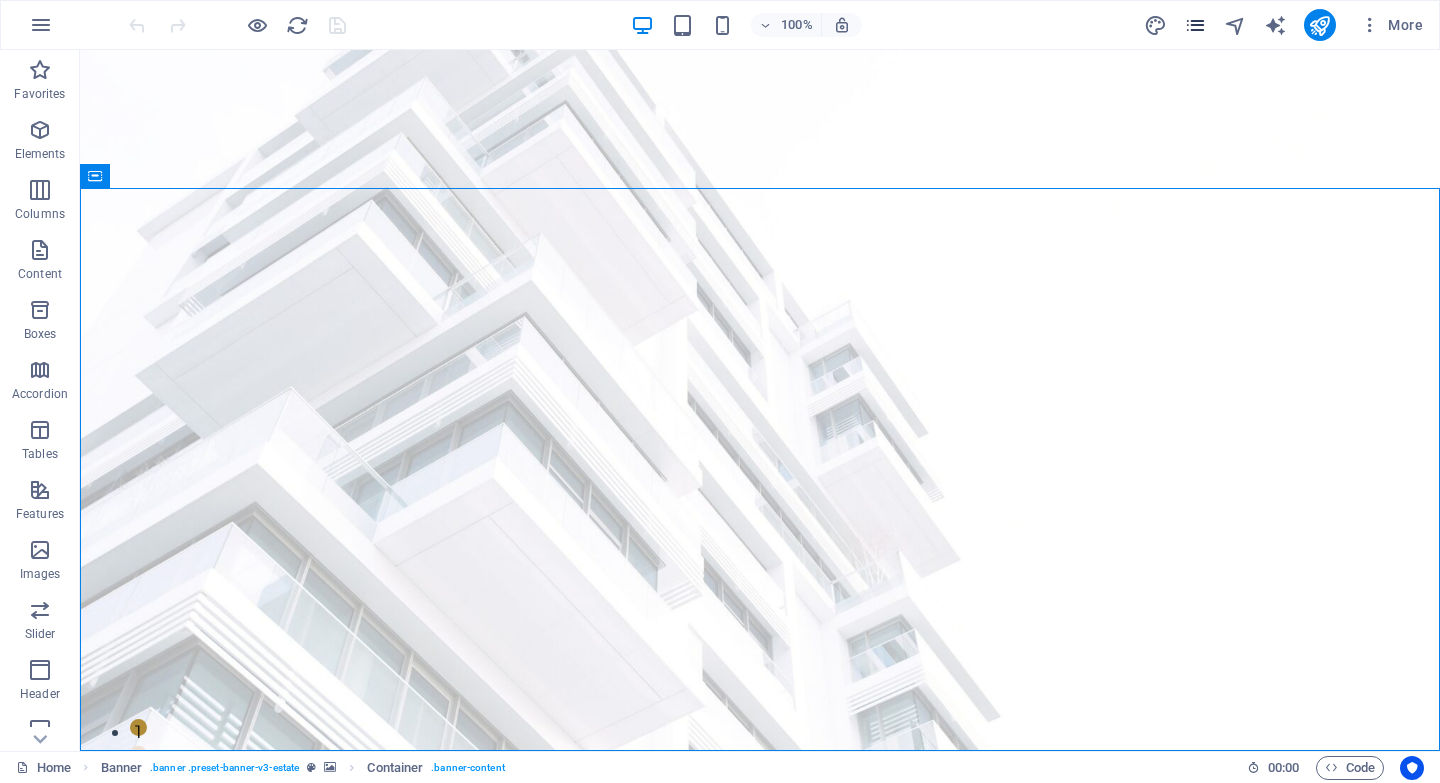click at bounding box center (1195, 25) 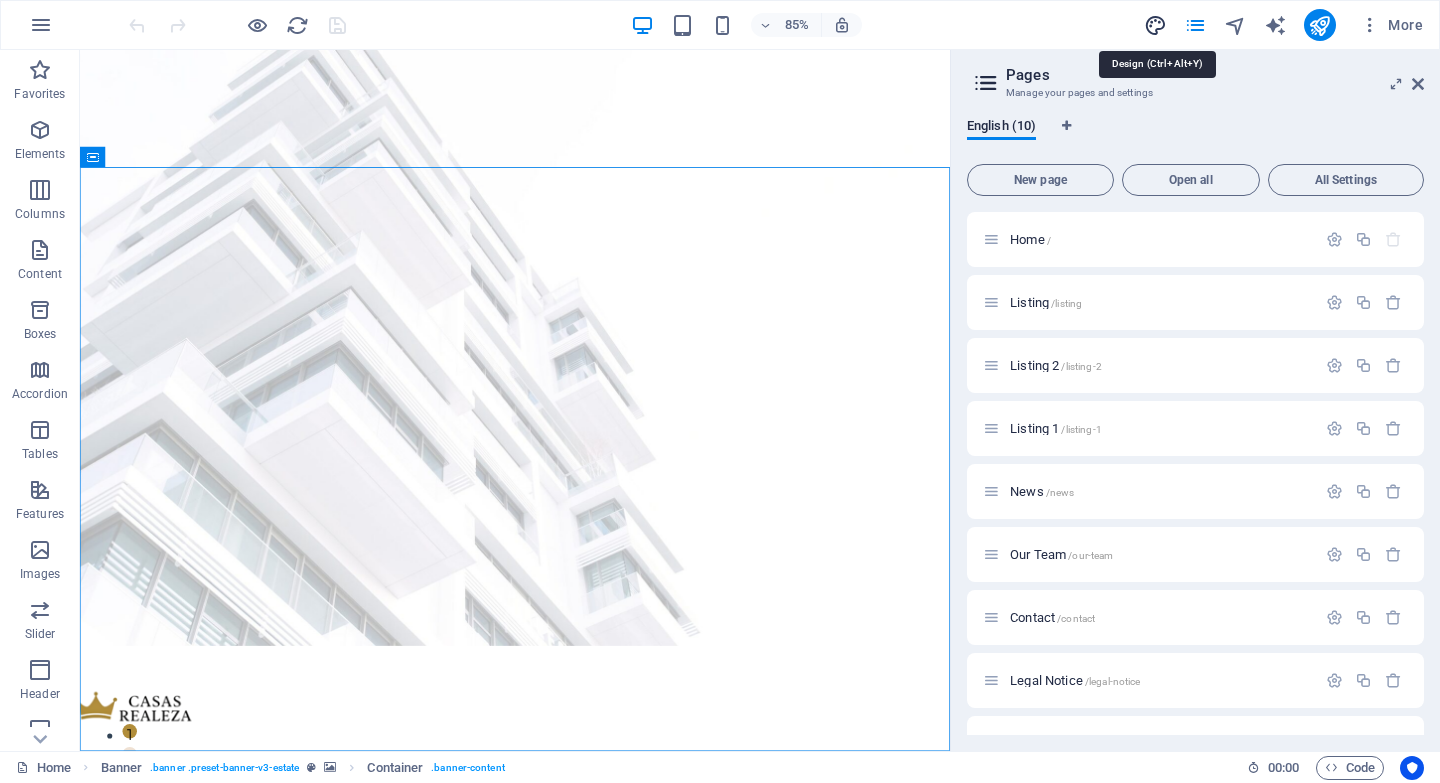click at bounding box center (1155, 25) 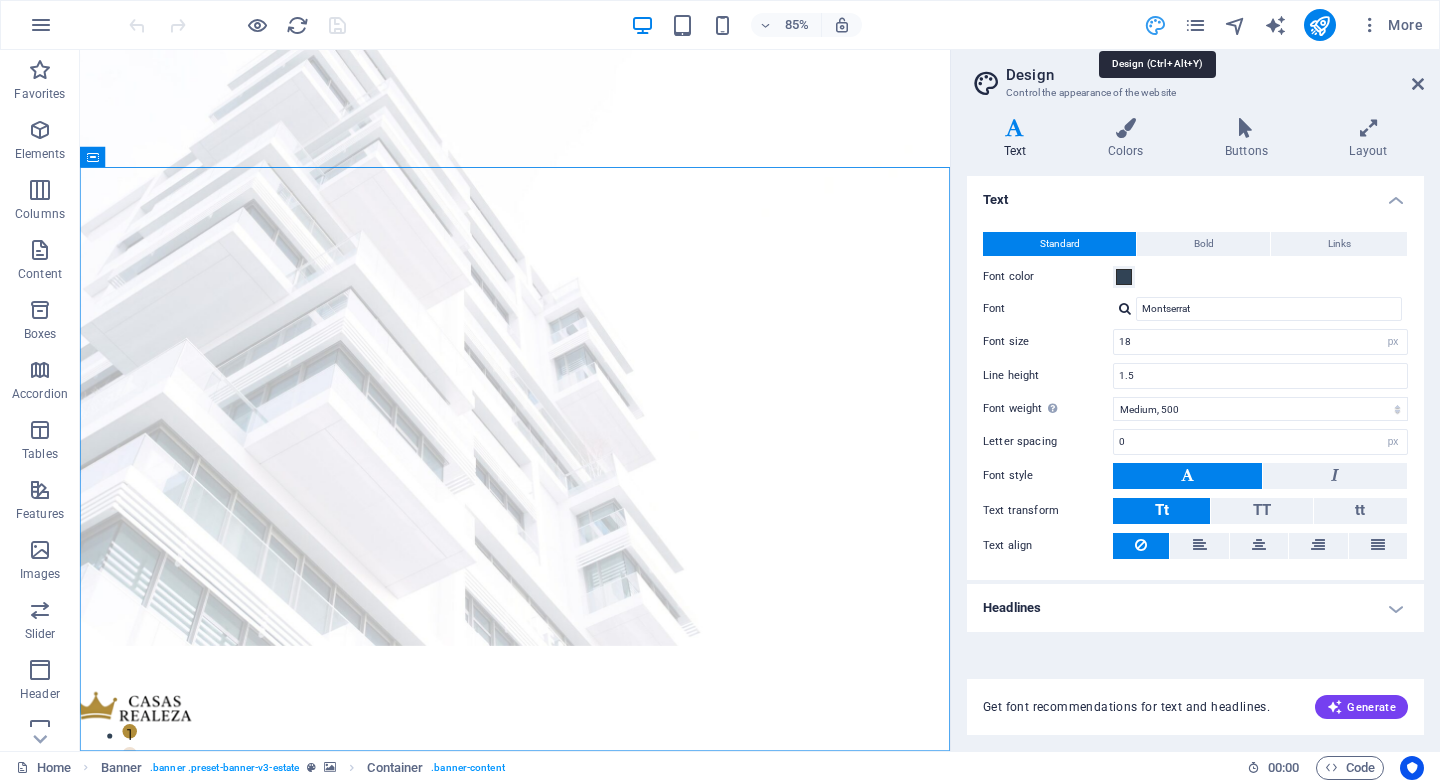 click at bounding box center (1155, 25) 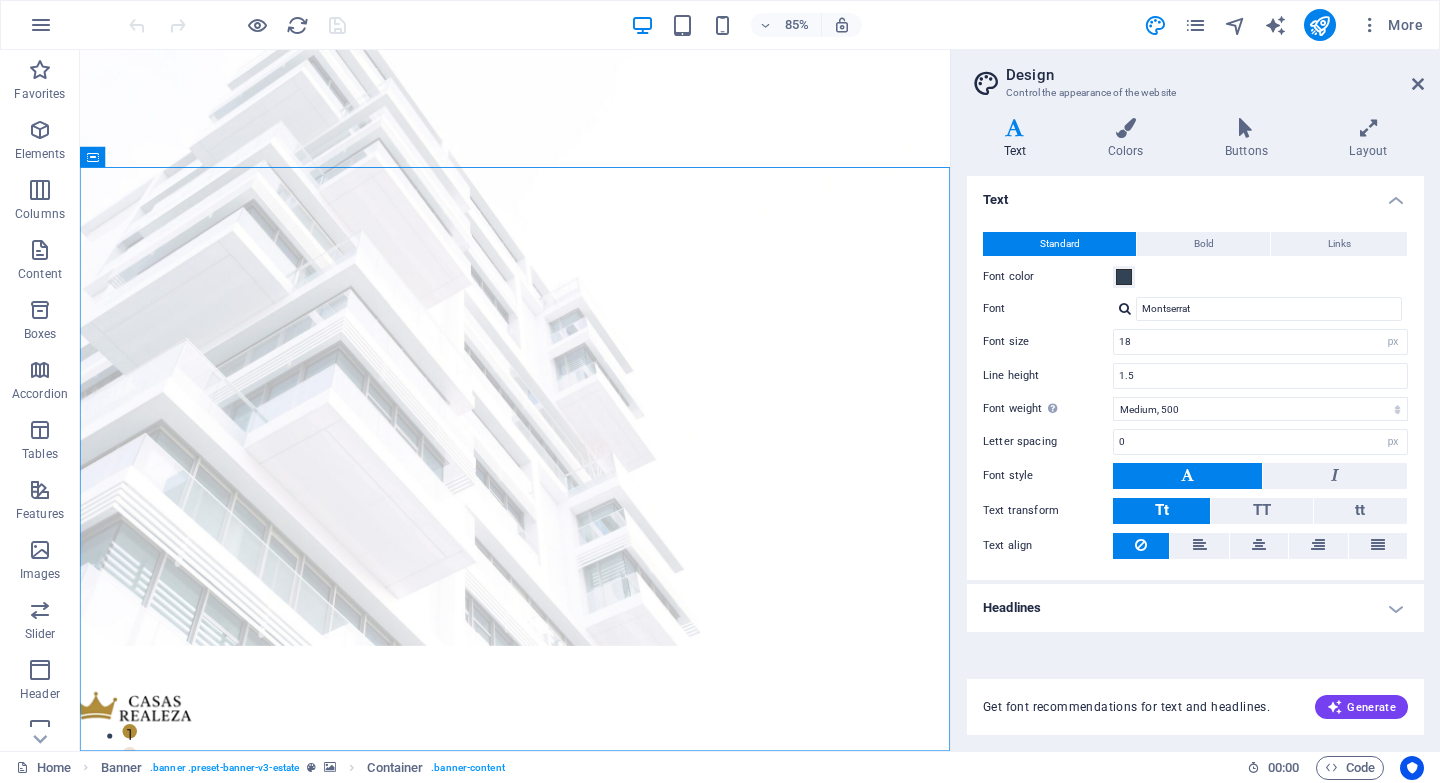 click on "Design" at bounding box center (1215, 75) 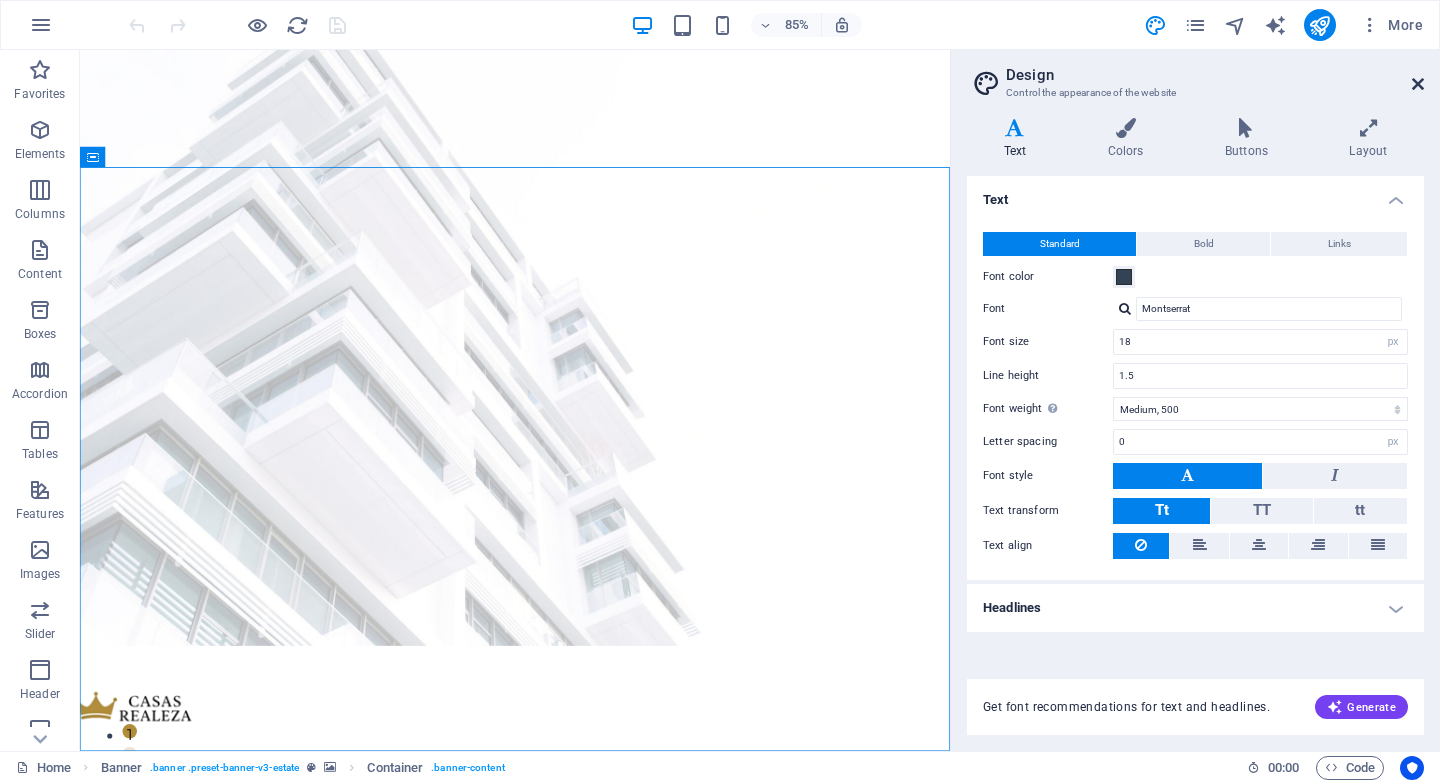 click at bounding box center (1418, 84) 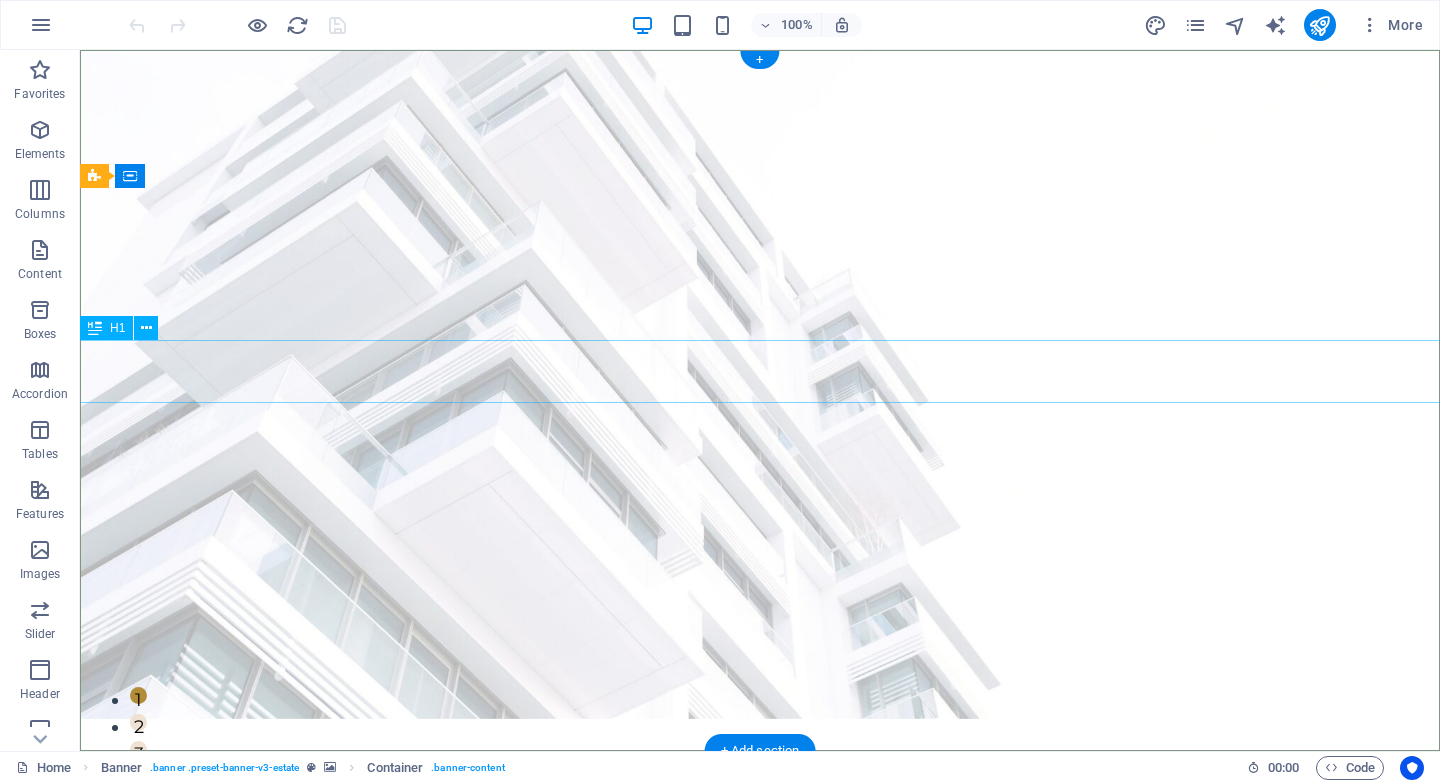 scroll, scrollTop: 0, scrollLeft: 0, axis: both 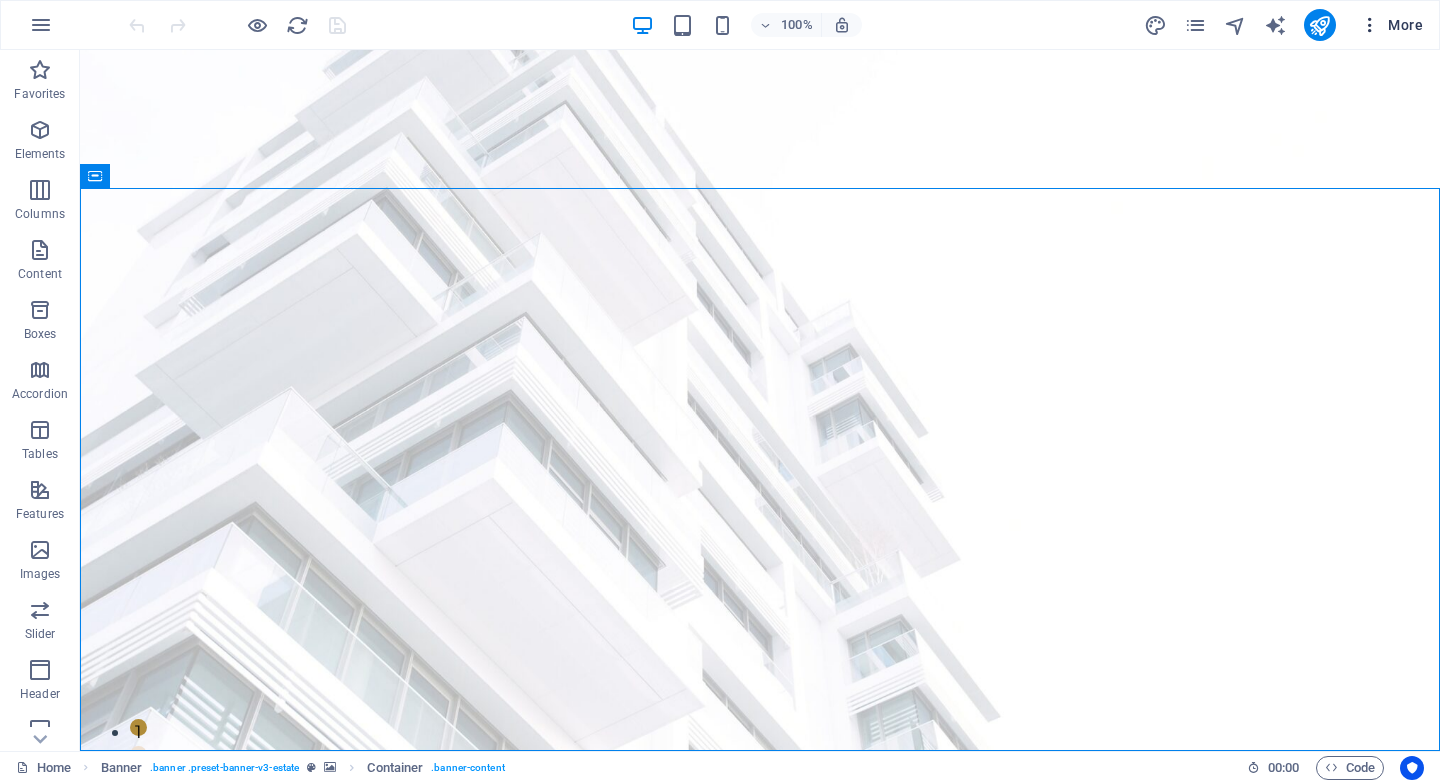 click on "More" at bounding box center (1391, 25) 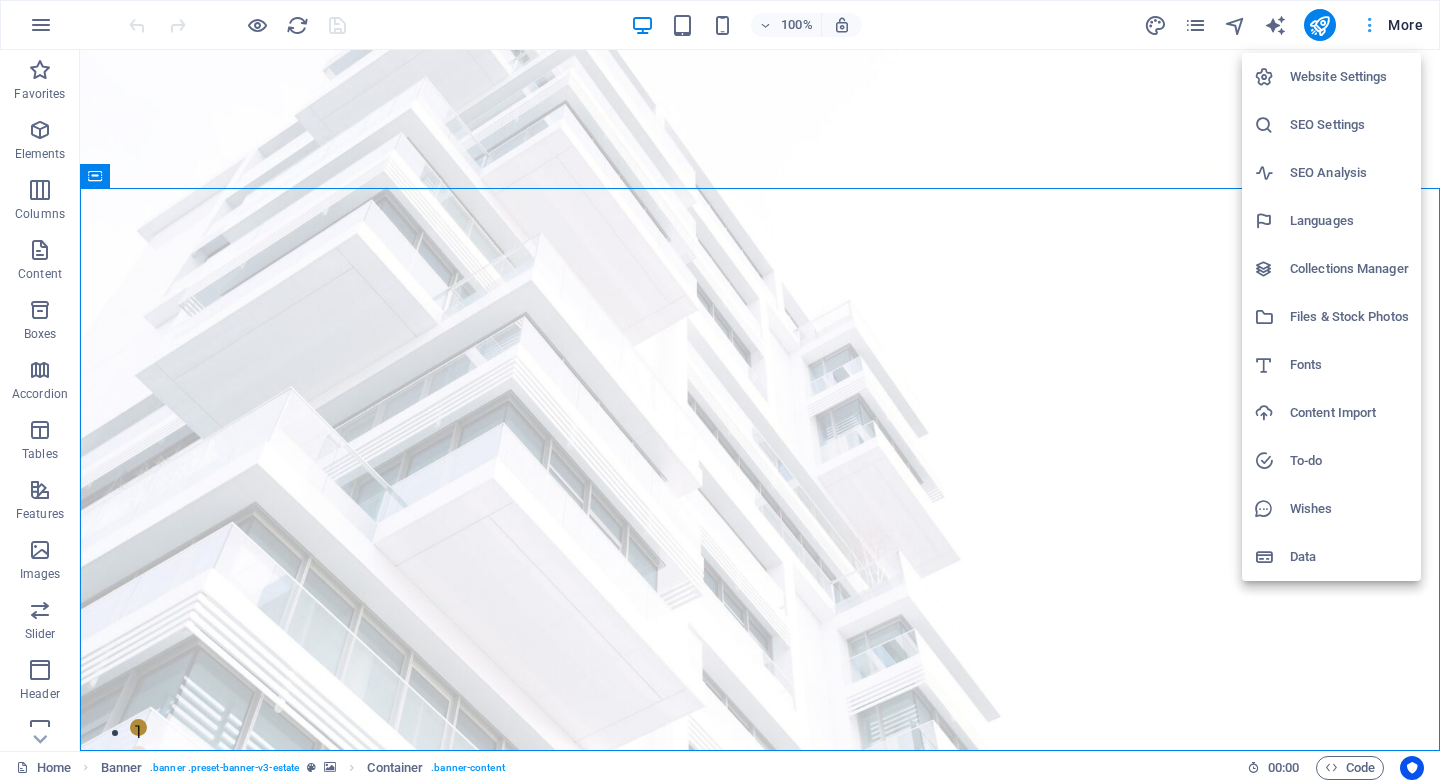 click at bounding box center [720, 391] 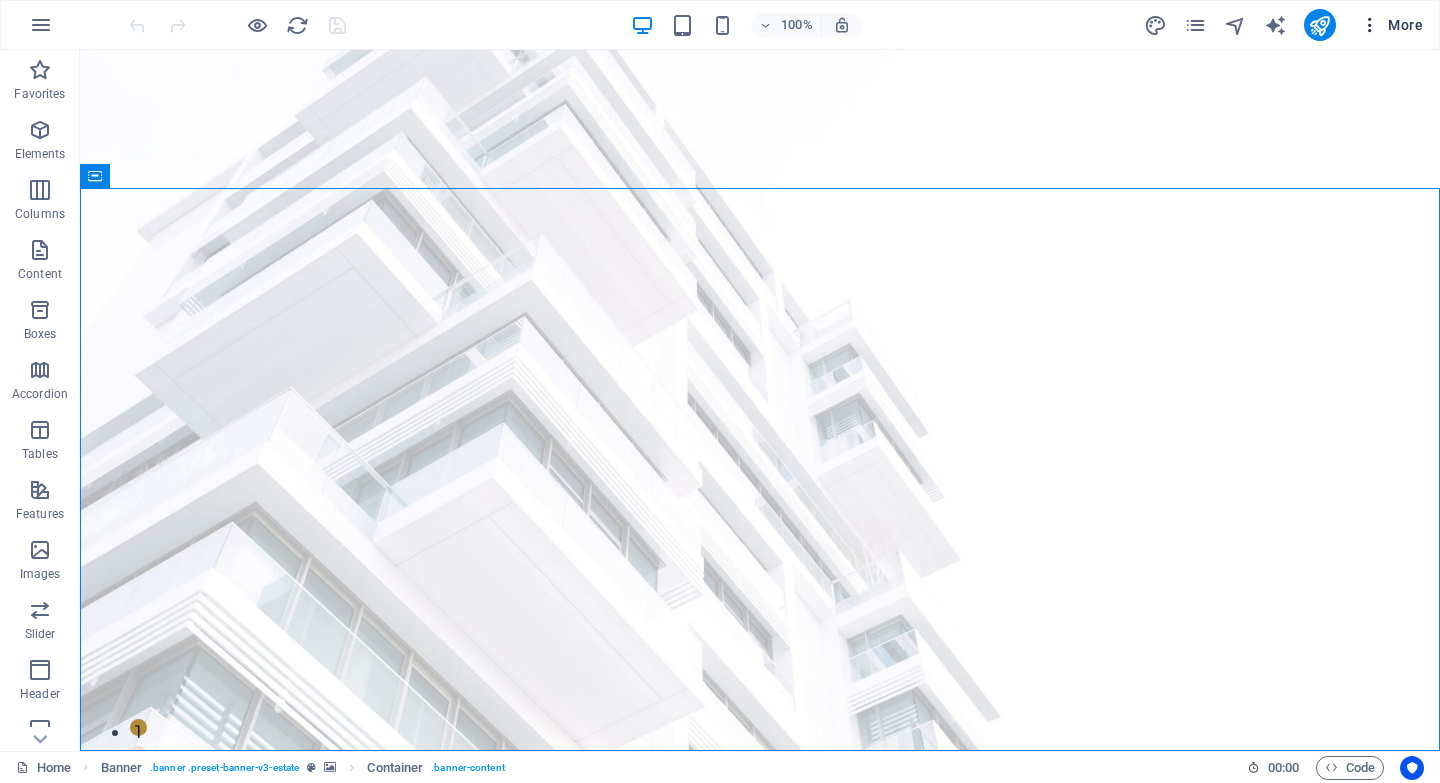 click on "More" at bounding box center [1391, 25] 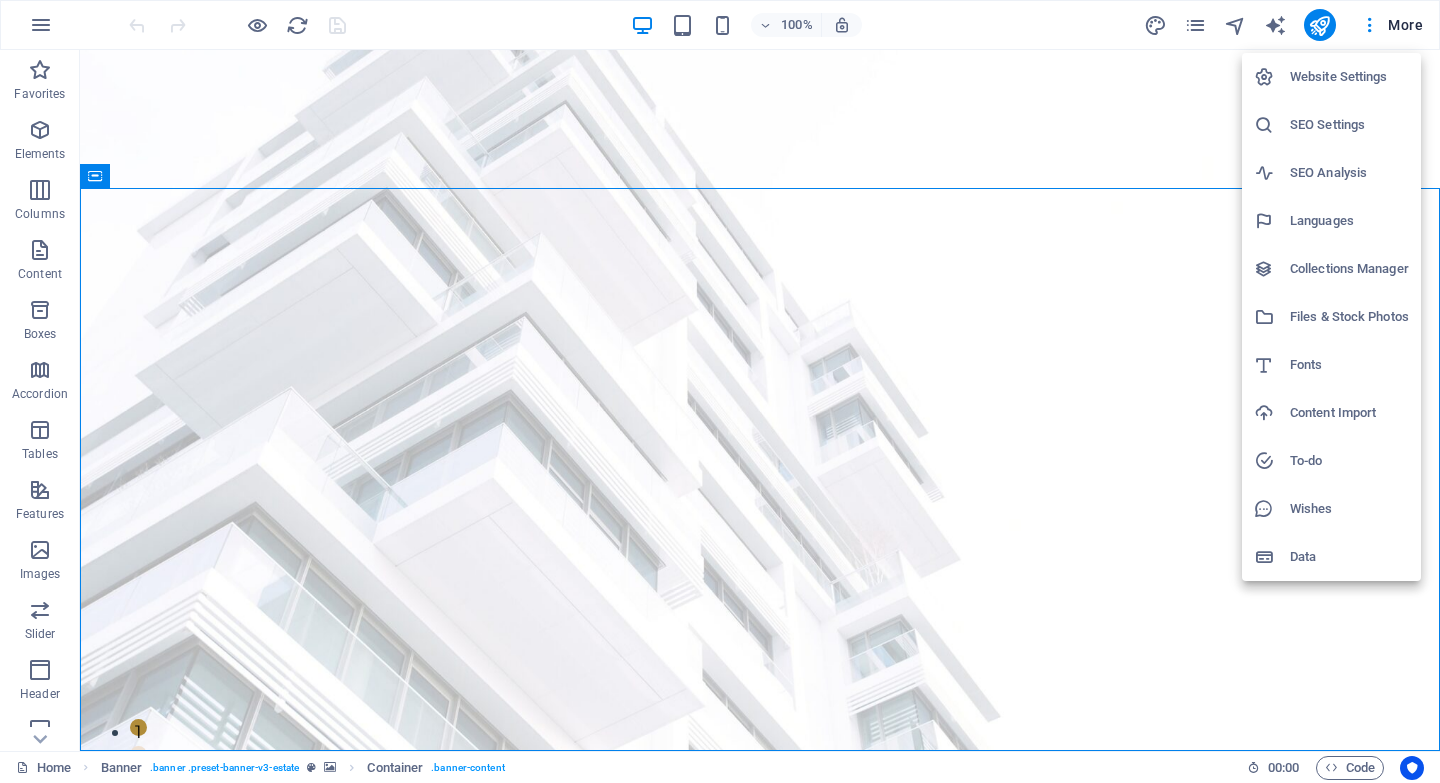 click on "Languages" at bounding box center [1331, 221] 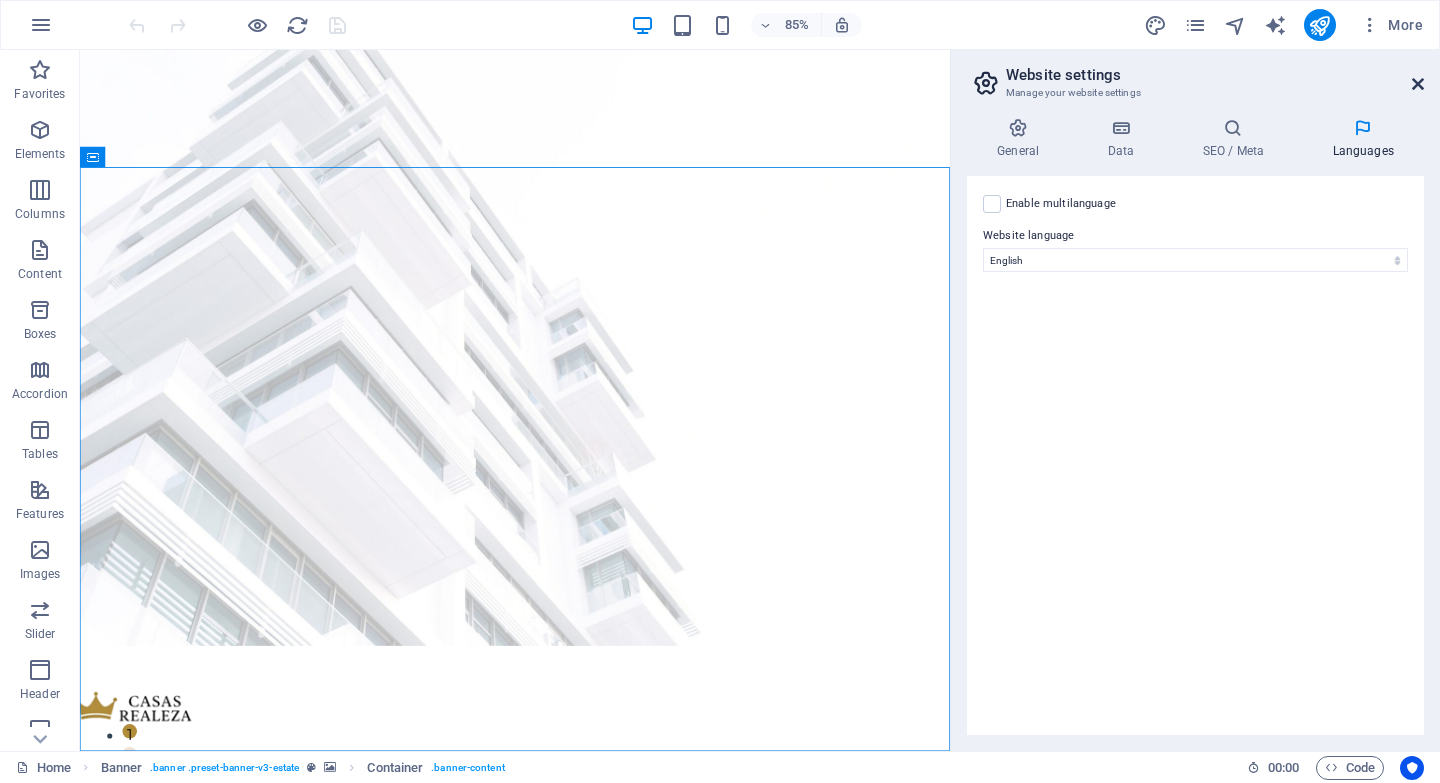 click at bounding box center (1418, 84) 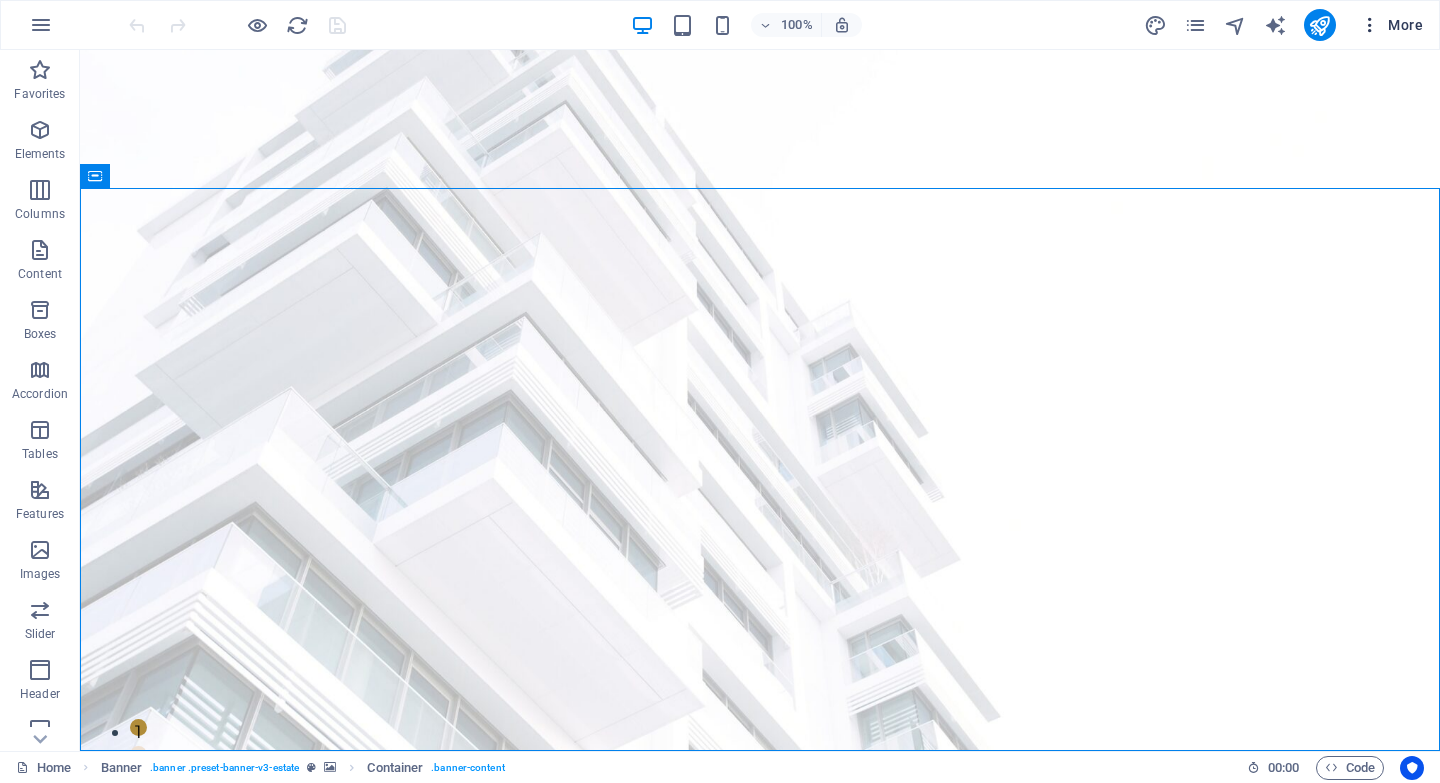 click on "More" at bounding box center (1391, 25) 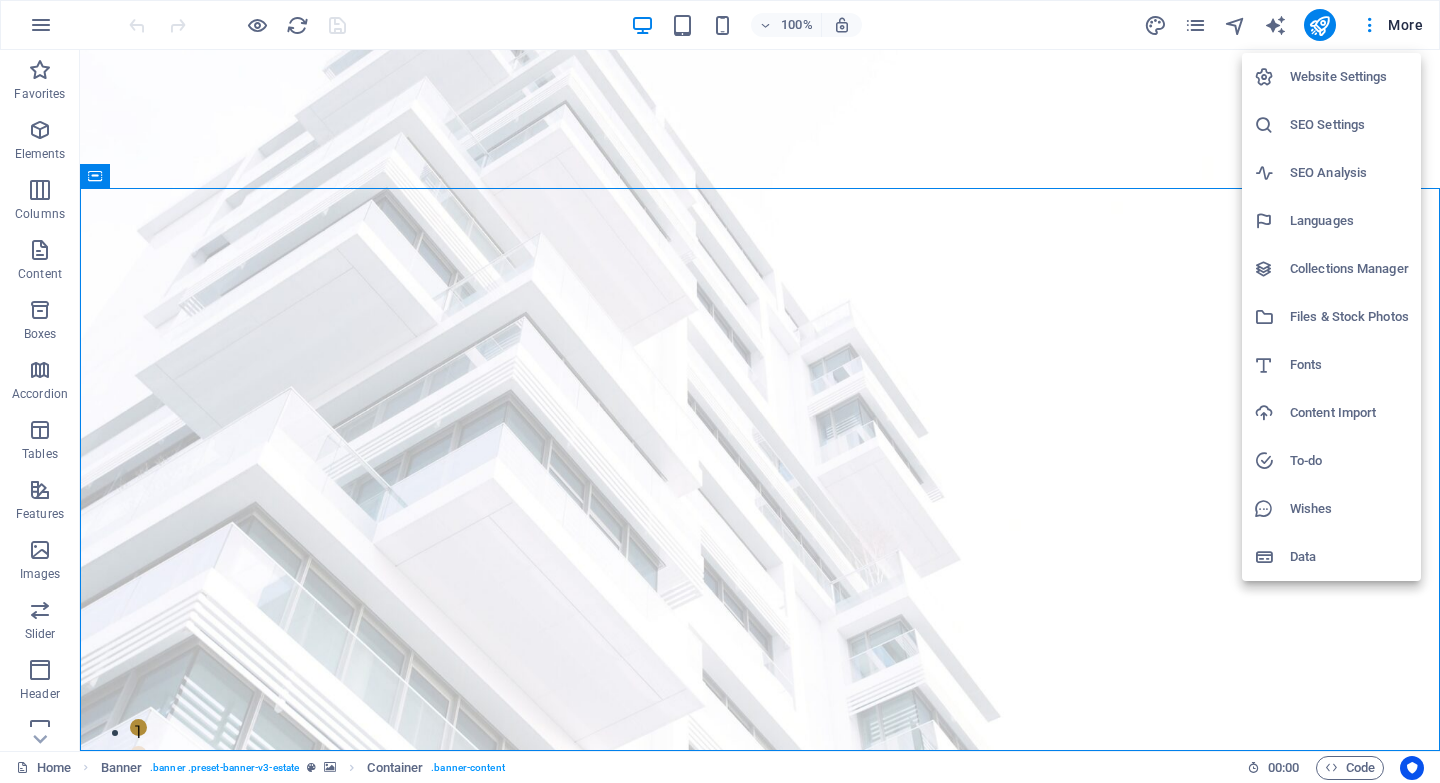click on "Collections Manager" at bounding box center (1349, 269) 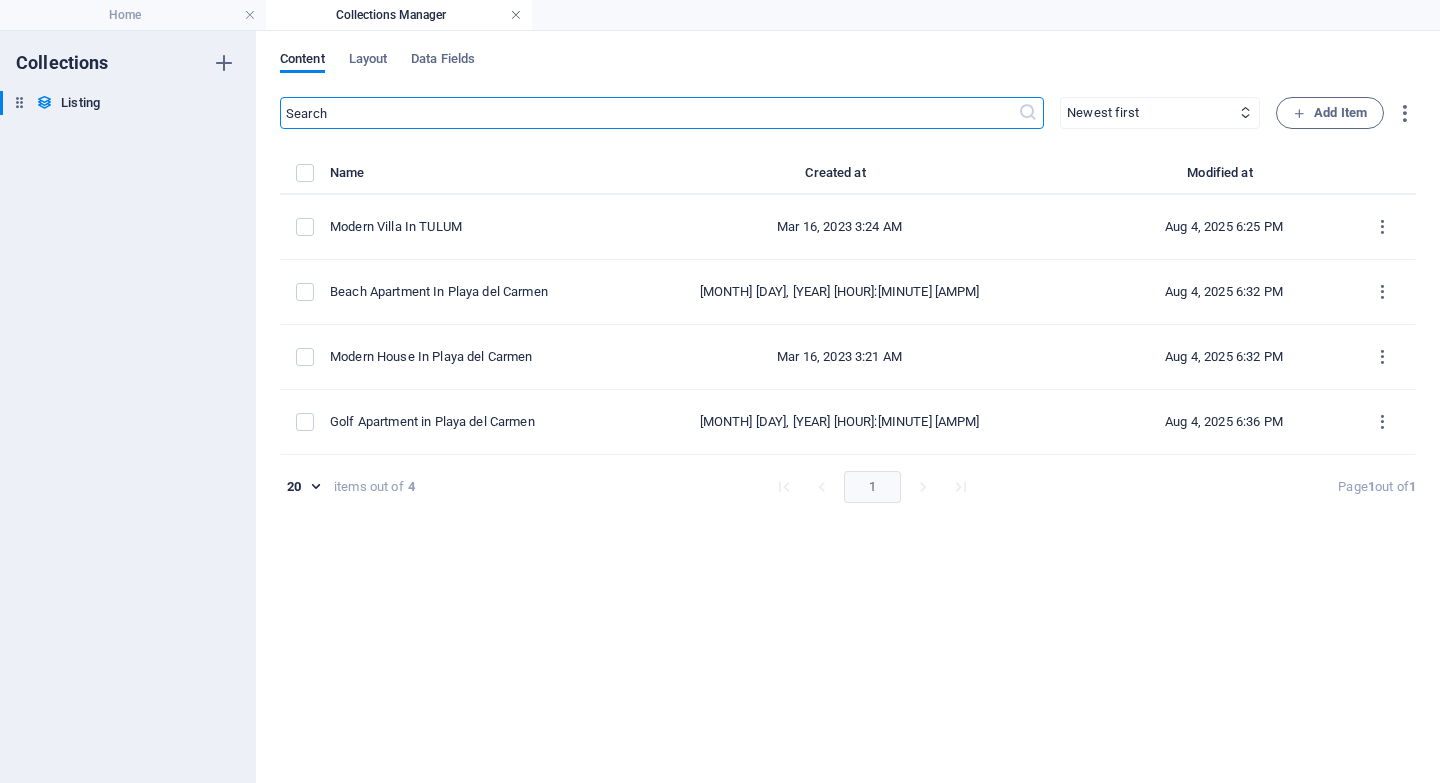 click at bounding box center [516, 15] 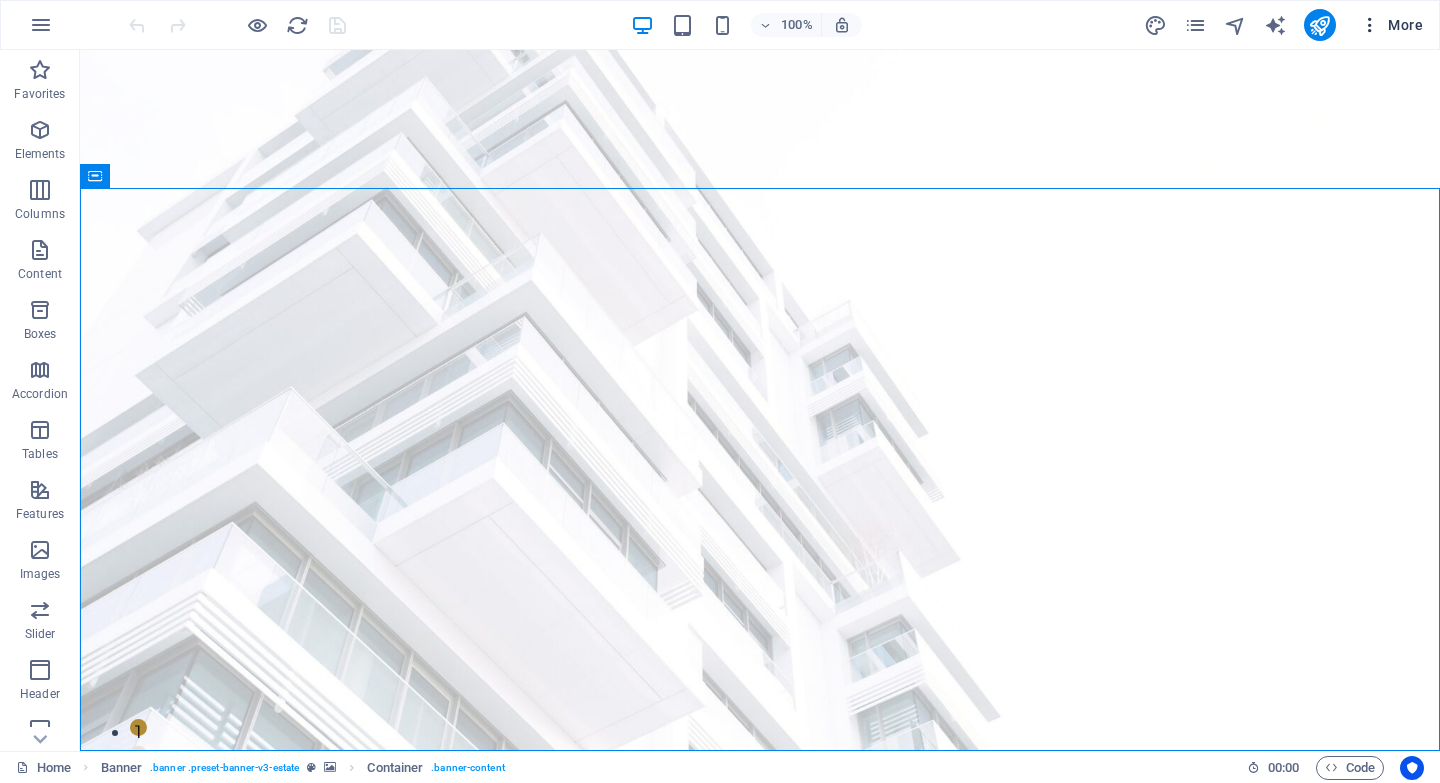 click on "More" at bounding box center (1391, 25) 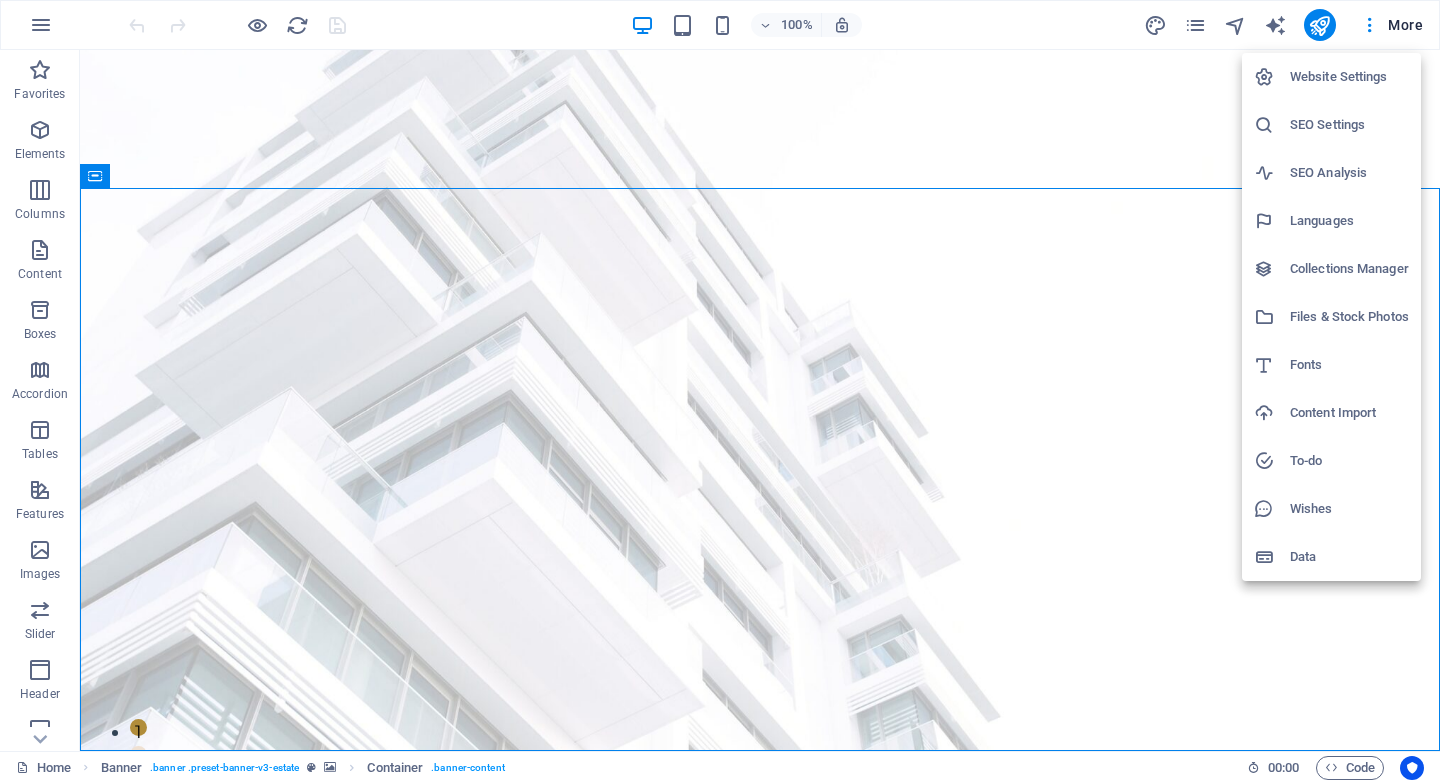 click at bounding box center [720, 391] 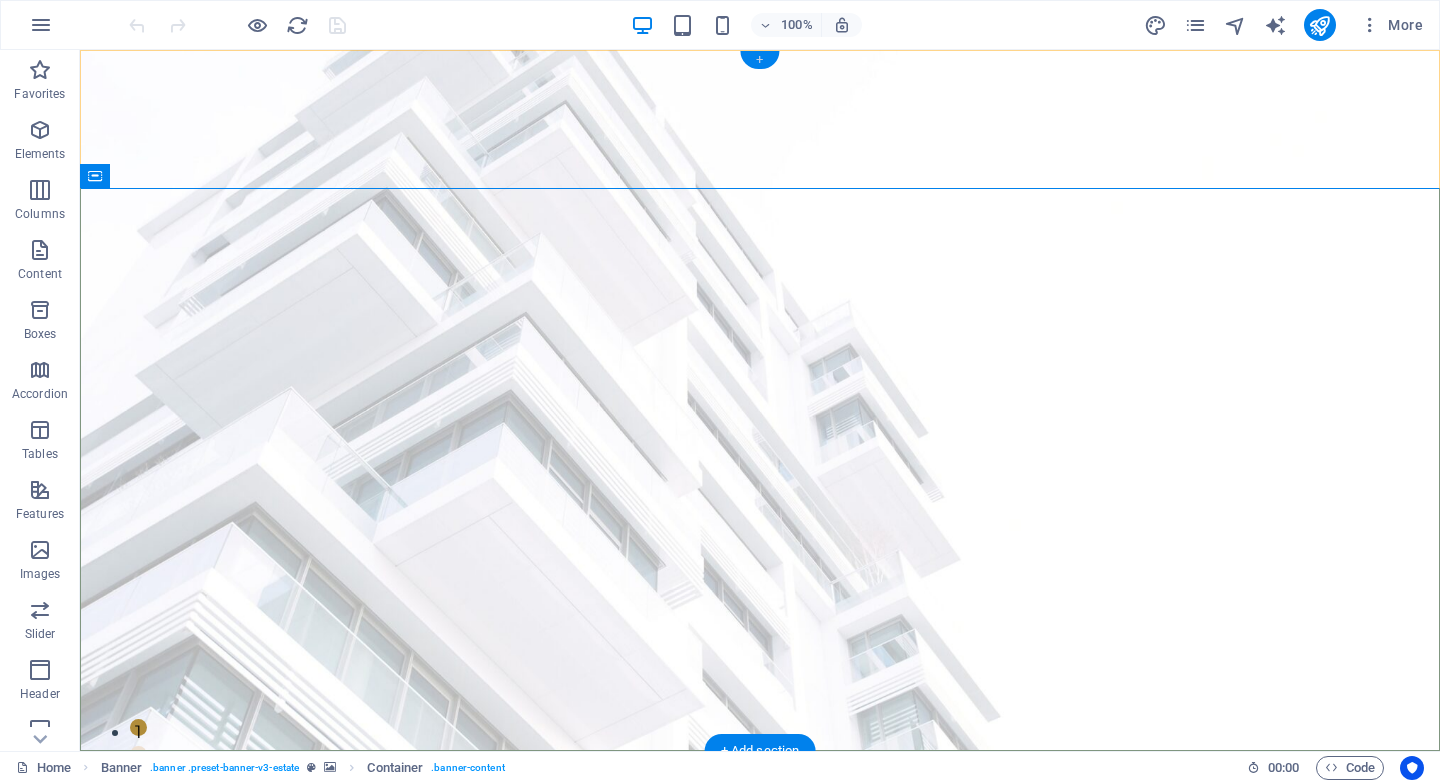 click on "+" at bounding box center (759, 60) 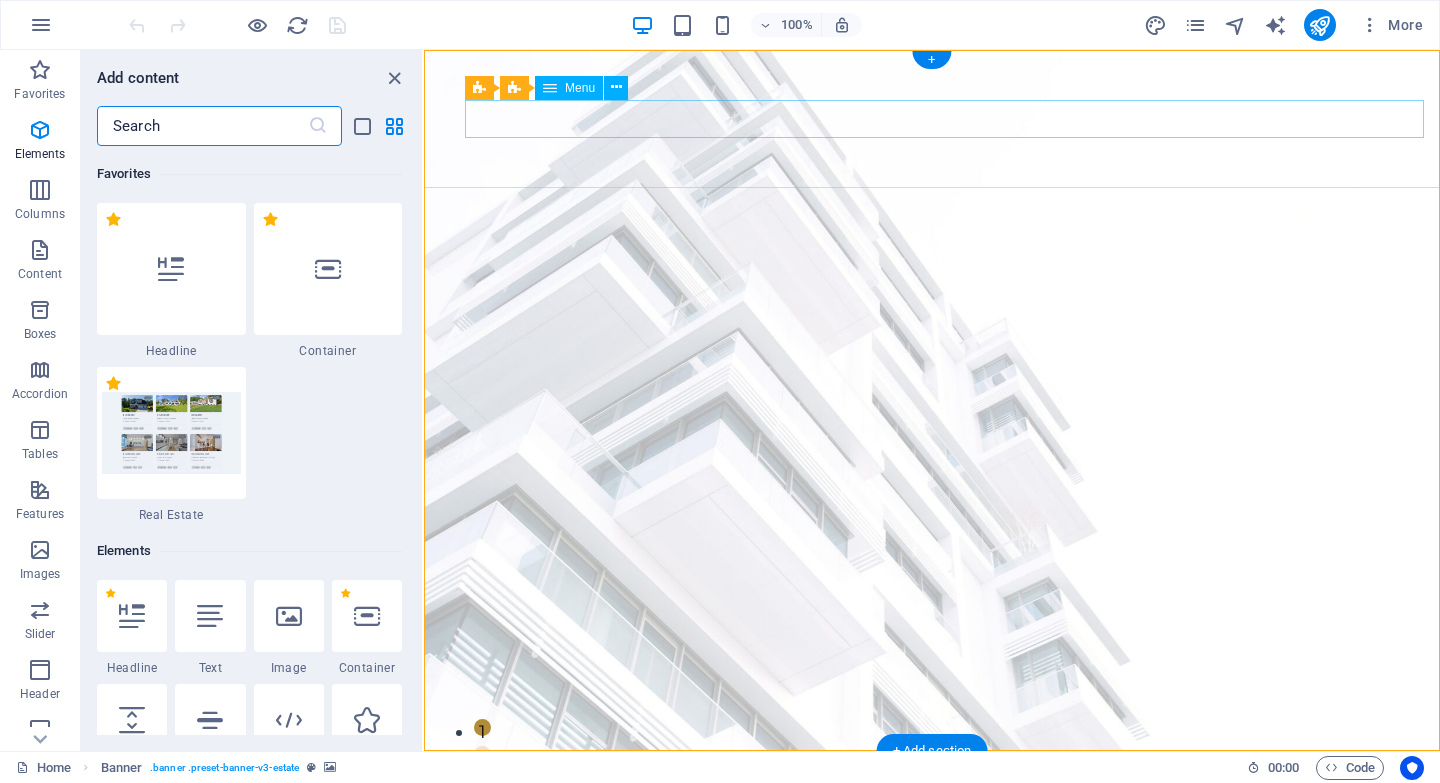 scroll, scrollTop: 3663, scrollLeft: 0, axis: vertical 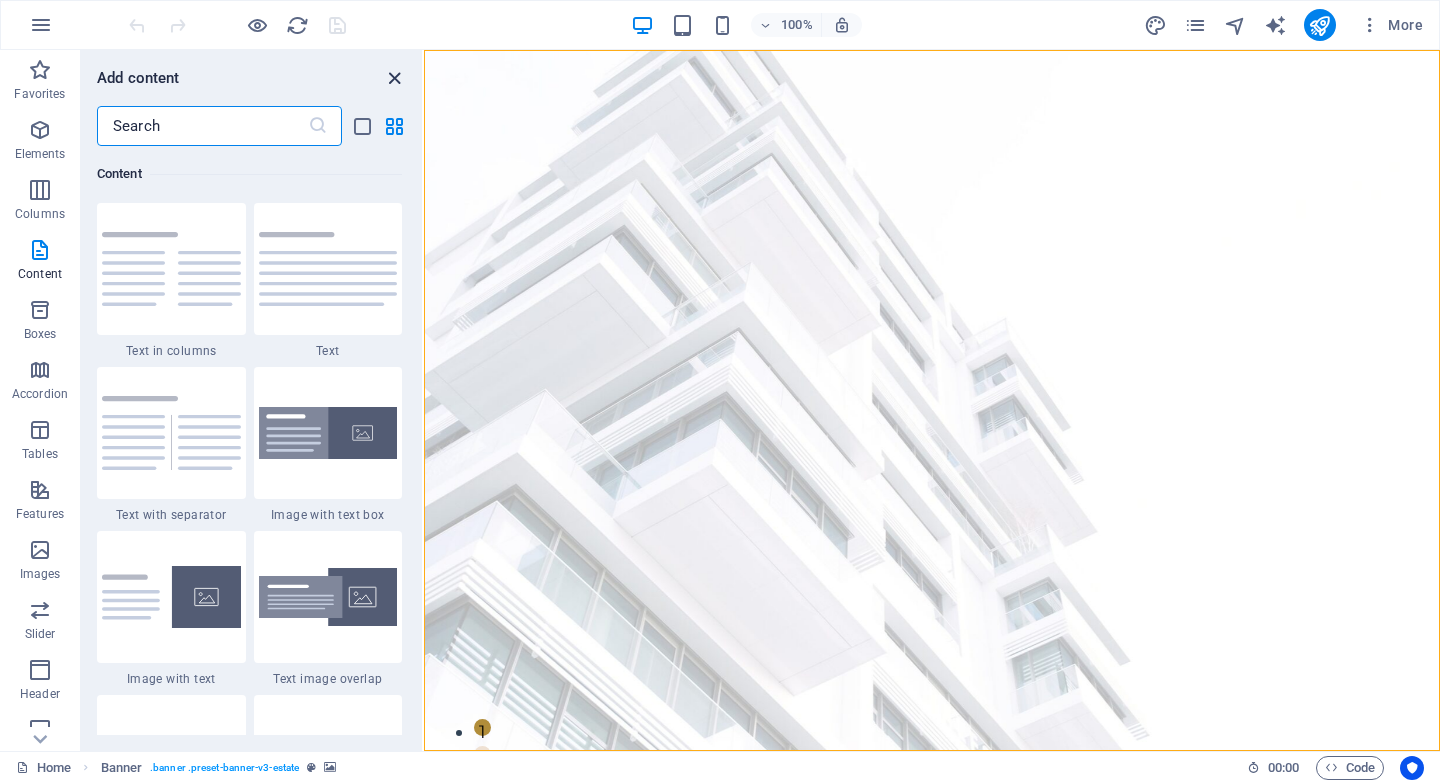 click at bounding box center (394, 78) 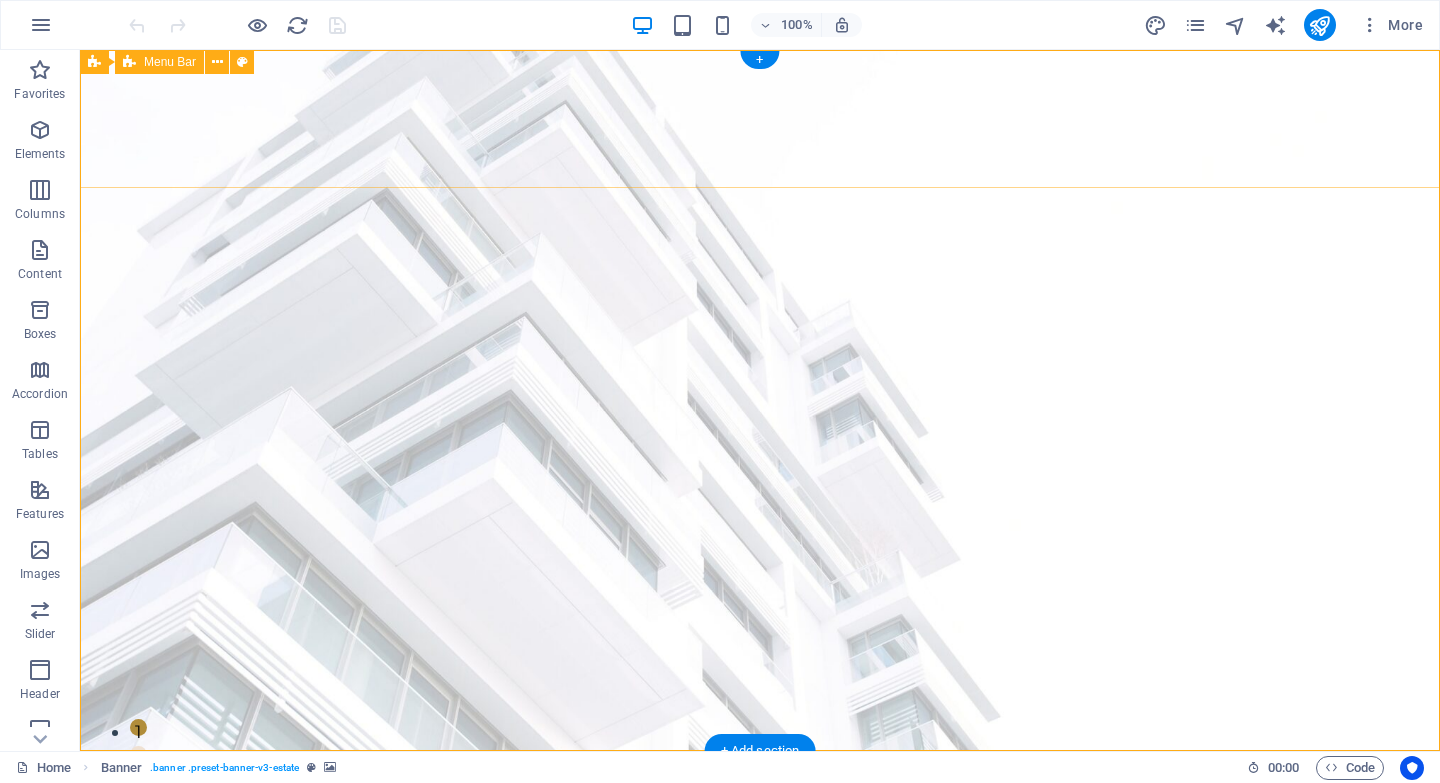 click on "Home Listing Contact" at bounding box center [760, 836] 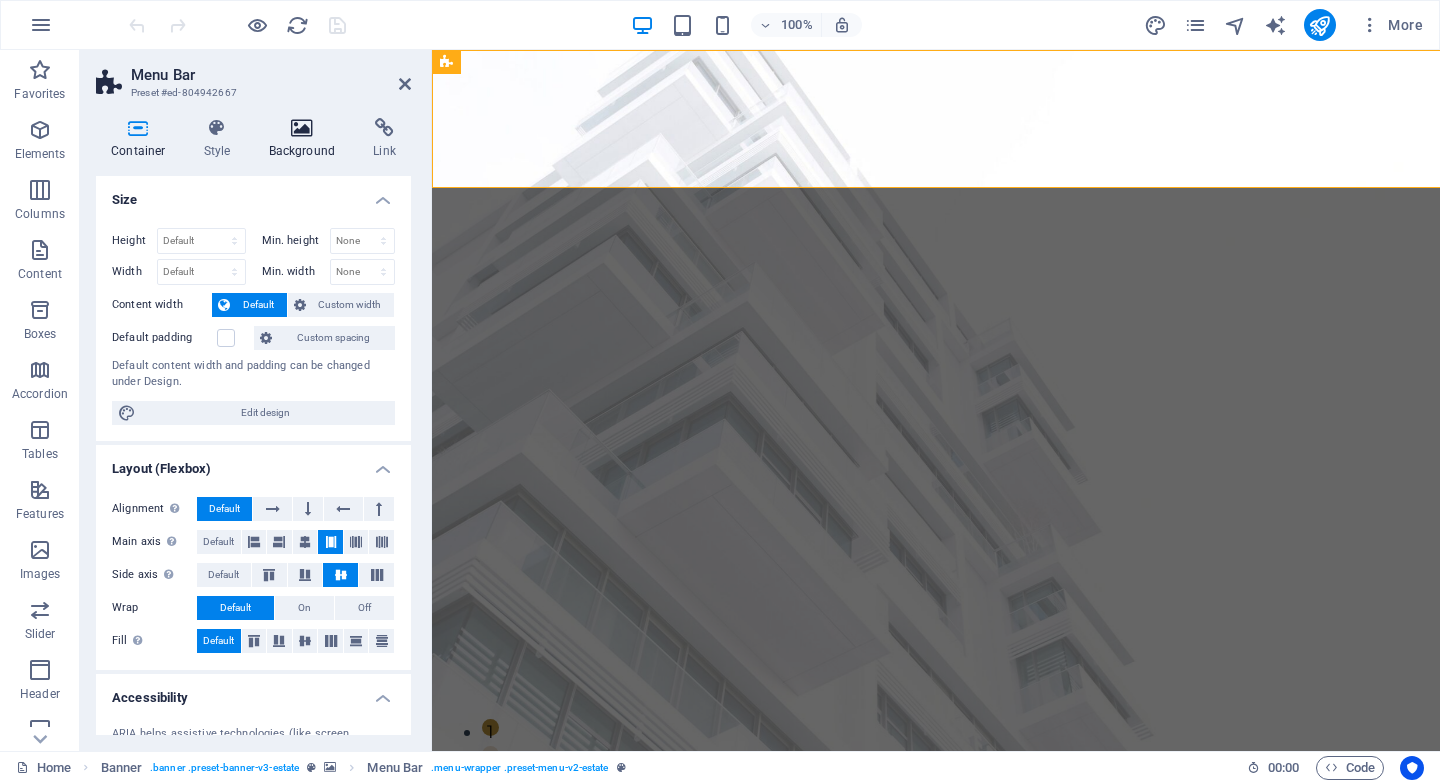 click at bounding box center [302, 128] 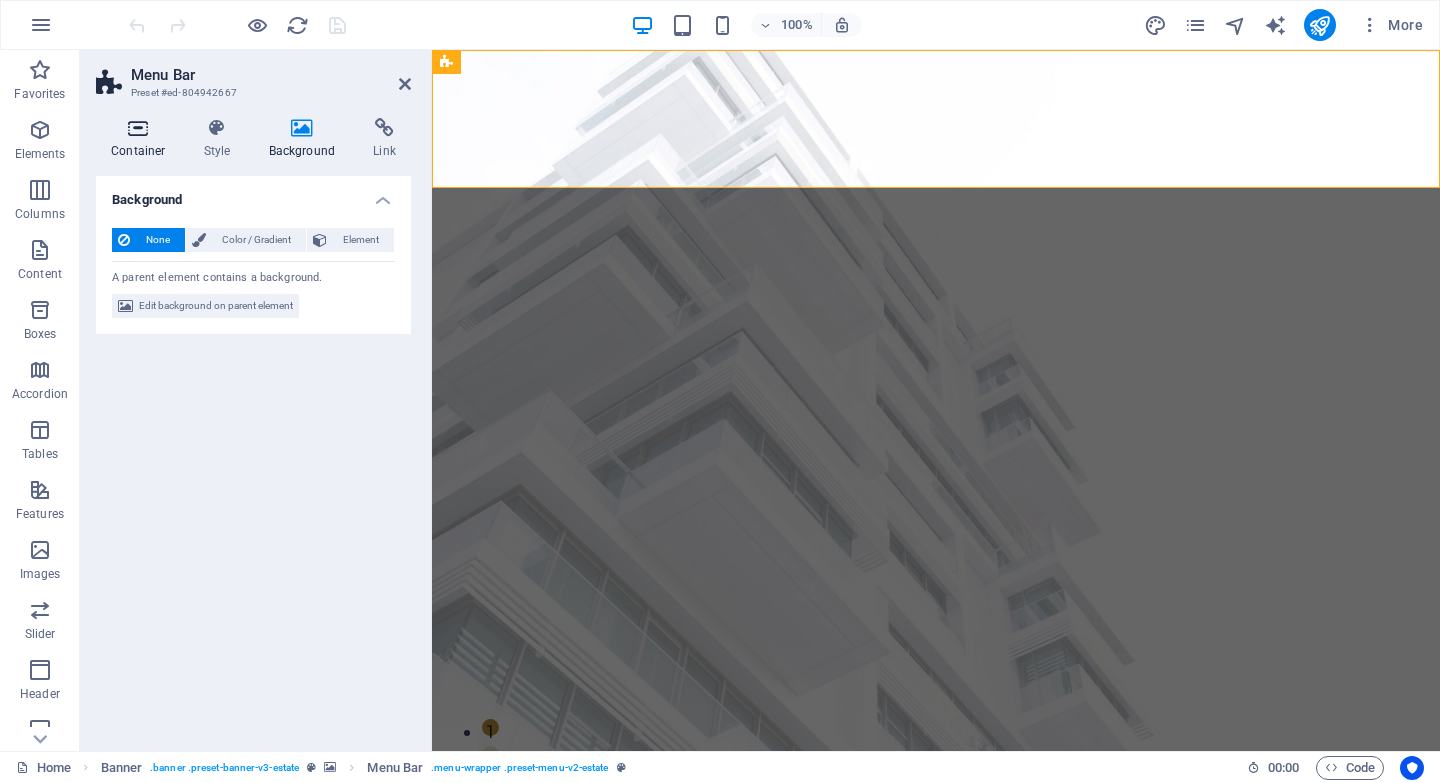 click at bounding box center (138, 128) 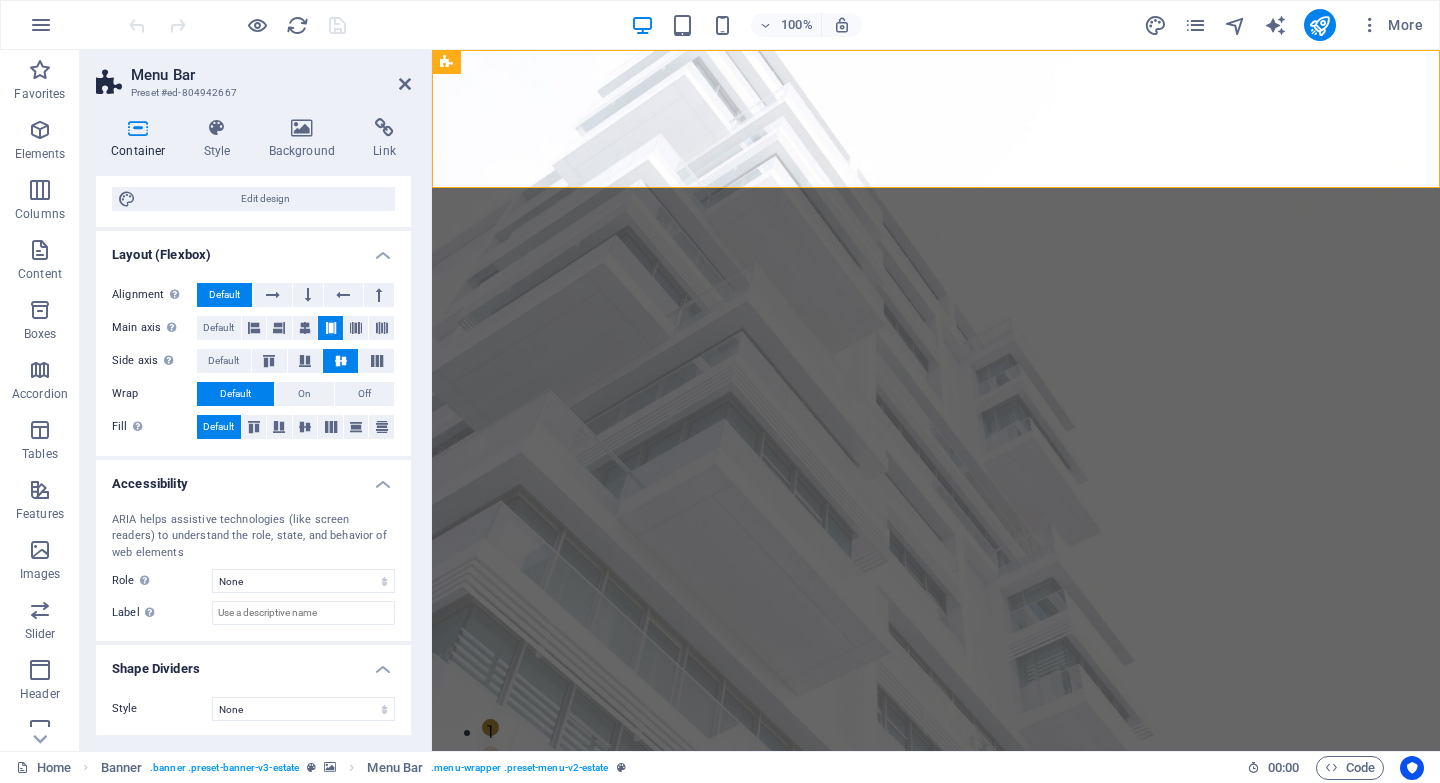 scroll, scrollTop: 0, scrollLeft: 0, axis: both 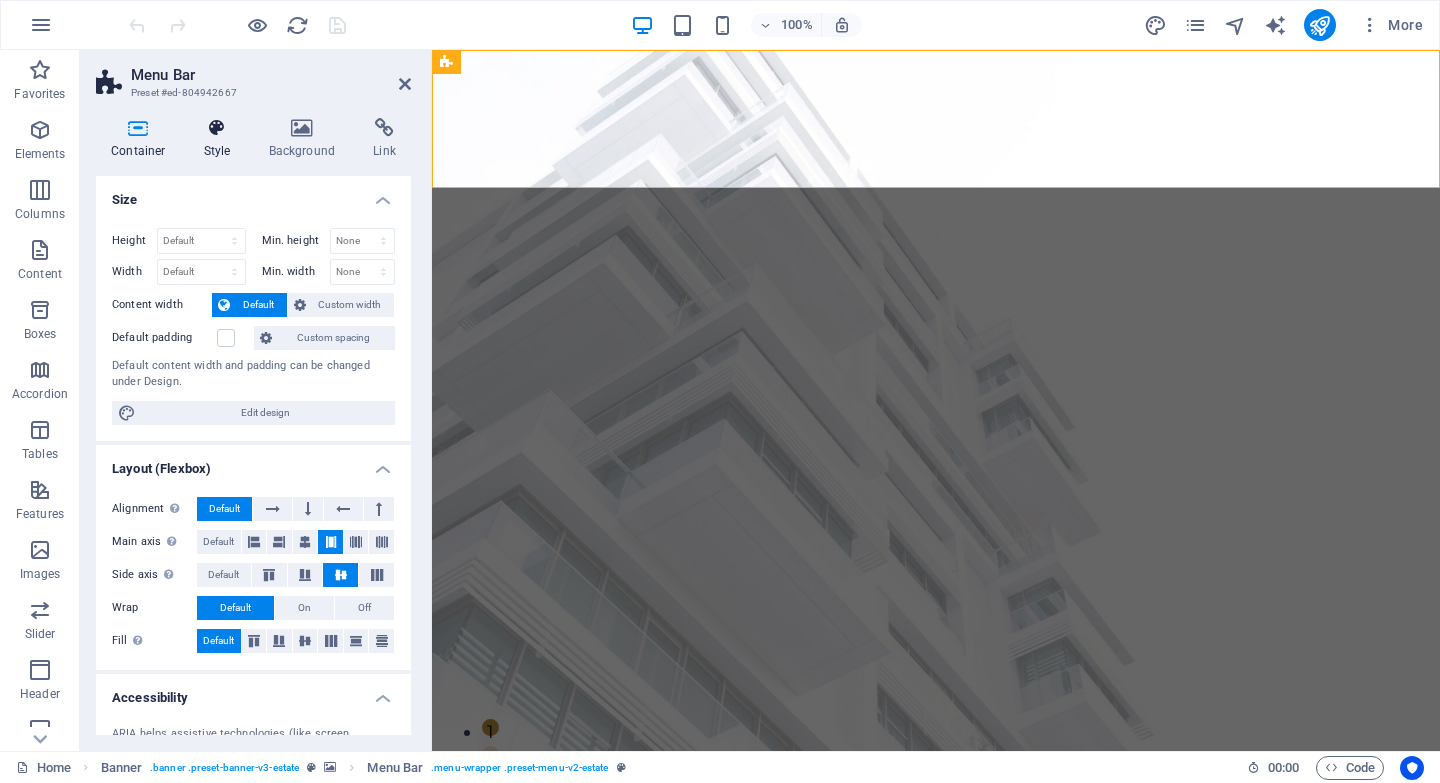 click on "Style" at bounding box center (221, 139) 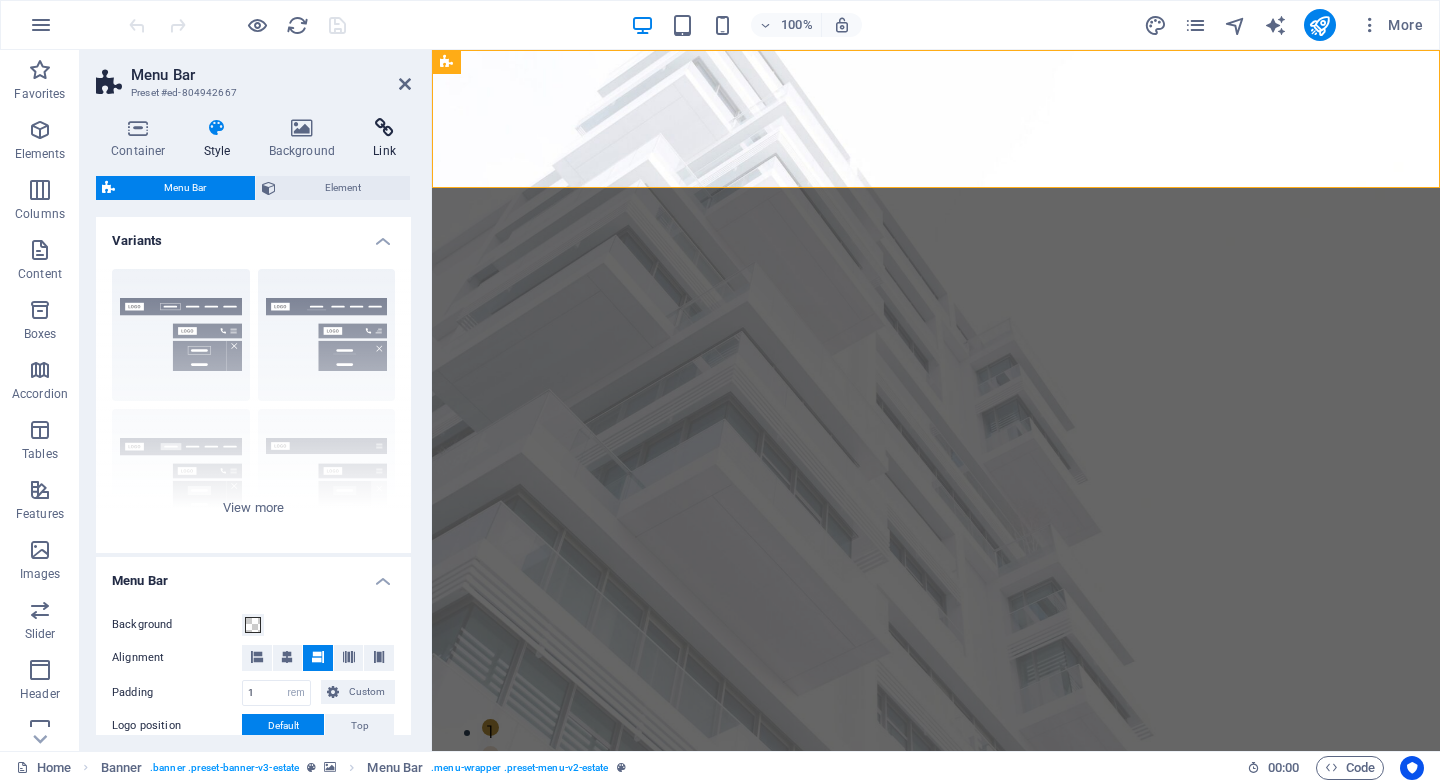 click on "Link" at bounding box center (384, 139) 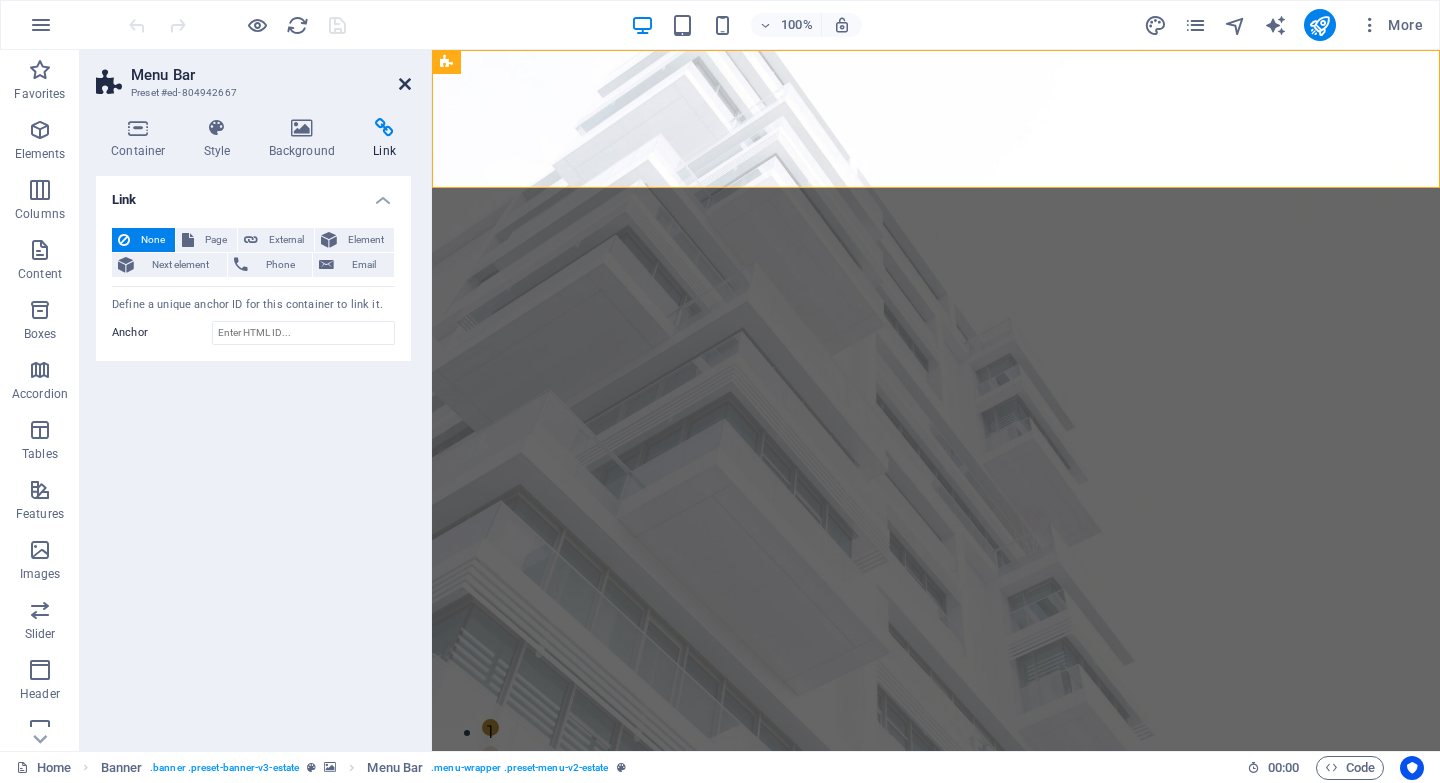 click at bounding box center (405, 84) 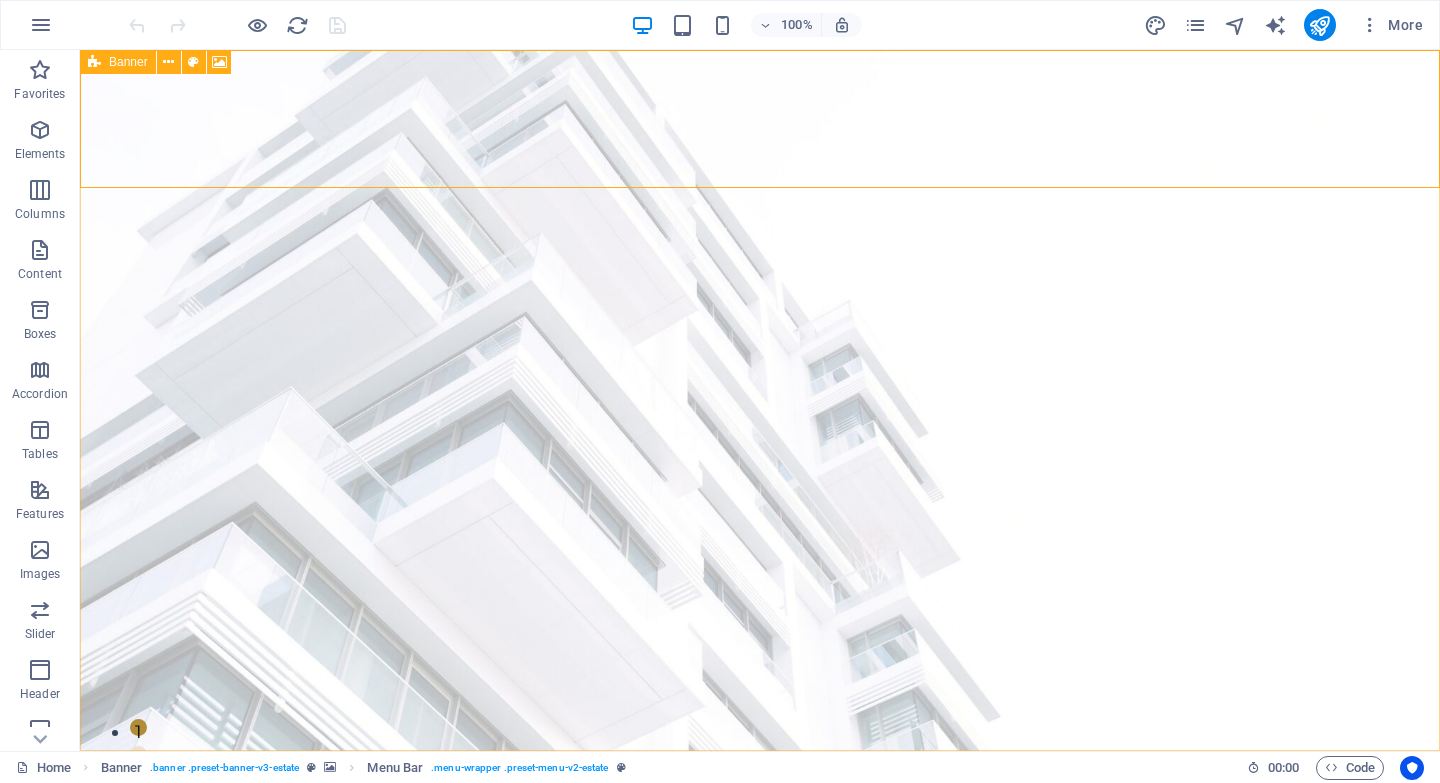 click at bounding box center [94, 62] 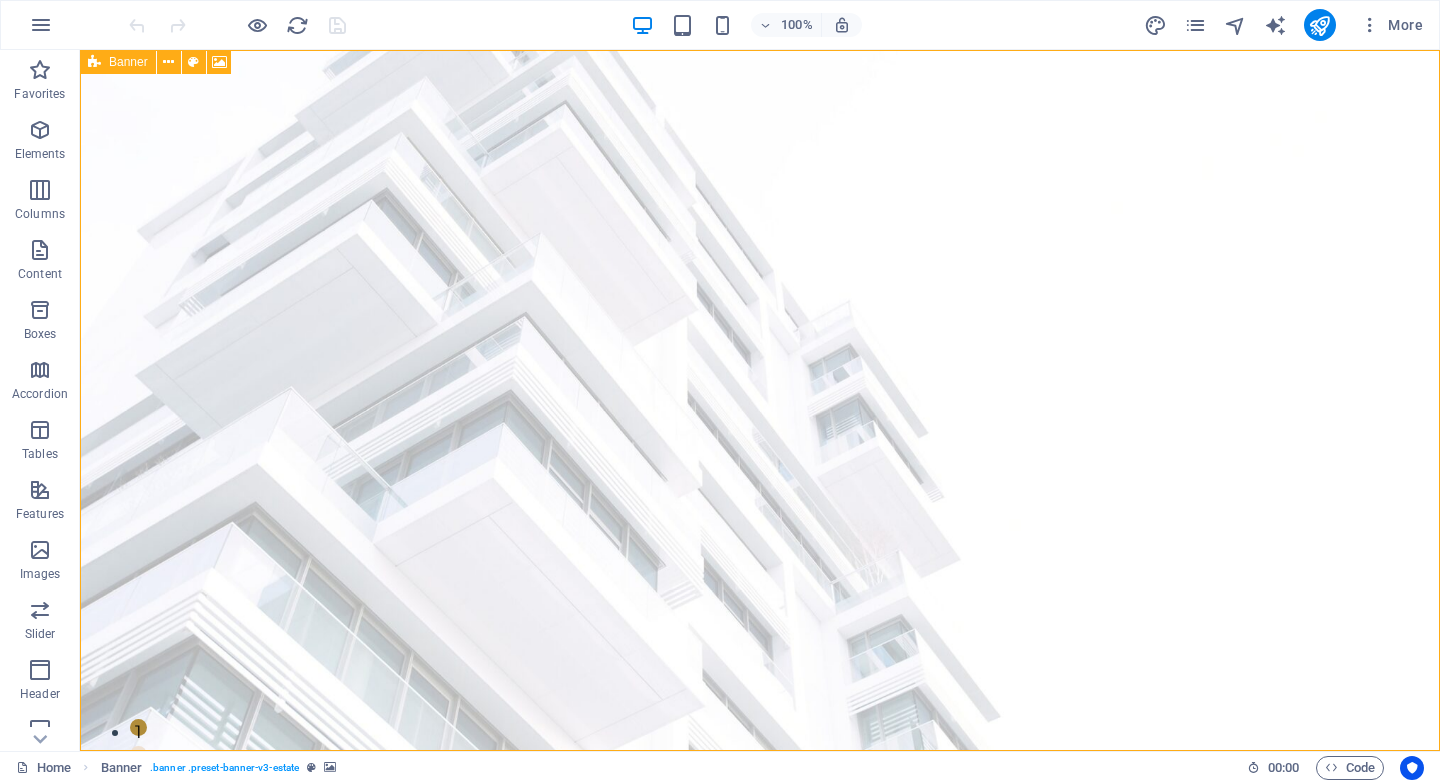 click at bounding box center [94, 62] 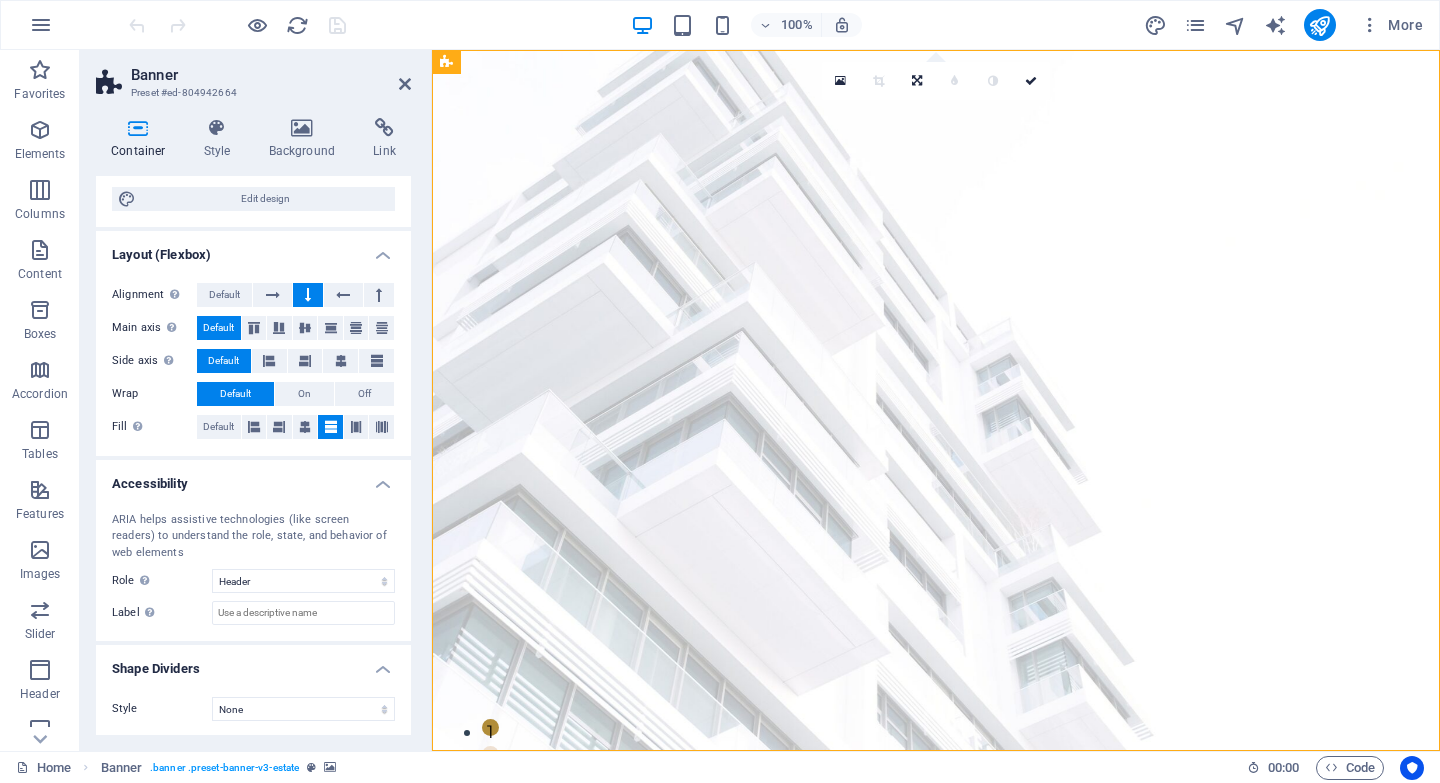 scroll, scrollTop: 0, scrollLeft: 0, axis: both 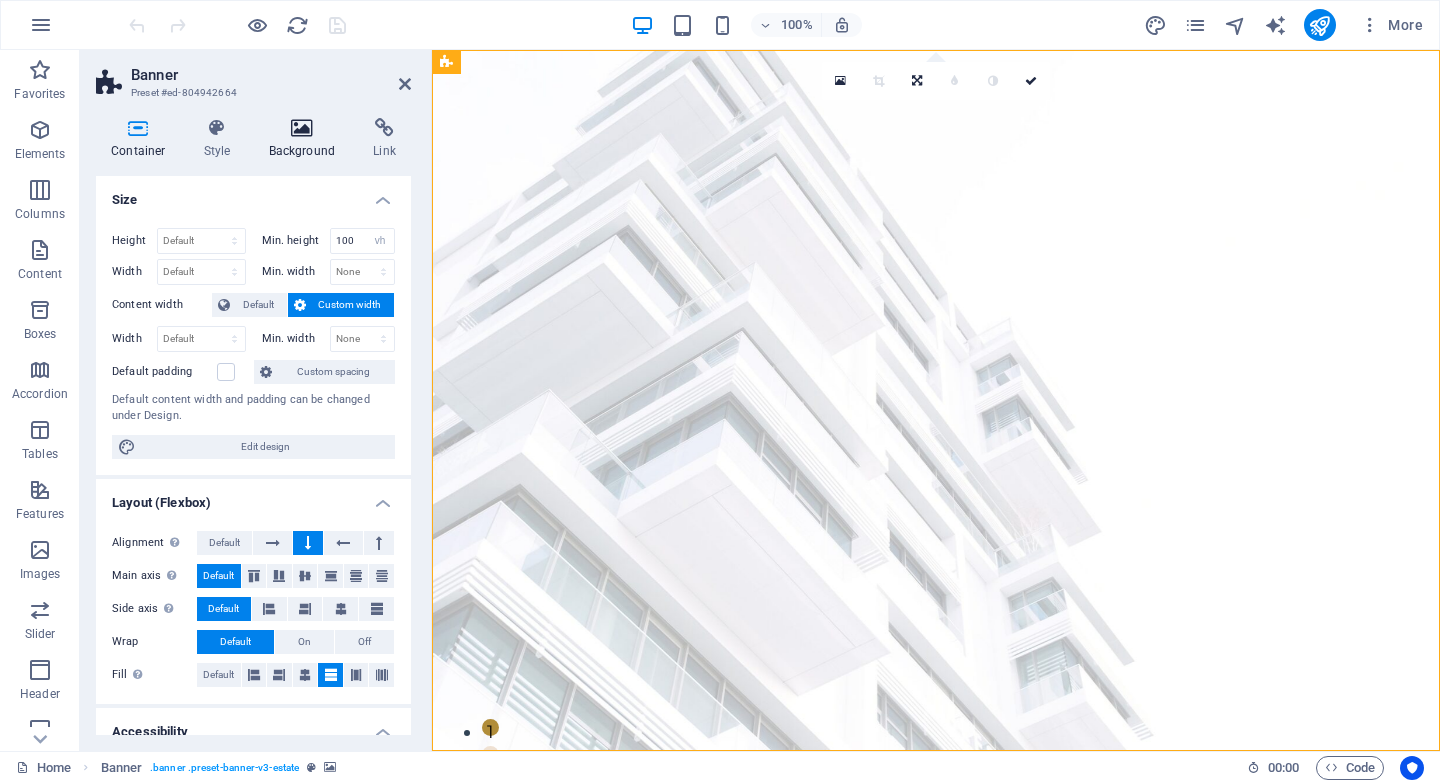 click on "Background" at bounding box center [306, 139] 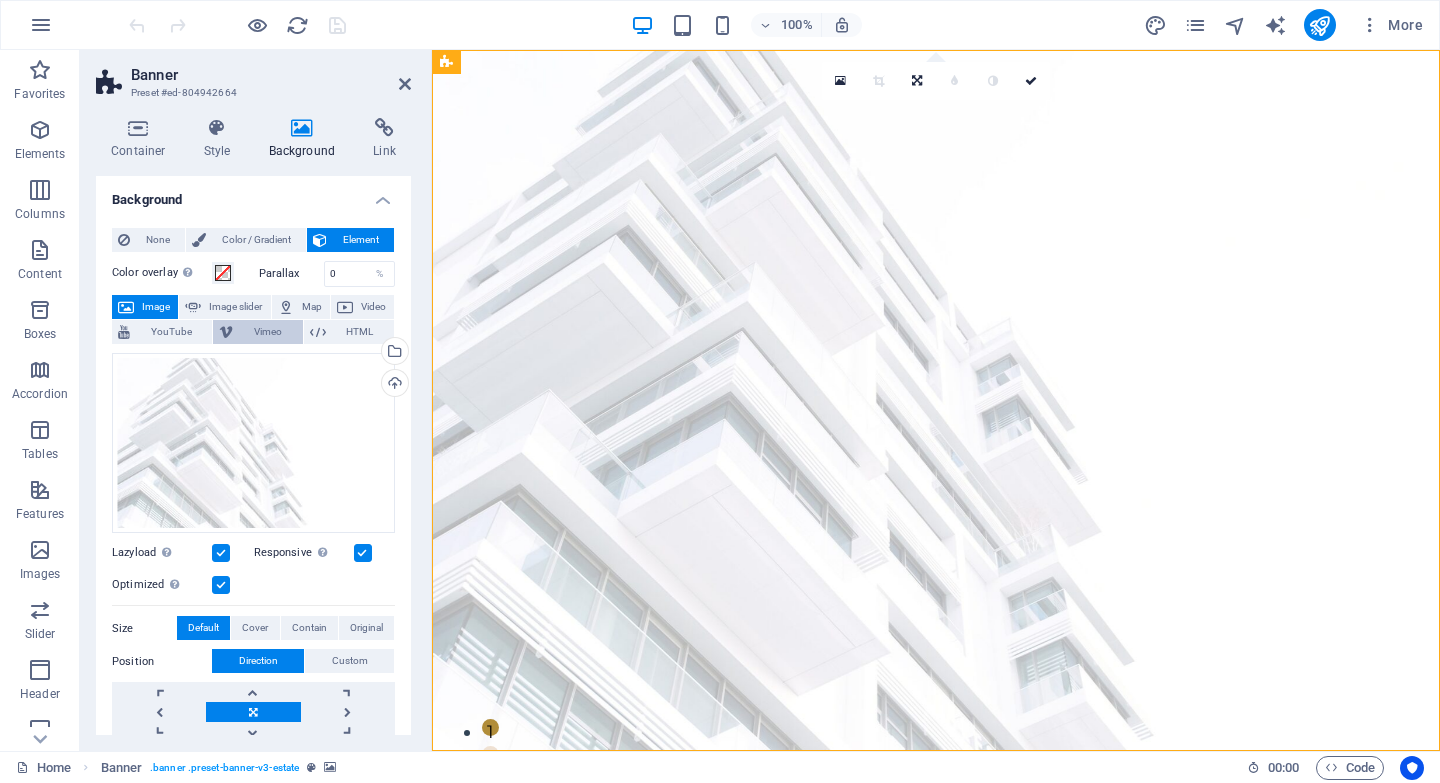 scroll, scrollTop: 70, scrollLeft: 0, axis: vertical 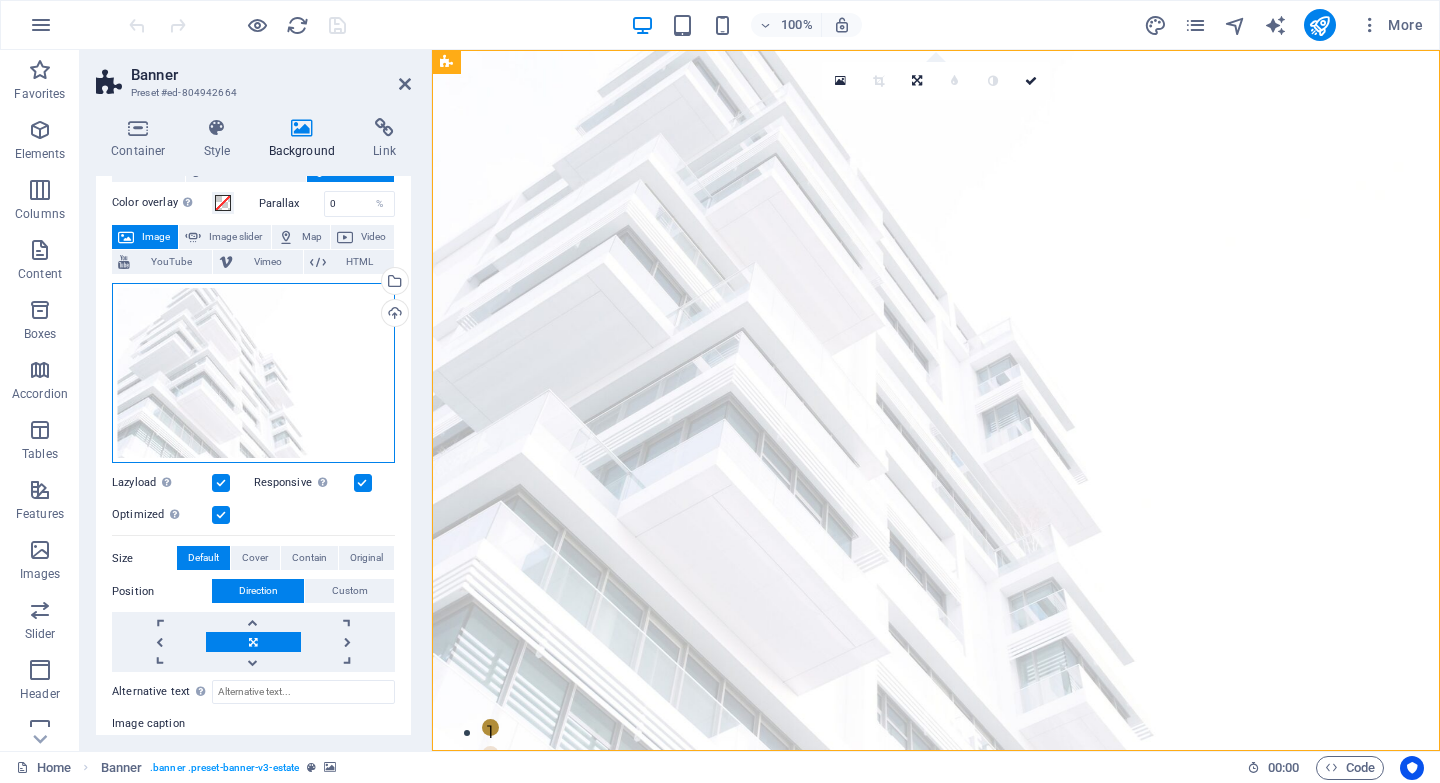 click on "Drag files here, click to choose files or select files from Files or our free stock photos & videos" at bounding box center [253, 373] 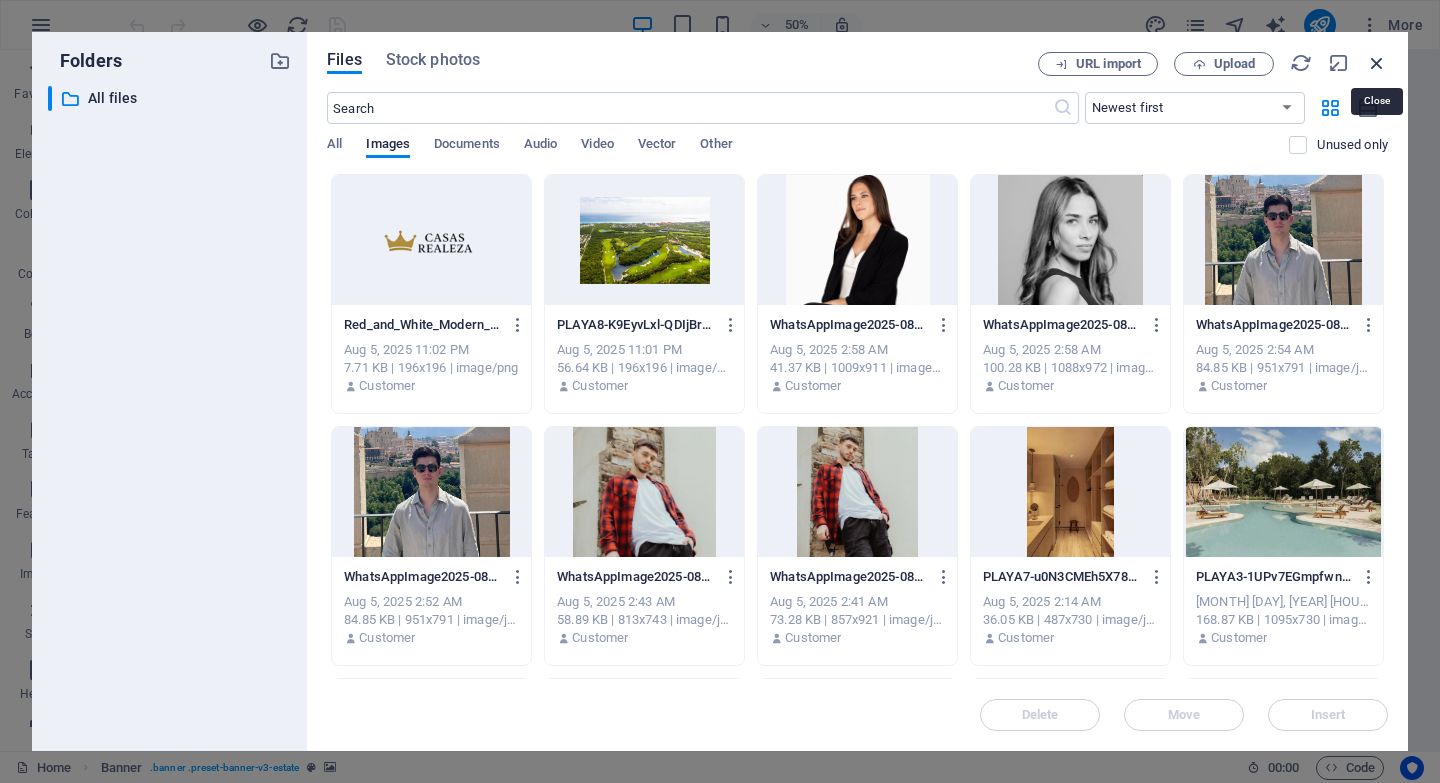 click at bounding box center (1377, 63) 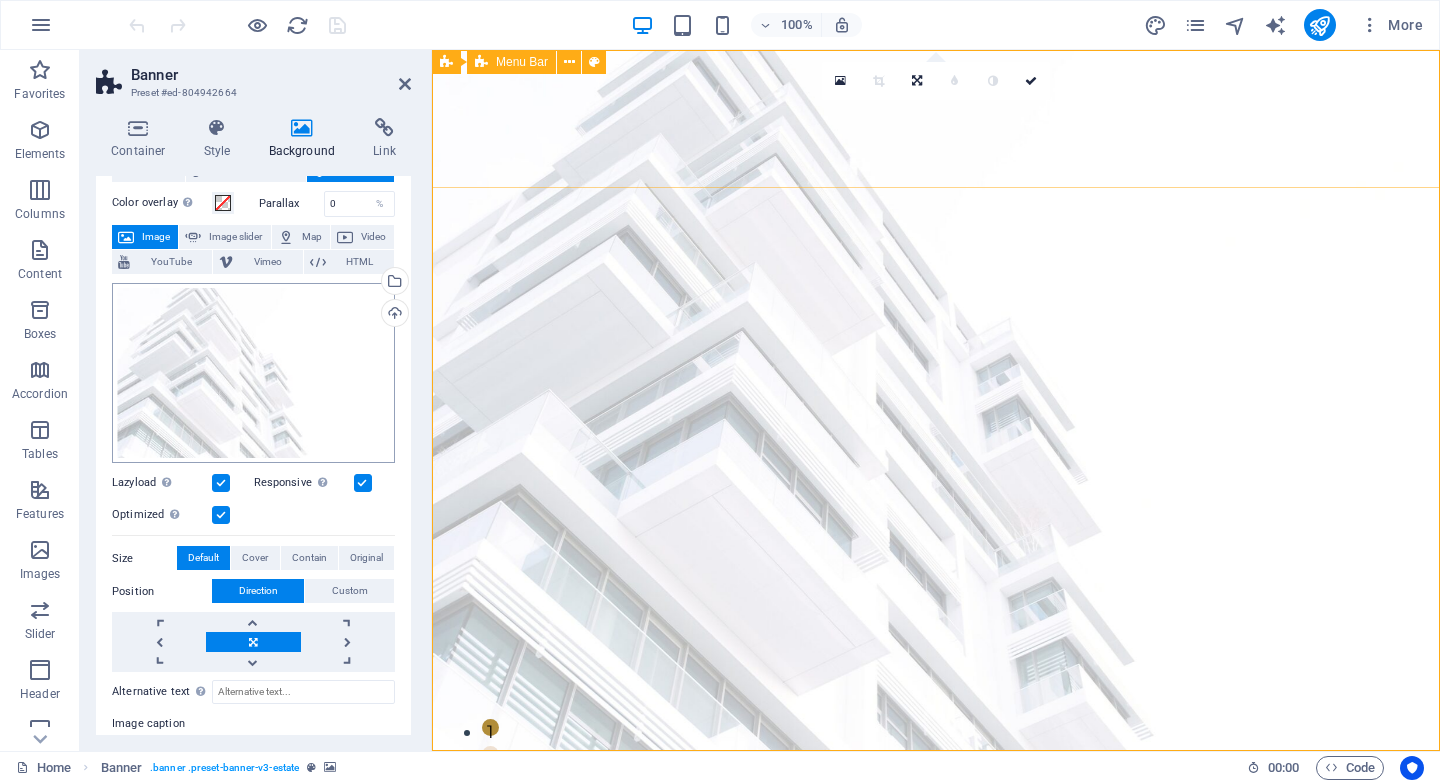 scroll, scrollTop: 104, scrollLeft: 0, axis: vertical 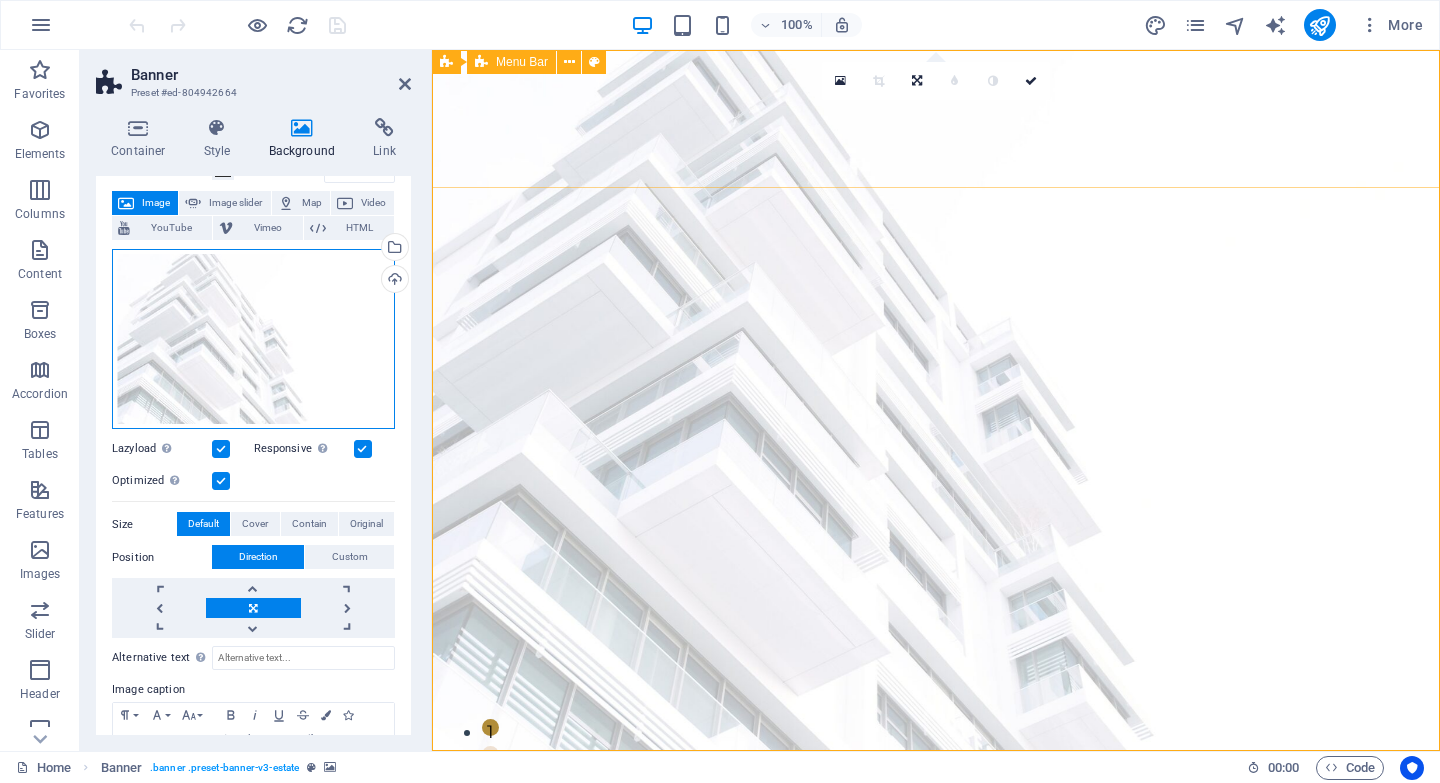 click on "Drag files here, click to choose files or select files from Files or our free stock photos & videos" at bounding box center [253, 339] 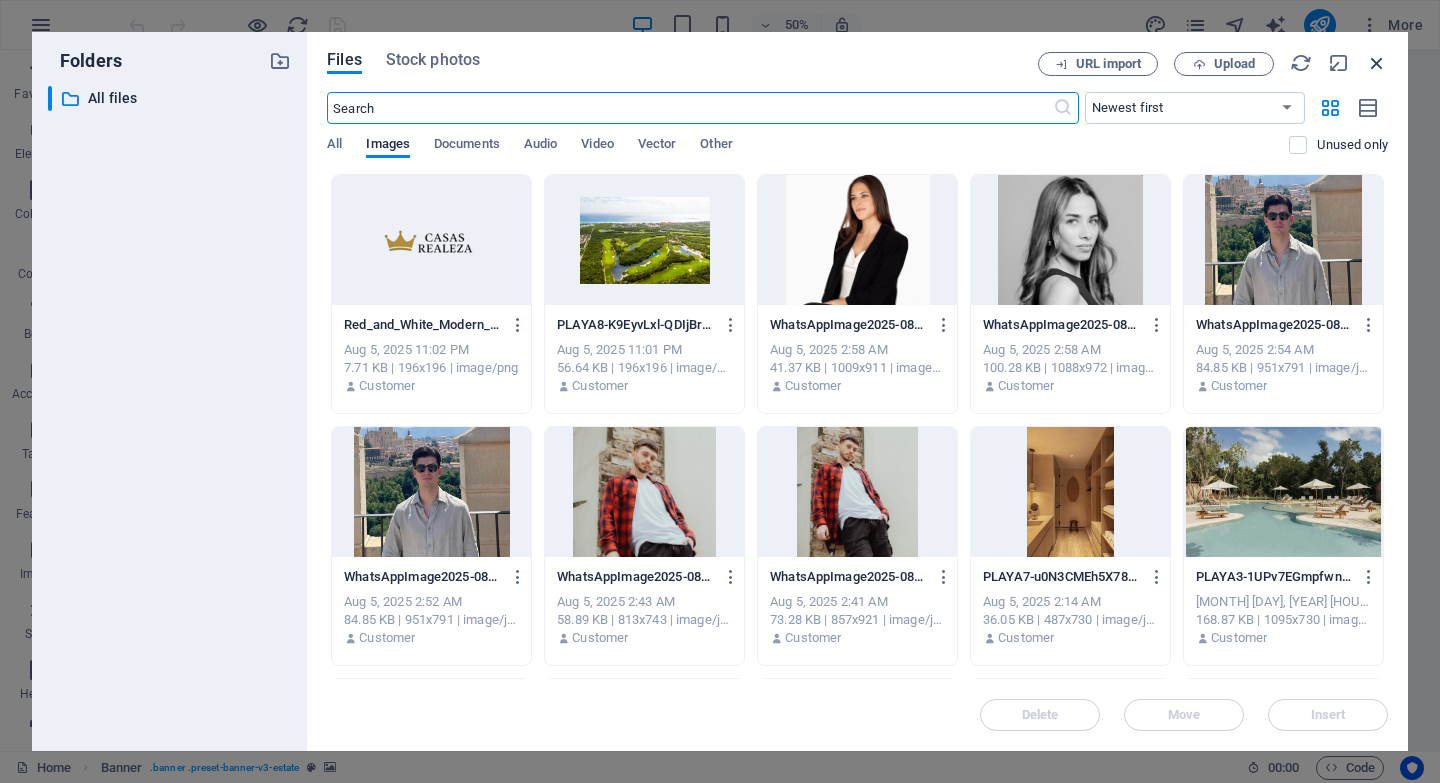 click at bounding box center (1377, 63) 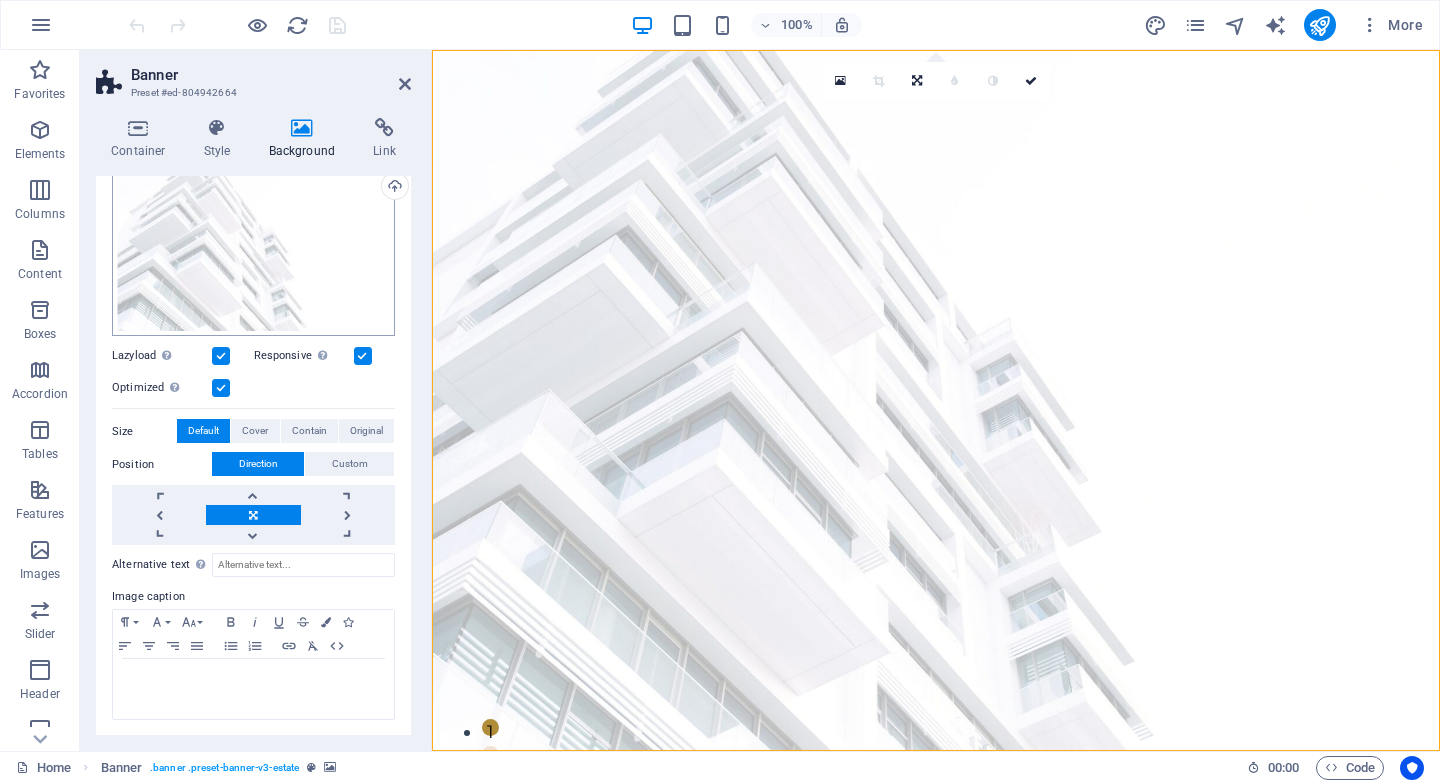 scroll, scrollTop: 0, scrollLeft: 0, axis: both 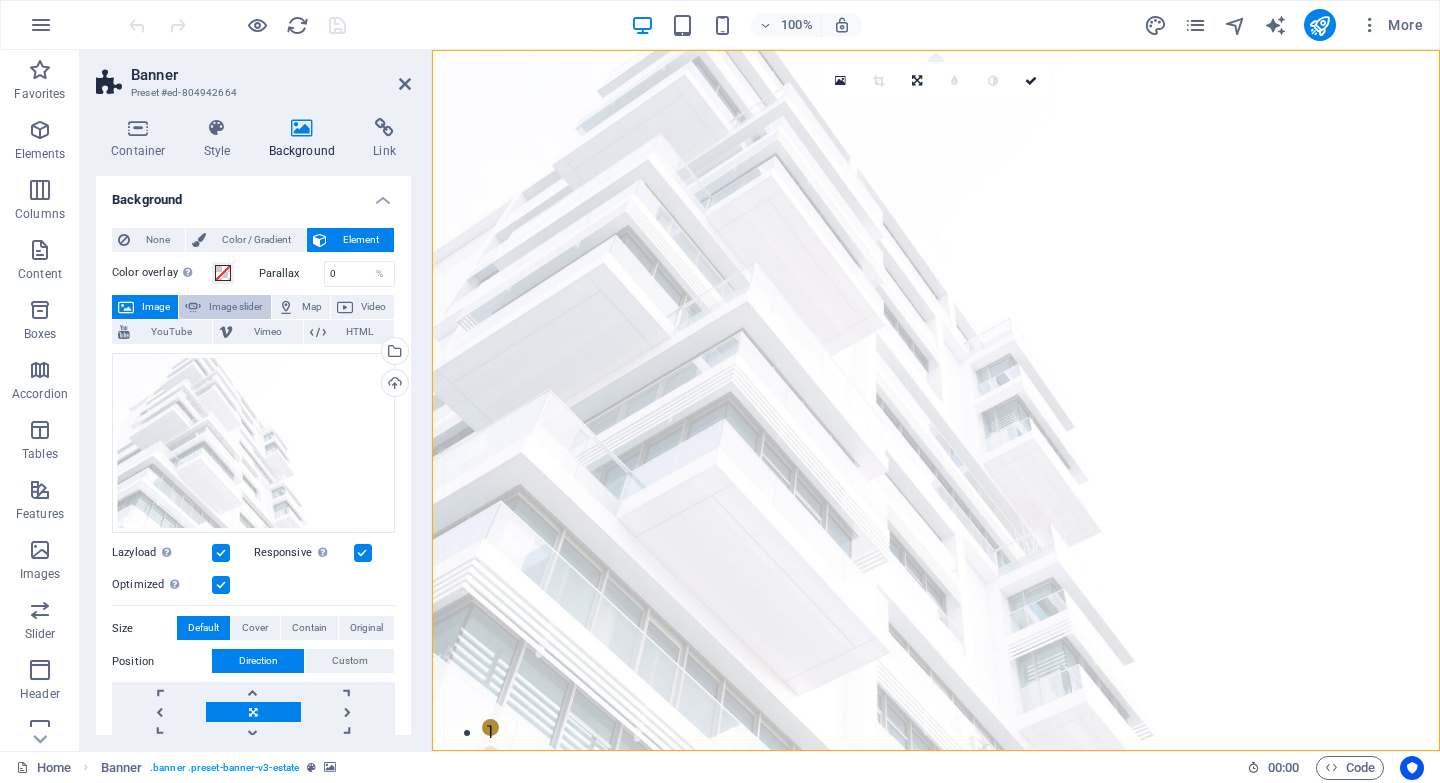 click on "Image slider" at bounding box center [235, 307] 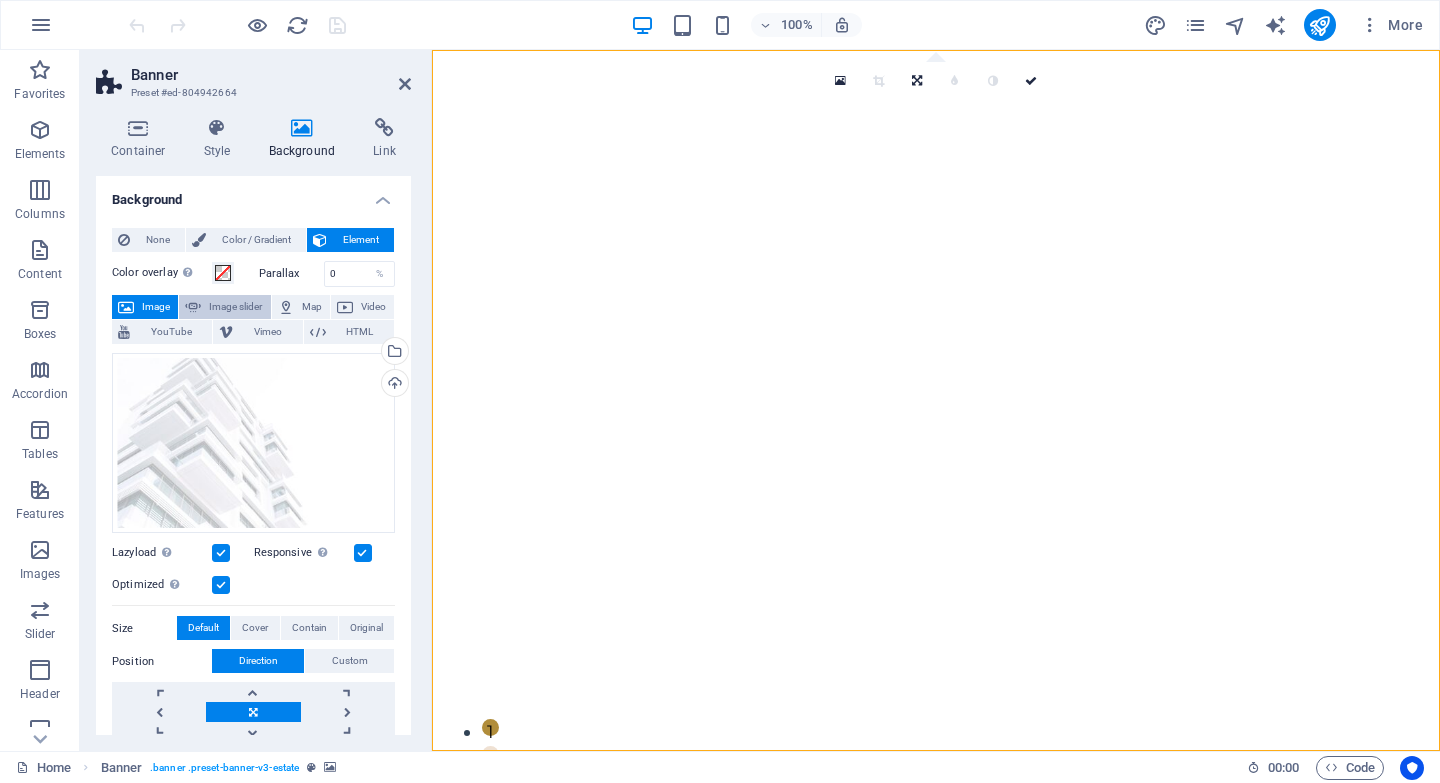 select on "ms" 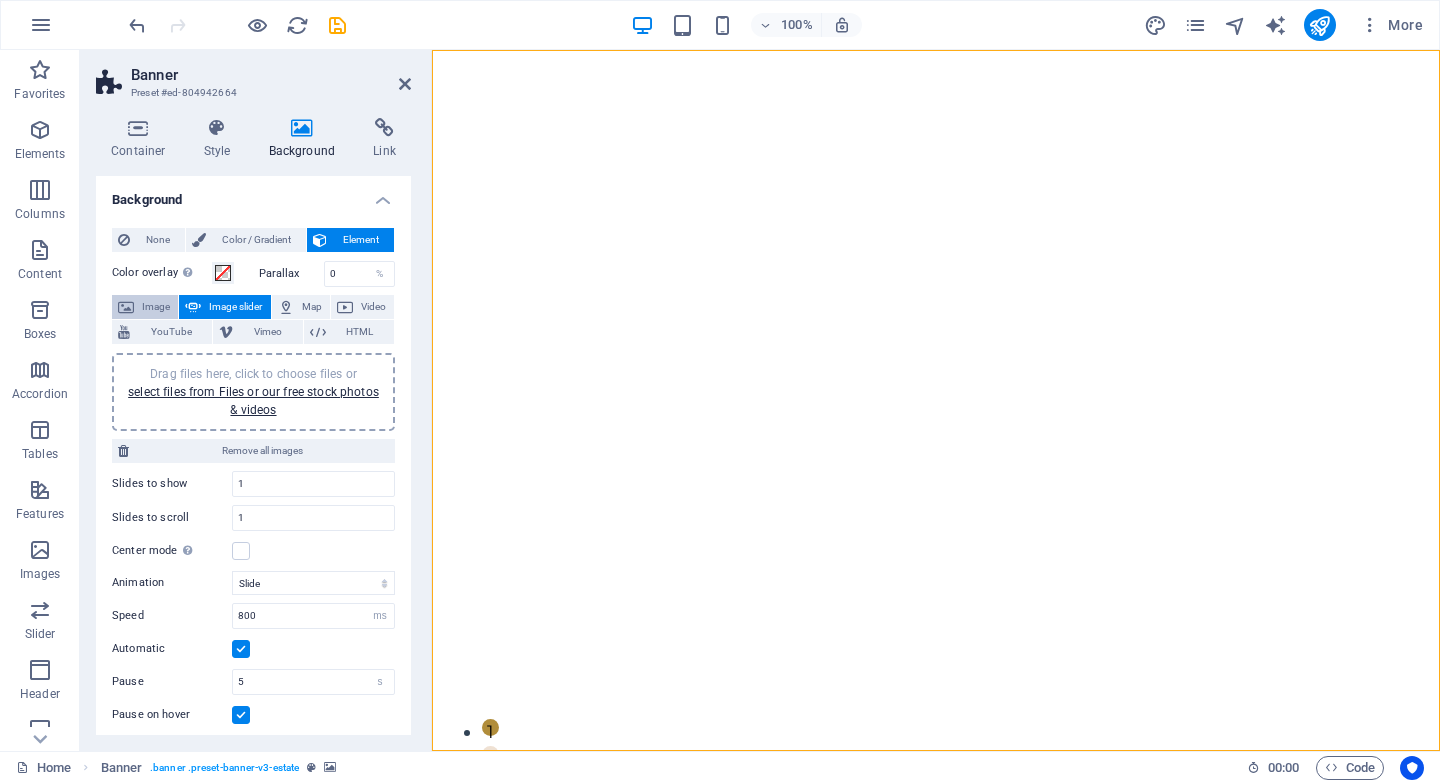 click on "Image" at bounding box center [156, 307] 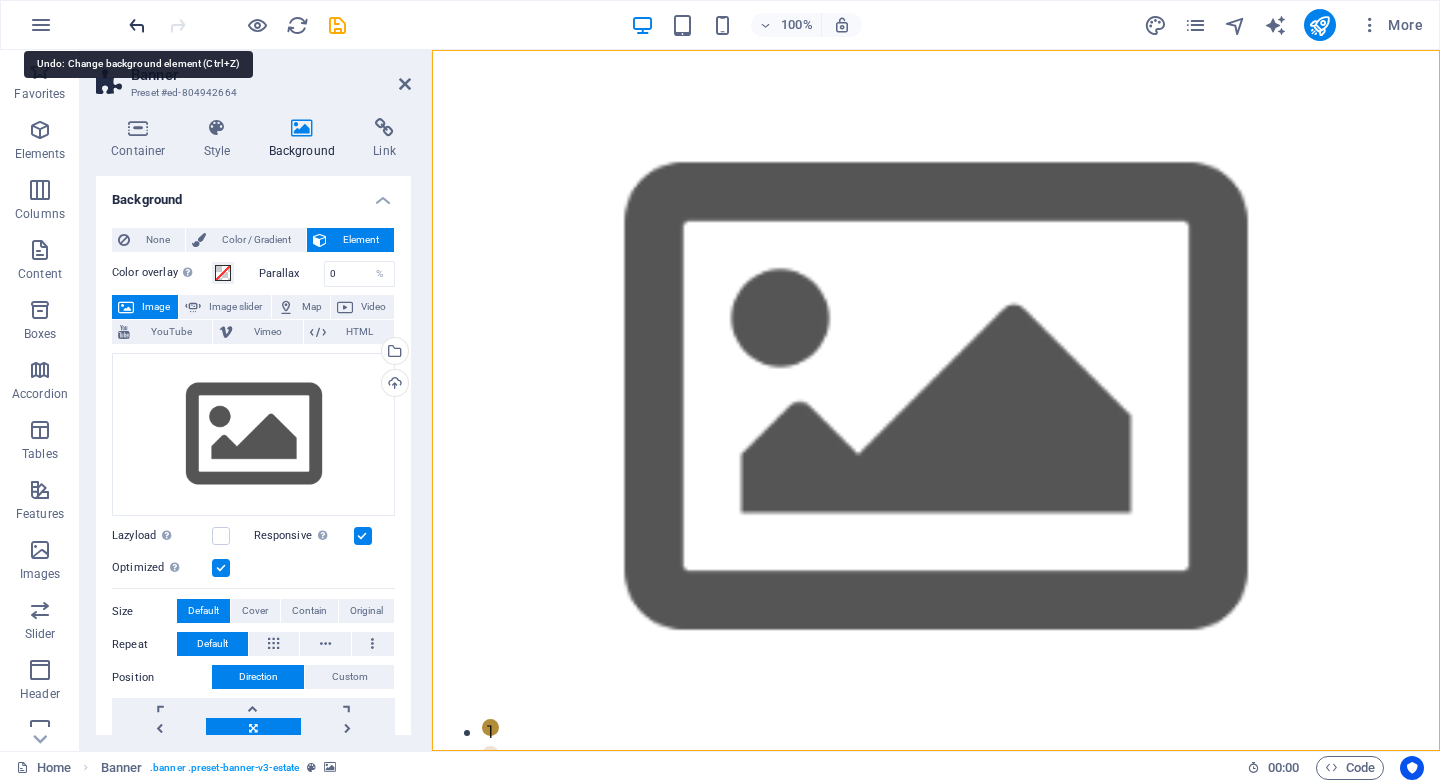 click at bounding box center (137, 25) 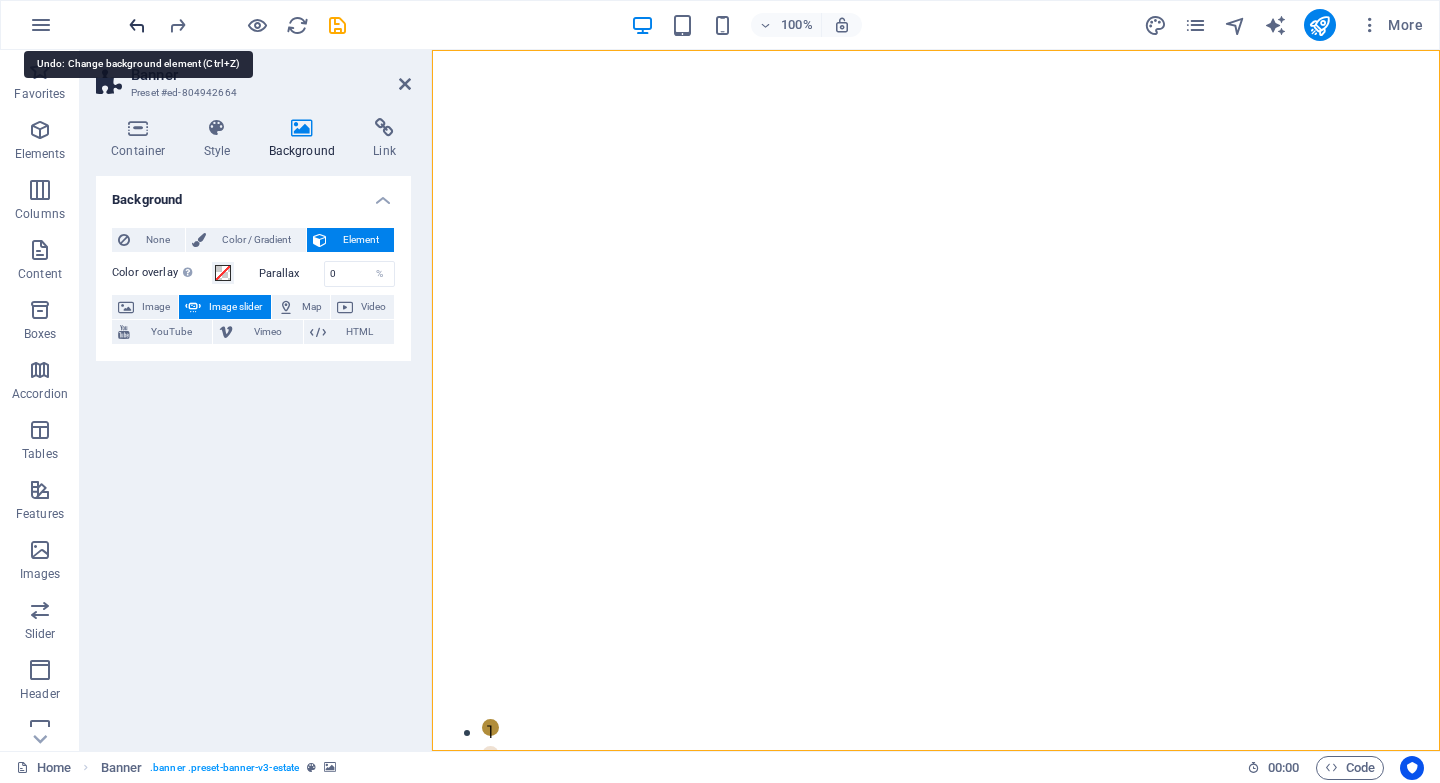 click at bounding box center (137, 25) 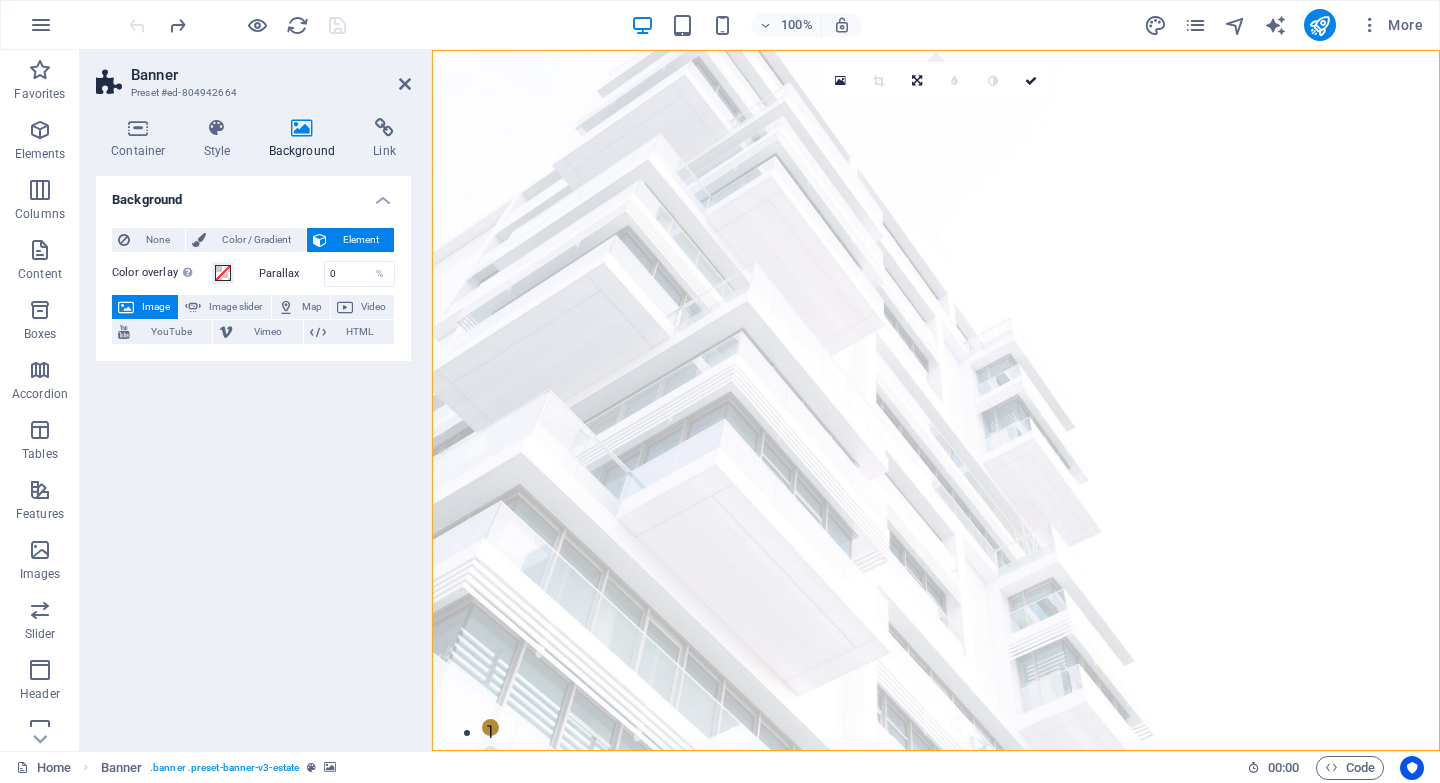 click on "Image" at bounding box center (156, 307) 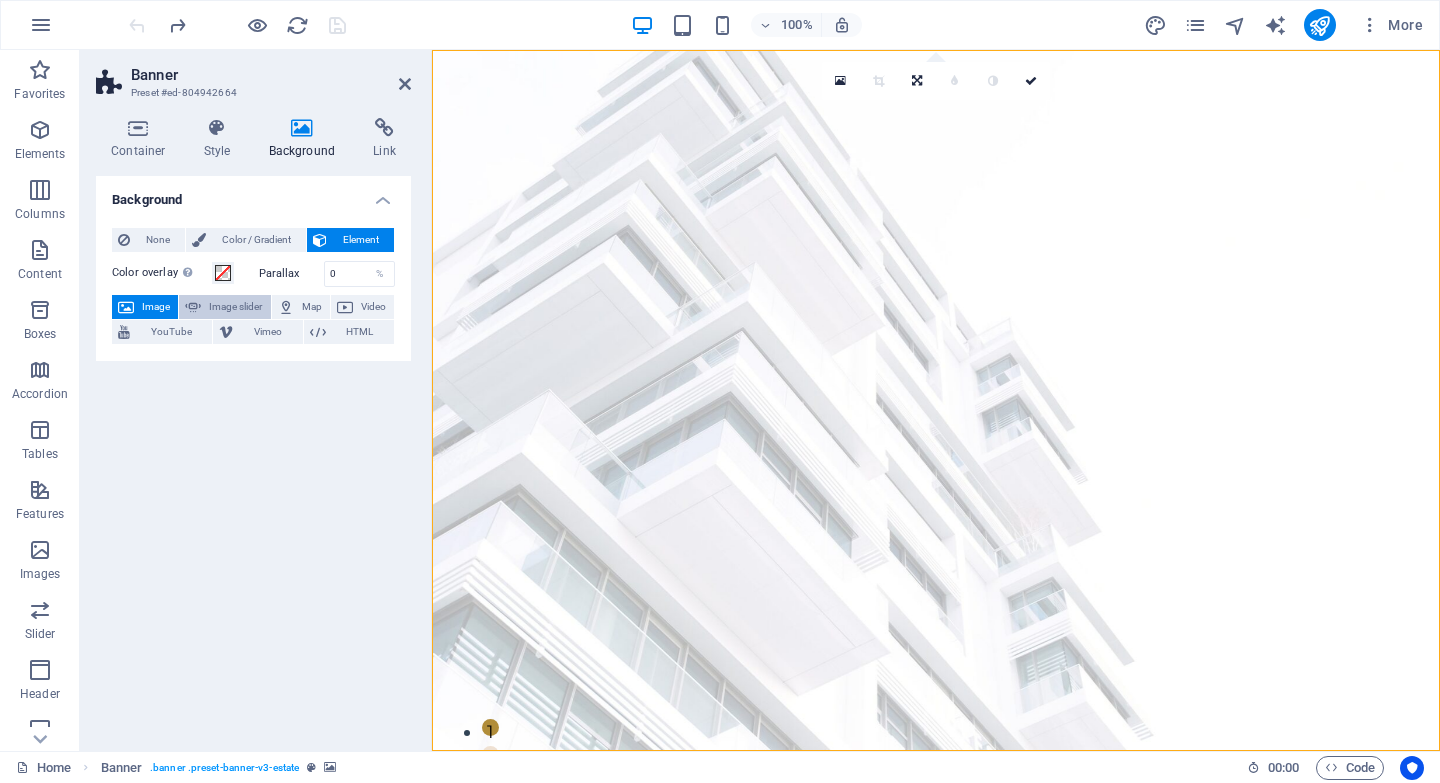 click on "Image slider" at bounding box center (235, 307) 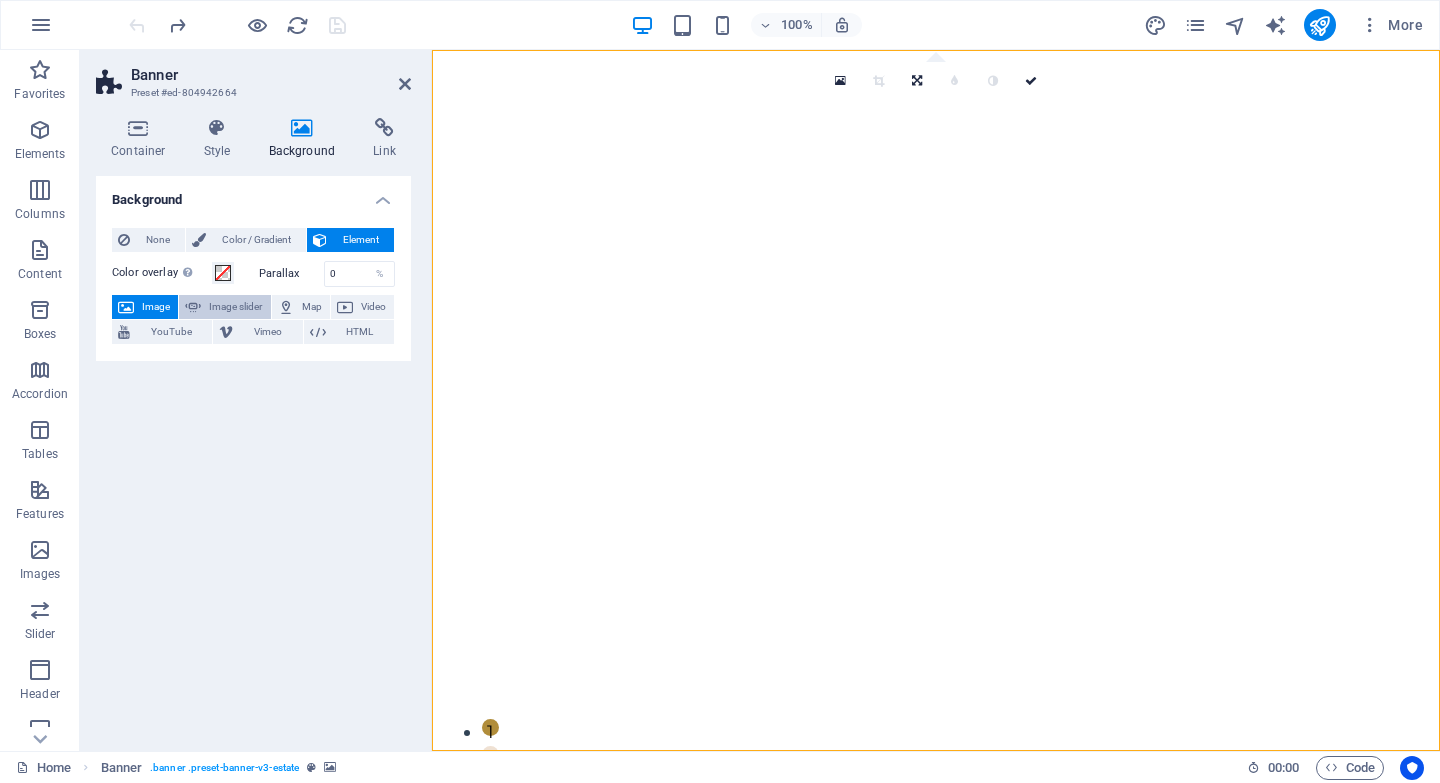 select on "ms" 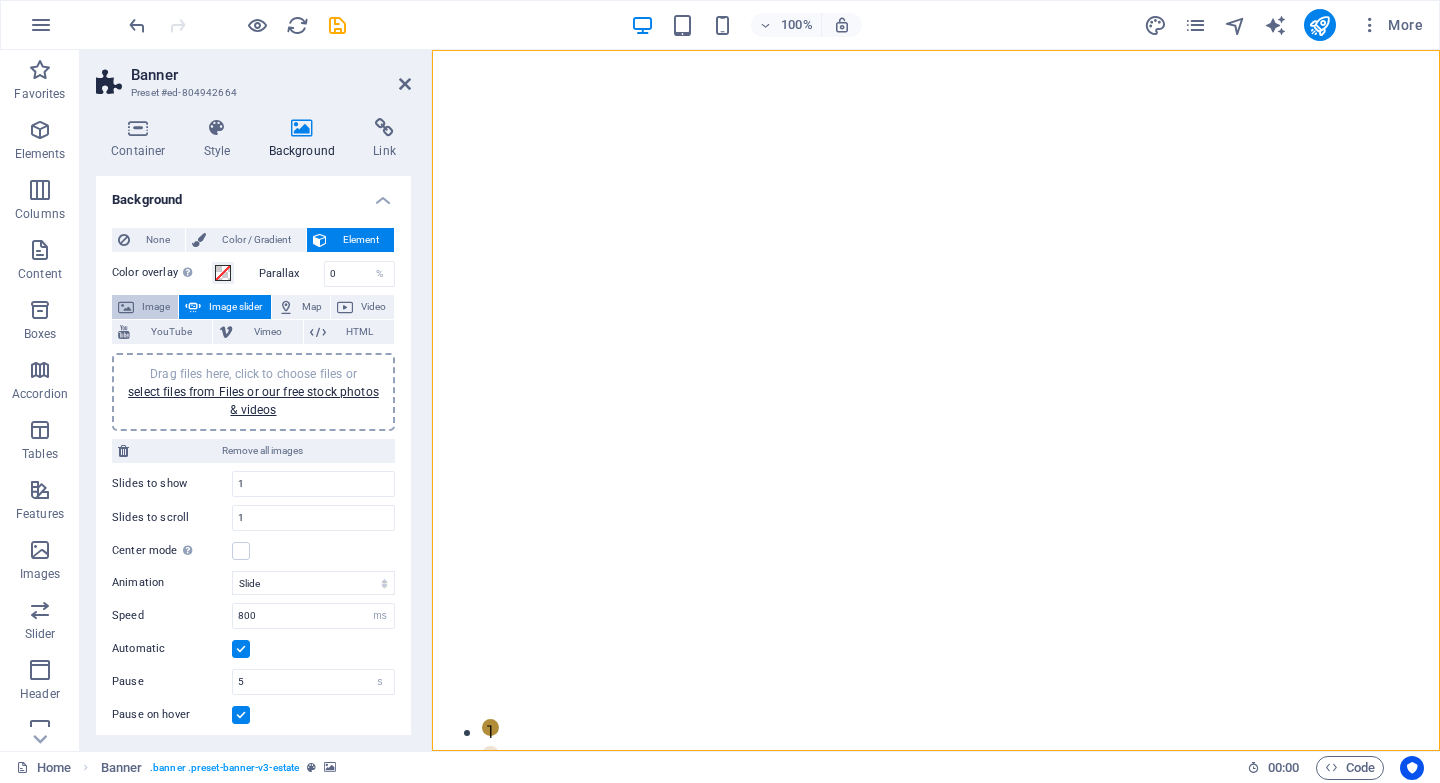click on "Image" at bounding box center [156, 307] 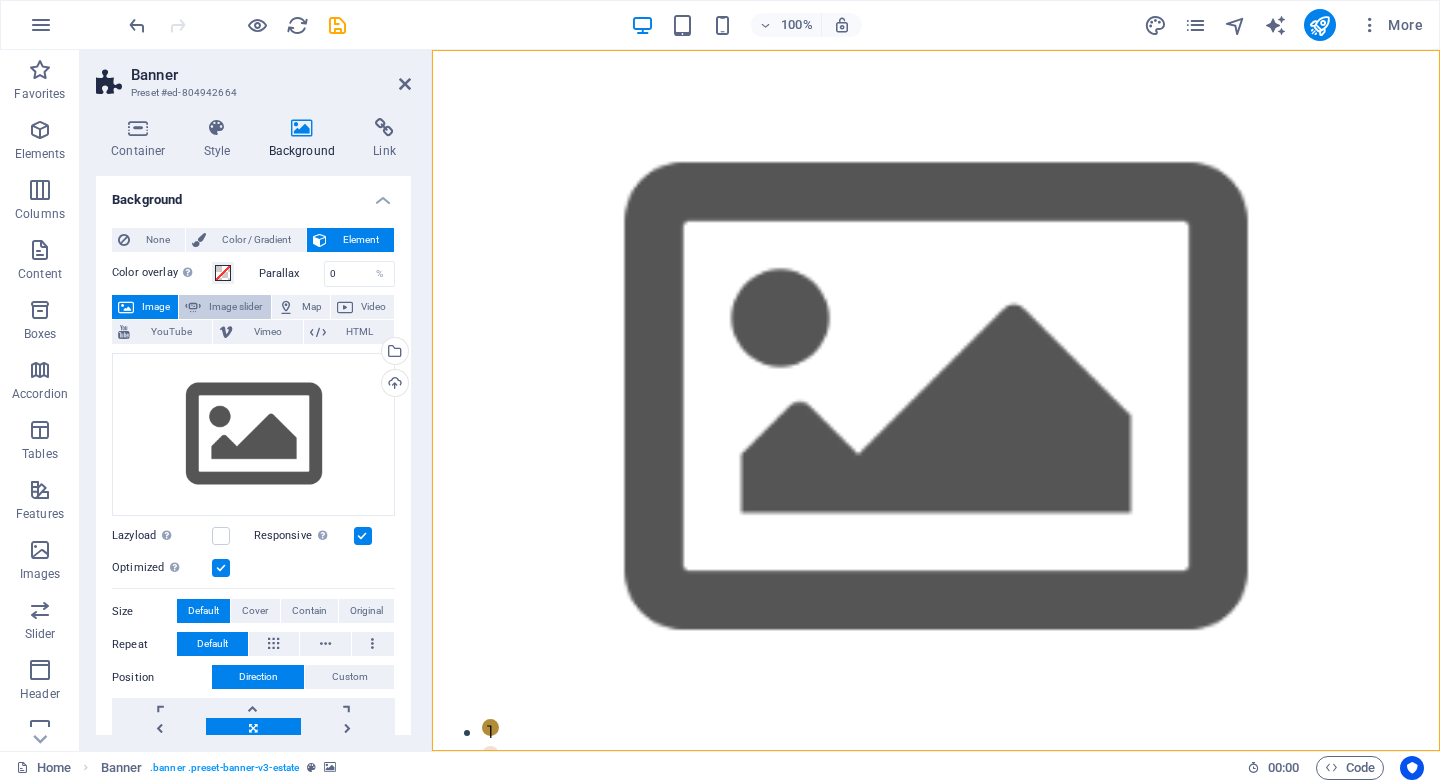click on "Image slider" at bounding box center (235, 307) 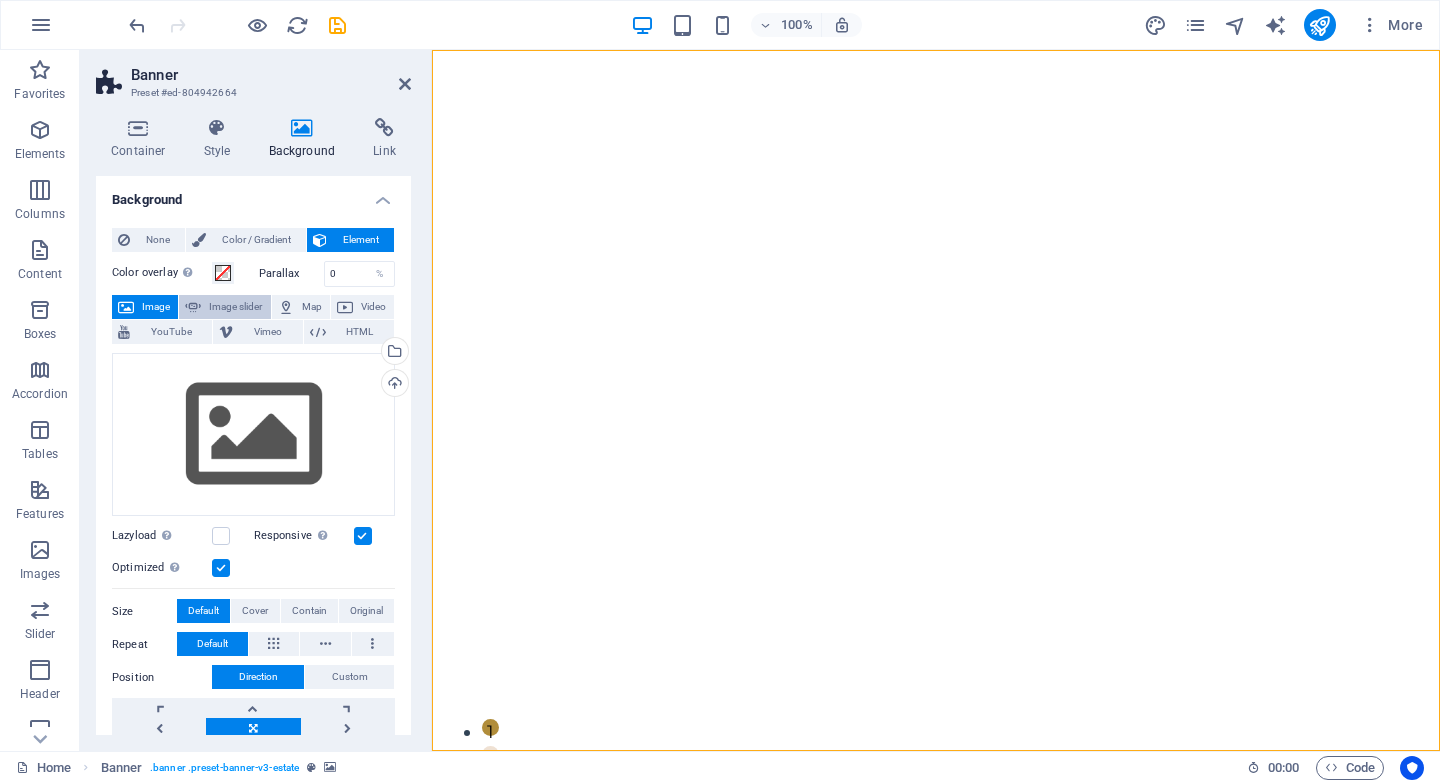 select on "ms" 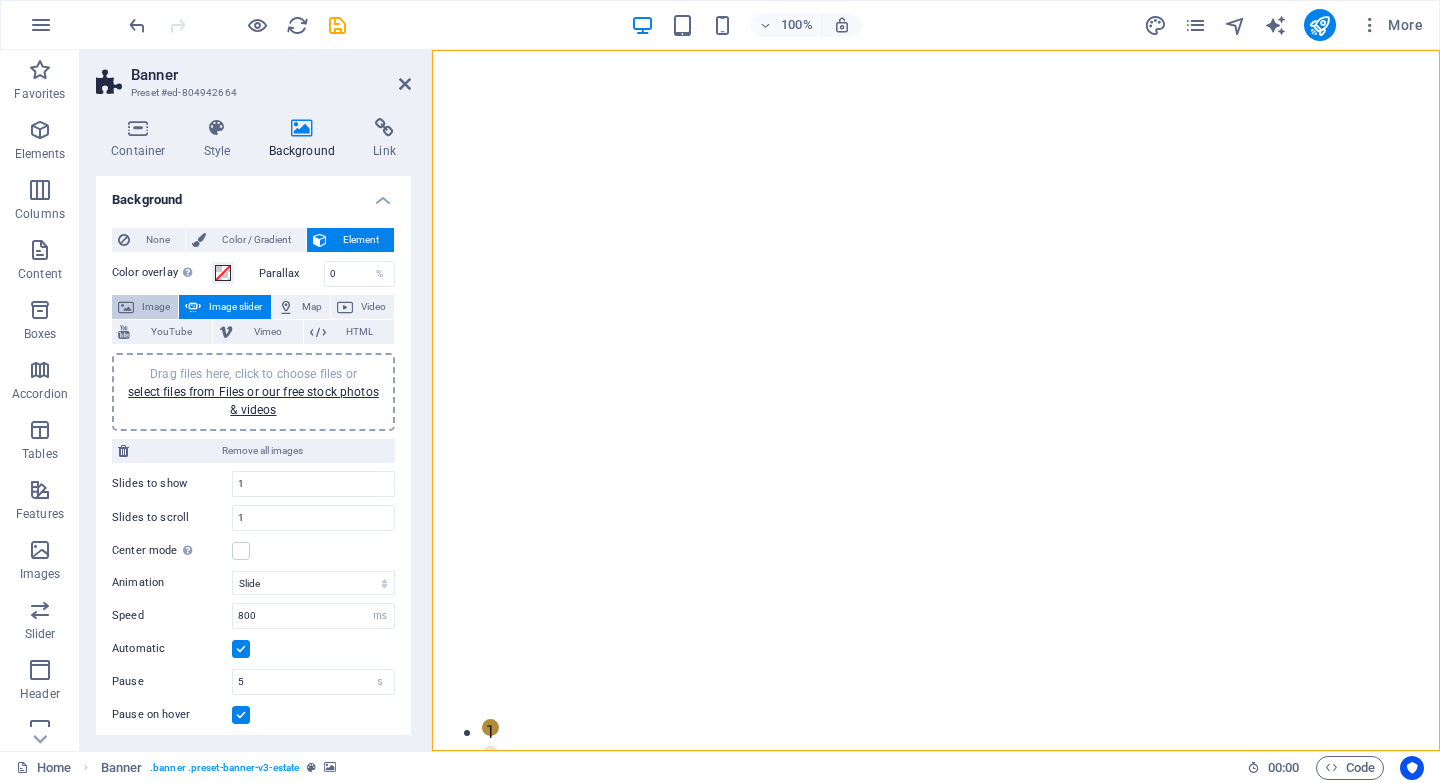 click on "Image" at bounding box center [156, 307] 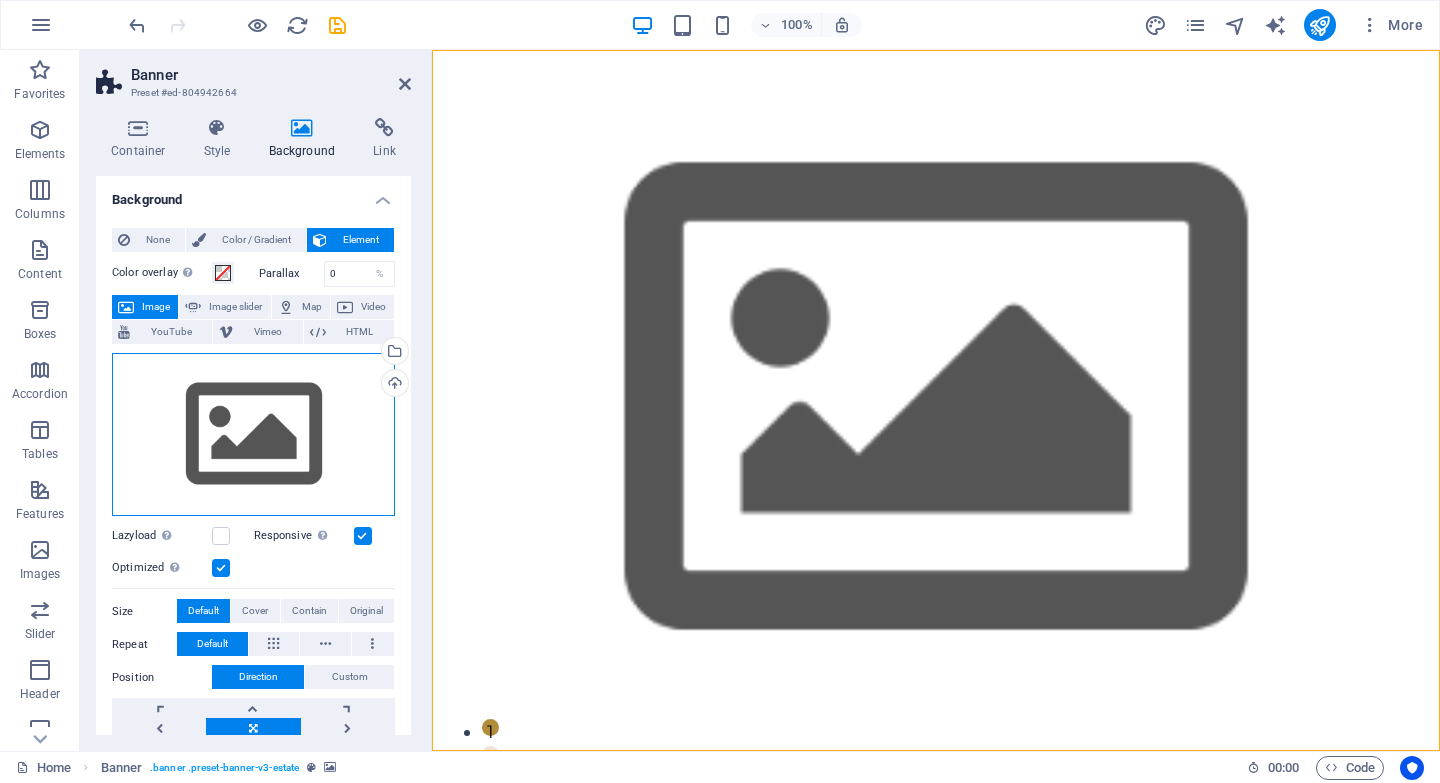 click on "Drag files here, click to choose files or select files from Files or our free stock photos & videos" at bounding box center (253, 435) 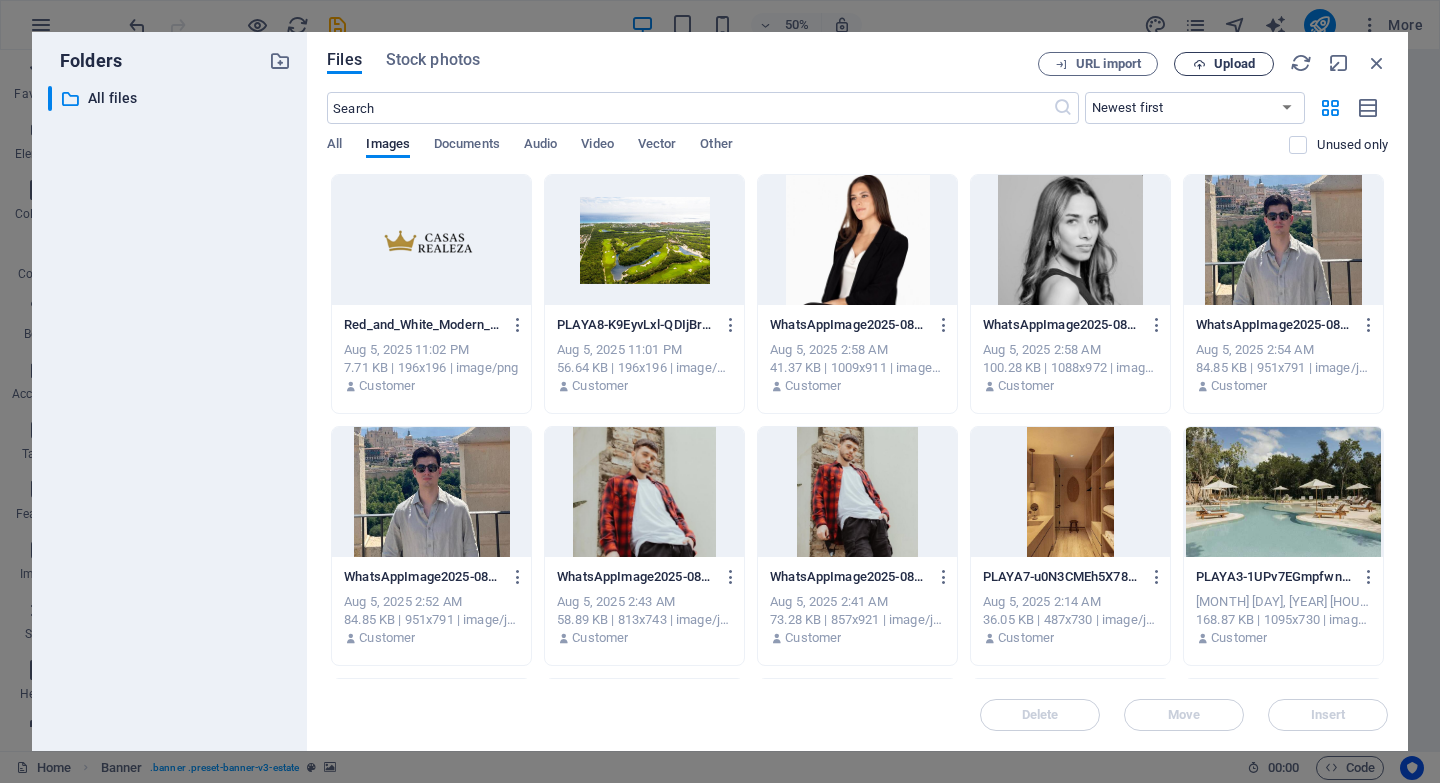 click on "Upload" at bounding box center (1224, 64) 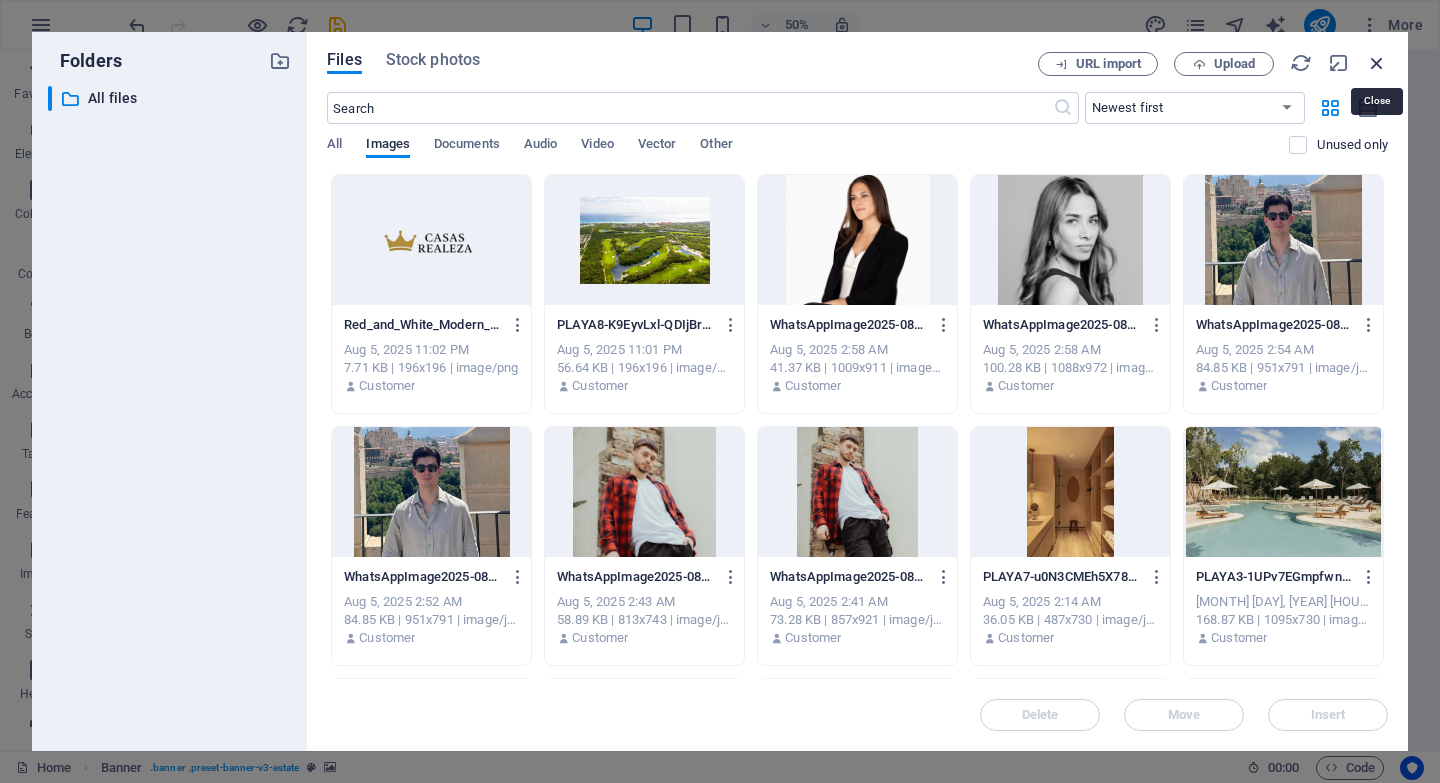 click at bounding box center (1377, 63) 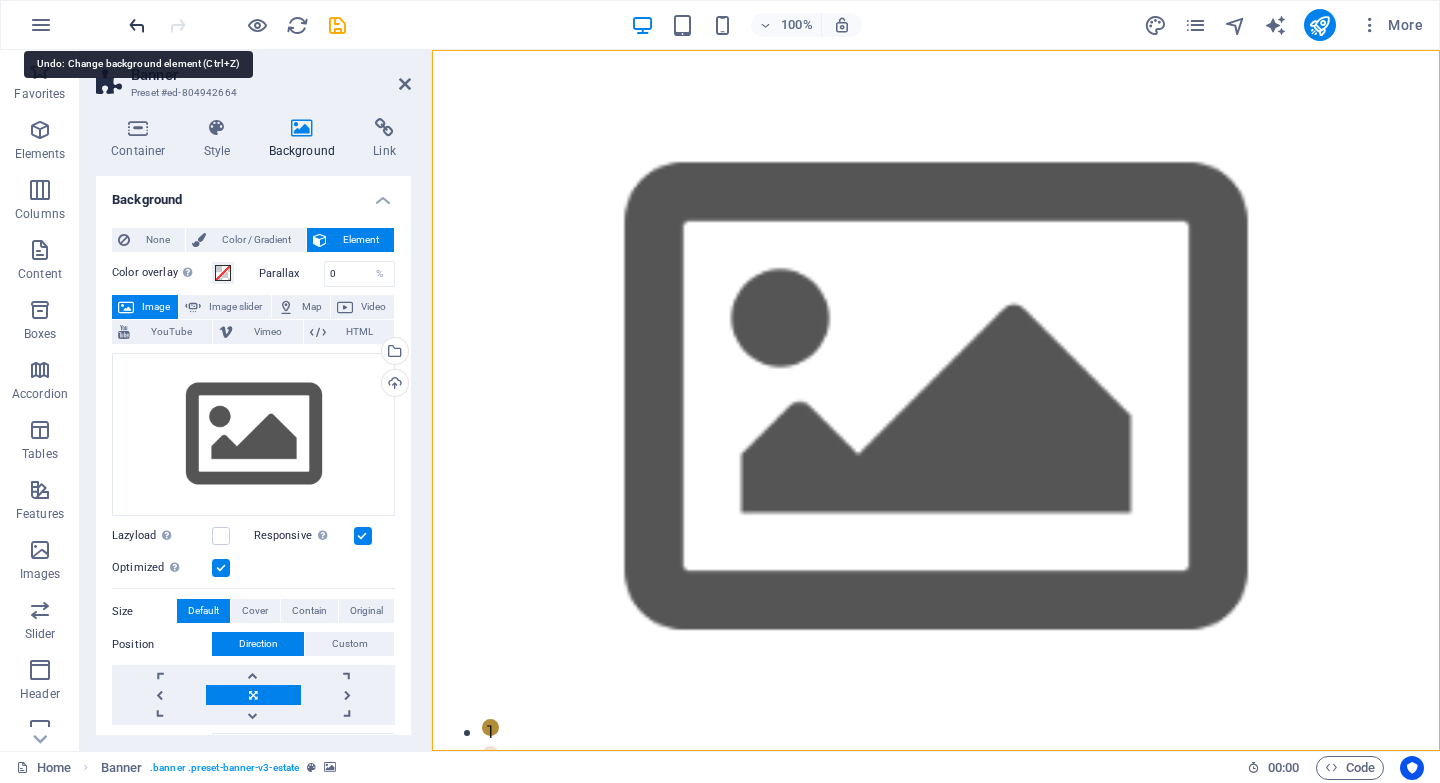 click at bounding box center (137, 25) 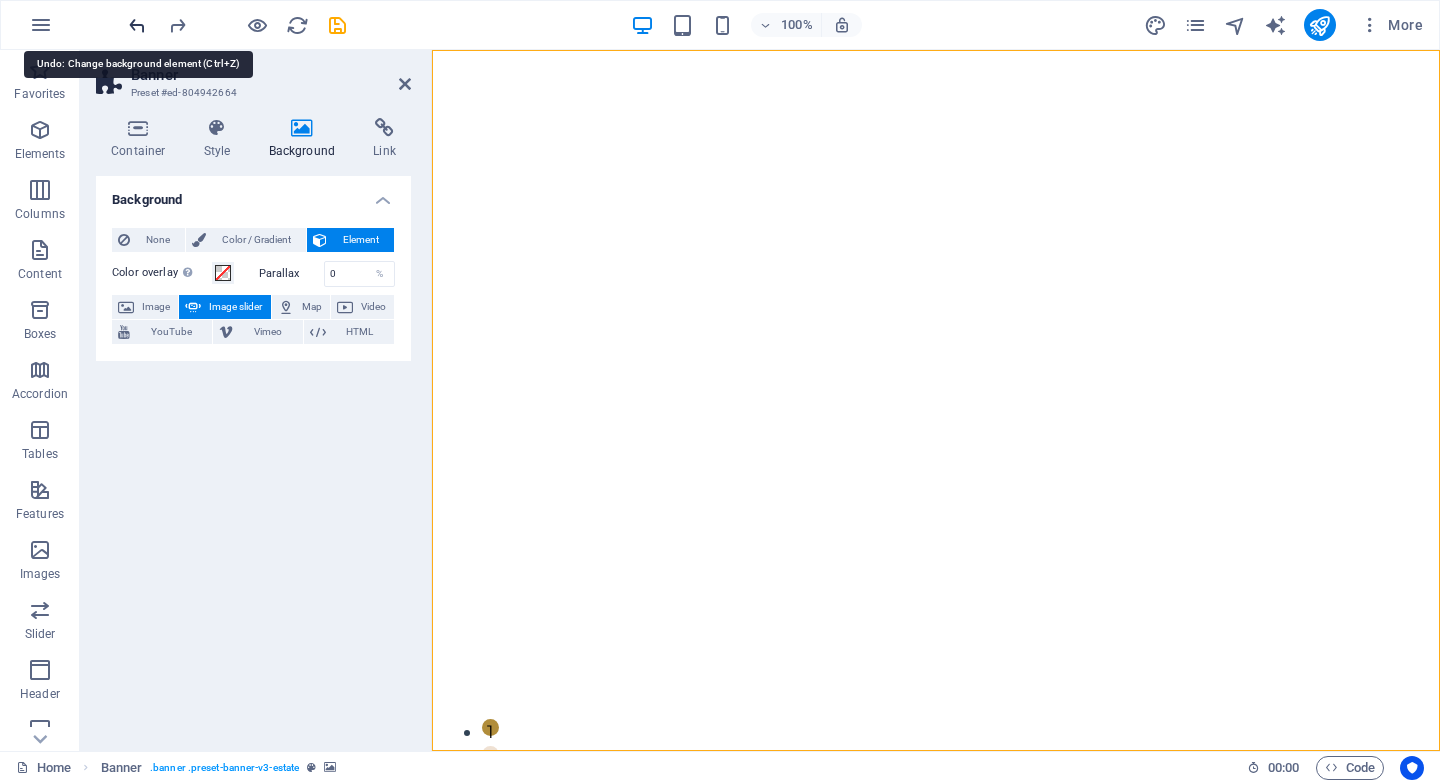 click at bounding box center [137, 25] 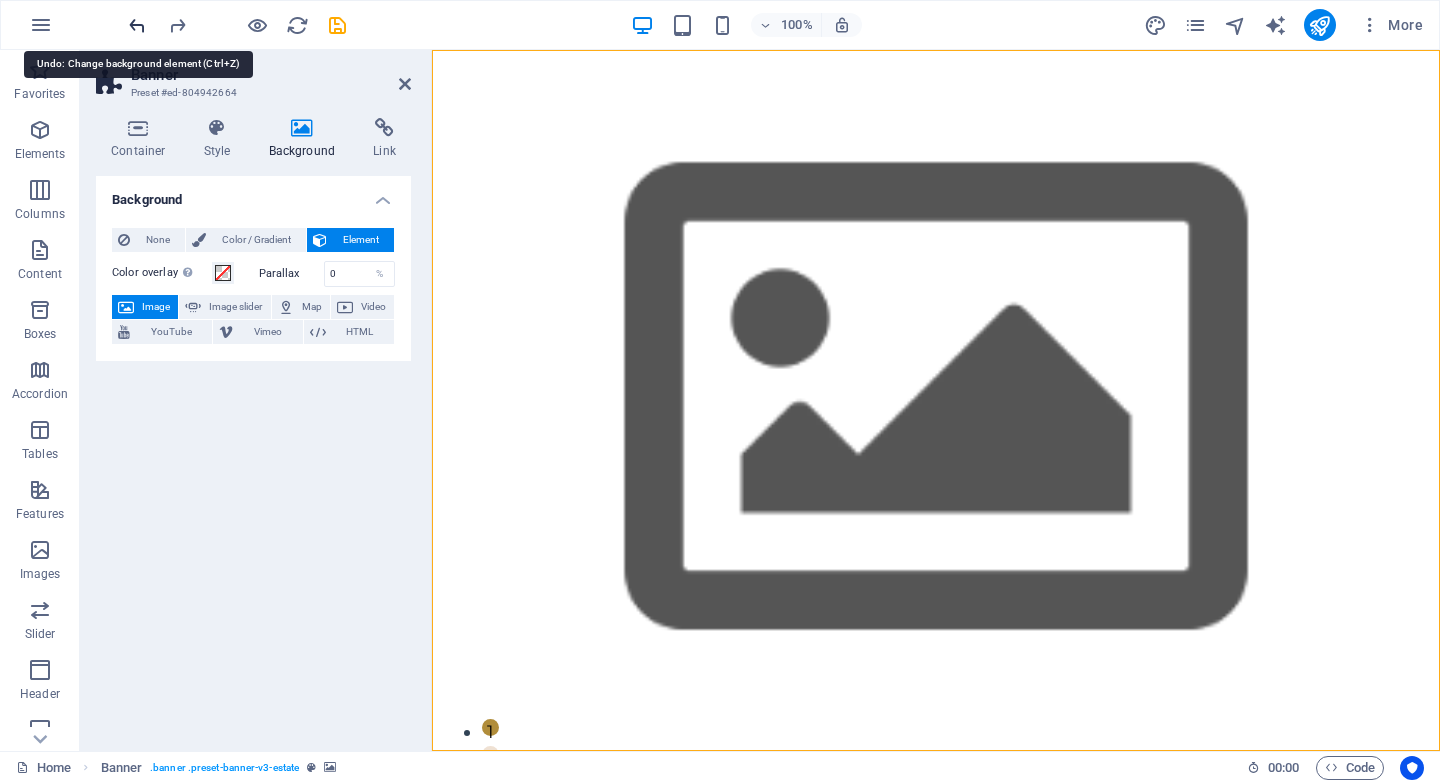 click at bounding box center (137, 25) 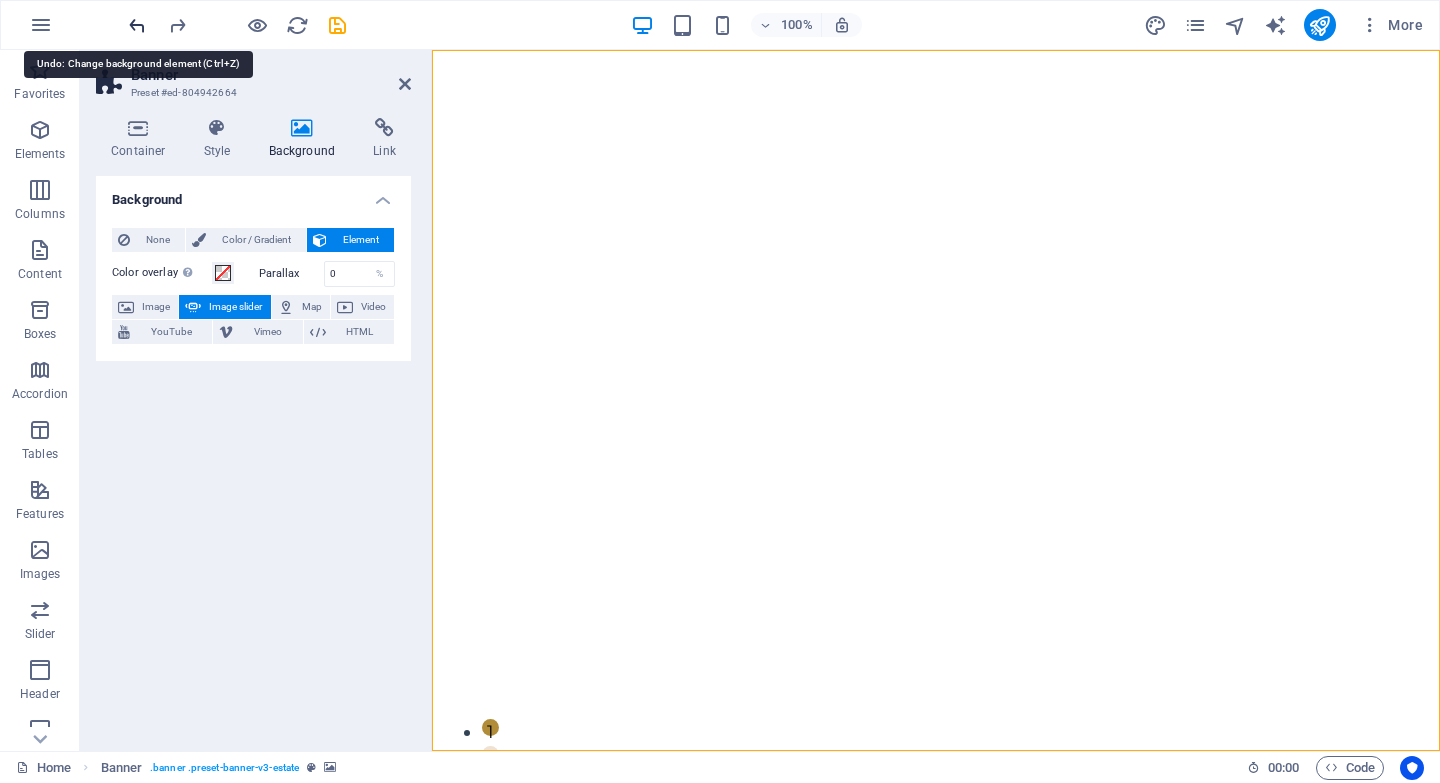 click at bounding box center [137, 25] 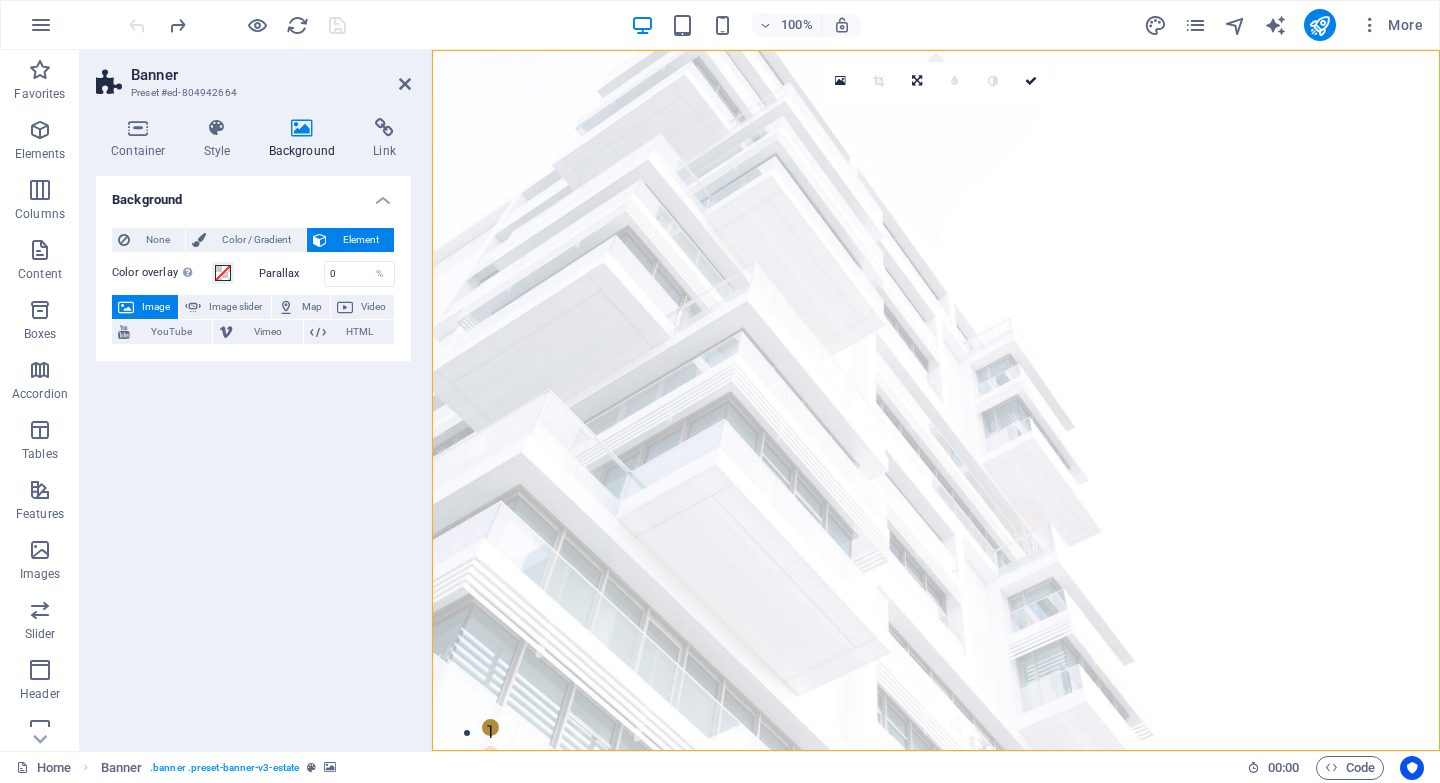 click at bounding box center (237, 25) 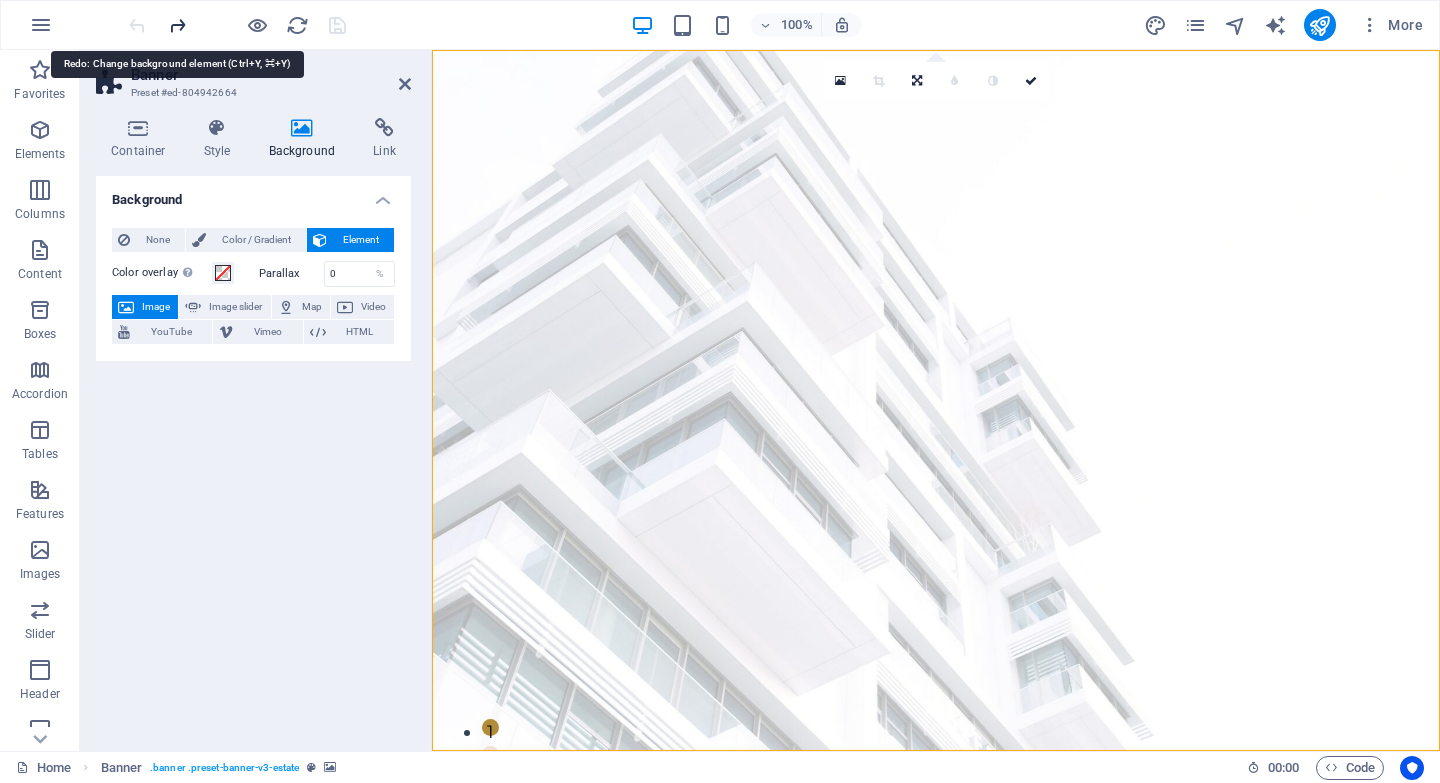 click at bounding box center [177, 25] 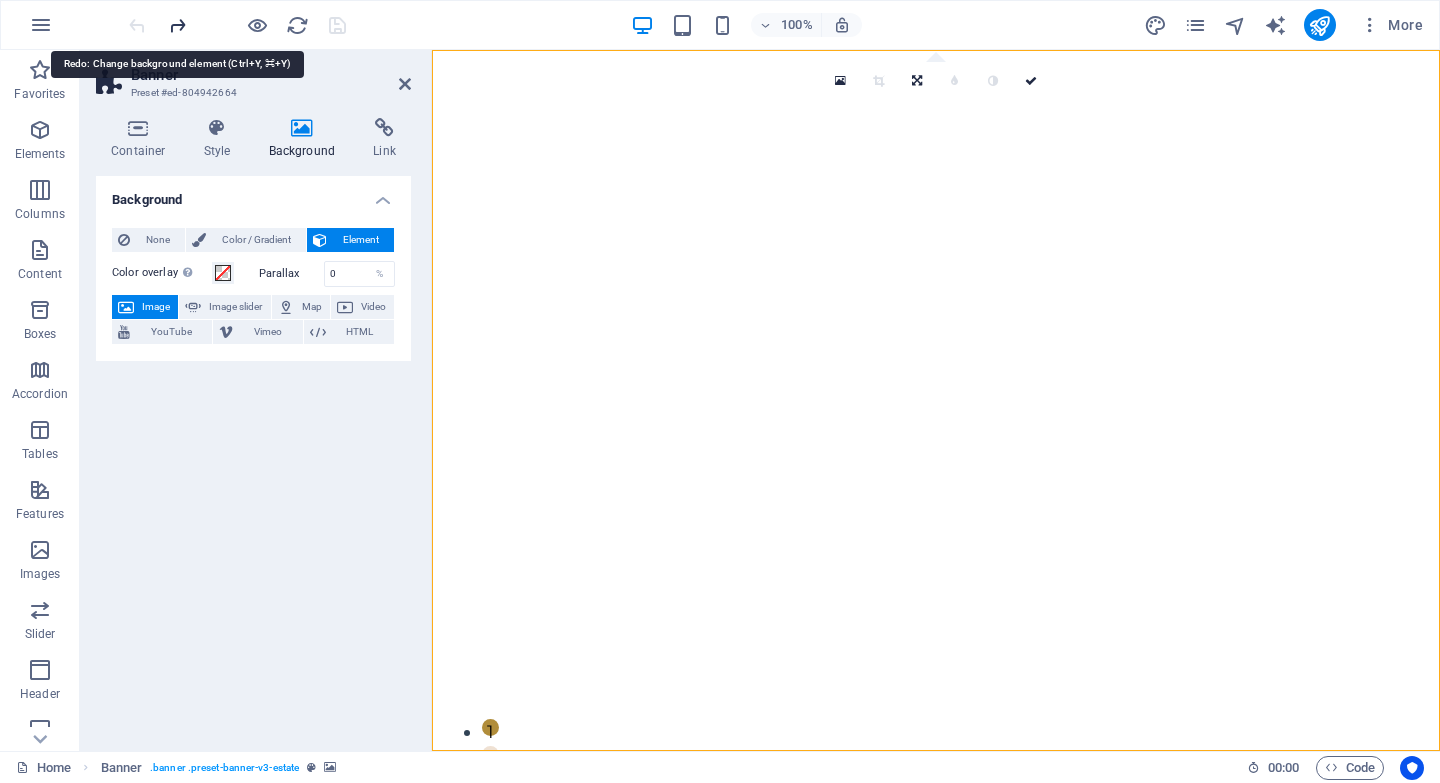 select on "ms" 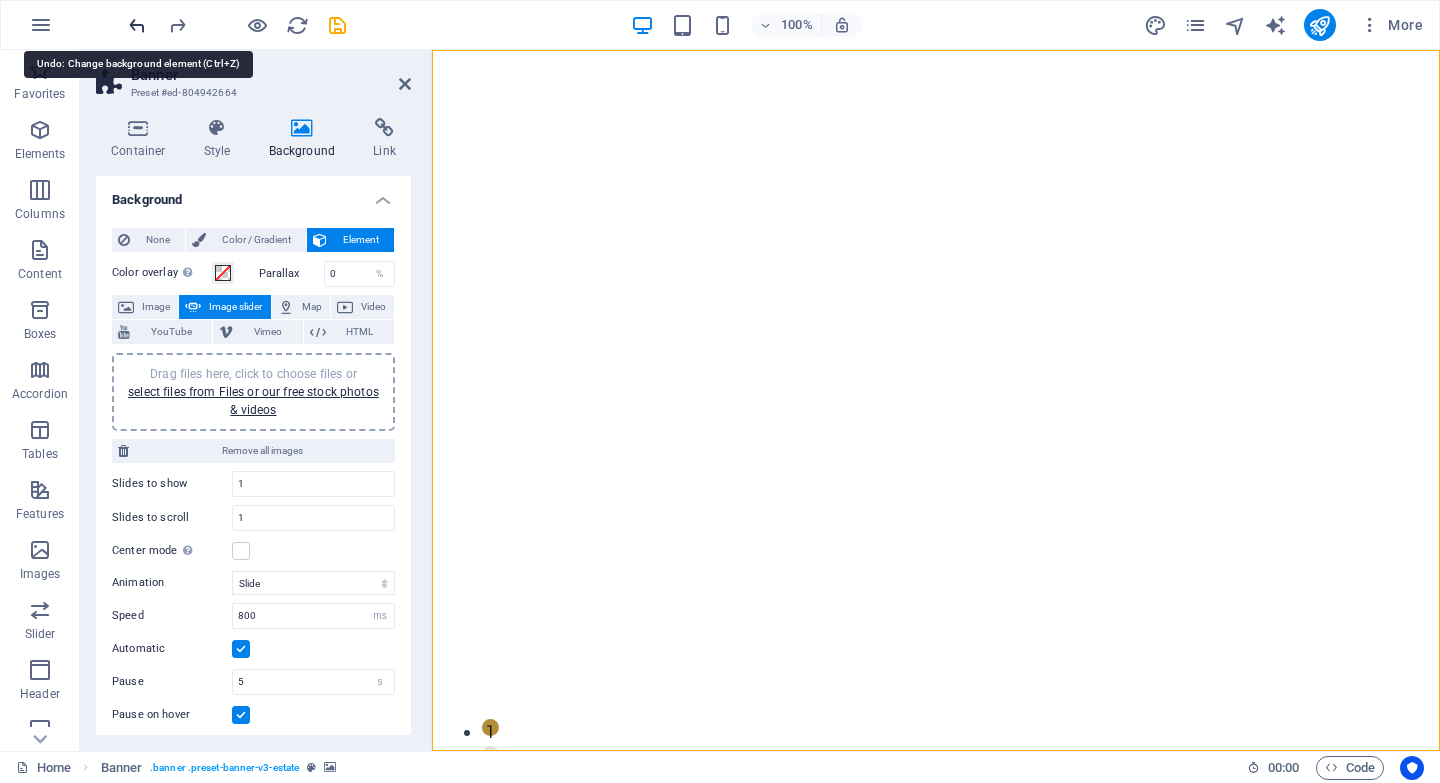 click at bounding box center [137, 25] 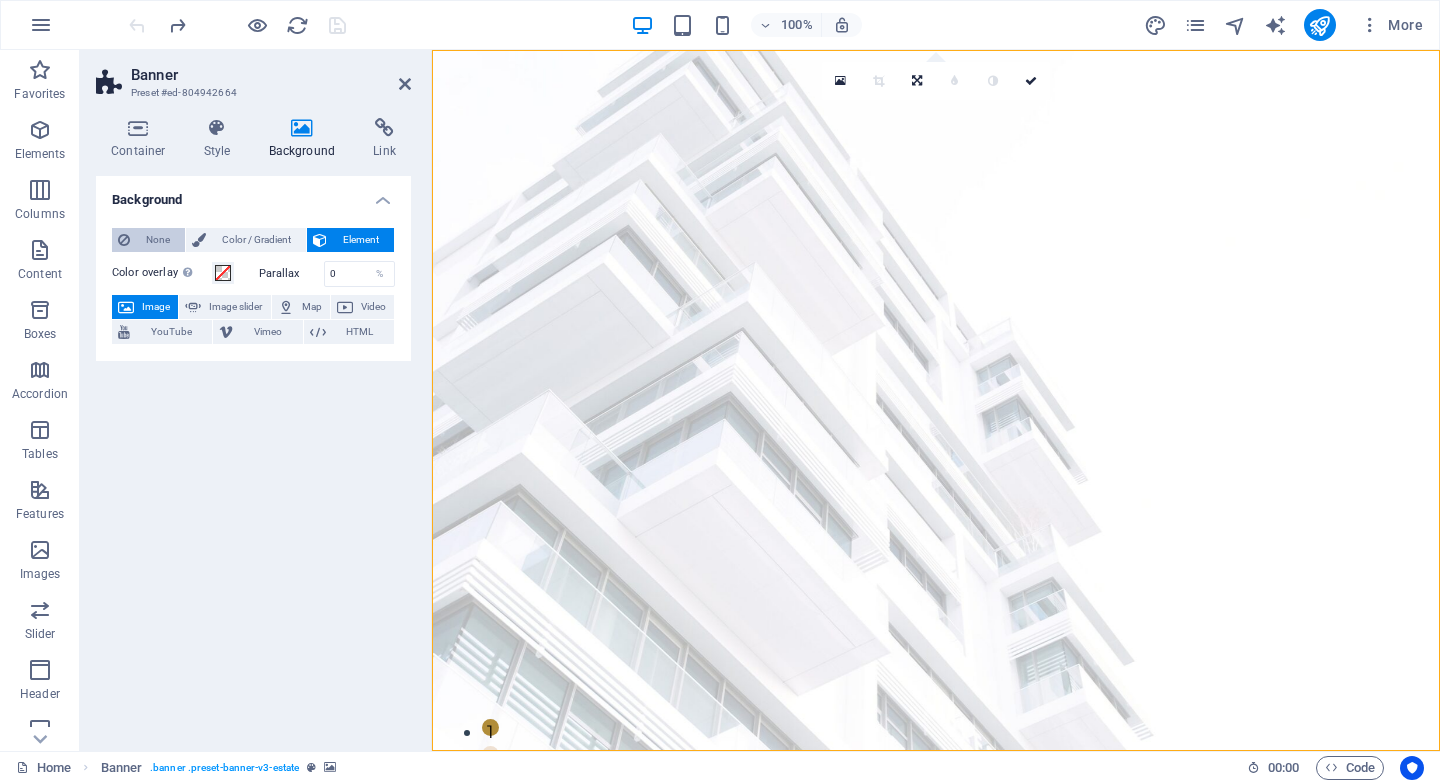 click on "None" at bounding box center (148, 240) 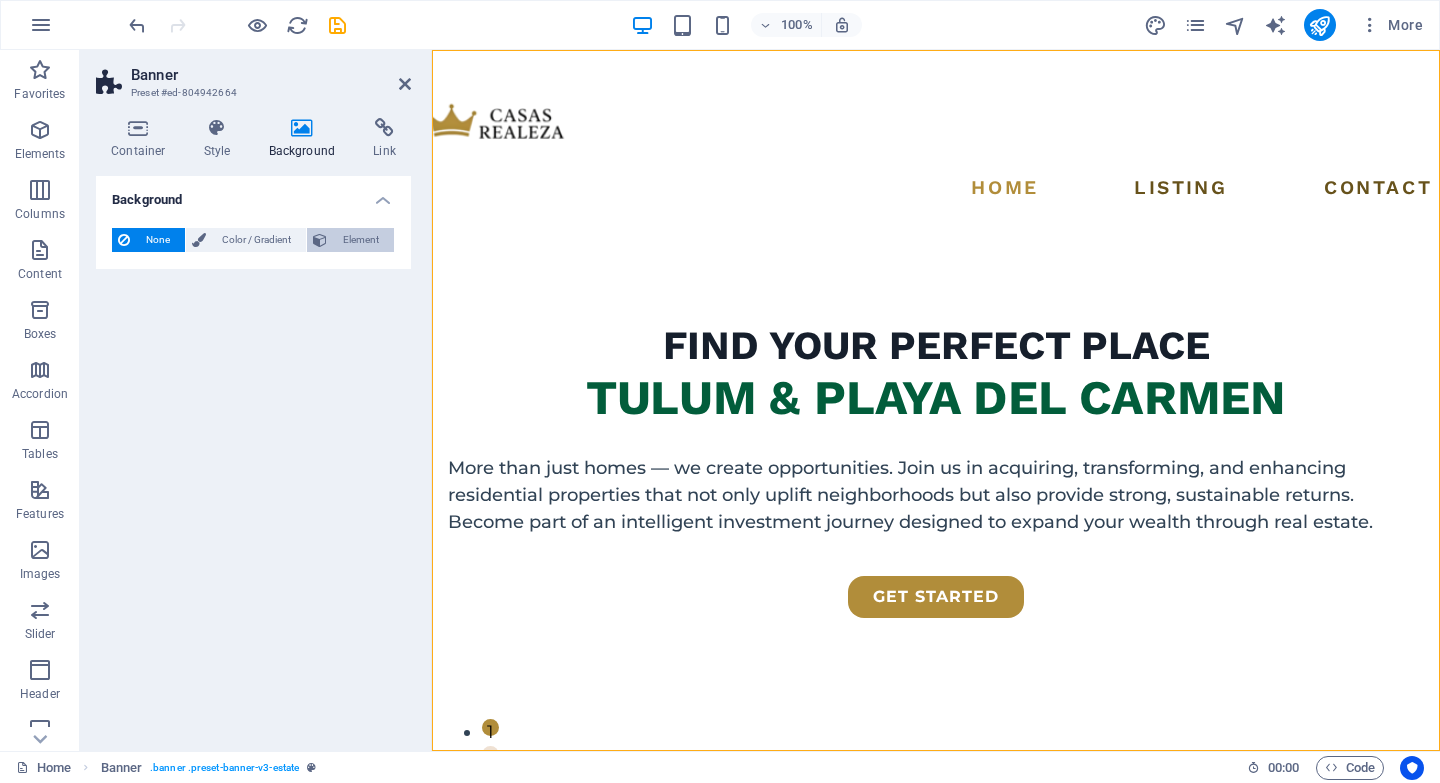 click on "Element" at bounding box center (360, 240) 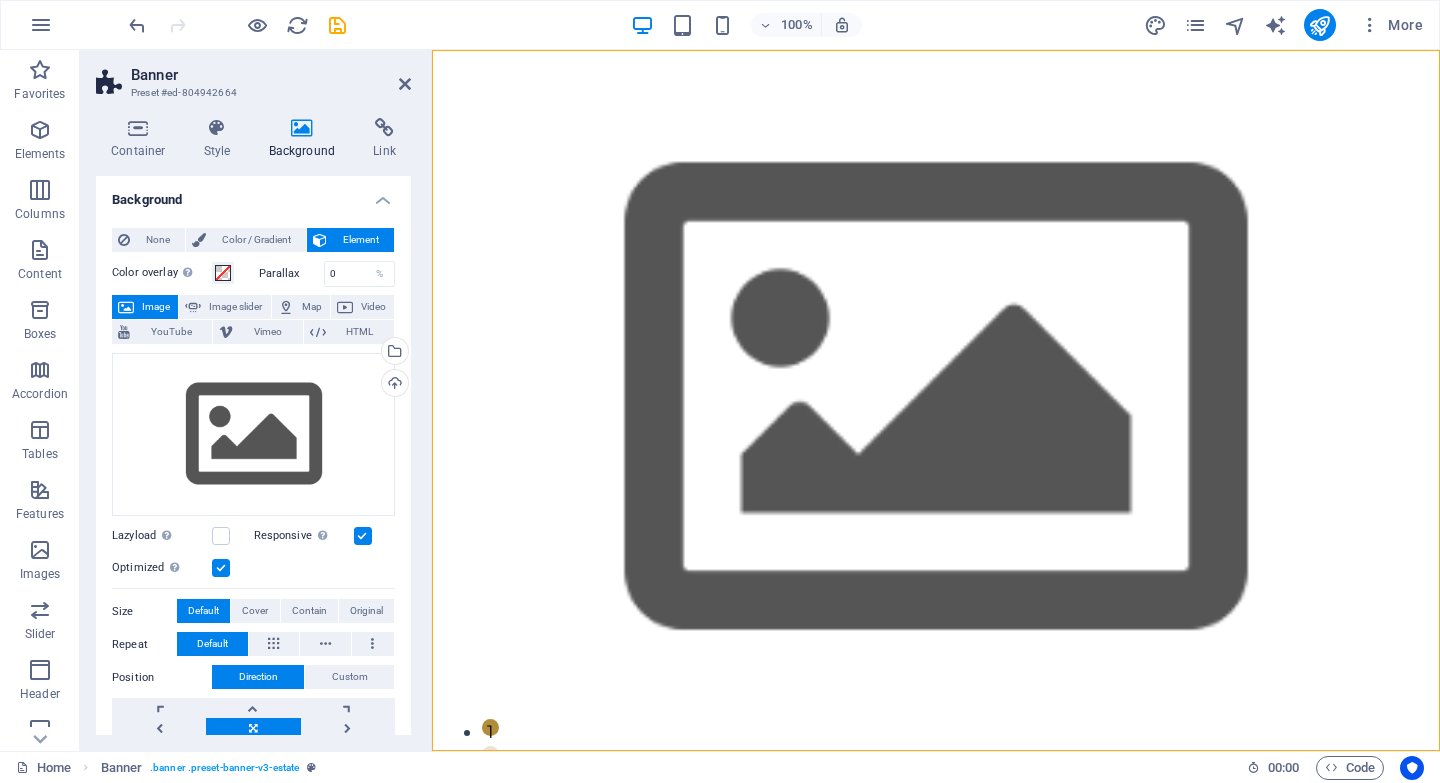 click at bounding box center [237, 25] 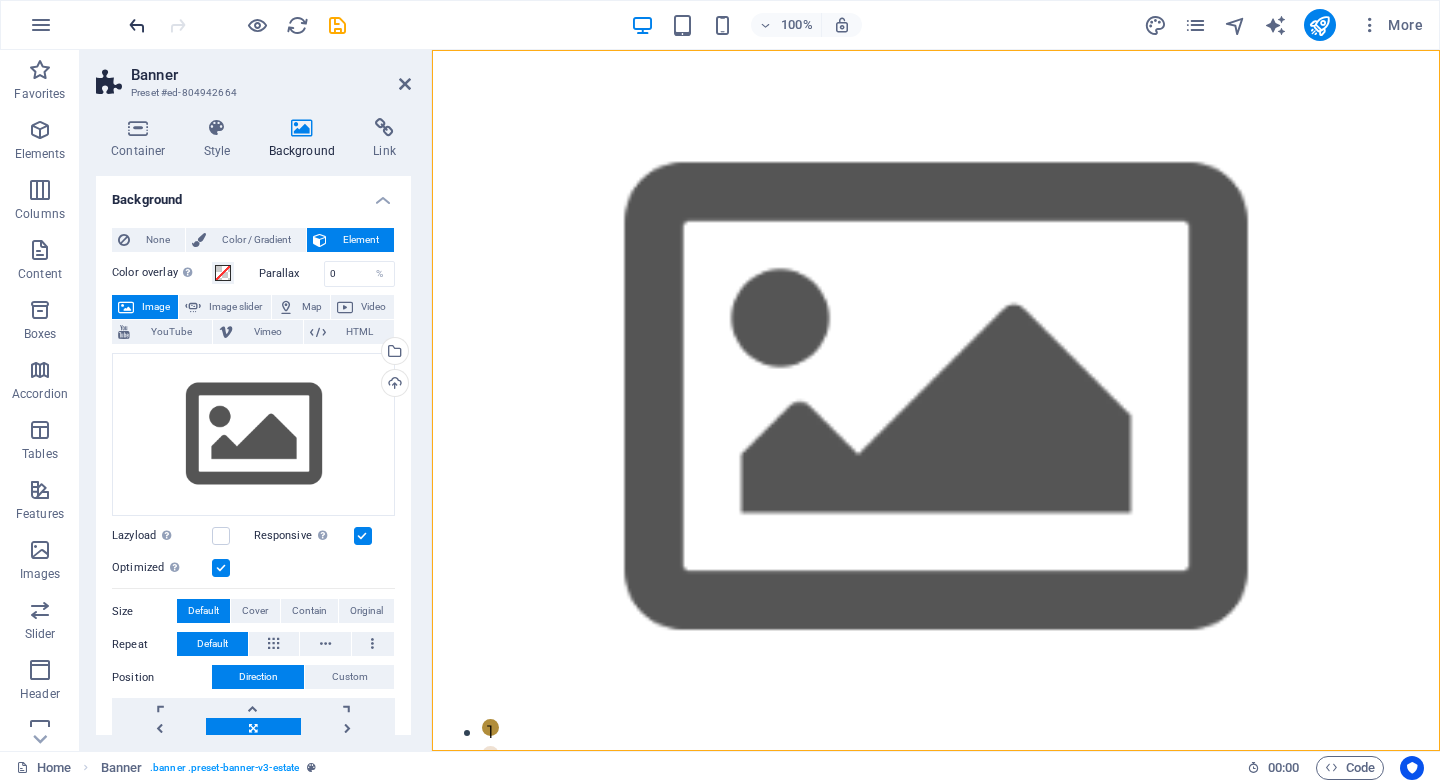 click at bounding box center (137, 25) 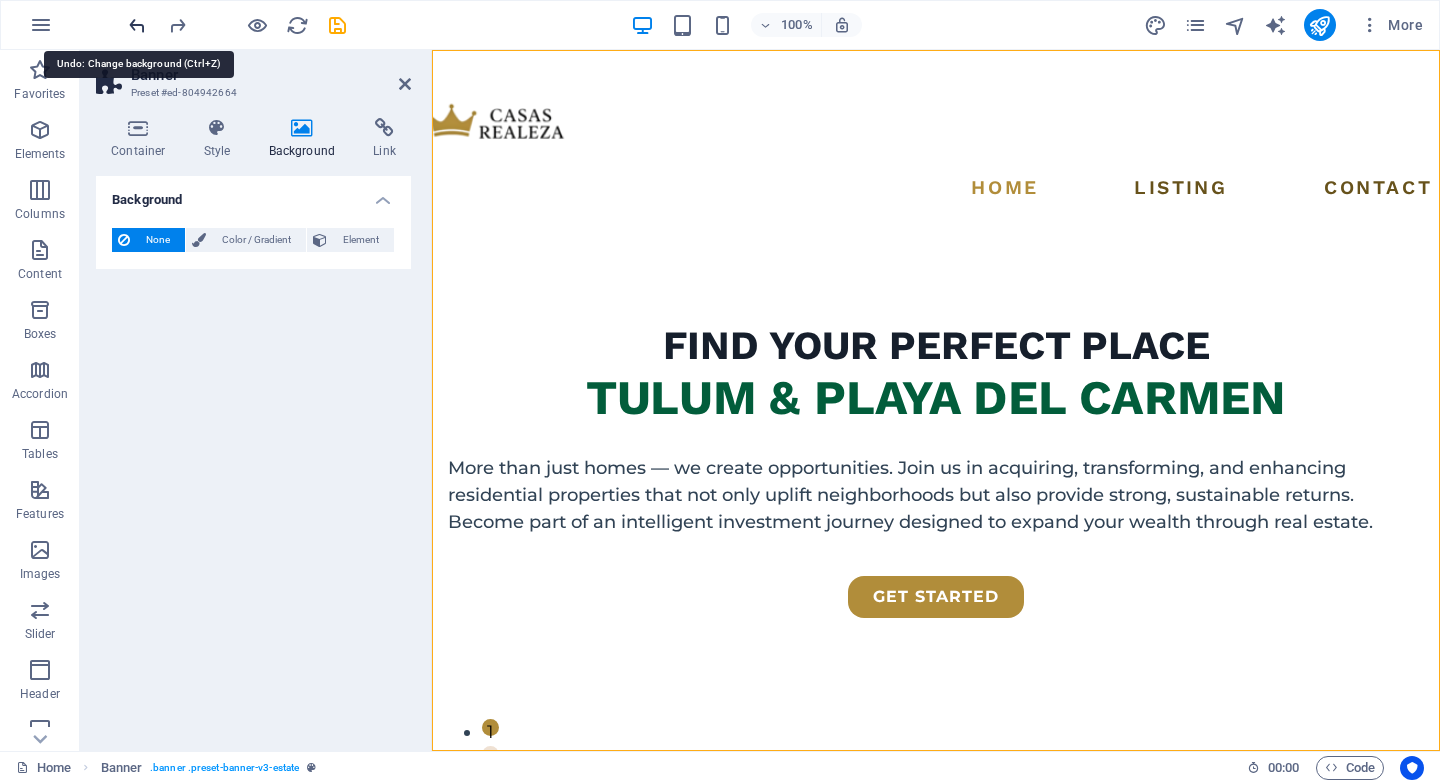 click at bounding box center [137, 25] 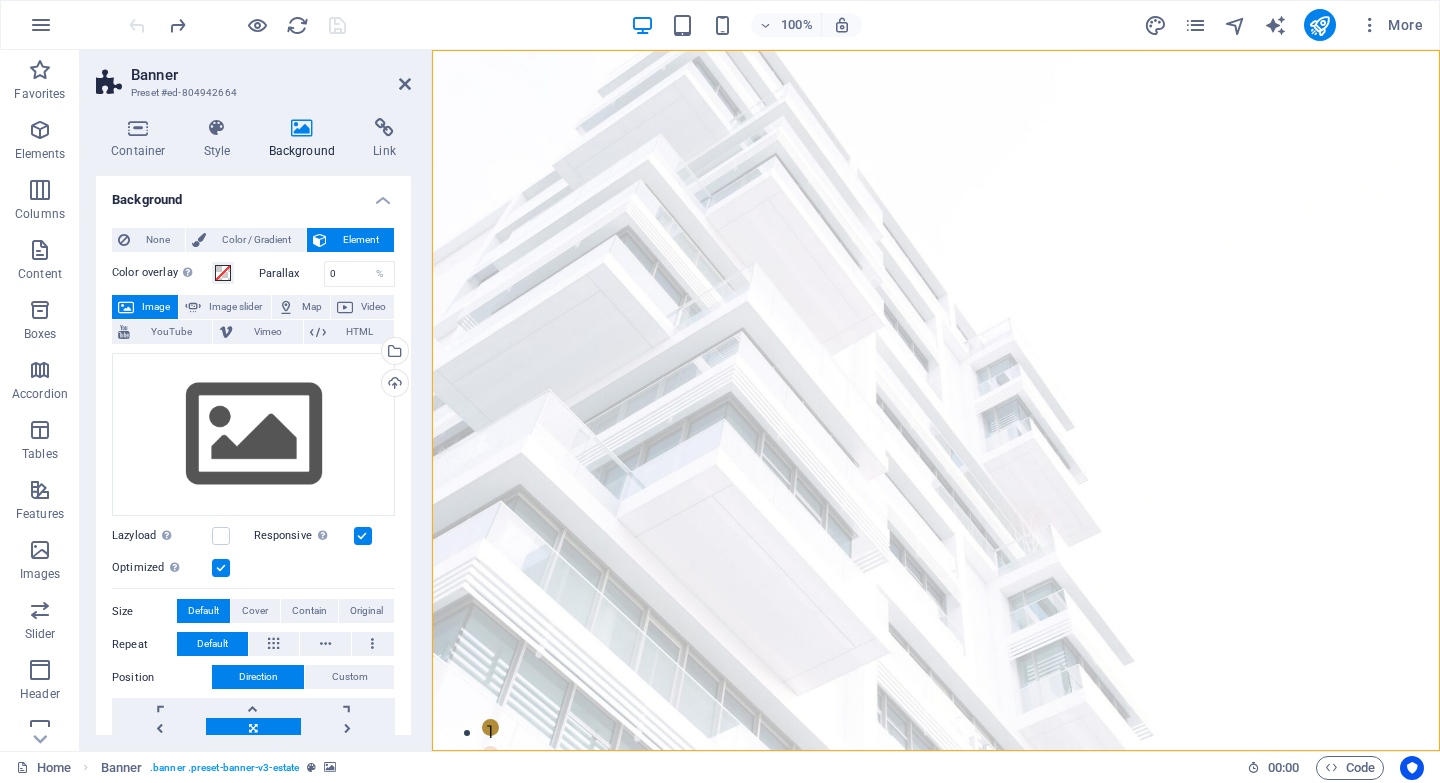 click at bounding box center [302, 128] 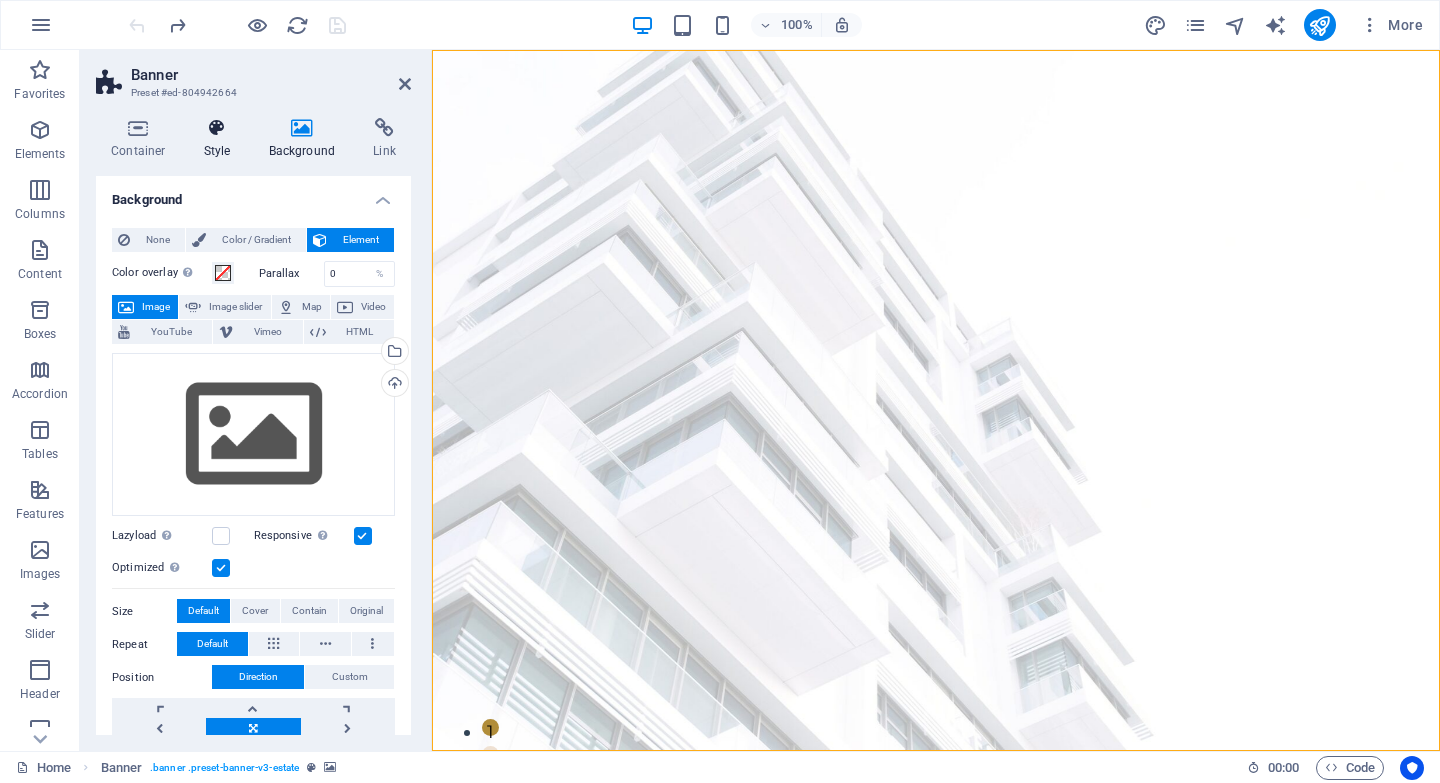 click at bounding box center (217, 128) 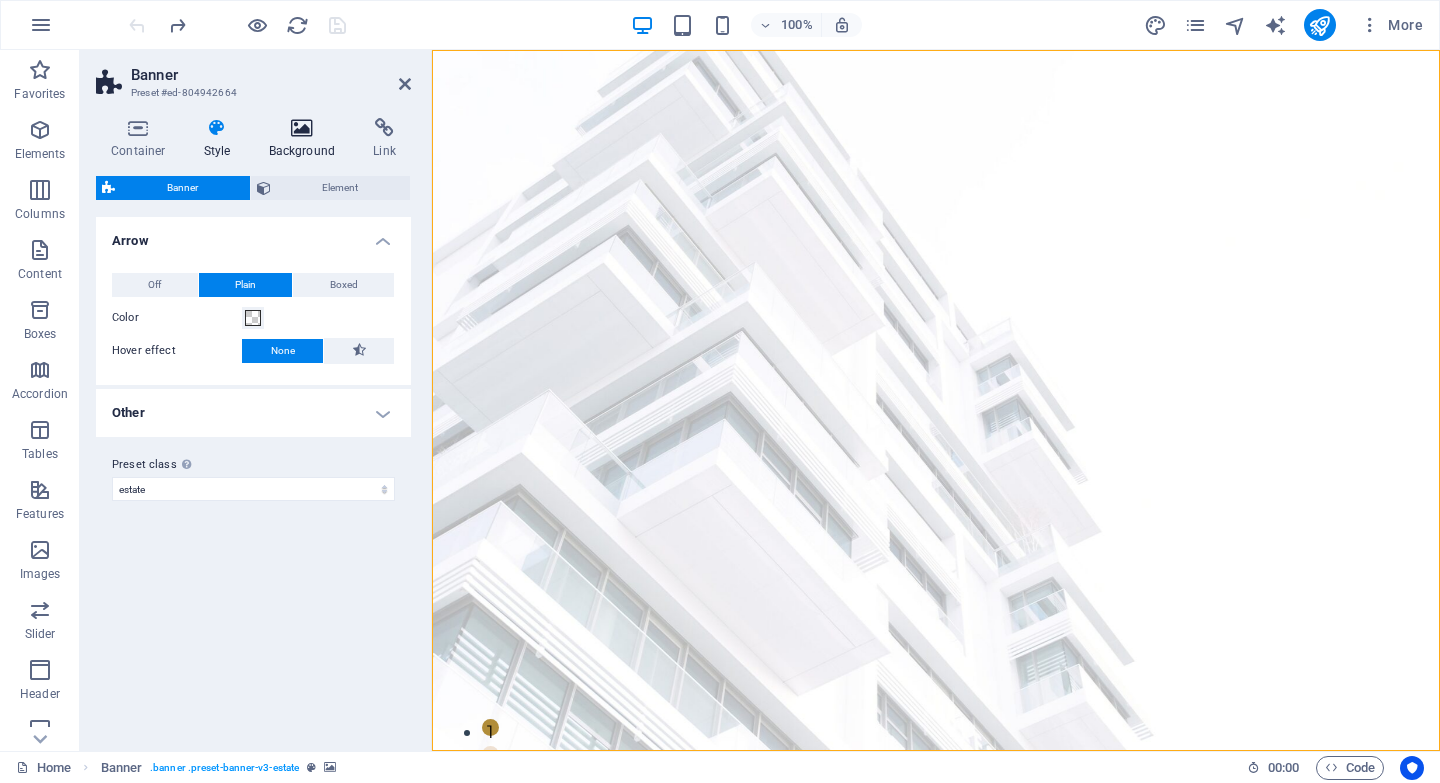 click at bounding box center [302, 128] 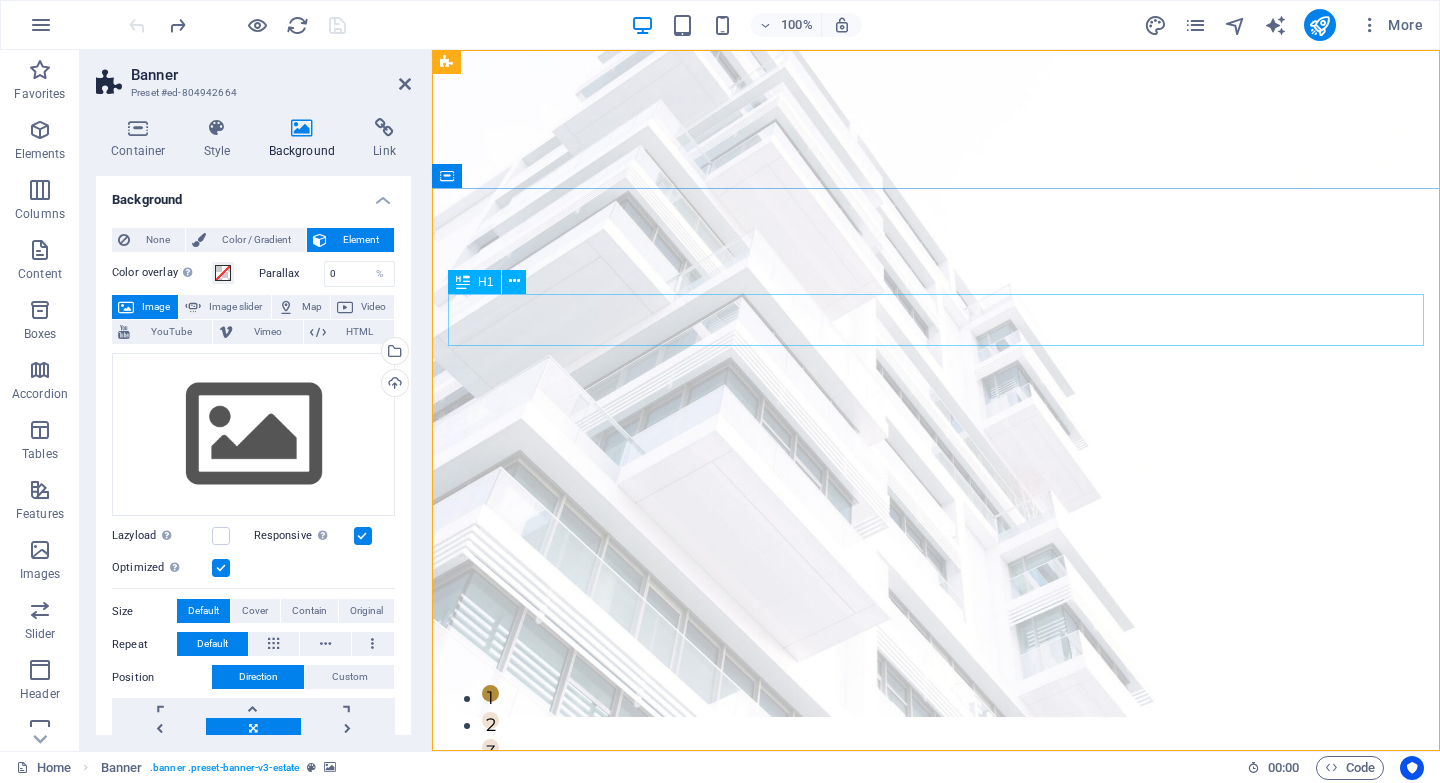 scroll, scrollTop: 0, scrollLeft: 0, axis: both 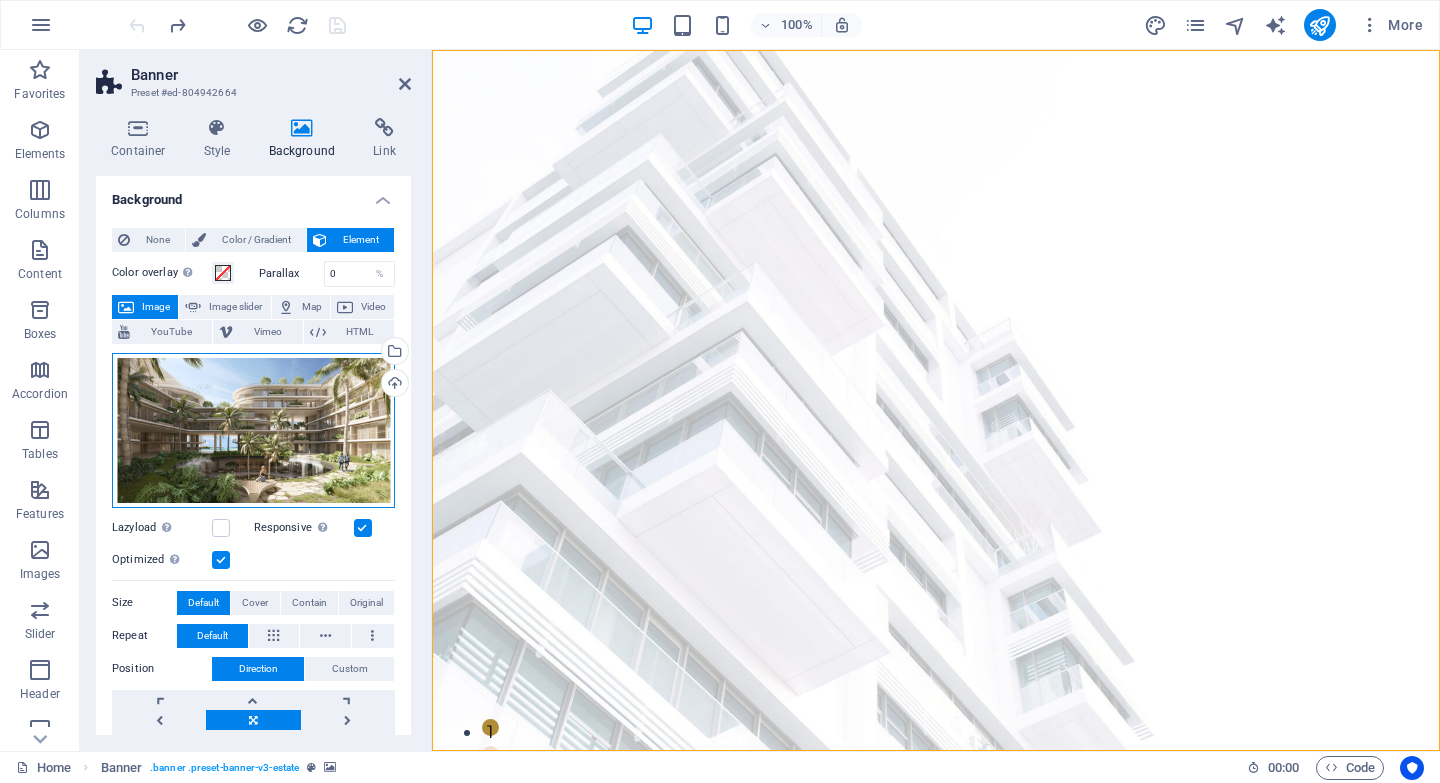 click on "Drag files here, click to choose files or select files from Files or our free stock photos & videos" at bounding box center [253, 430] 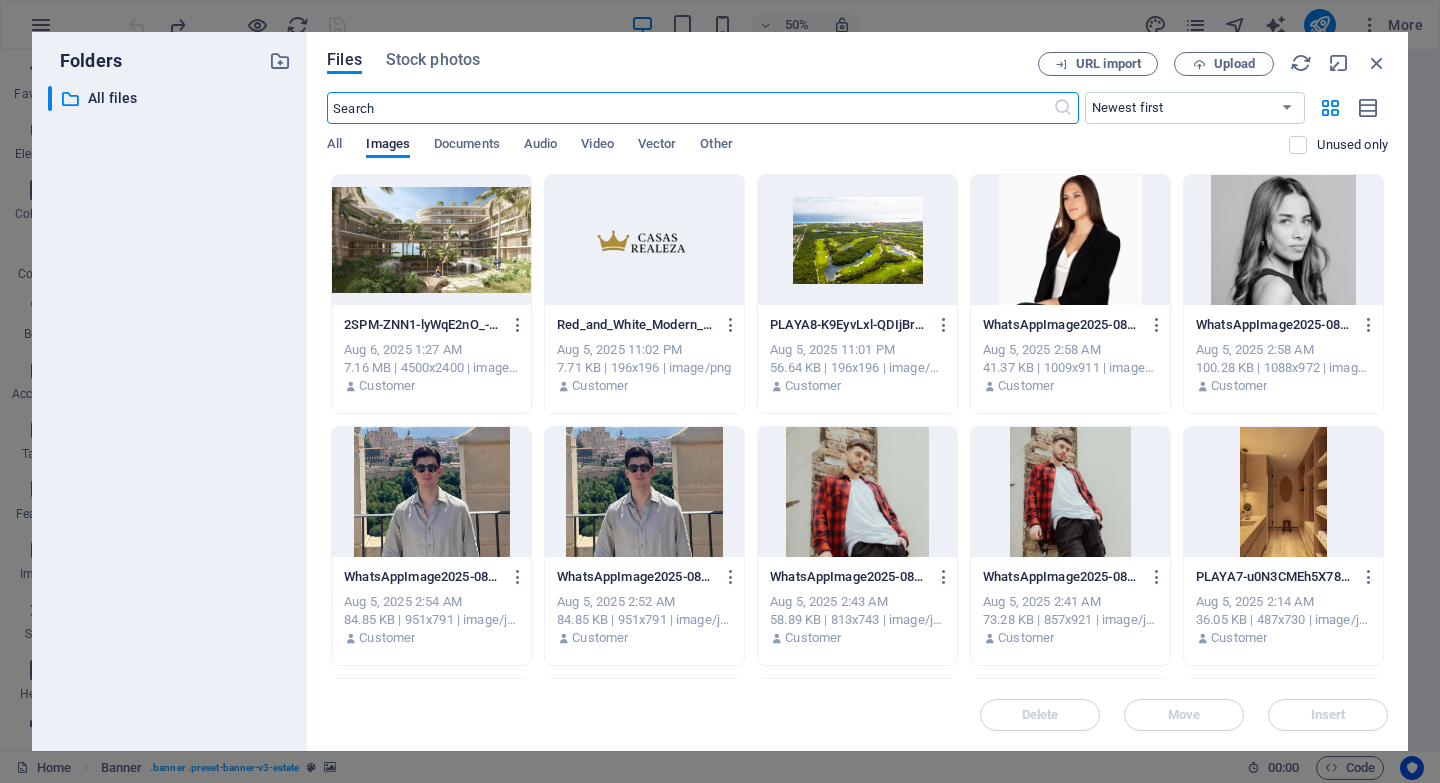 click on "Aug 6, 2025 1:27 AM 7.16 MB | 4500x2400 | image/jpeg Customer Red_and_White_Modern_Elegant_Tattoo_Business_Card-removebg-preview1-cxg7dO1VU-nTC5qk3dkTPQ-3XBK2LrMKs_Qa8jJX5tVig.png Red_and_White_Modern_Elegant_Tattoo_Business_Card-removebg-preview1-cxg7dO1VU-nTC5qk3dkTPQ-3XBK2LrMKs_Qa8jJX5tVig.png Aug 5, 2025 11:02 PM 7.71 KB | 196x196 | image/png Customer PLAYA8-K9EyvLxl-QDIjBrqWUqQgg-M8TelqwdXxj9r9idGznAUw.png PLAYA8-K9EyvLxl-QDIjBrqWUqQgg-M8TelqwdXxj9r9idGznAUw.png Aug 5, 2025 11:01 PM 56.64 KB | 196x196 | image/png Customer WhatsAppImage2025-08-04at6.57.39PM-KUajn9pYI_vNb04Zi33Xyg.jpeg WhatsAppImage2025-08-04at6.57.39PM-KUajn9pYI_vNb04Zi33Xyg.jpeg Customer Delete" at bounding box center (720, 391) 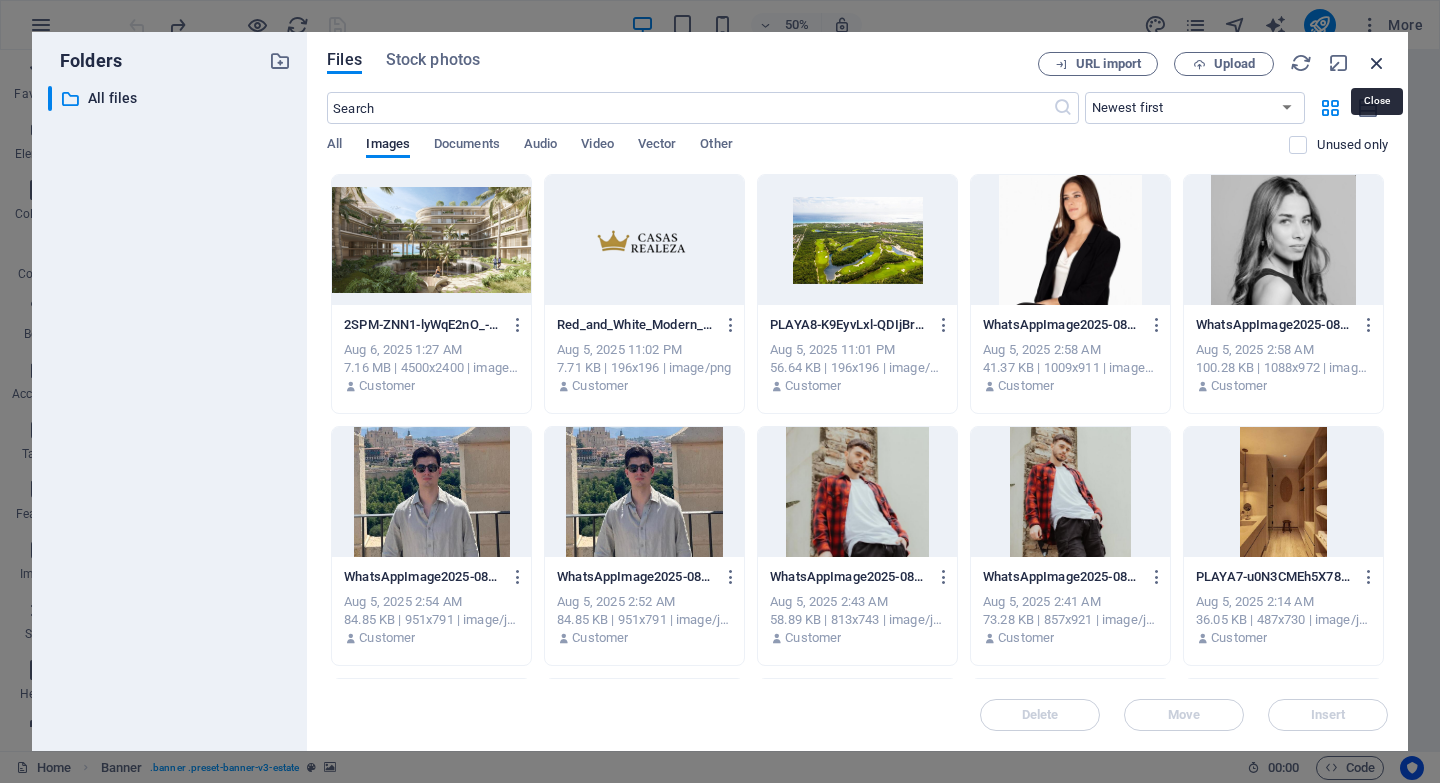 click at bounding box center [1377, 63] 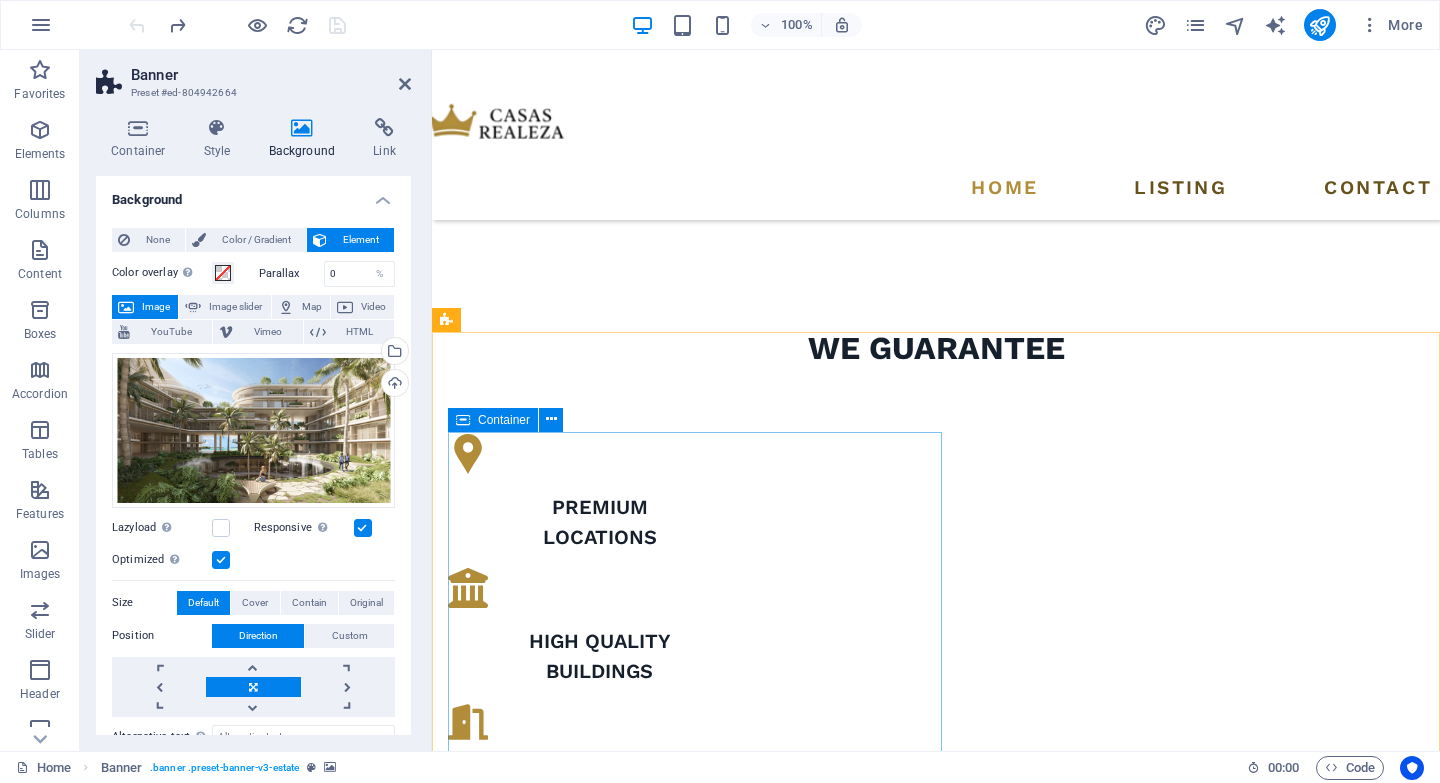 scroll, scrollTop: 0, scrollLeft: 0, axis: both 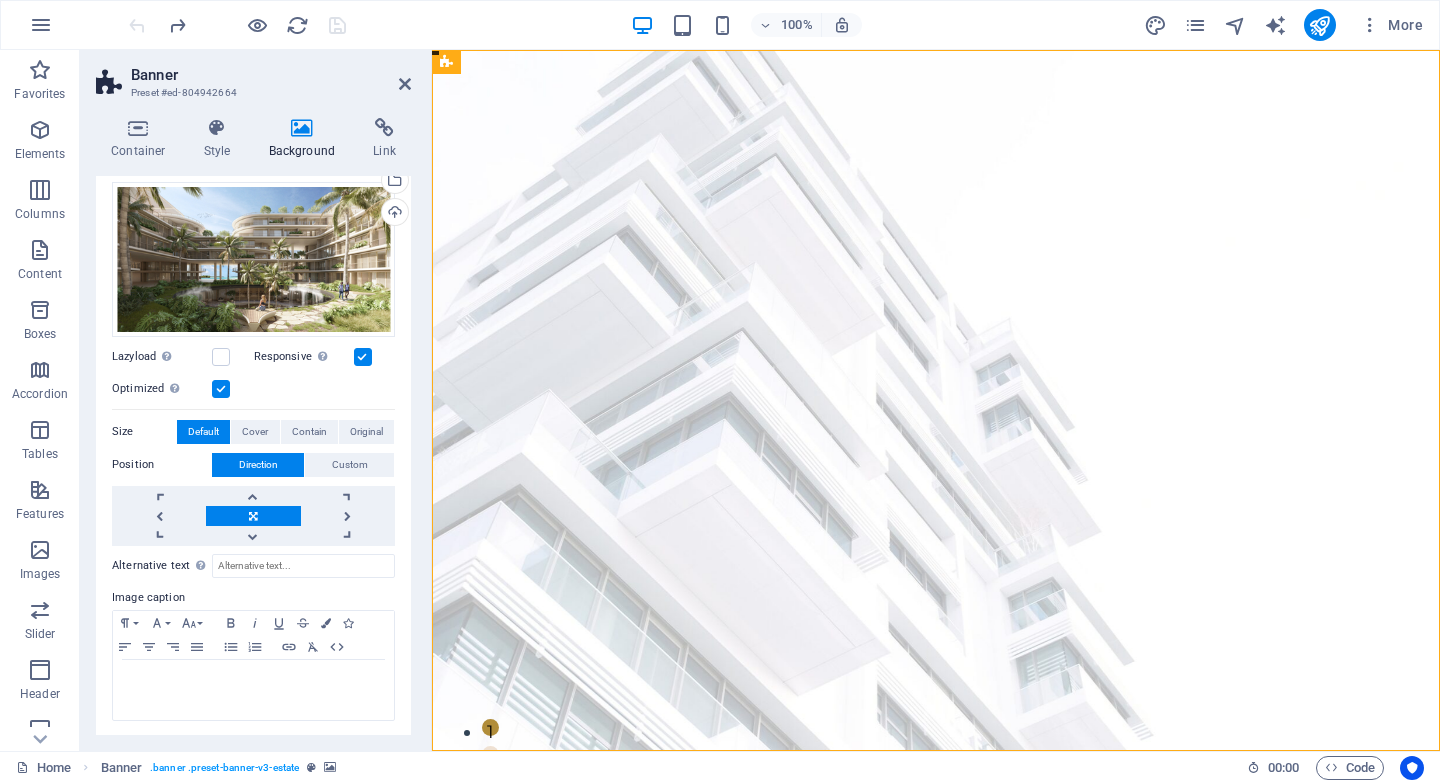 click at bounding box center (363, 357) 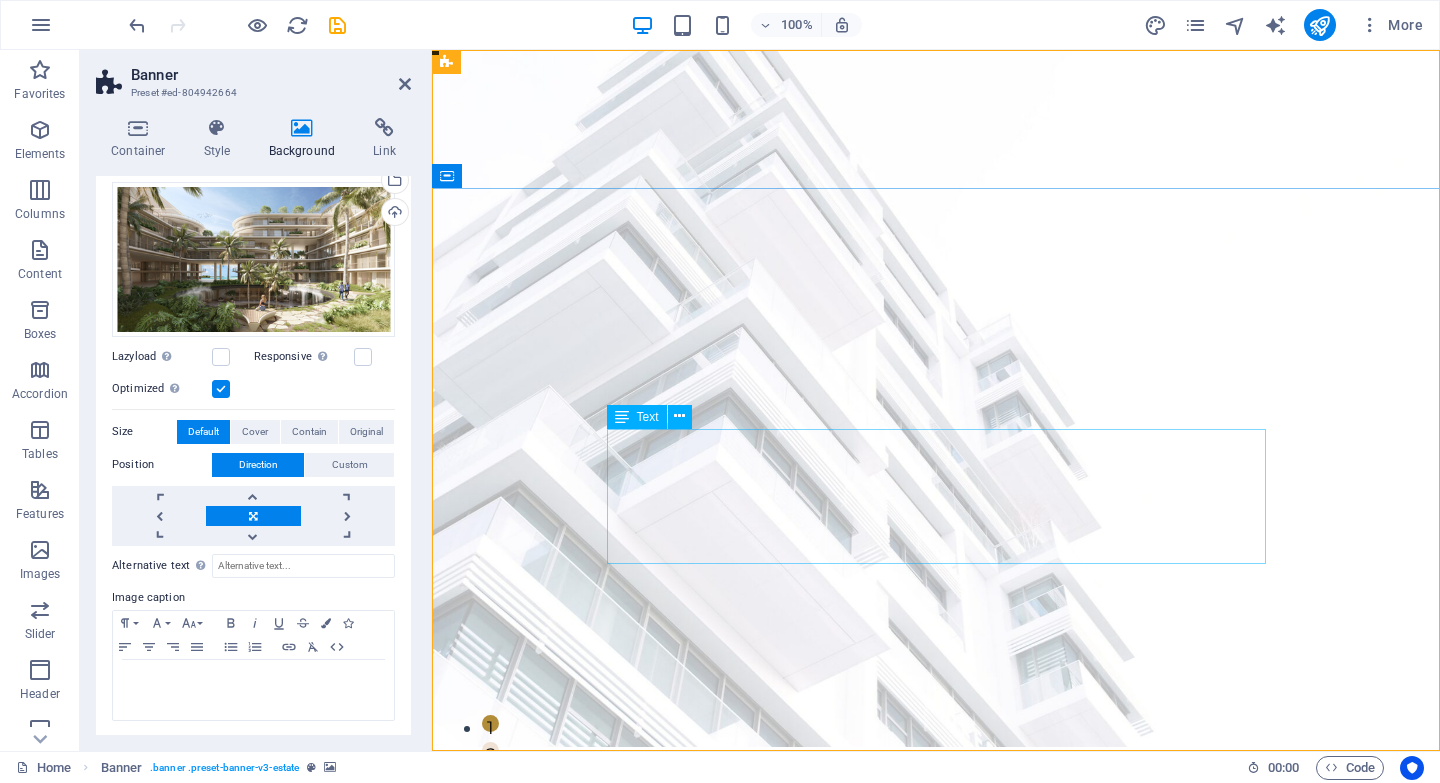 scroll, scrollTop: 0, scrollLeft: 0, axis: both 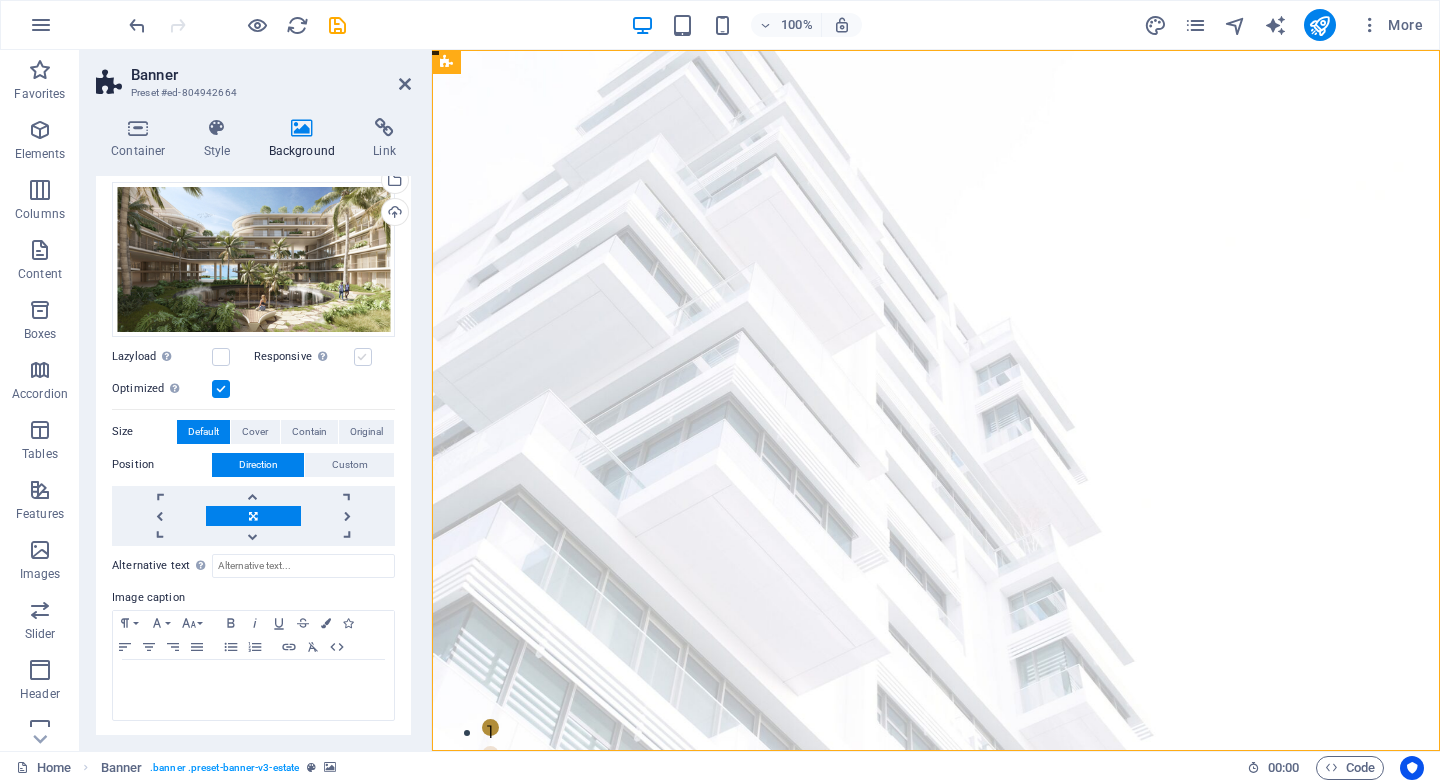 click at bounding box center [363, 357] 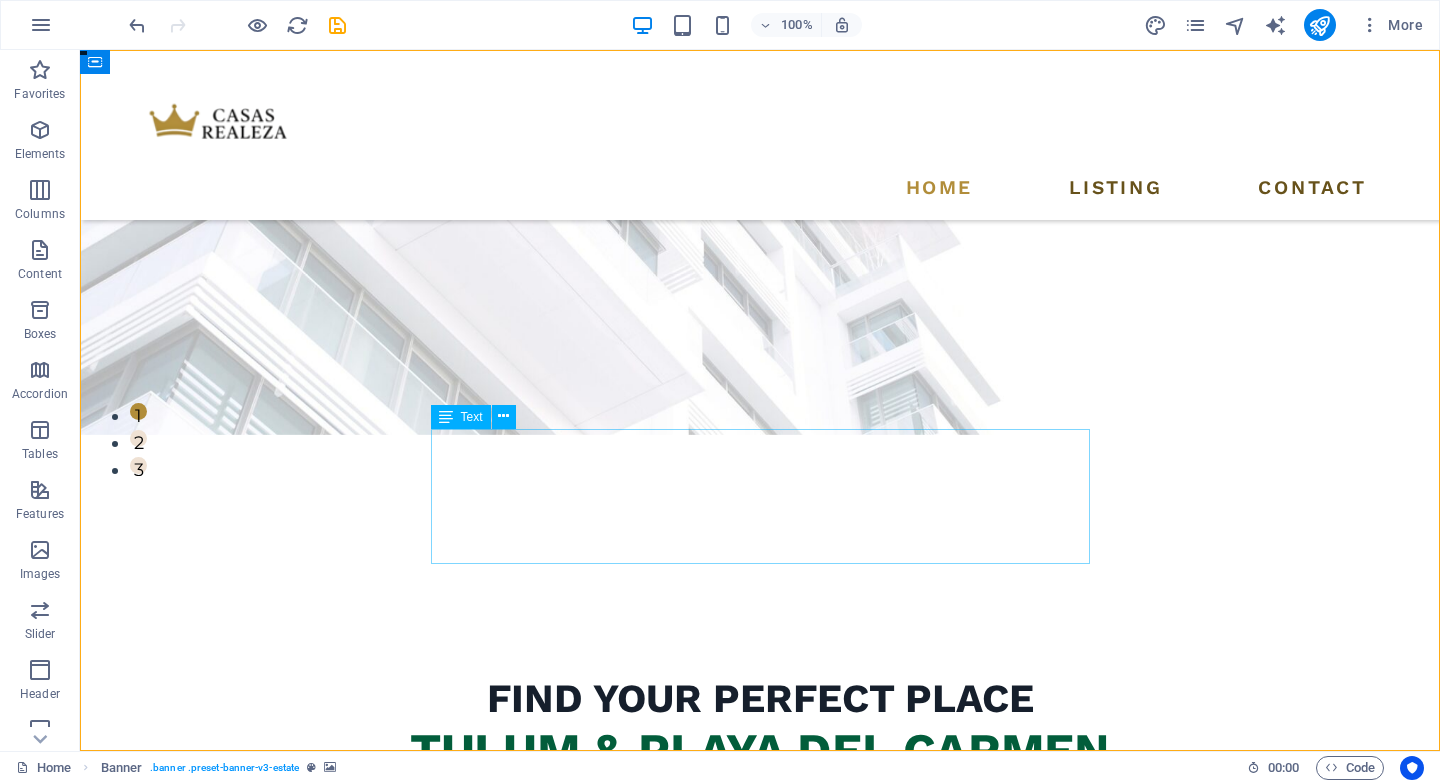 scroll, scrollTop: 0, scrollLeft: 0, axis: both 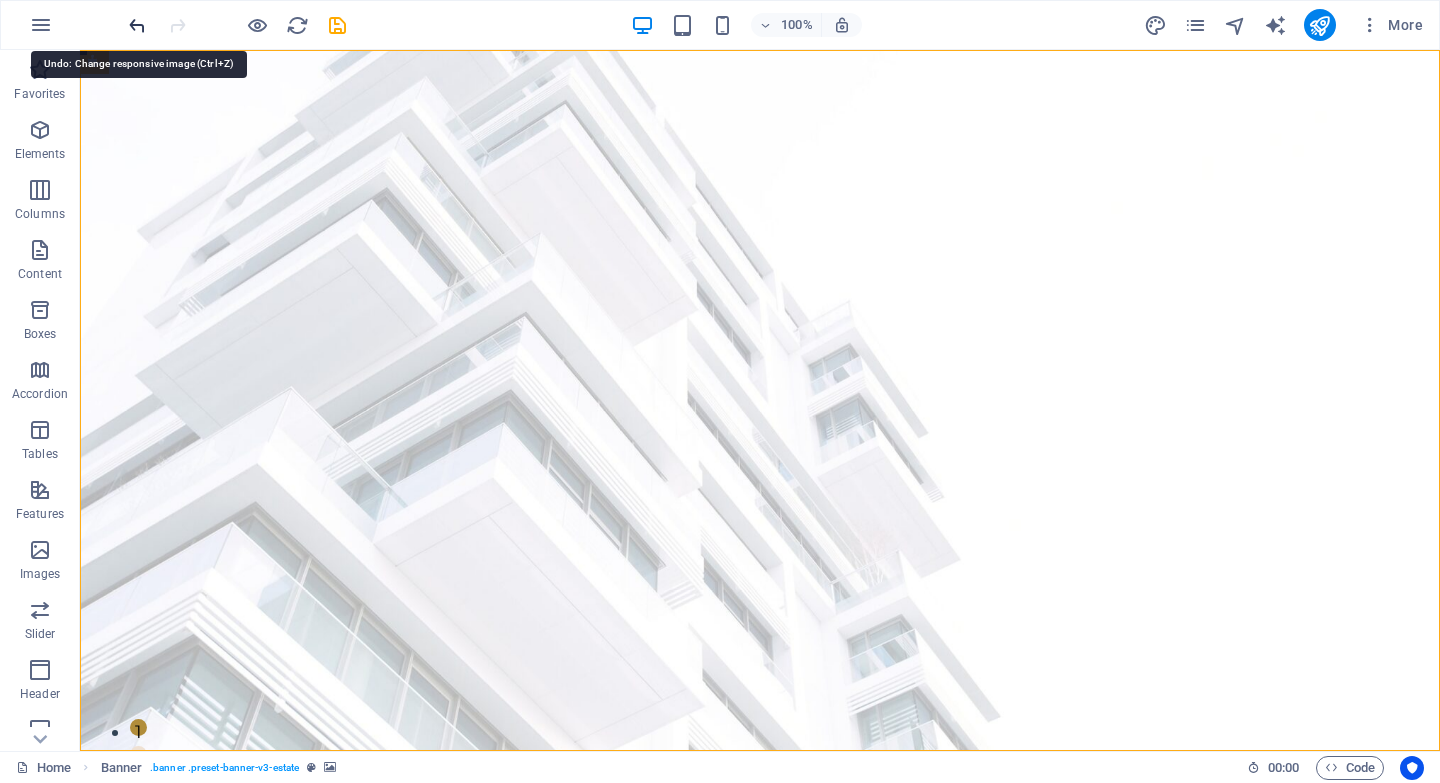 click at bounding box center [137, 25] 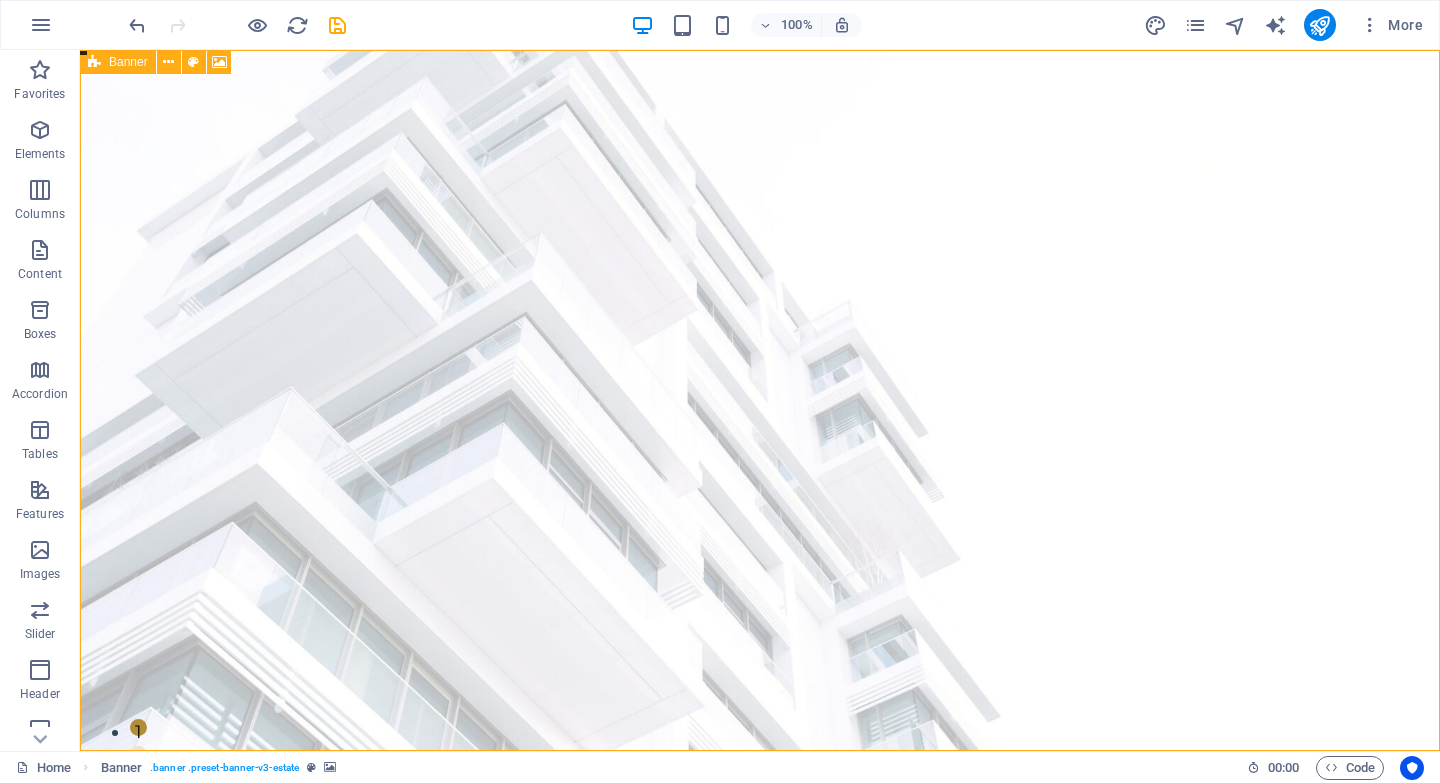click at bounding box center (94, 62) 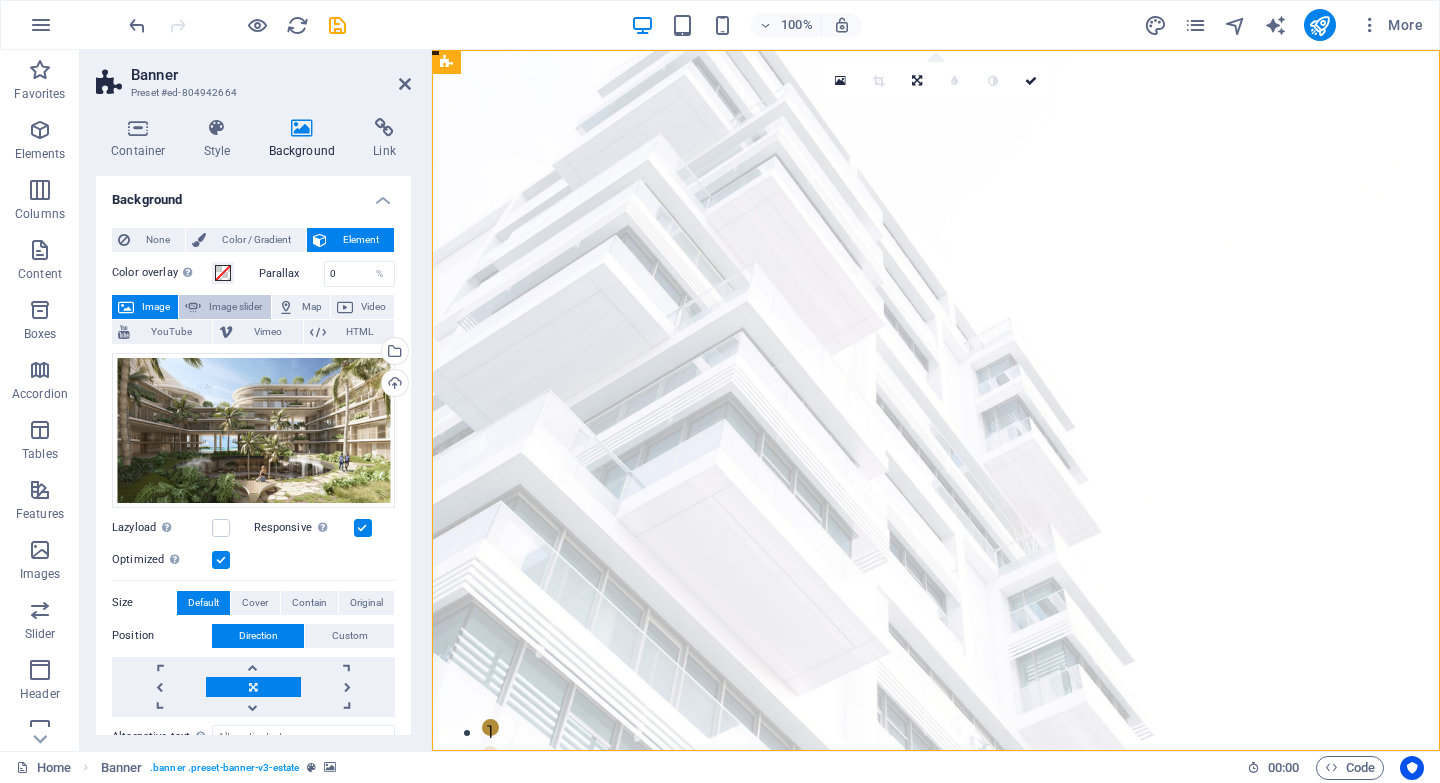 click on "Image slider" at bounding box center [235, 307] 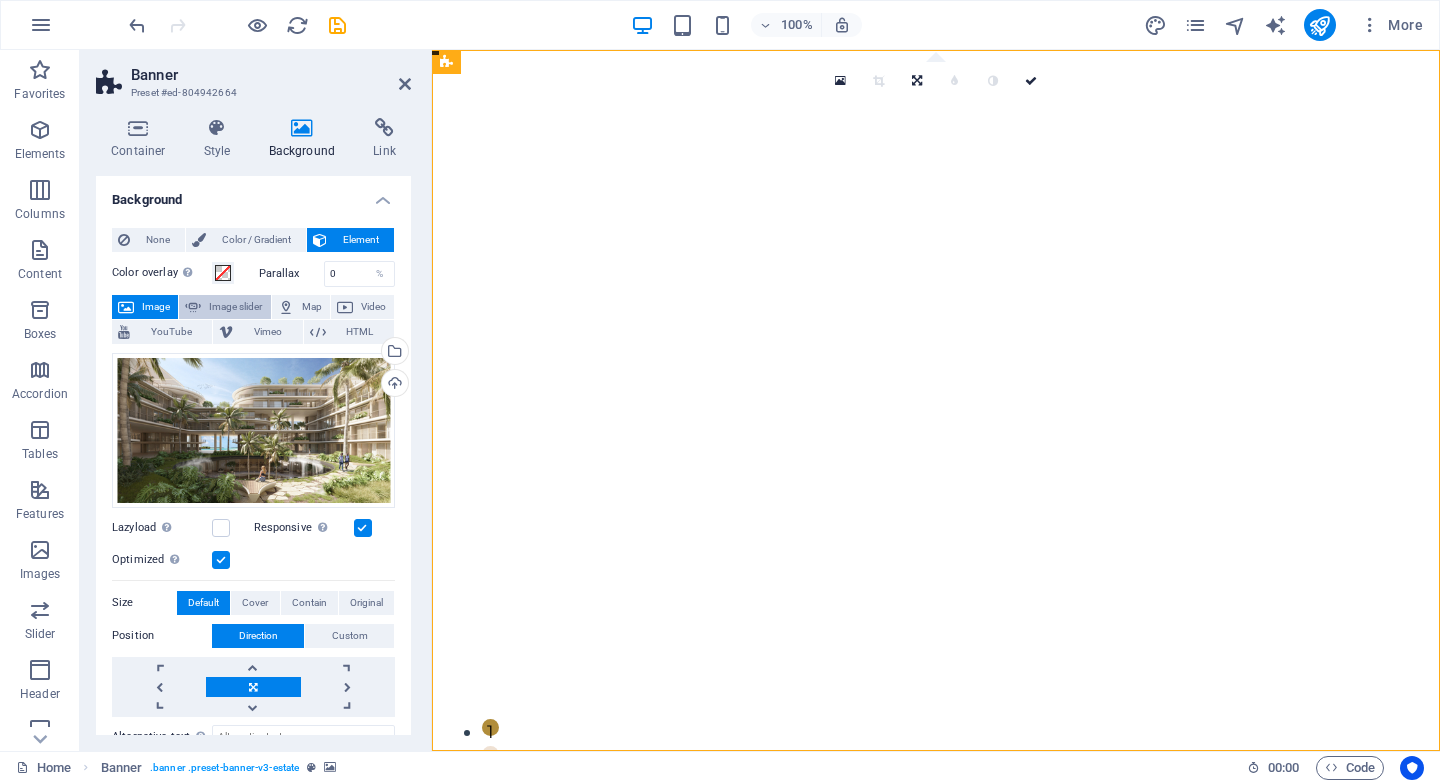 select on "ms" 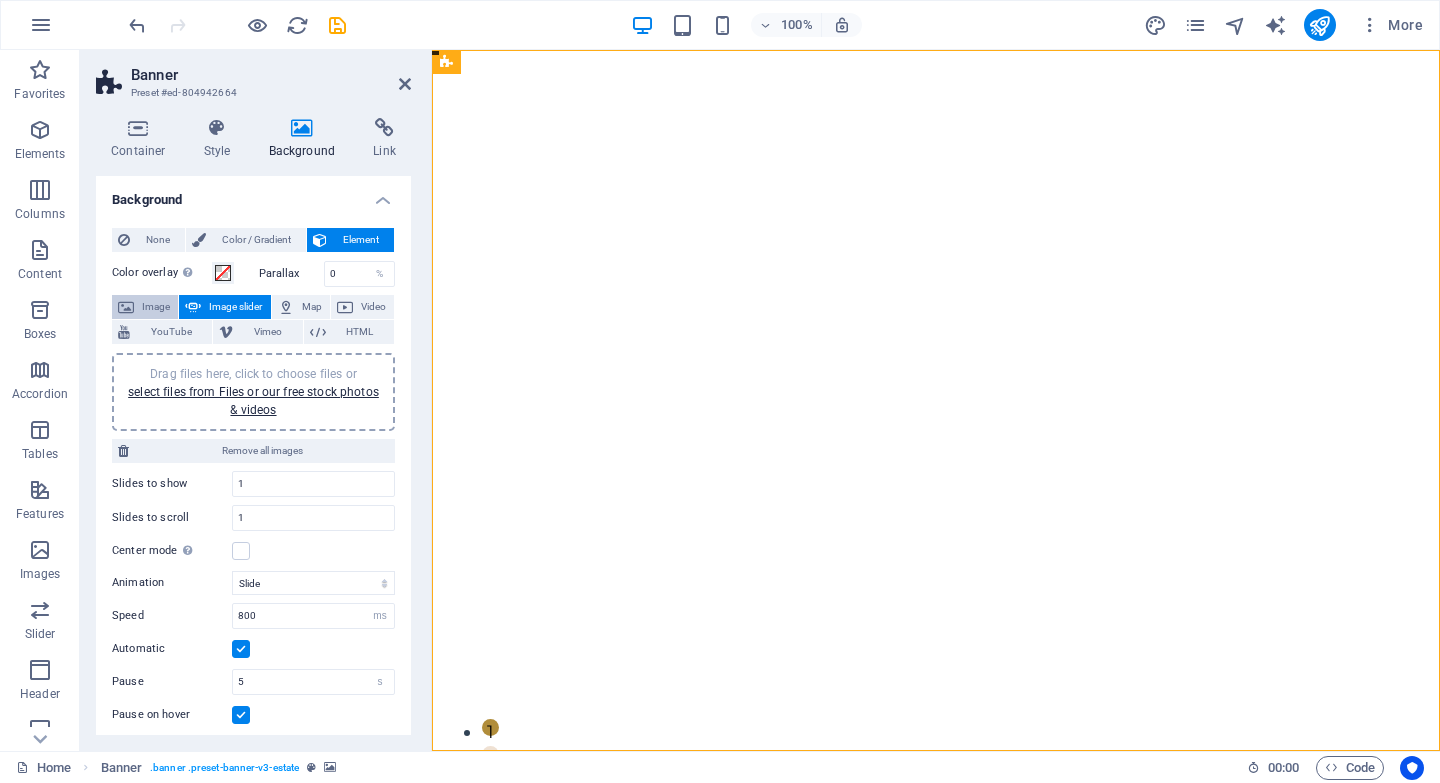 click on "Image" at bounding box center [156, 307] 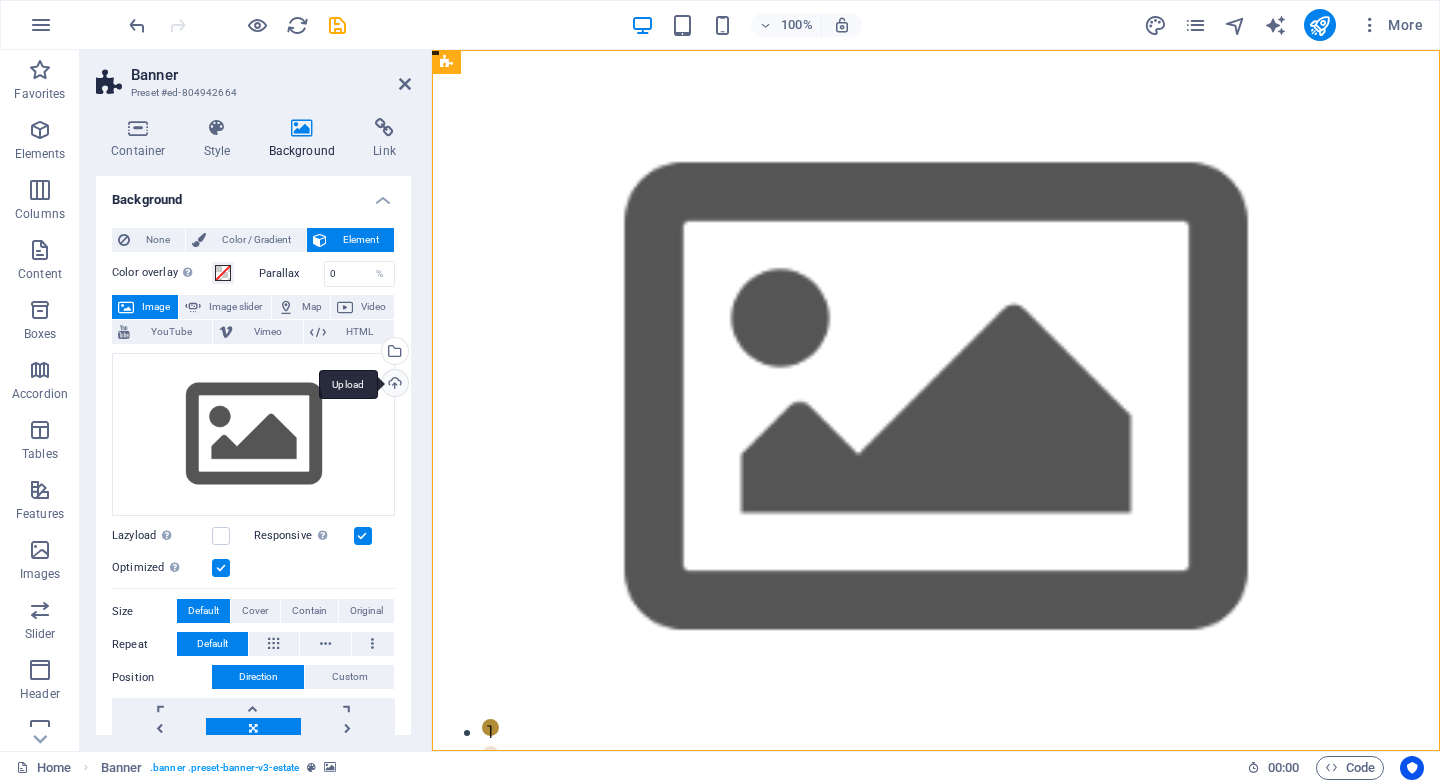 click on "Upload" at bounding box center (393, 385) 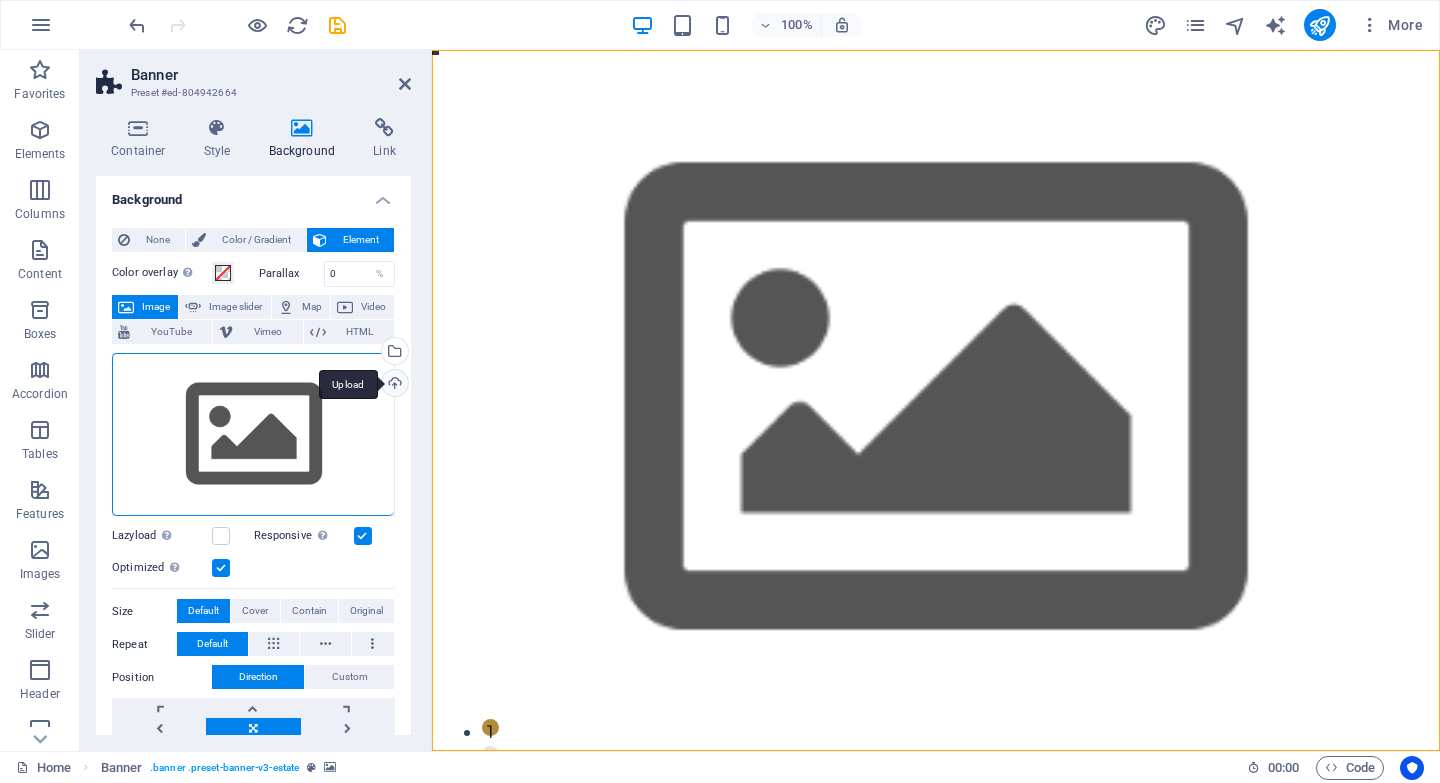 click on "Upload" at bounding box center [393, 385] 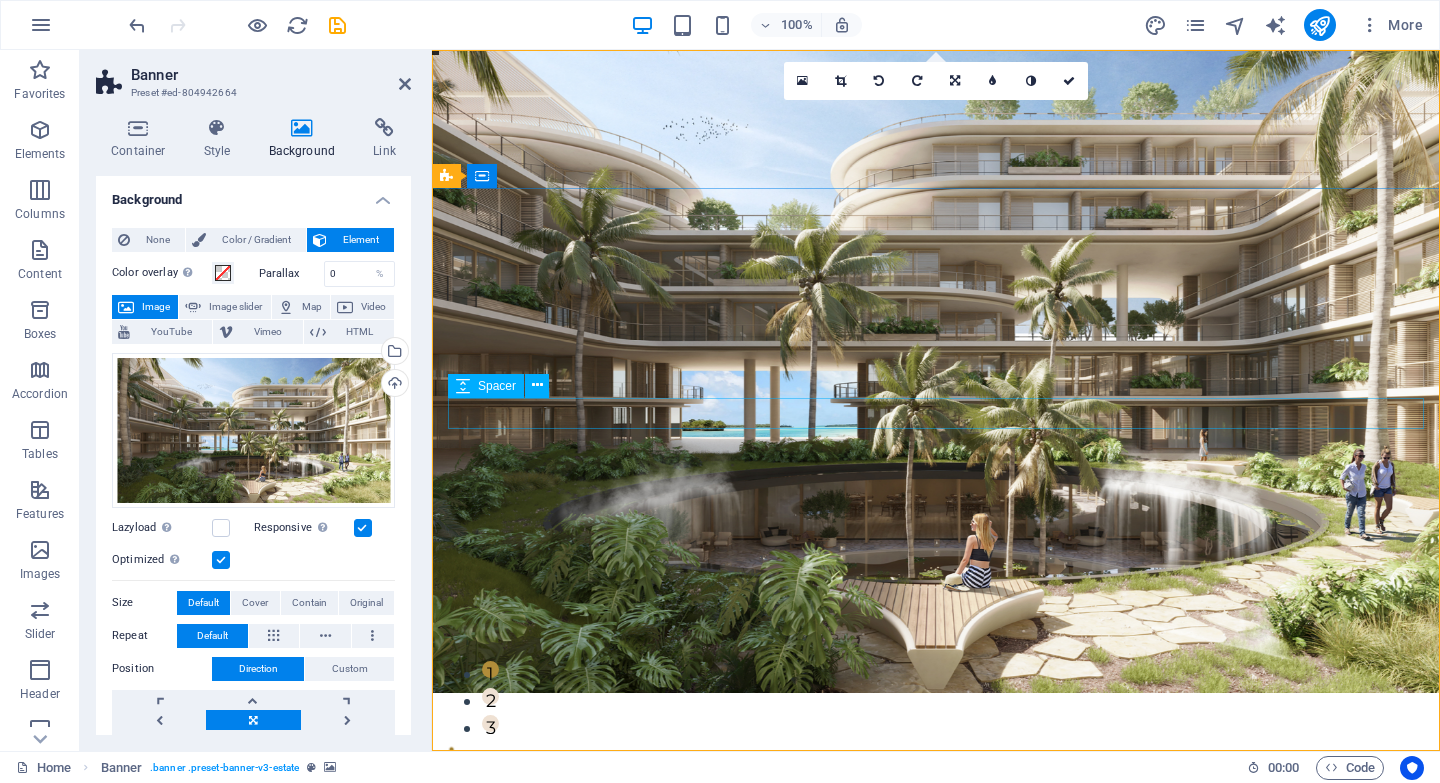 scroll, scrollTop: 0, scrollLeft: 0, axis: both 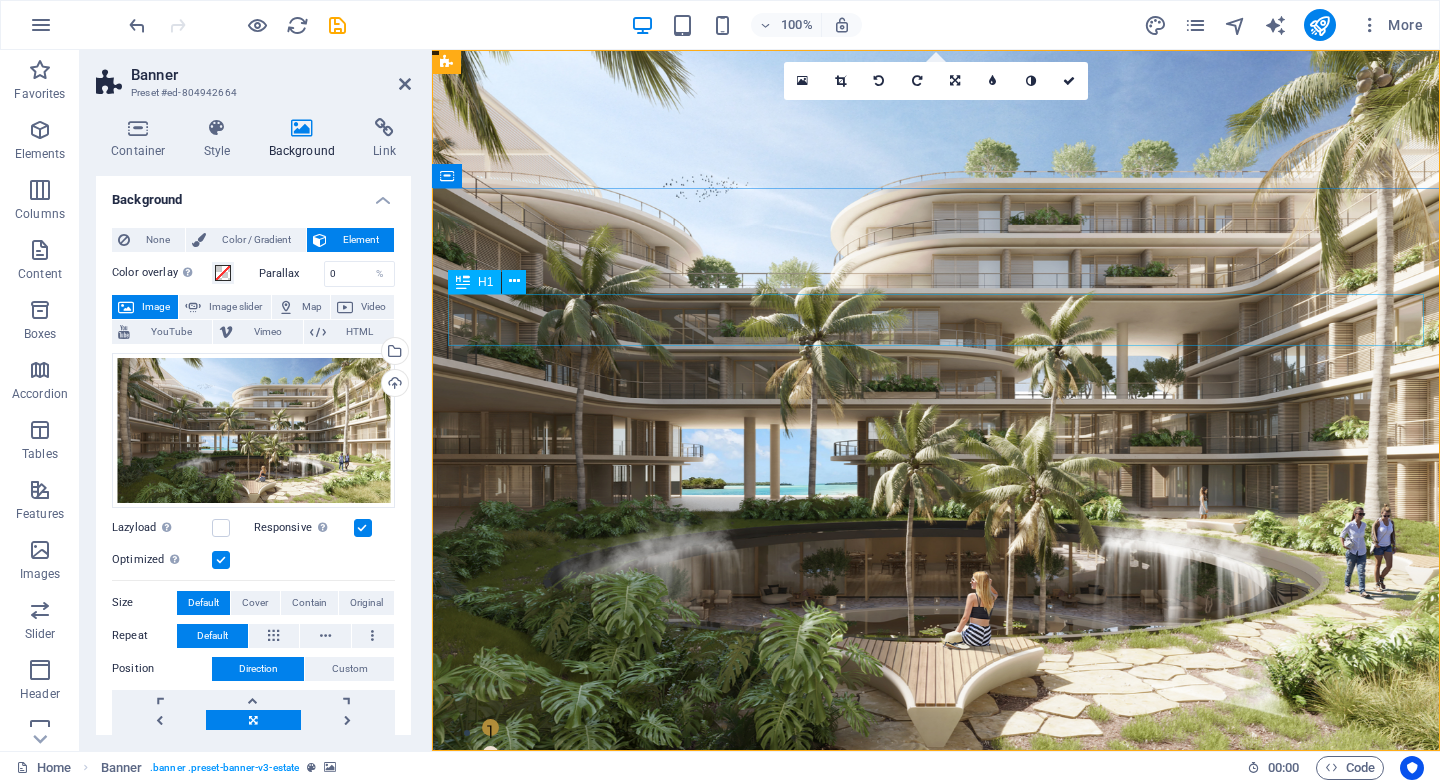 click on "FIND YOUR PERFECT PLACE" at bounding box center (936, 1047) 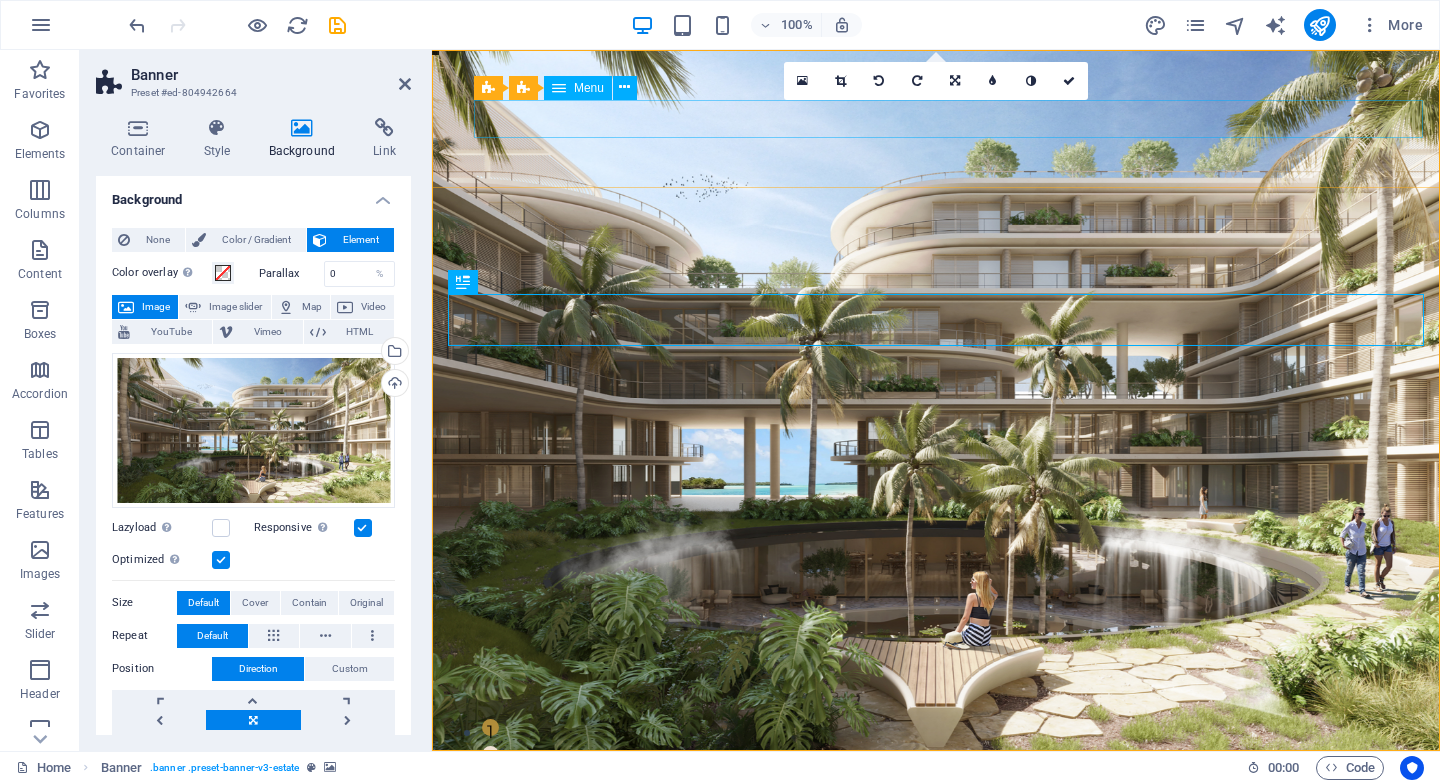 click on "Home Listing Contact" at bounding box center [855, 889] 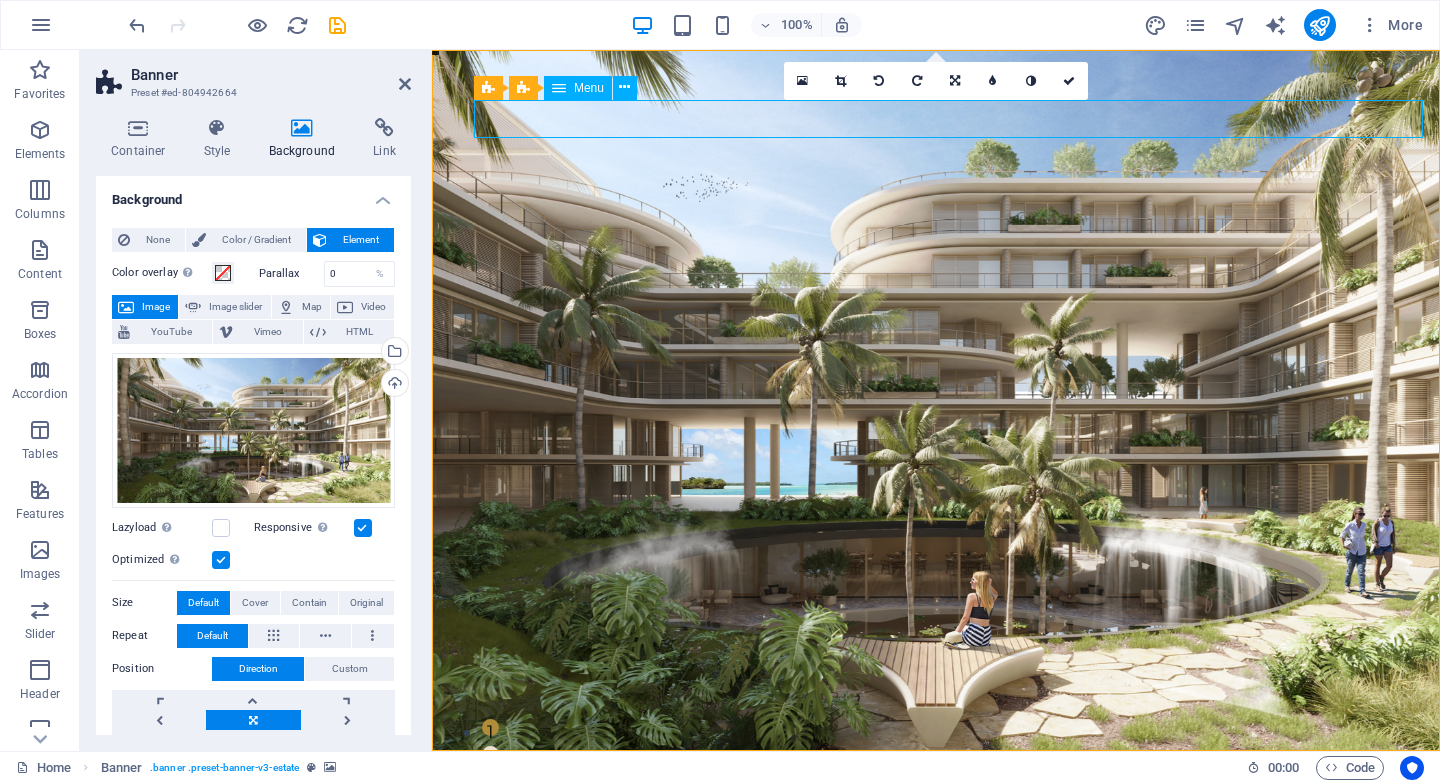 click on "Home Listing Contact" at bounding box center [855, 889] 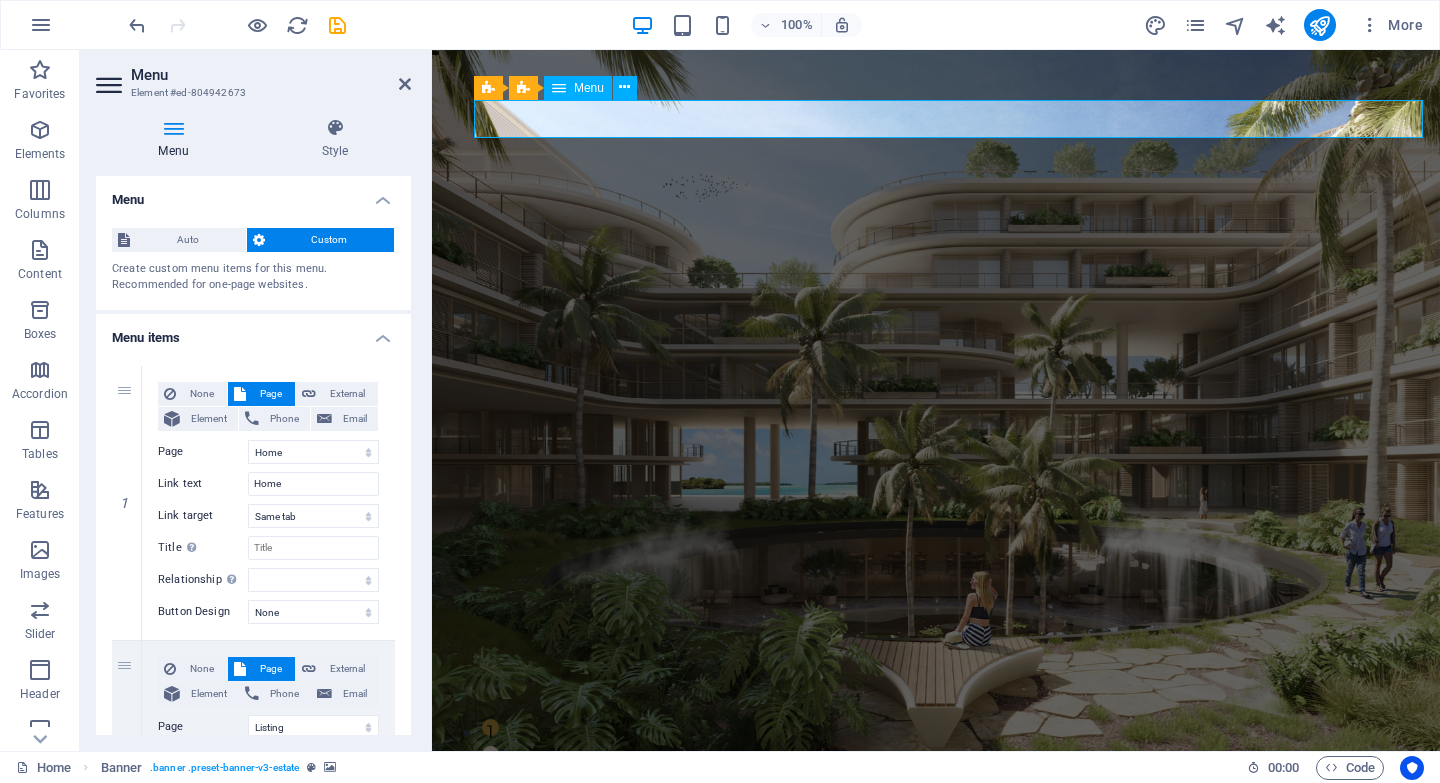 click on "FIND YOUR PERFECT PLACE TULUM & PLAYA DEL CARMEN More than just homes — we create opportunities. Join us in acquiring, transforming, and enhancing residential properties that not only uplift neighborhoods but also provide strong, sustainable returns. Become part of an intelligent investment journey designed to expand your wealth through real estate. get started" at bounding box center (936, 1170) 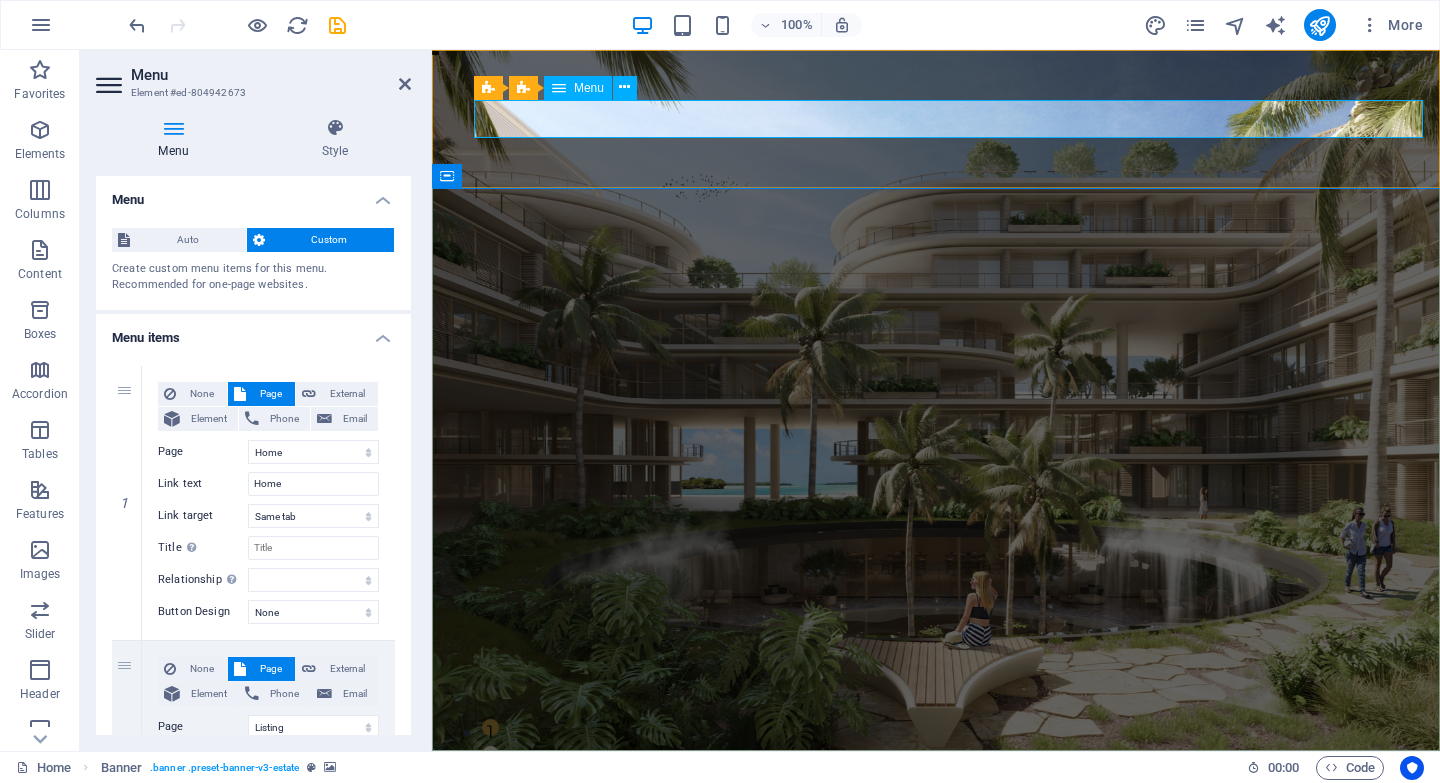 click on "Home Listing Contact" at bounding box center [855, 889] 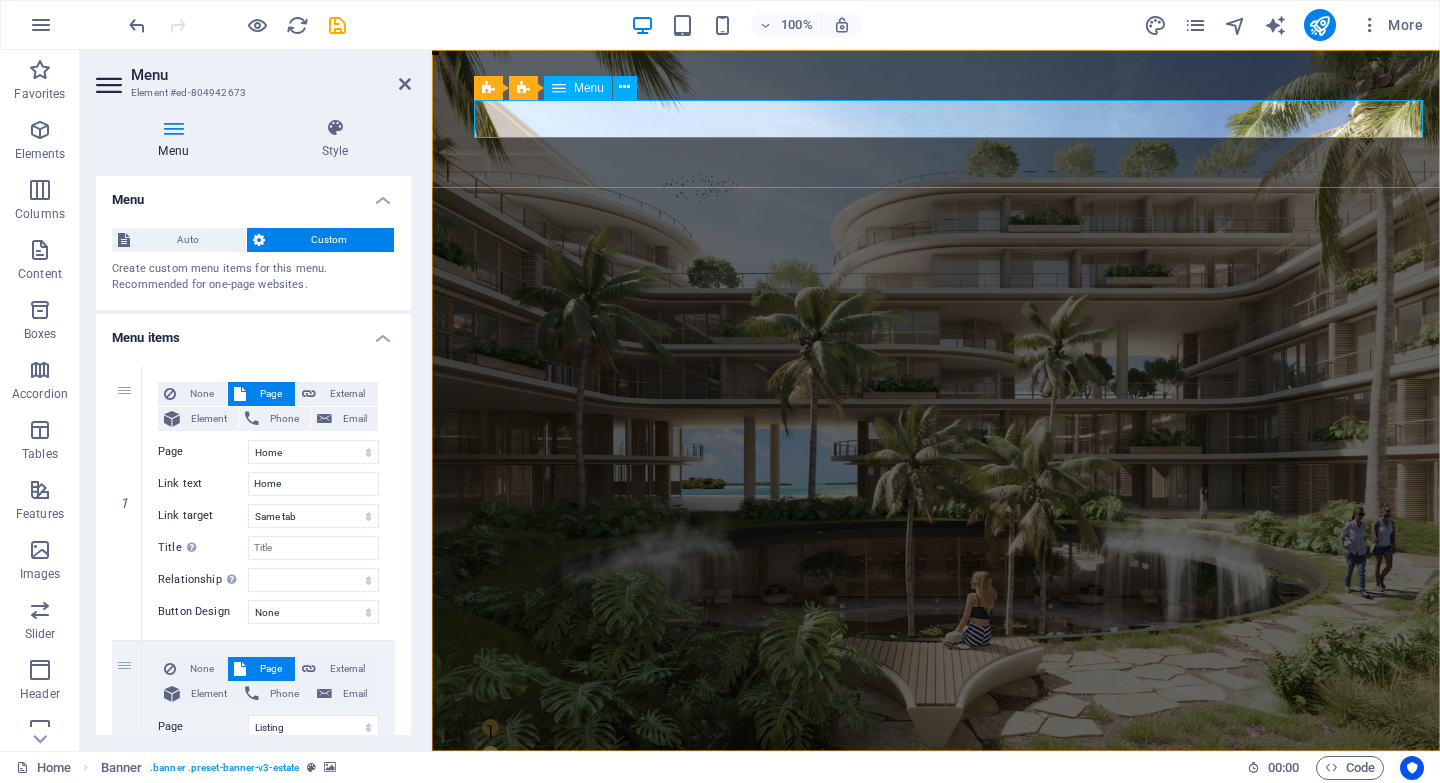 click on "Menu" at bounding box center (578, 88) 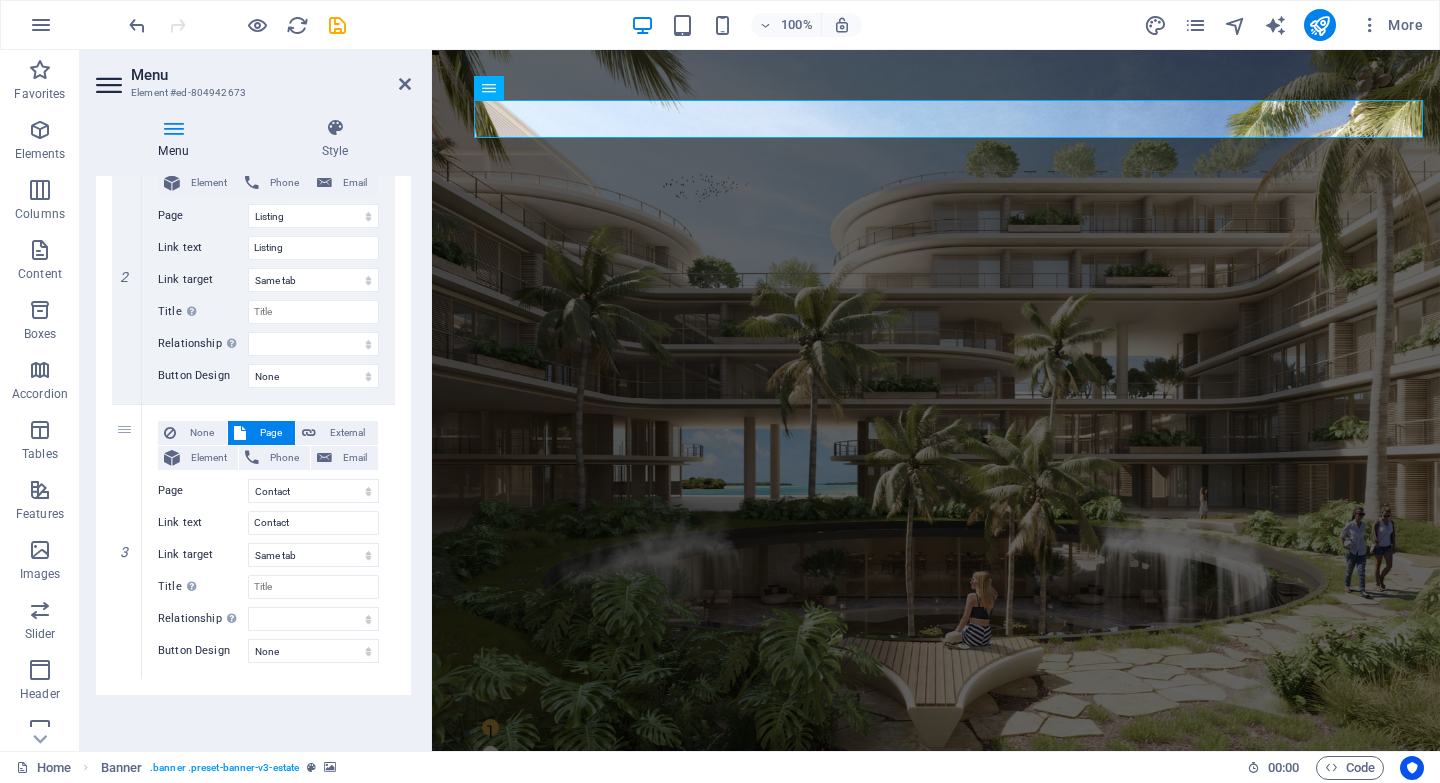 scroll, scrollTop: 0, scrollLeft: 0, axis: both 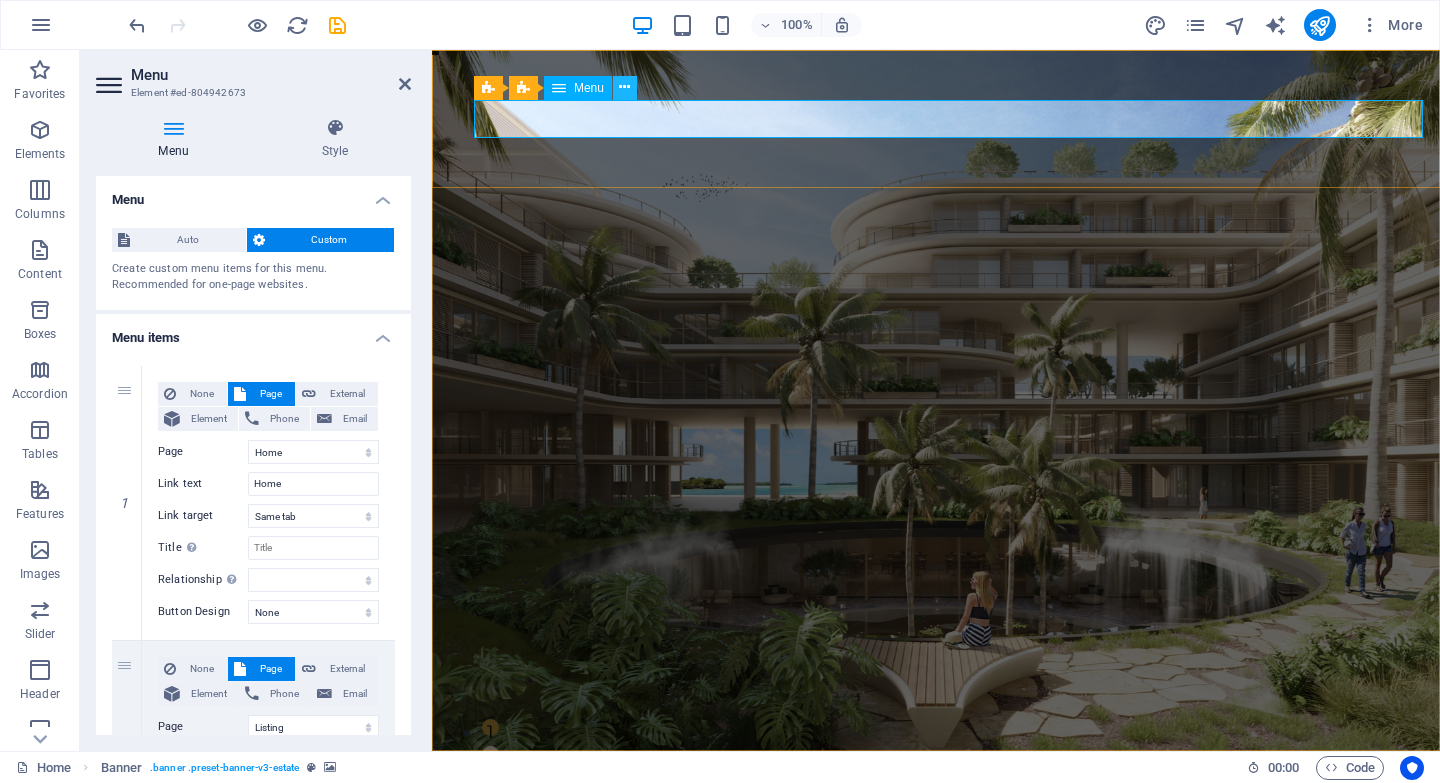 click at bounding box center (624, 87) 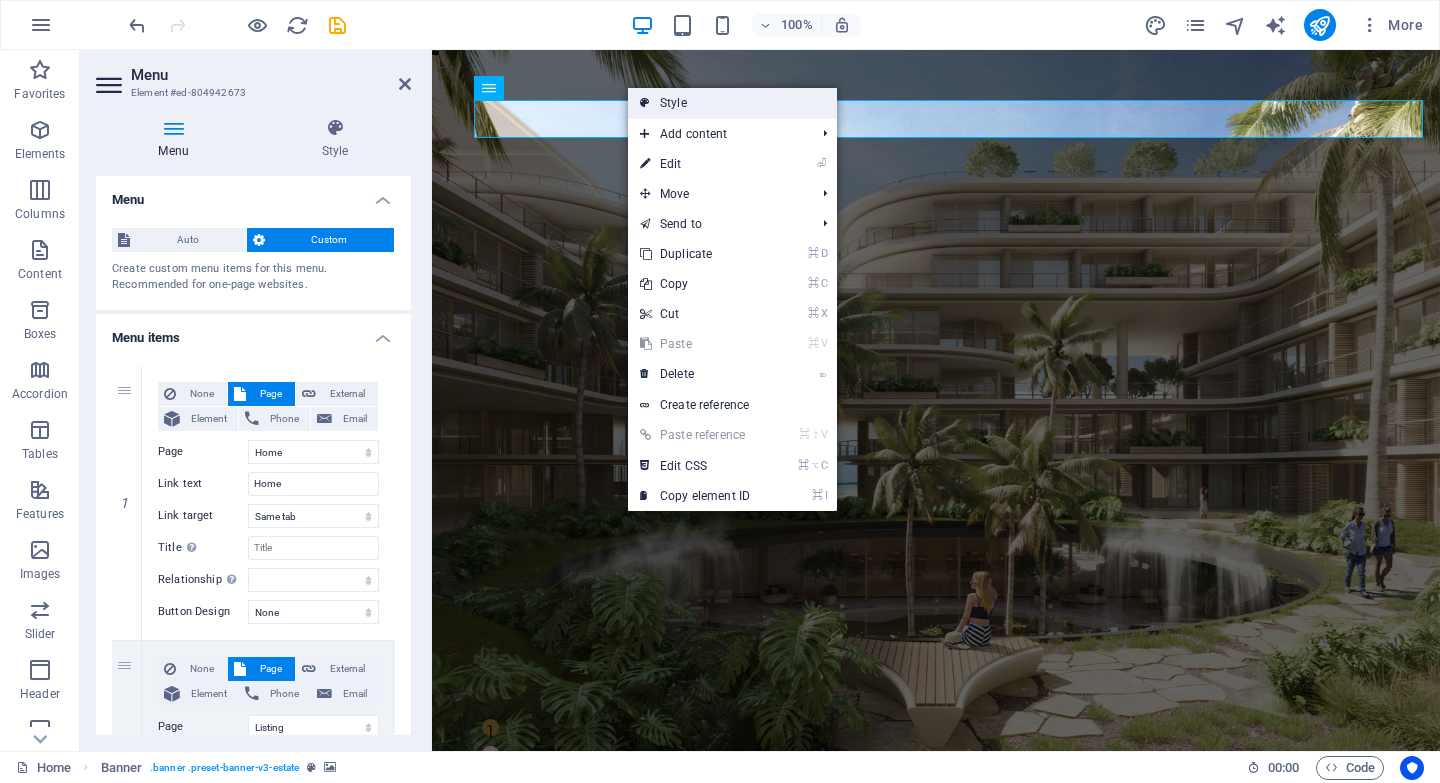 click on "Style" at bounding box center [732, 103] 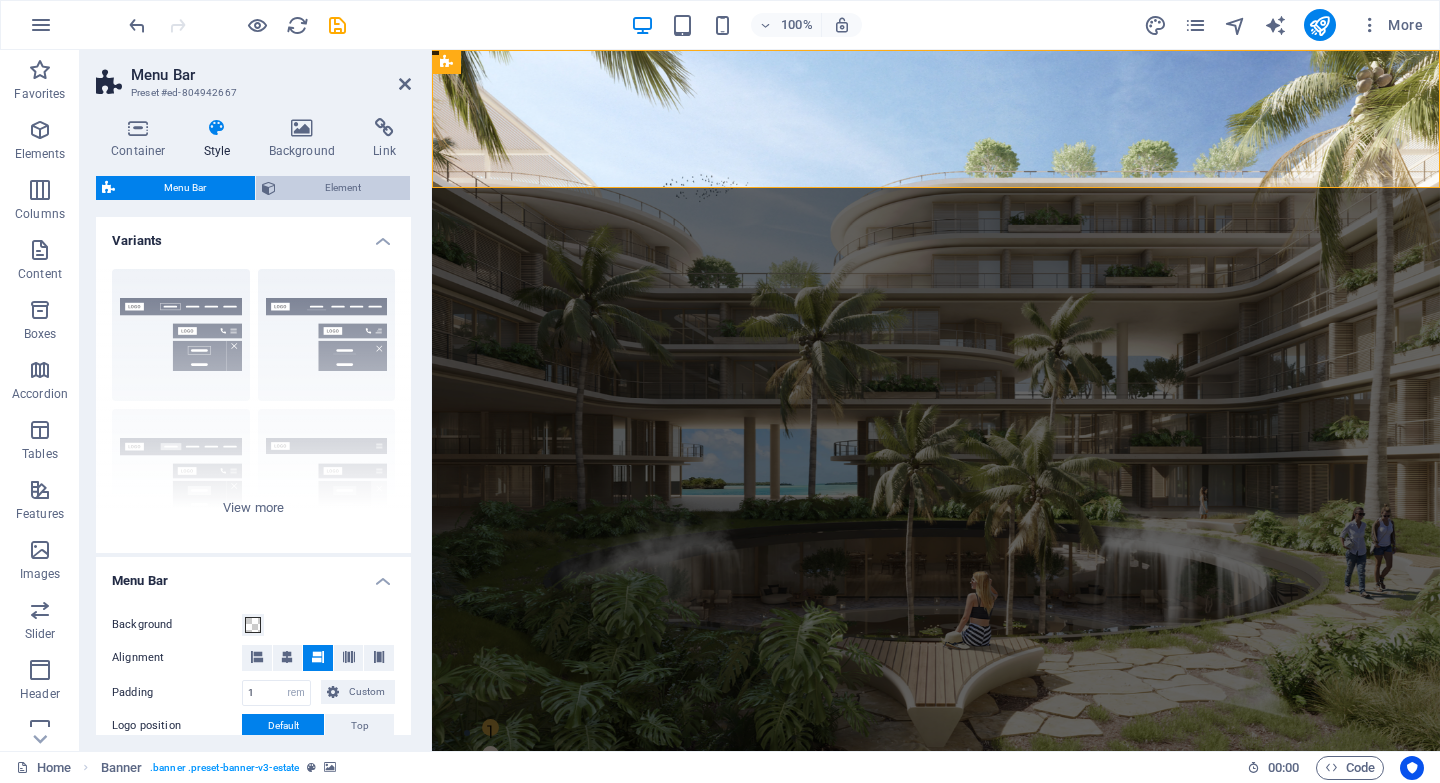 click on "Element" at bounding box center [343, 188] 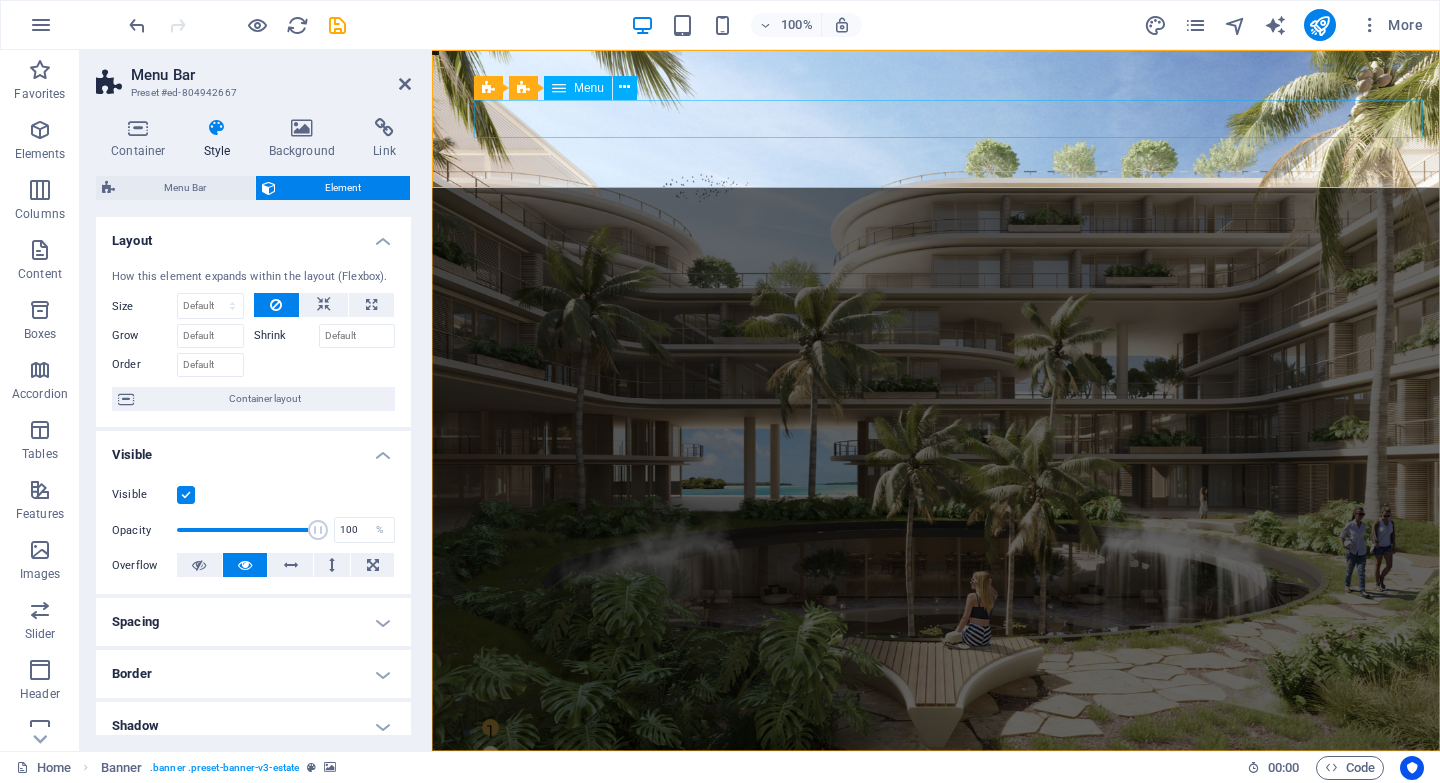 click on "Home Listing Contact" at bounding box center [855, 889] 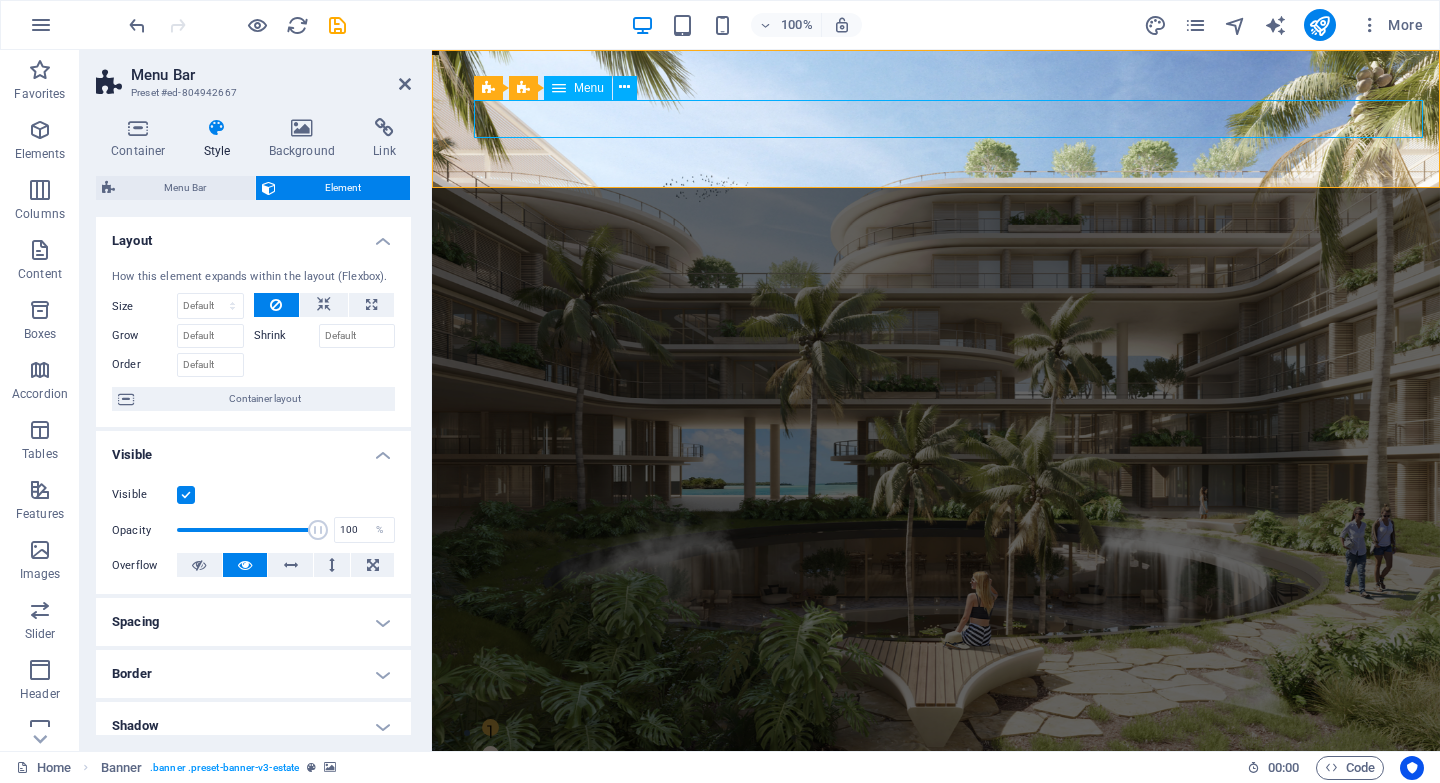 click on "Home Listing Contact" at bounding box center [855, 889] 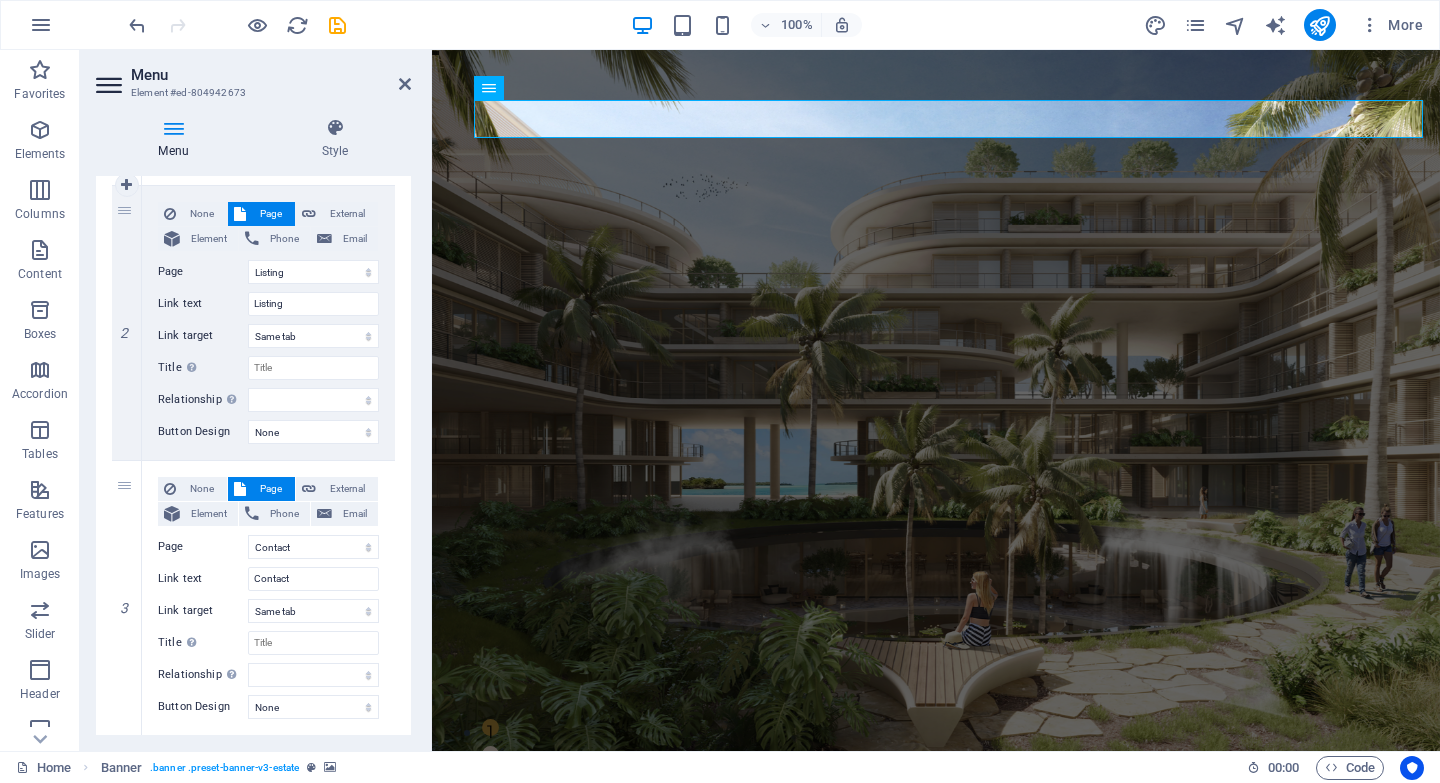 scroll, scrollTop: 455, scrollLeft: 0, axis: vertical 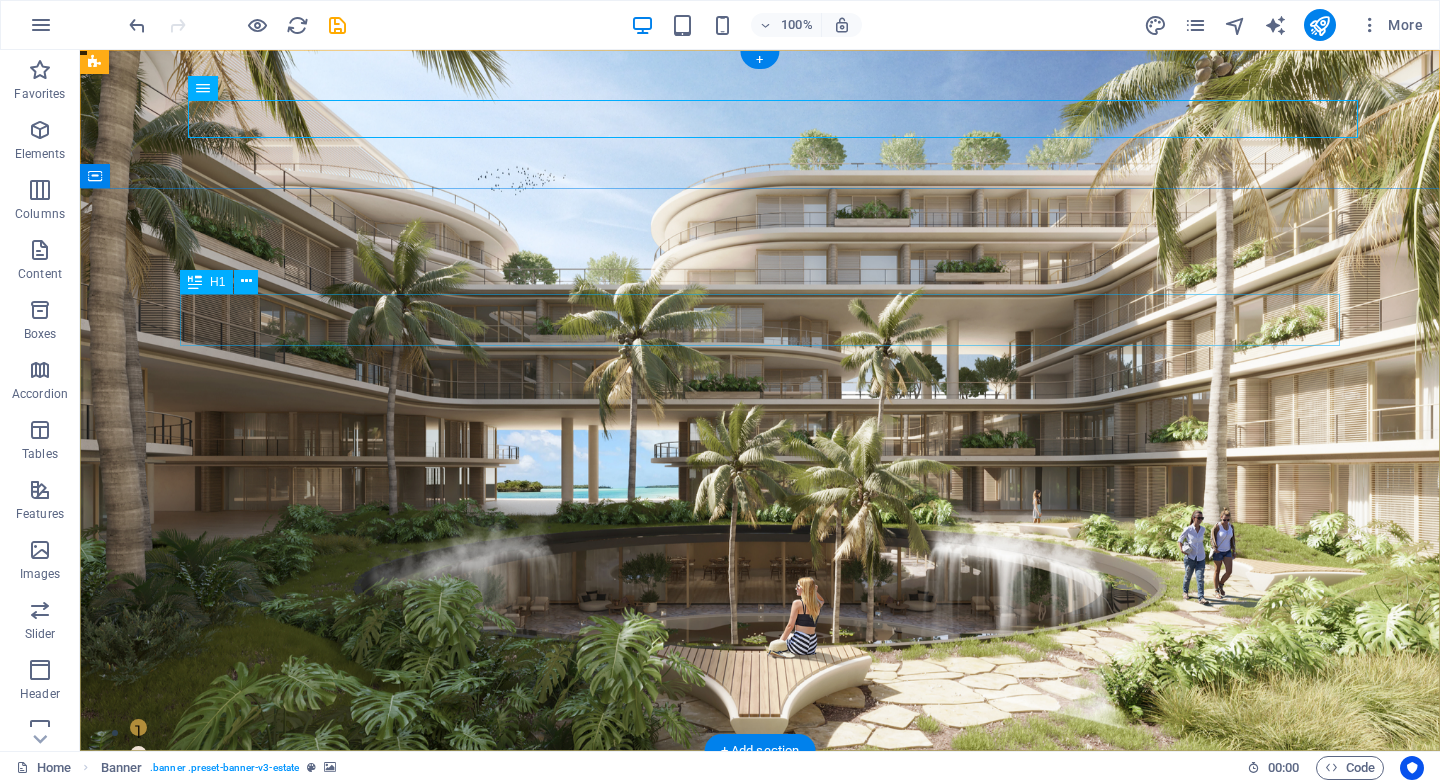 click on "FIND YOUR PERFECT PLACE" at bounding box center (760, 1047) 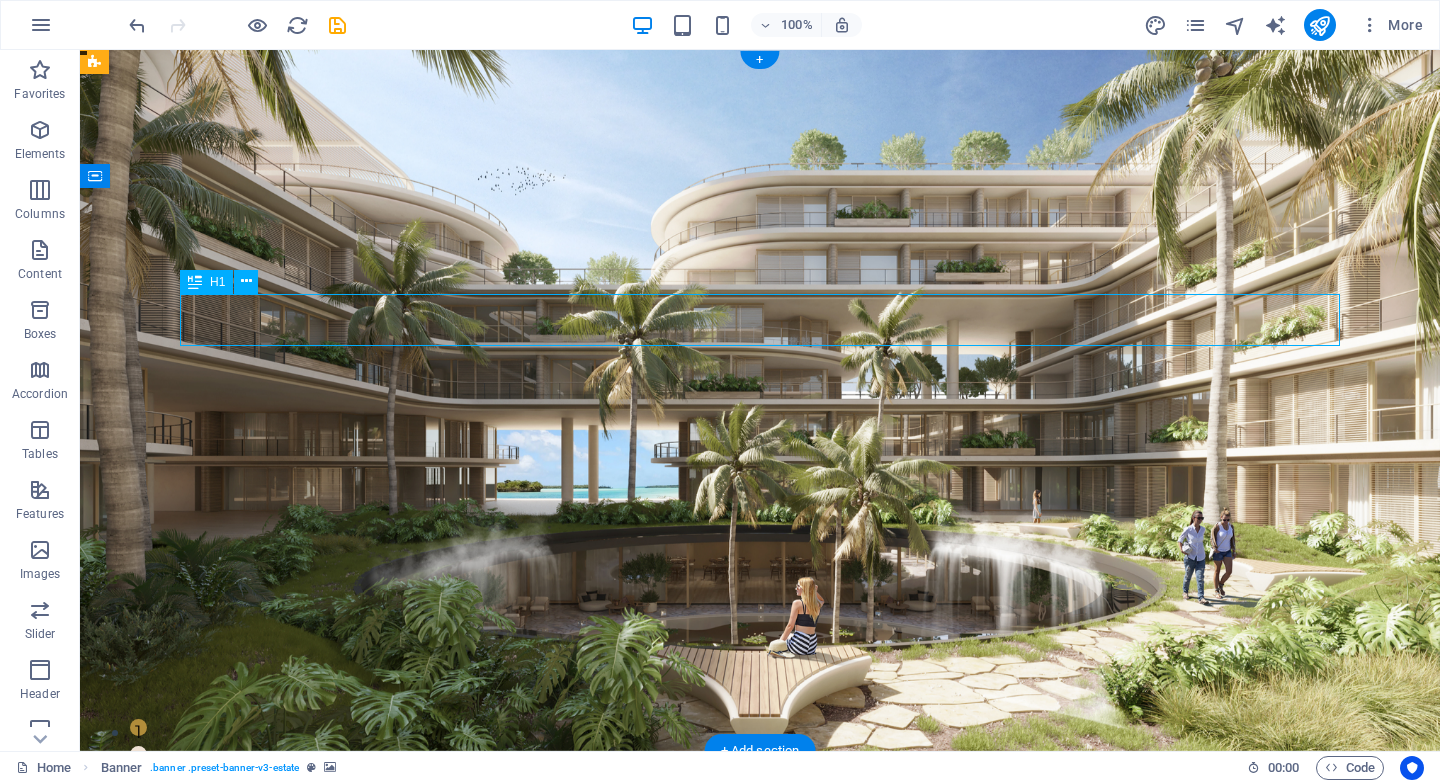 click on "FIND YOUR PERFECT PLACE" at bounding box center [760, 1047] 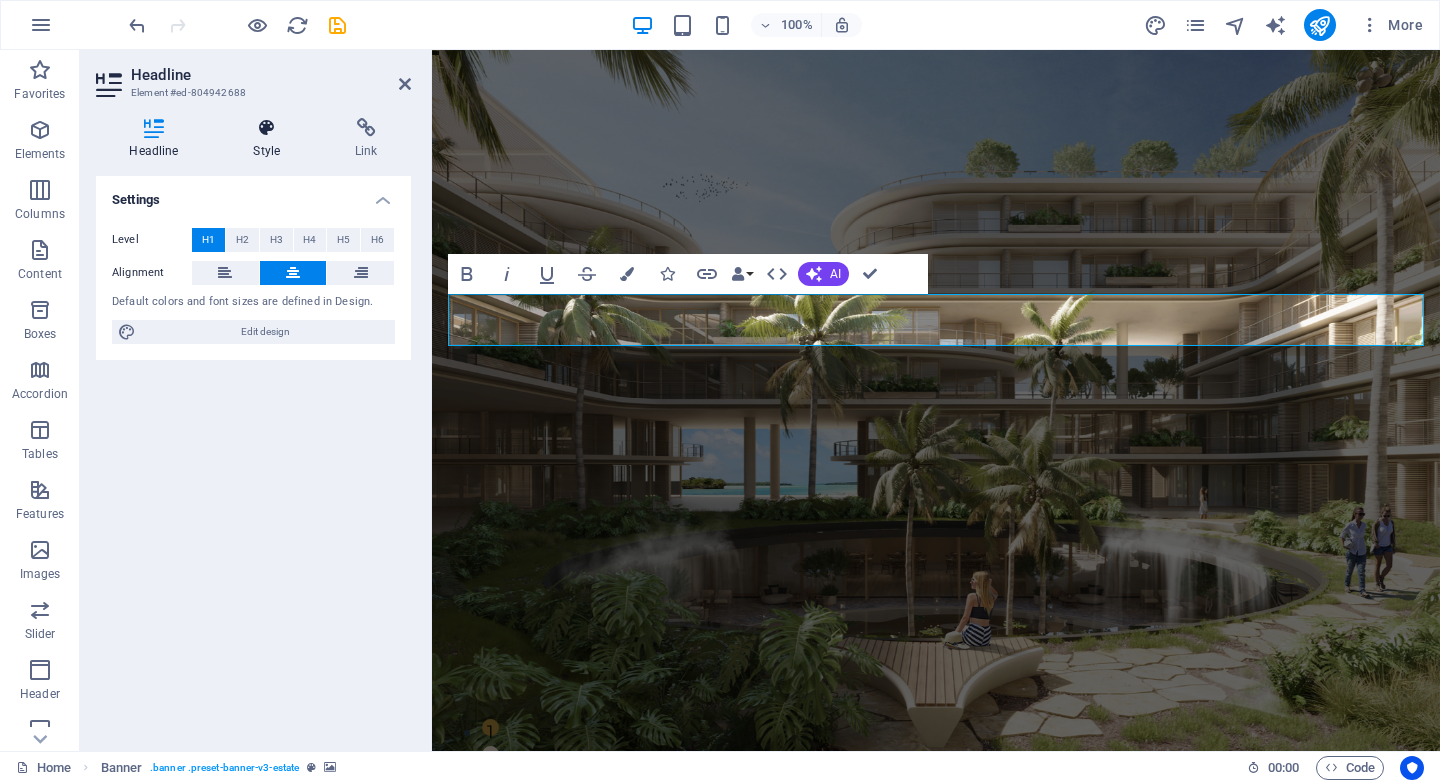 click at bounding box center [267, 128] 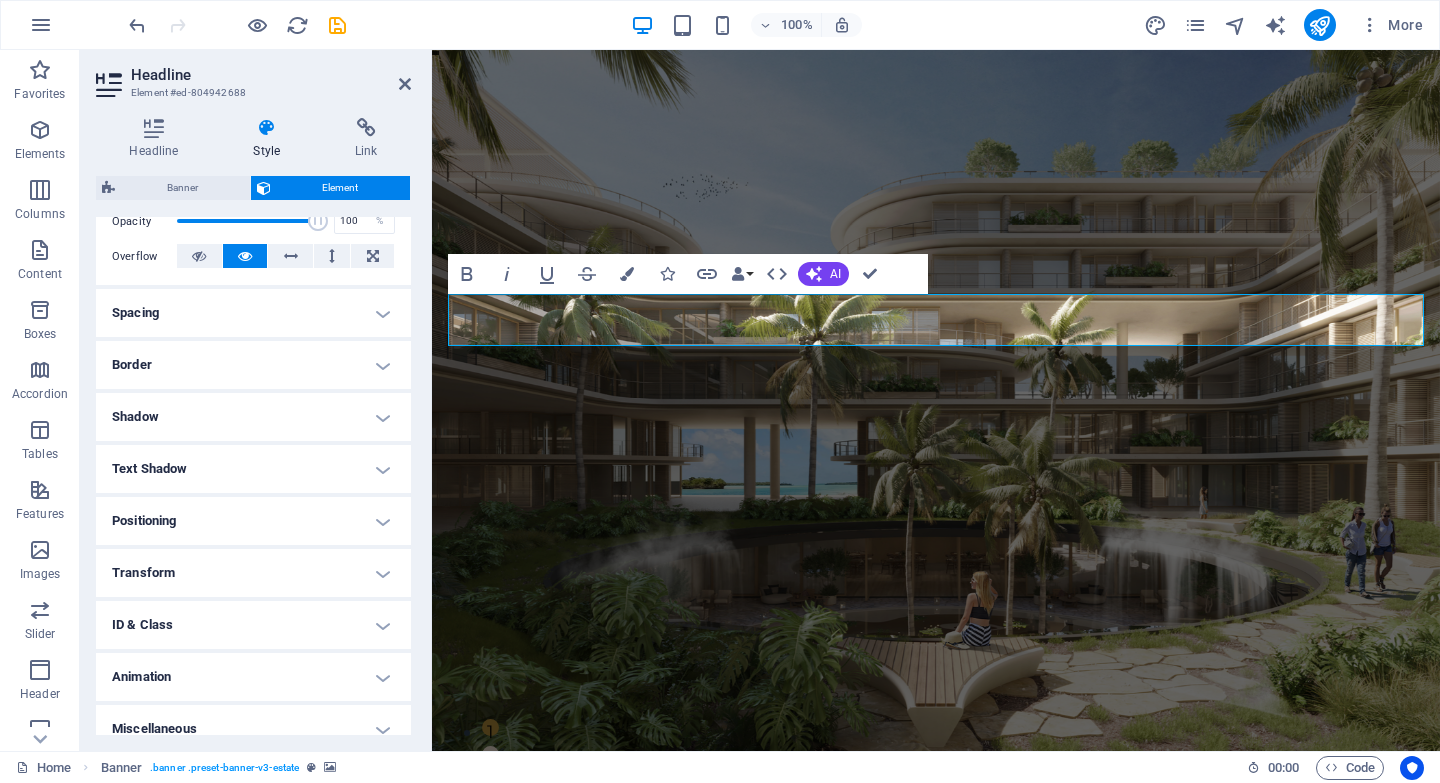 scroll, scrollTop: 0, scrollLeft: 0, axis: both 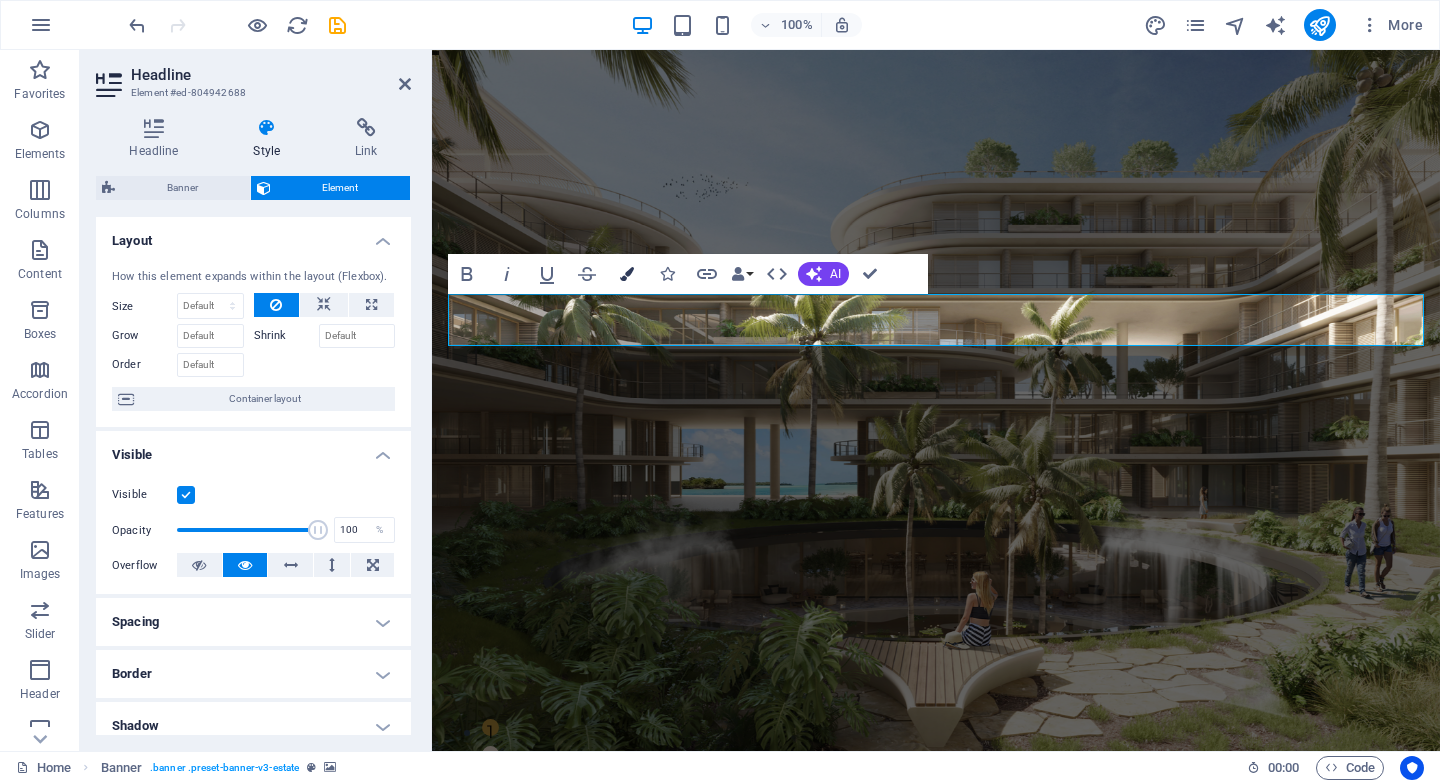 click at bounding box center (627, 274) 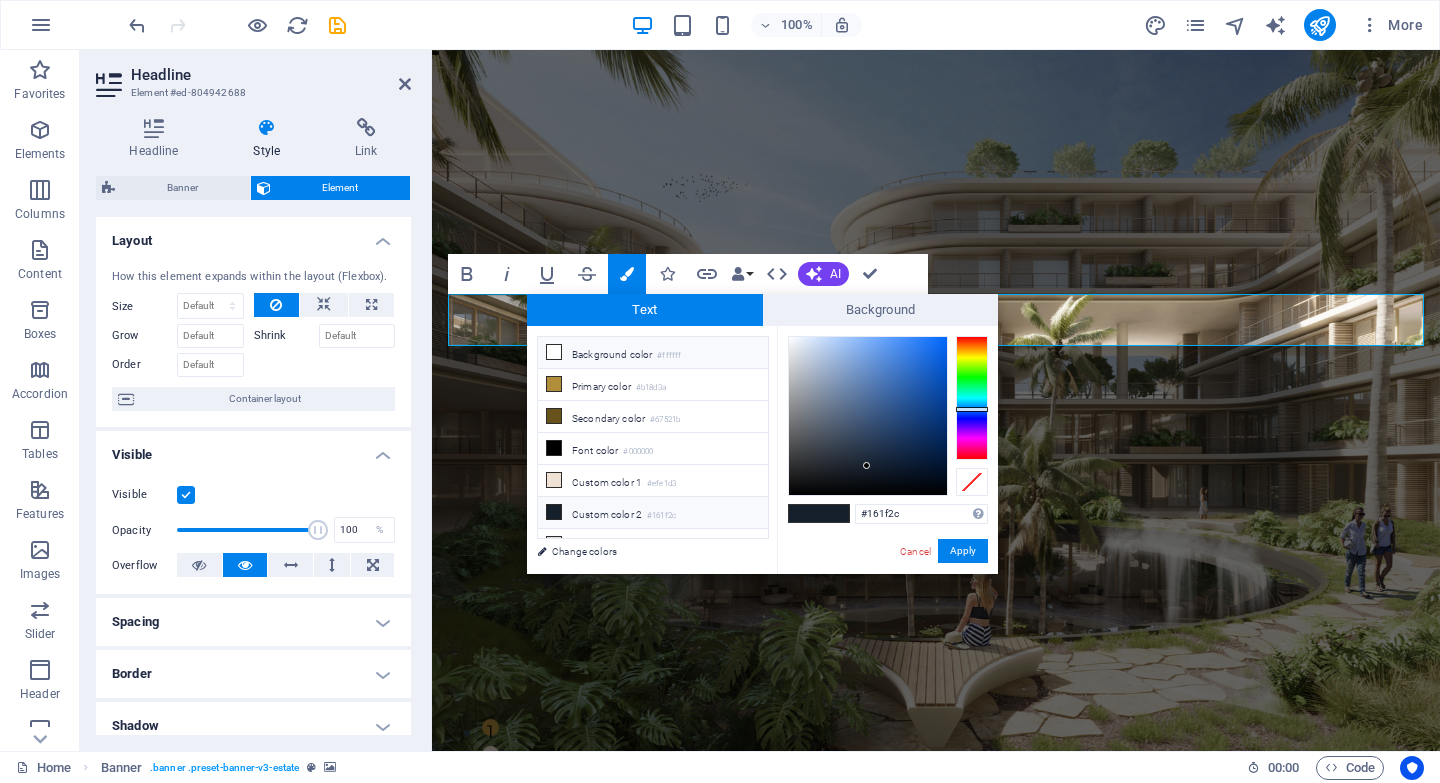 click on "Background color
#ffffff" at bounding box center [653, 353] 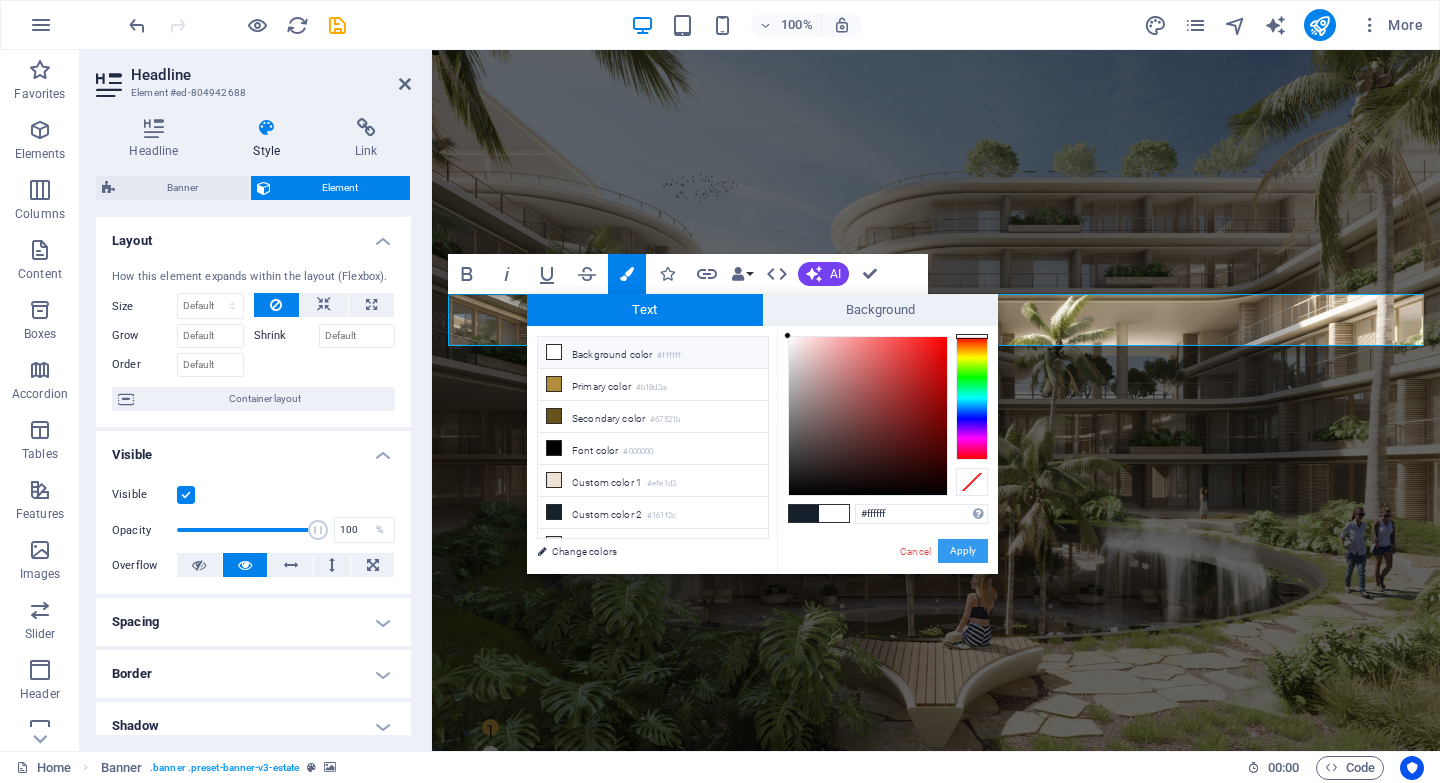 click on "Apply" at bounding box center [963, 551] 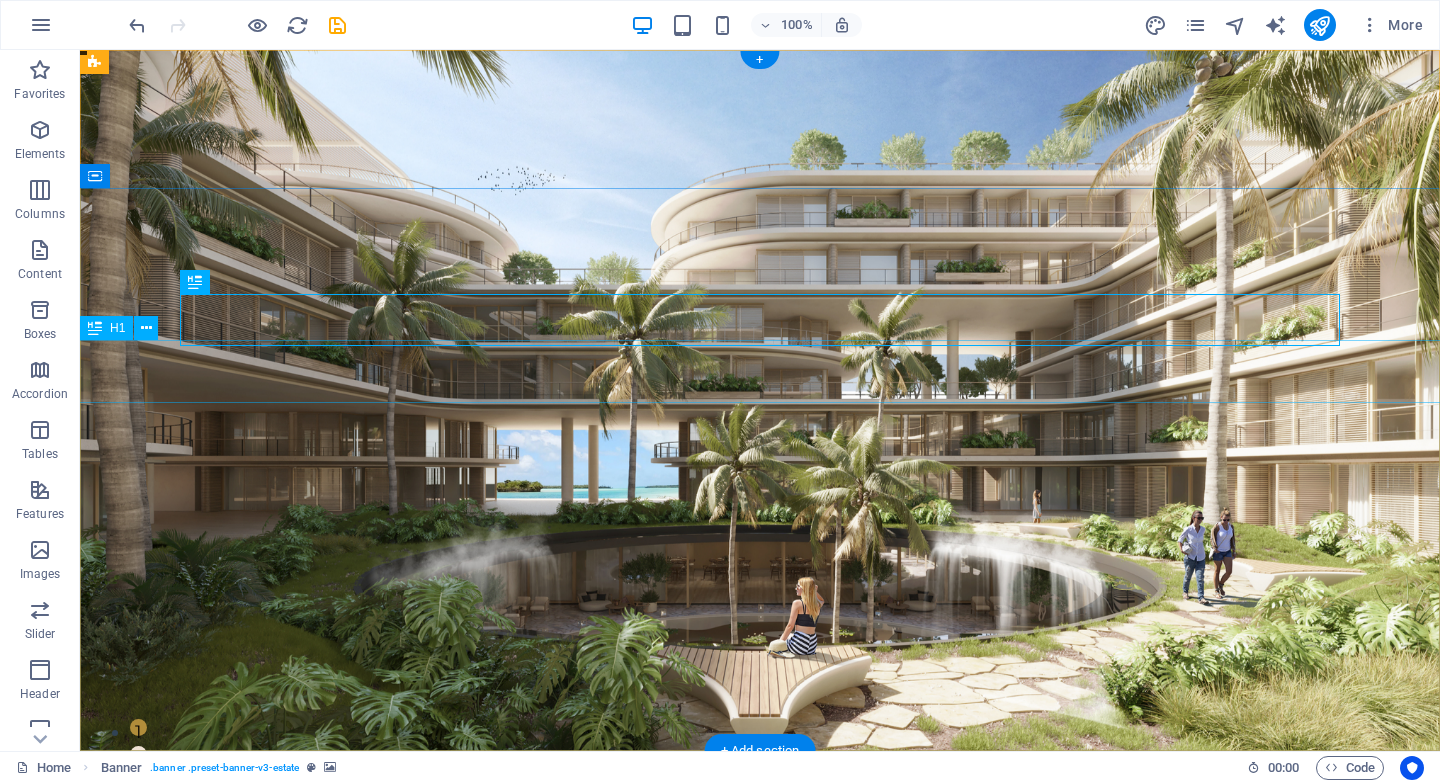 click on "TULUM & PLAYA DEL CARMEN" at bounding box center [760, 1099] 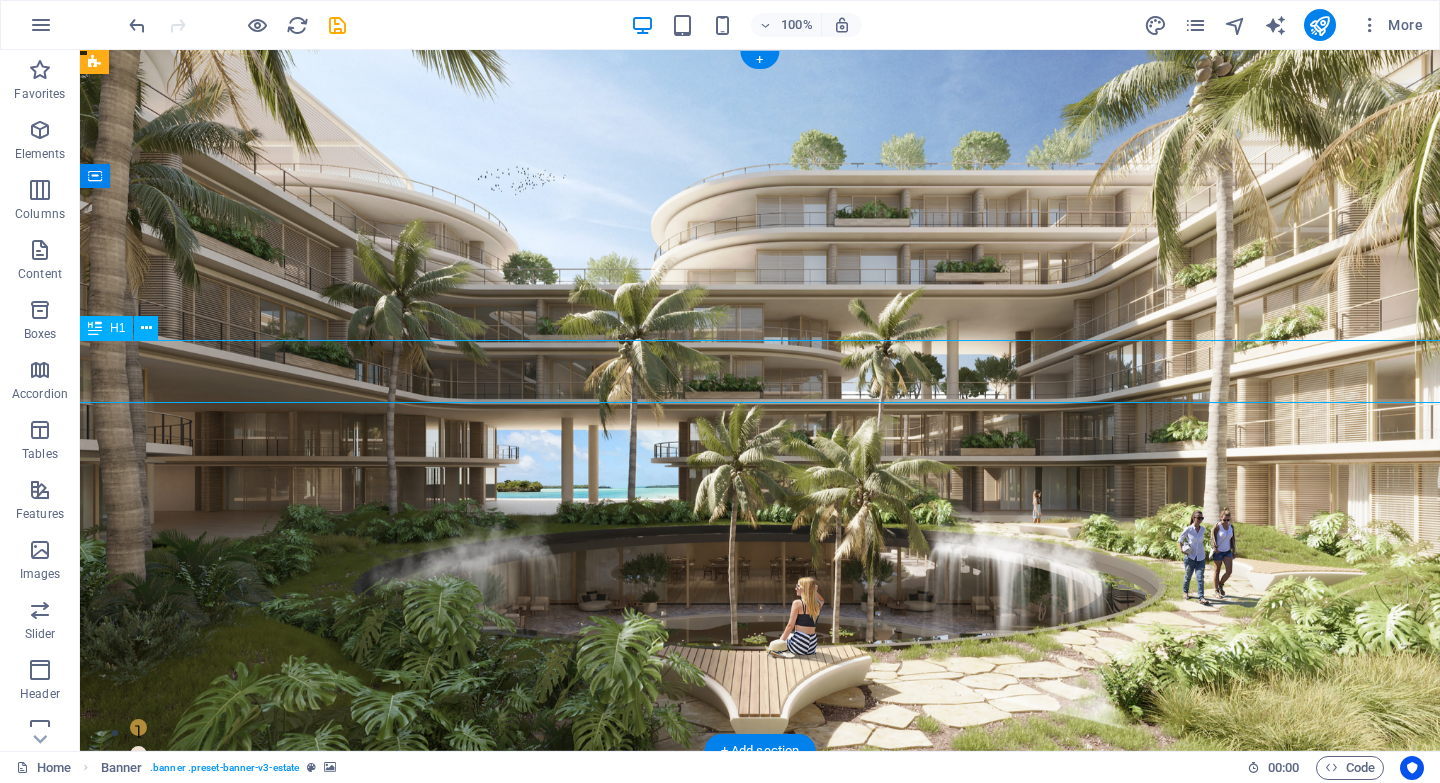 click on "TULUM & PLAYA DEL CARMEN" at bounding box center (760, 1099) 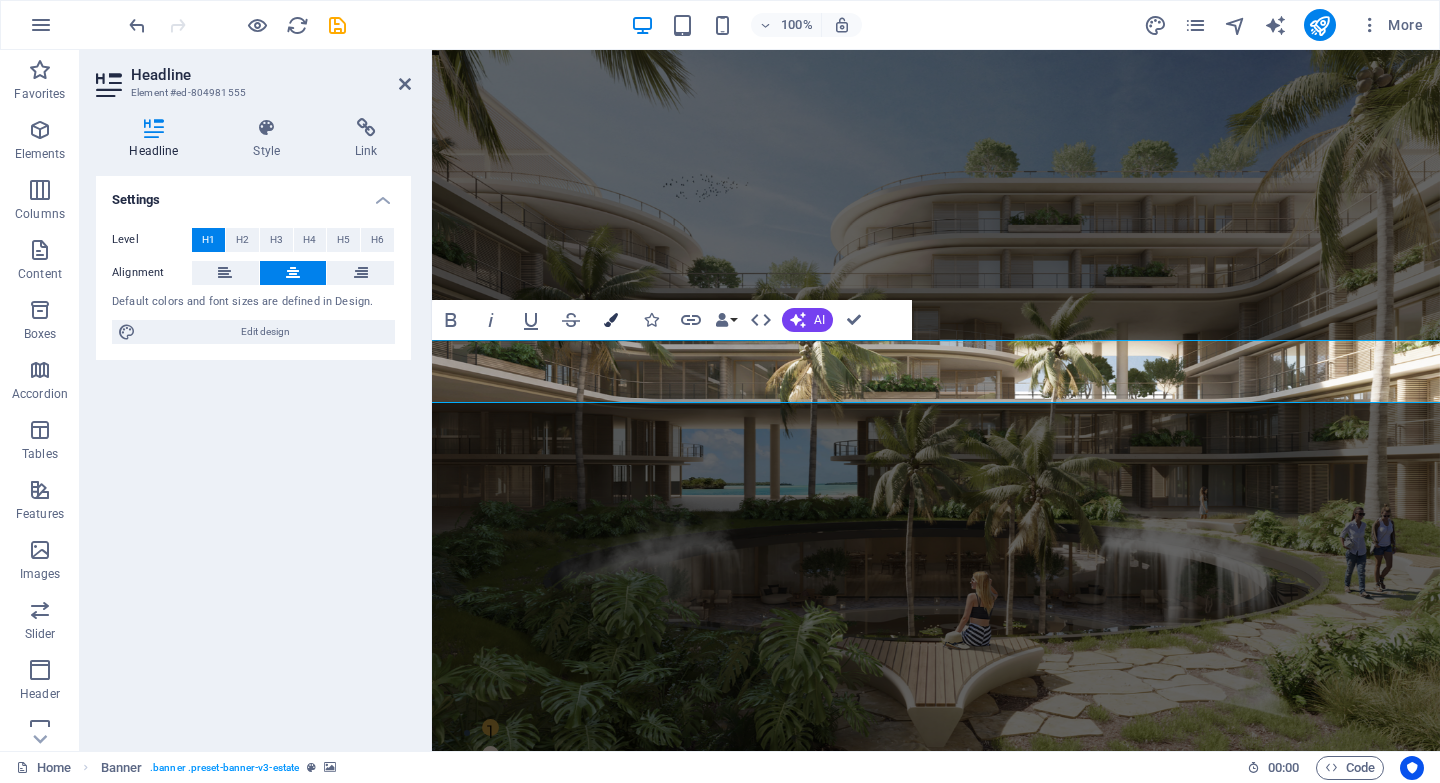click on "Colors" at bounding box center [611, 320] 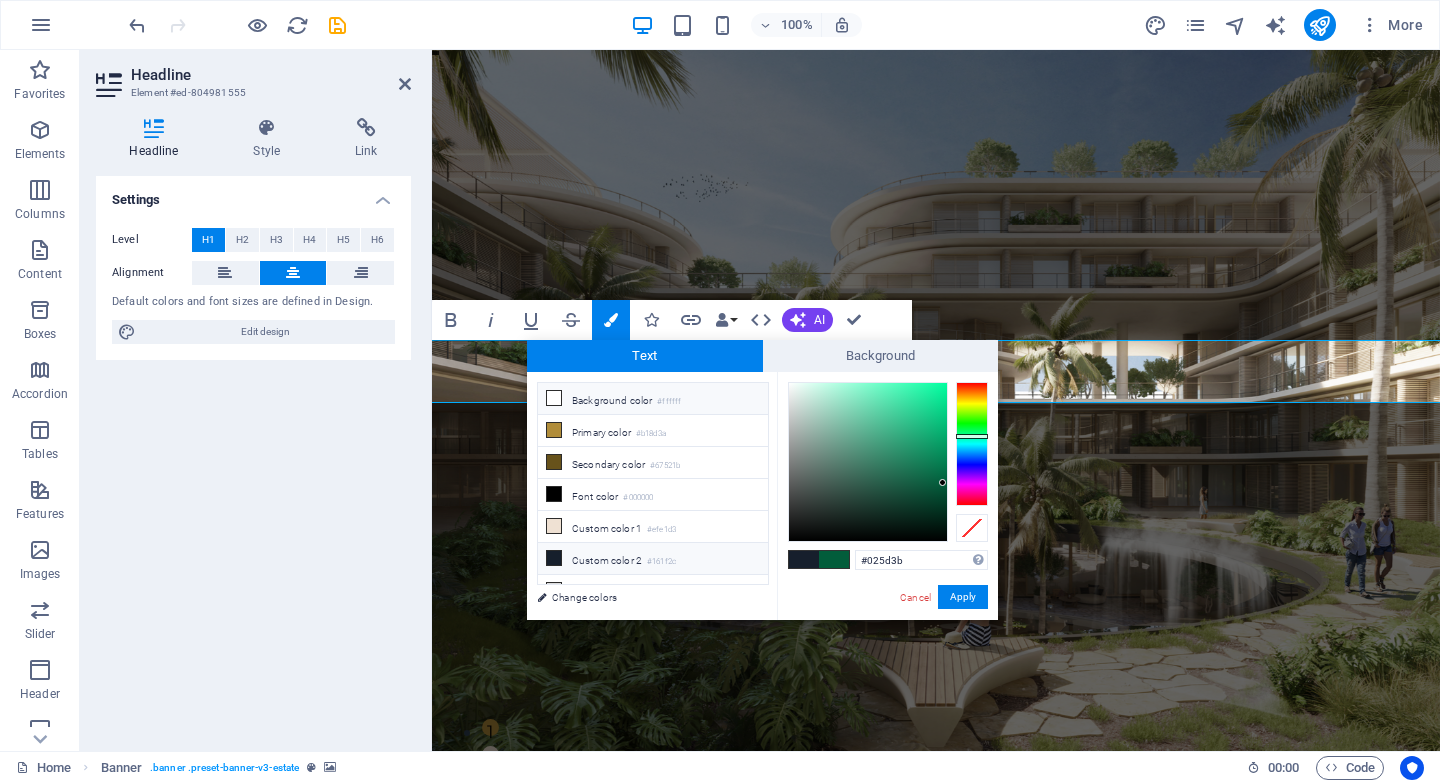 click on "Background color
#ffffff" at bounding box center [653, 399] 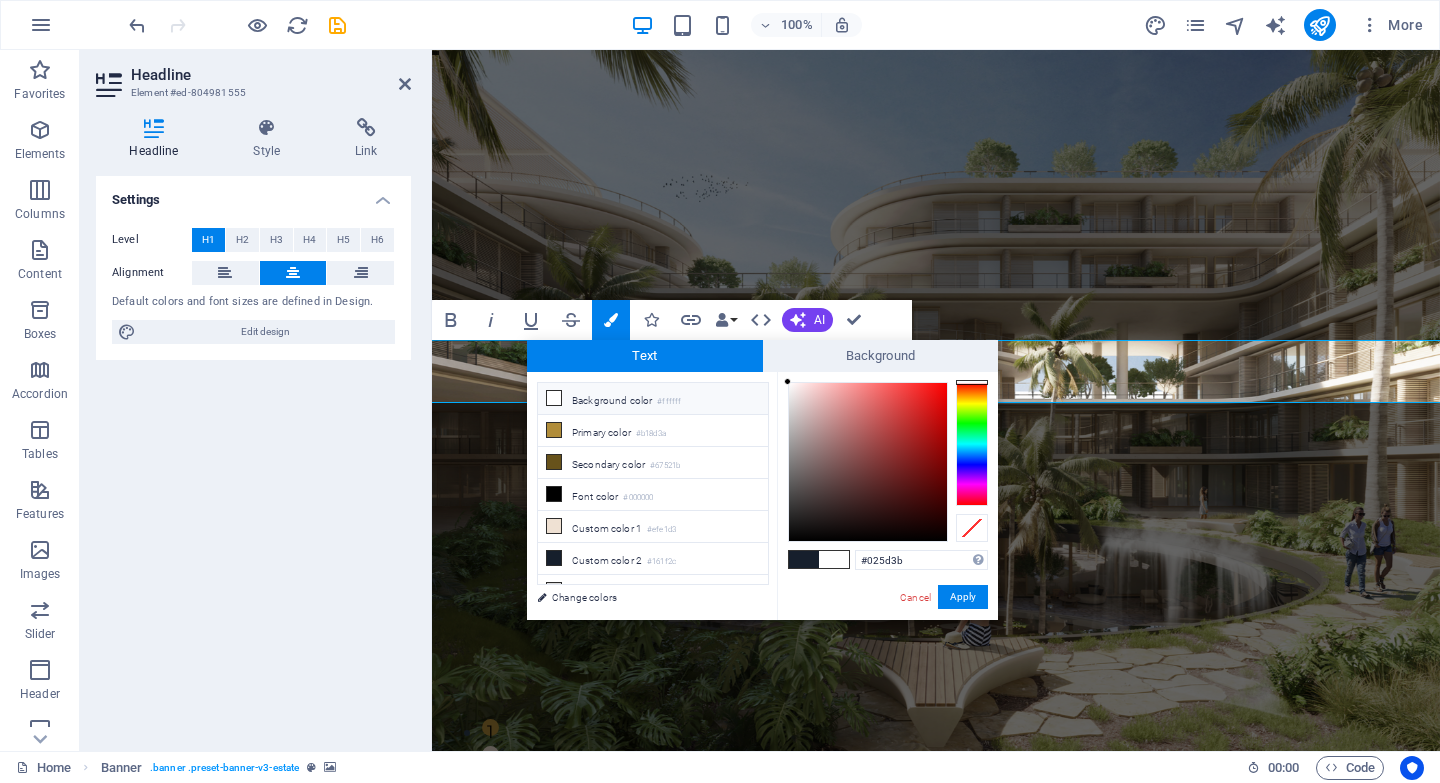 type on "#ffffff" 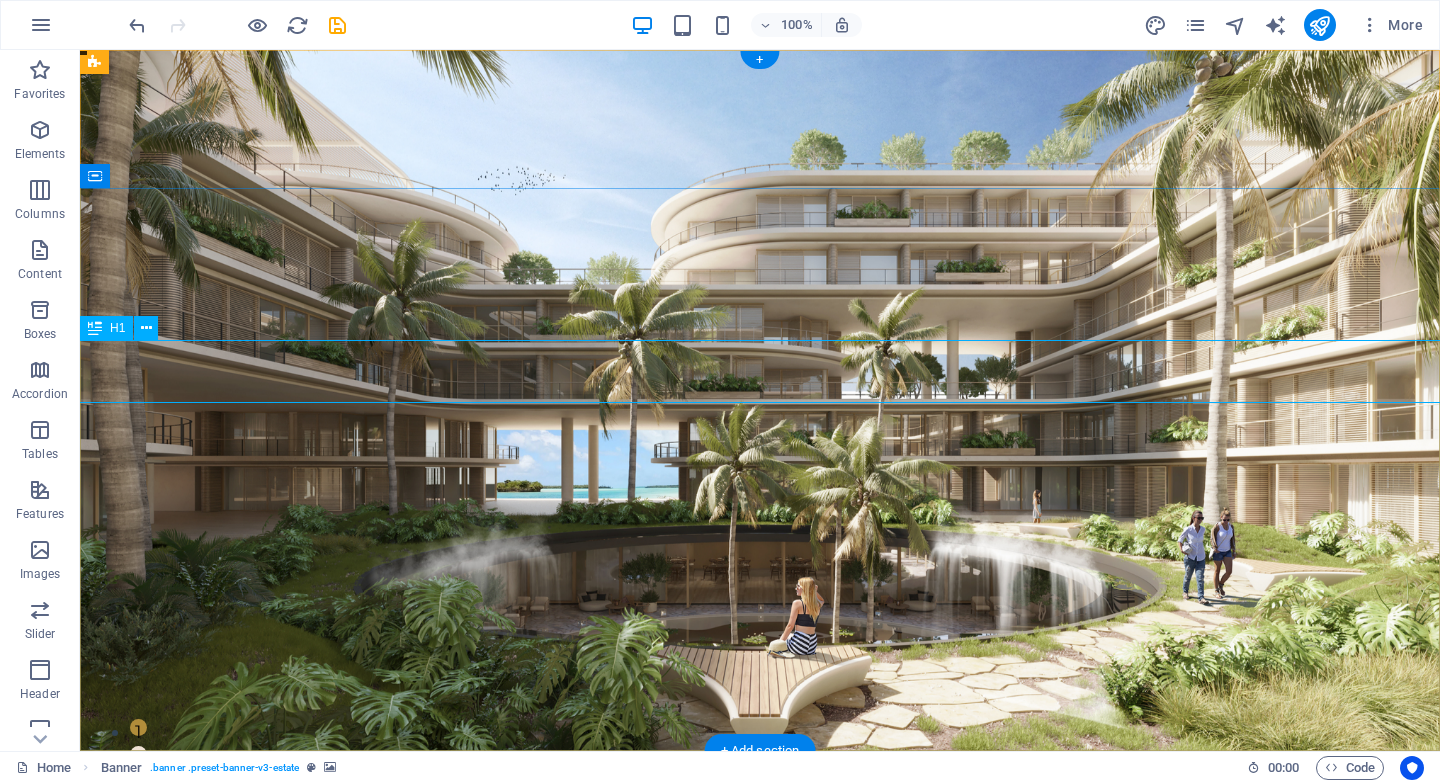 click on "TULUM & PLAYA DEL CARMEN" at bounding box center (760, 1099) 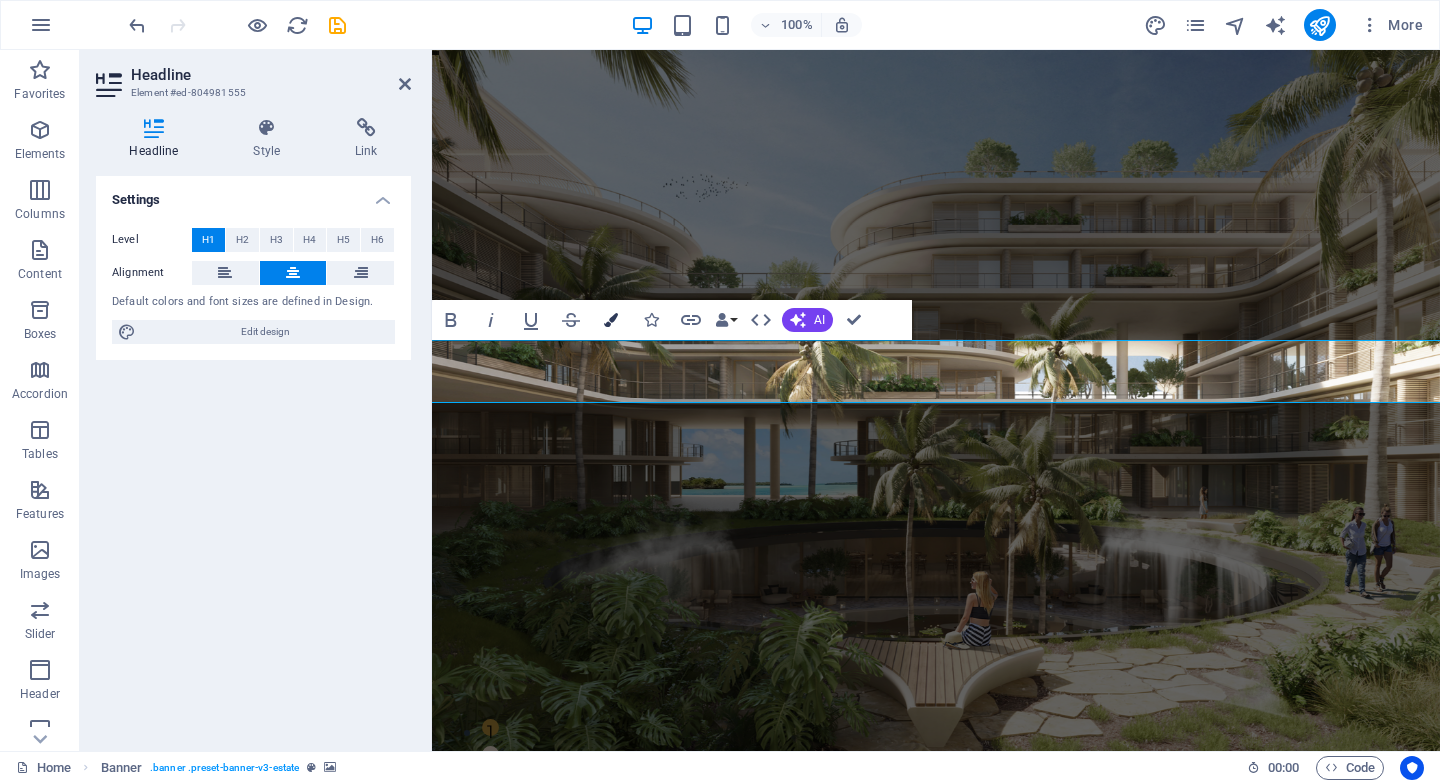 click at bounding box center [611, 320] 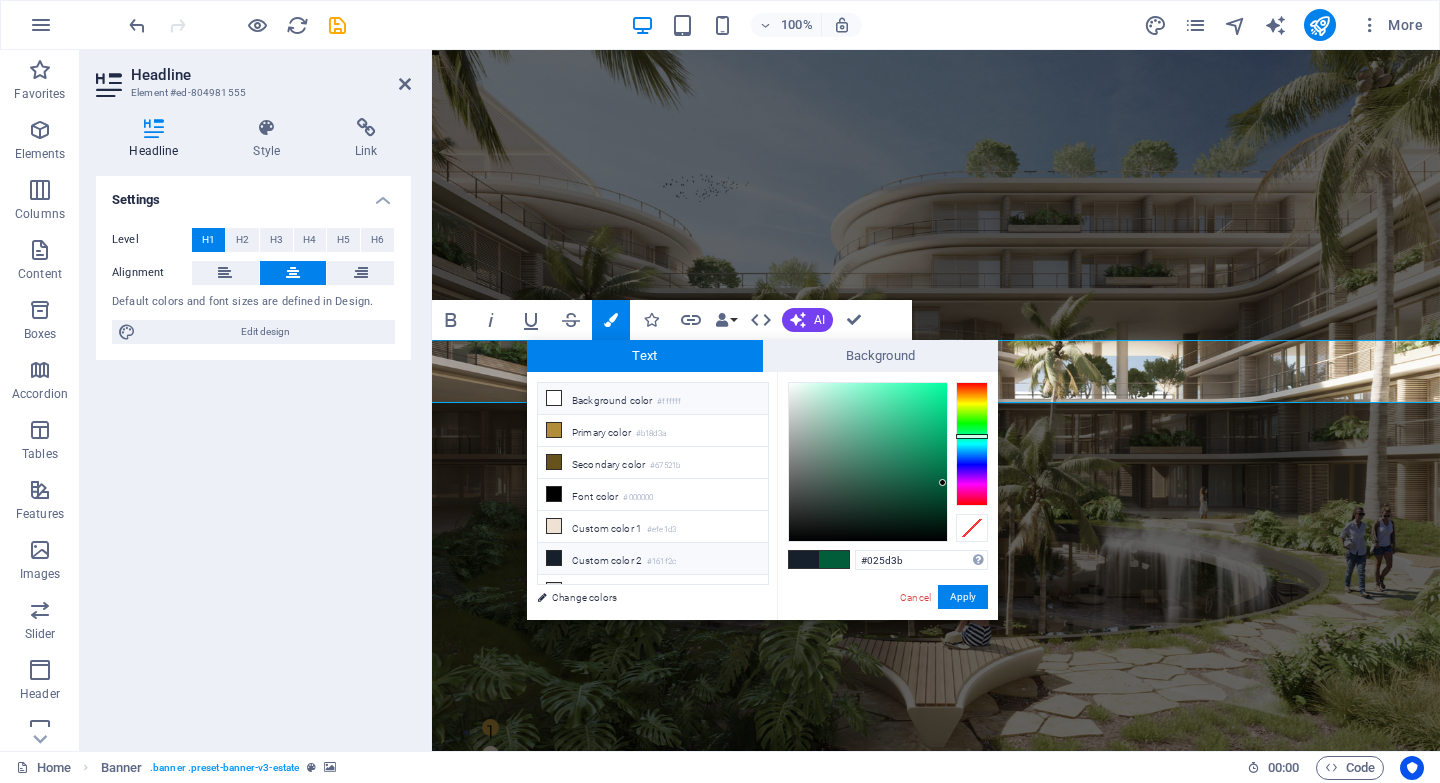 click at bounding box center (554, 398) 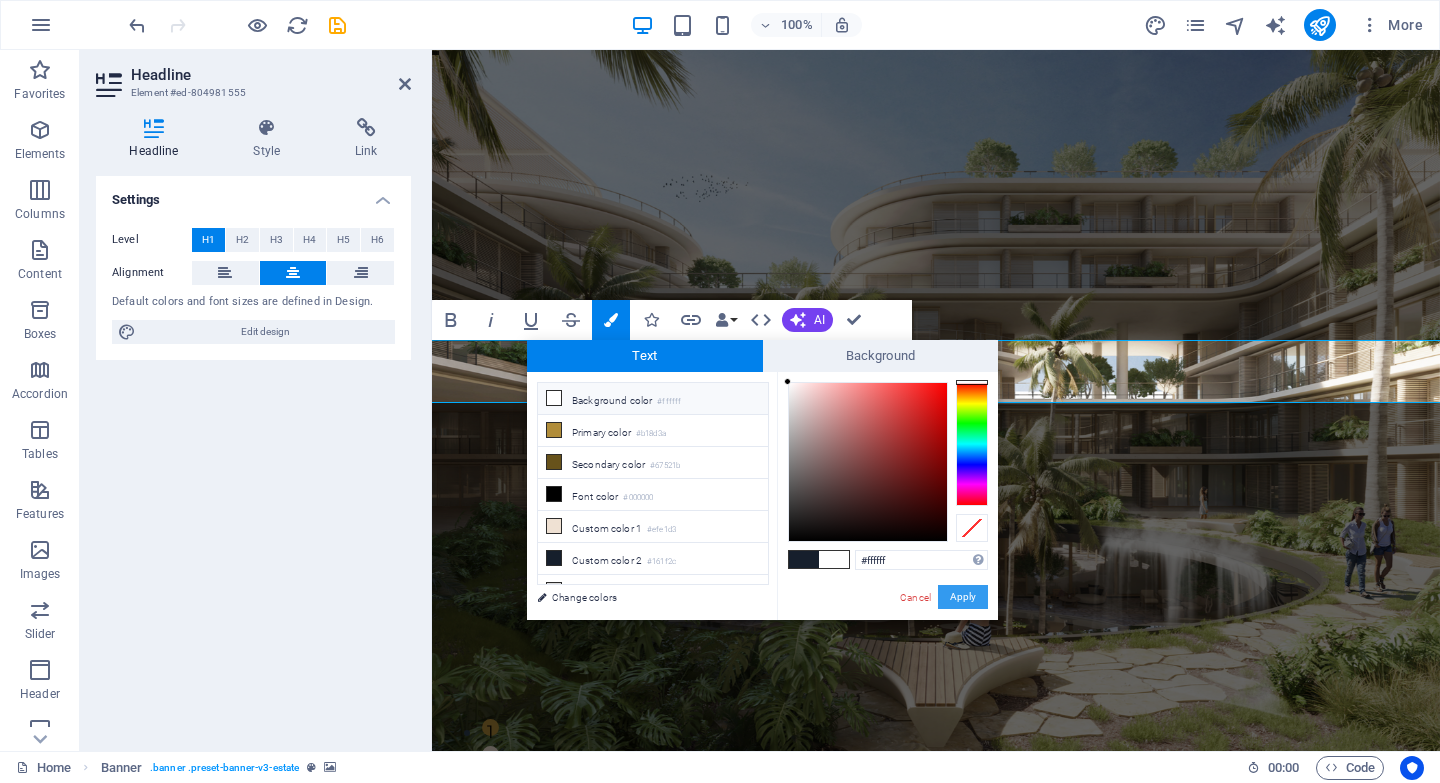 click on "Apply" at bounding box center [963, 597] 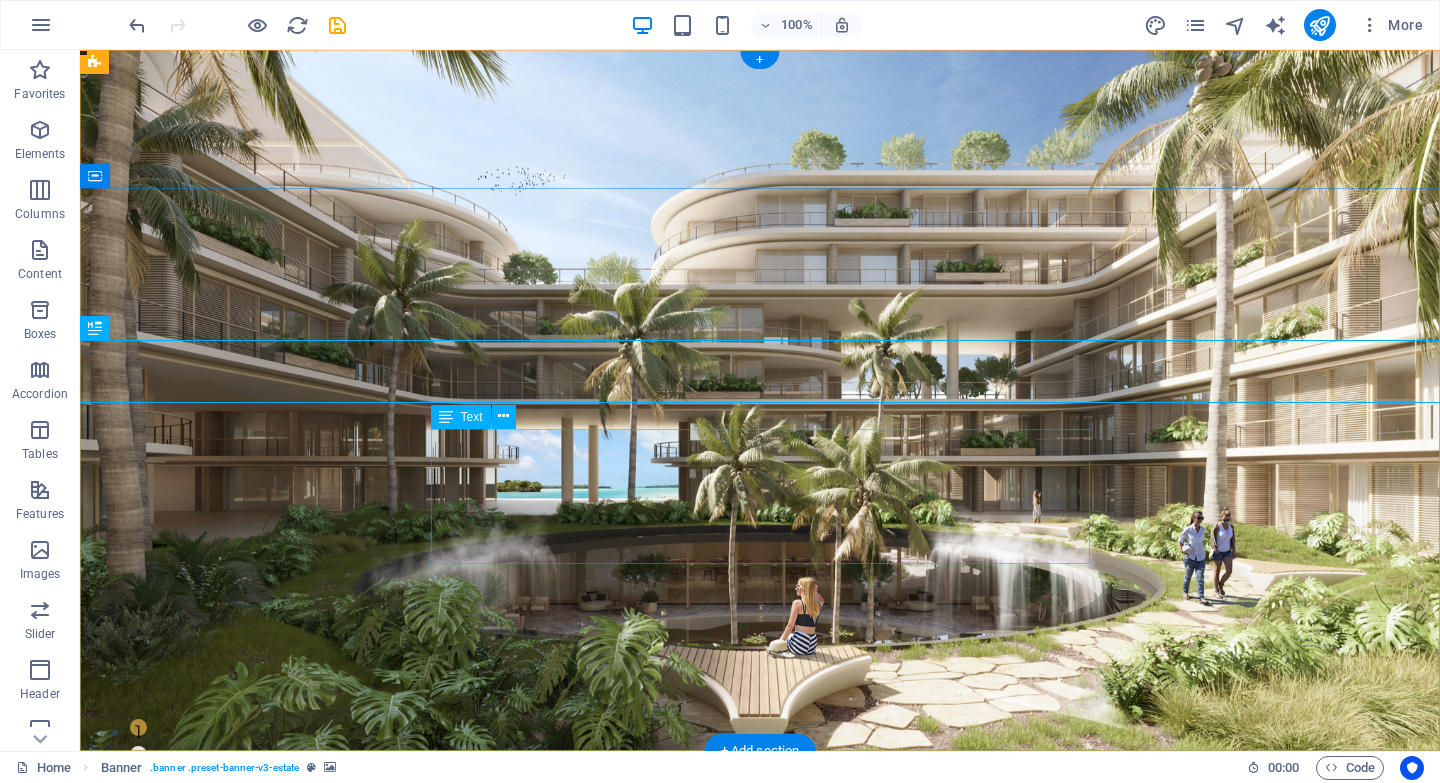 click on "More than just homes — we create opportunities. Join us in acquiring, transforming, and enhancing residential properties that not only uplift neighborhoods but also provide strong, sustainable returns. Become part of an intelligent investment journey designed to expand your wealth through real estate." at bounding box center (760, 1196) 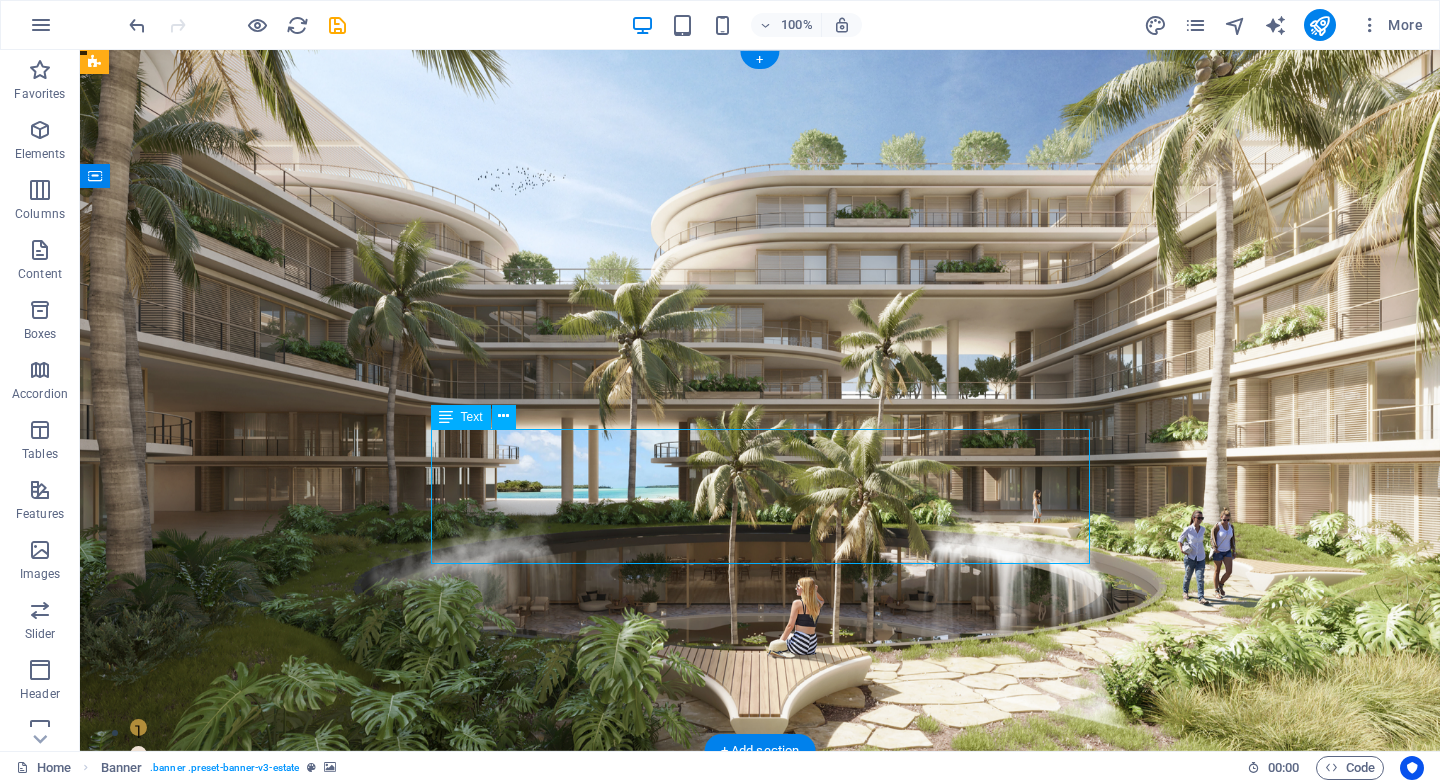click on "More than just homes — we create opportunities. Join us in acquiring, transforming, and enhancing residential properties that not only uplift neighborhoods but also provide strong, sustainable returns. Become part of an intelligent investment journey designed to expand your wealth through real estate." at bounding box center (760, 1196) 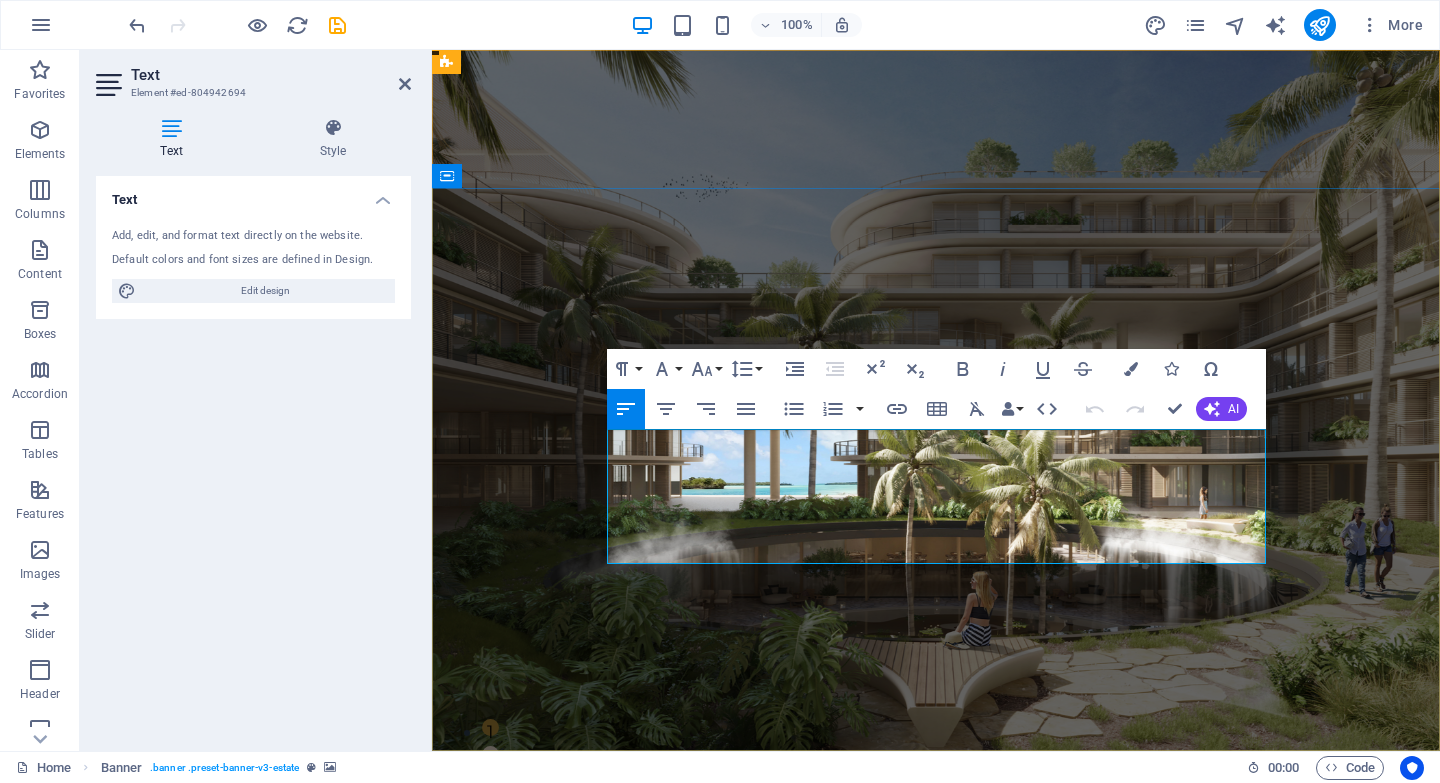 click on "More than just homes — we create opportunities. Join us in acquiring, transforming, and enhancing residential properties that not only uplift neighborhoods but also provide strong, sustainable returns. Become part of an intelligent investment journey designed to expand your wealth through real estate." at bounding box center [936, 1196] 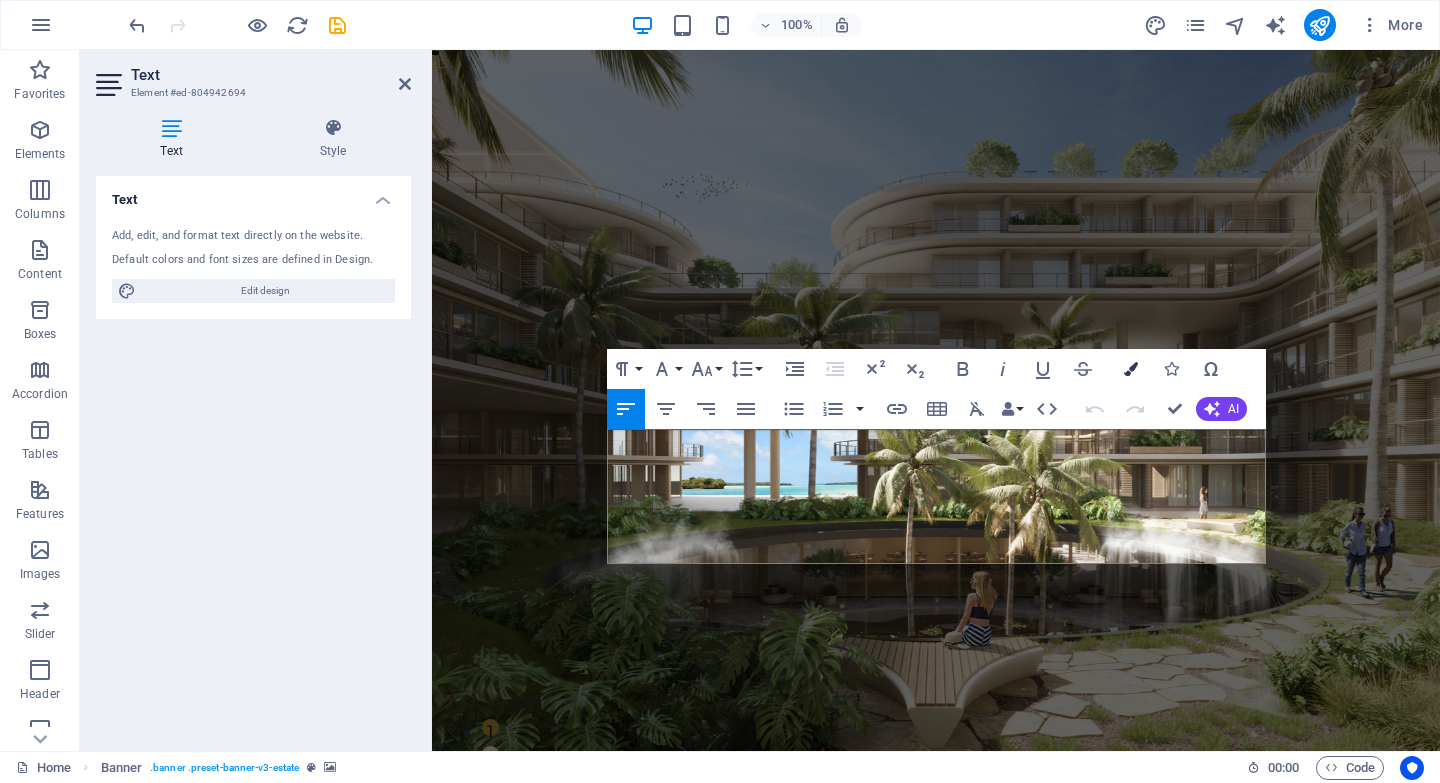 click on "Colors" at bounding box center [1131, 369] 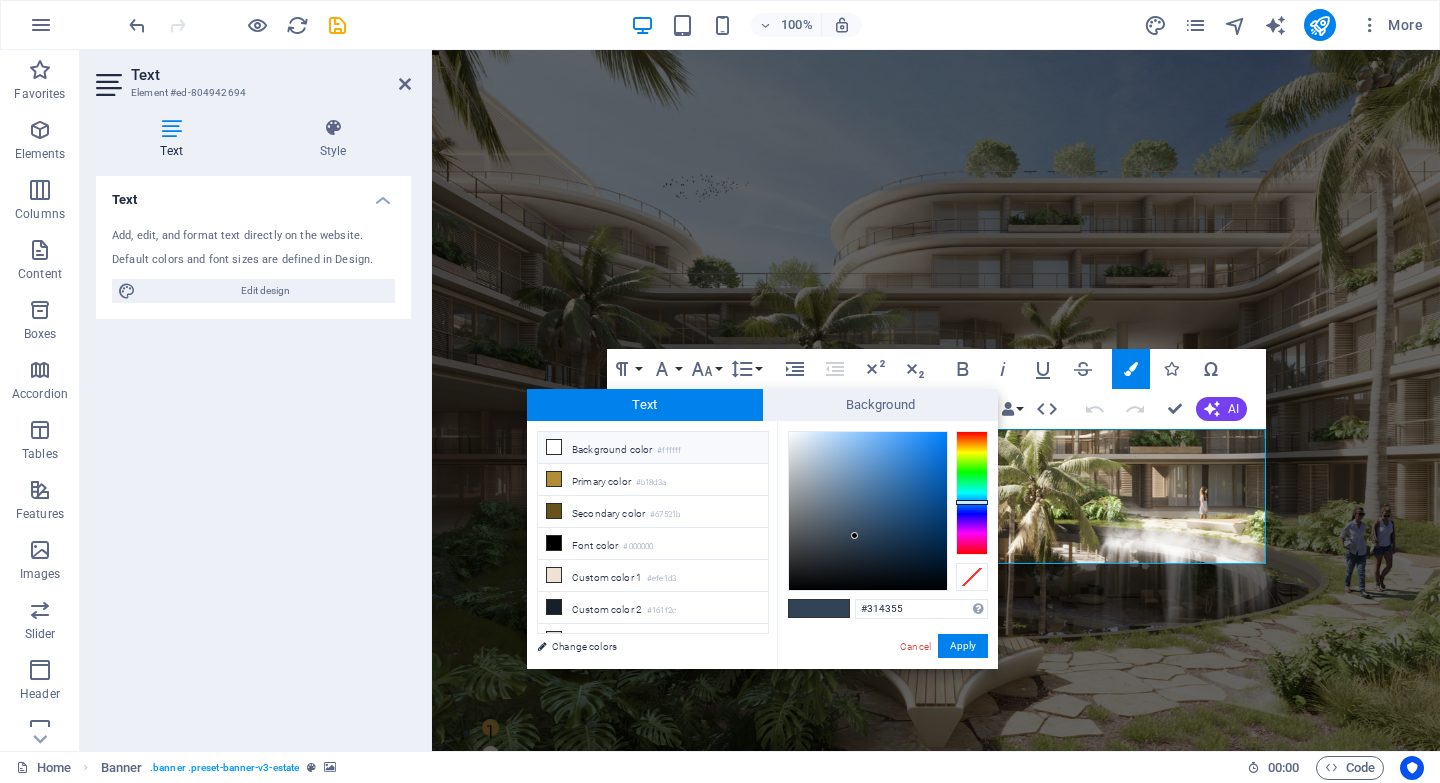click on "#ffffff" at bounding box center (669, 451) 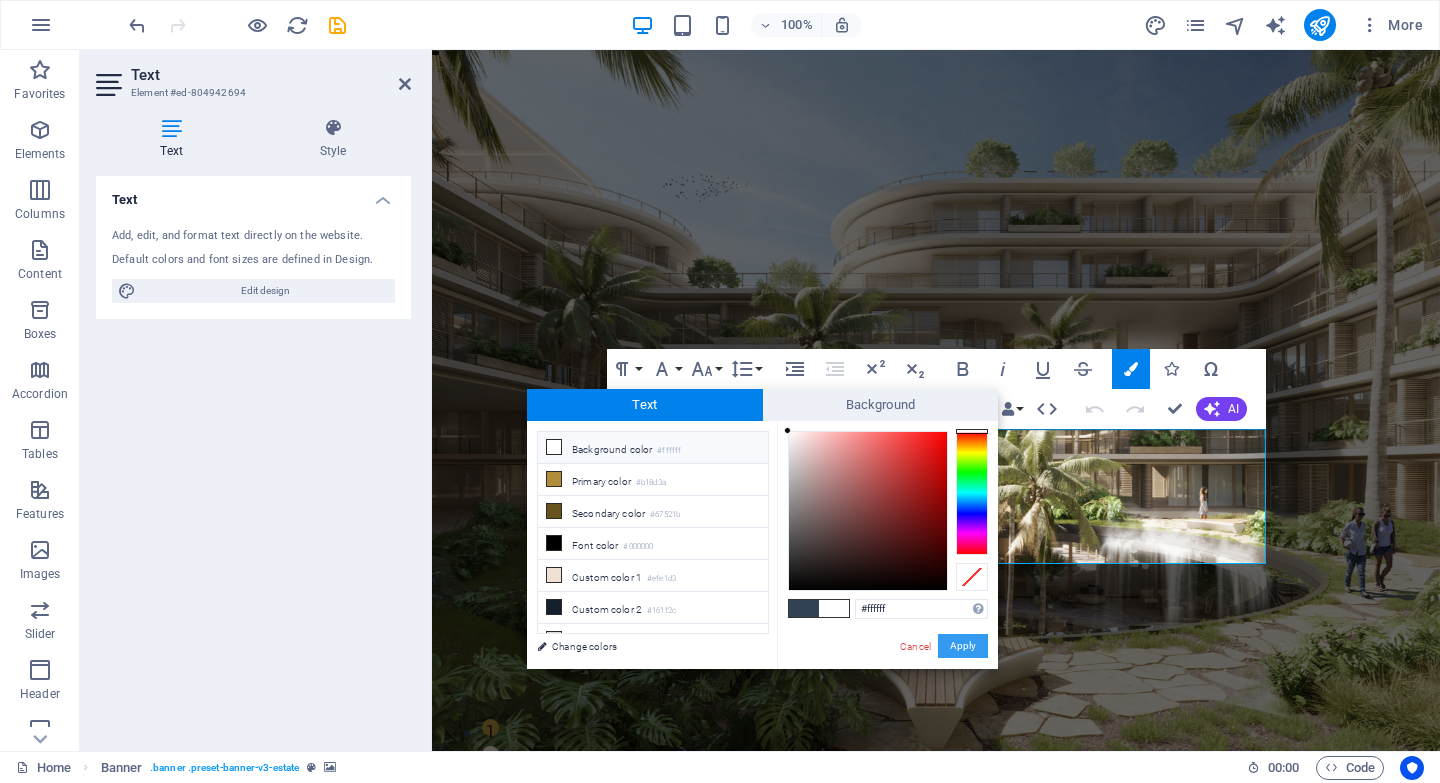 click on "Apply" at bounding box center (963, 646) 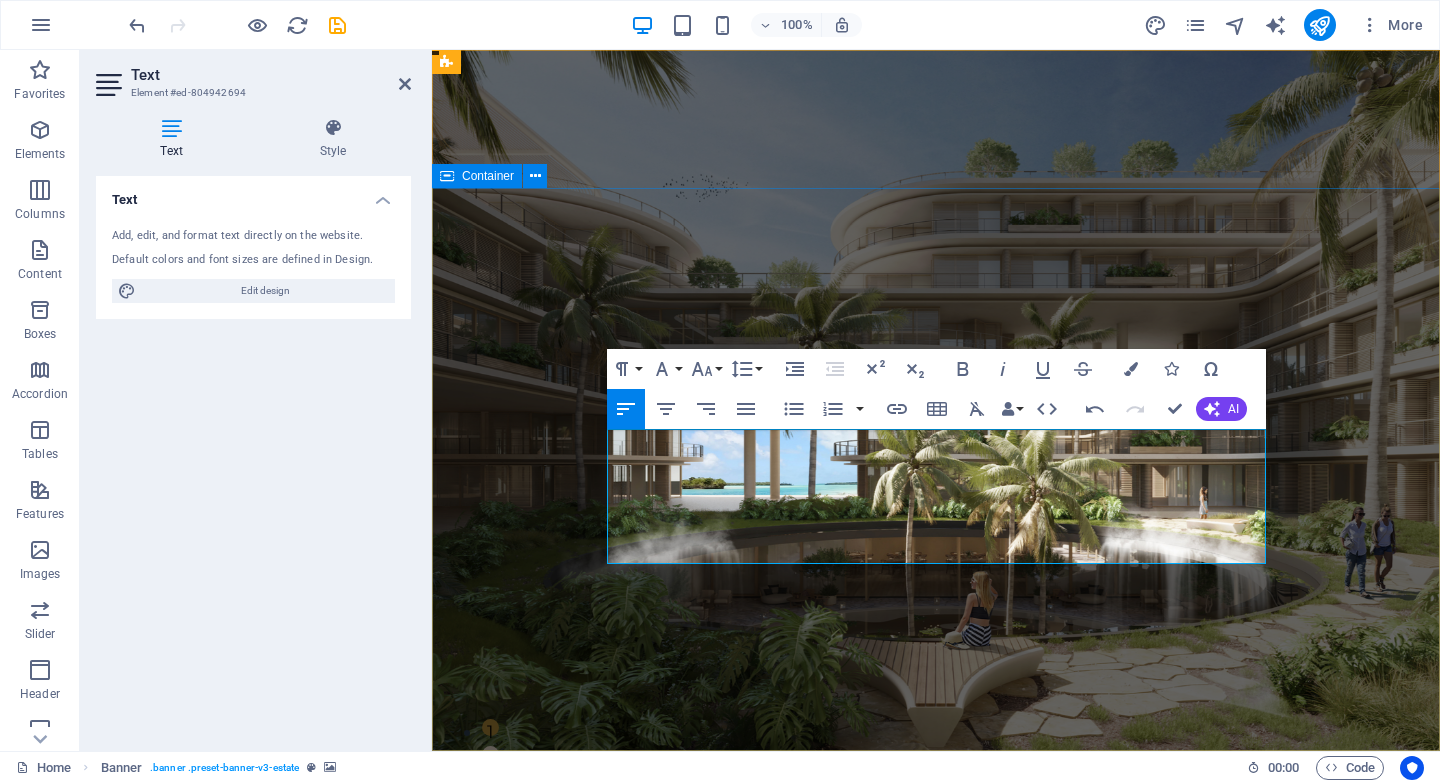 drag, startPoint x: 880, startPoint y: 546, endPoint x: 604, endPoint y: 431, distance: 299 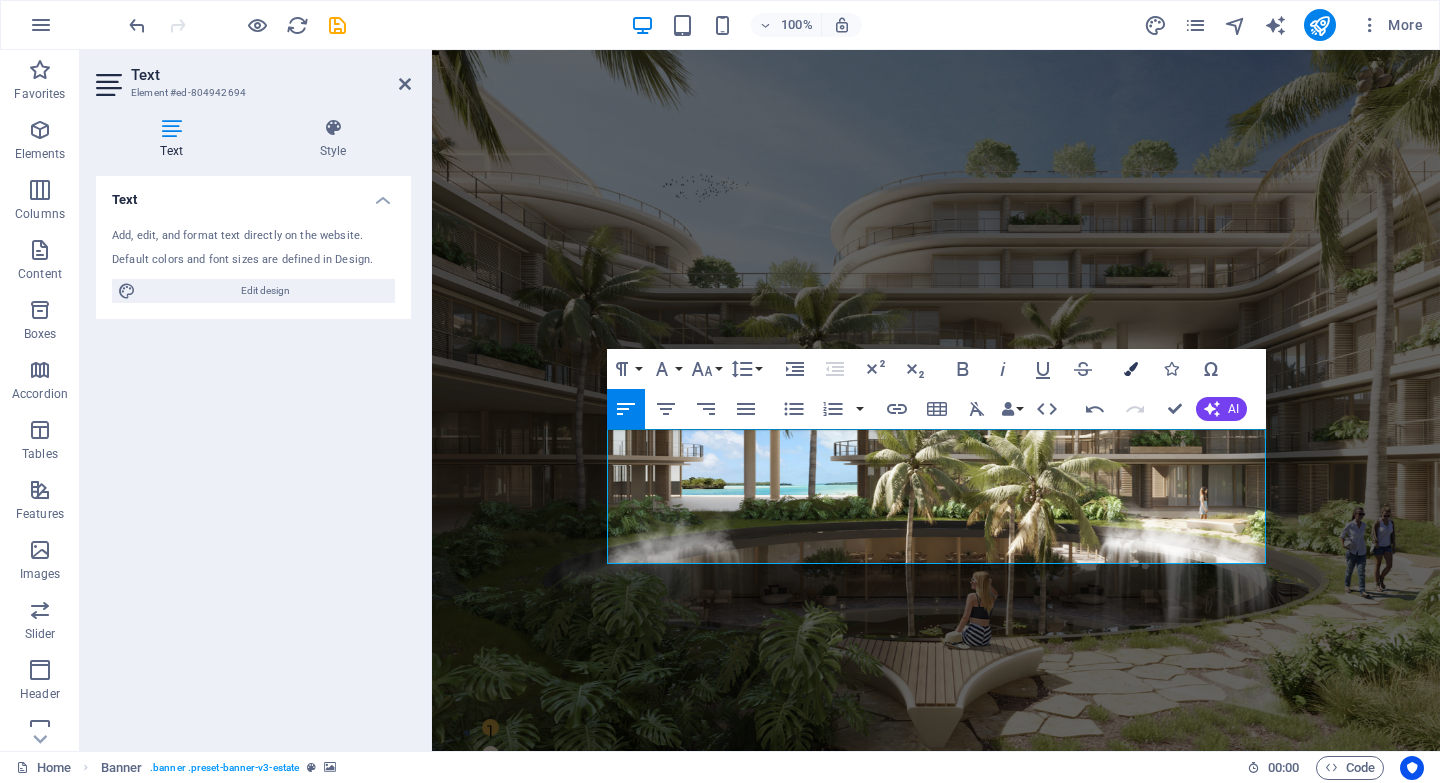 click on "Colors" at bounding box center (1131, 369) 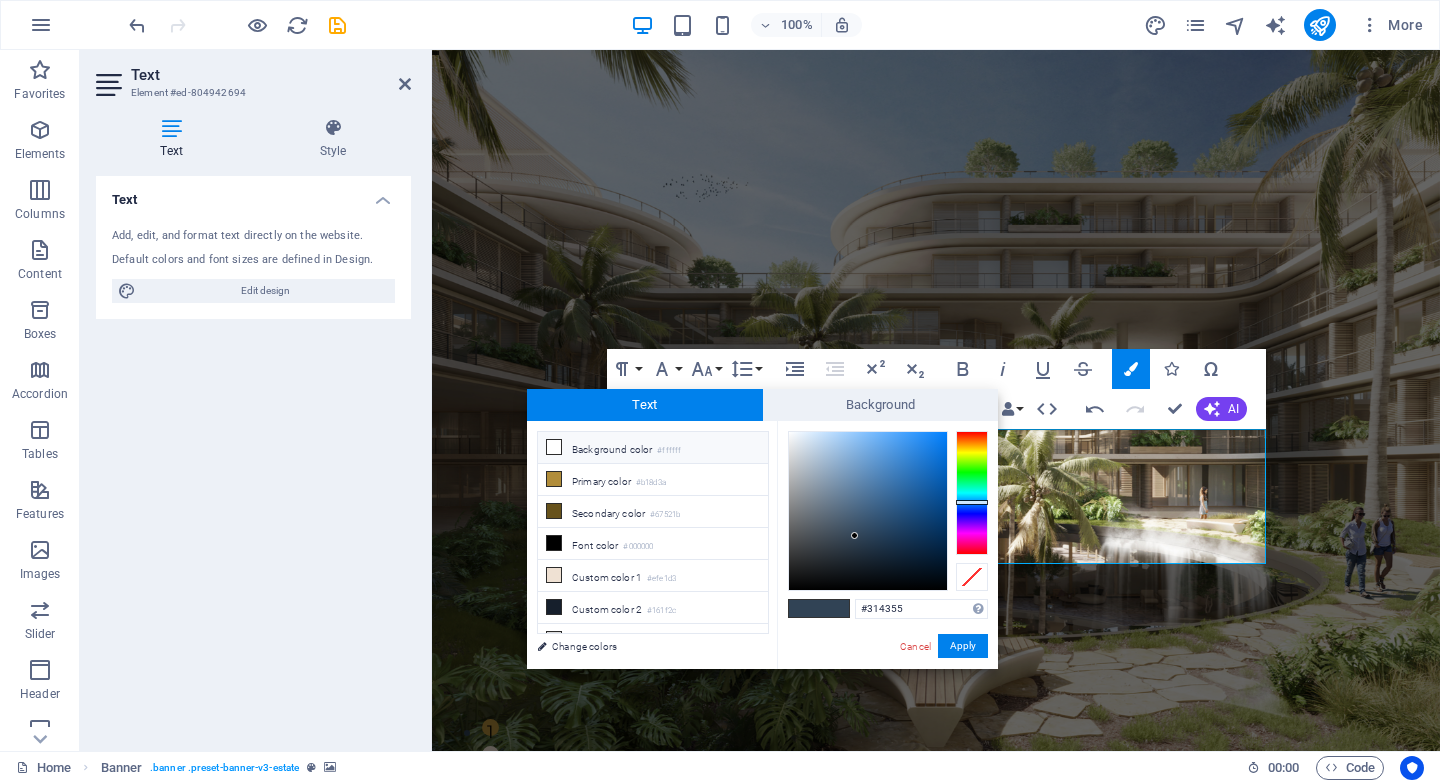 click on "Background color
#ffffff" at bounding box center (653, 448) 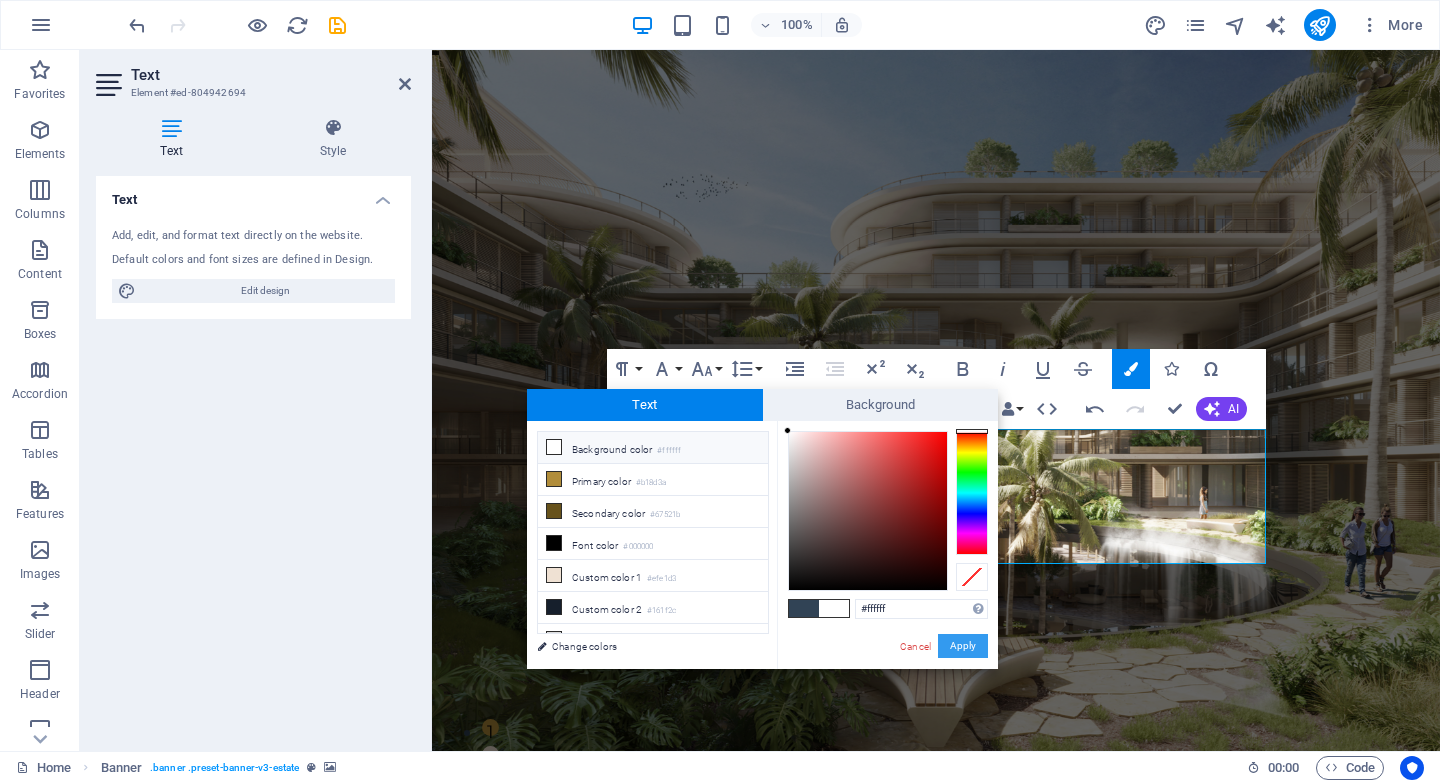 click on "Apply" at bounding box center [963, 646] 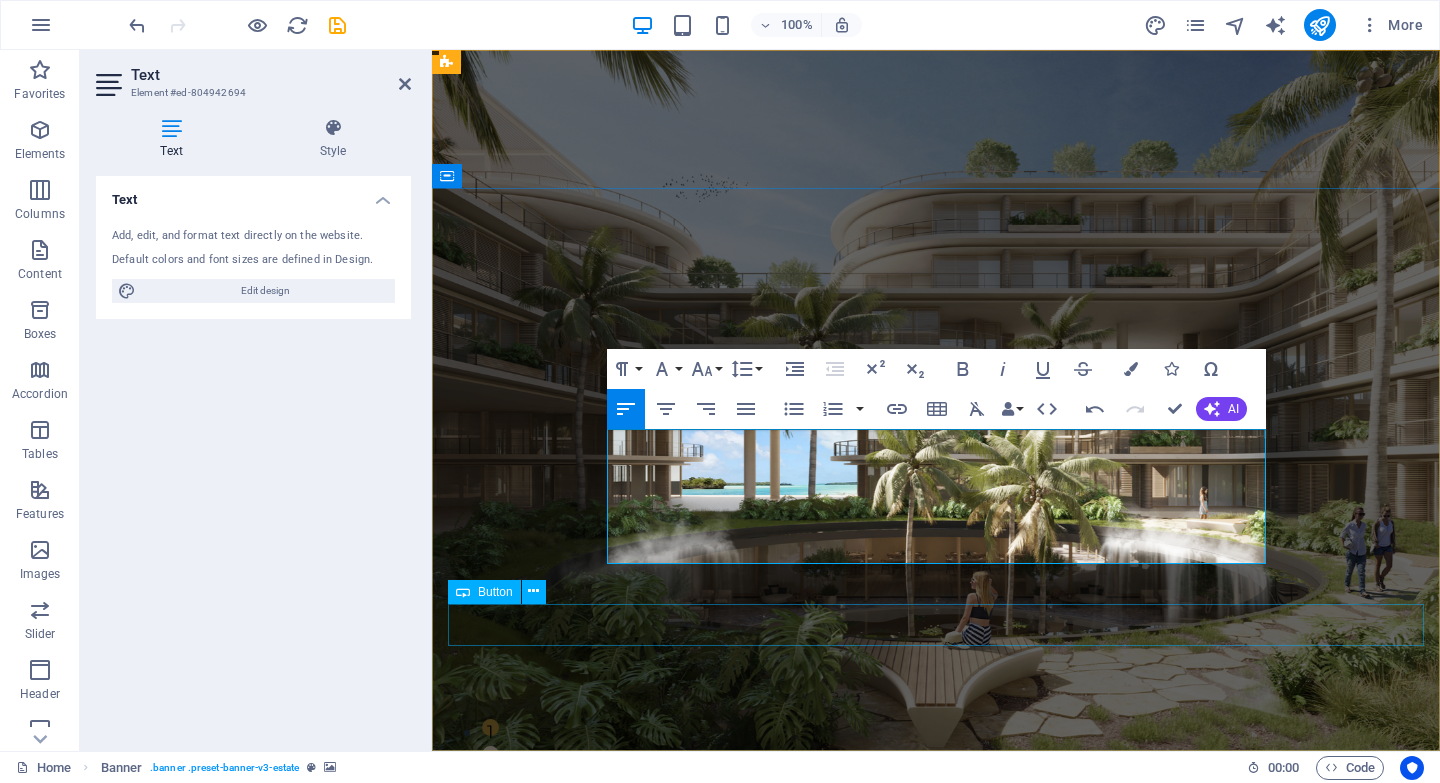 click at bounding box center (936, 1257) 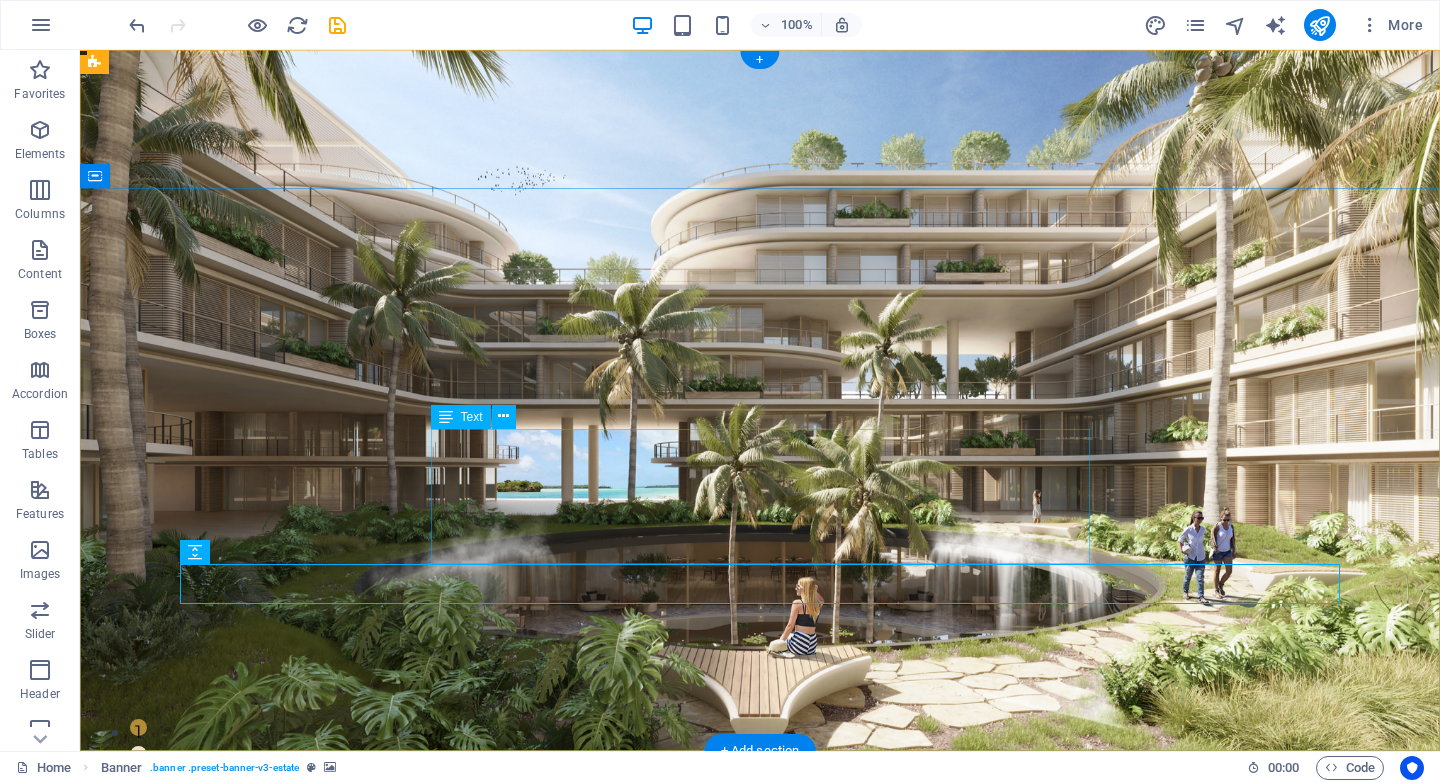 click on "More than just homes — we create opportunities. Join us in acquiring, transforming, and enhancing residential properties that not only uplift neighborhoods but also provide strong, sustainable returns. Become part of an intelligent investment journey designed to expand your wealth through real estate." at bounding box center [760, 1196] 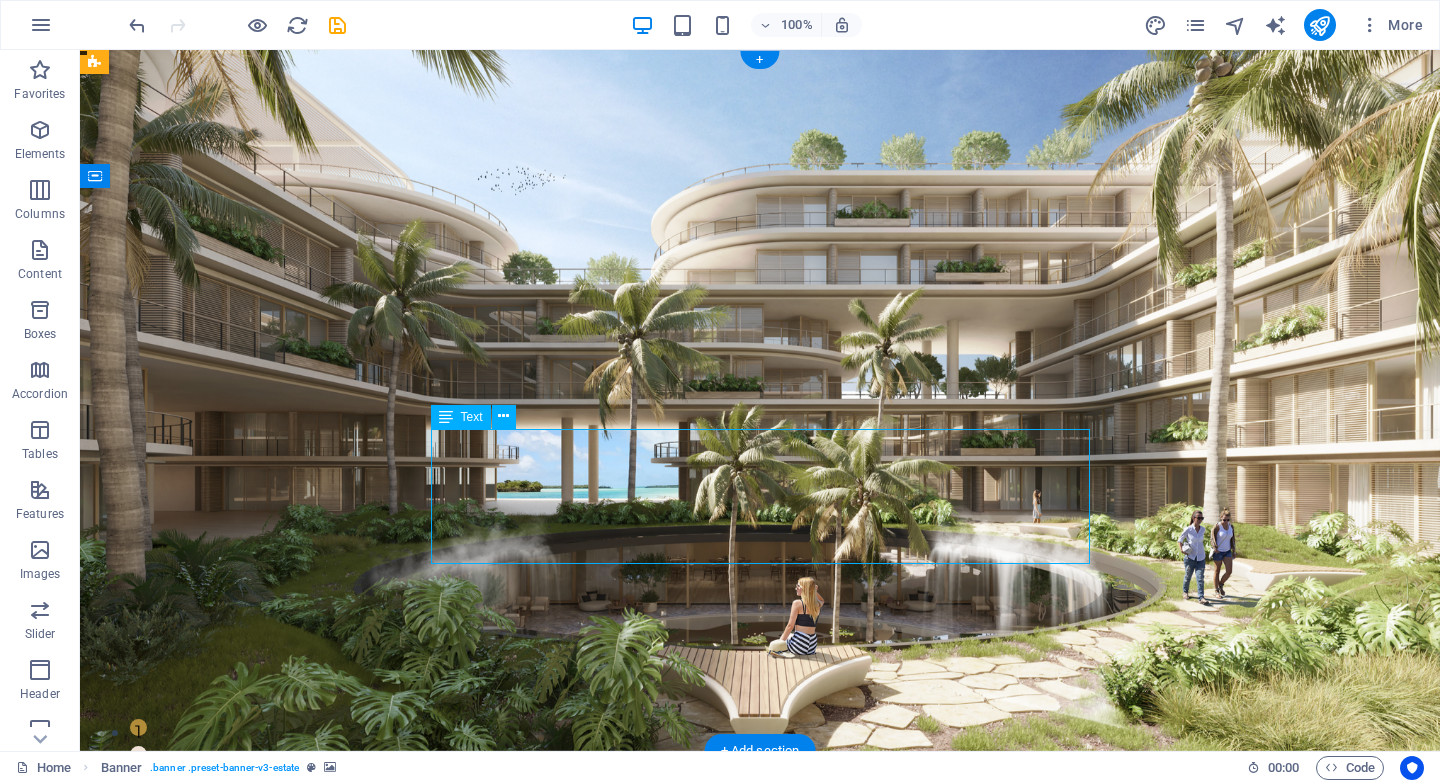 click on "More than just homes — we create opportunities. Join us in acquiring, transforming, and enhancing residential properties that not only uplift neighborhoods but also provide strong, sustainable returns. Become part of an intelligent investment journey designed to expand your wealth through real estate." at bounding box center [760, 1196] 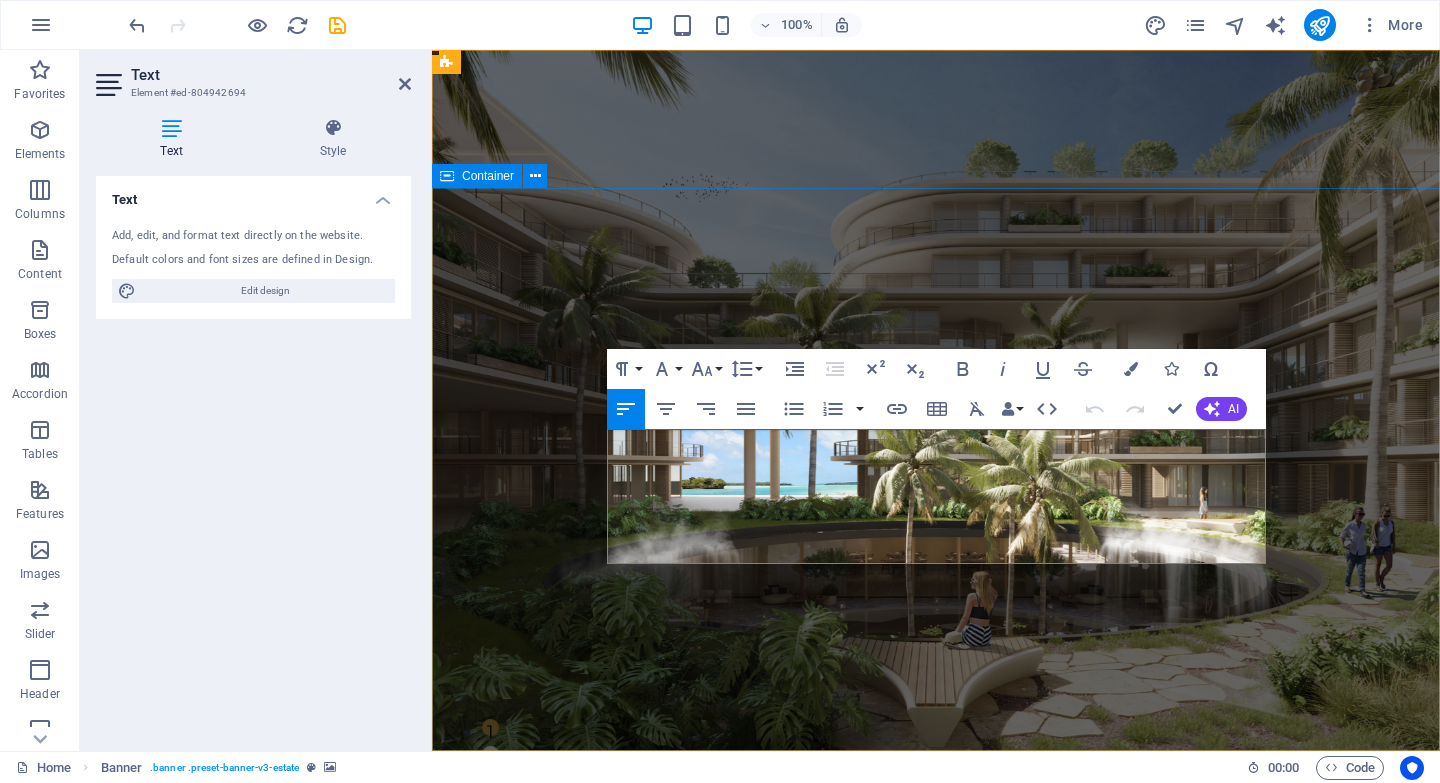 drag, startPoint x: 857, startPoint y: 548, endPoint x: 443, endPoint y: 419, distance: 433.63232 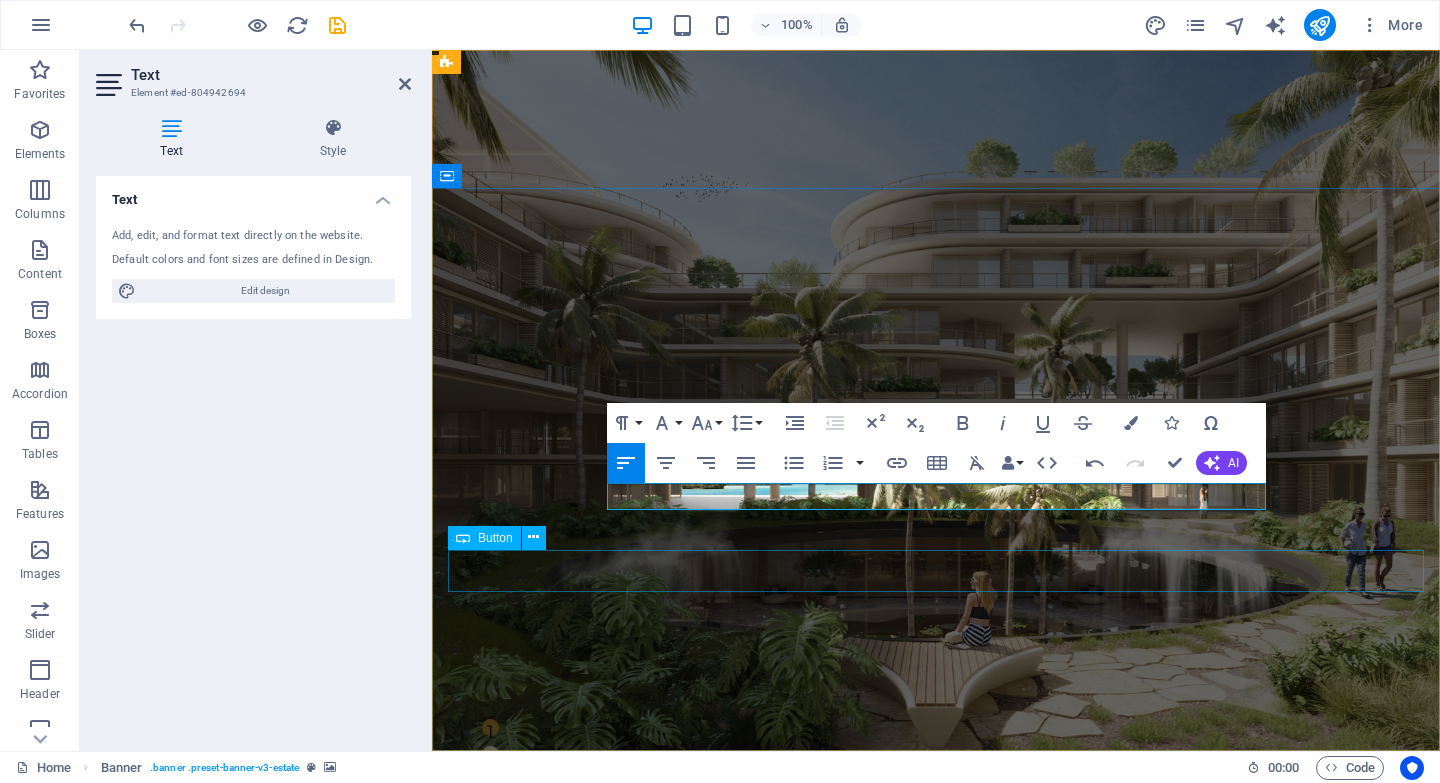 click on "get started" at bounding box center [936, 1244] 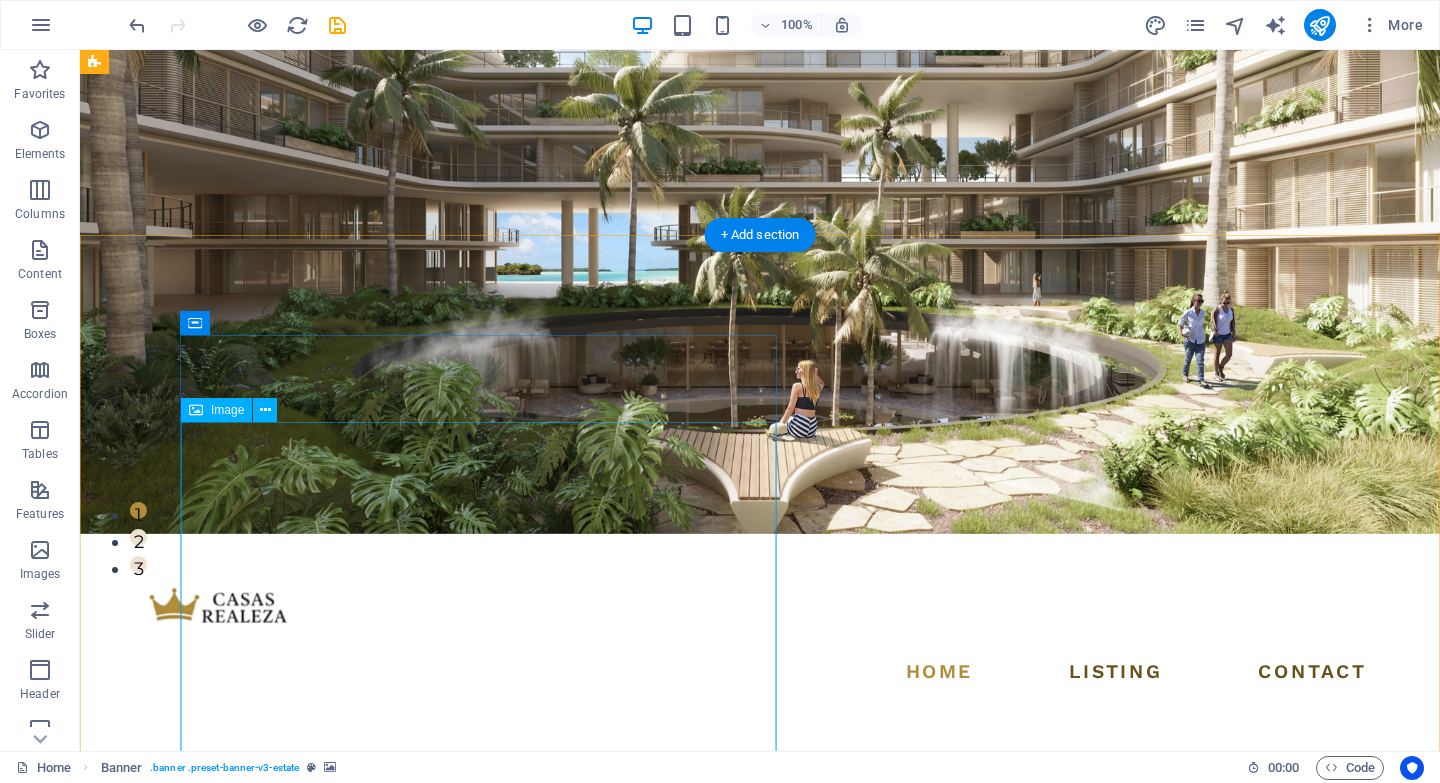 scroll, scrollTop: 0, scrollLeft: 0, axis: both 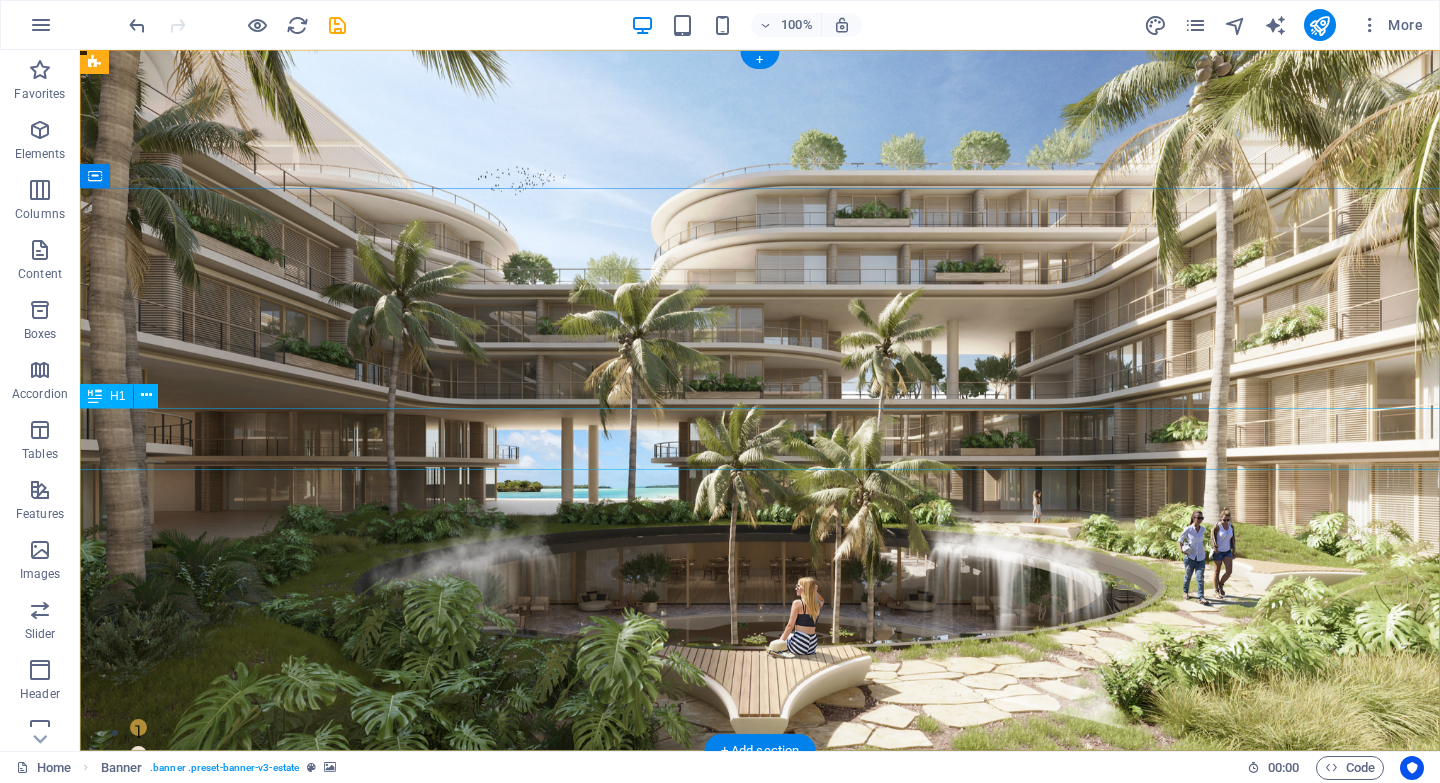 click on "TULUM & PLAYA DEL CARMEN" at bounding box center (760, 1099) 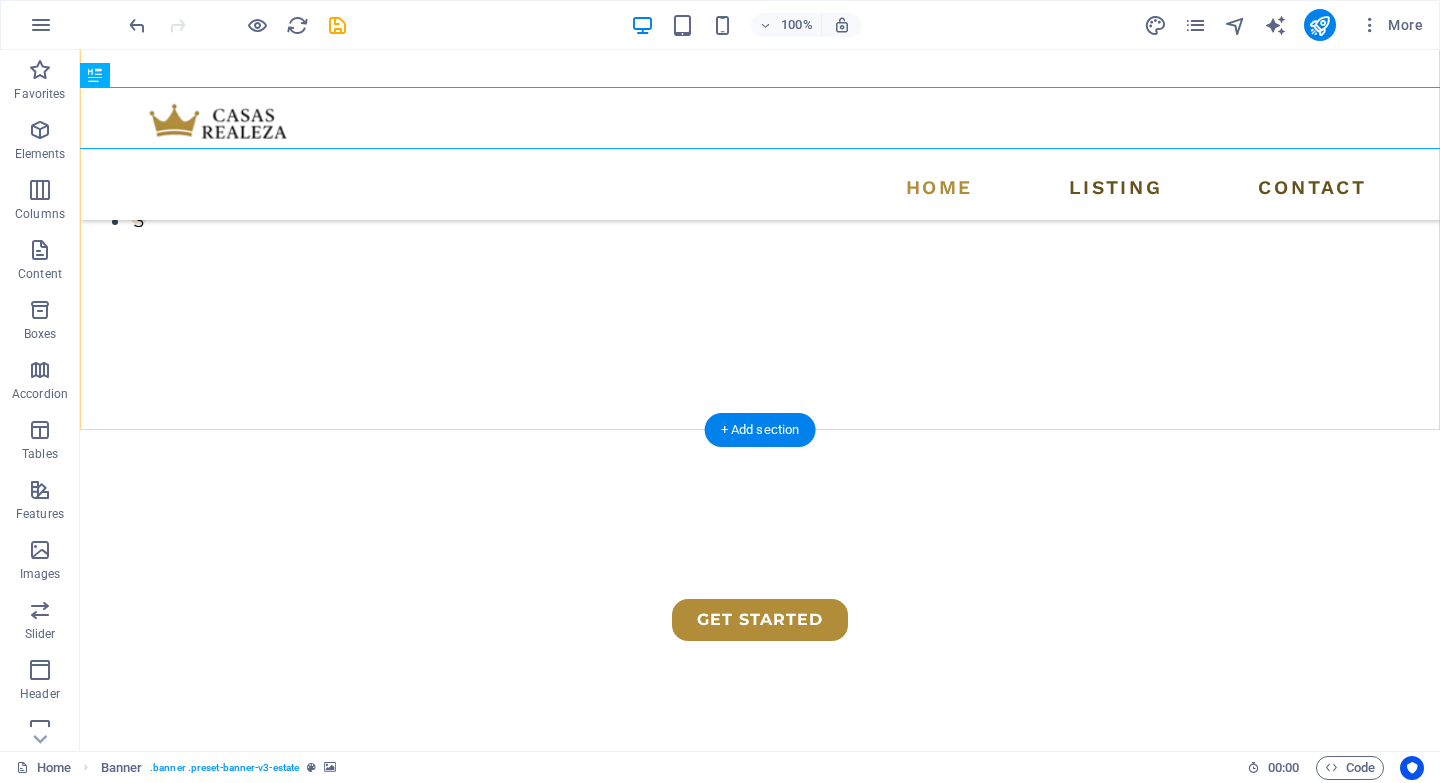 scroll, scrollTop: 0, scrollLeft: 0, axis: both 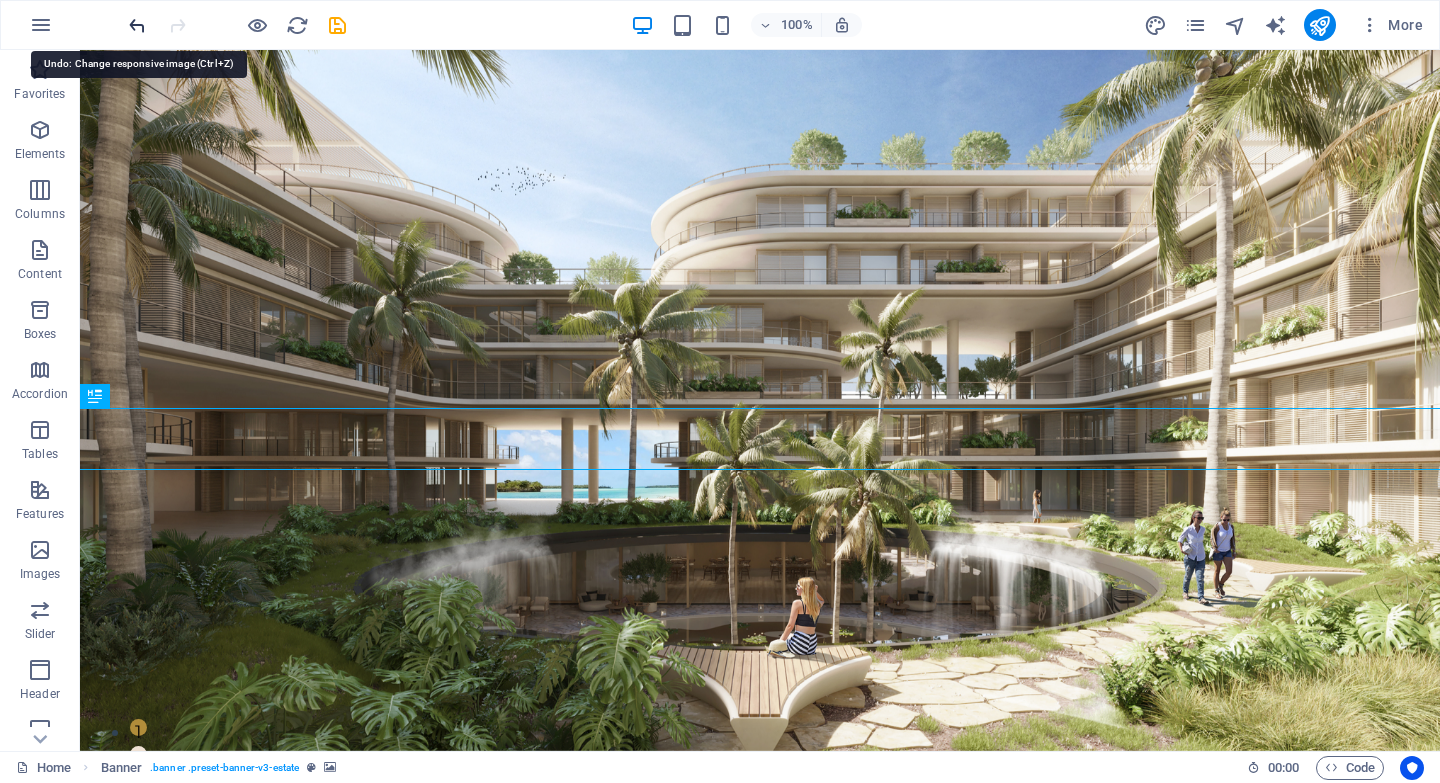 click at bounding box center [137, 25] 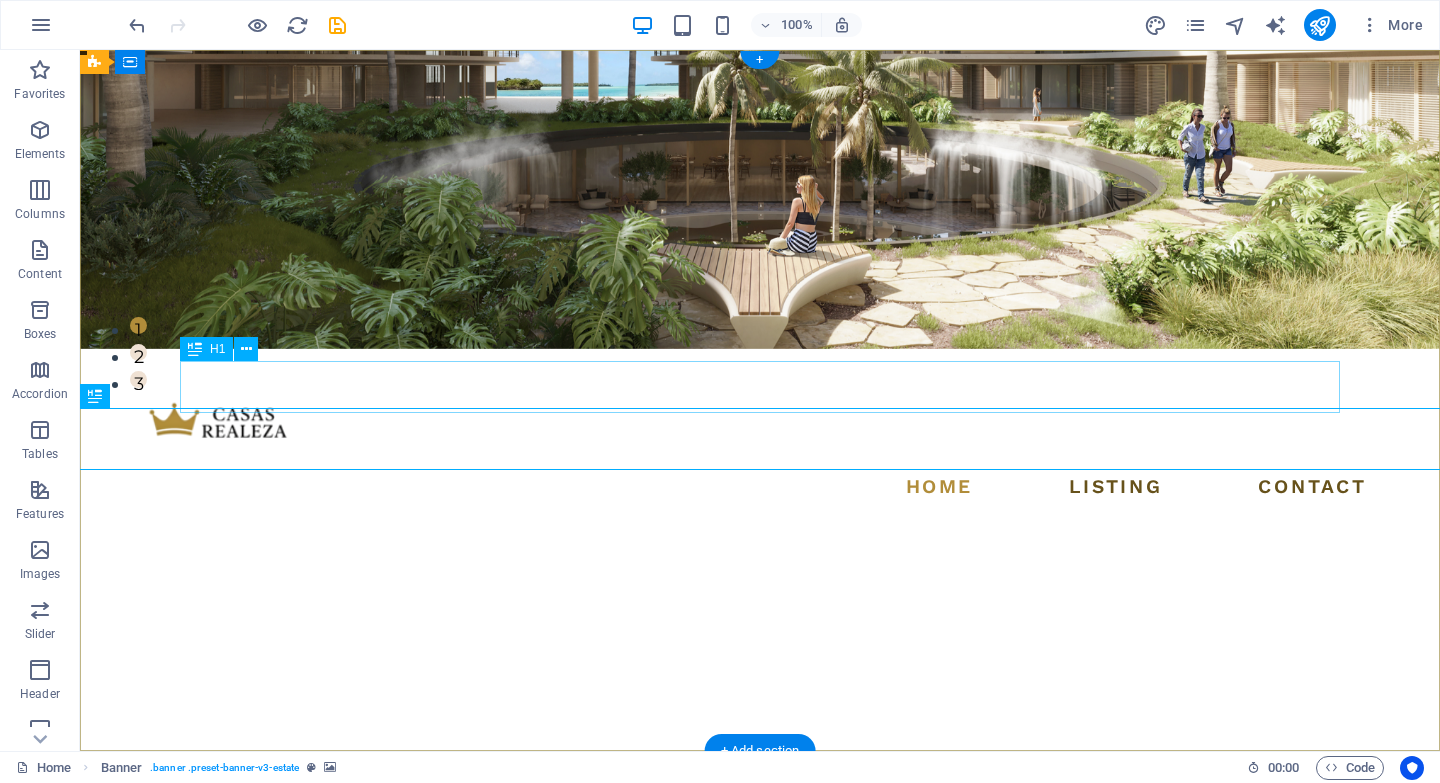 scroll, scrollTop: 0, scrollLeft: 0, axis: both 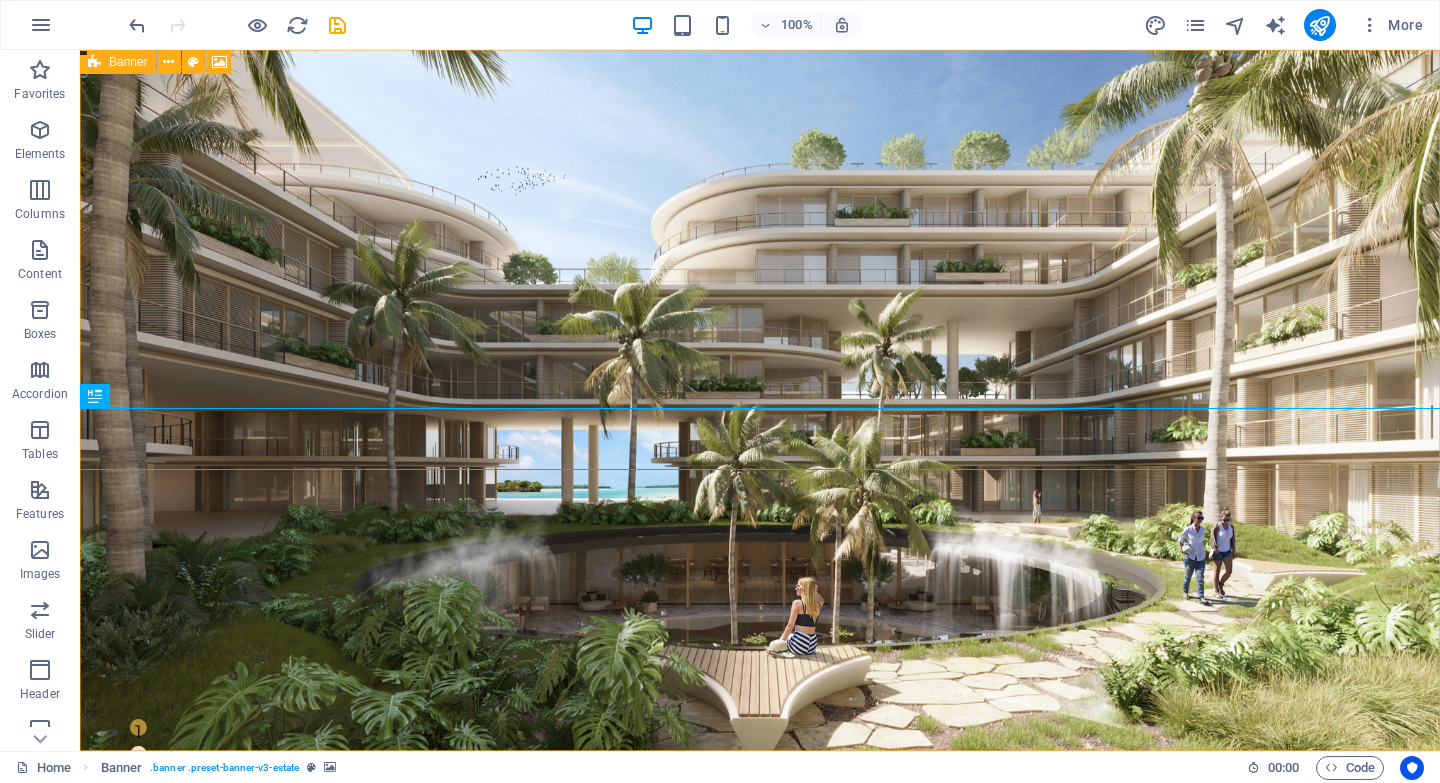 click on "Banner" at bounding box center (128, 62) 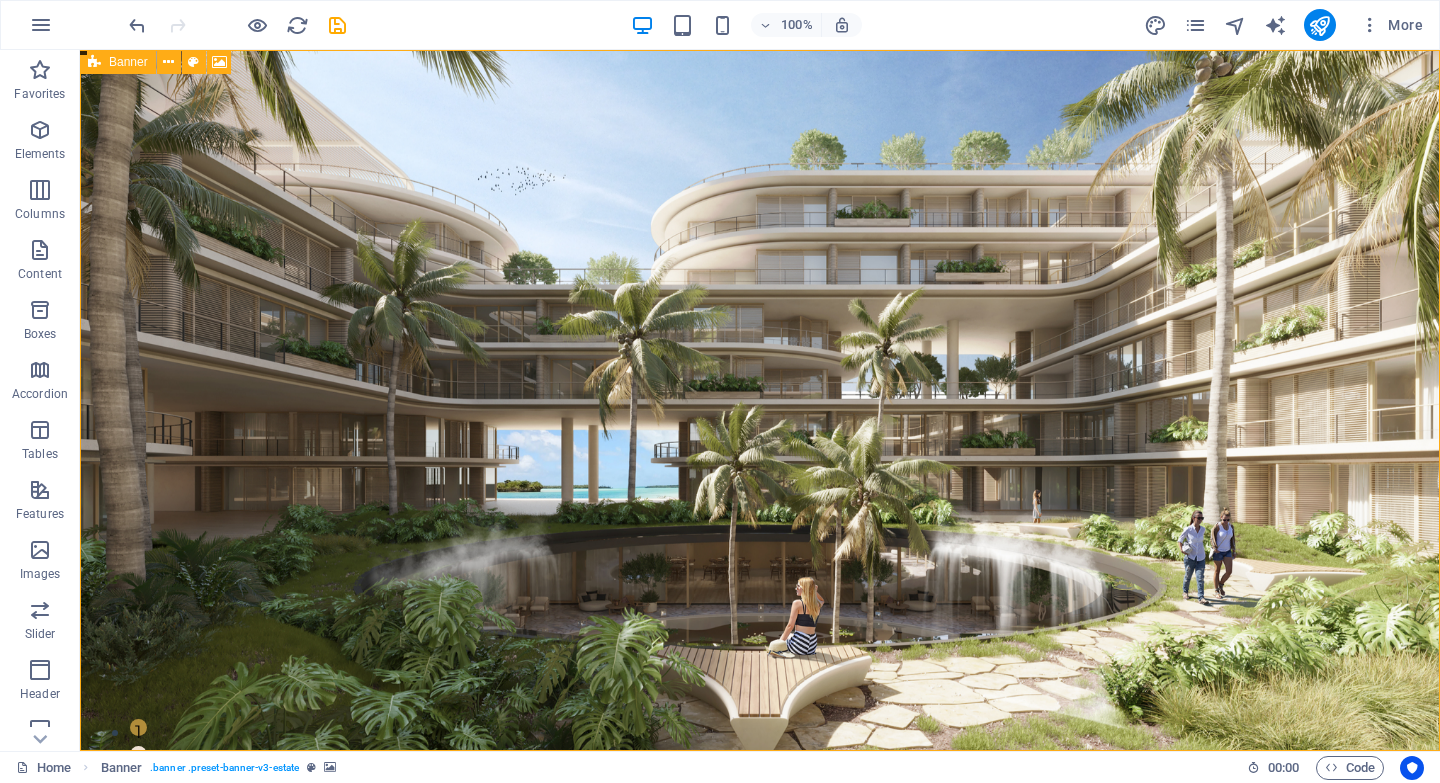 click on "Banner" at bounding box center (128, 62) 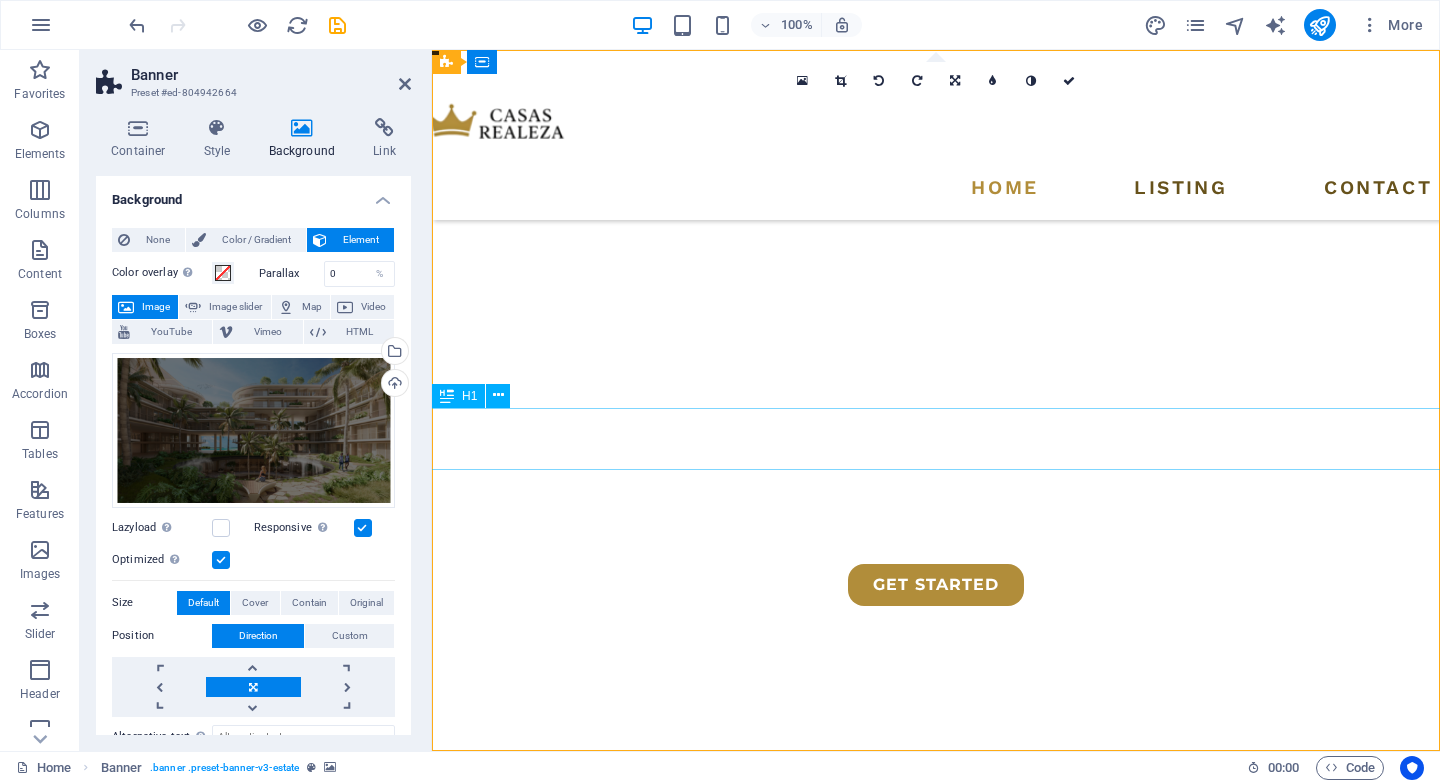 scroll, scrollTop: 0, scrollLeft: 0, axis: both 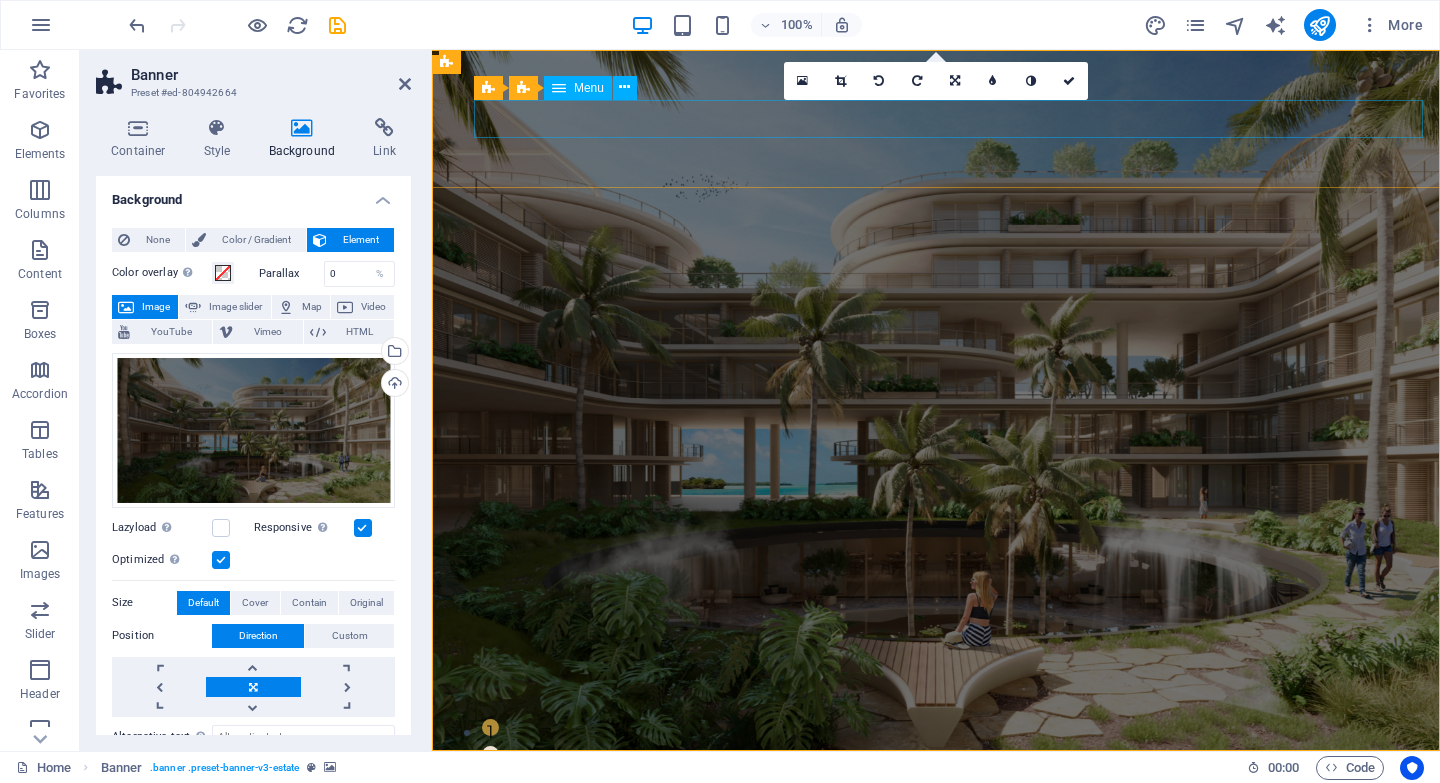 click on "Home Listing Contact" at bounding box center (855, 889) 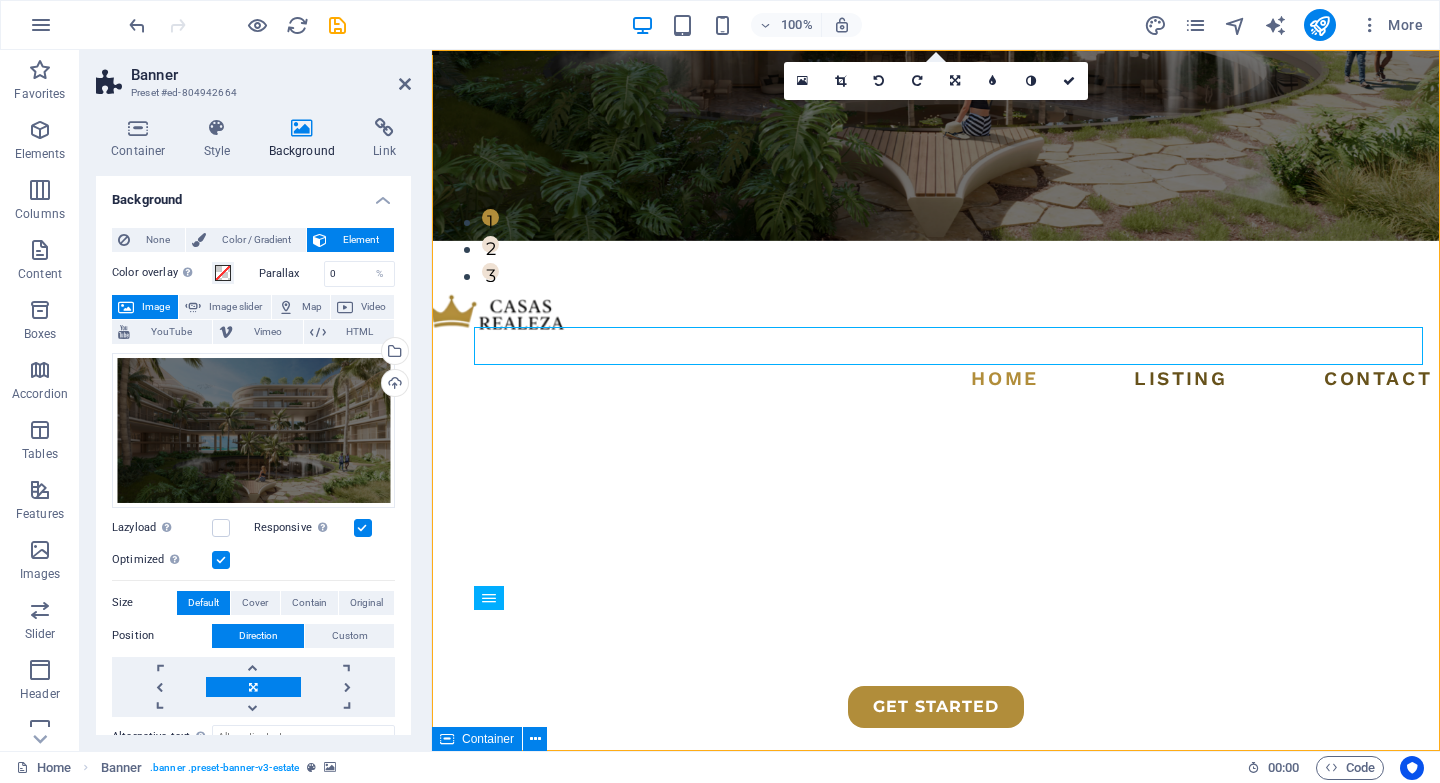 scroll, scrollTop: 0, scrollLeft: 0, axis: both 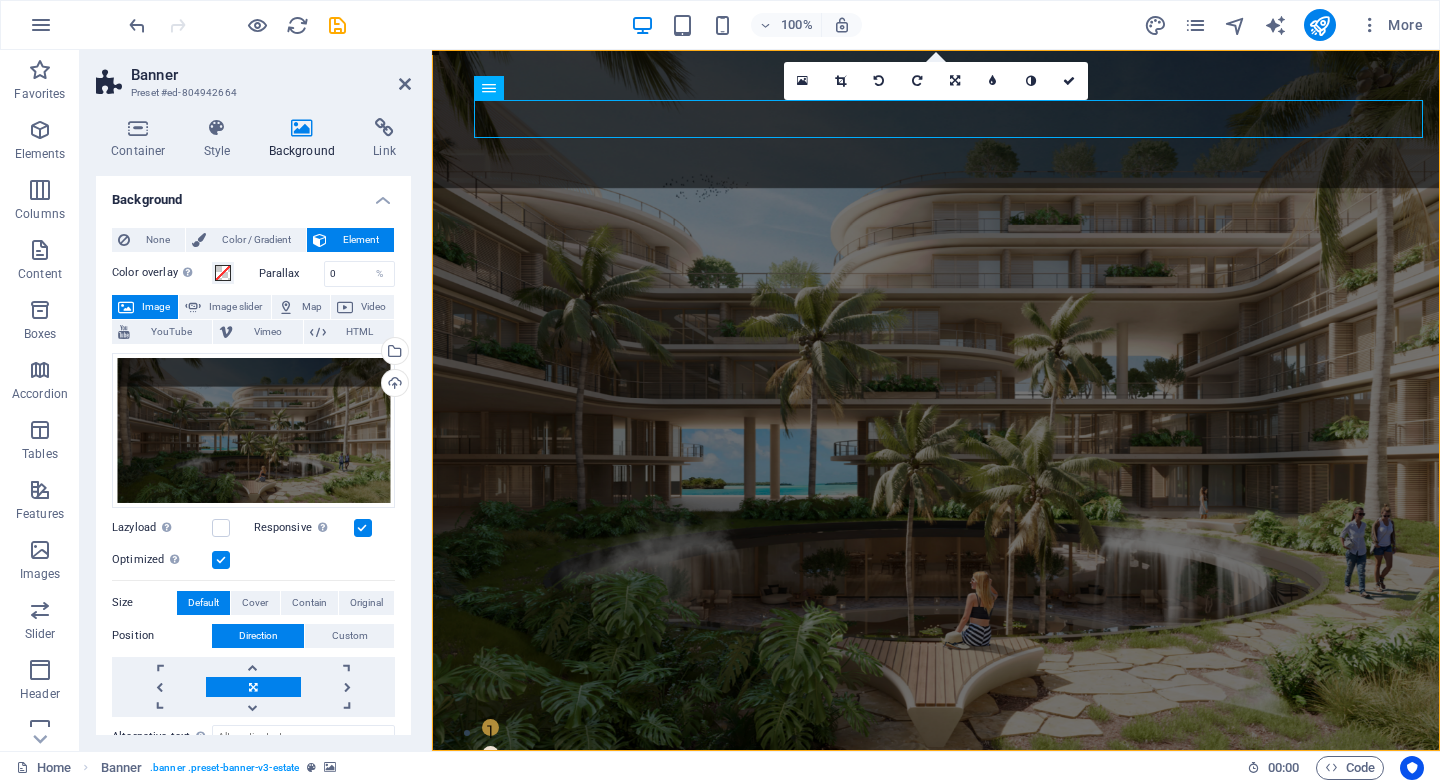 click on "100% More" at bounding box center (778, 25) 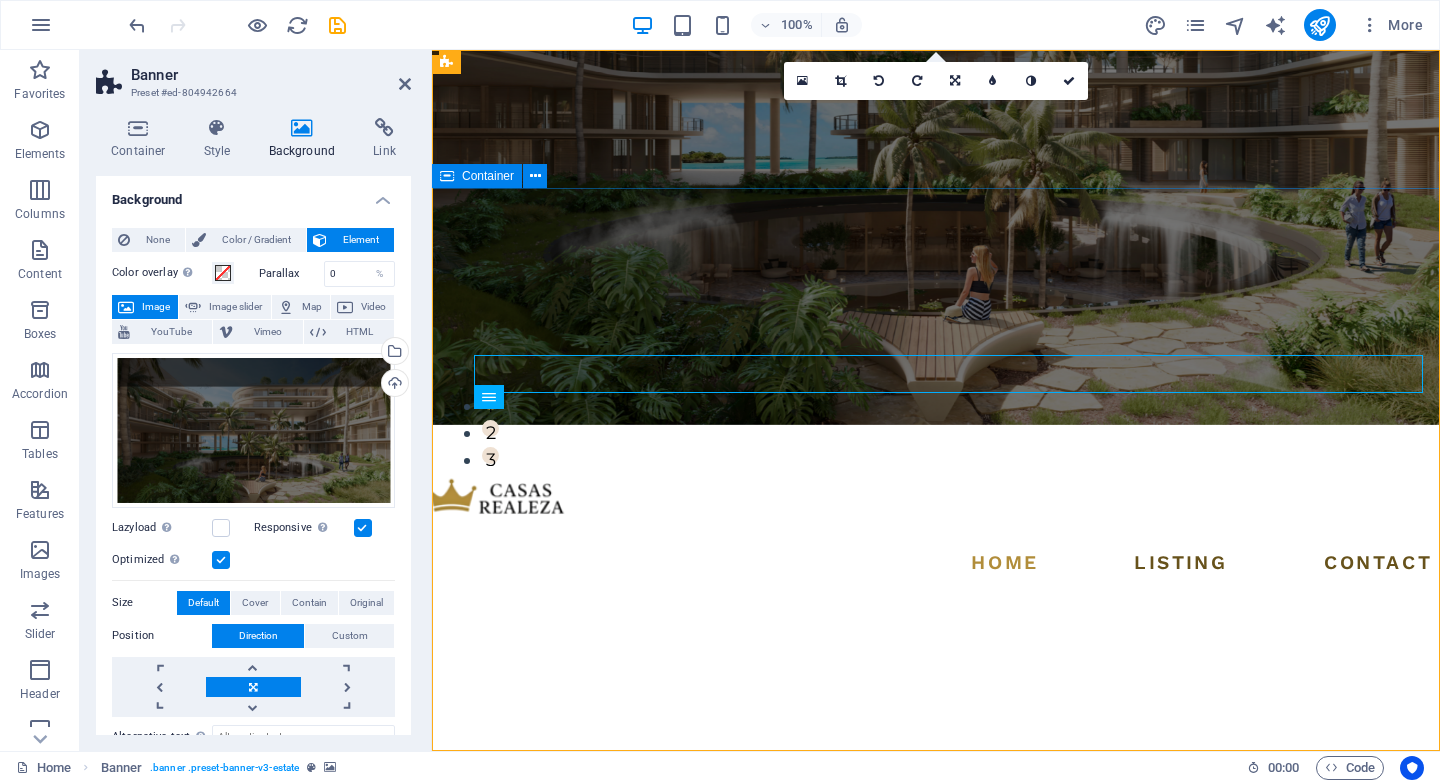 scroll, scrollTop: 0, scrollLeft: 0, axis: both 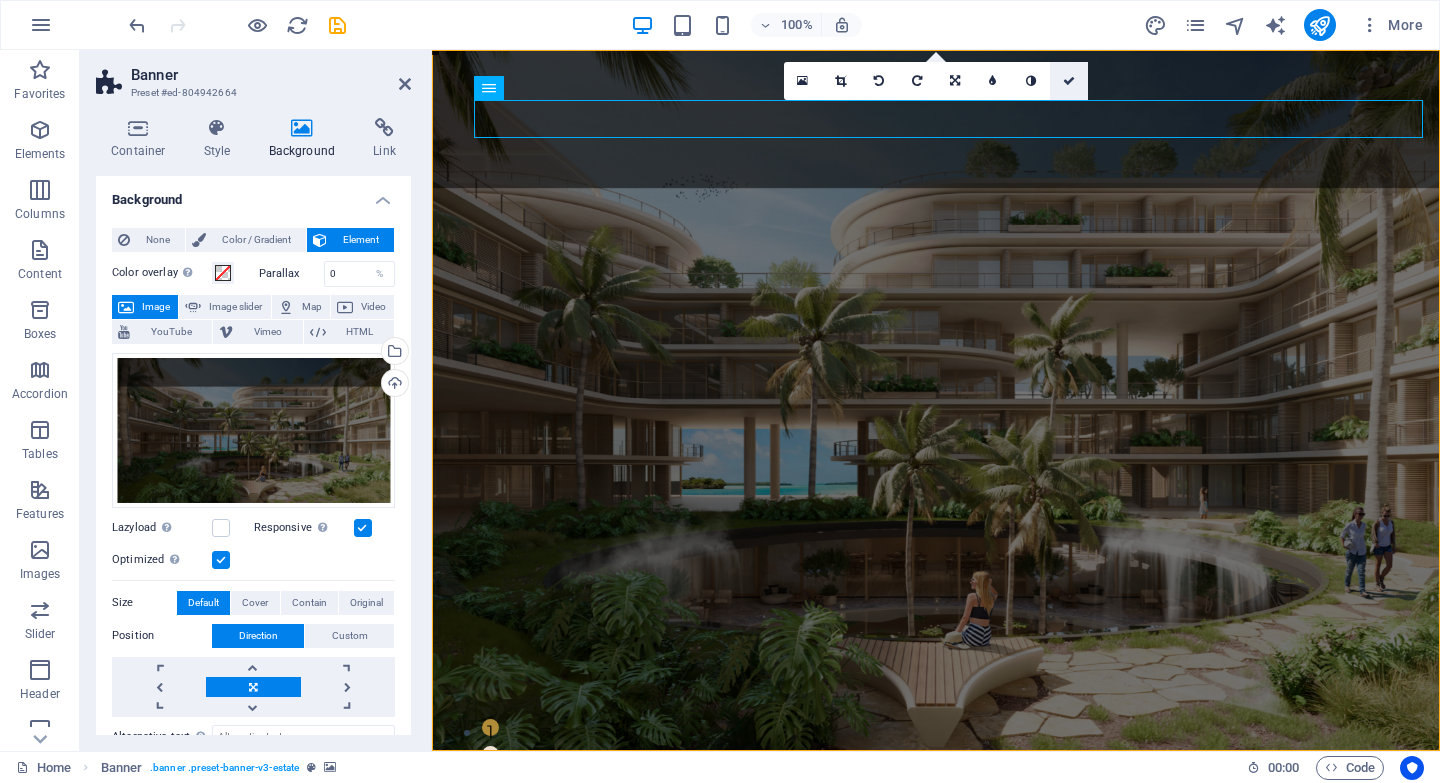 click at bounding box center [1069, 81] 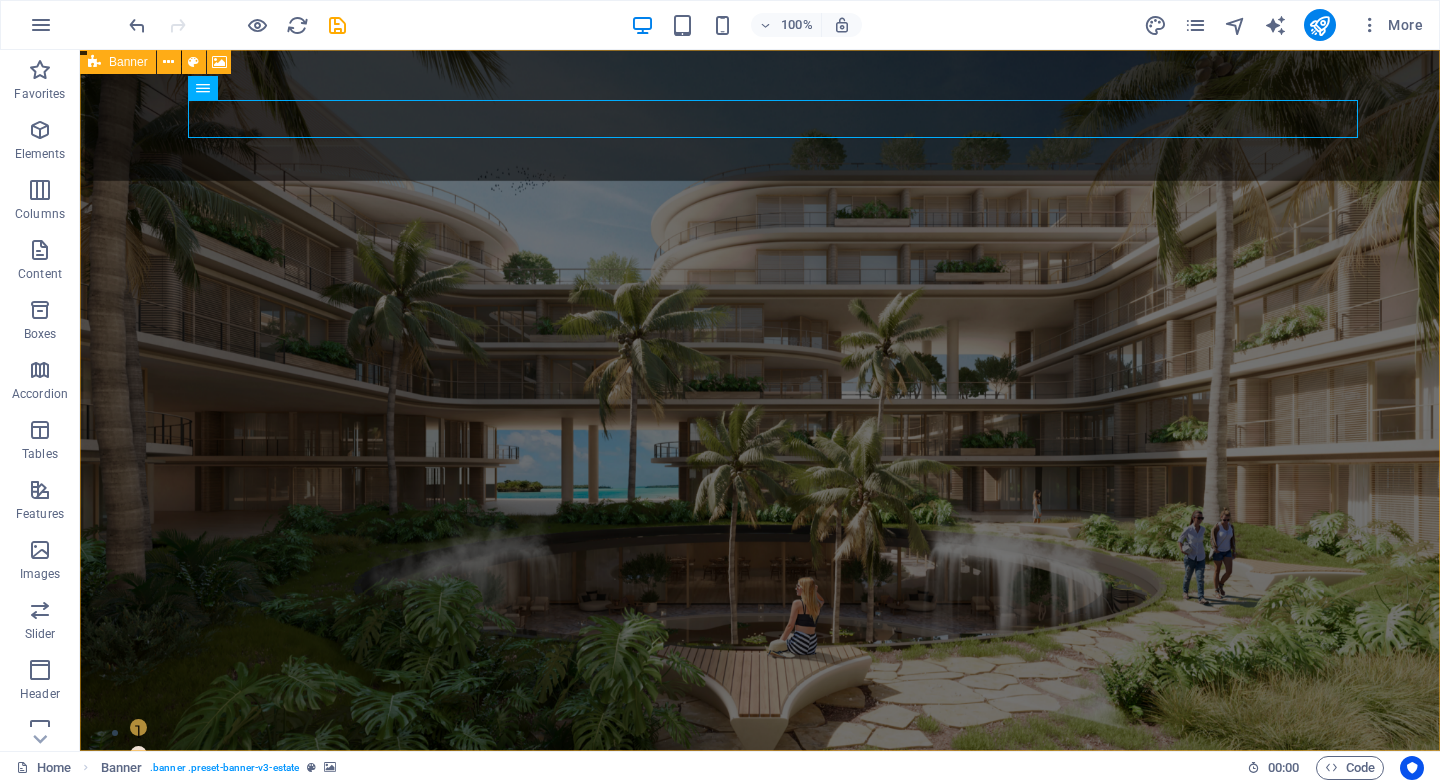 click at bounding box center [94, 62] 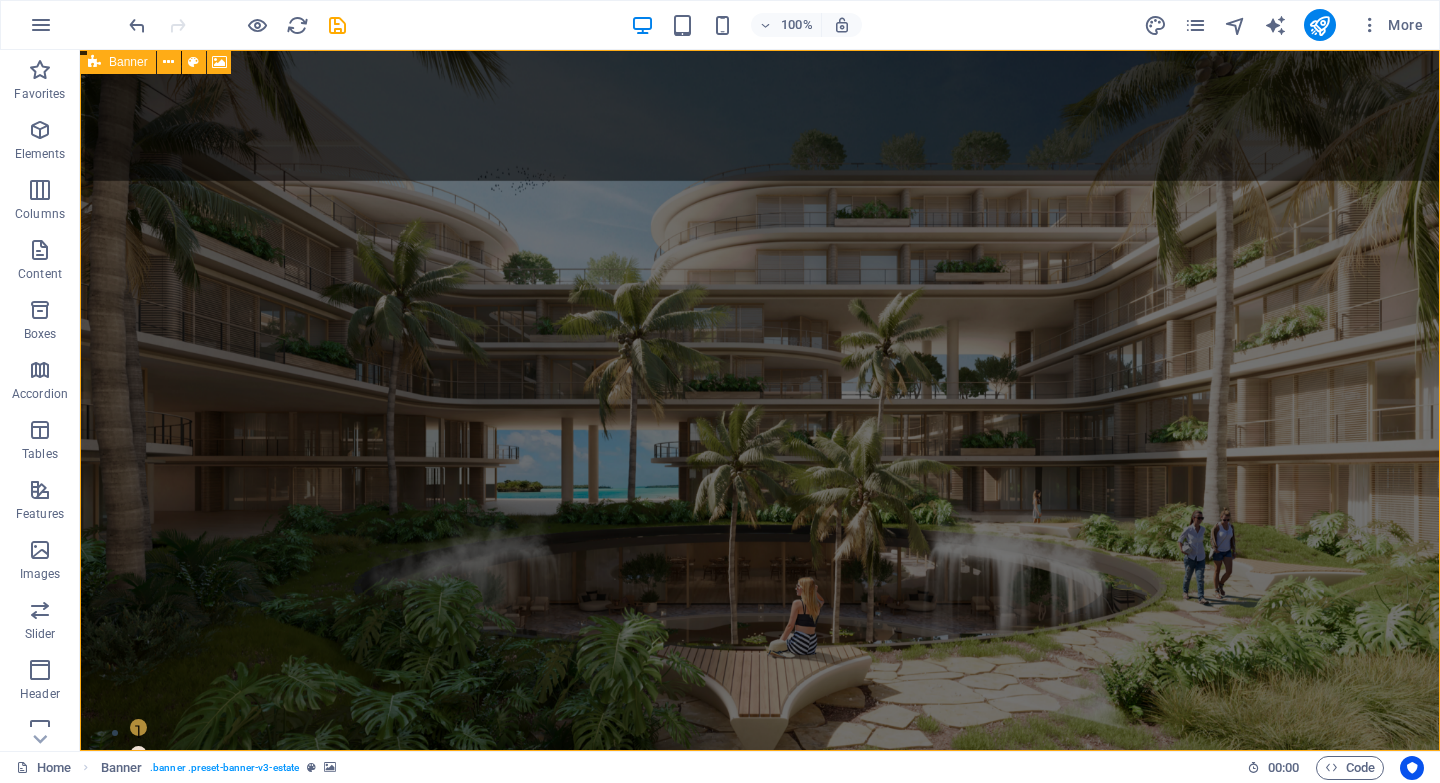 click at bounding box center (94, 62) 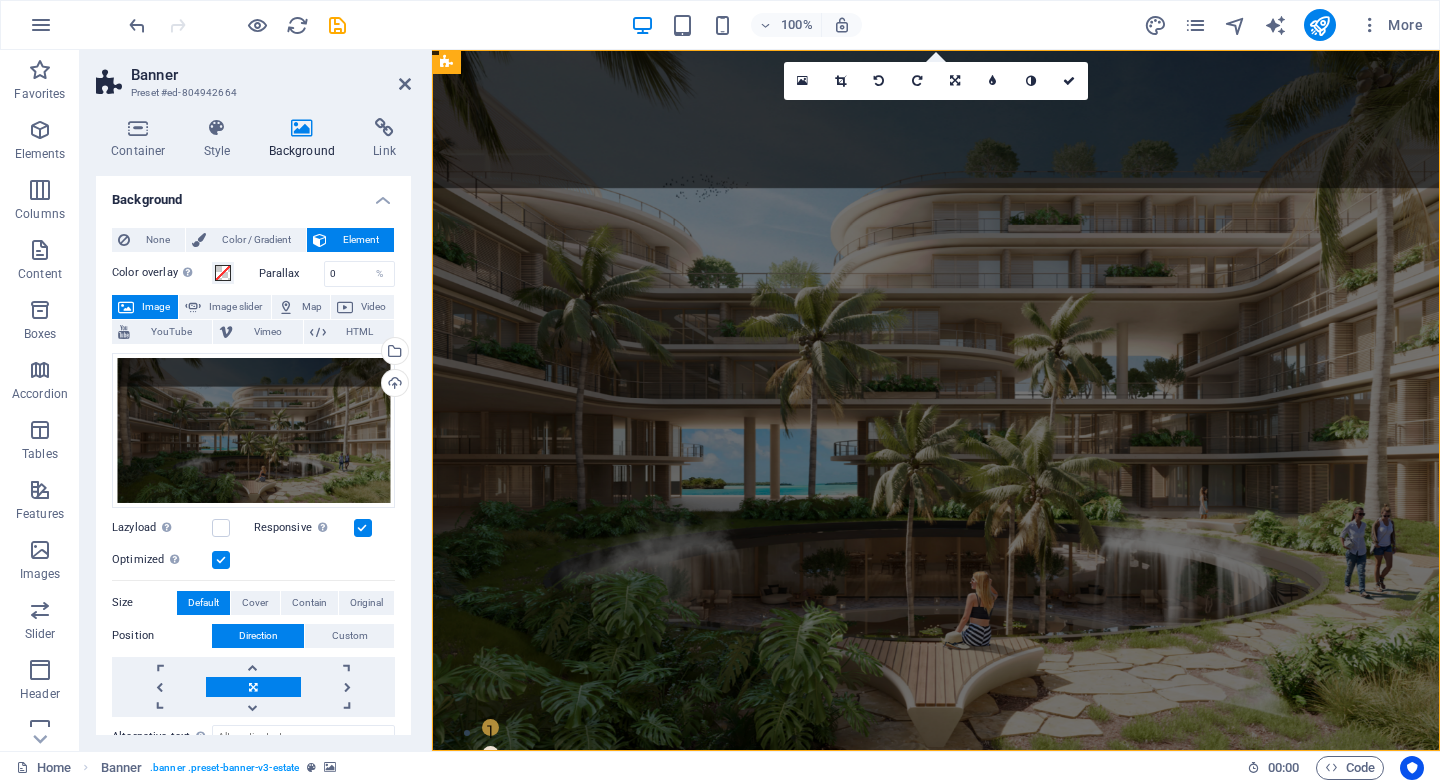 click at bounding box center [302, 128] 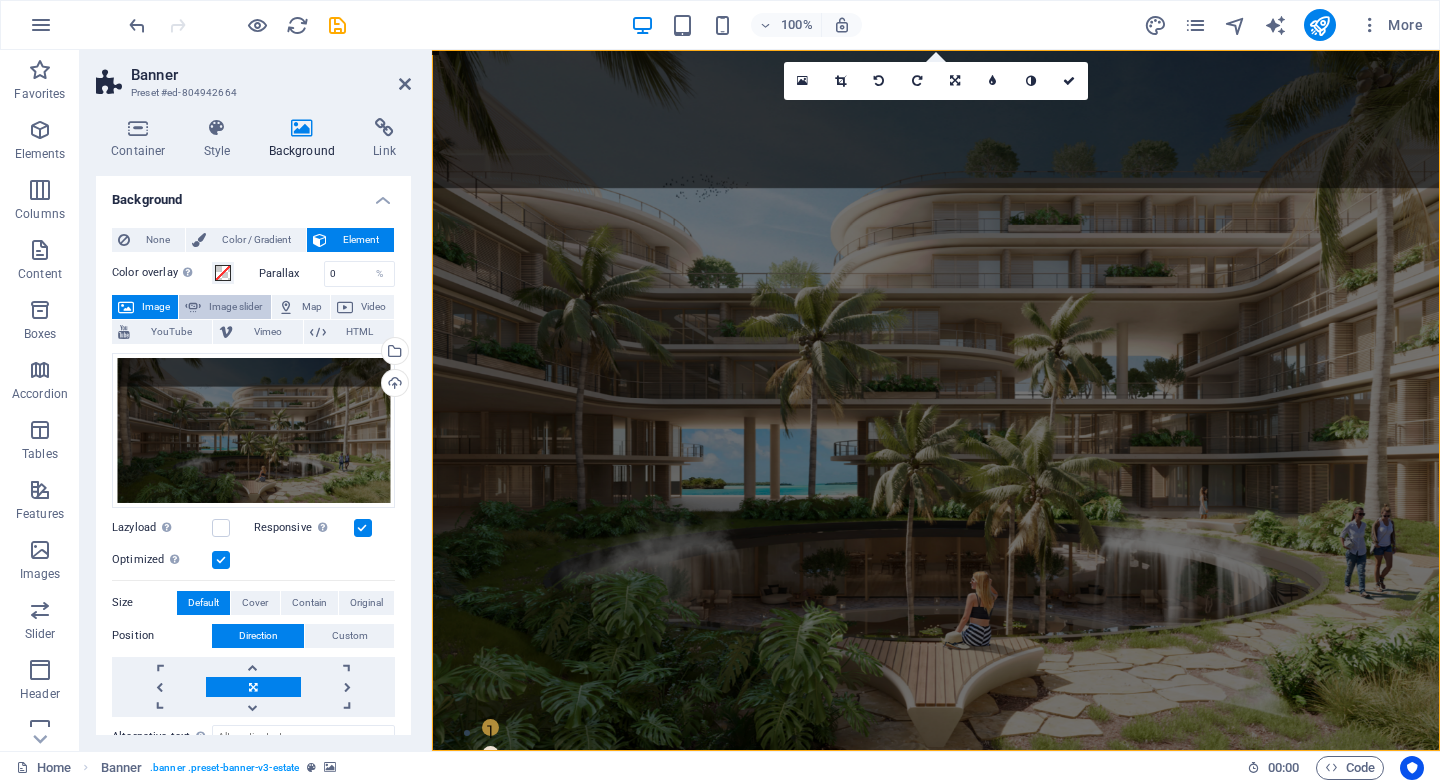 click on "Image slider" at bounding box center [235, 307] 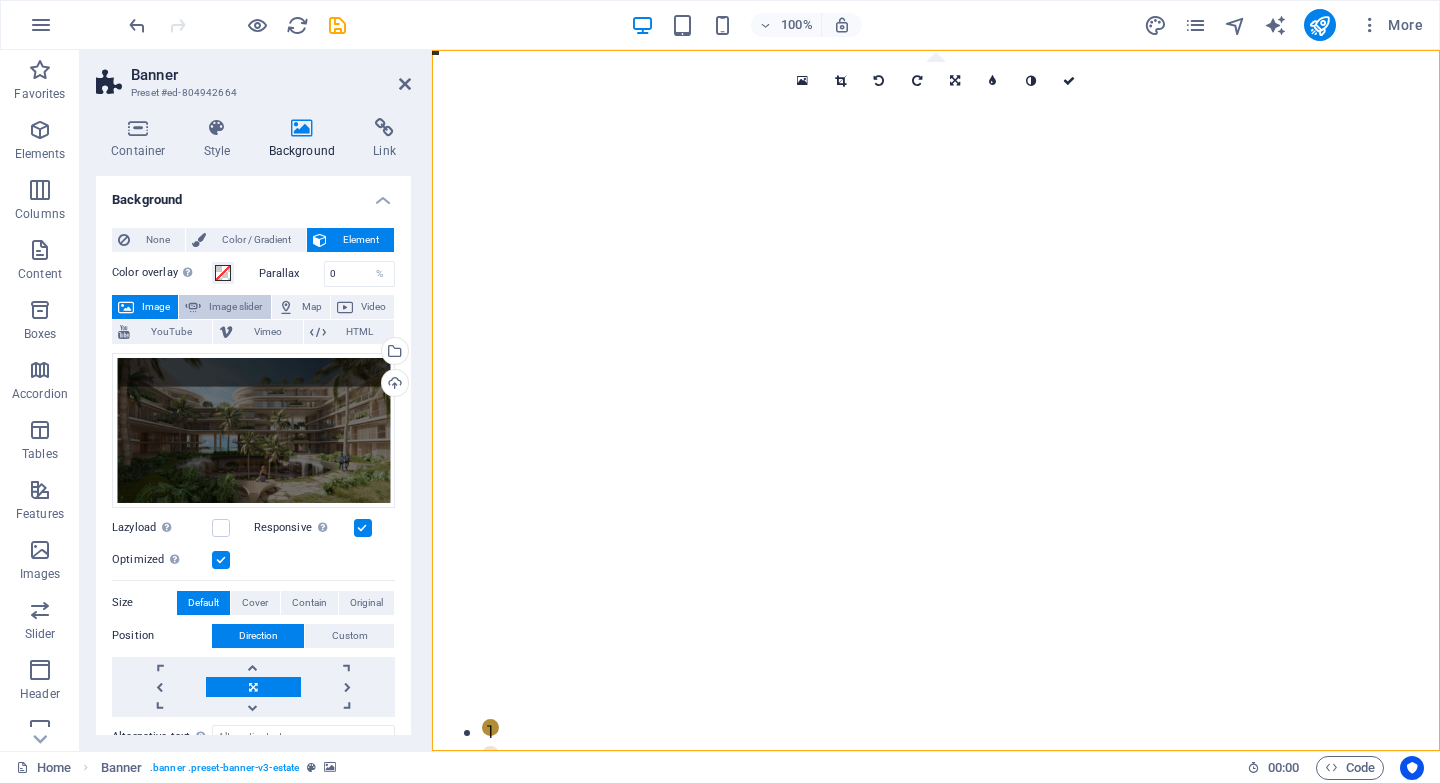 select on "ms" 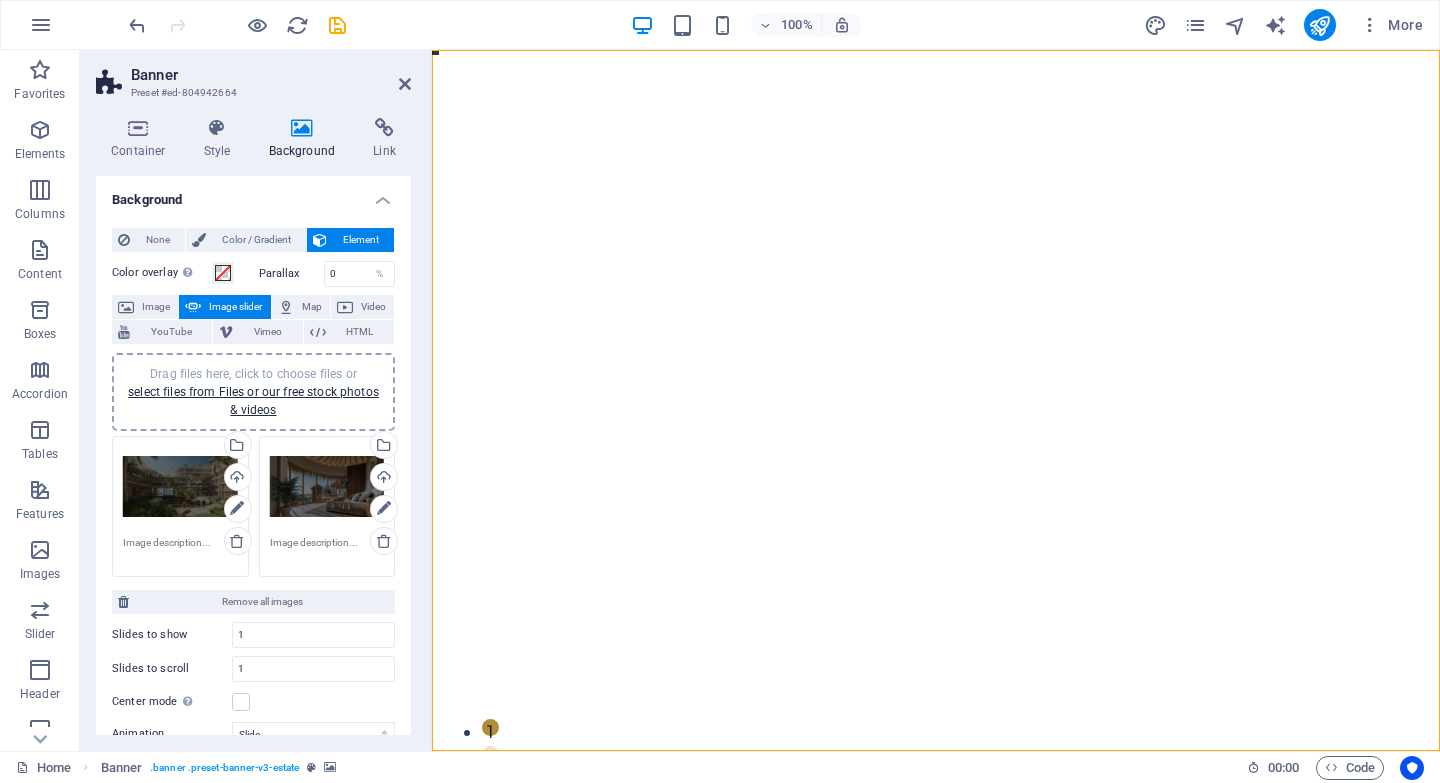 click on "Drag files here, click to choose files or select files from Files or our free stock photos & videos" at bounding box center [327, 487] 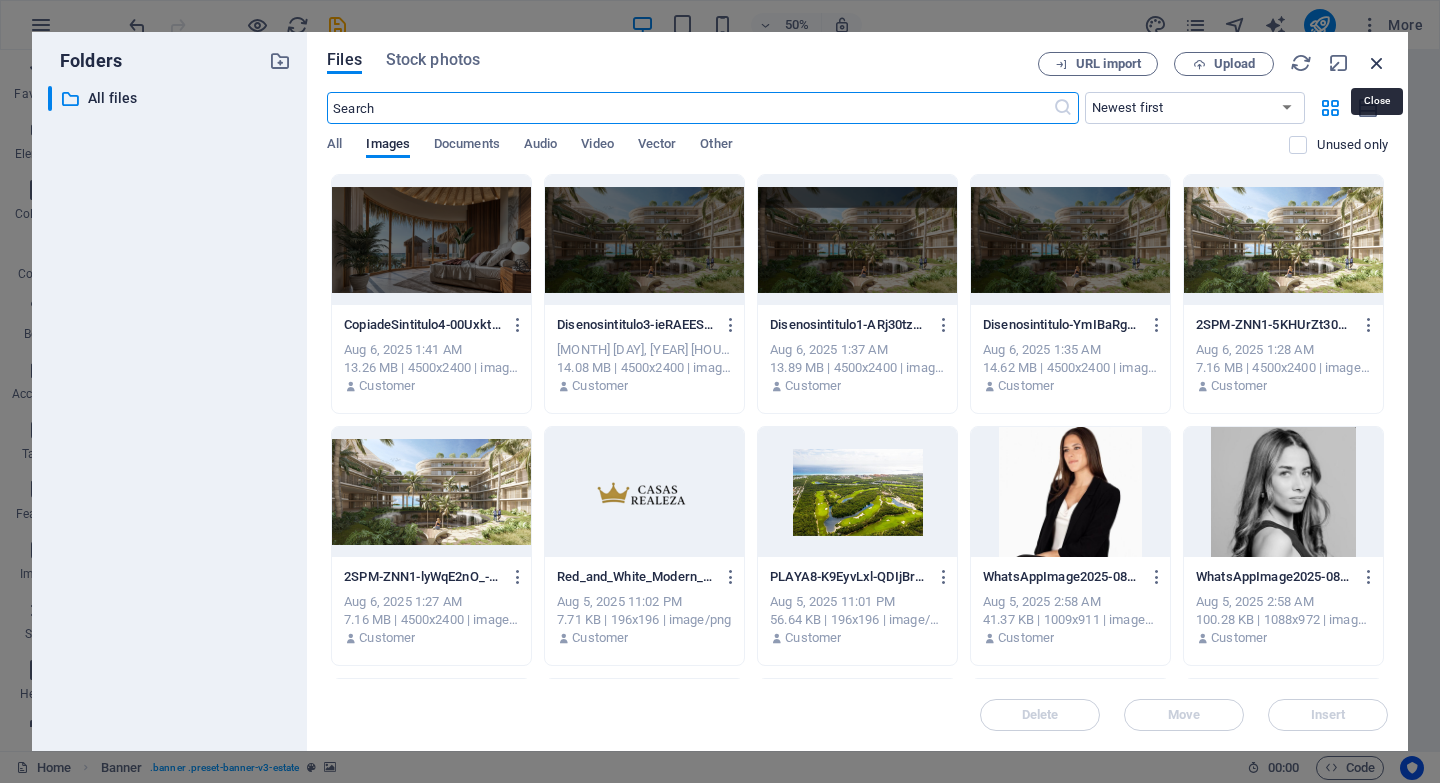click at bounding box center (1377, 63) 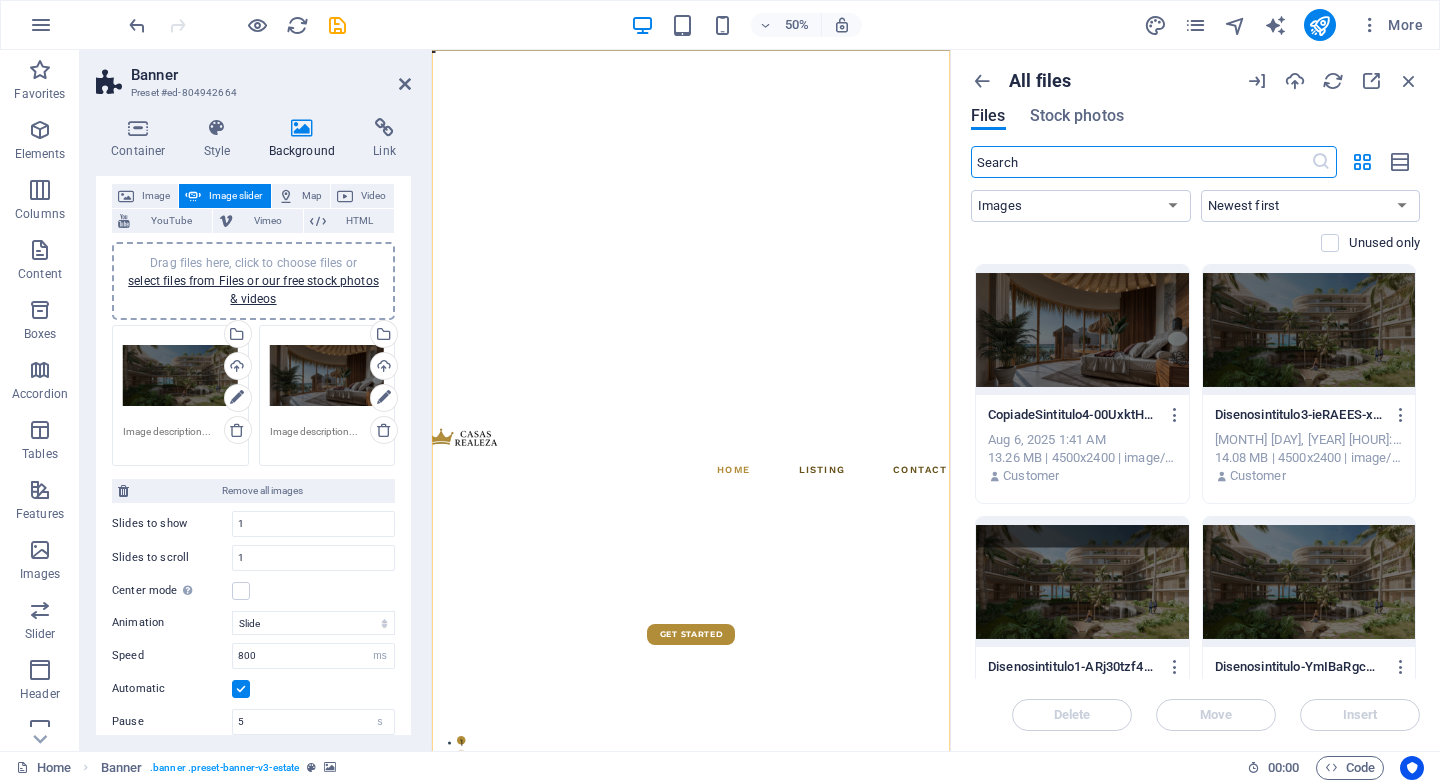 scroll, scrollTop: 0, scrollLeft: 0, axis: both 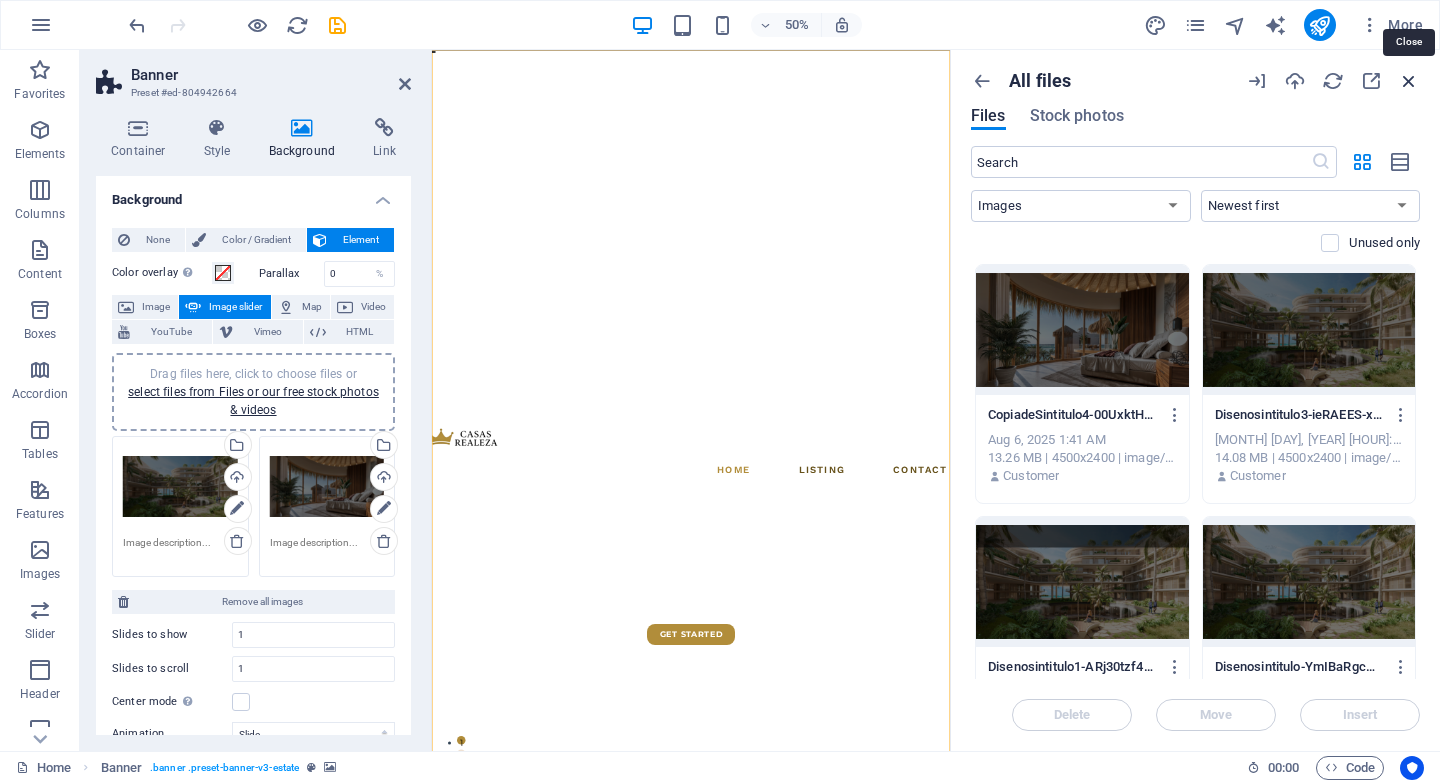 click at bounding box center (1409, 81) 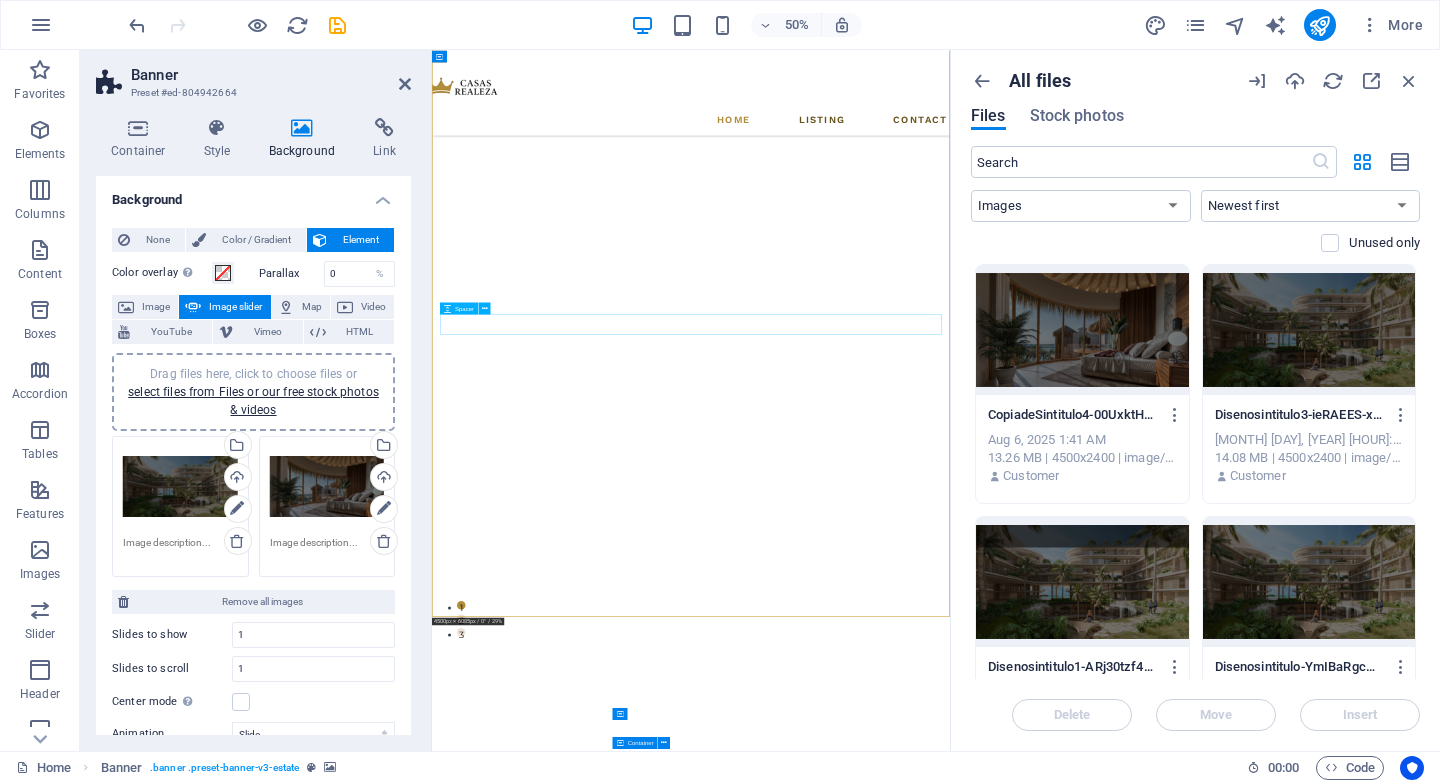 scroll, scrollTop: 0, scrollLeft: 0, axis: both 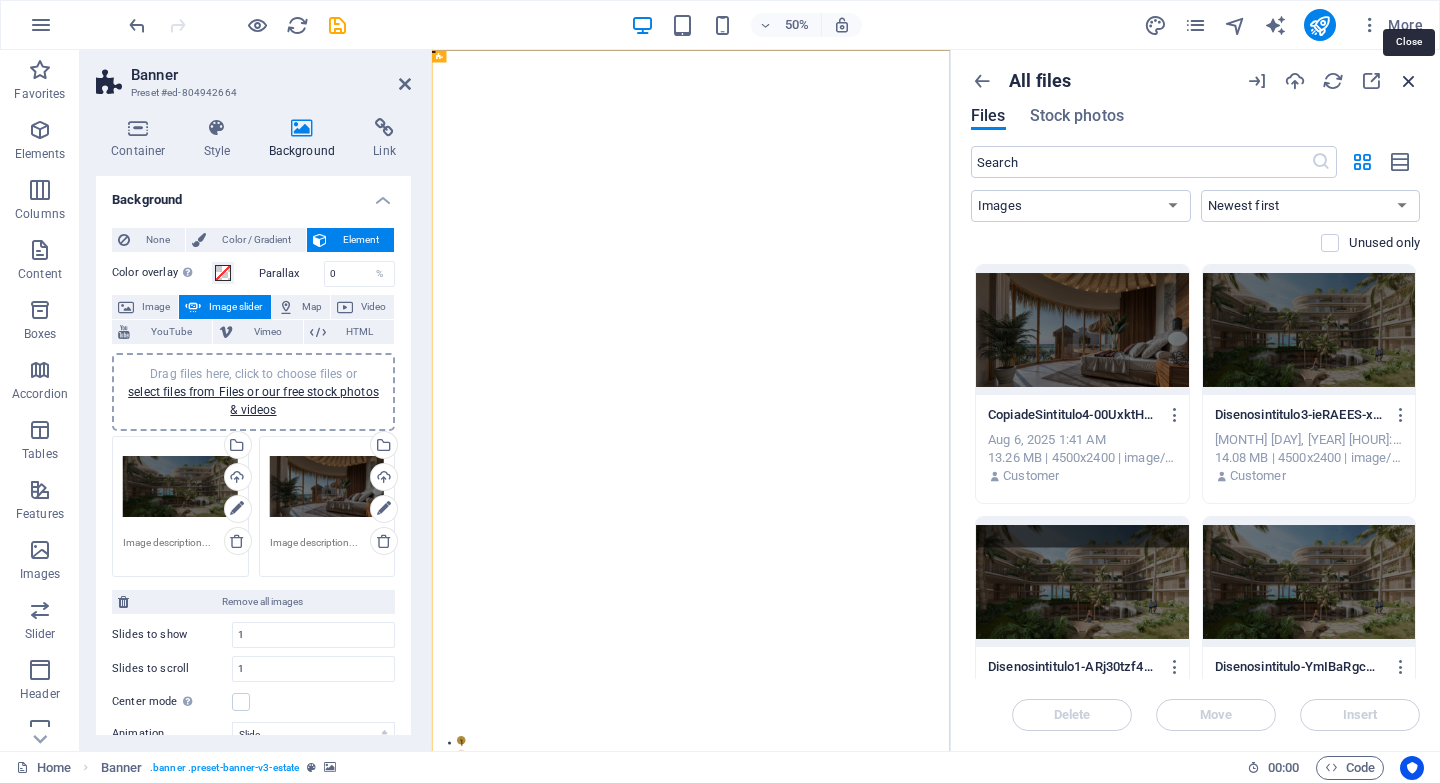 click at bounding box center (1409, 81) 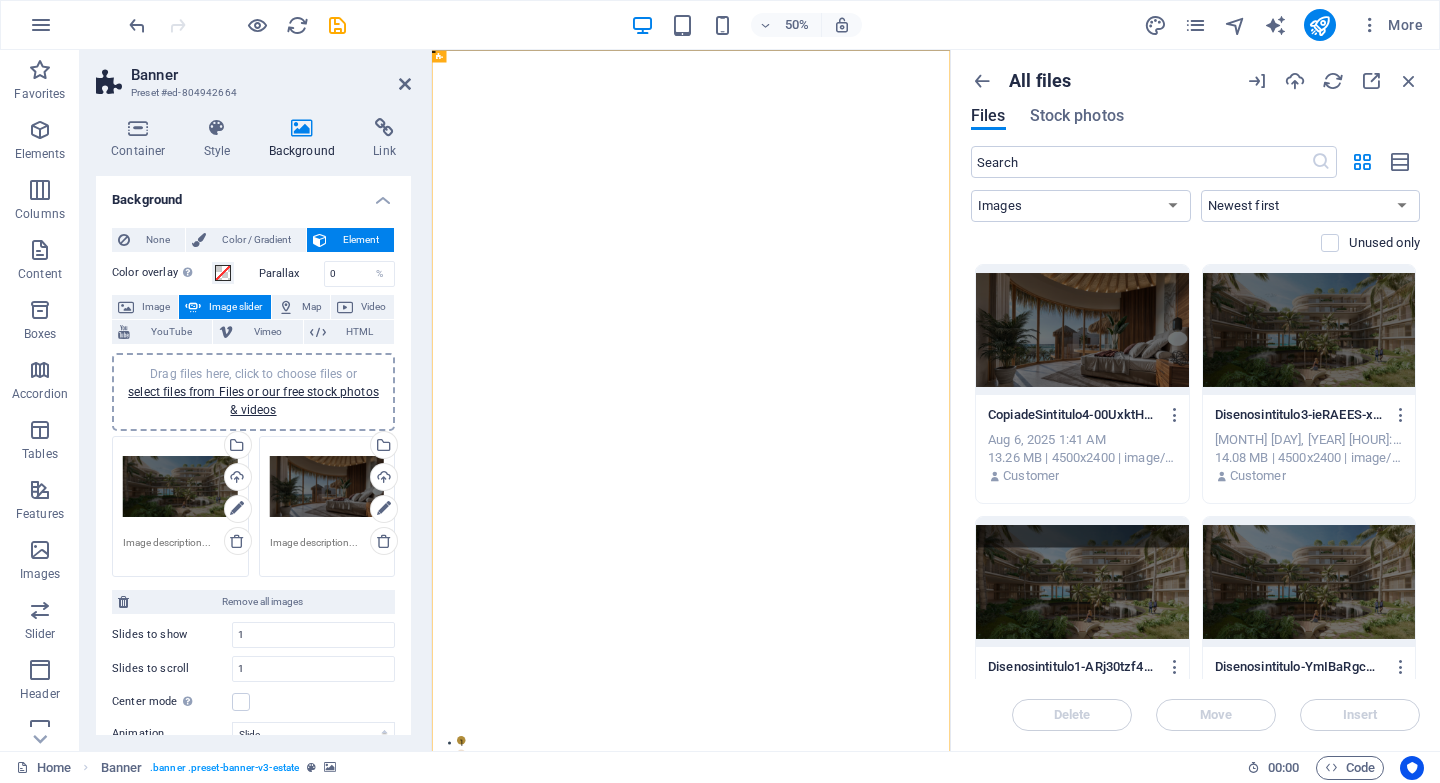 click on "50% More" at bounding box center [778, 25] 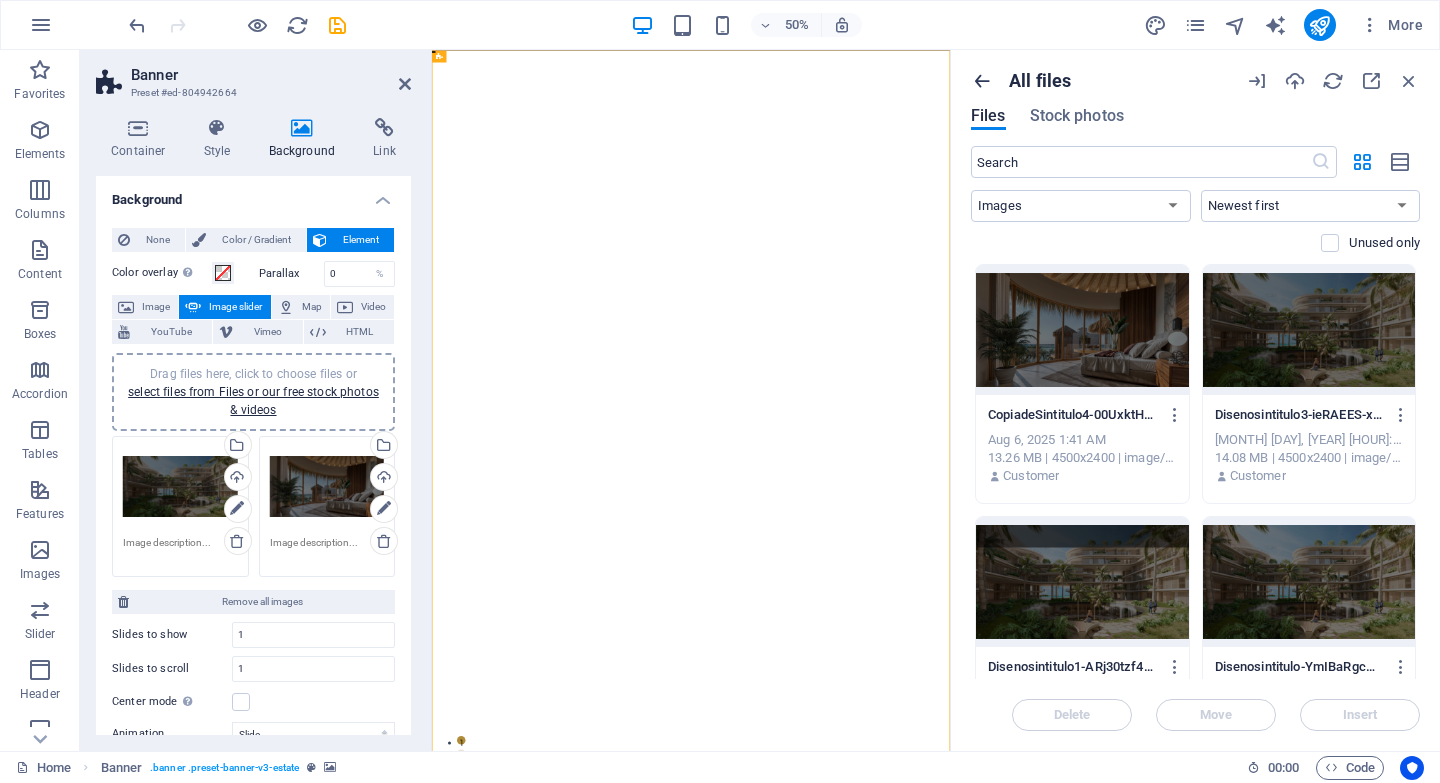 click at bounding box center (982, 81) 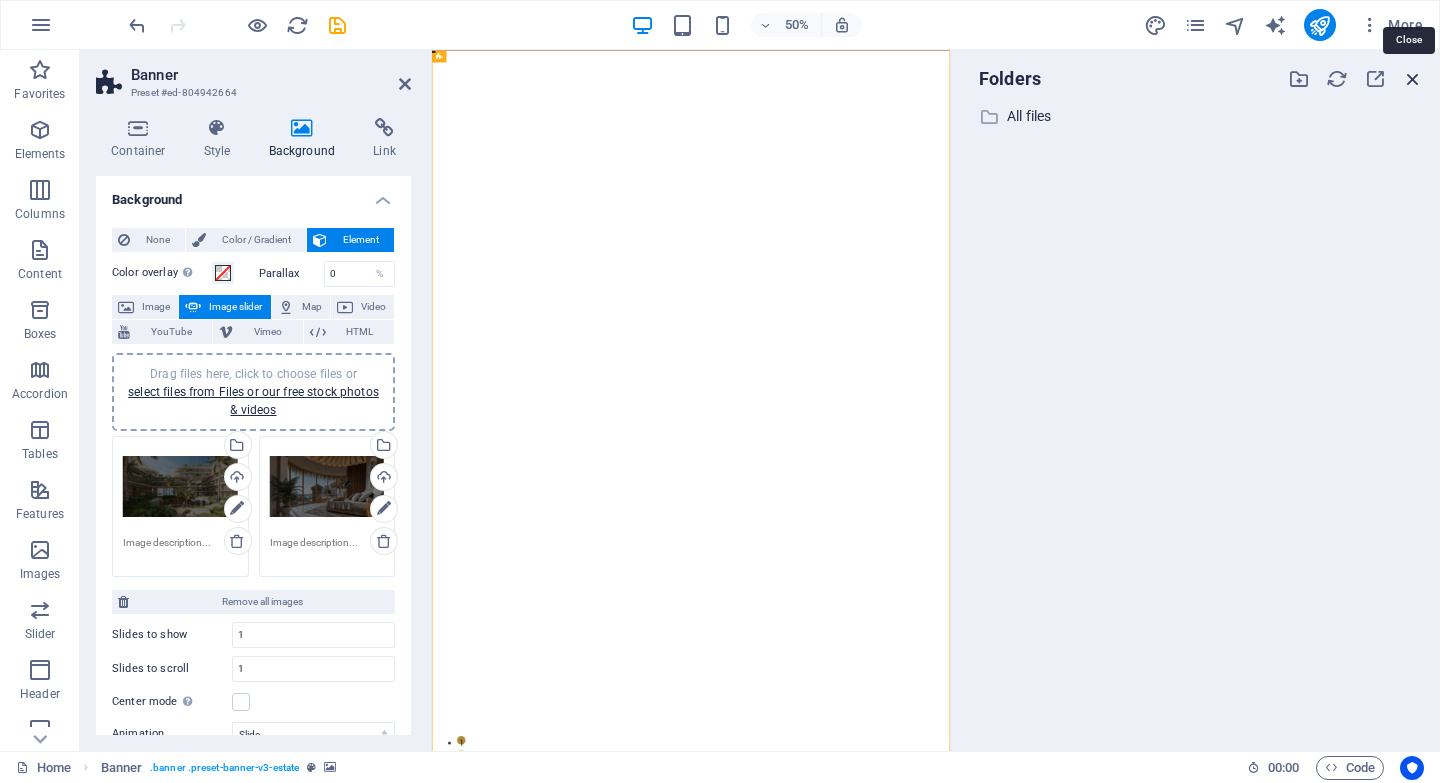 click at bounding box center (1413, 79) 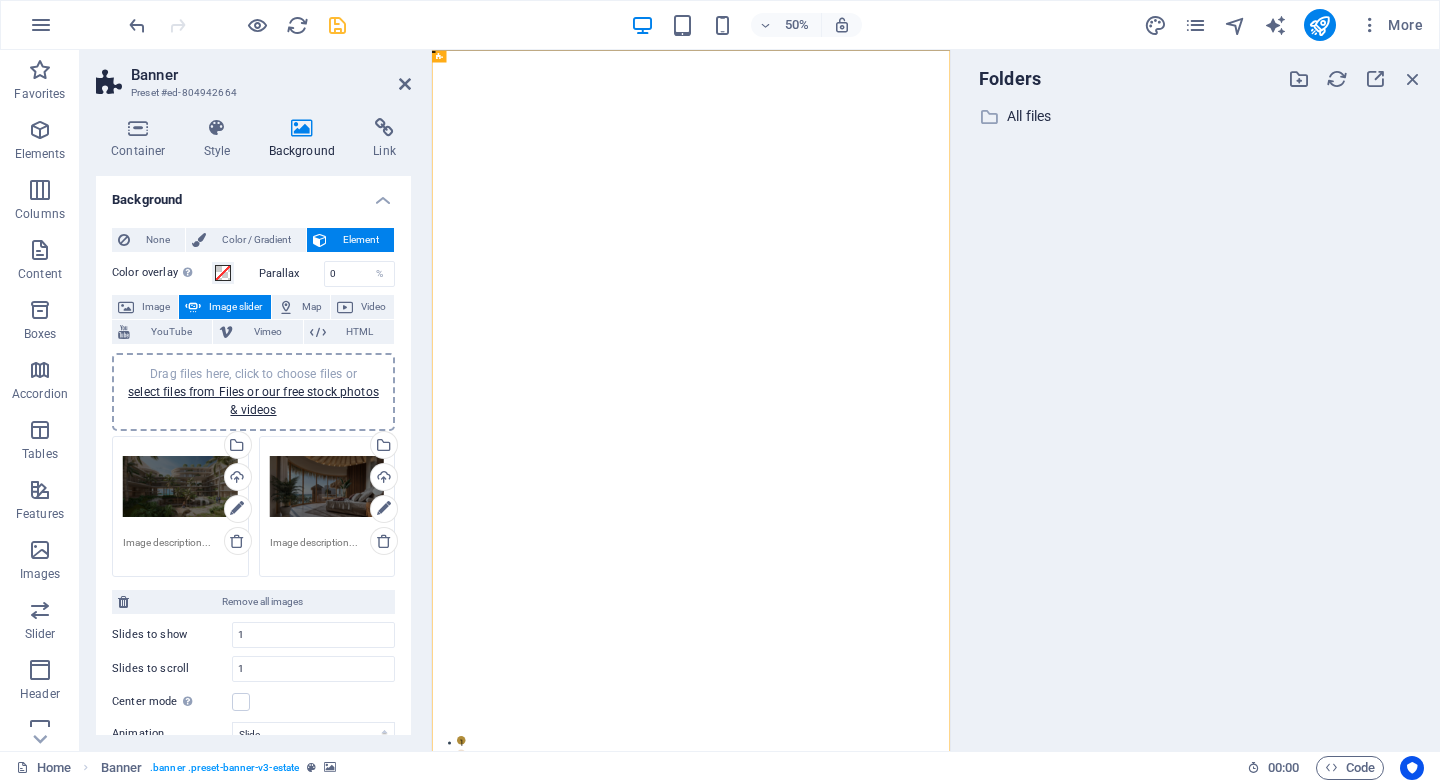 click at bounding box center (337, 25) 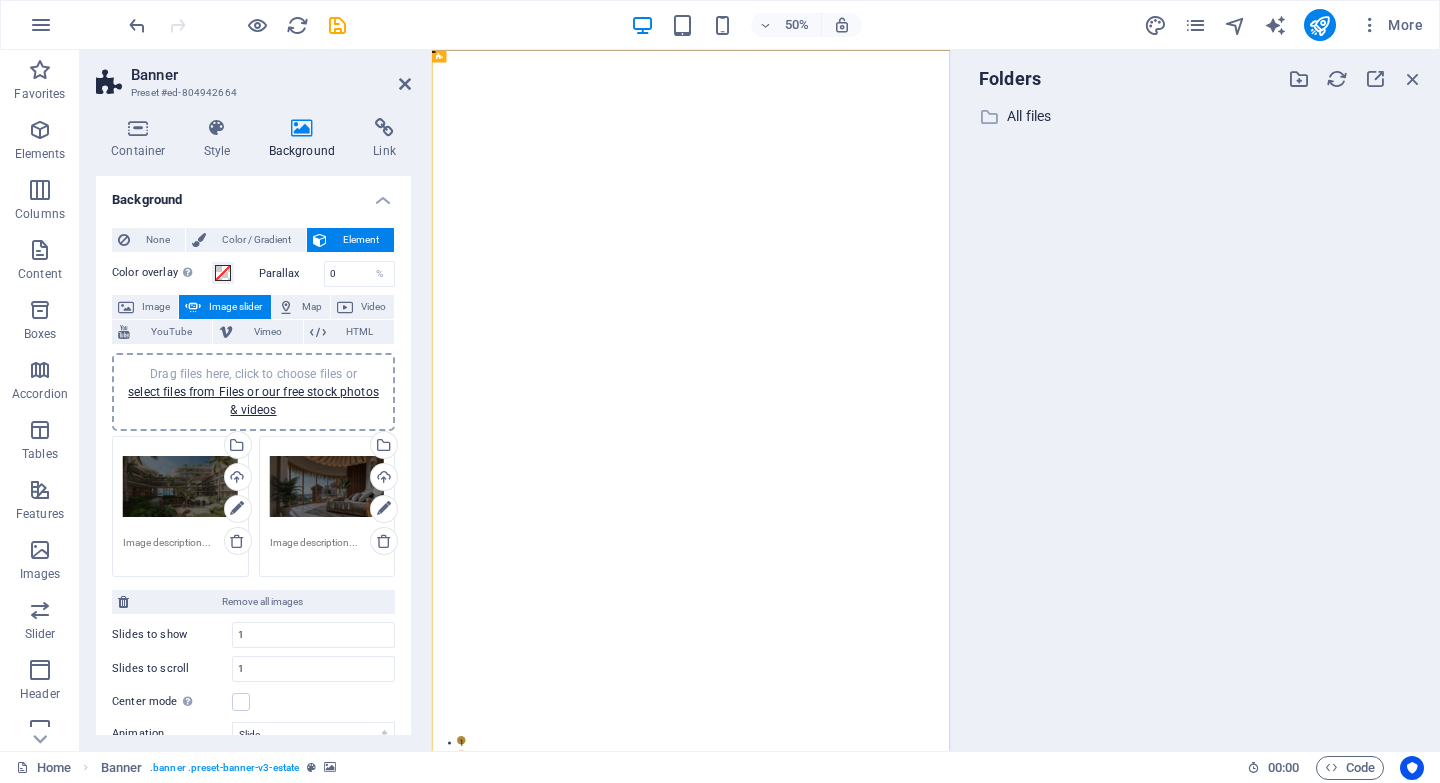 type 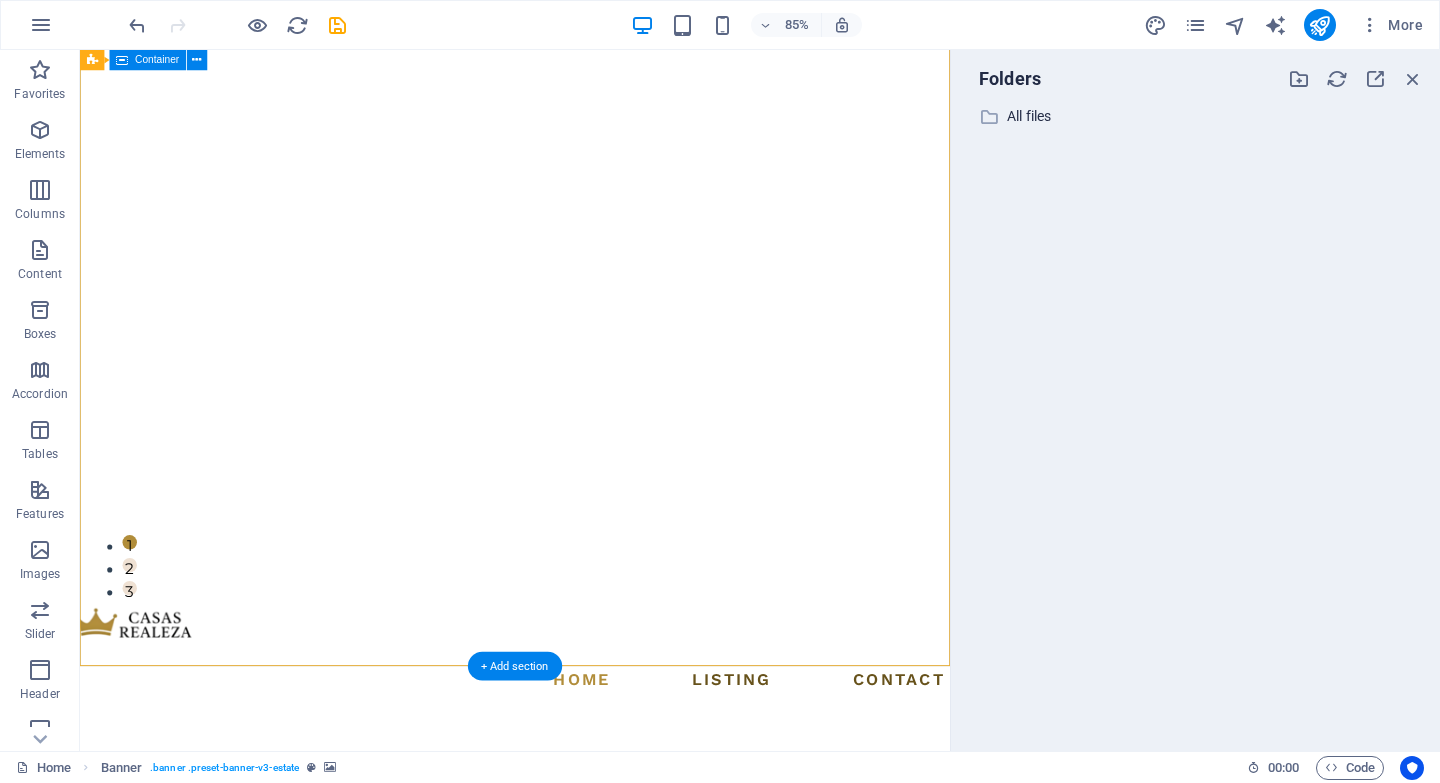 scroll, scrollTop: 0, scrollLeft: 0, axis: both 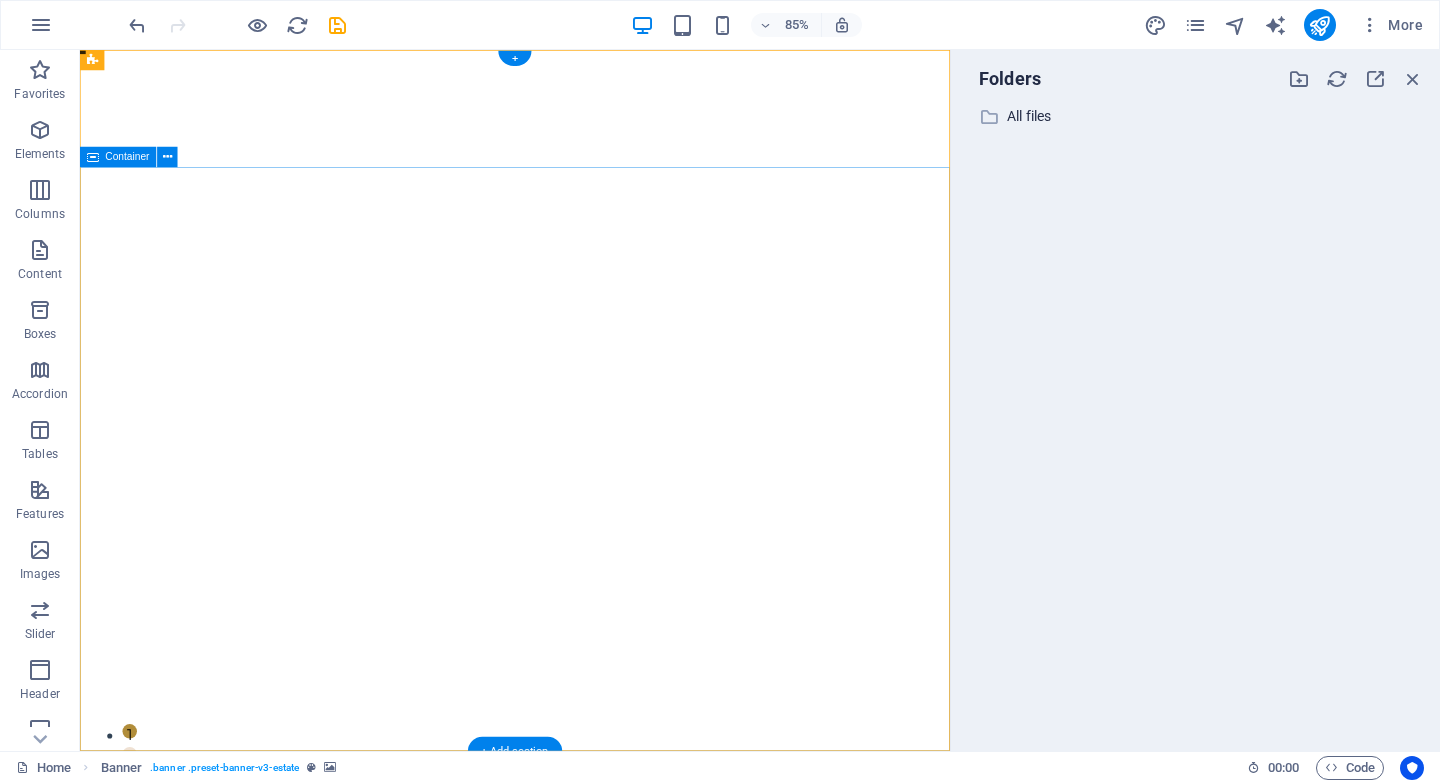 click on "FIND YOUR PERFECT PLACE TULUM & PLAYA DEL CARMEN get started" at bounding box center [592, 1253] 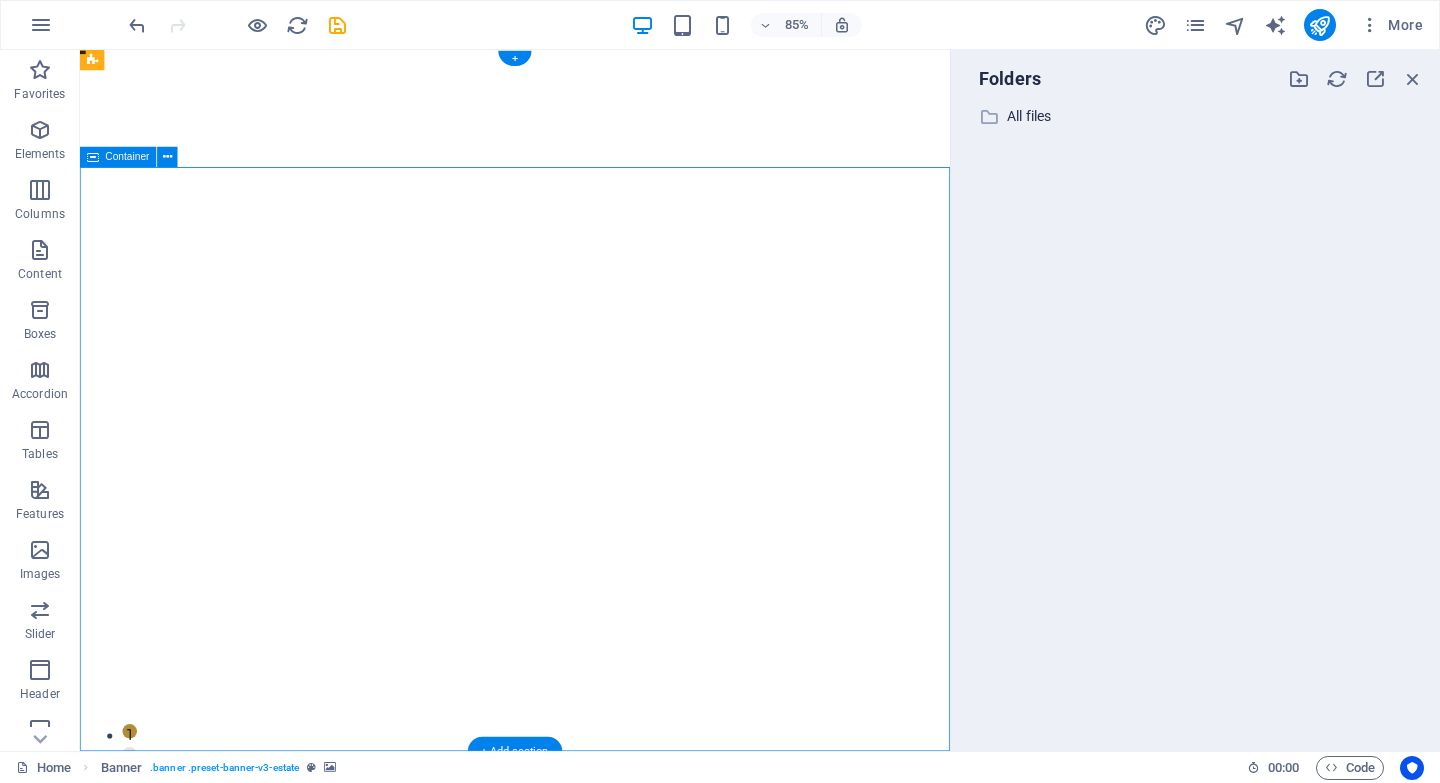 click on "FIND YOUR PERFECT PLACE TULUM & PLAYA DEL CARMEN get started" at bounding box center (592, 1253) 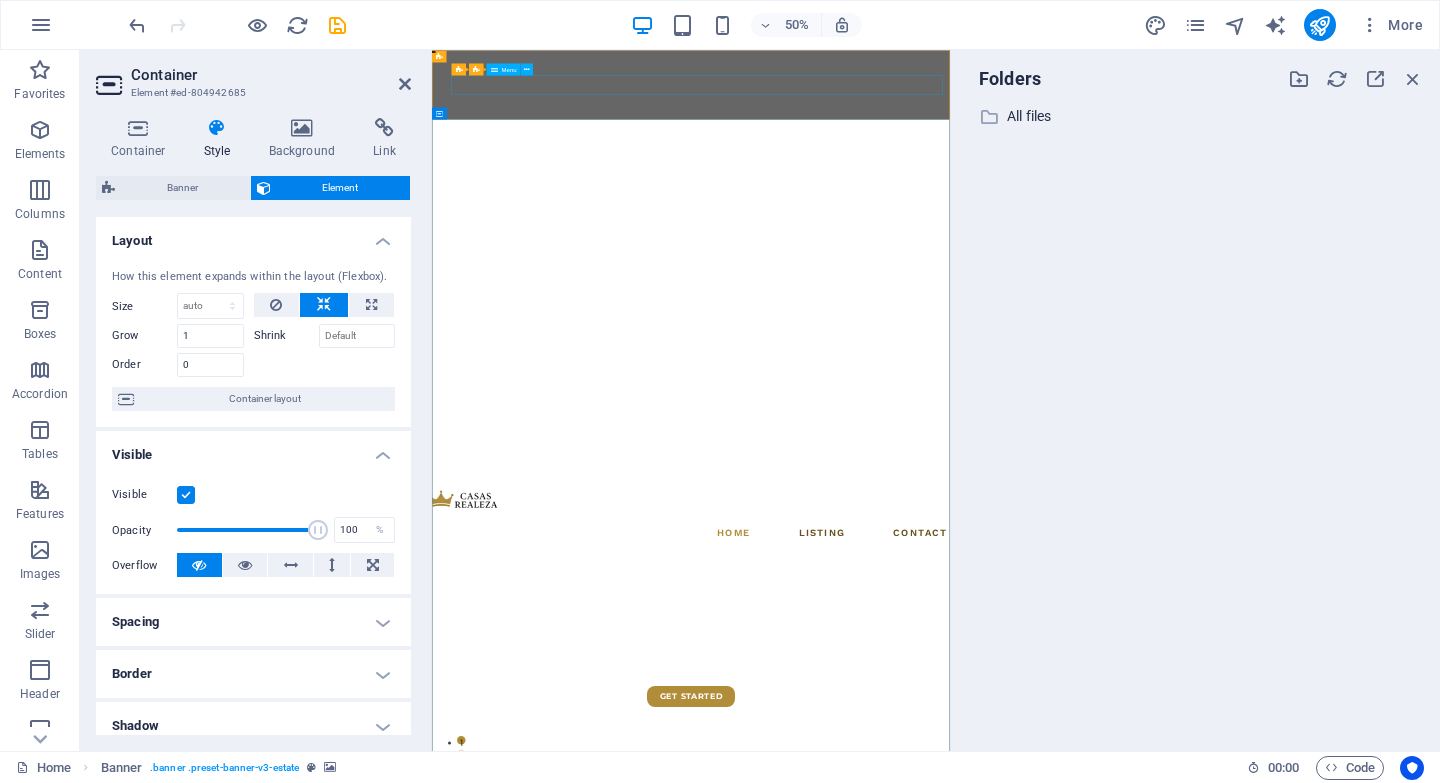 click on "Menu Bar   Banner   Menu" at bounding box center [496, 69] 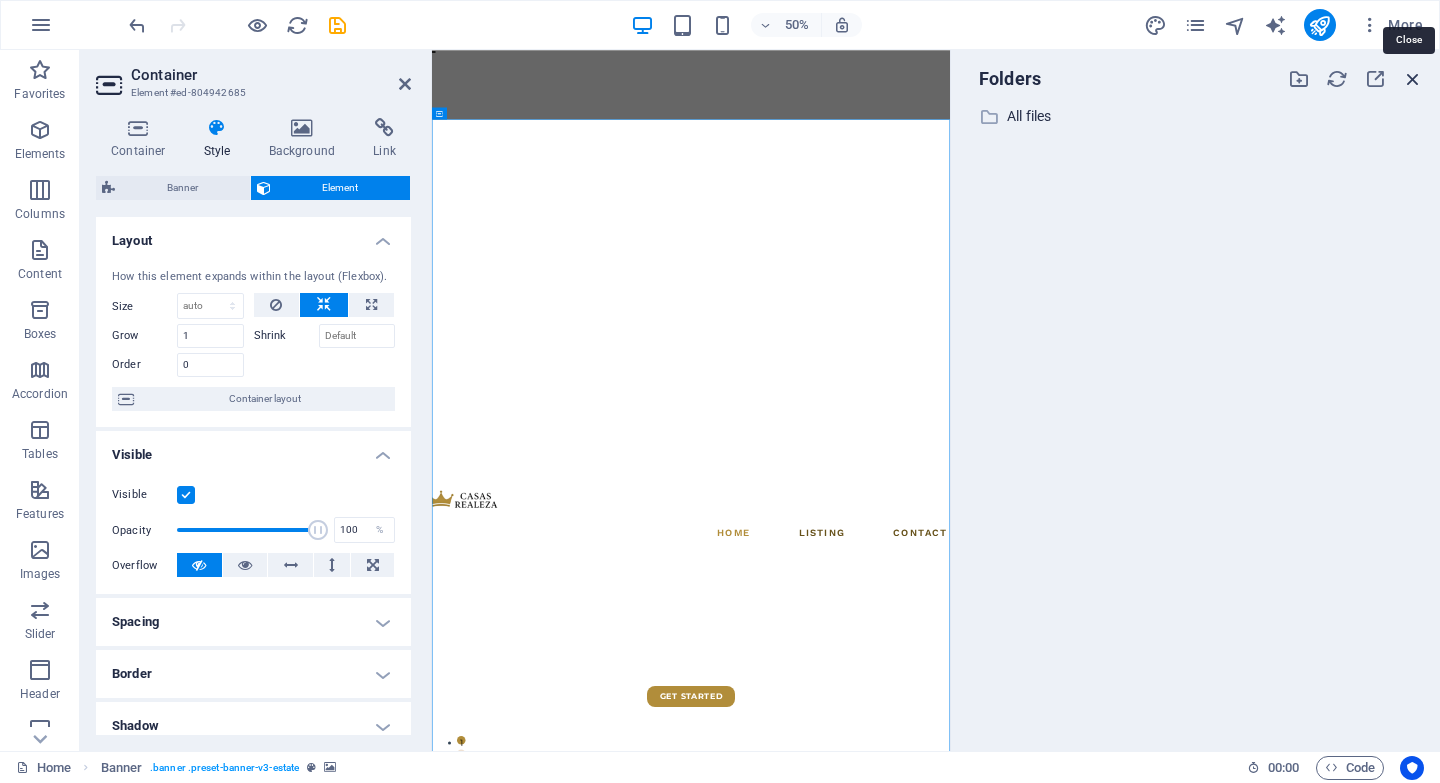 click at bounding box center [1413, 79] 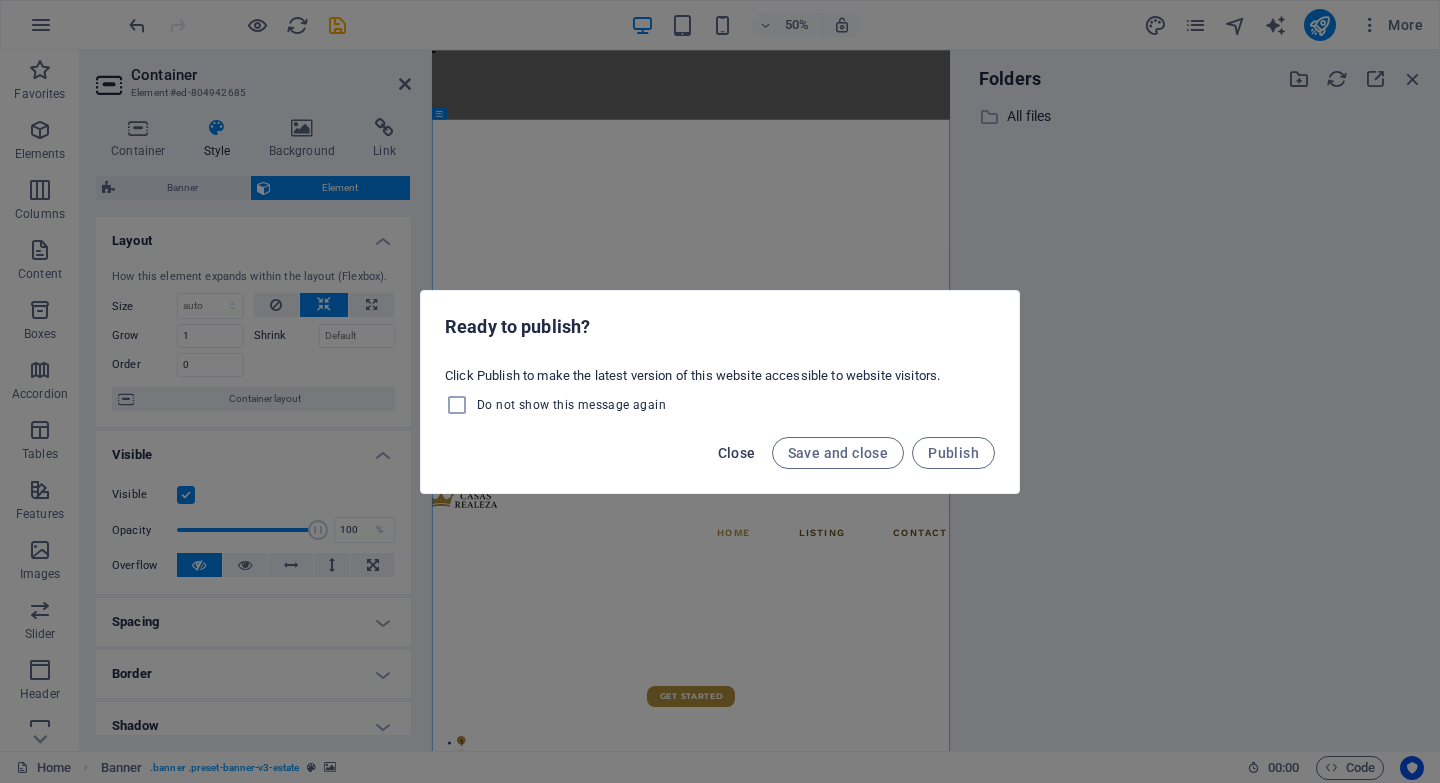 click on "Close" at bounding box center (737, 453) 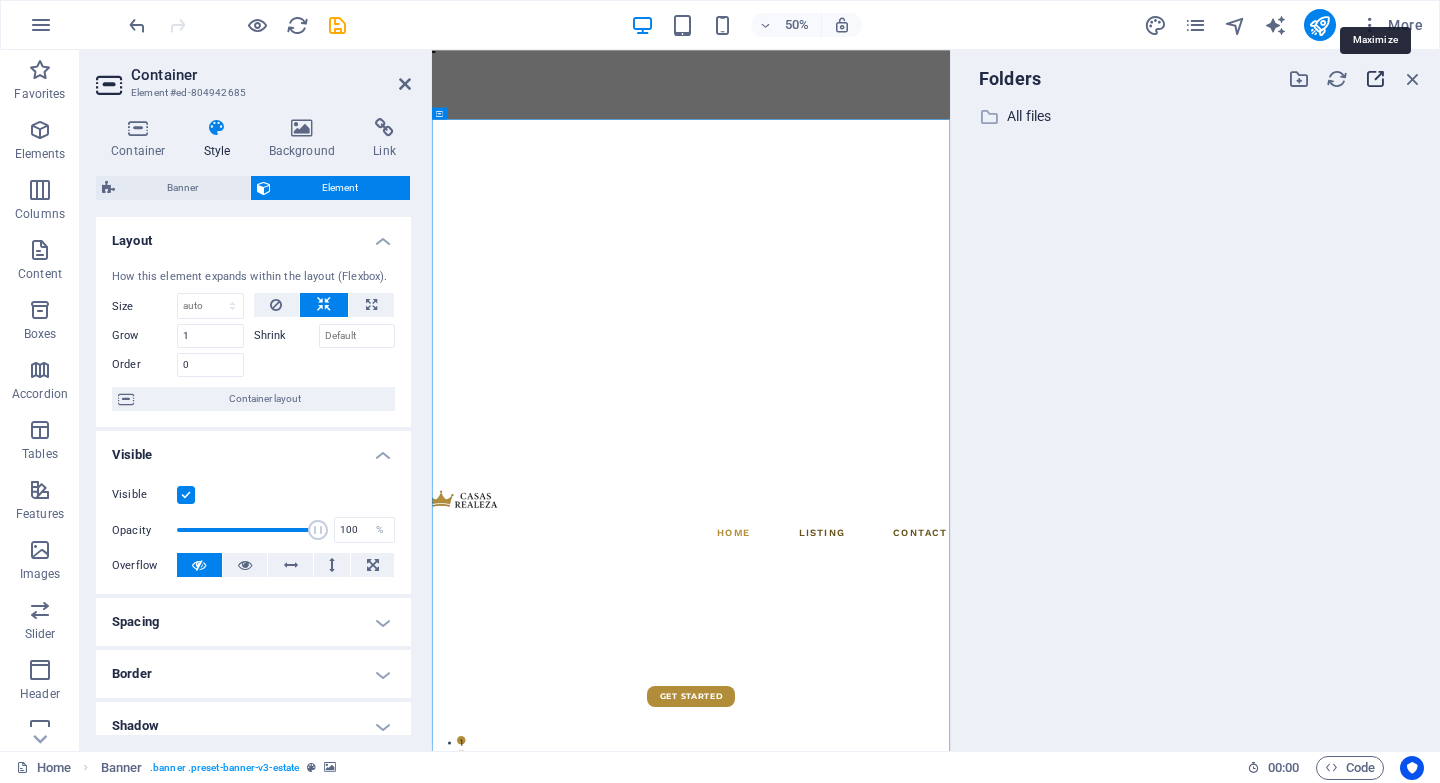 click at bounding box center (1375, 79) 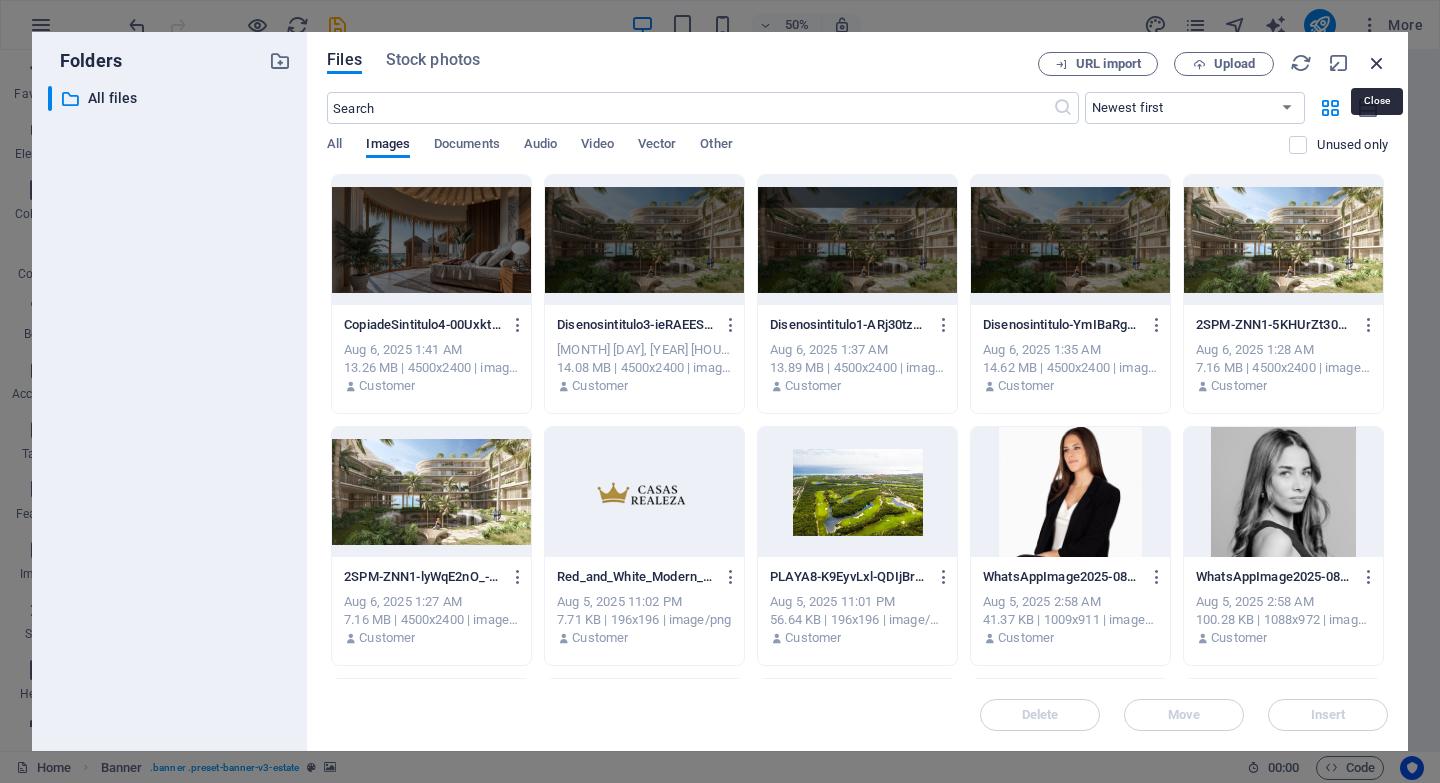 click at bounding box center [1377, 63] 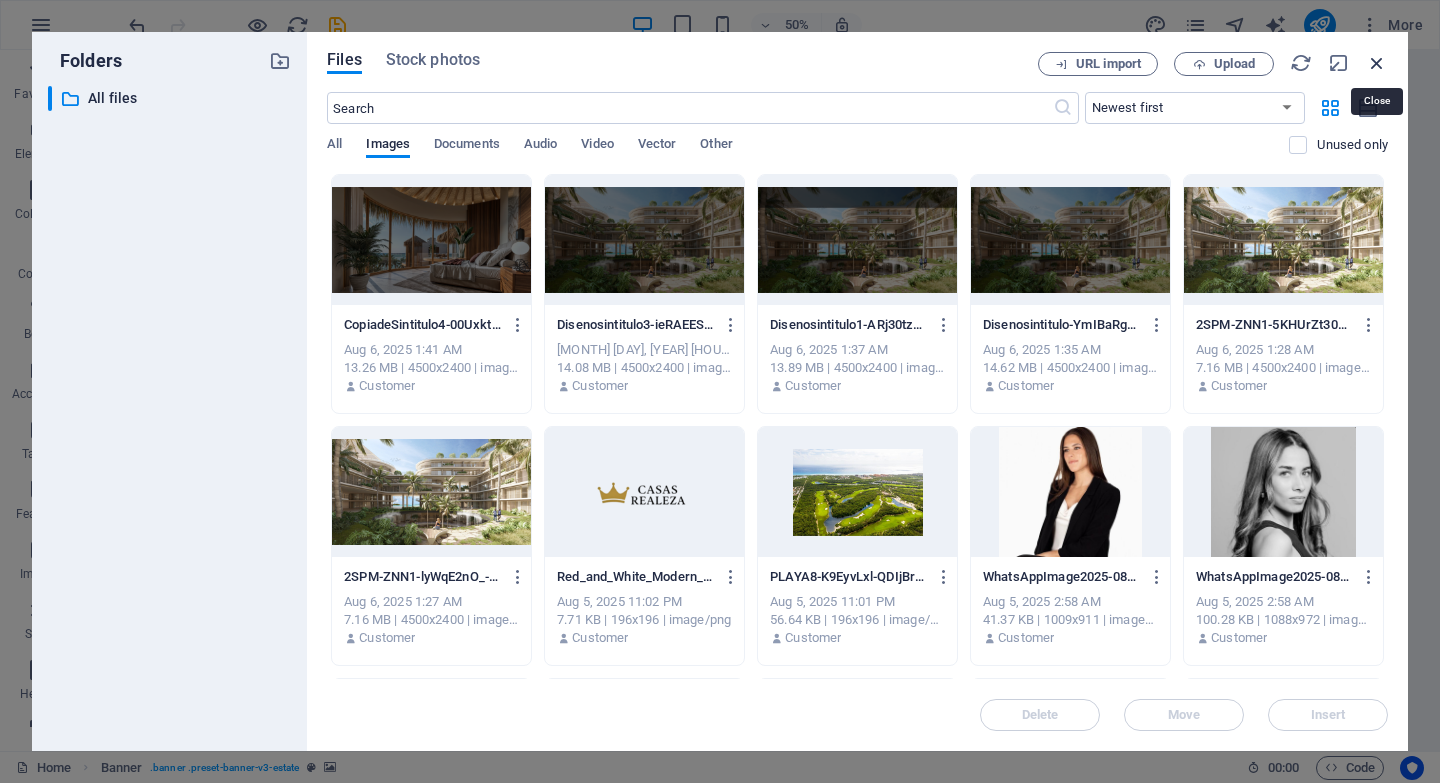 select on "image" 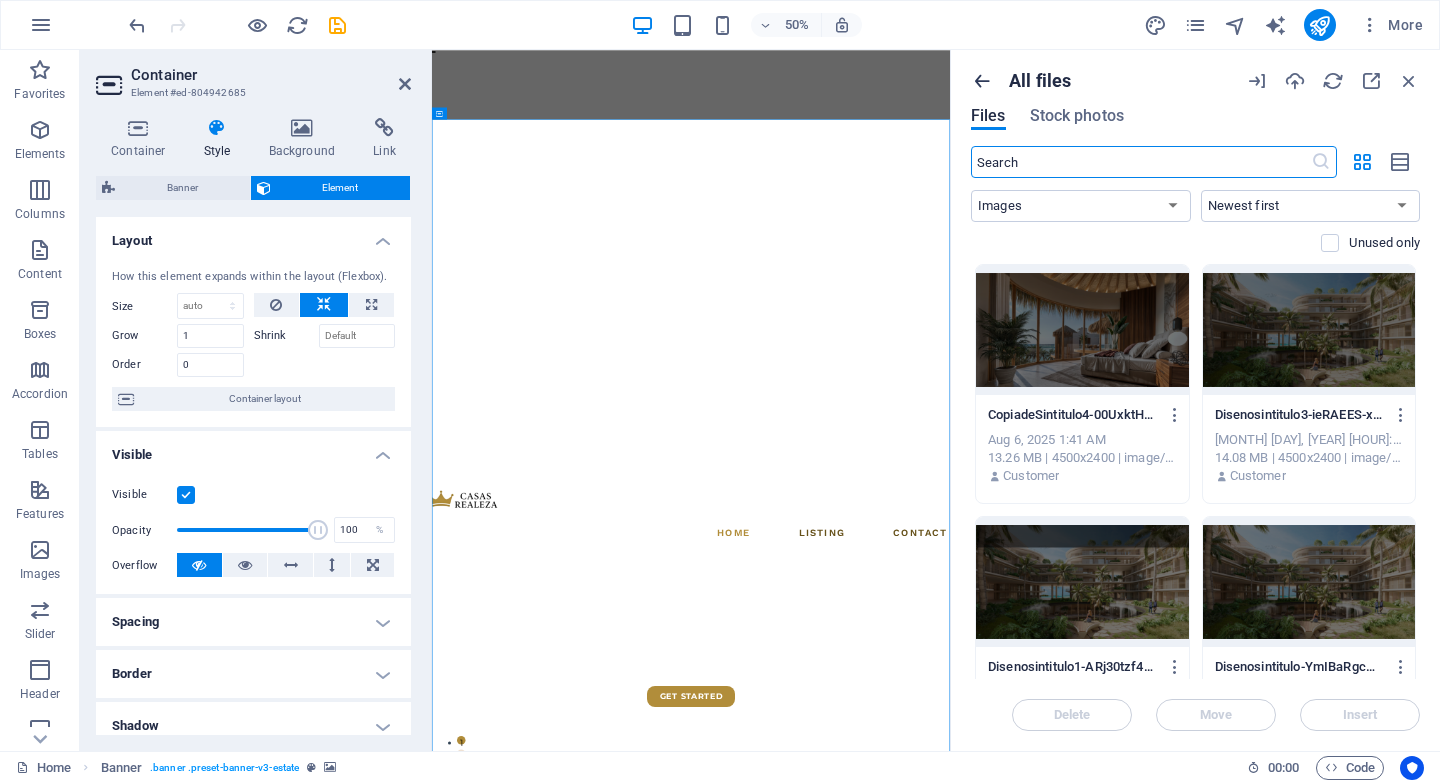click at bounding box center [982, 81] 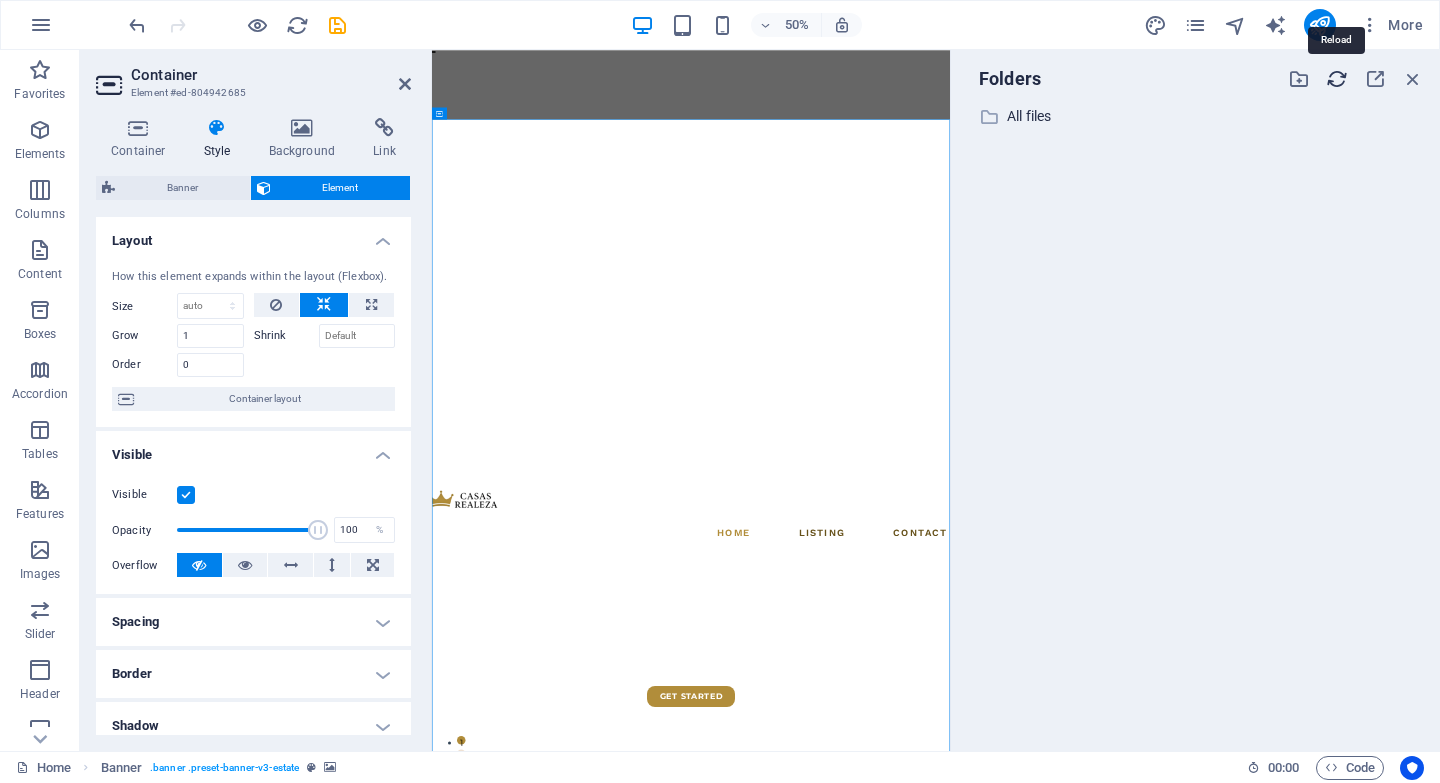 click at bounding box center (1337, 79) 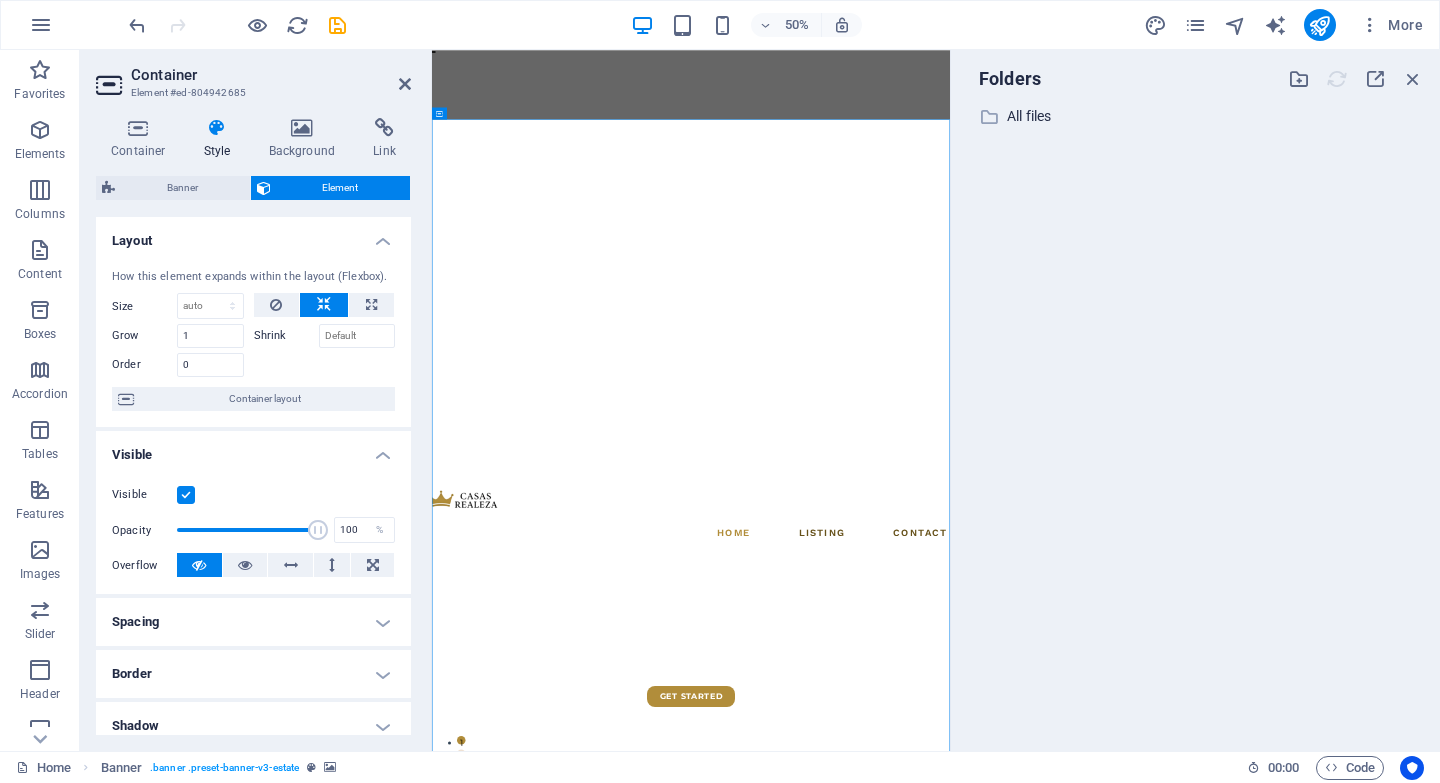 click on "Folders ​ All files All files" at bounding box center (1195, 400) 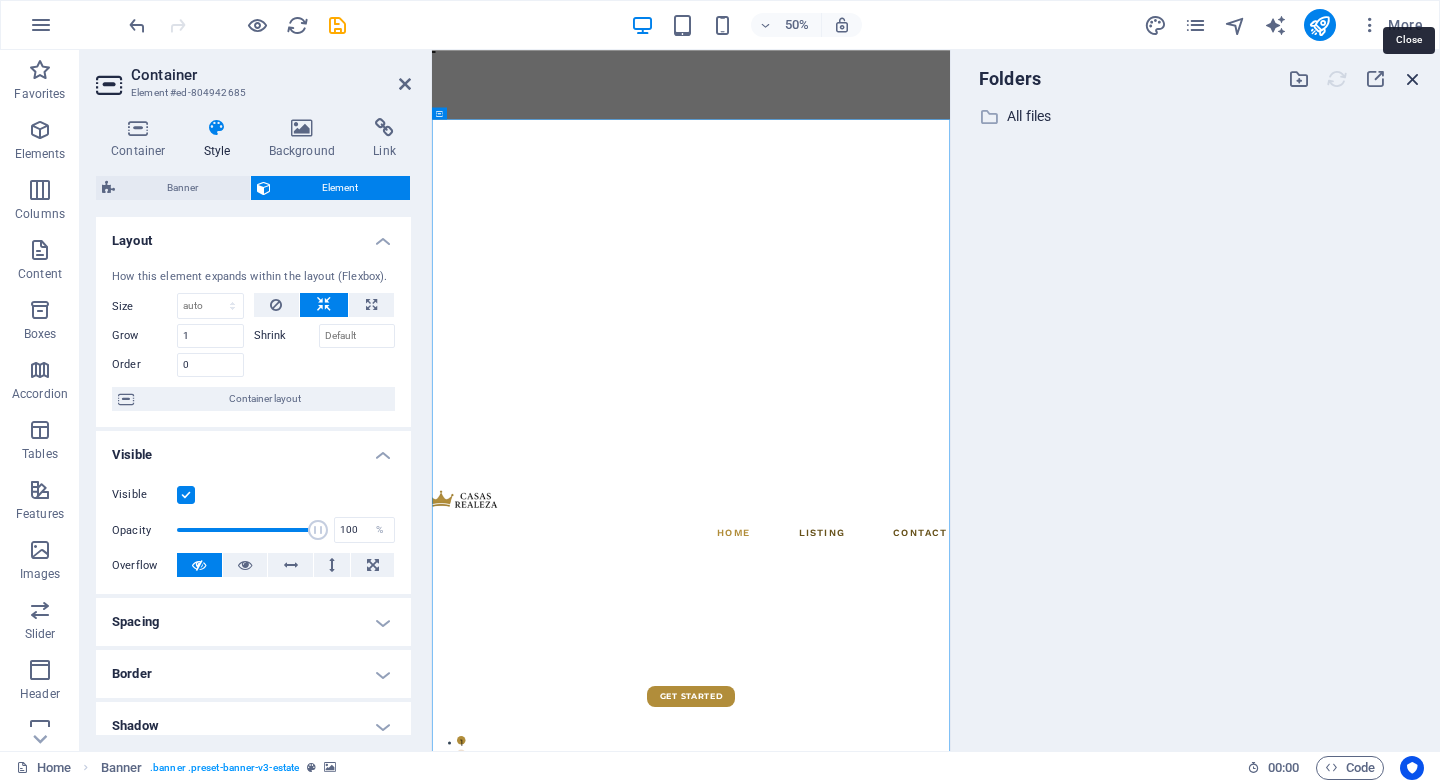 click at bounding box center (1413, 79) 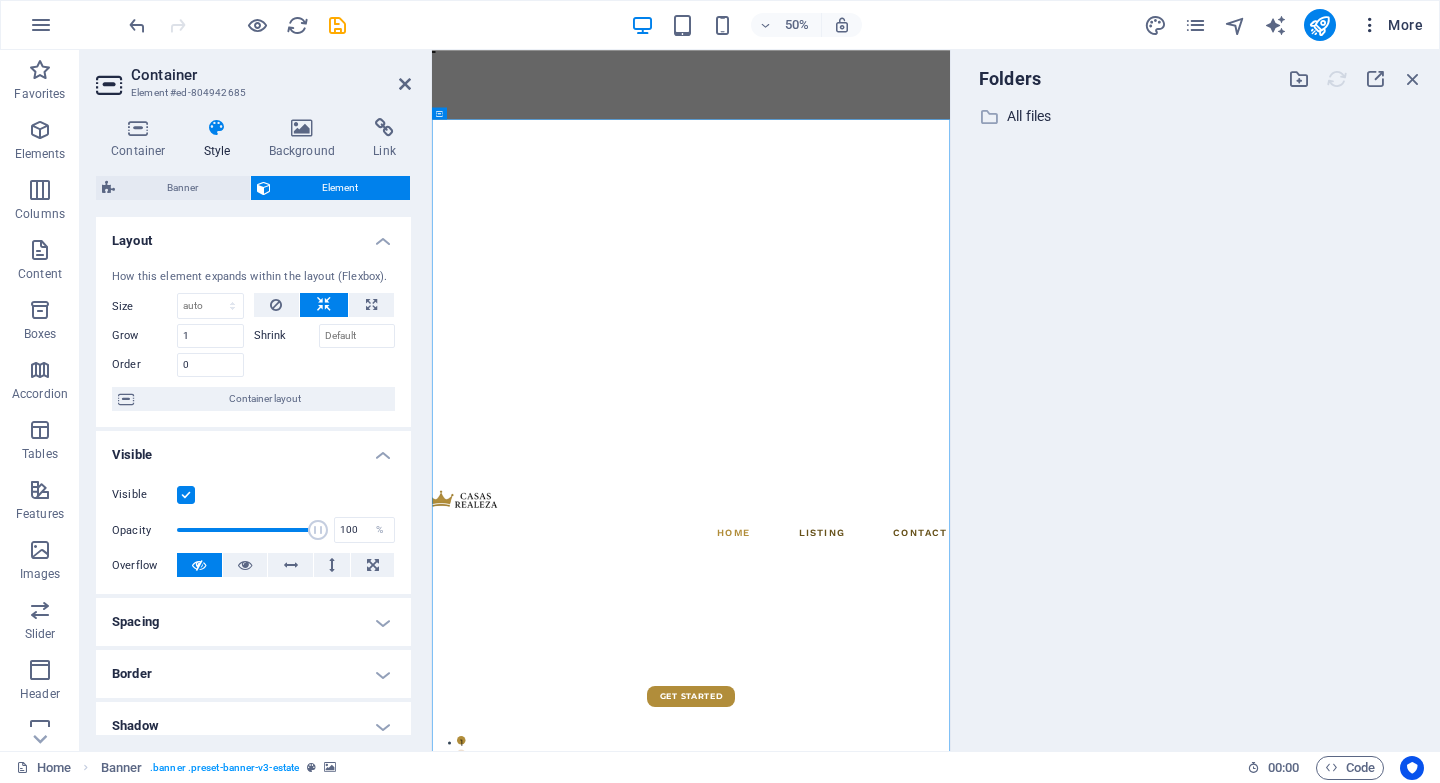 click at bounding box center [1370, 25] 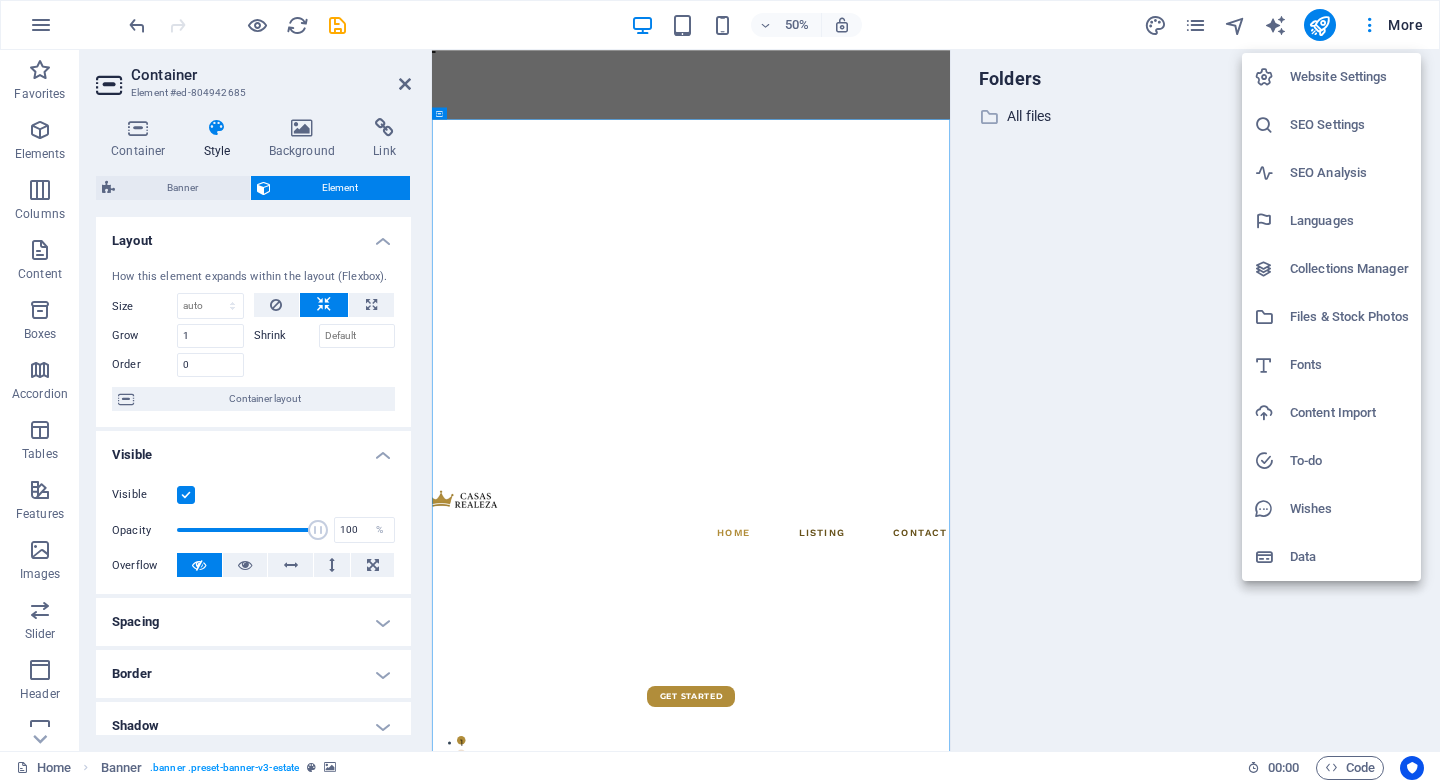 click at bounding box center (720, 391) 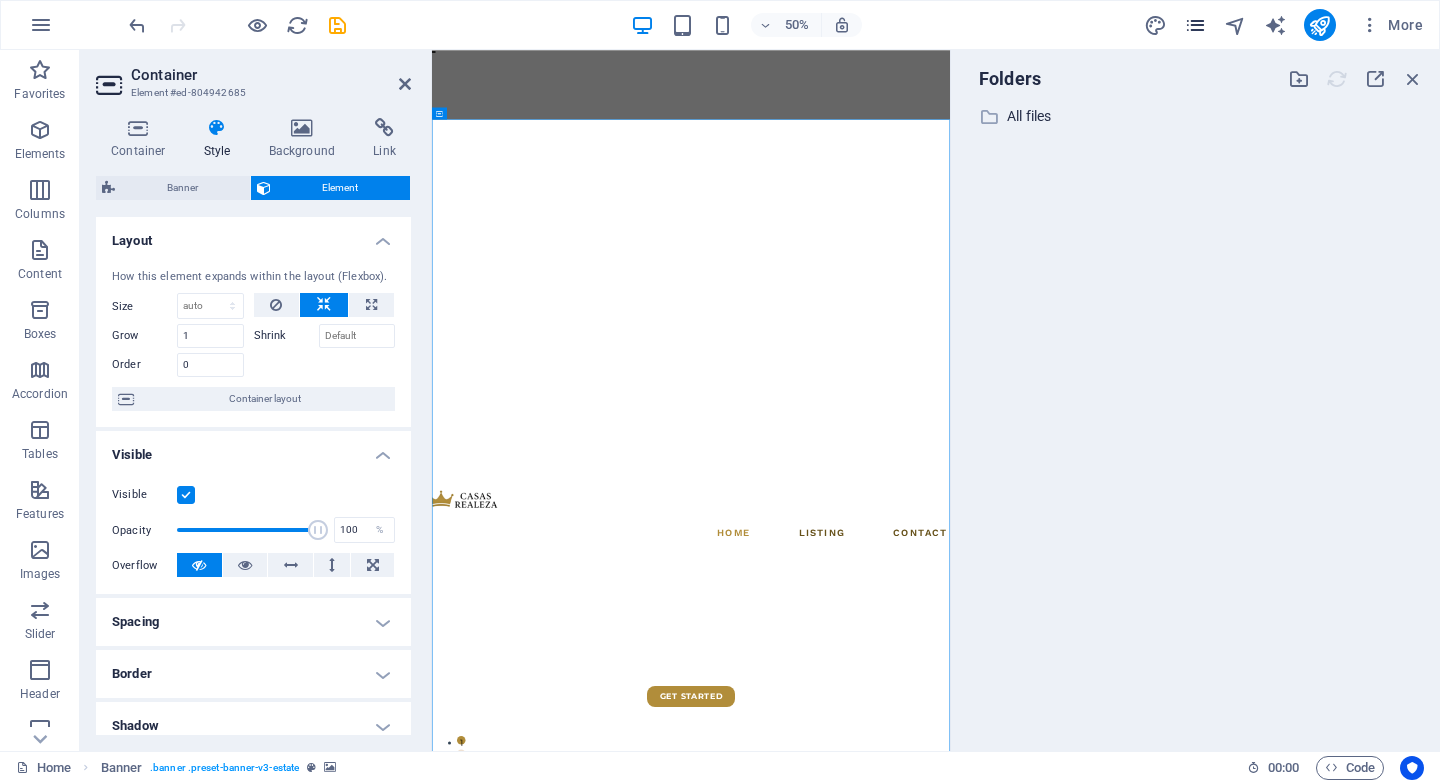 click at bounding box center [1195, 25] 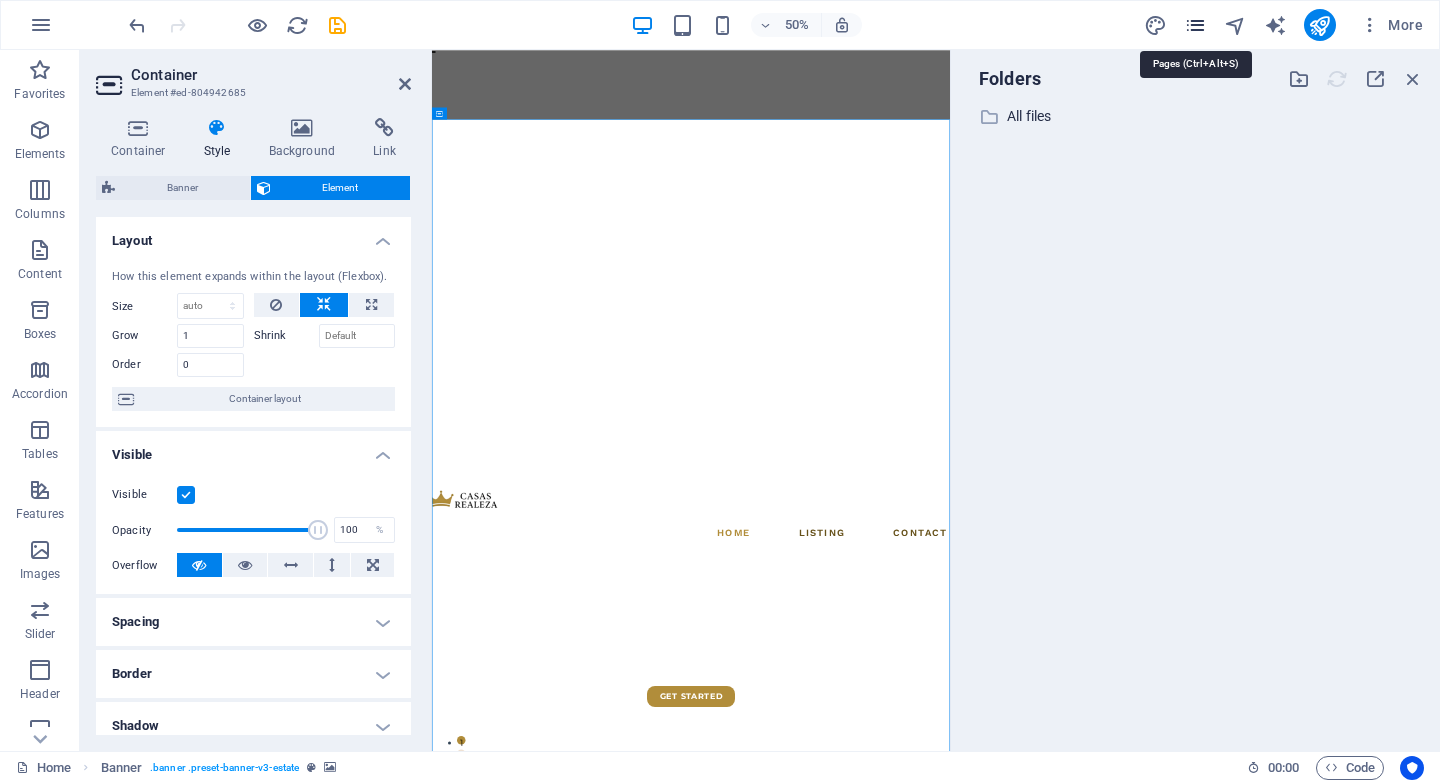 click at bounding box center (1195, 25) 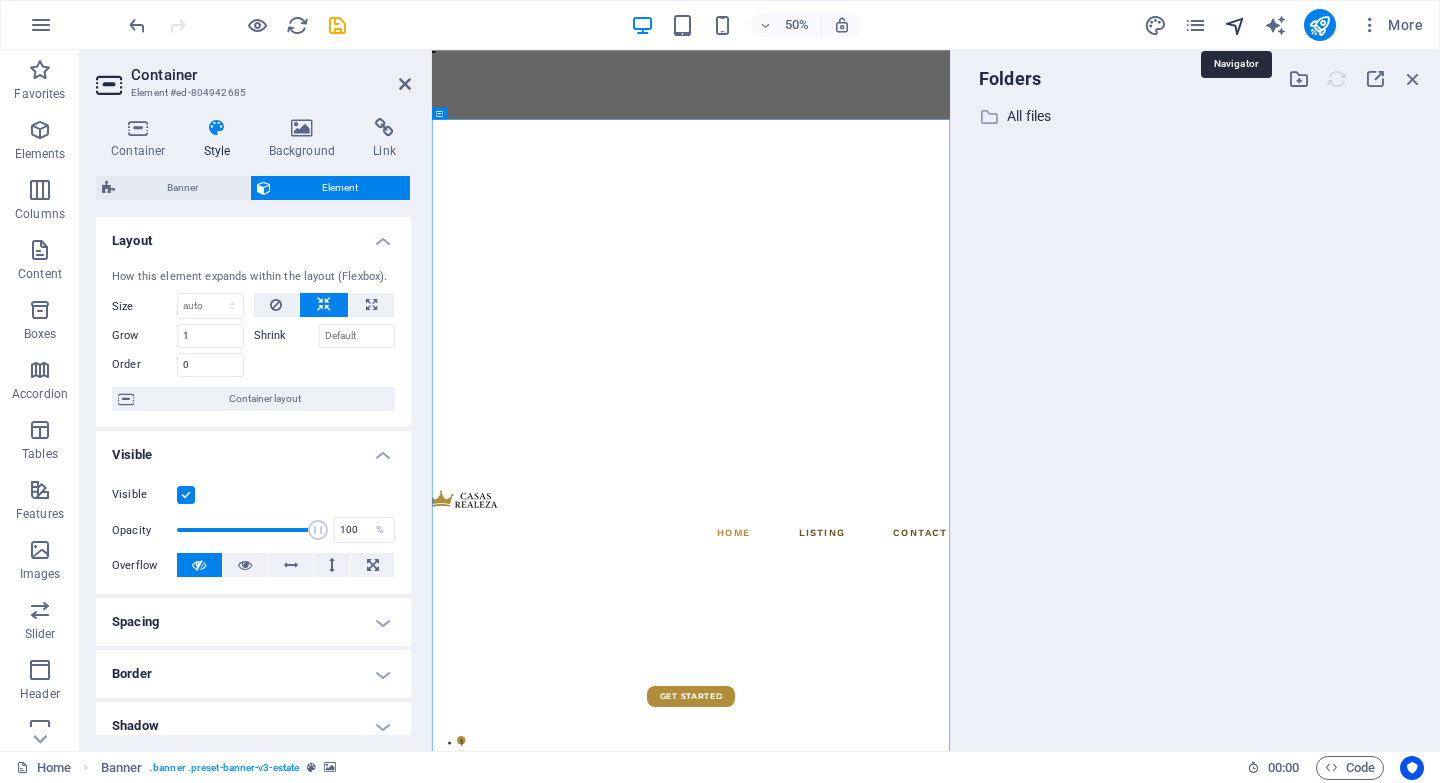 click at bounding box center [1235, 25] 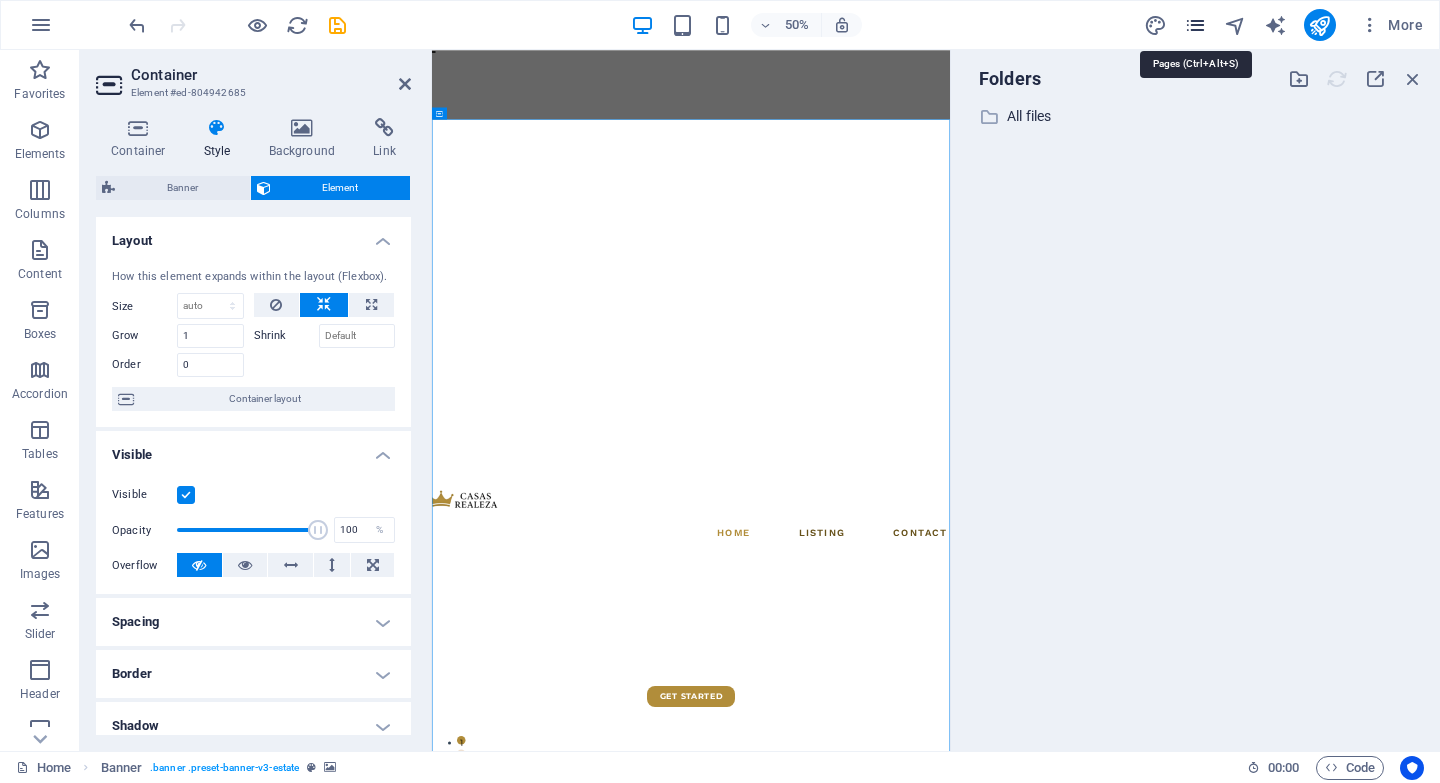 click at bounding box center [1195, 25] 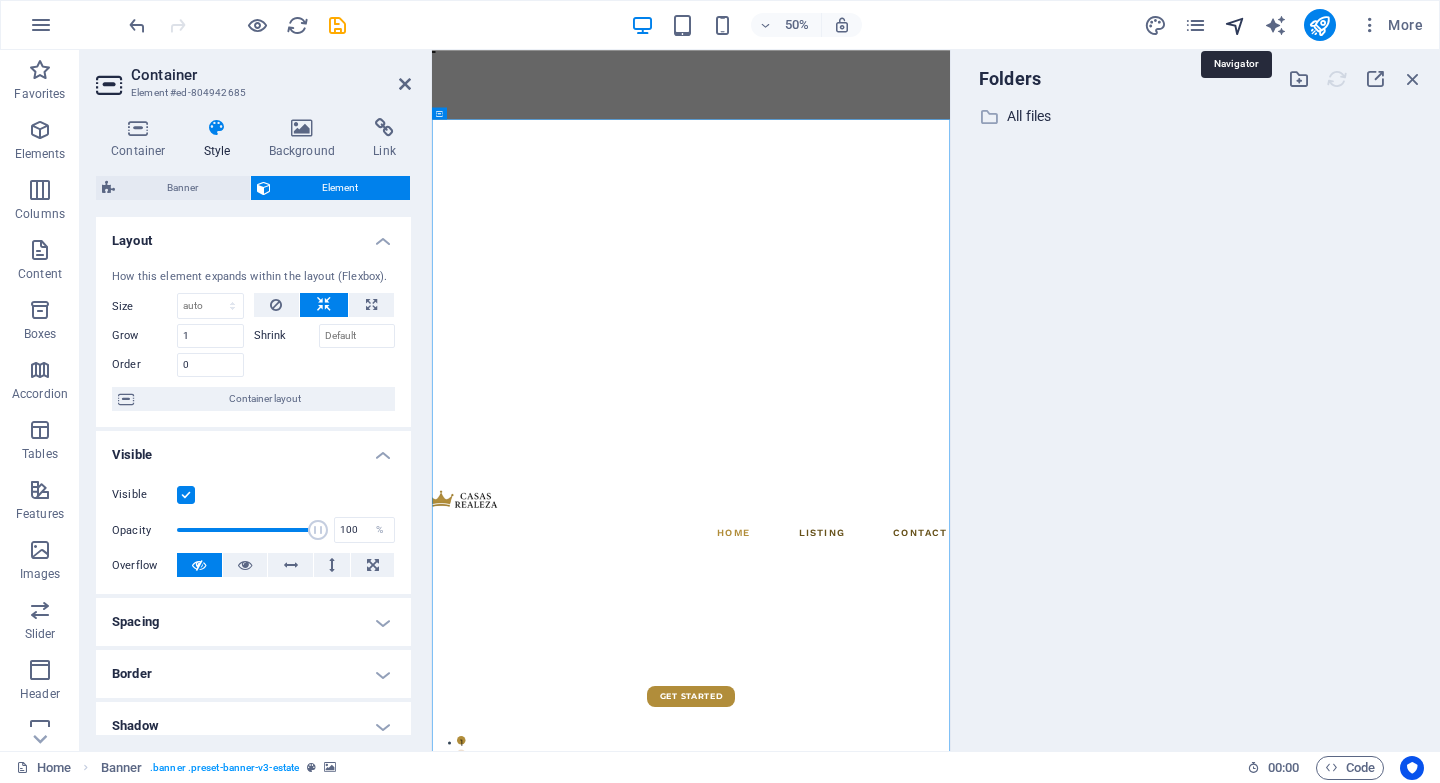 click at bounding box center [1235, 25] 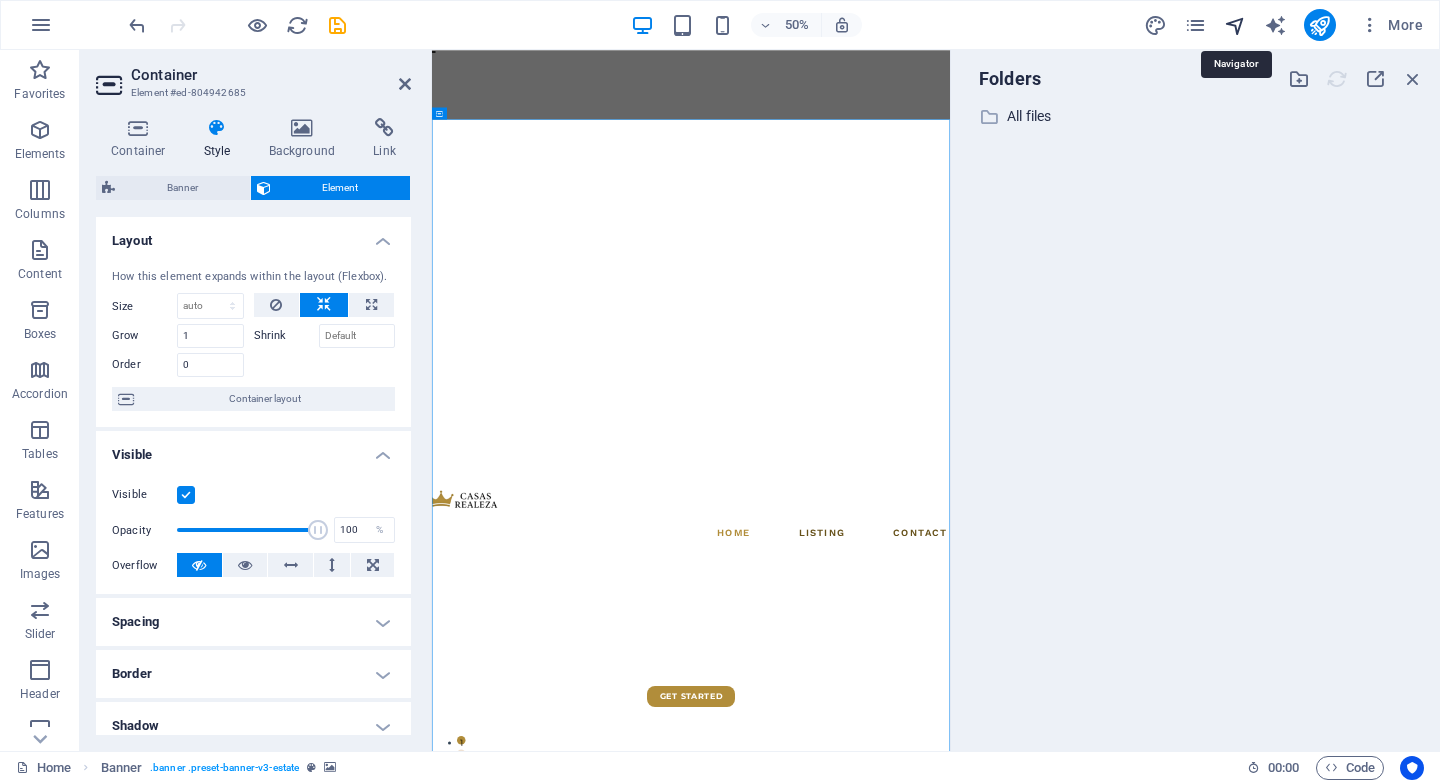 click at bounding box center (1235, 25) 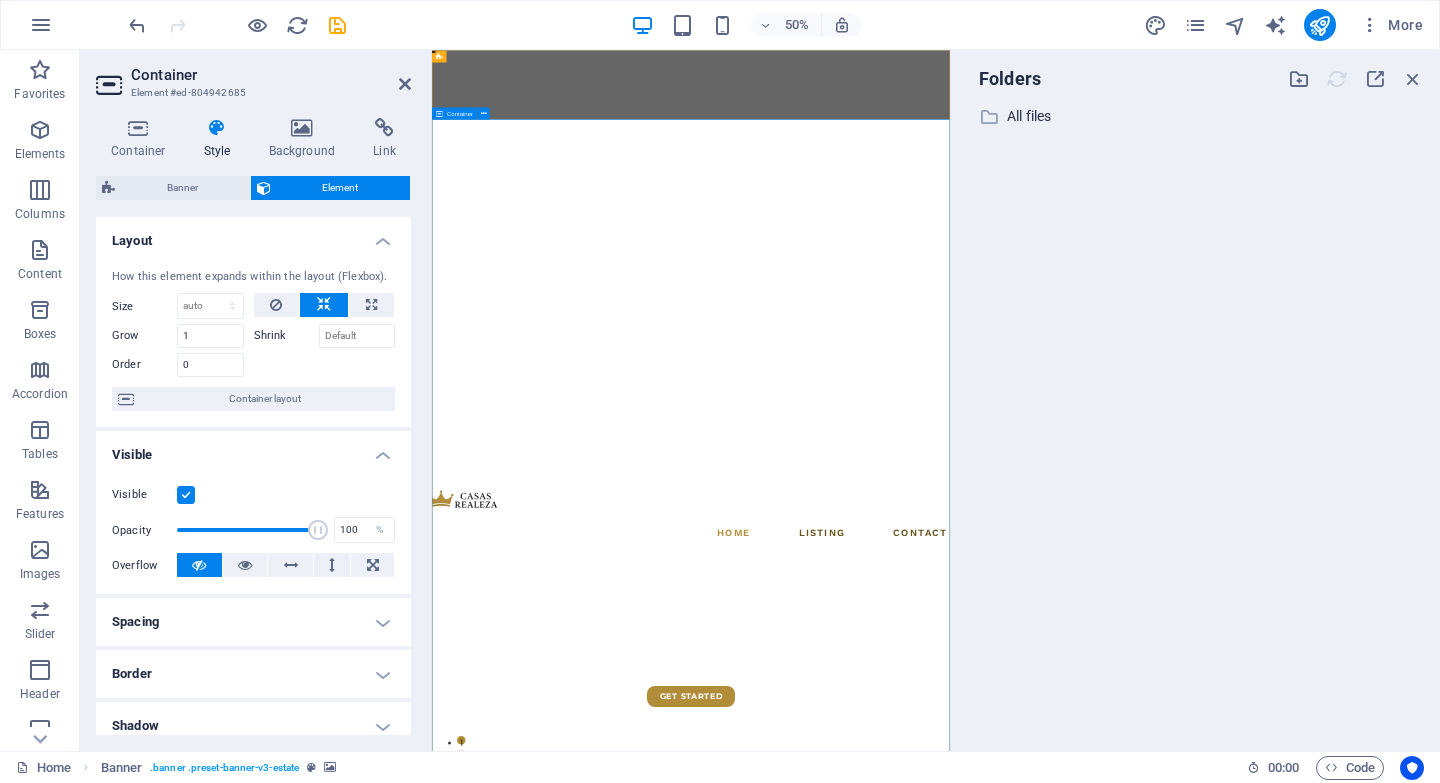 type 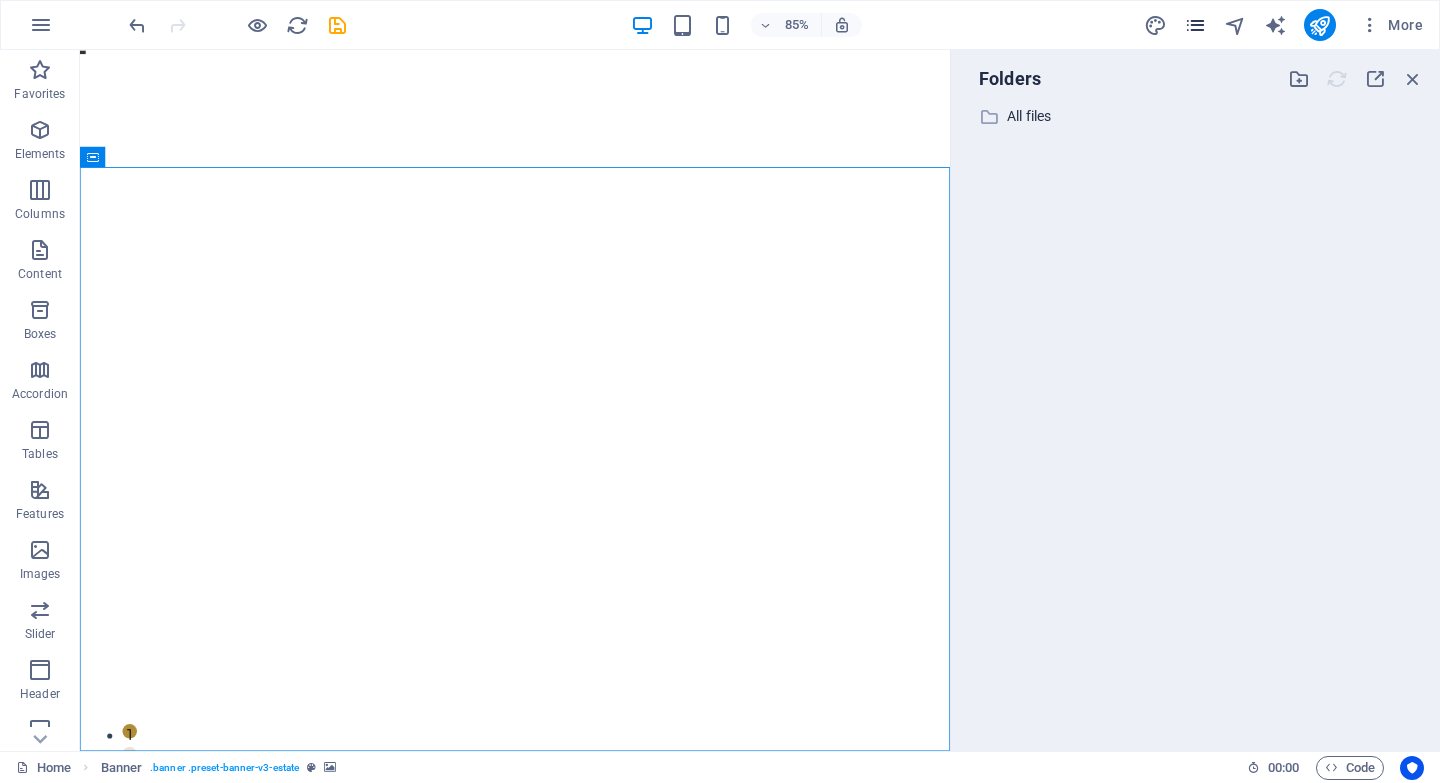click at bounding box center [1195, 25] 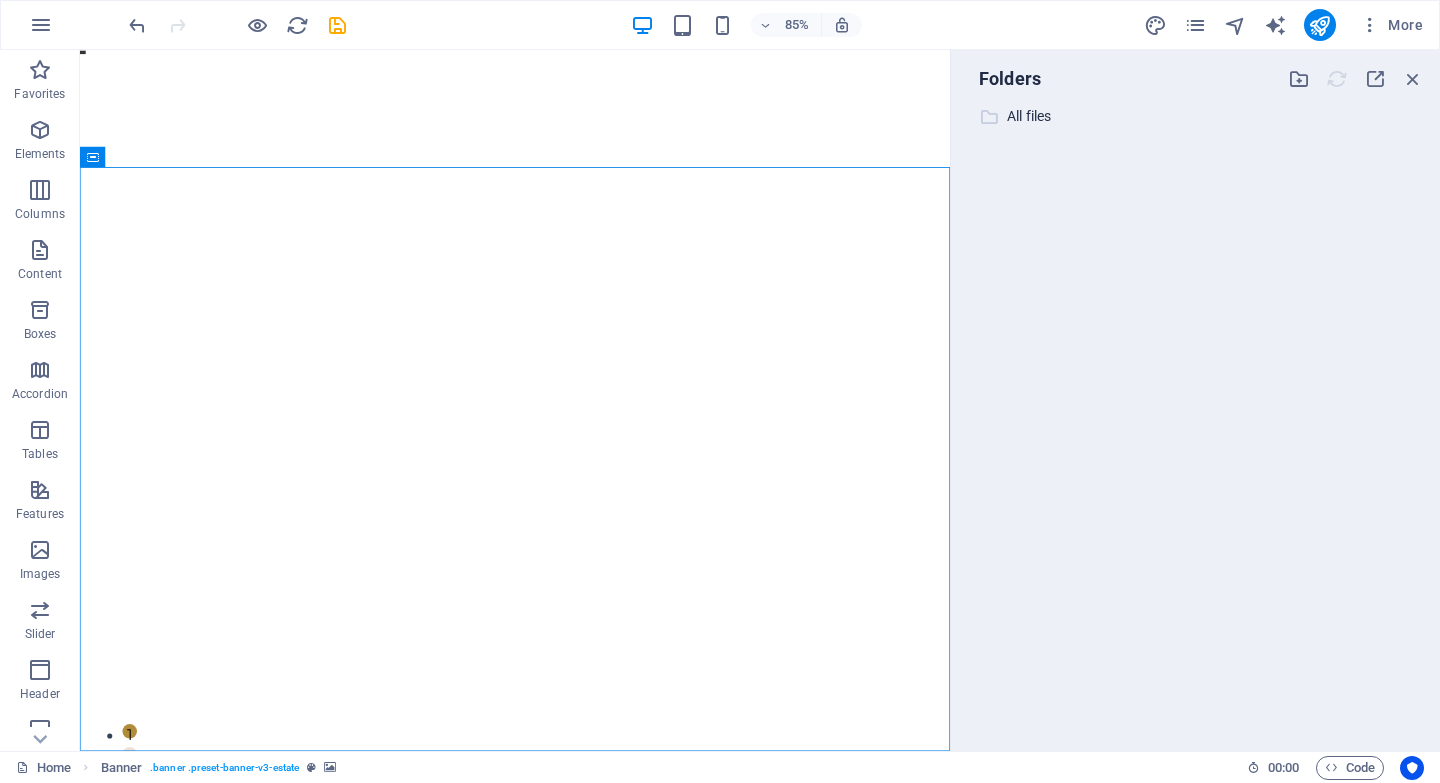 click at bounding box center (989, 117) 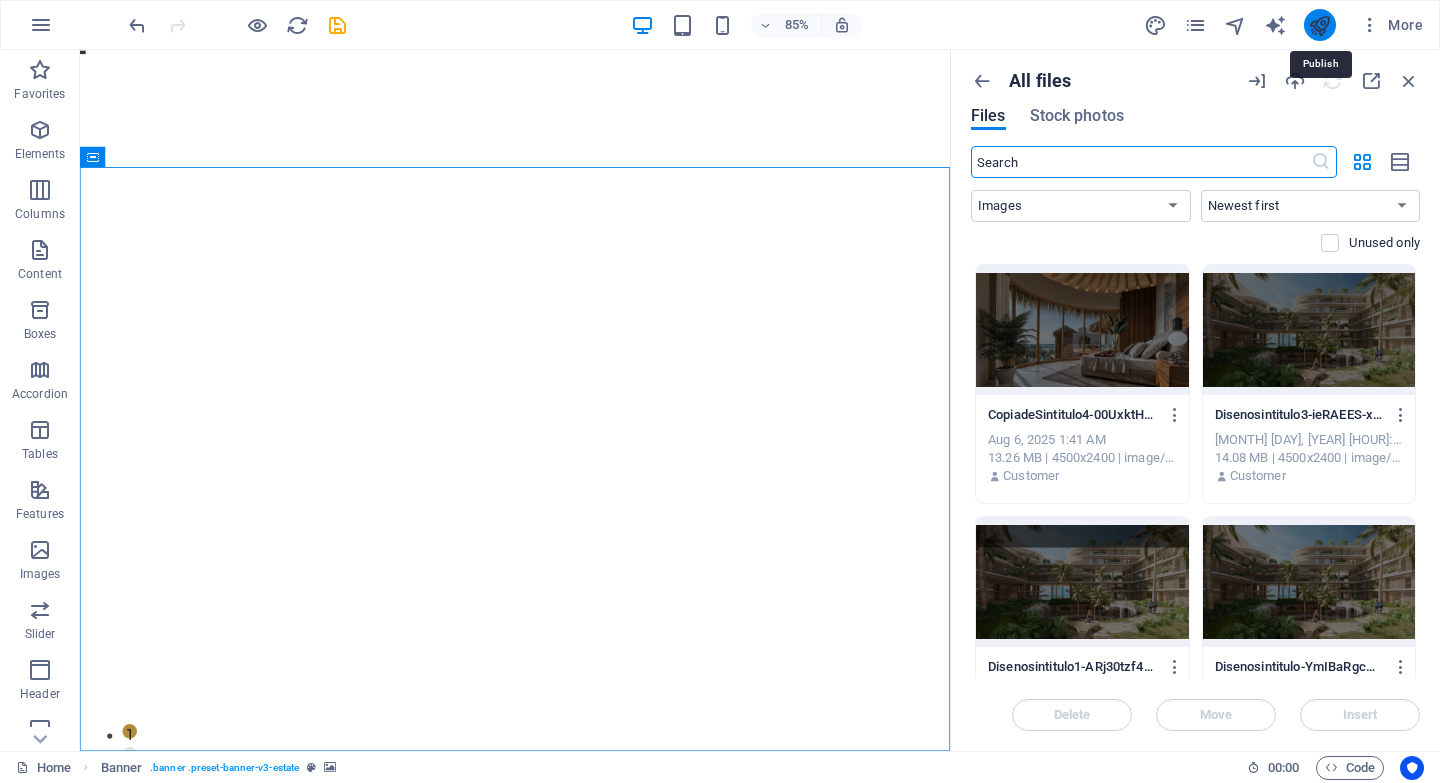 click at bounding box center [1319, 25] 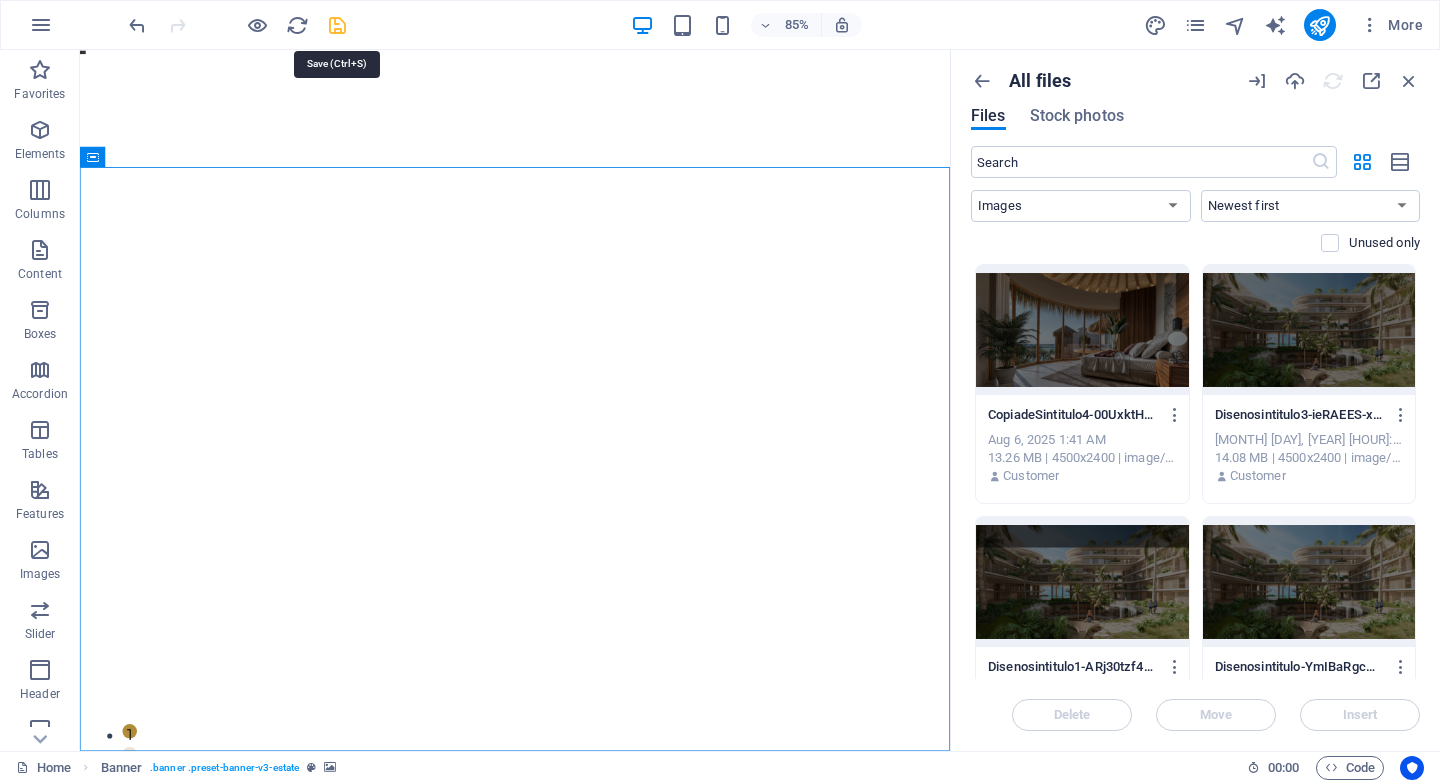 click at bounding box center (337, 25) 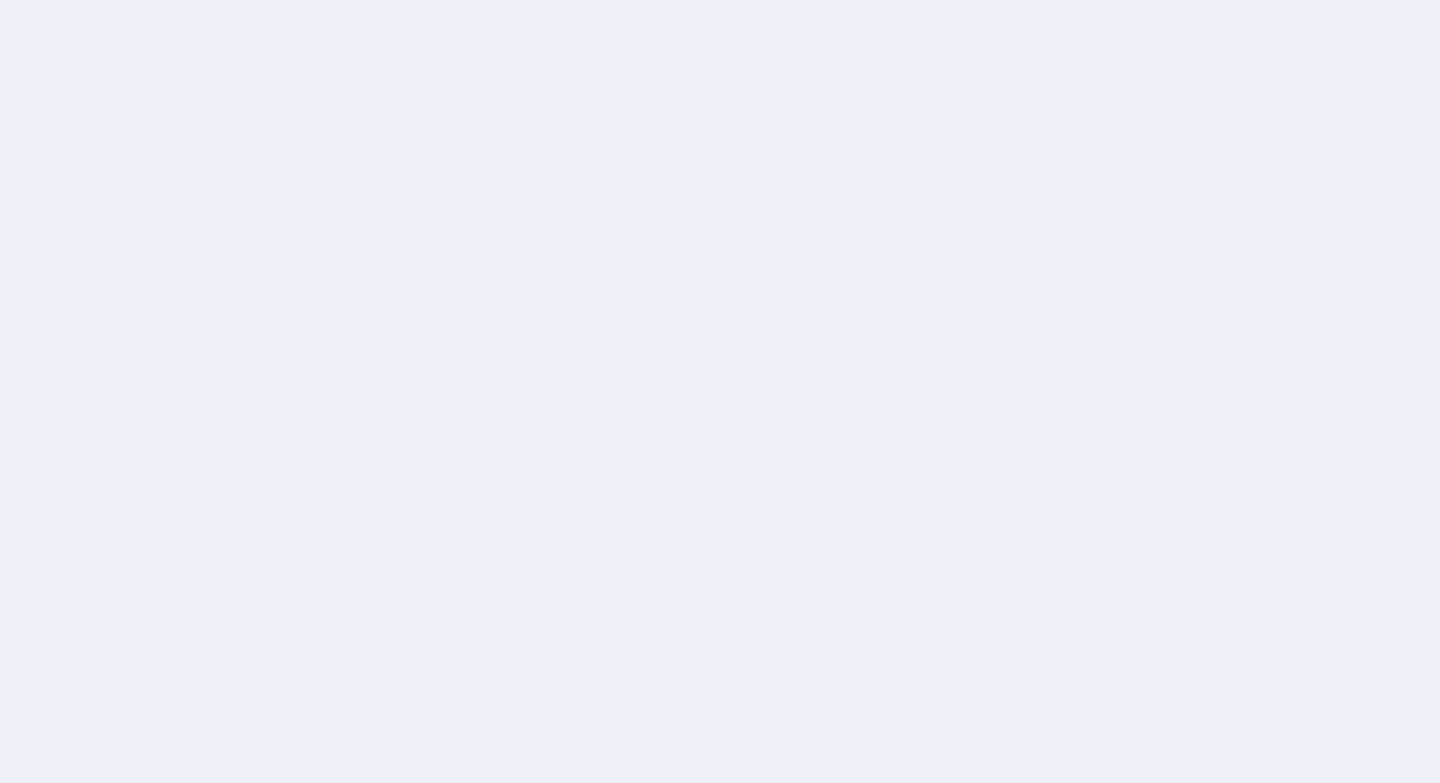 scroll, scrollTop: 0, scrollLeft: 0, axis: both 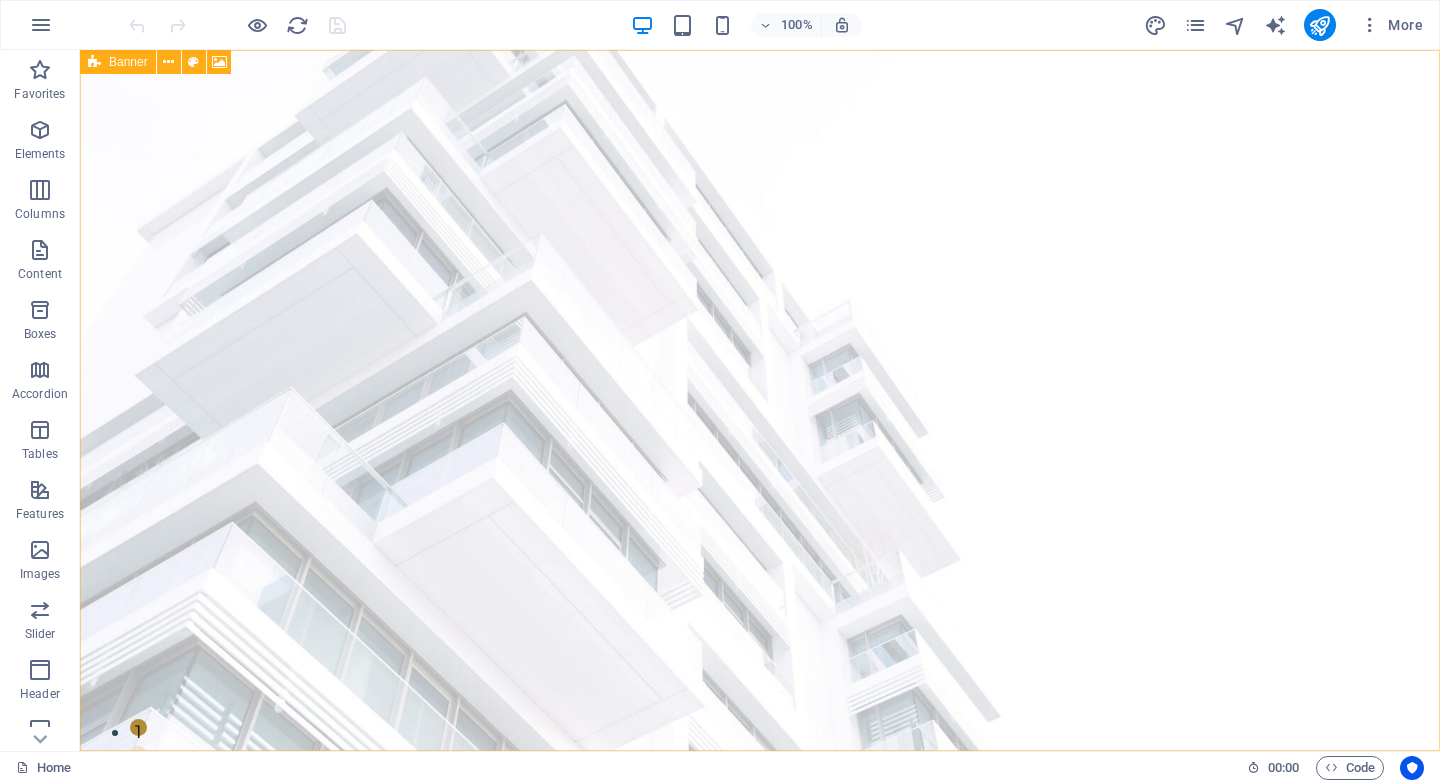 click on "Banner" at bounding box center (118, 62) 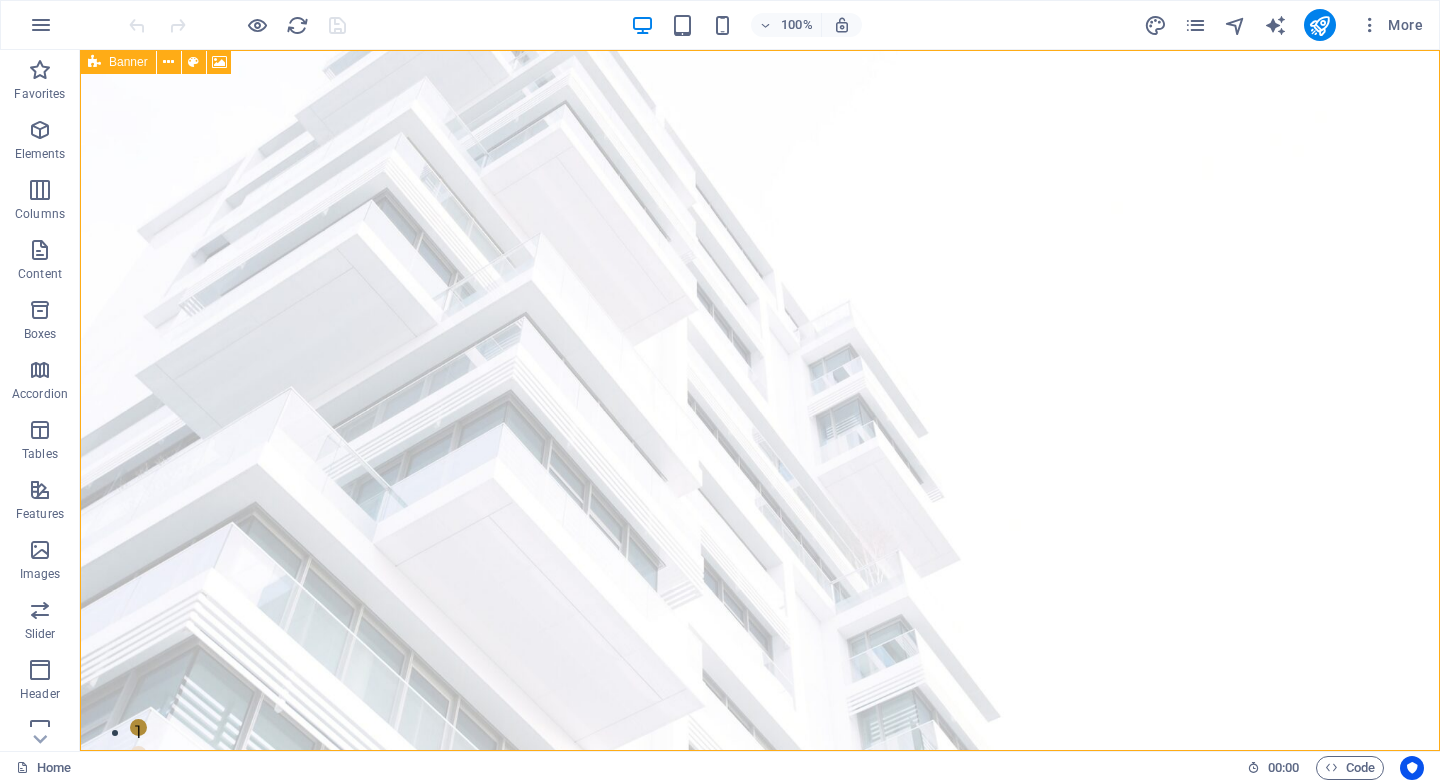 click on "Banner" at bounding box center (118, 62) 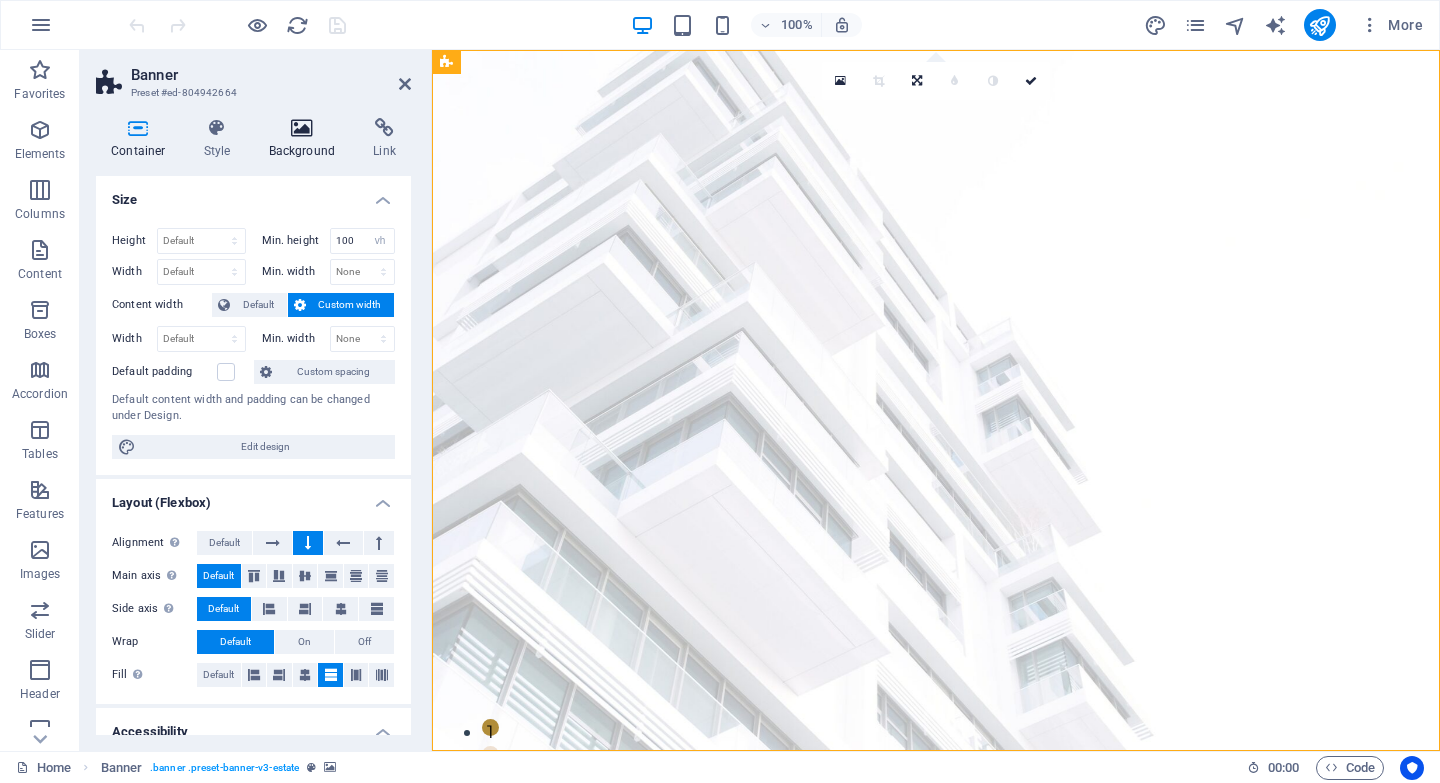 click on "Background" at bounding box center (306, 139) 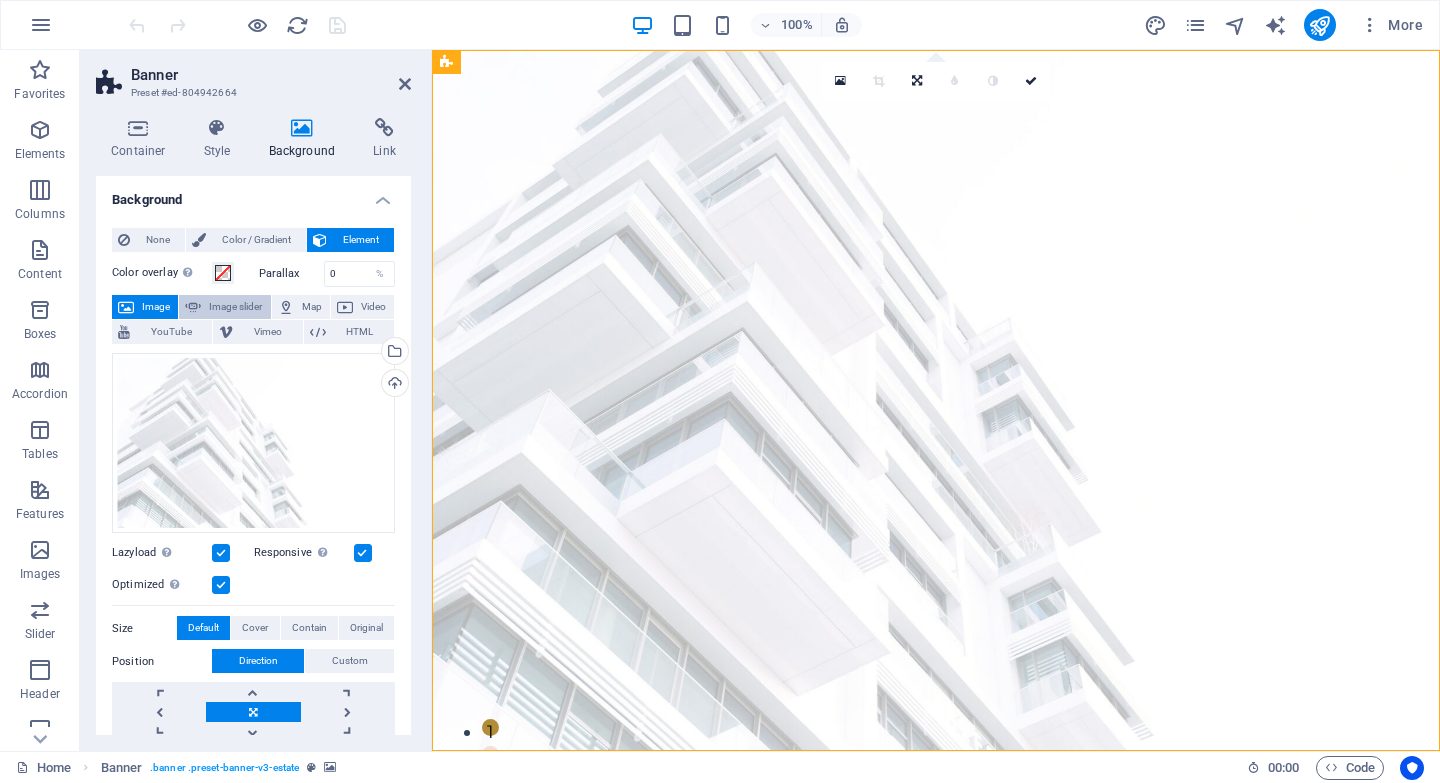 click on "Image slider" at bounding box center [235, 307] 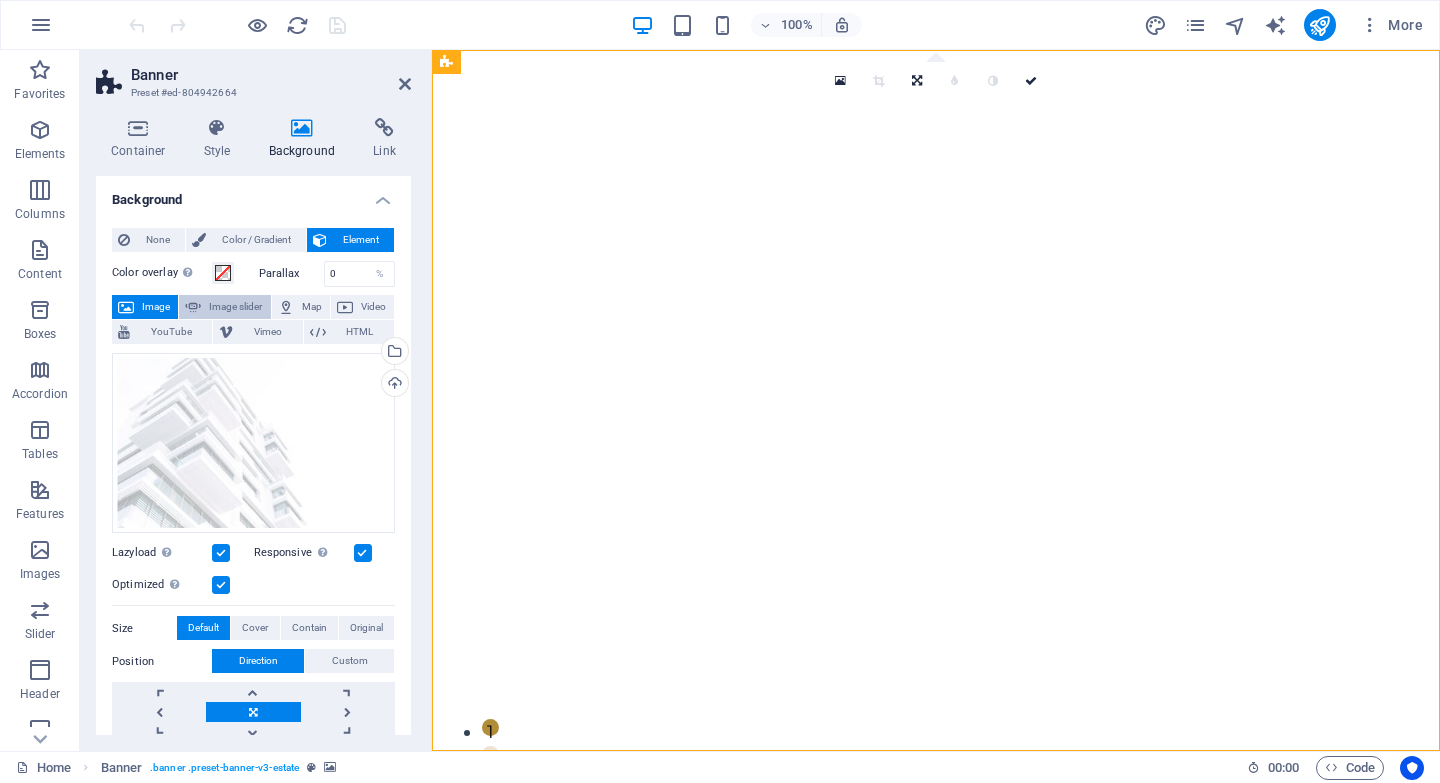select on "ms" 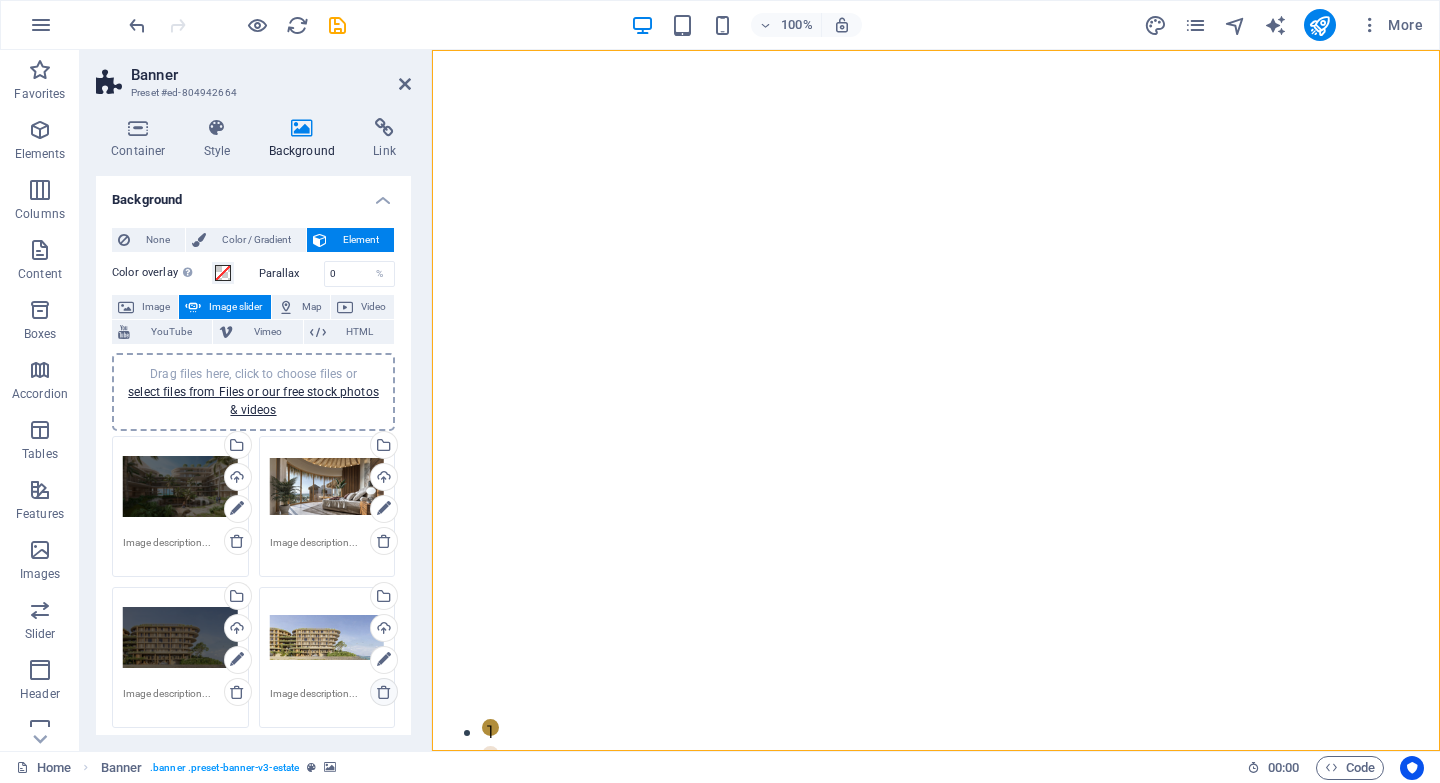 click at bounding box center (384, 692) 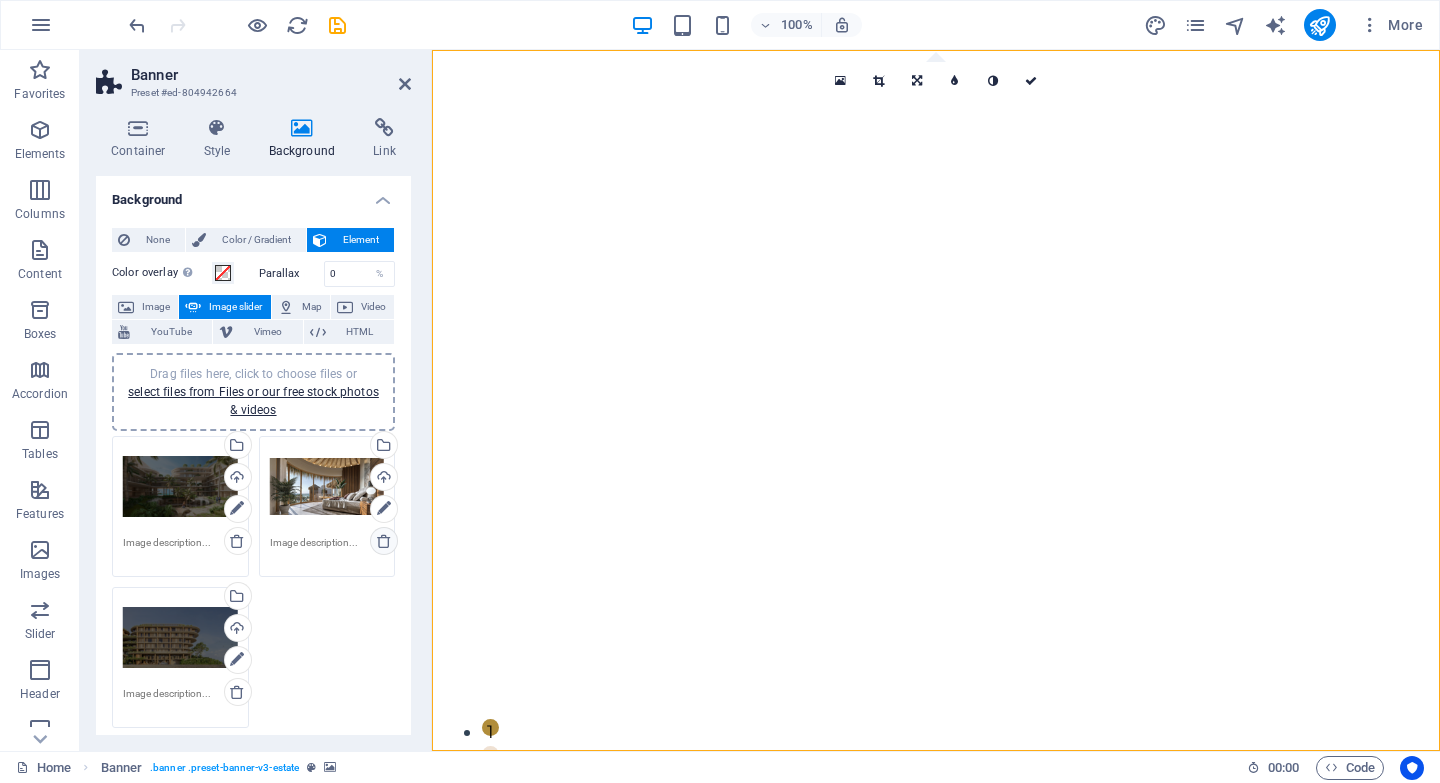 click at bounding box center [384, 541] 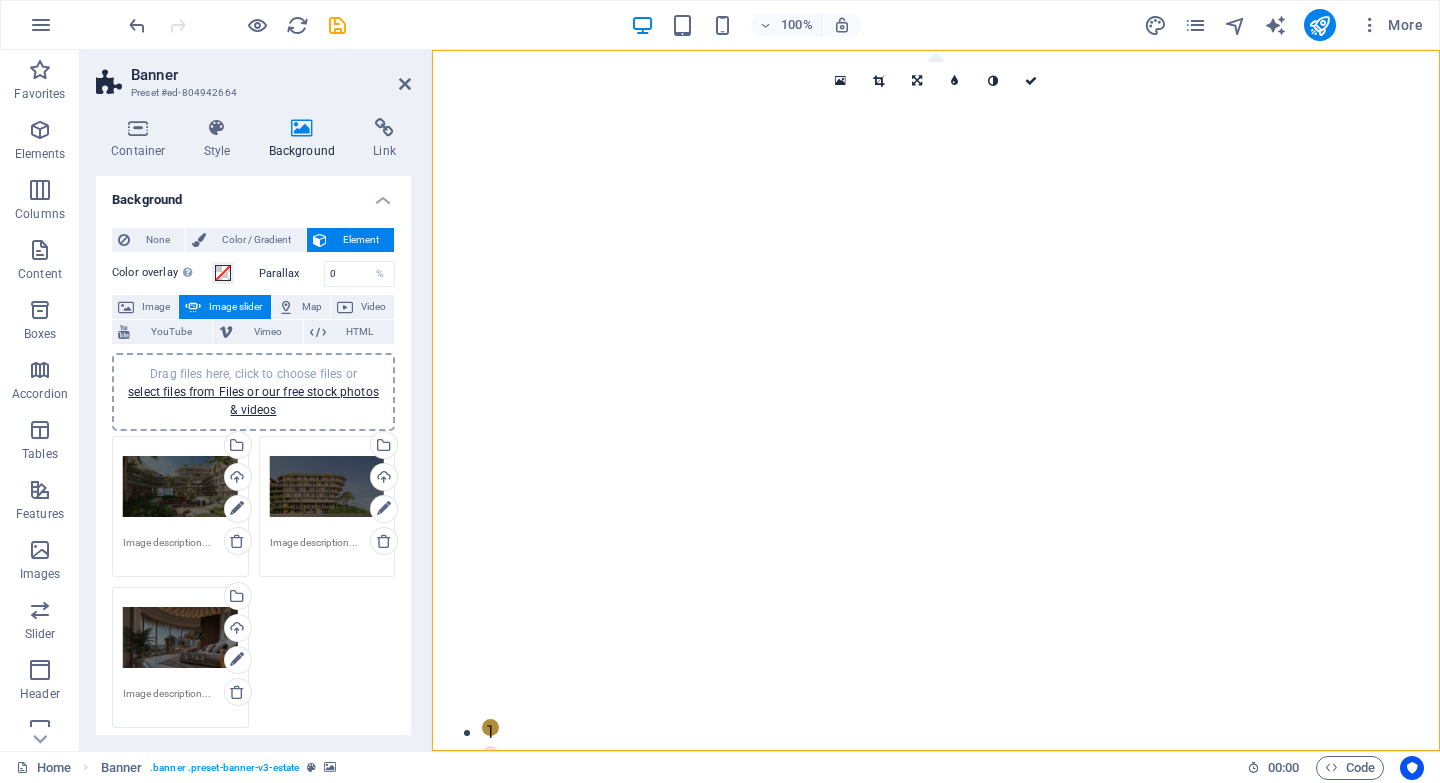 scroll, scrollTop: 44, scrollLeft: 0, axis: vertical 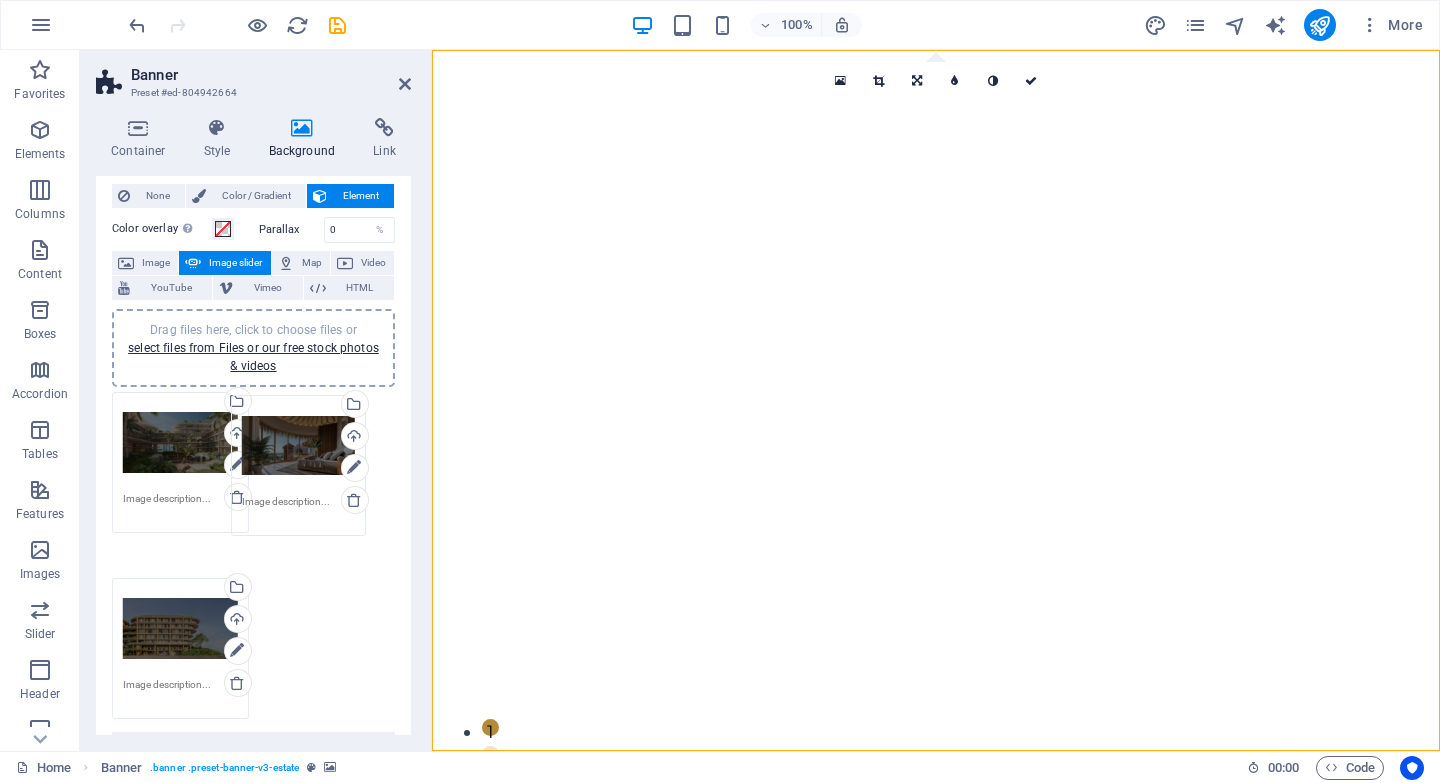 drag, startPoint x: 195, startPoint y: 626, endPoint x: 318, endPoint y: 478, distance: 192.4396 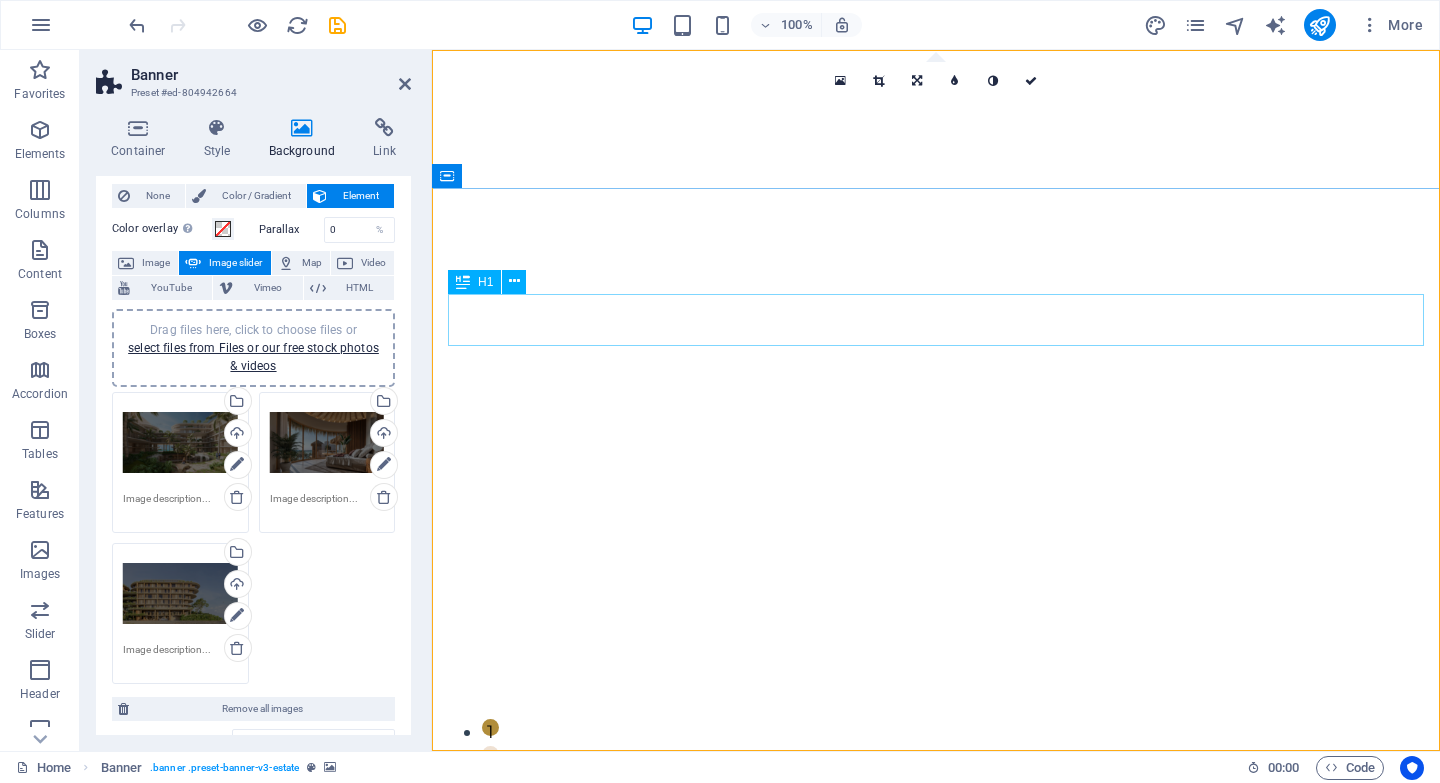 click on "FIND YOUR PERFECT PLACE" at bounding box center (936, 1047) 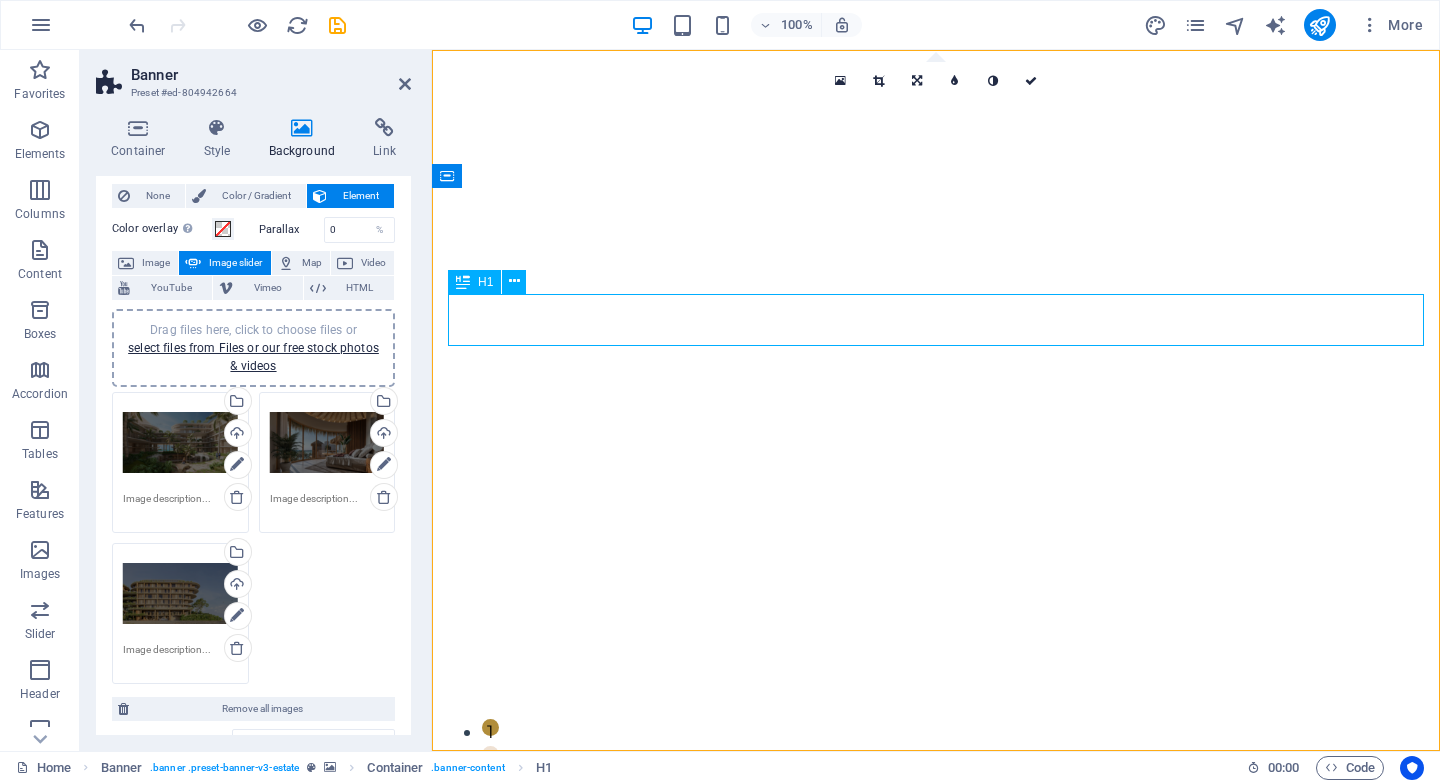 click on "FIND YOUR PERFECT PLACE" at bounding box center (936, 1047) 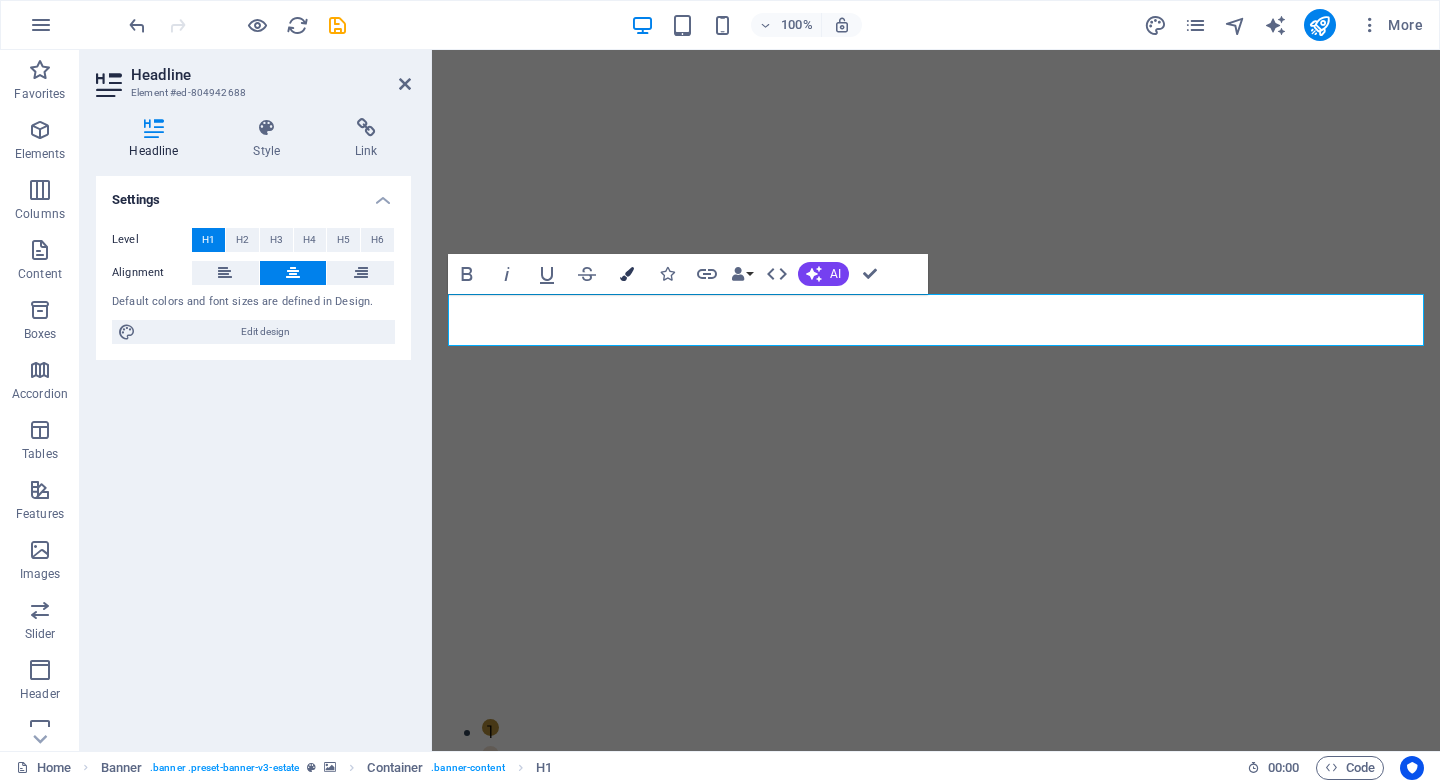 click on "Colors" at bounding box center [627, 274] 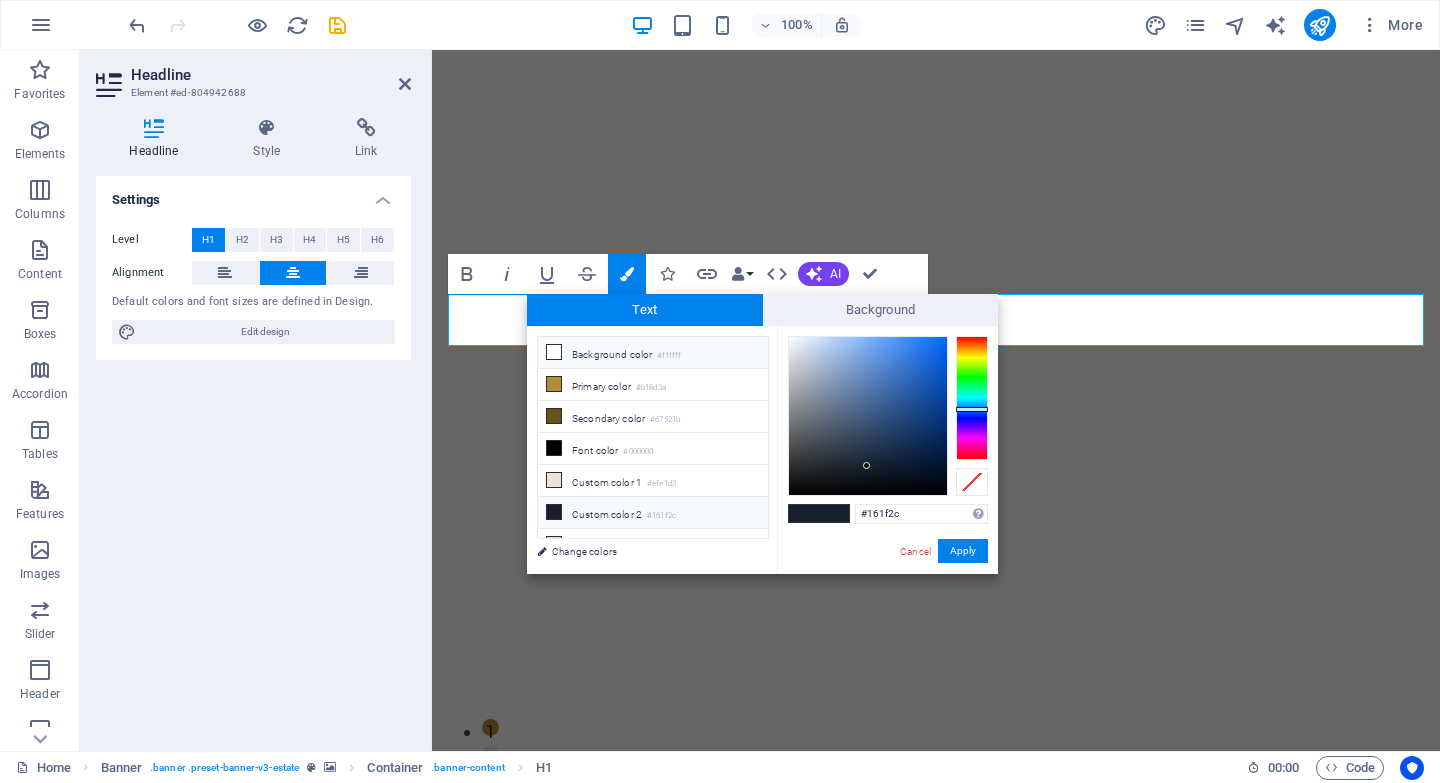 click at bounding box center (554, 352) 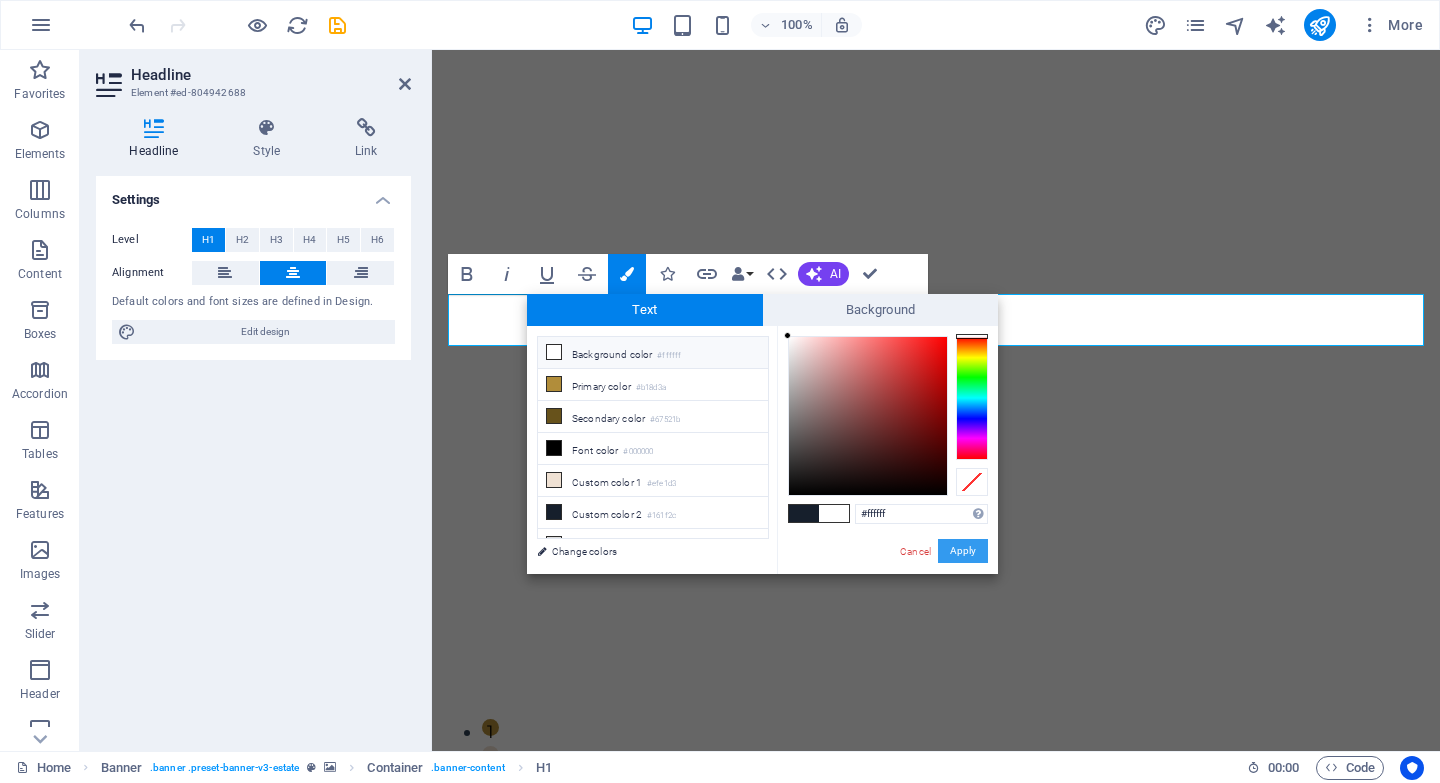 click on "Apply" at bounding box center [963, 551] 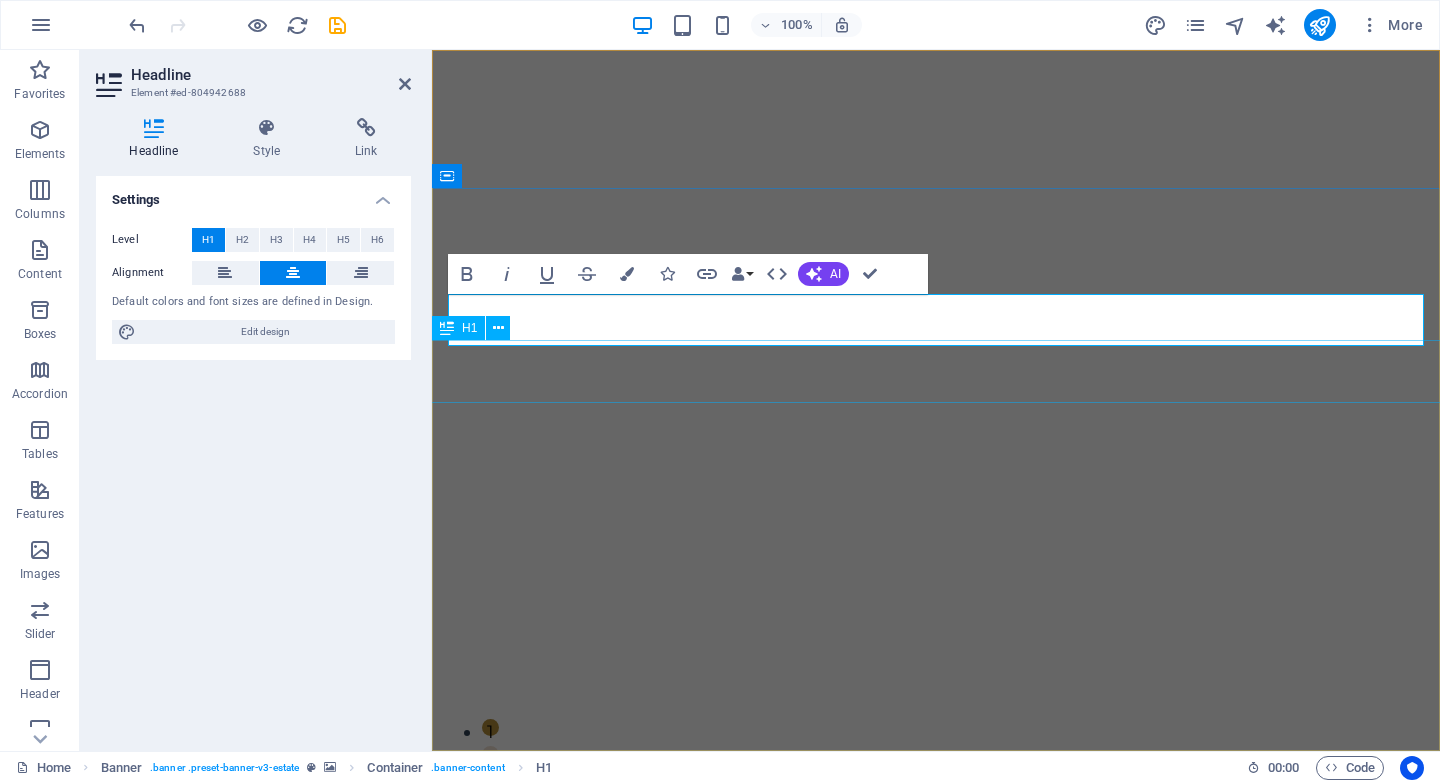 click on "TULUM & PLAYA DEL CARMEN" at bounding box center [935, 1099] 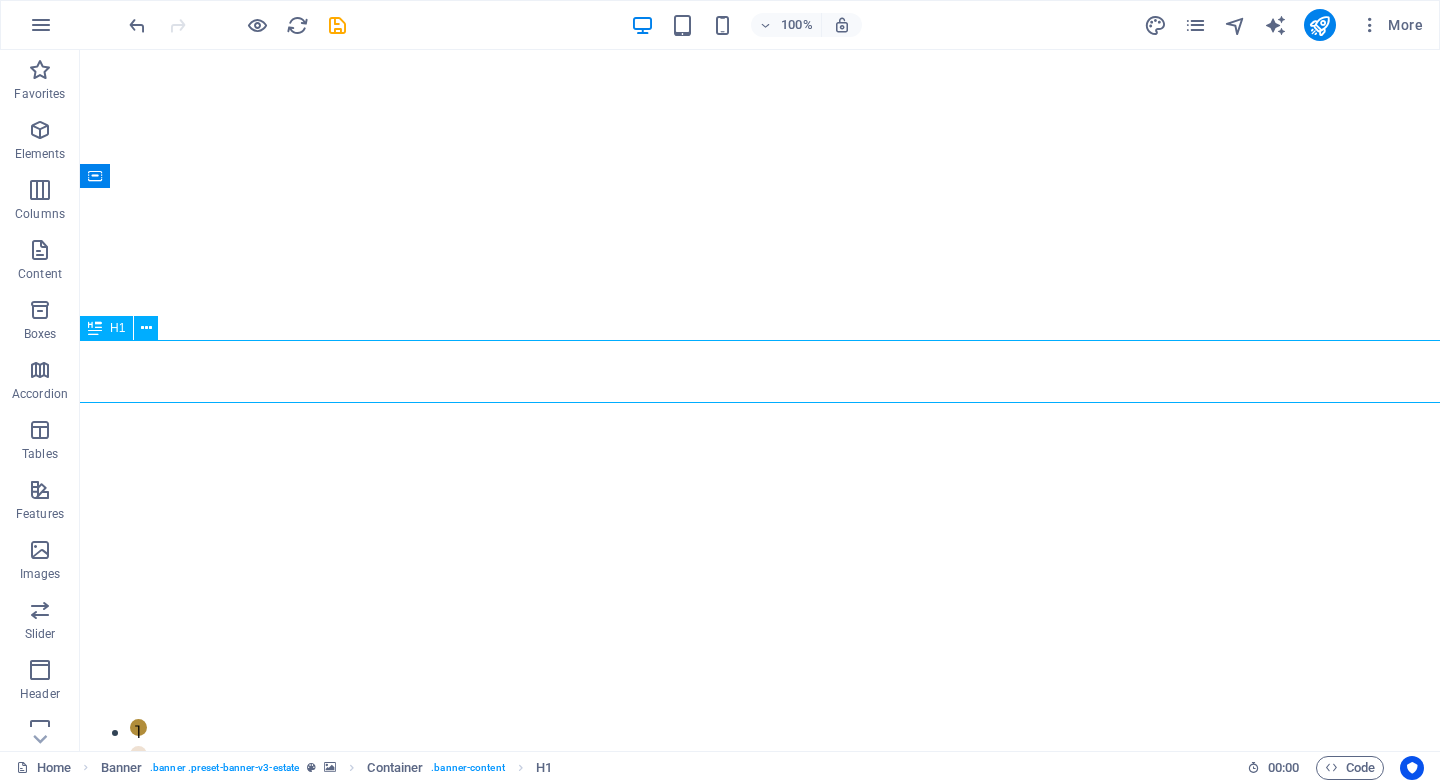 click on "TULUM & PLAYA DEL CARMEN" at bounding box center (760, 1099) 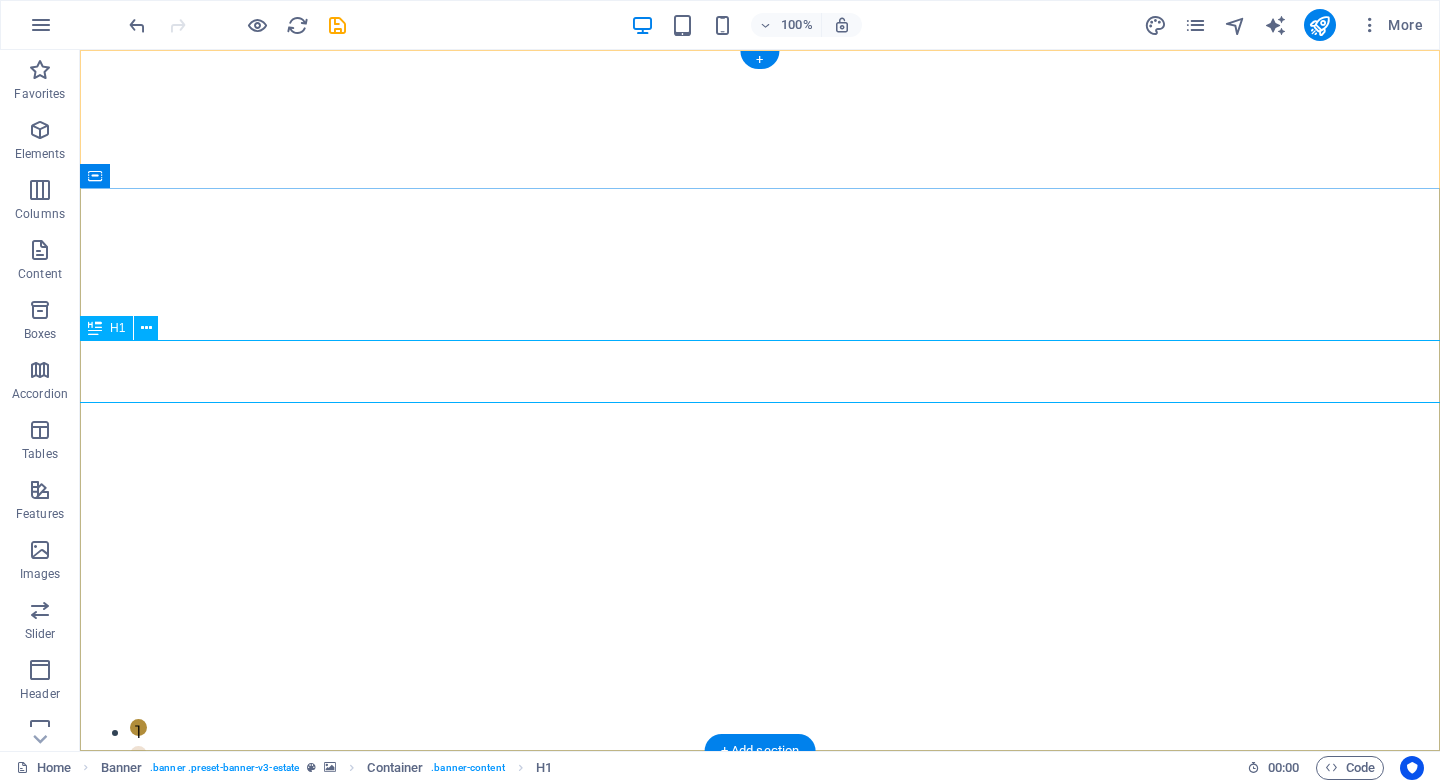 click on "TULUM & PLAYA DEL CARMEN" at bounding box center (760, 1099) 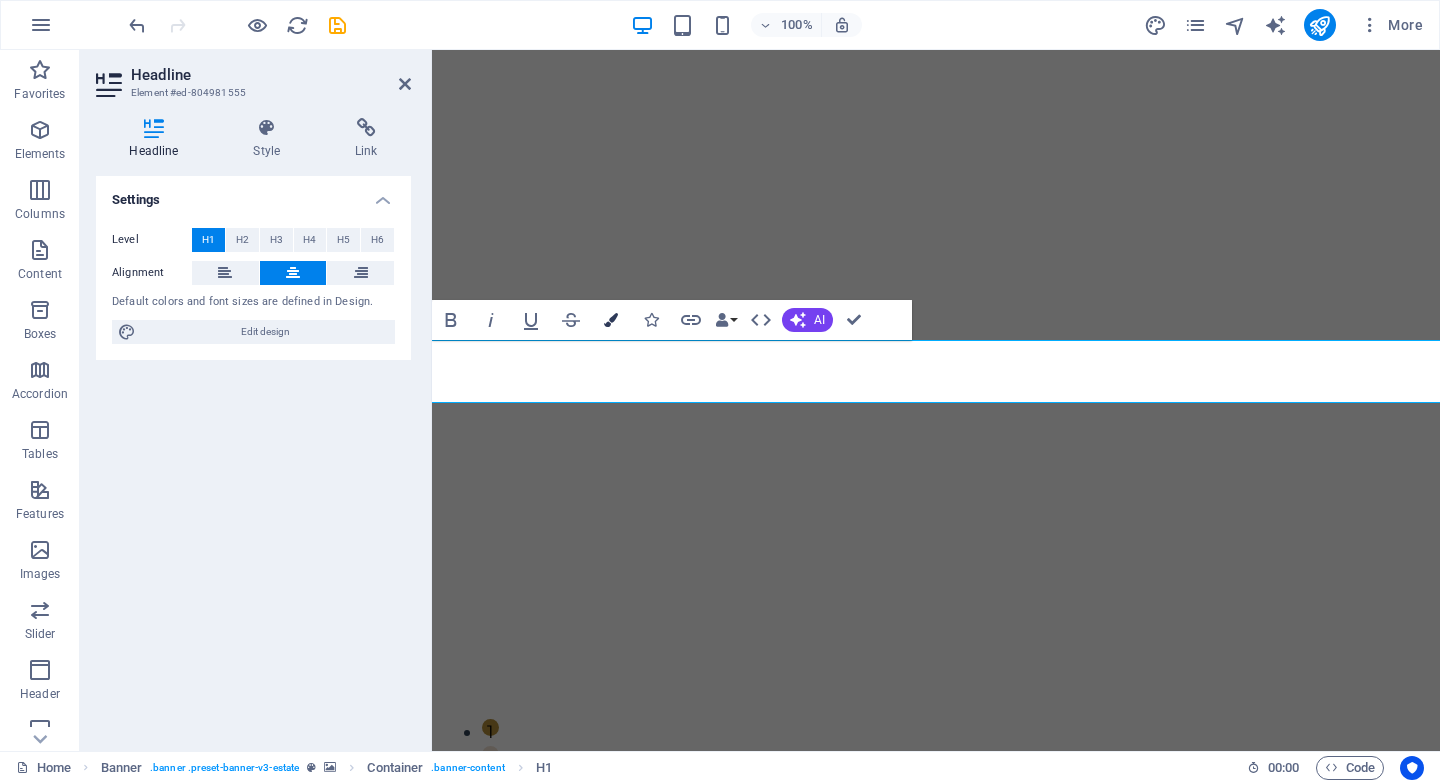 click on "Colors" at bounding box center (611, 320) 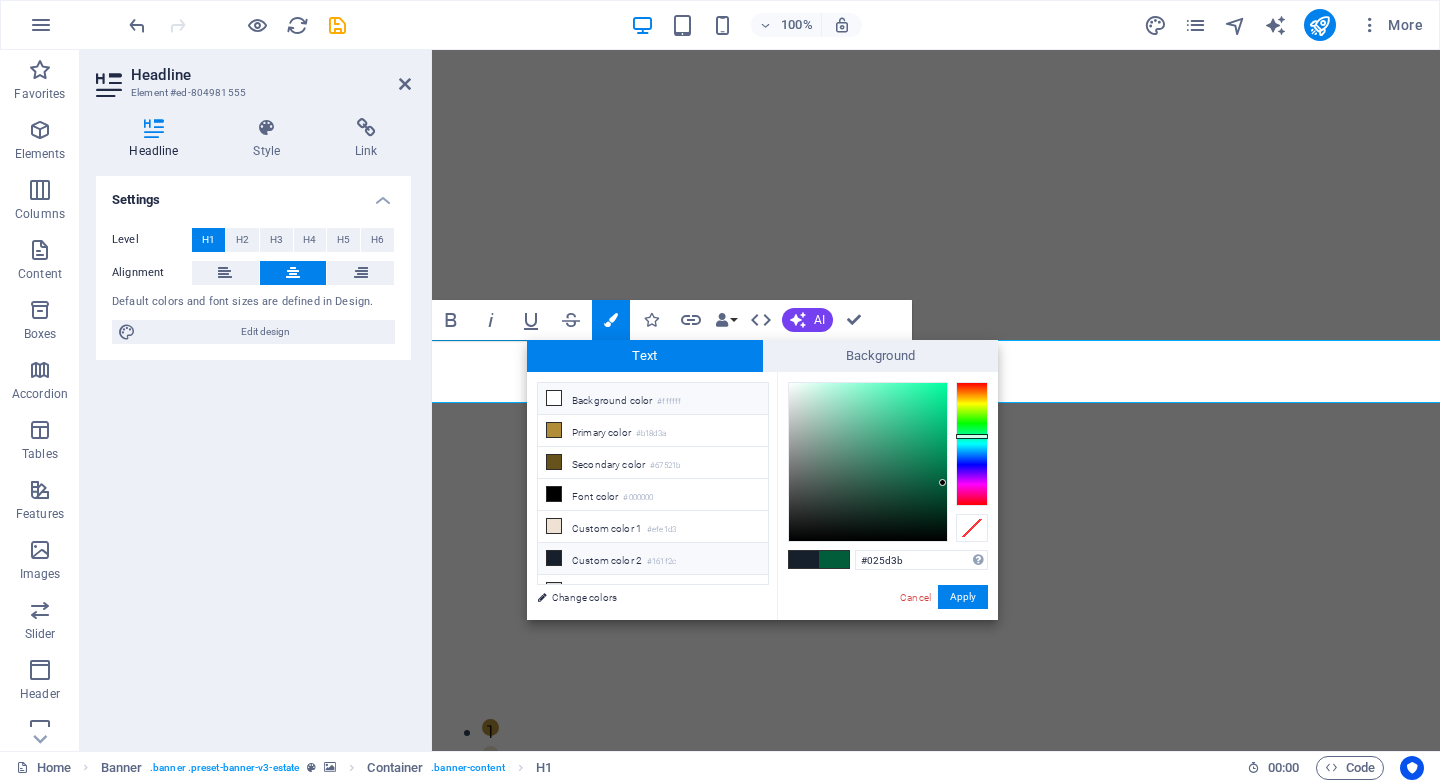 click on "Background color
#ffffff" at bounding box center [653, 399] 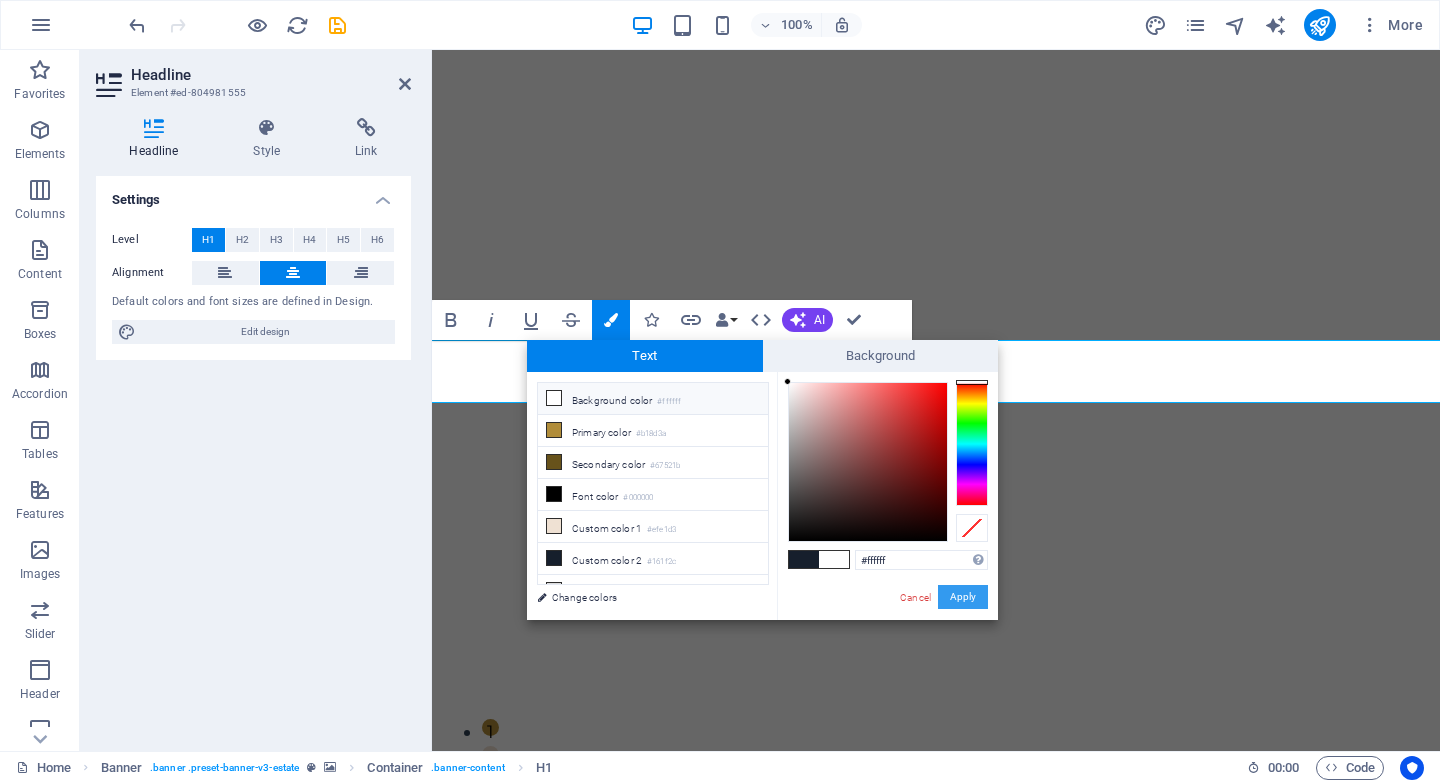 click on "Apply" at bounding box center [963, 597] 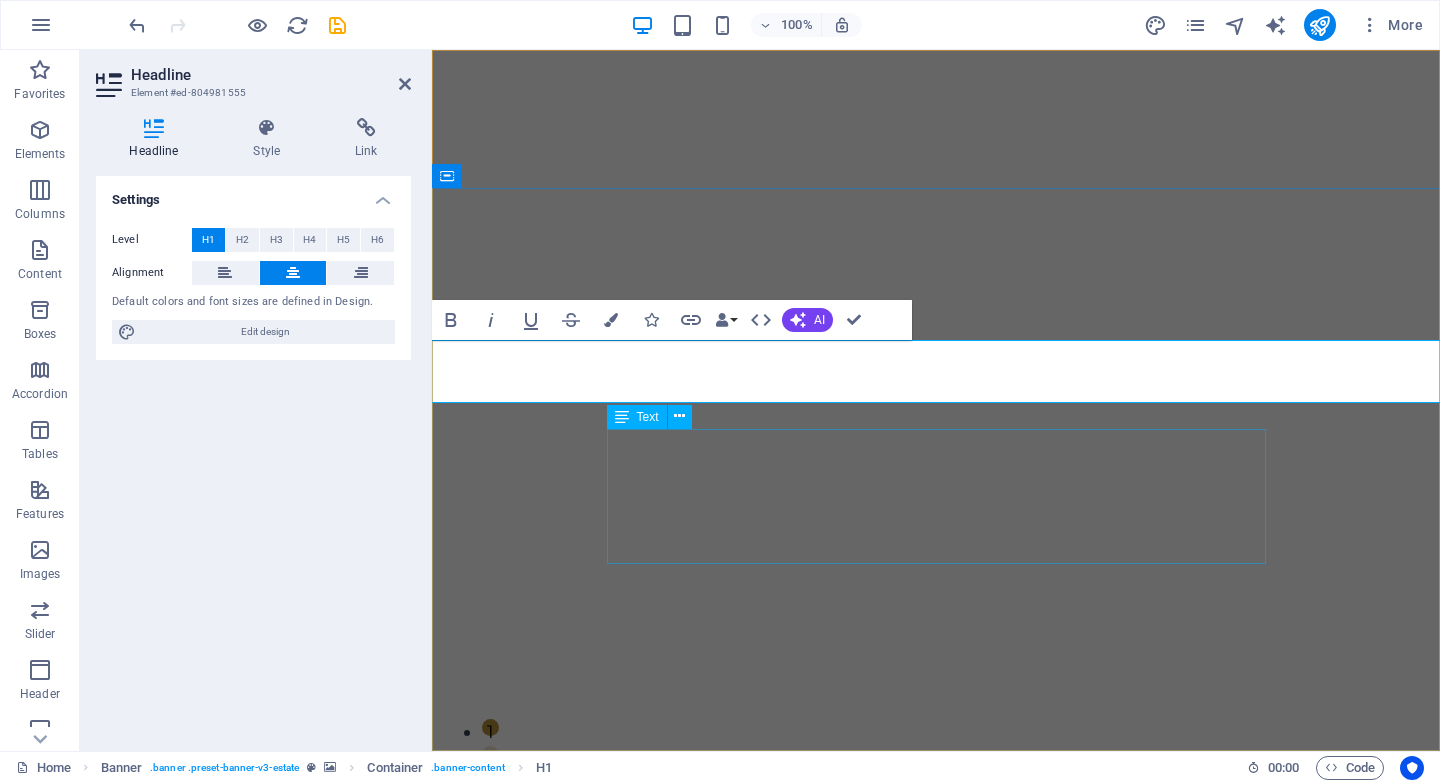 click on "More than just homes — we create opportunities. Join us in acquiring, transforming, and enhancing residential properties that not only uplift neighborhoods but also provide strong, sustainable returns. Become part of an intelligent investment journey designed to expand your wealth through real estate." at bounding box center (936, 1196) 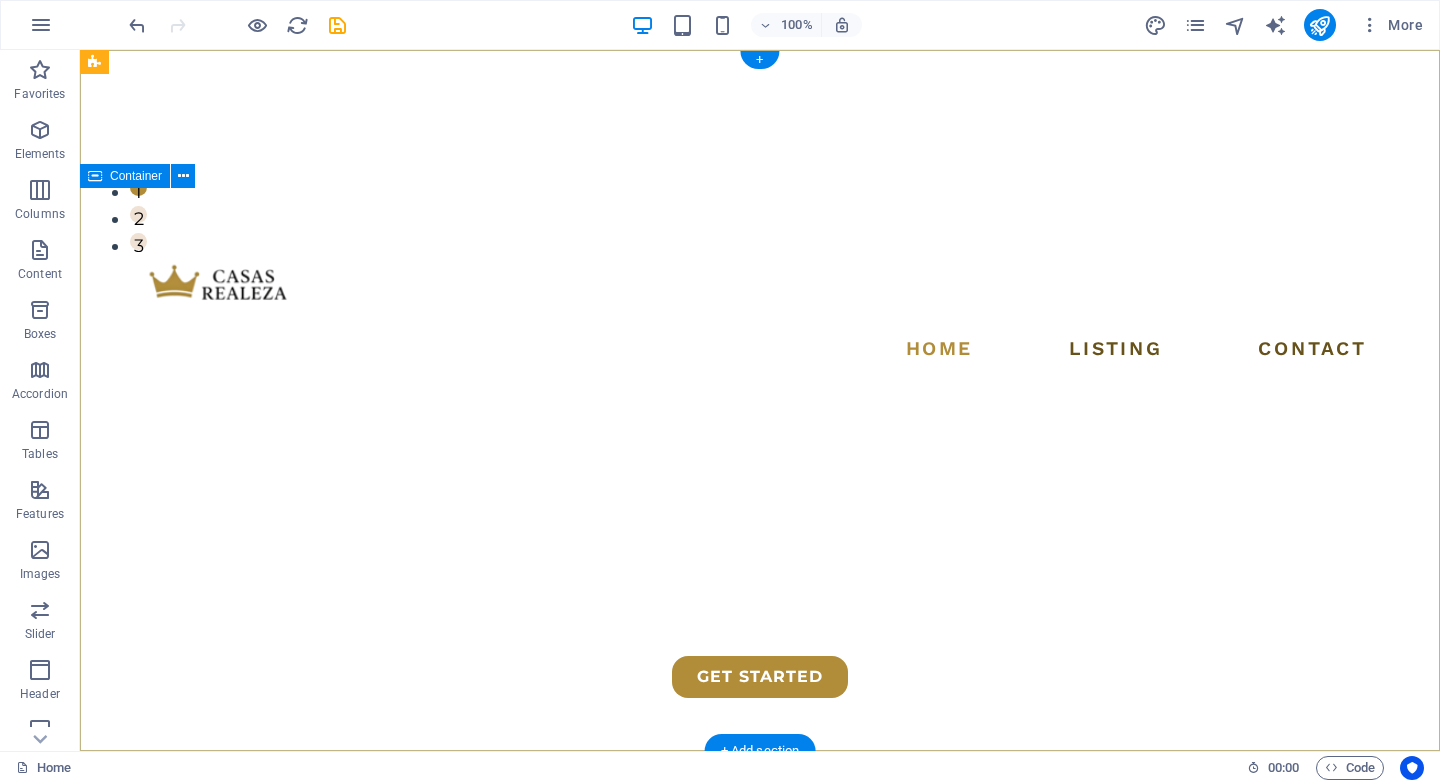 scroll, scrollTop: 0, scrollLeft: 0, axis: both 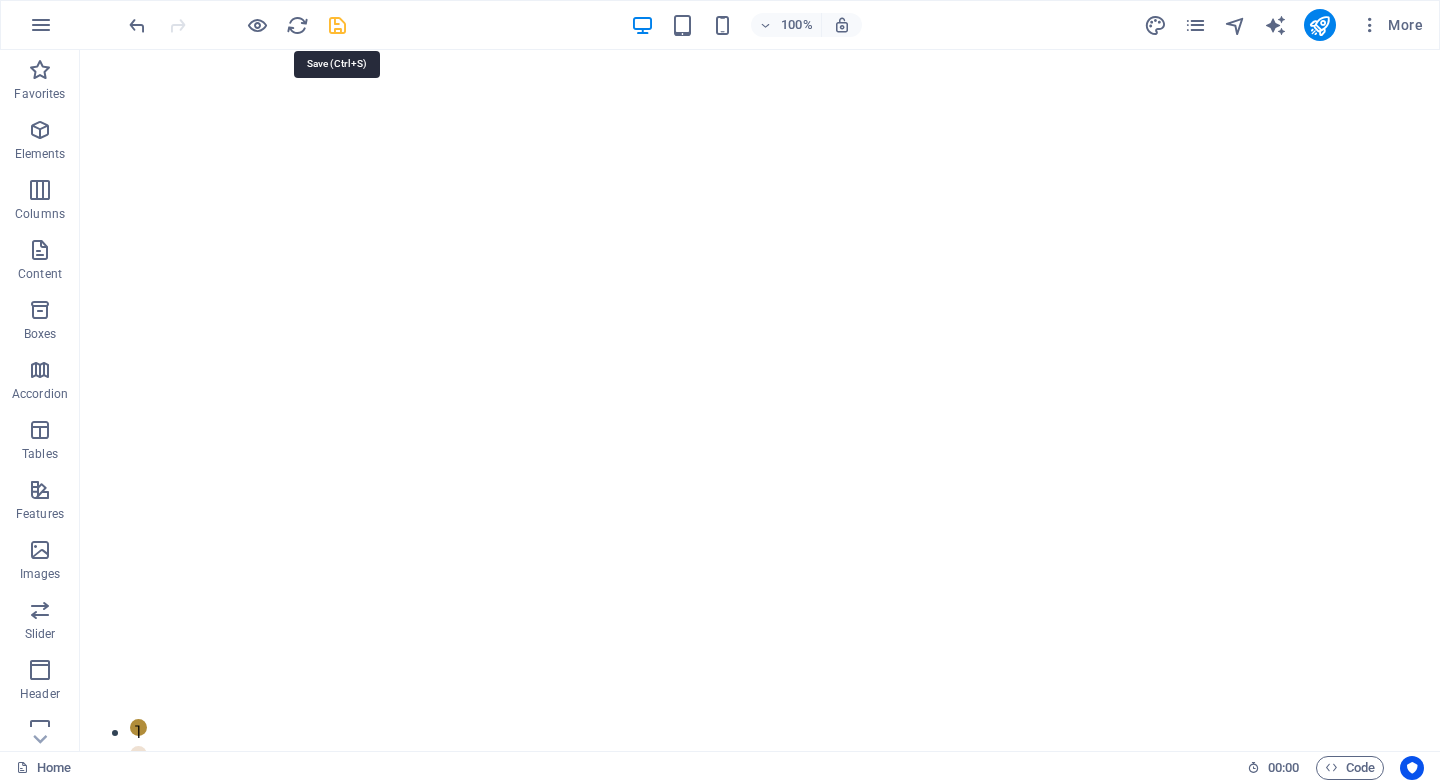 click at bounding box center (337, 25) 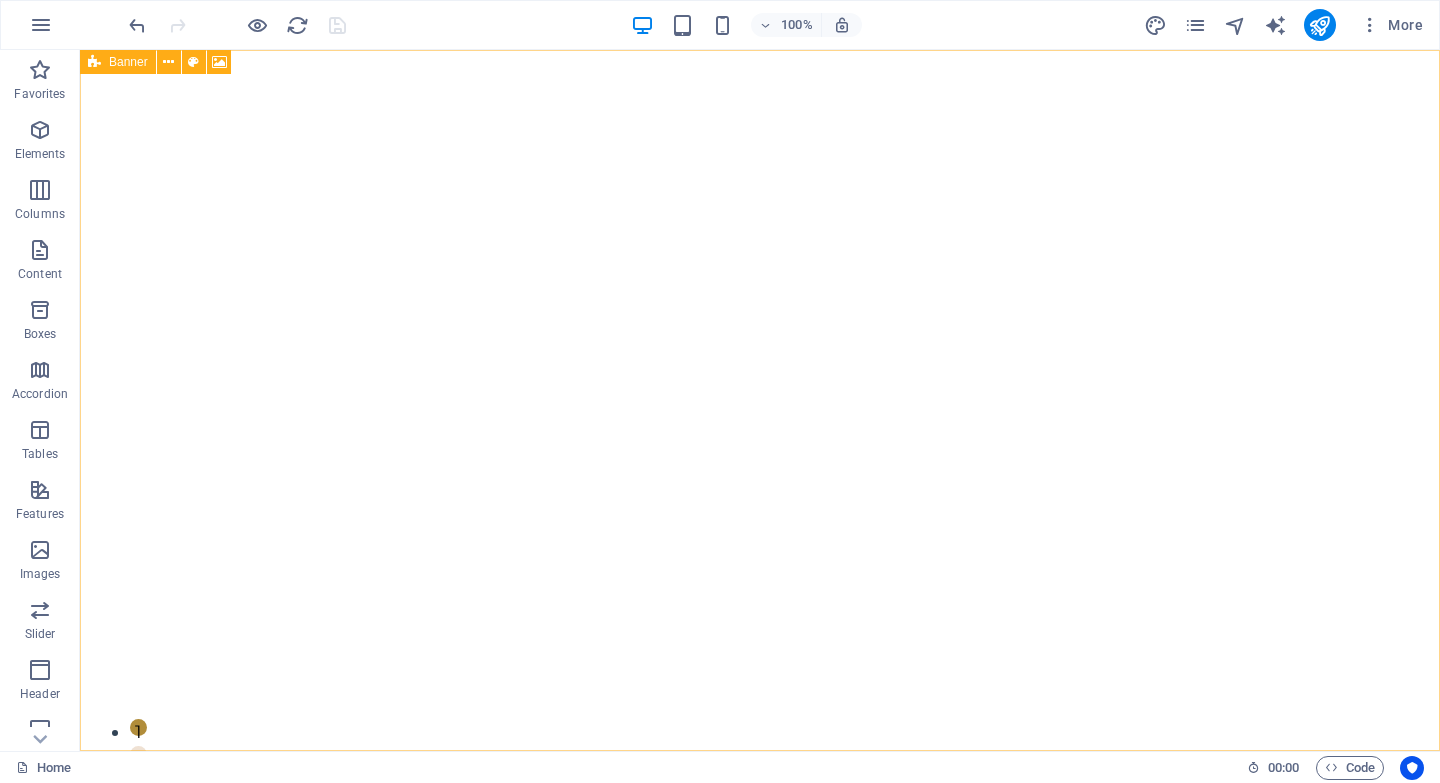 click at bounding box center (94, 62) 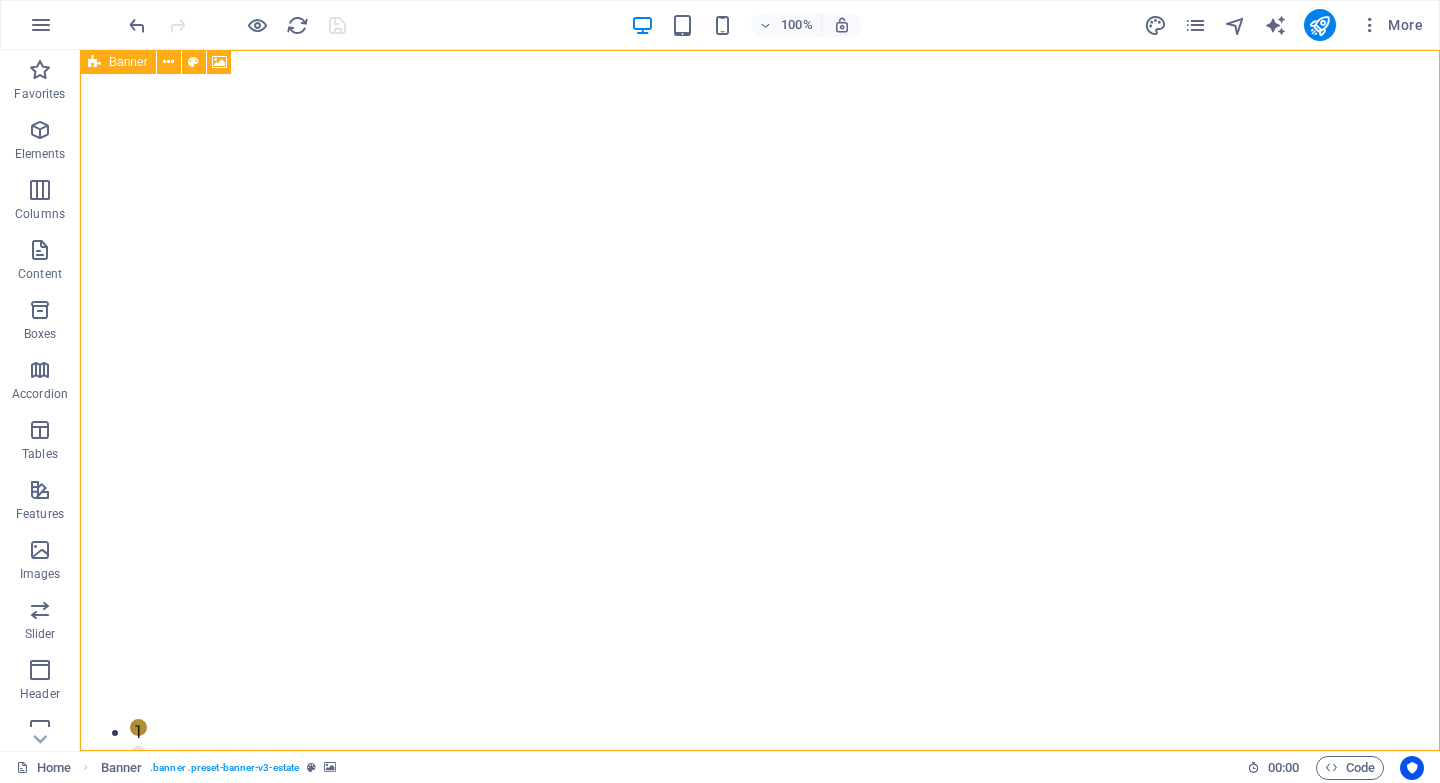 click at bounding box center [94, 62] 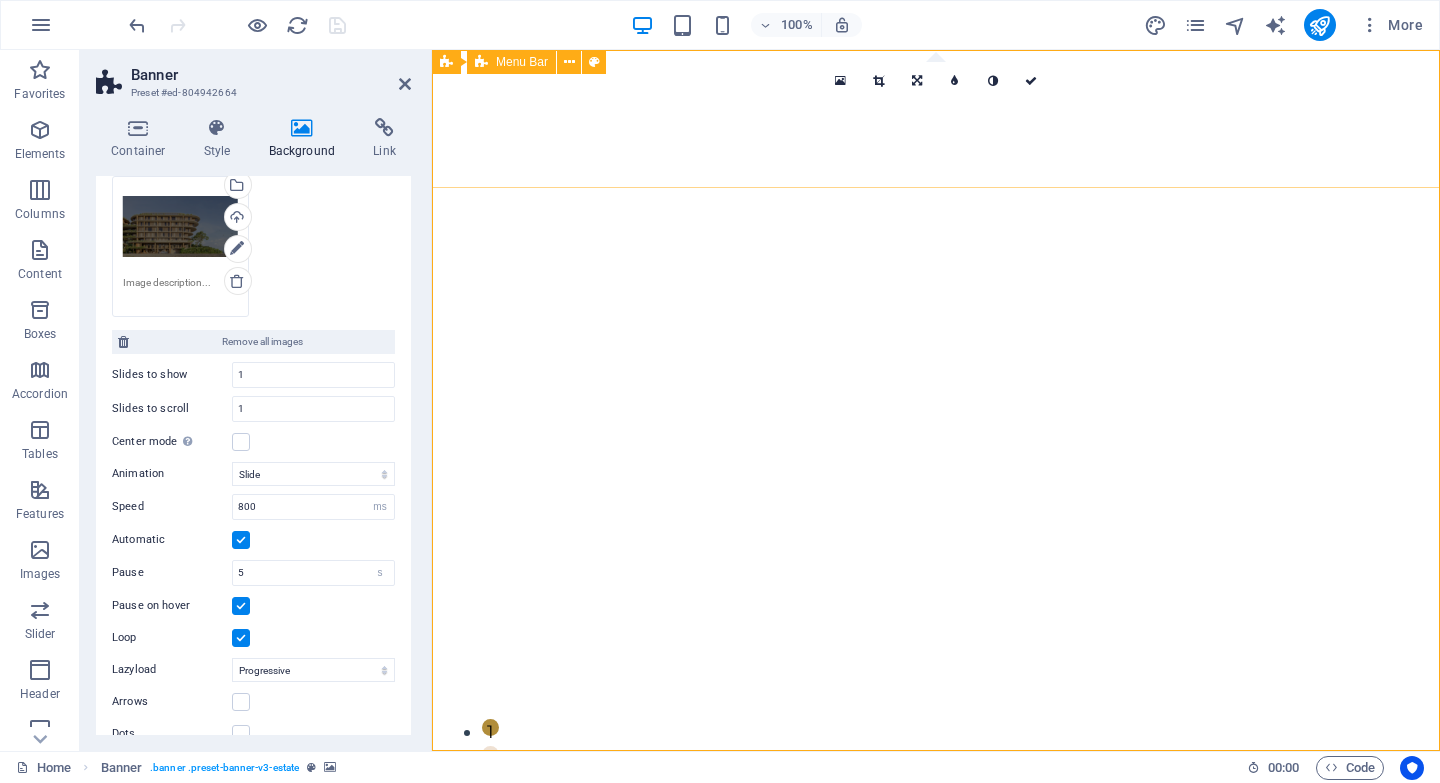 scroll, scrollTop: 0, scrollLeft: 0, axis: both 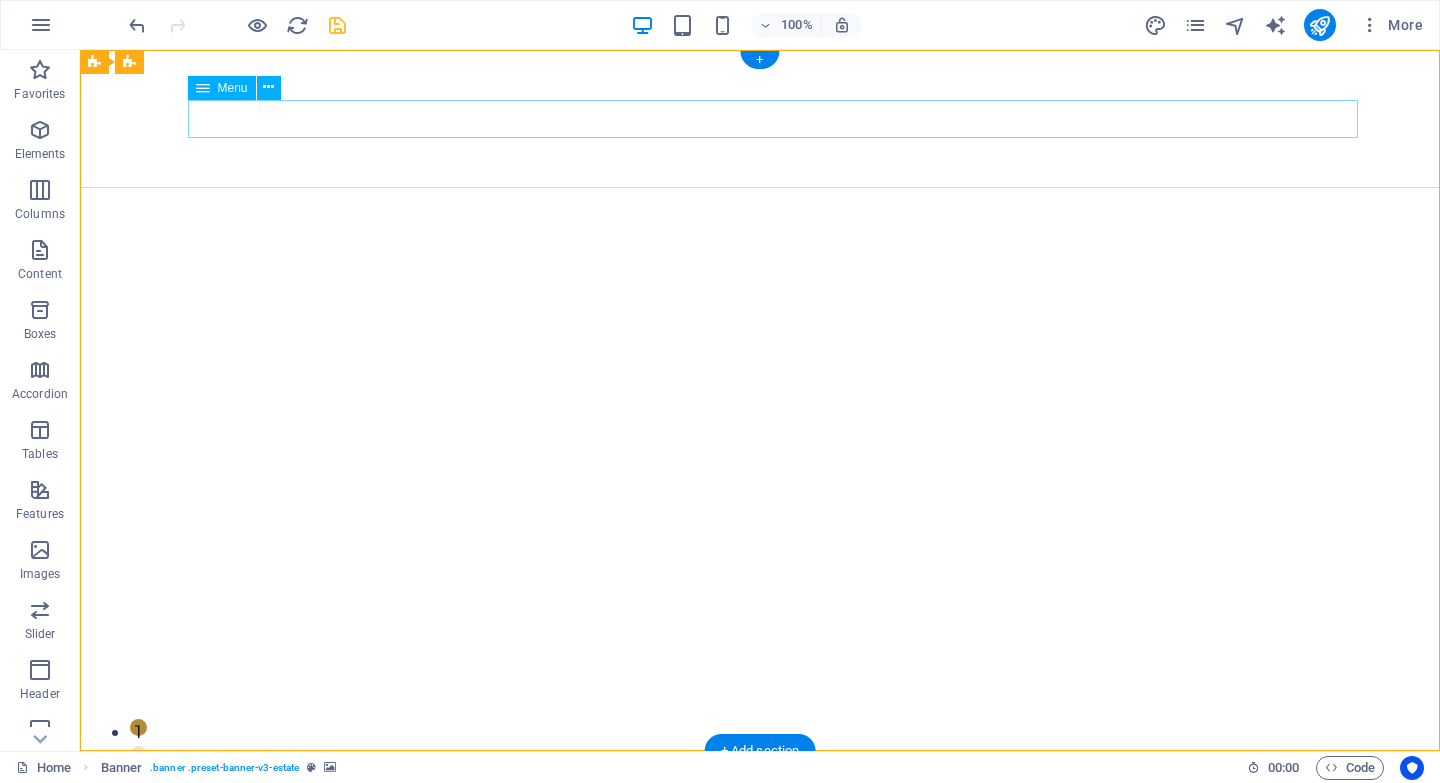 click on "Home Listing Contact" at bounding box center [680, 889] 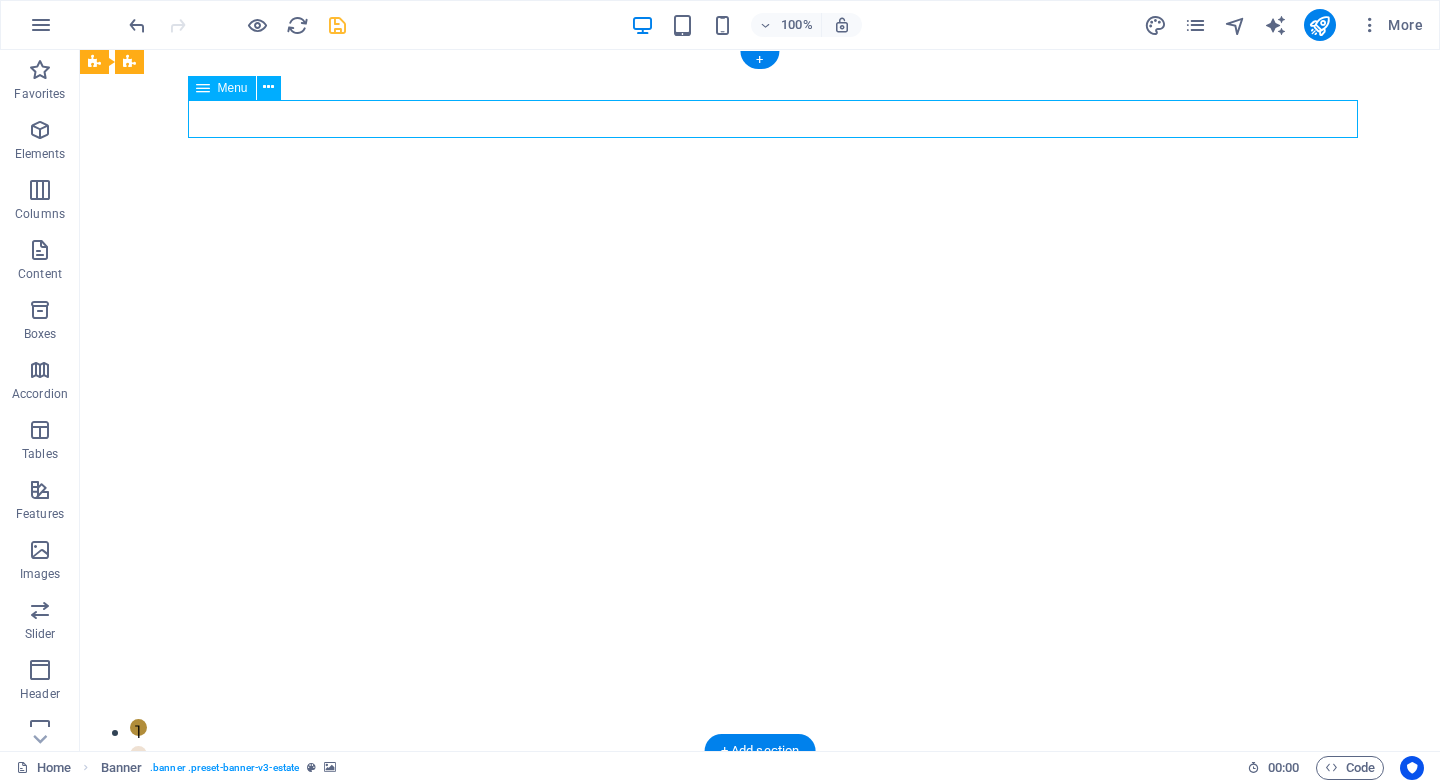 click on "Home Listing Contact" at bounding box center [680, 889] 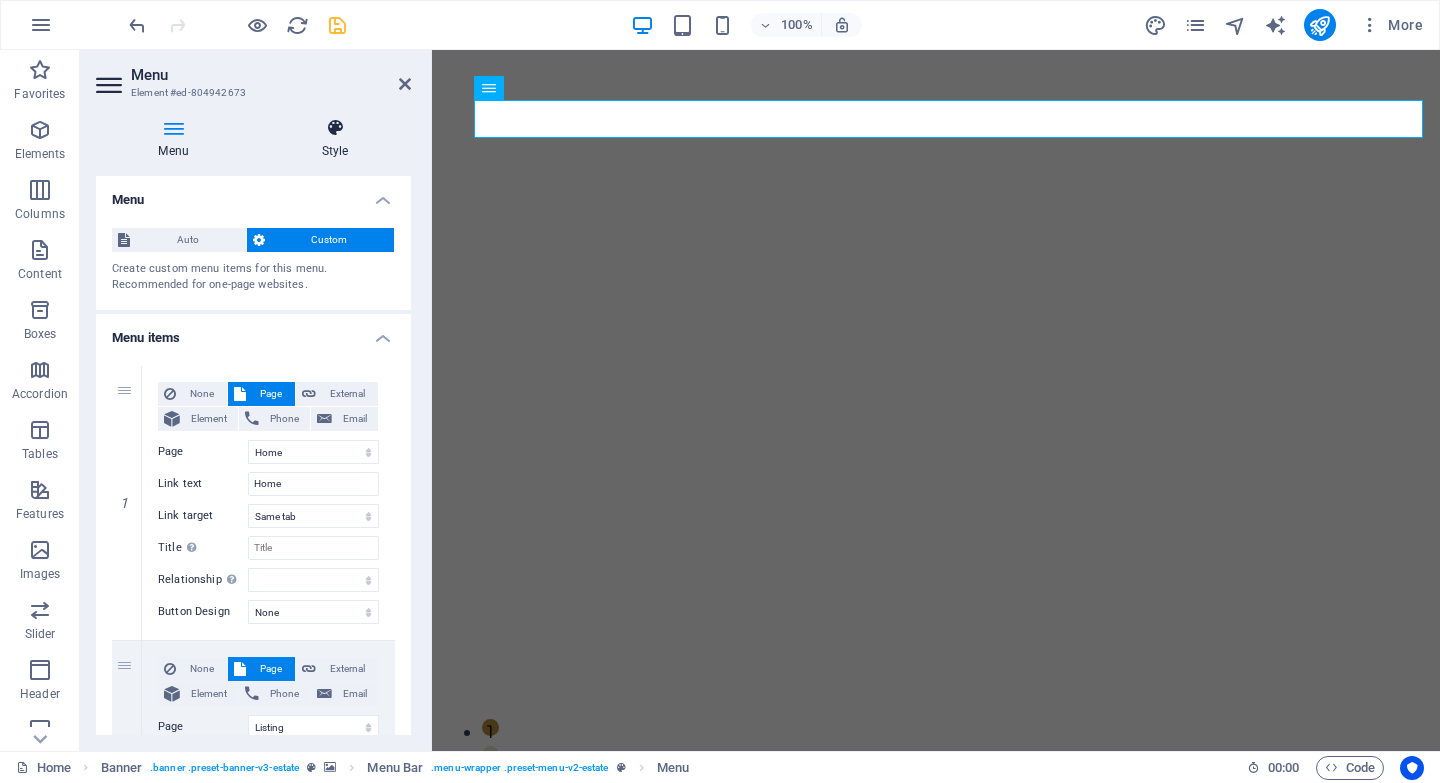 click at bounding box center [335, 128] 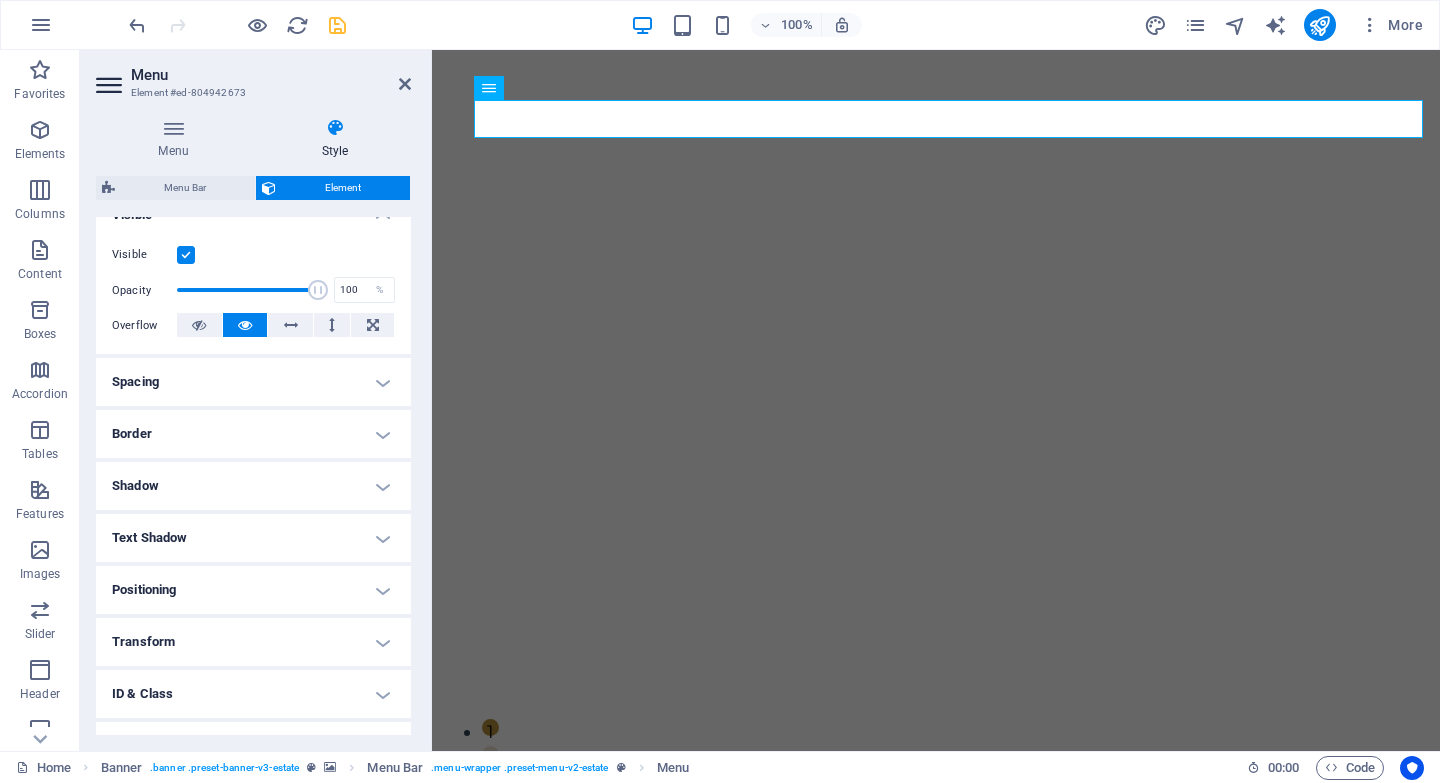 scroll, scrollTop: 214, scrollLeft: 0, axis: vertical 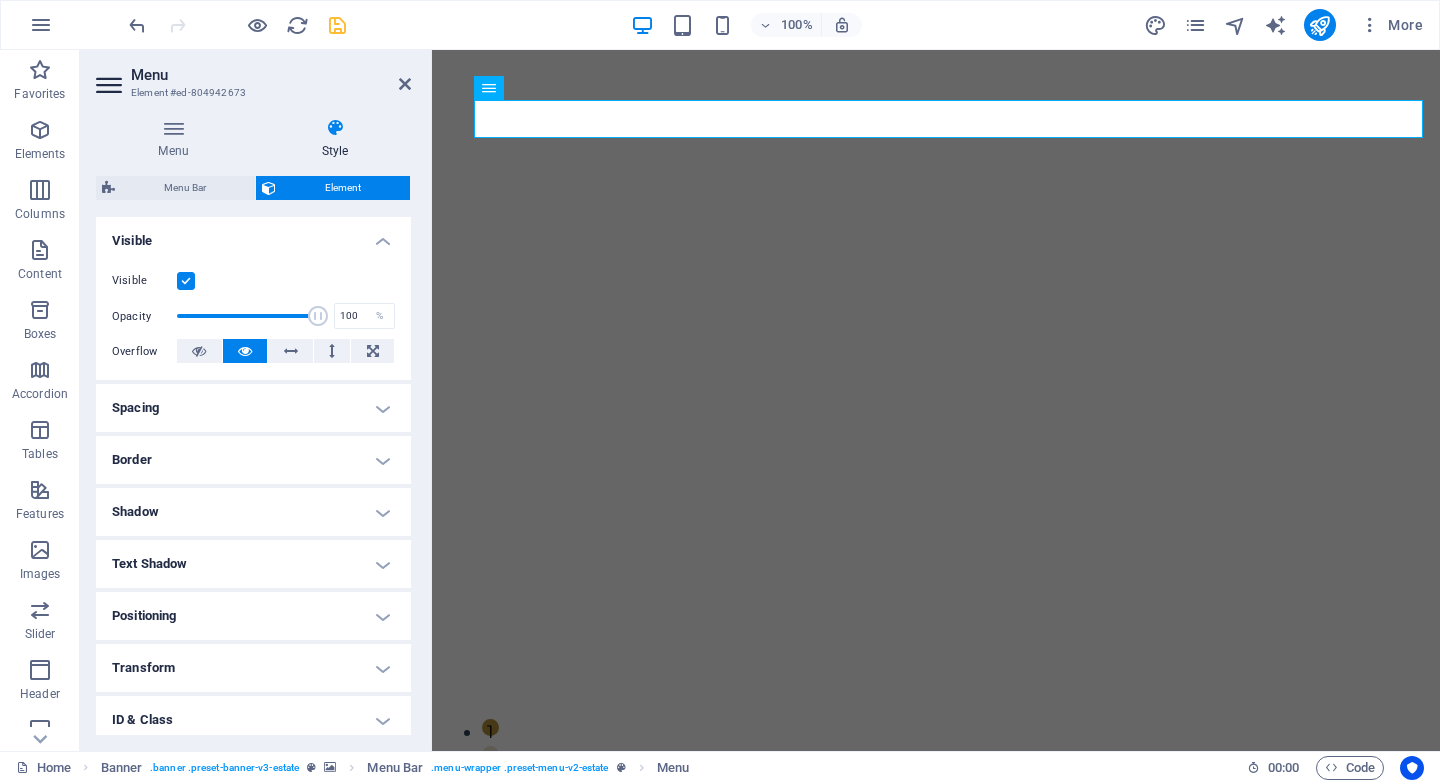 click on "Spacing" at bounding box center (253, 408) 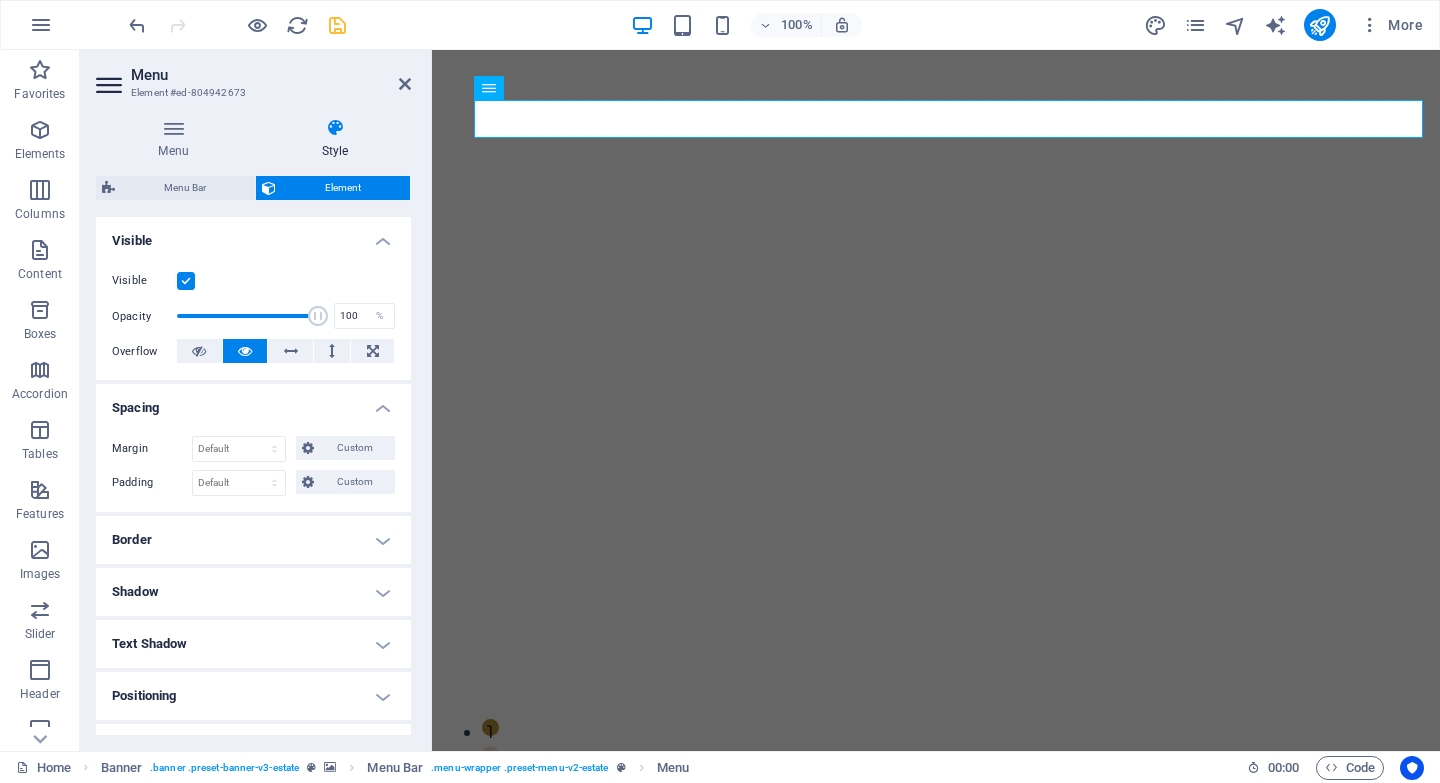 click on "Border" at bounding box center (253, 540) 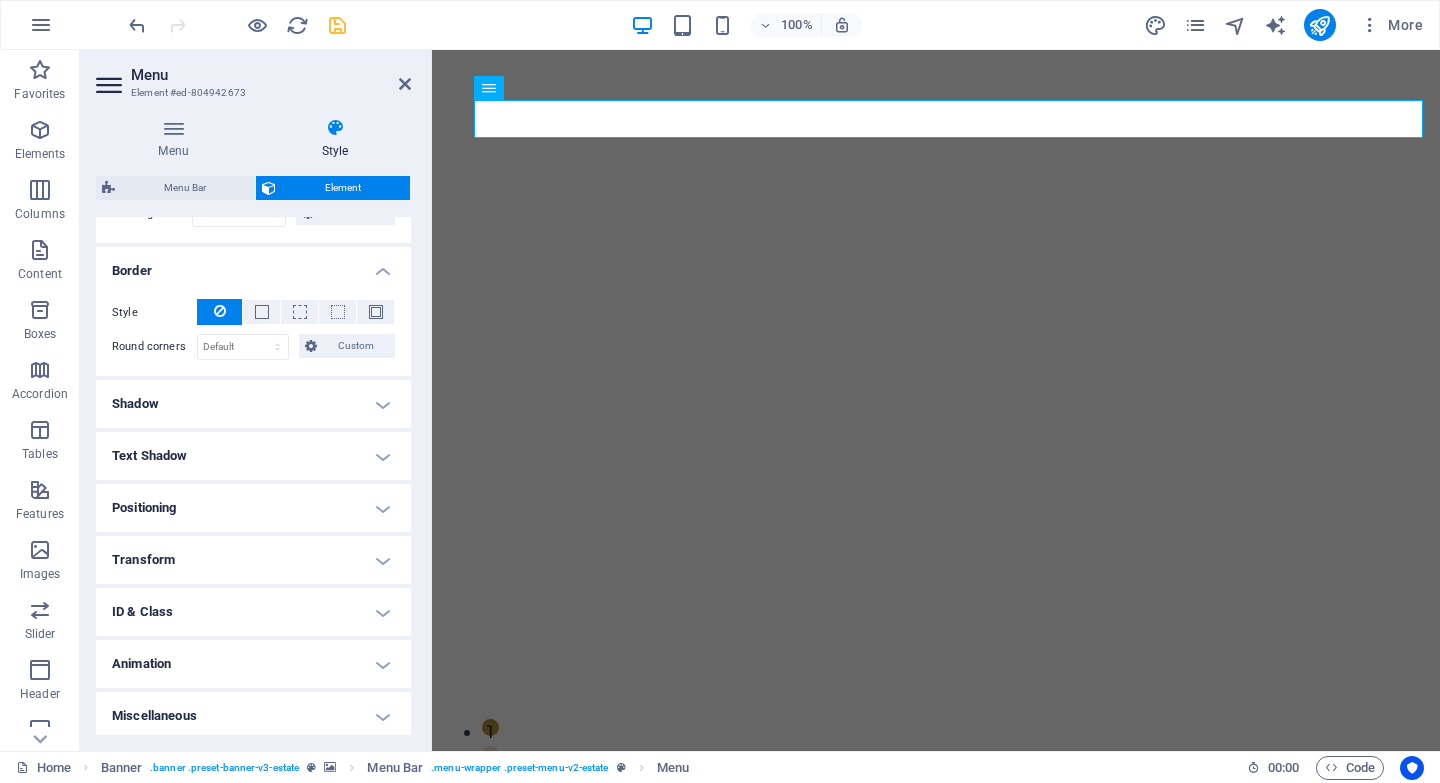 scroll, scrollTop: 488, scrollLeft: 0, axis: vertical 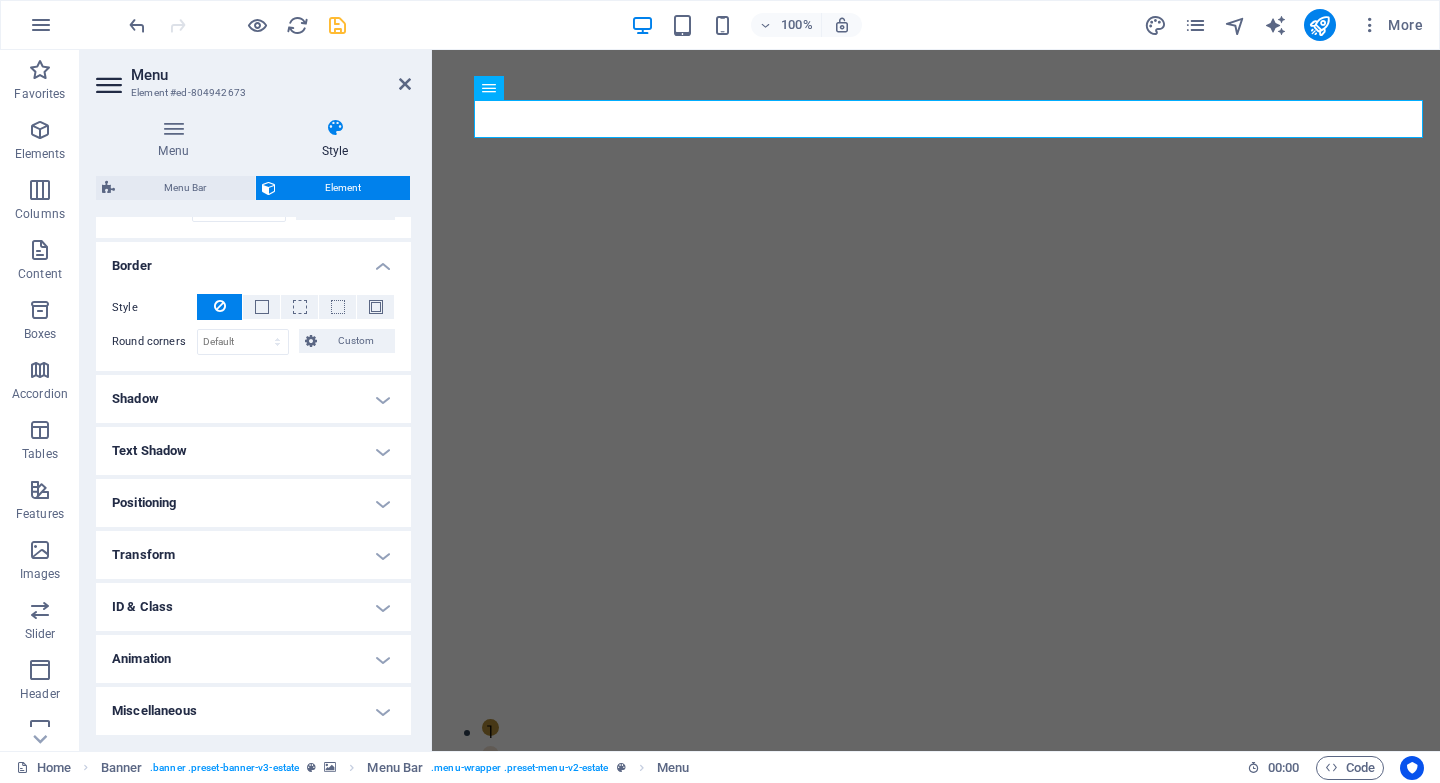 click on "Shadow" at bounding box center [253, 399] 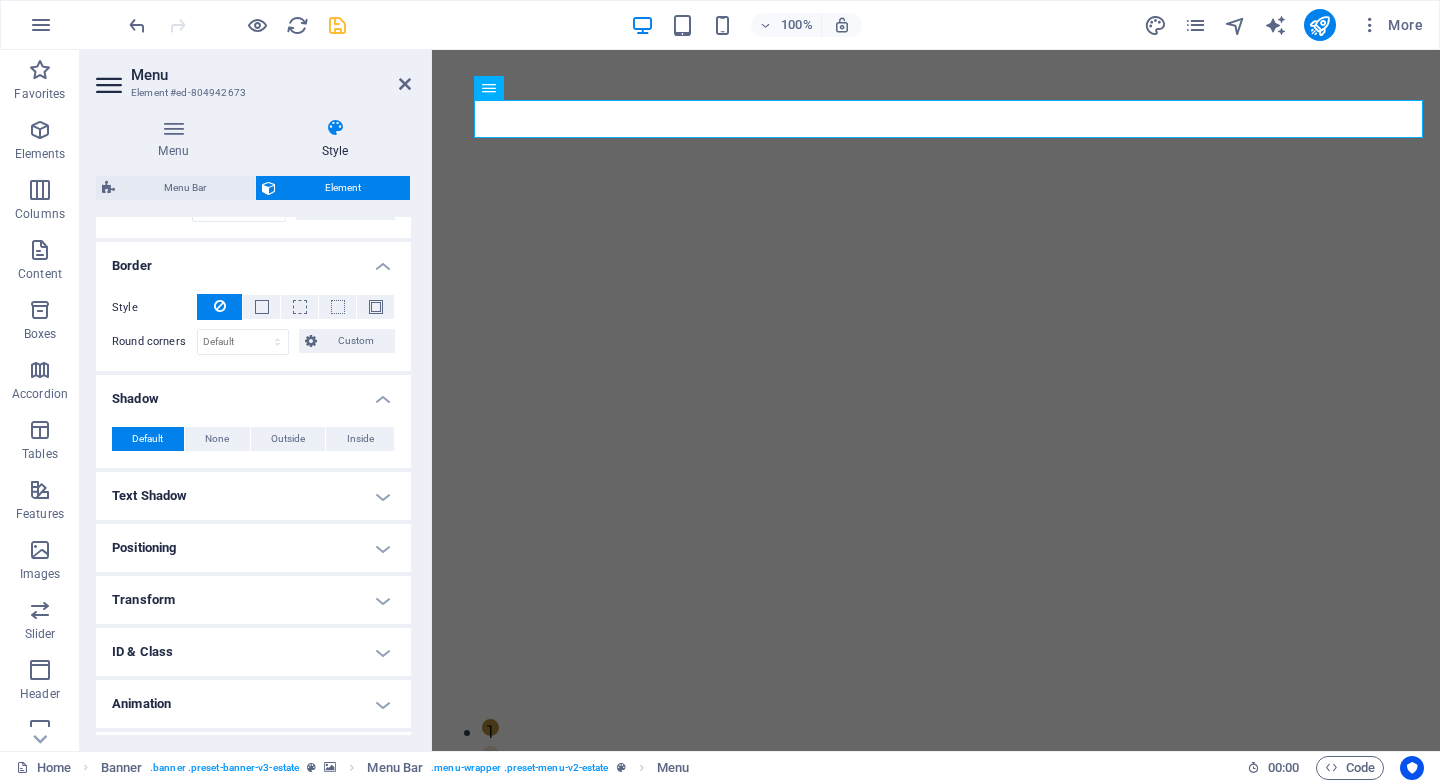 click on "Text Shadow" at bounding box center [253, 496] 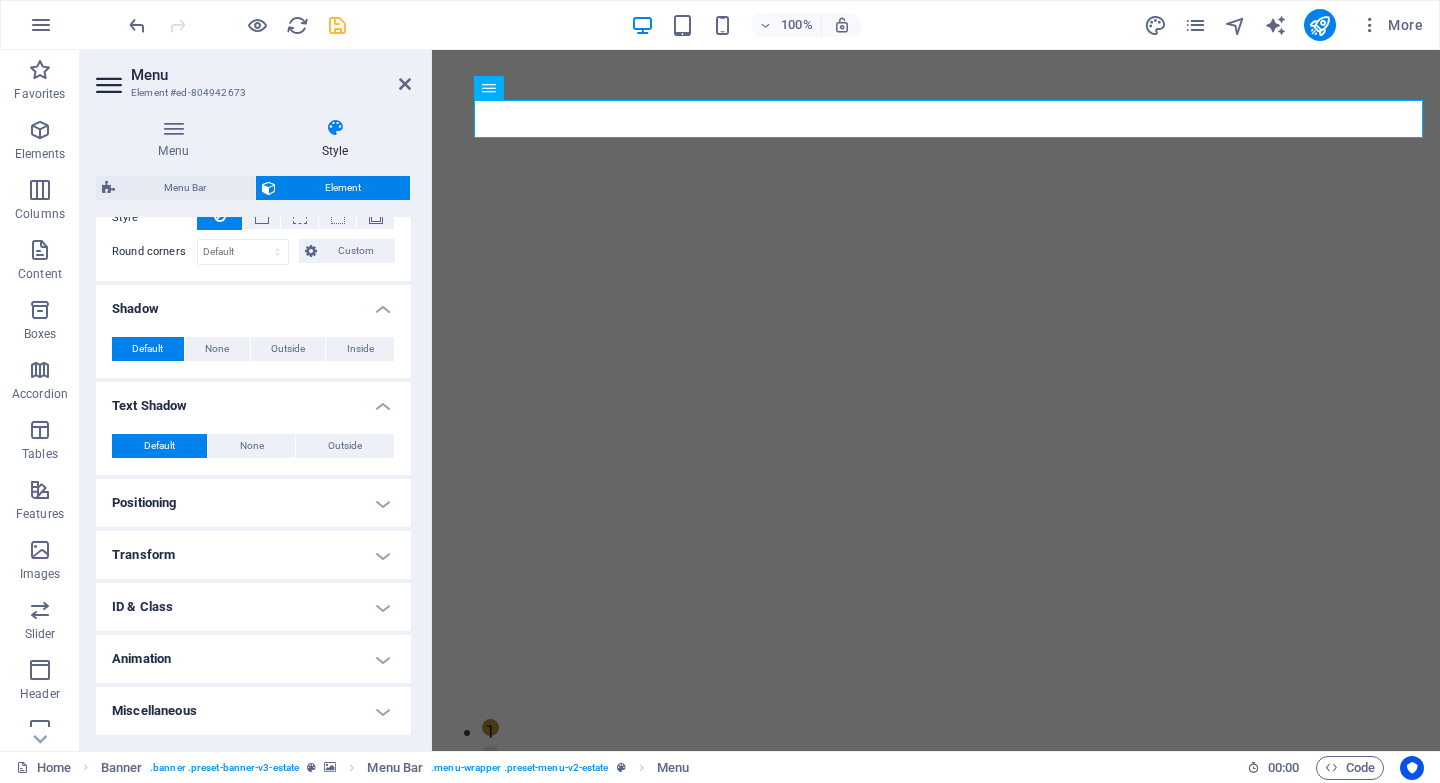 click on "Positioning" at bounding box center (253, 503) 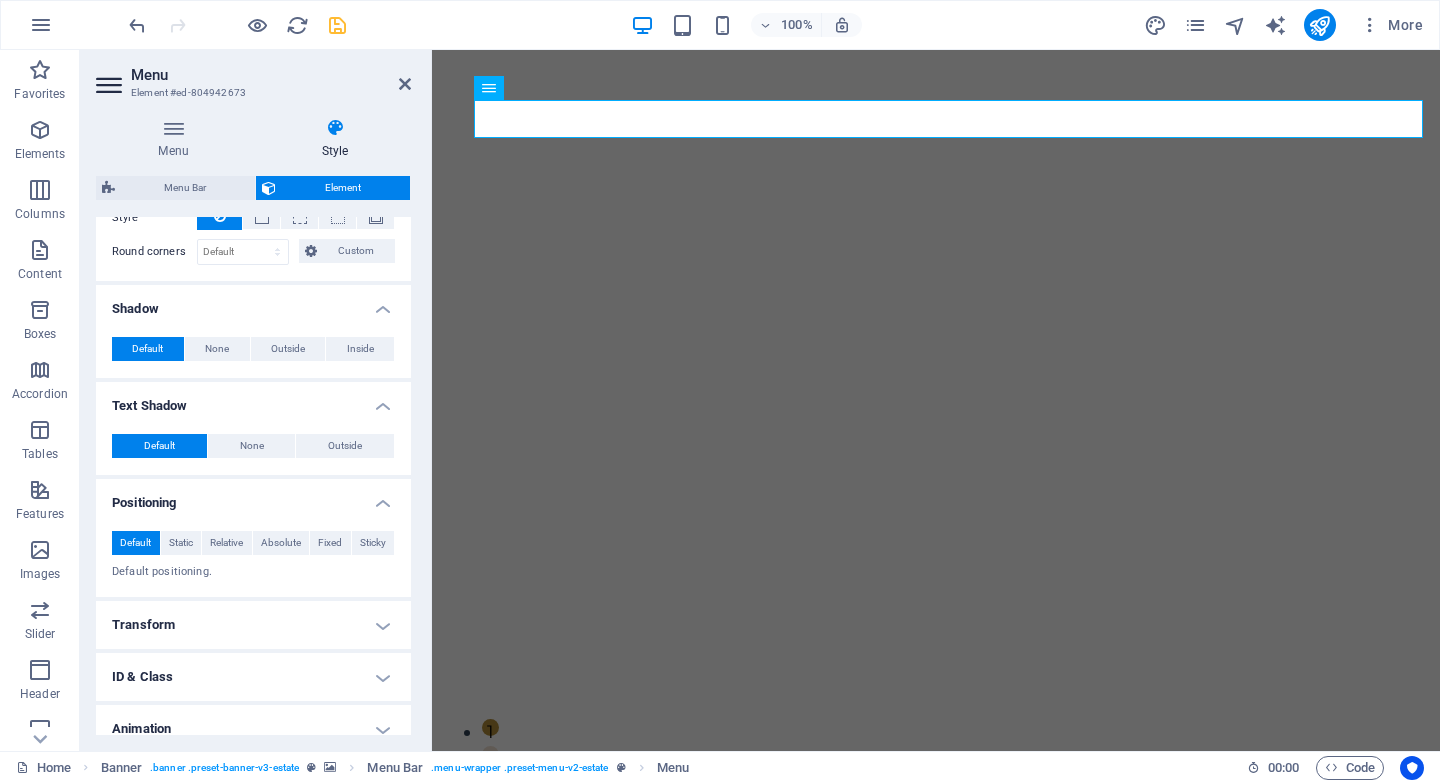 scroll, scrollTop: 648, scrollLeft: 0, axis: vertical 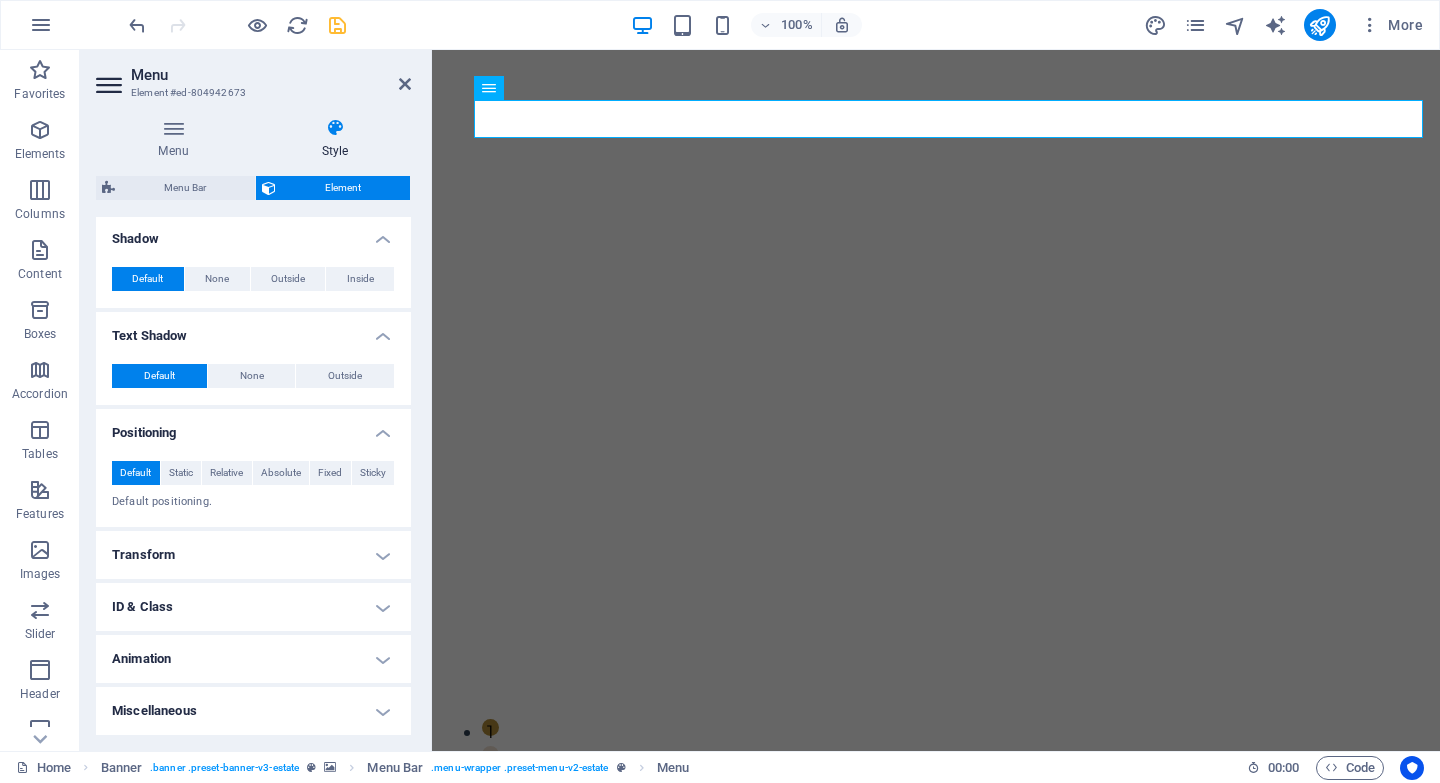 click on "Animation" at bounding box center (253, 659) 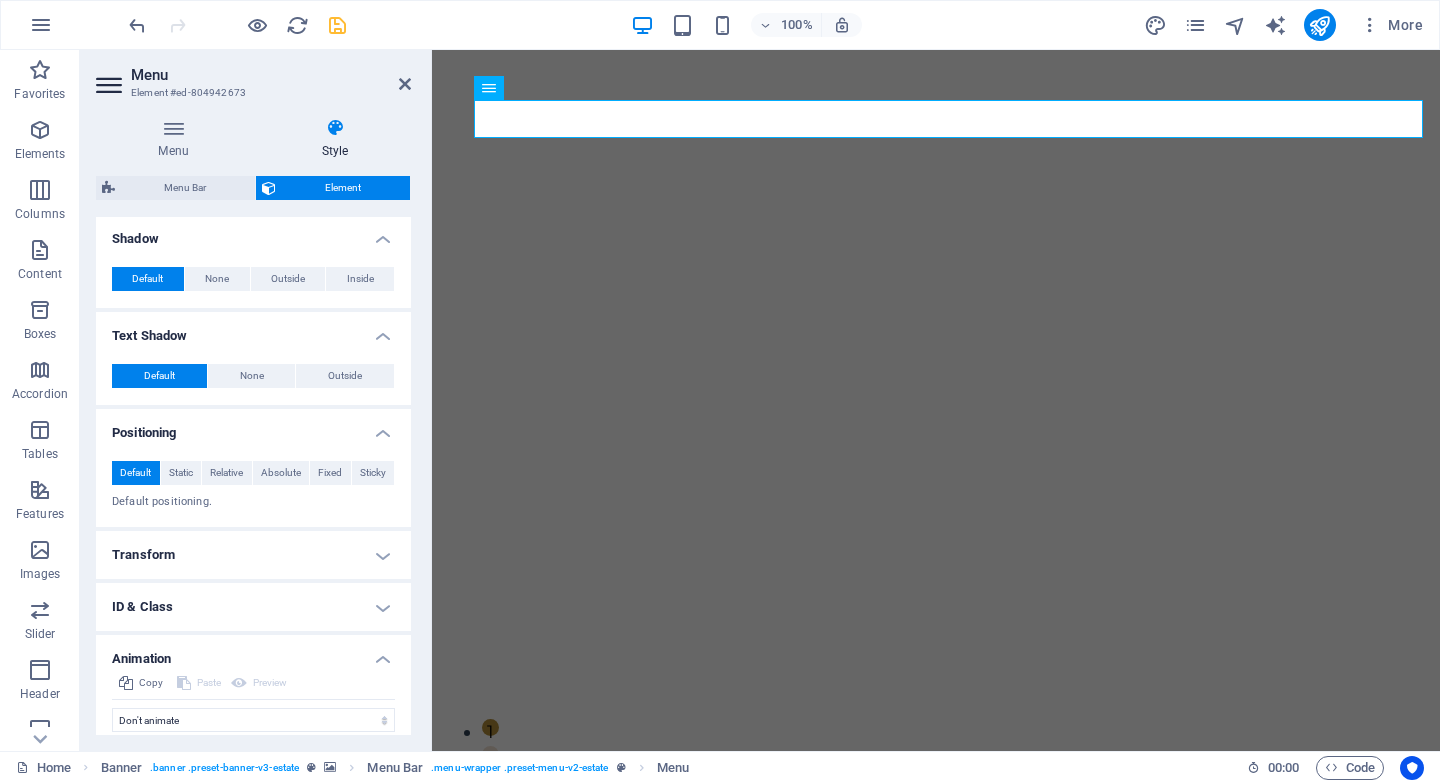 scroll, scrollTop: 713, scrollLeft: 0, axis: vertical 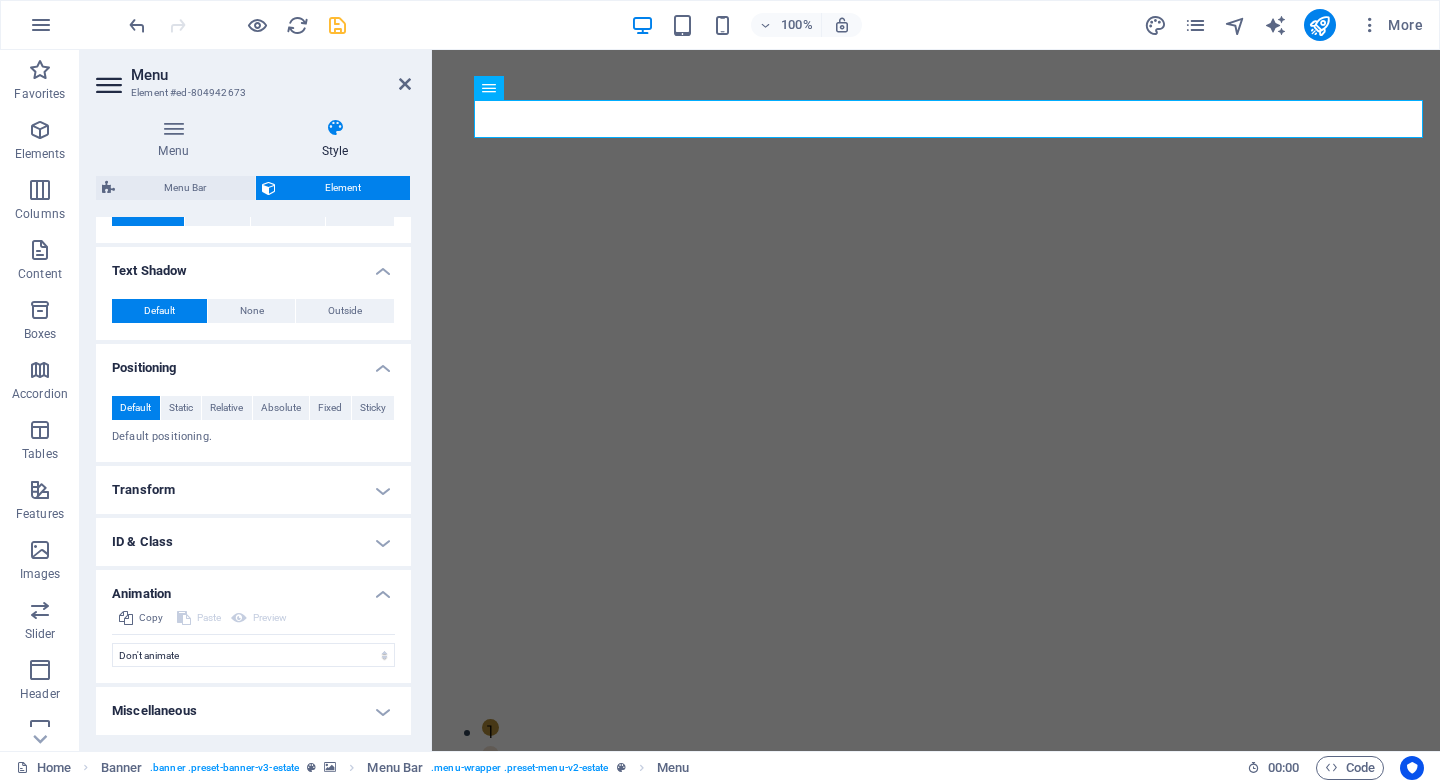 click on "ID & Class" at bounding box center (253, 542) 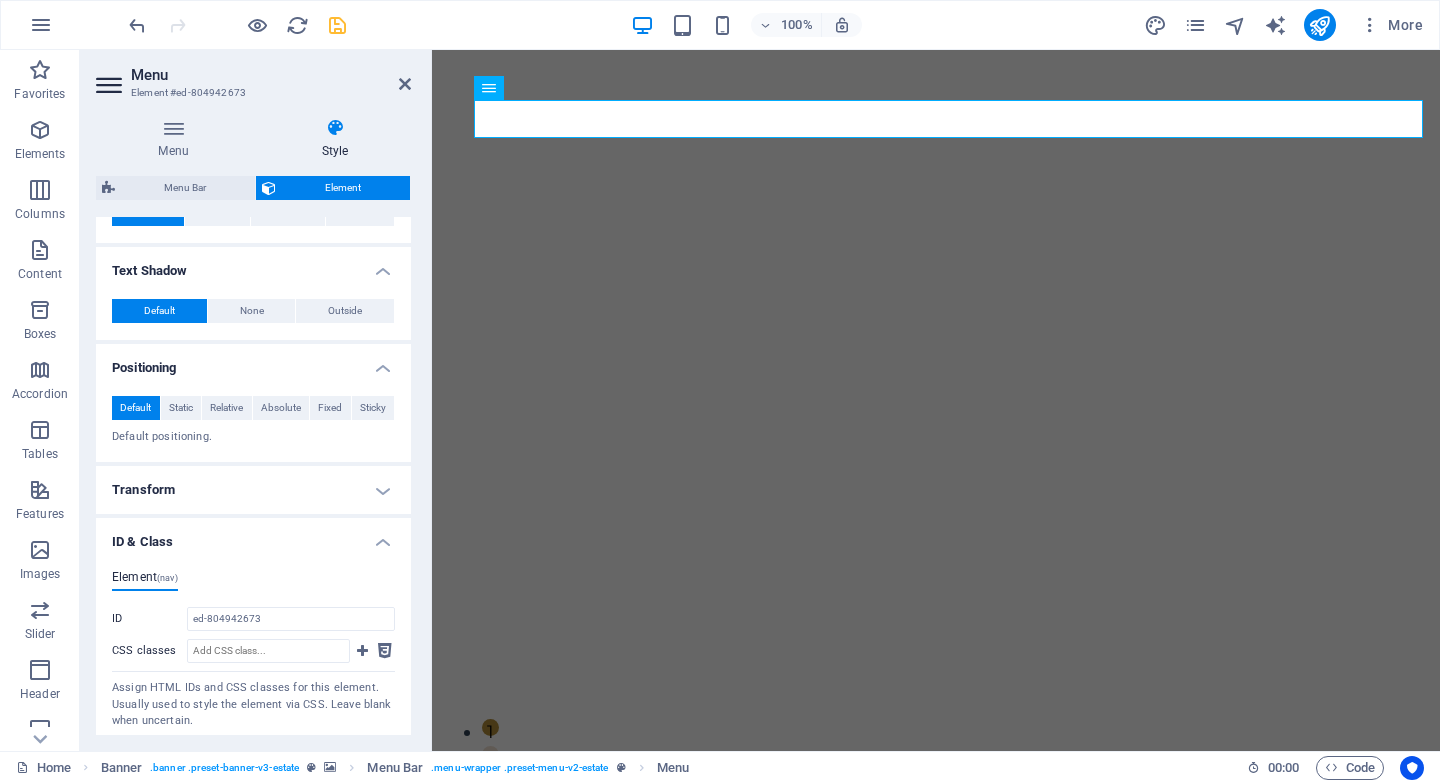 click on "Transform" at bounding box center (253, 490) 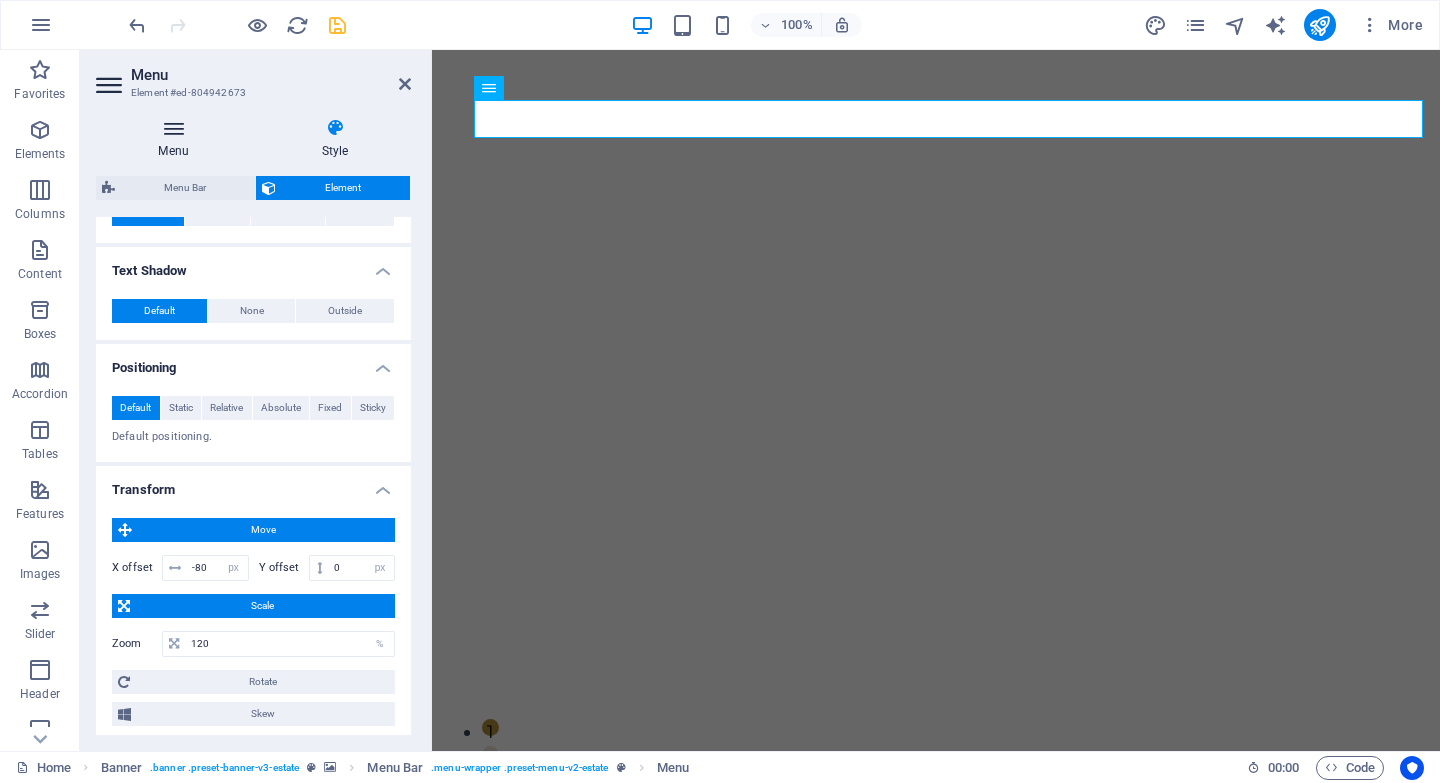 click at bounding box center [173, 128] 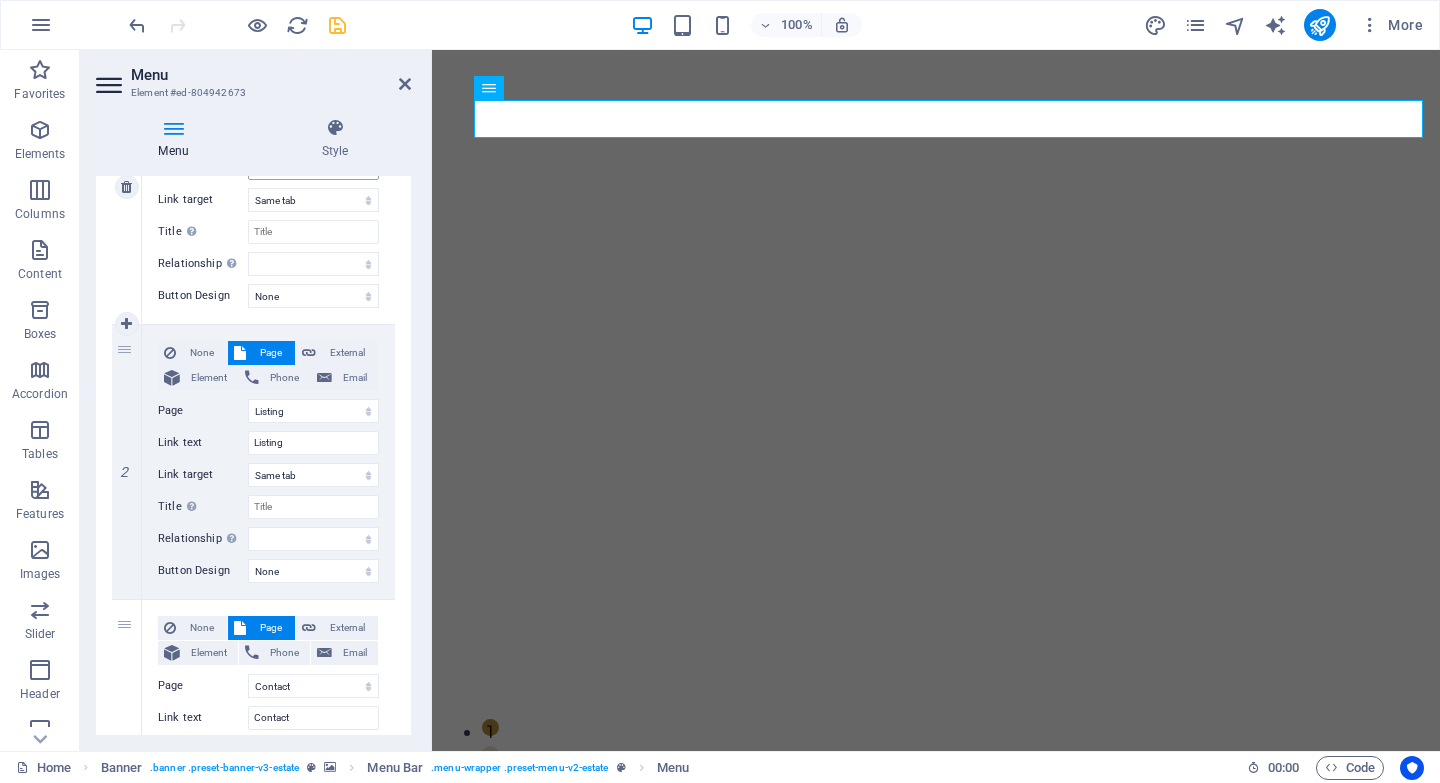 scroll, scrollTop: 304, scrollLeft: 0, axis: vertical 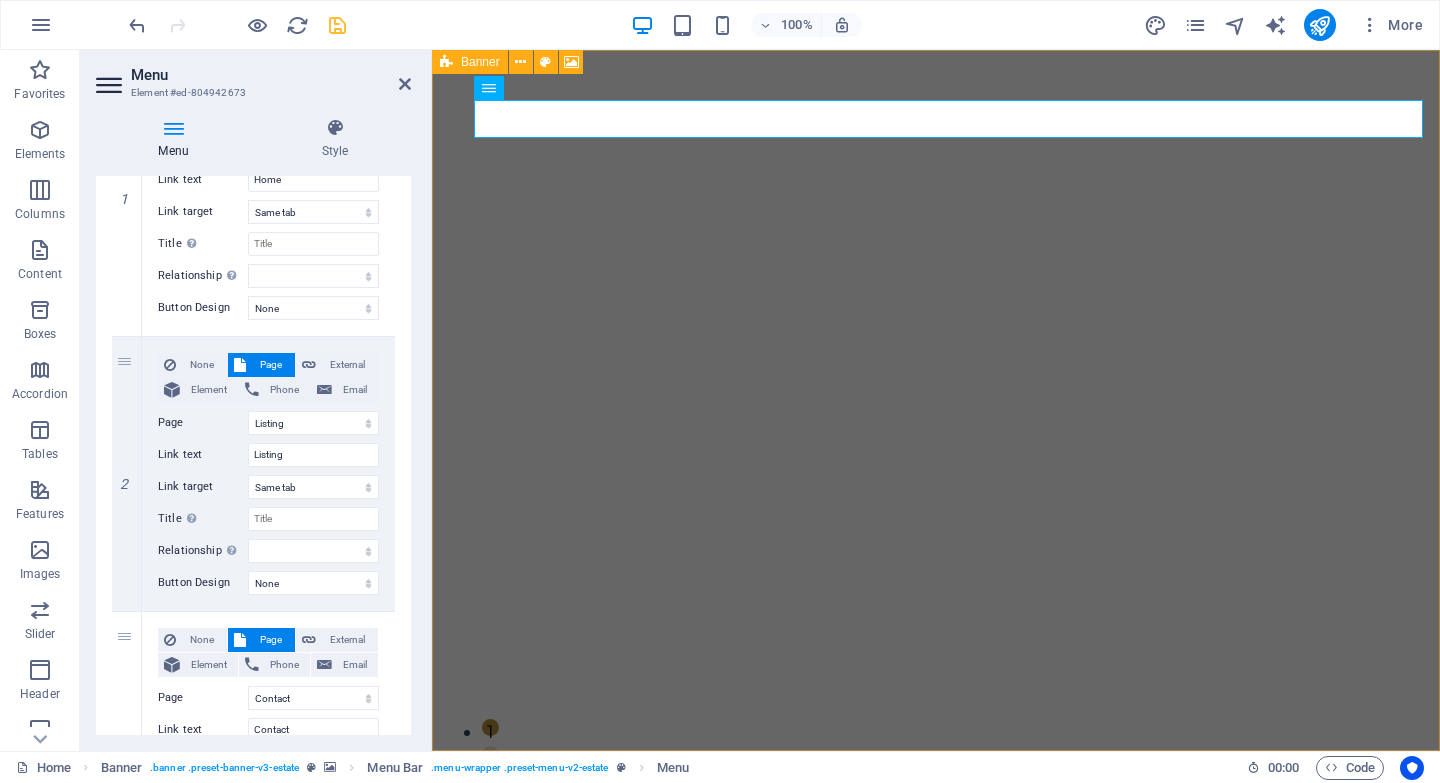 click at bounding box center [111, 85] 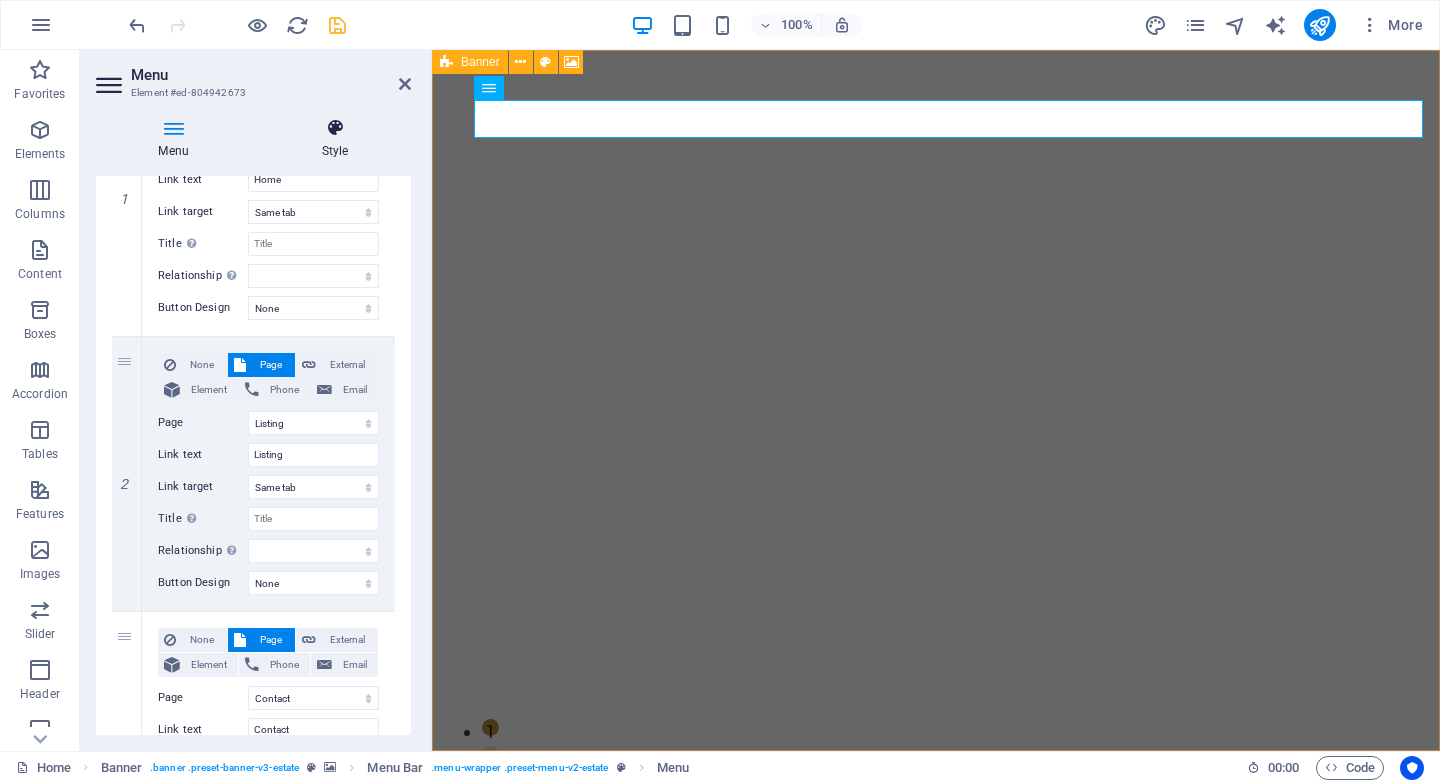 click at bounding box center [335, 128] 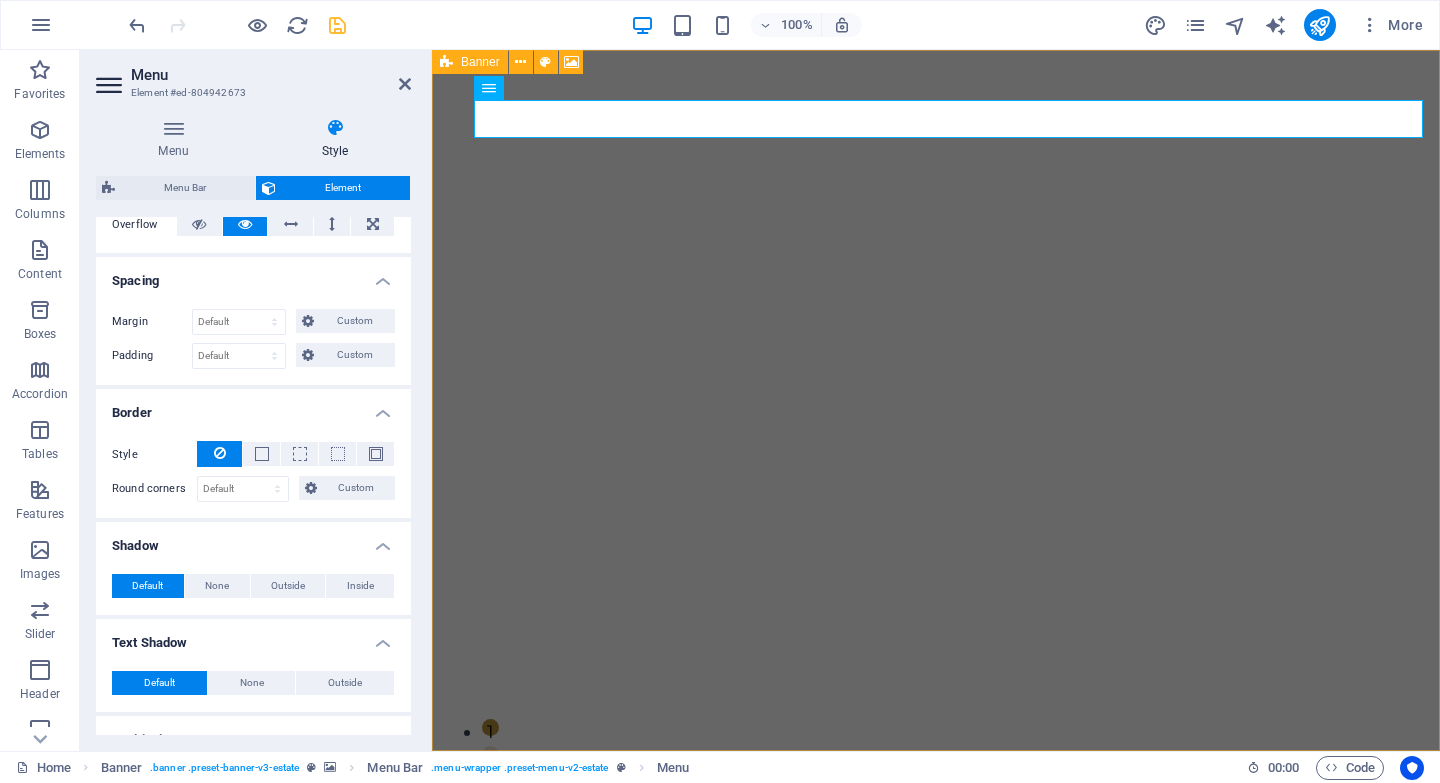 scroll, scrollTop: 0, scrollLeft: 0, axis: both 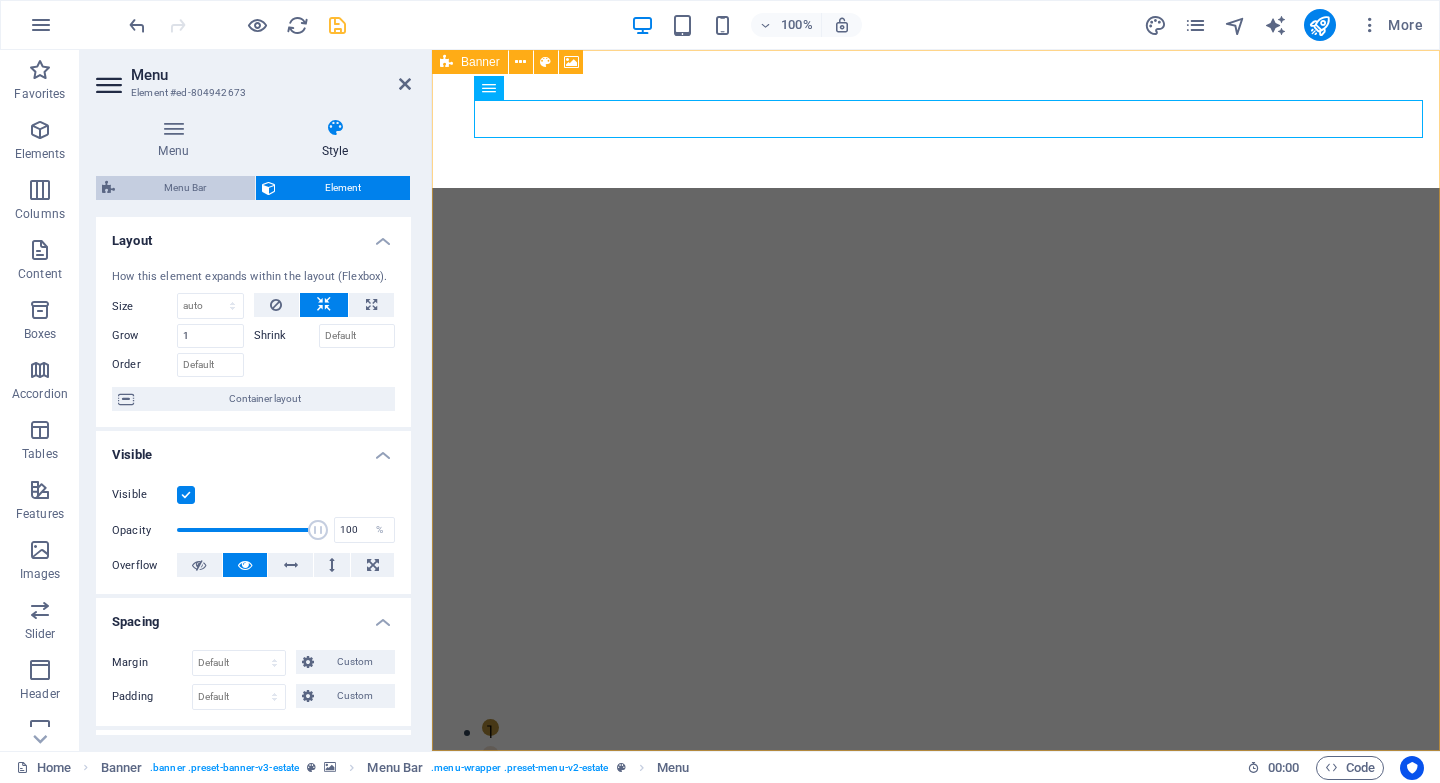 click on "Menu Bar" at bounding box center (185, 188) 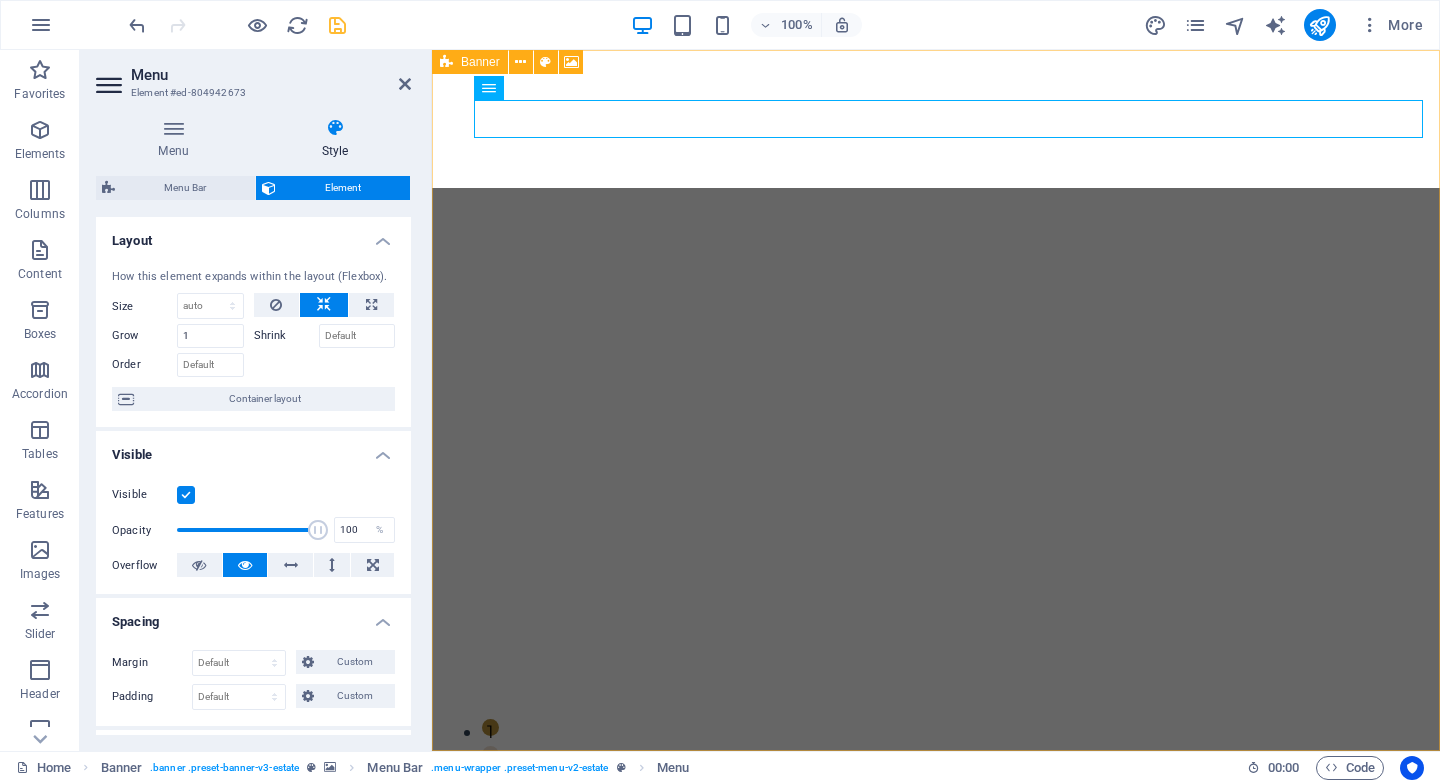select on "rem" 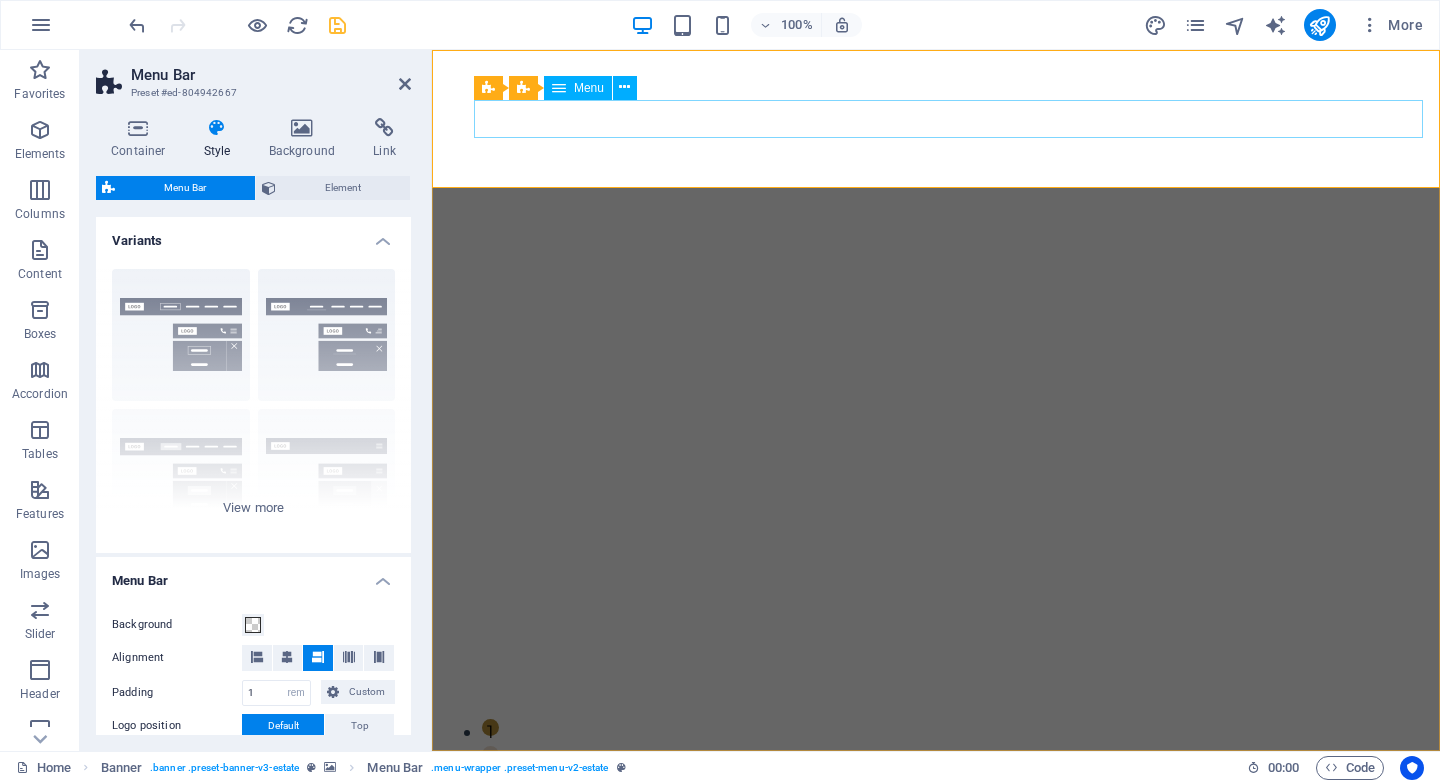click on "Home Listing Contact" at bounding box center (855, 889) 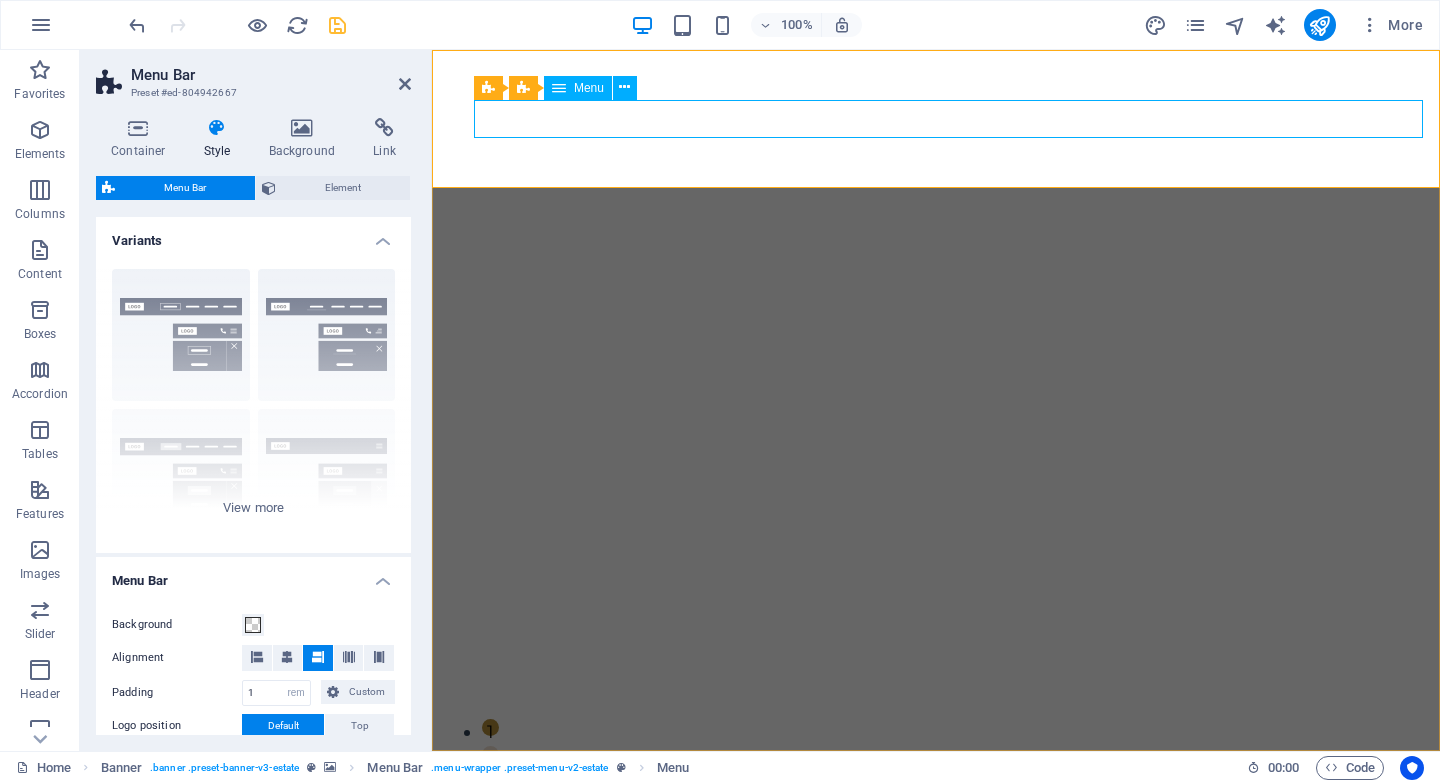 click on "Home Listing Contact" at bounding box center [855, 889] 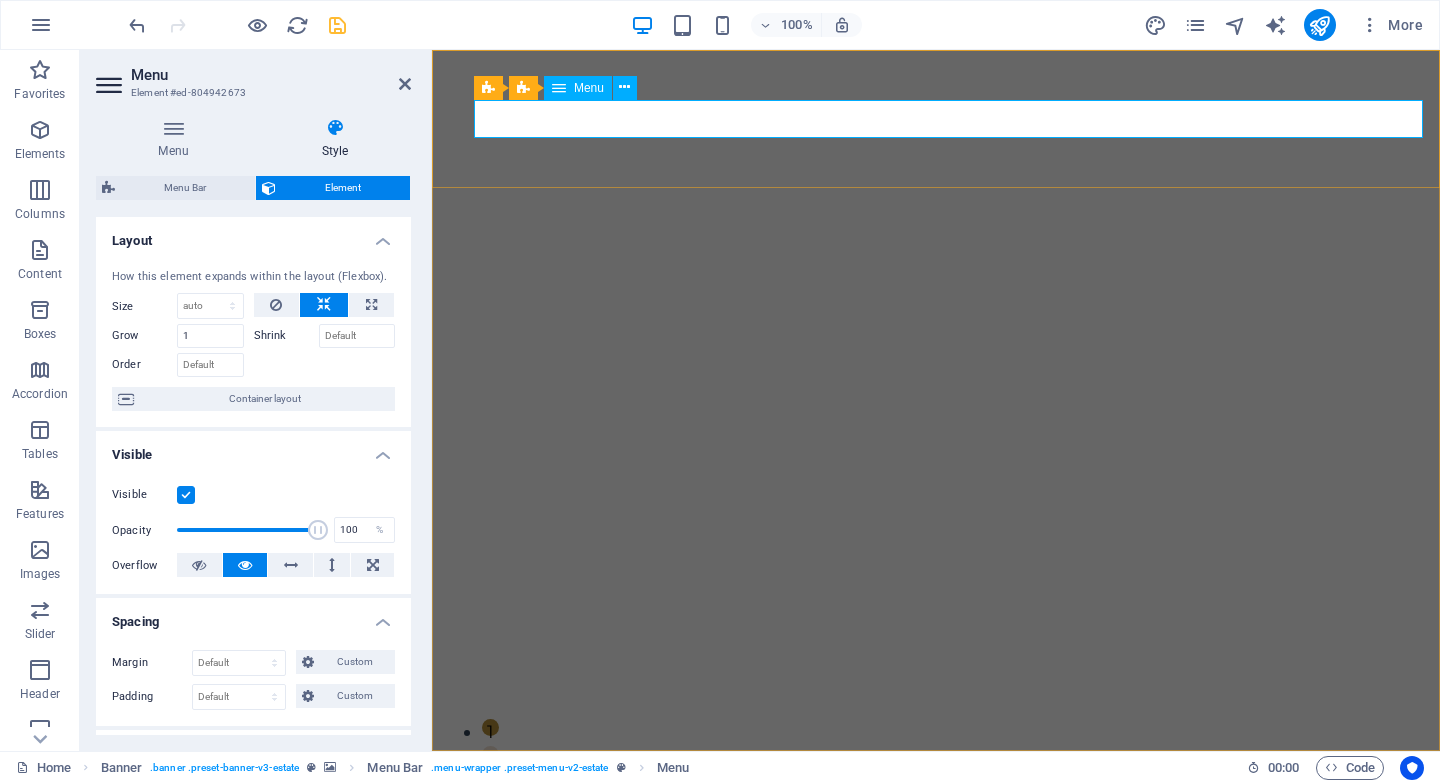 click on "Home Listing Contact" at bounding box center (855, 889) 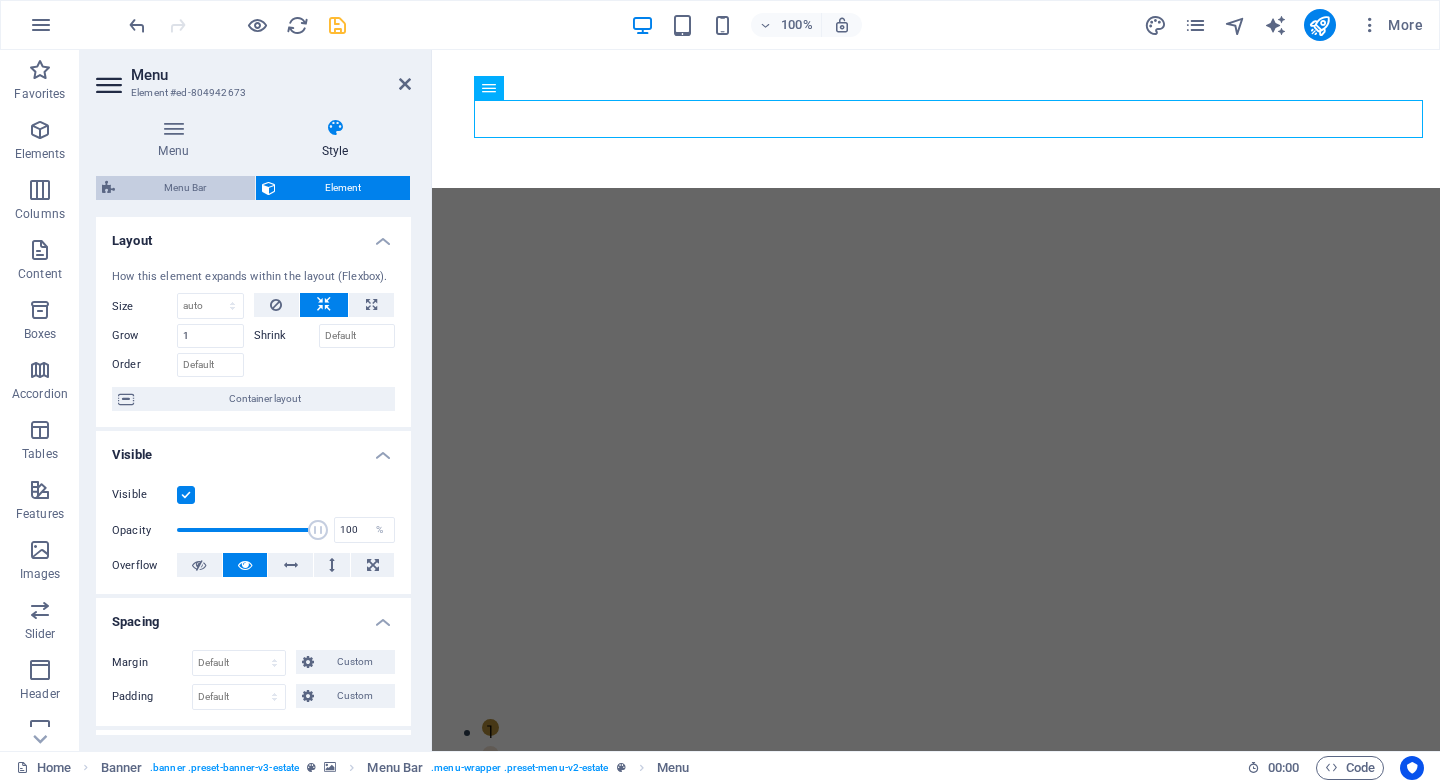 click on "Menu Bar" at bounding box center (185, 188) 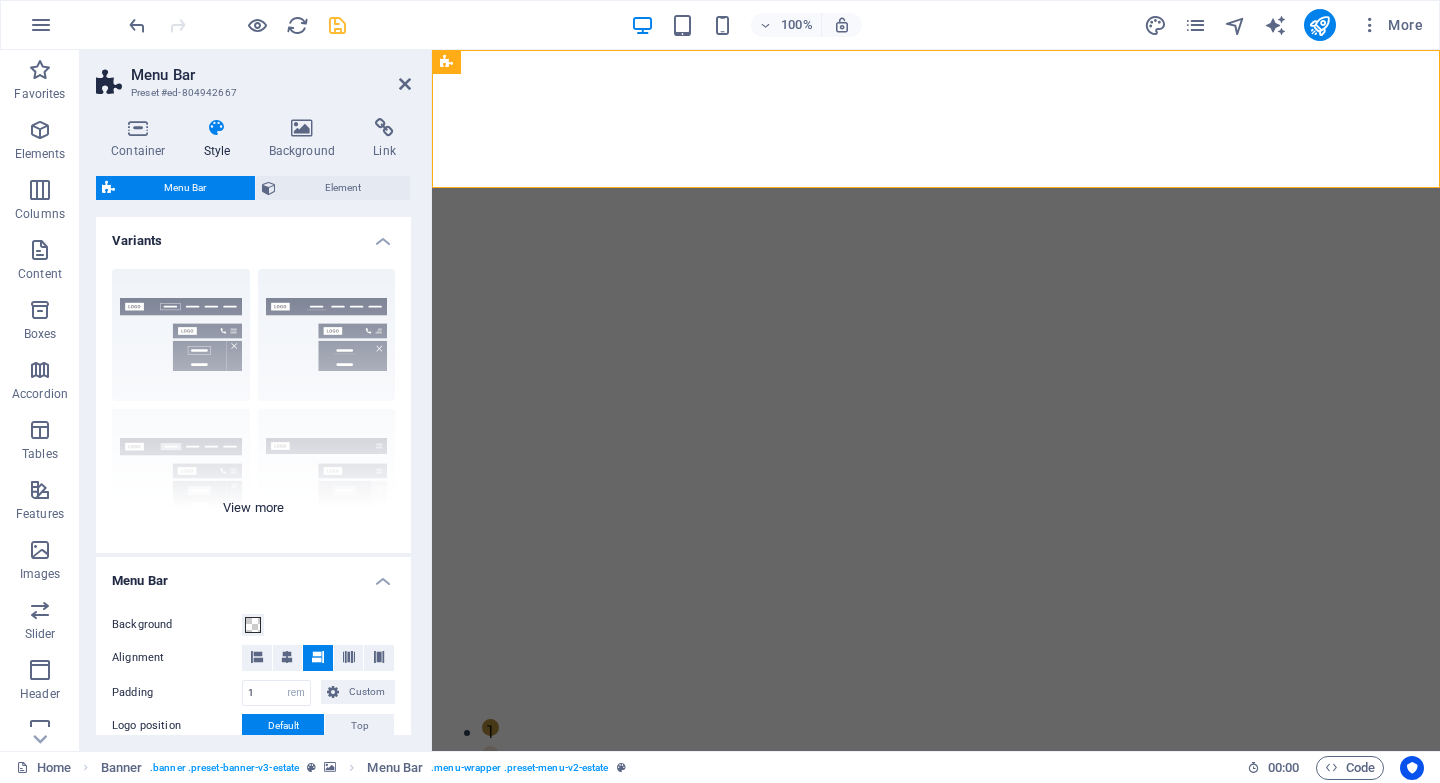 scroll, scrollTop: 364, scrollLeft: 0, axis: vertical 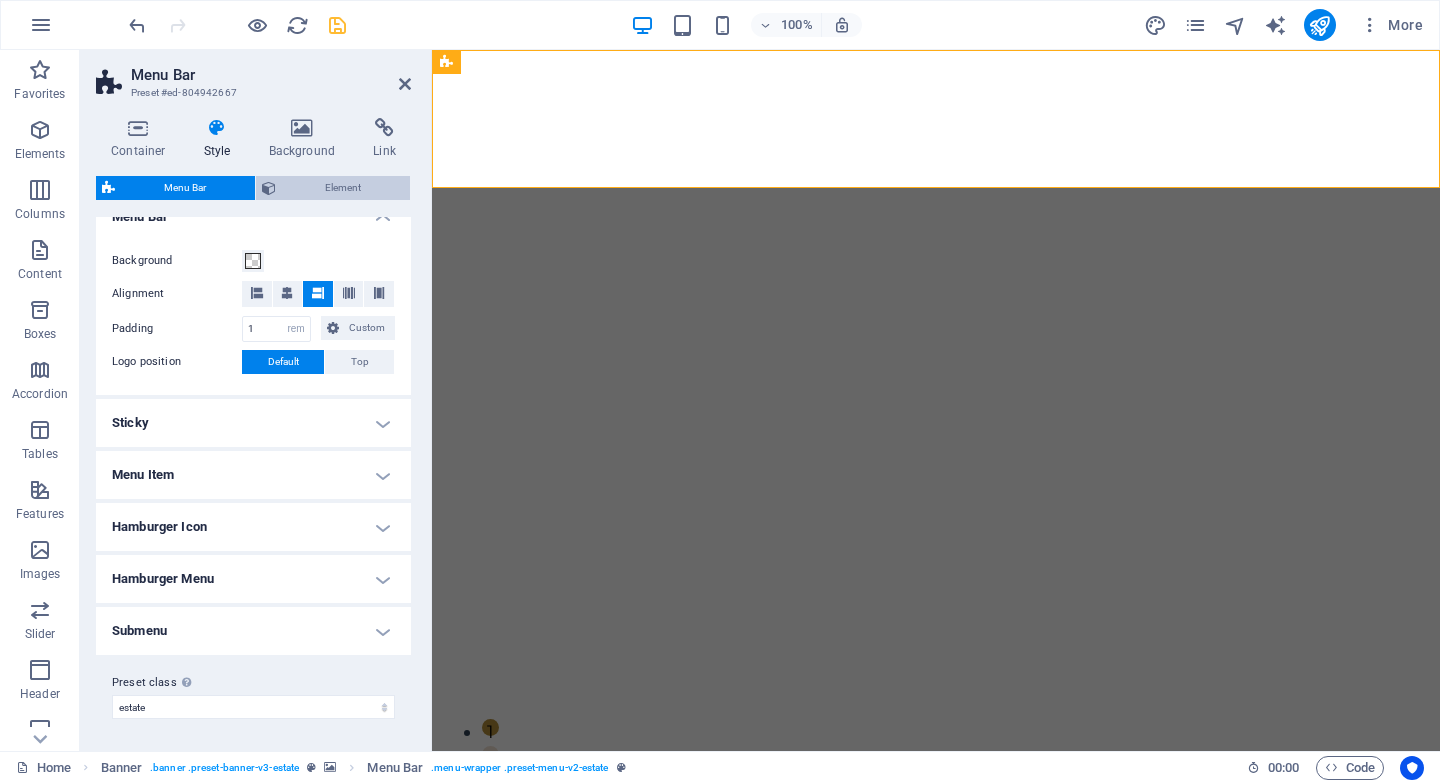 click on "Element" at bounding box center [343, 188] 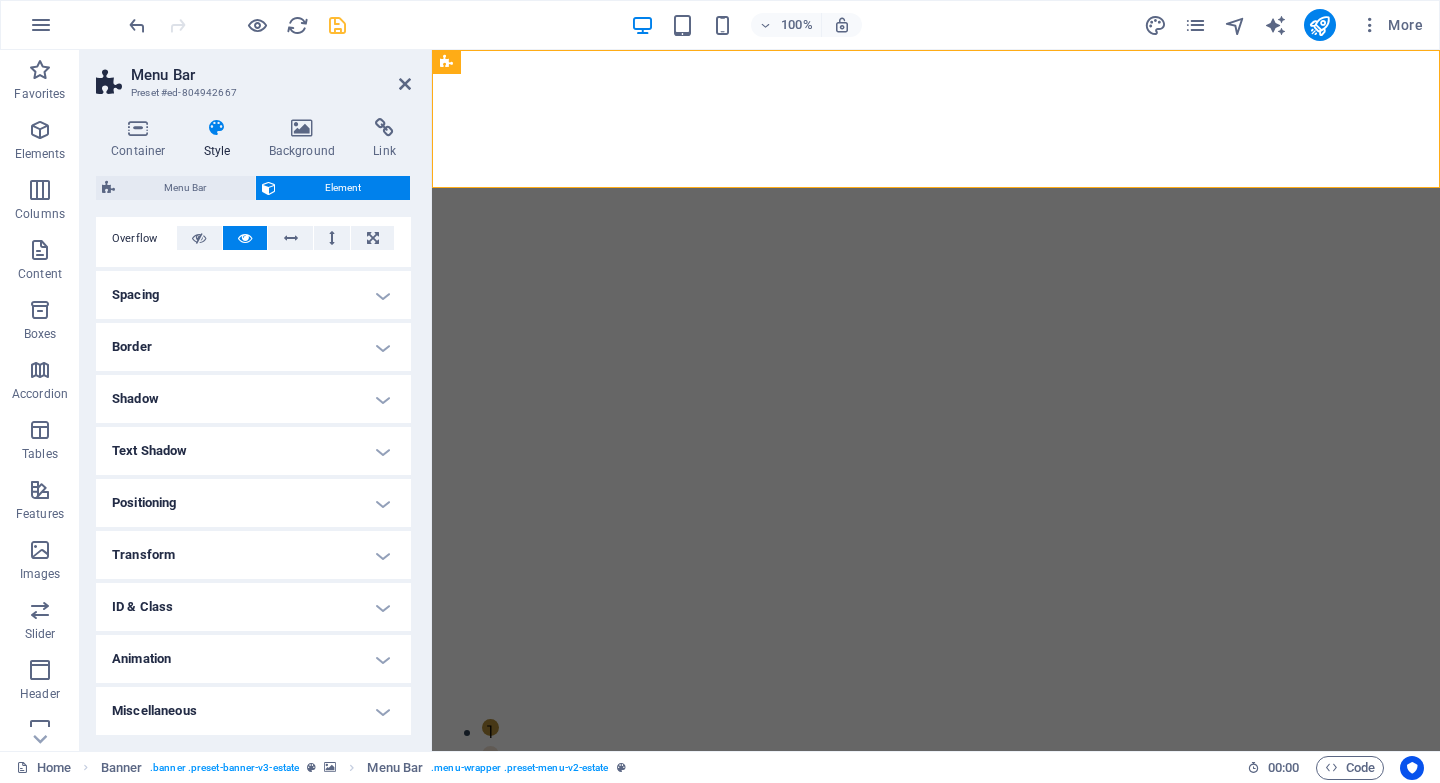 scroll, scrollTop: 0, scrollLeft: 0, axis: both 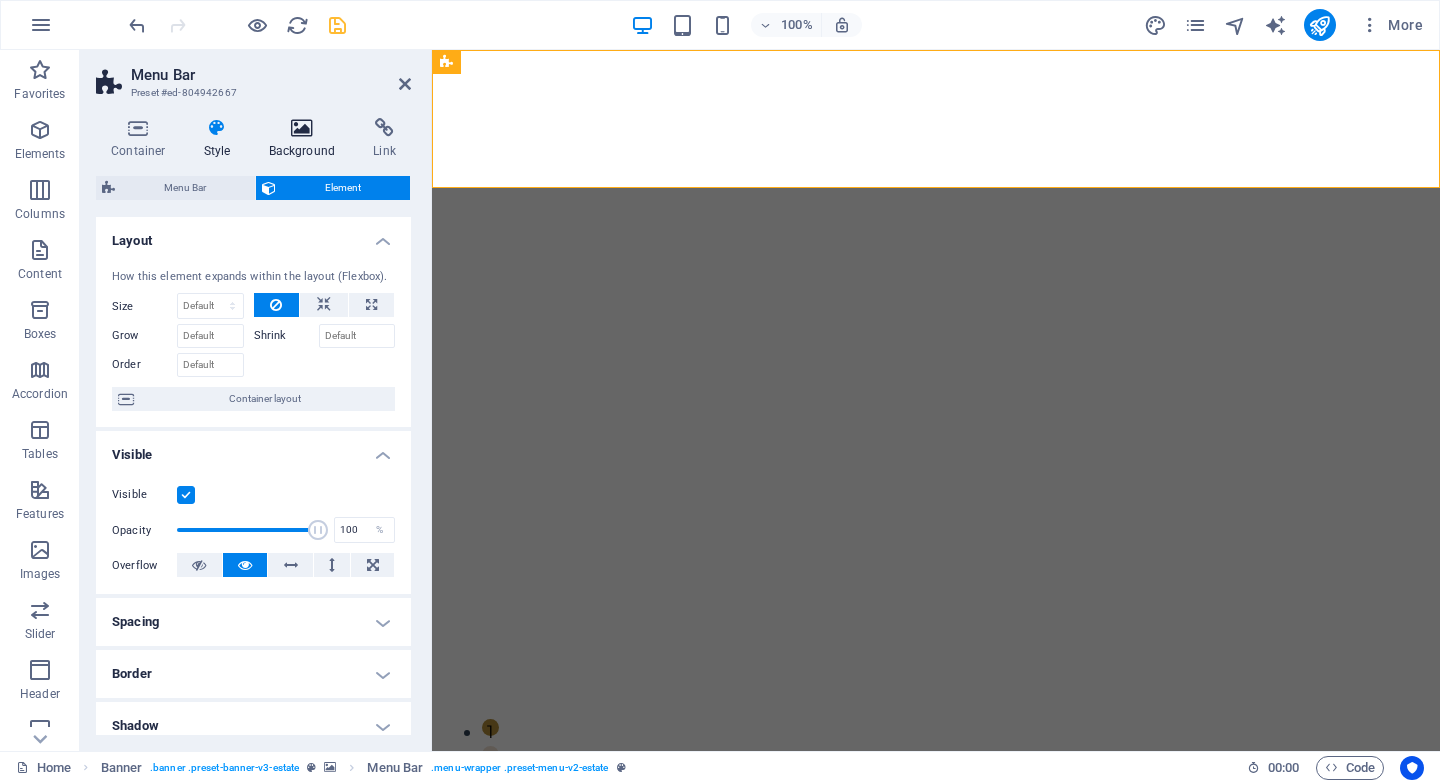 click at bounding box center [302, 128] 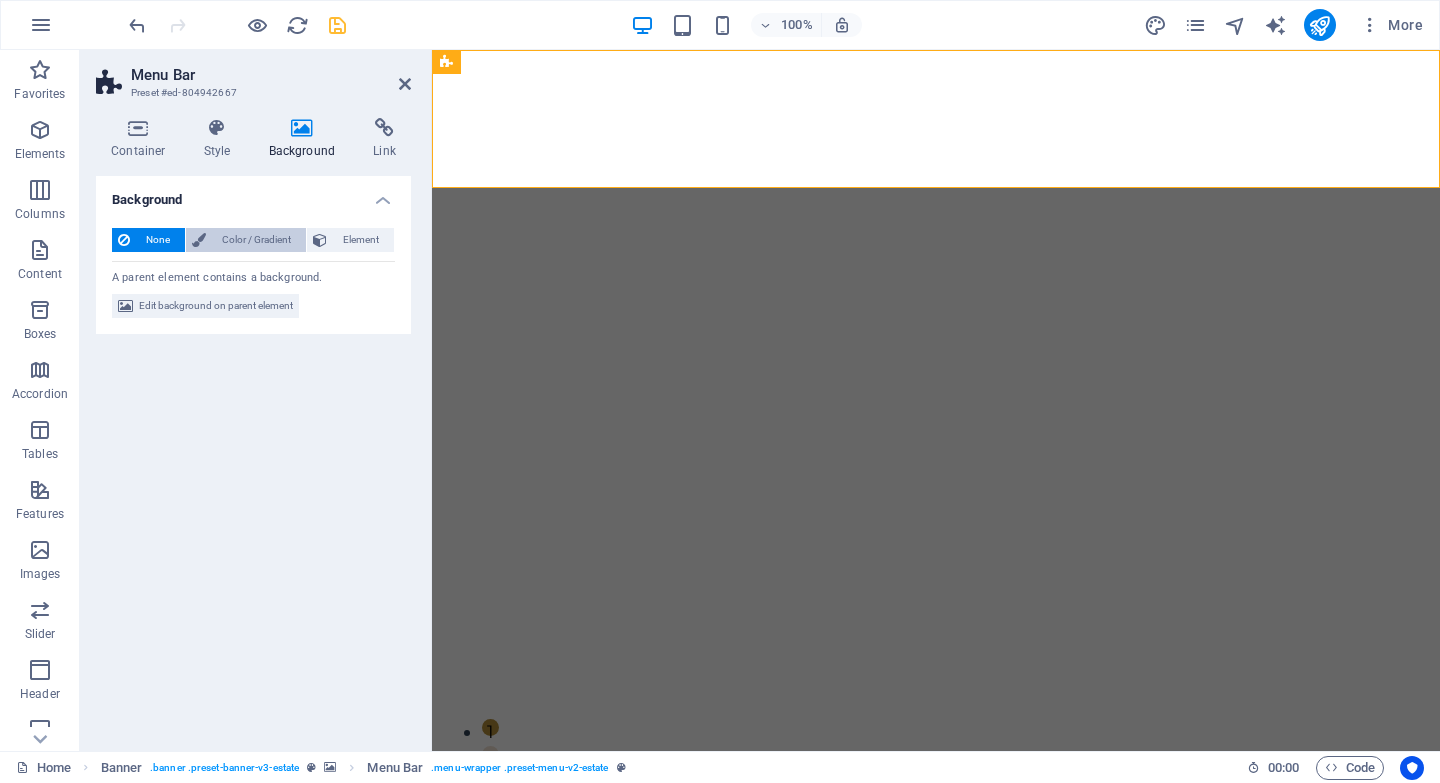 click on "Color / Gradient" at bounding box center (256, 240) 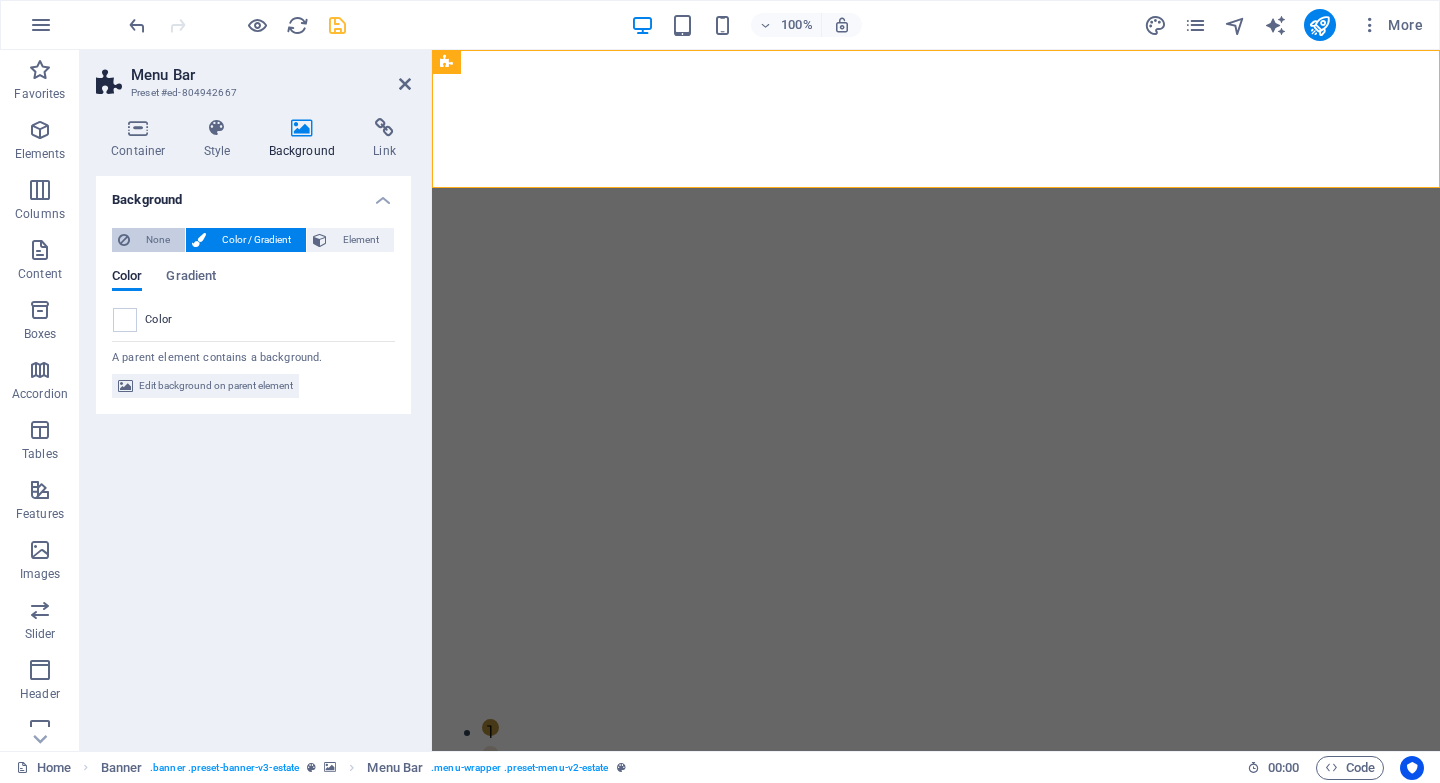 click on "None" at bounding box center [157, 240] 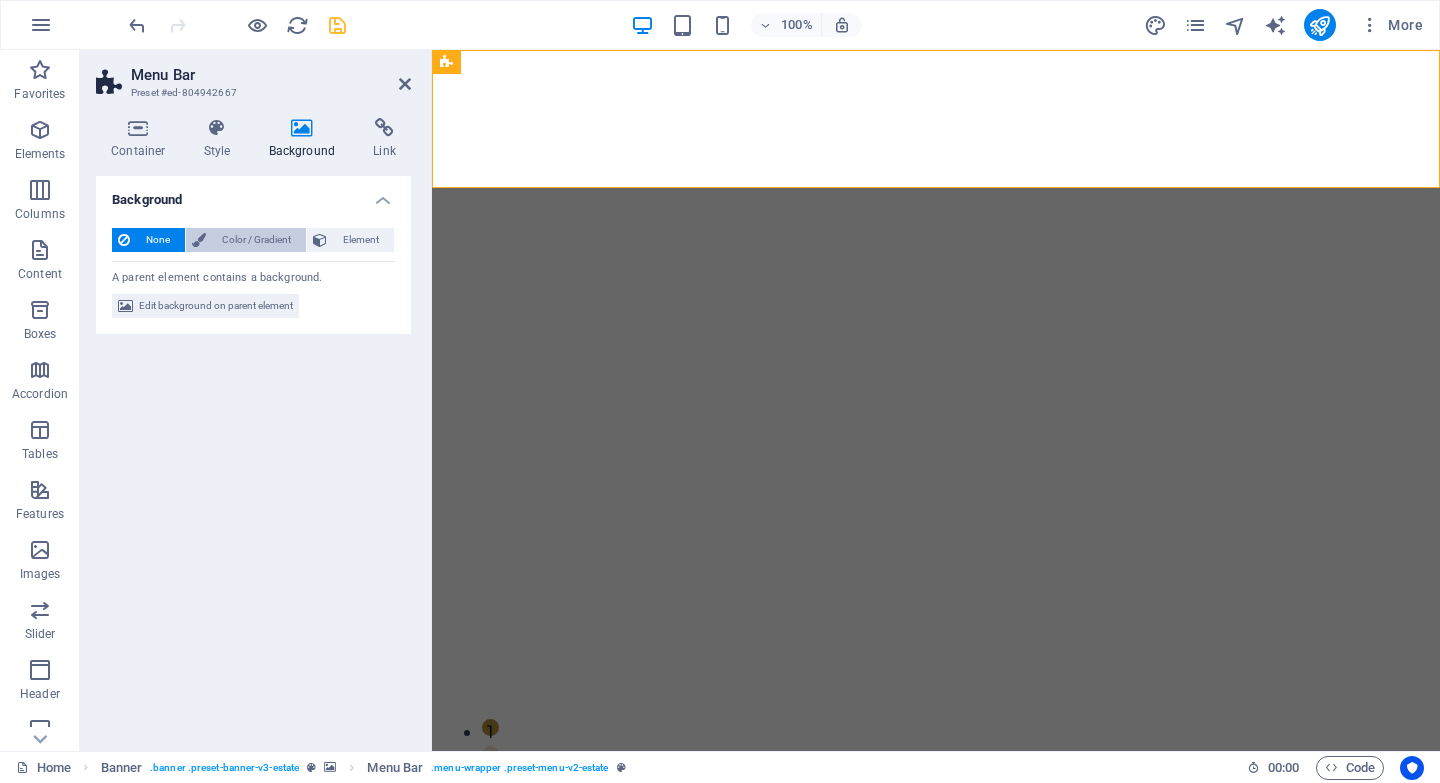 click on "Color / Gradient" at bounding box center [256, 240] 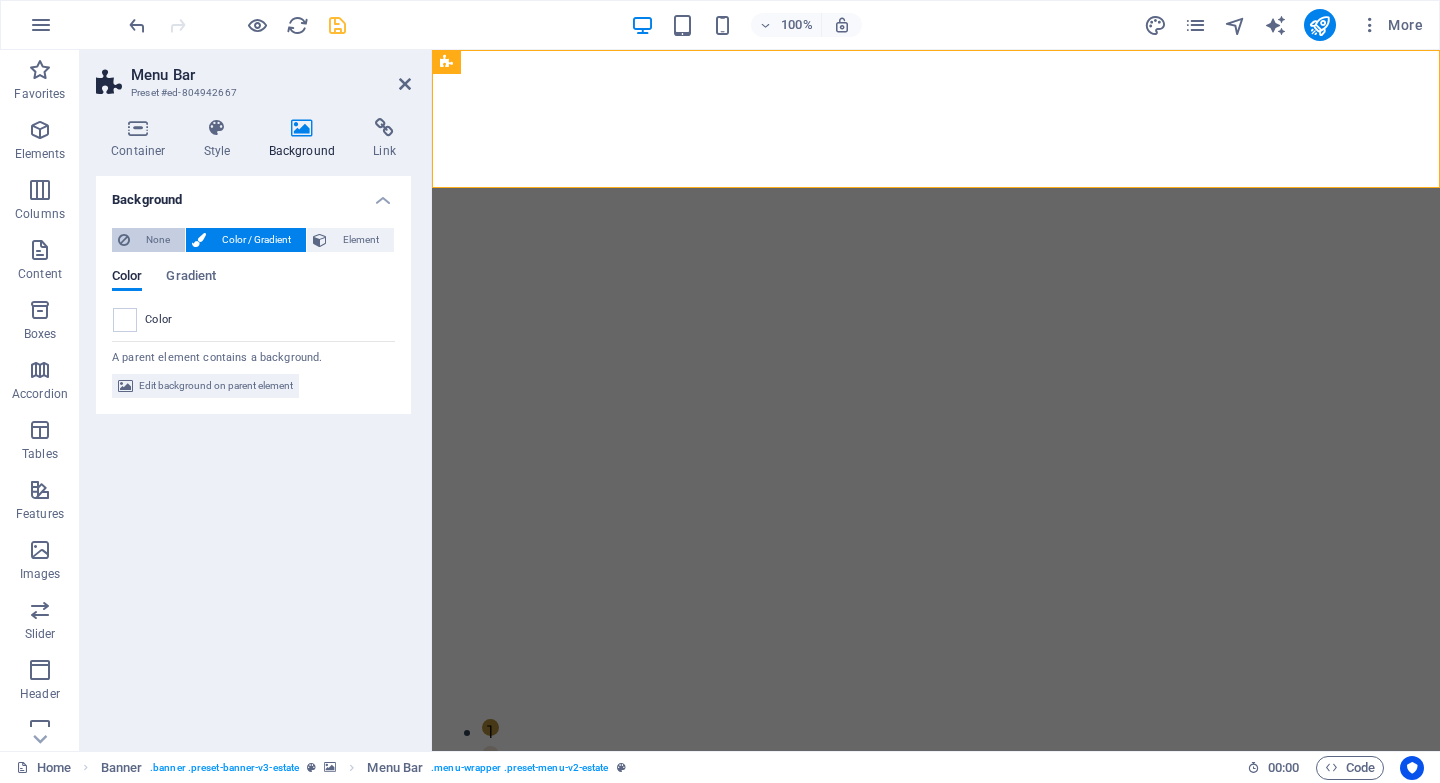 click on "None" at bounding box center [157, 240] 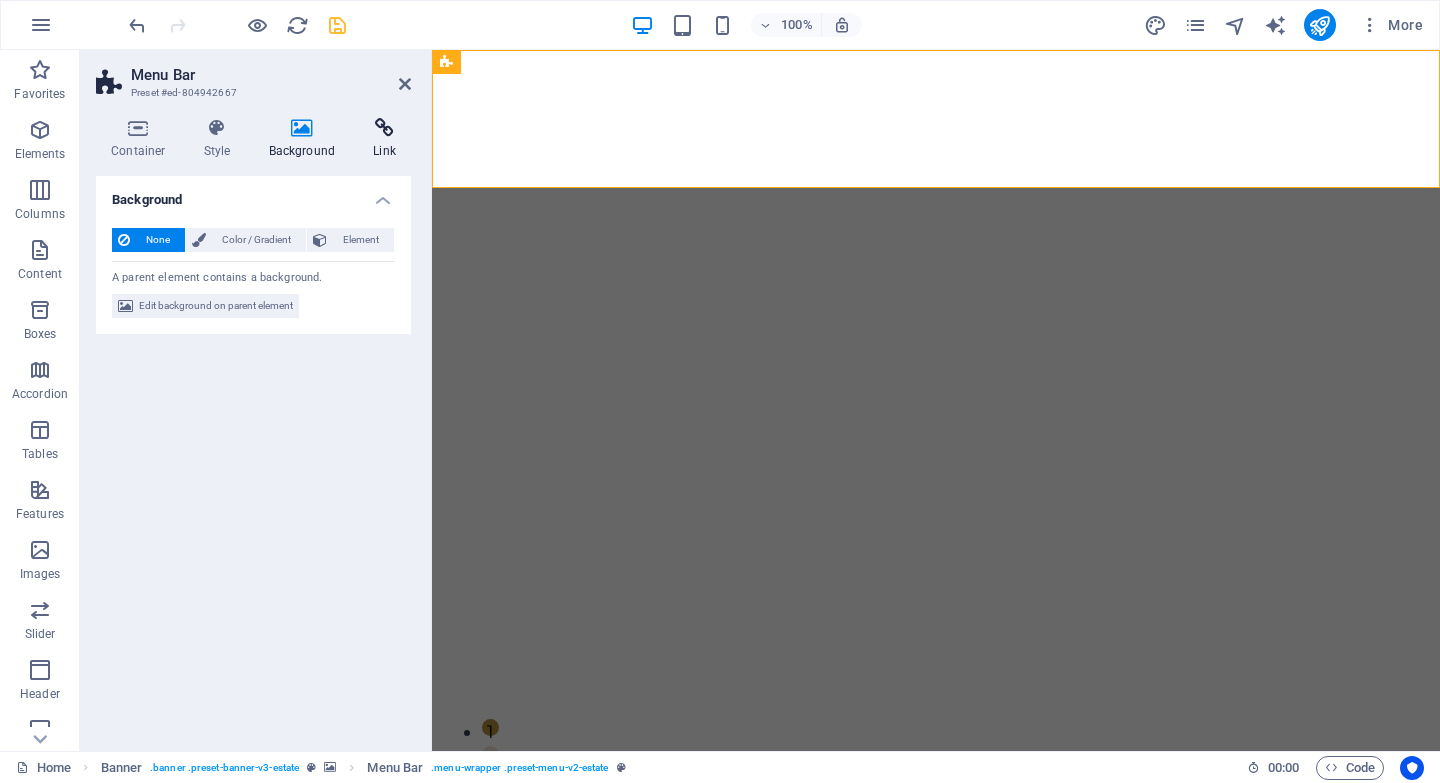 click on "Link" at bounding box center (384, 139) 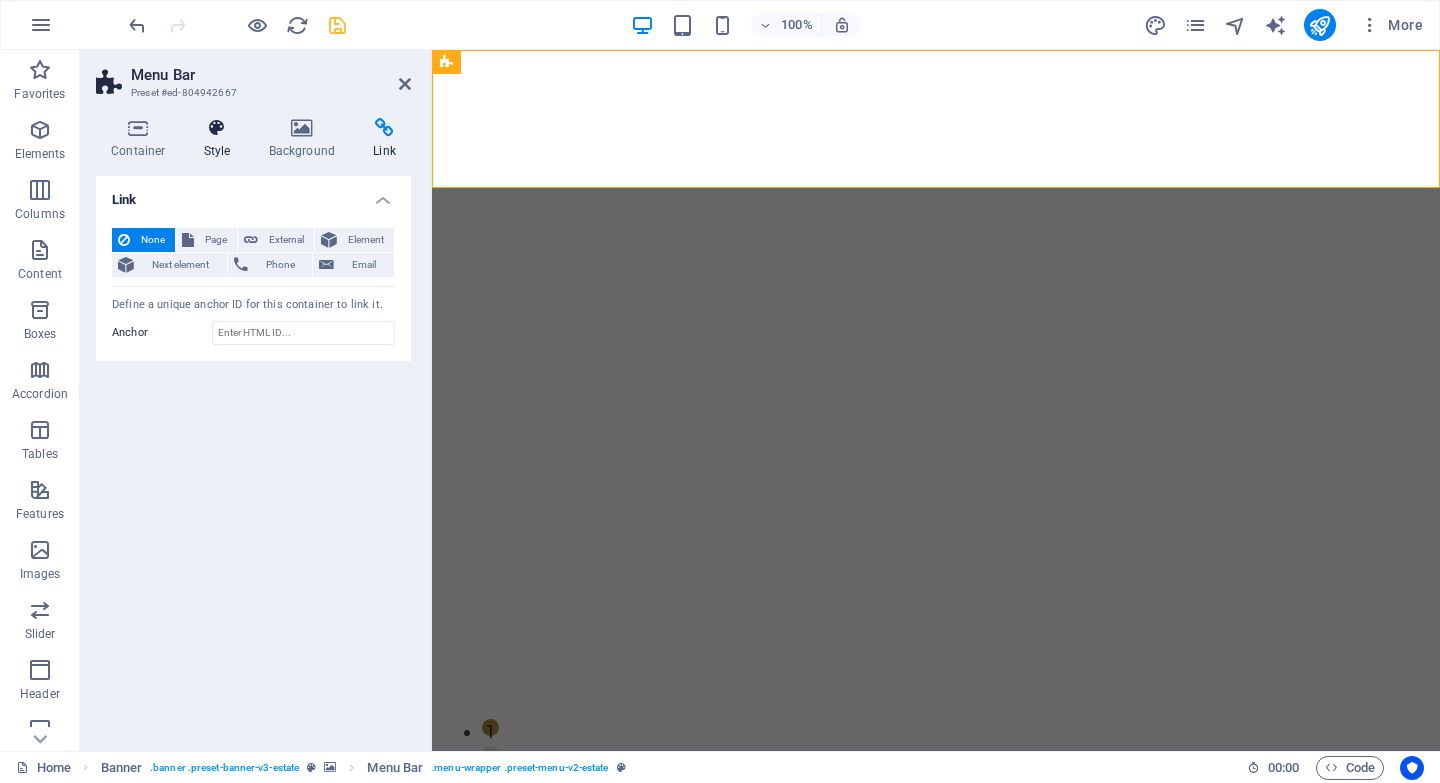 click at bounding box center (217, 128) 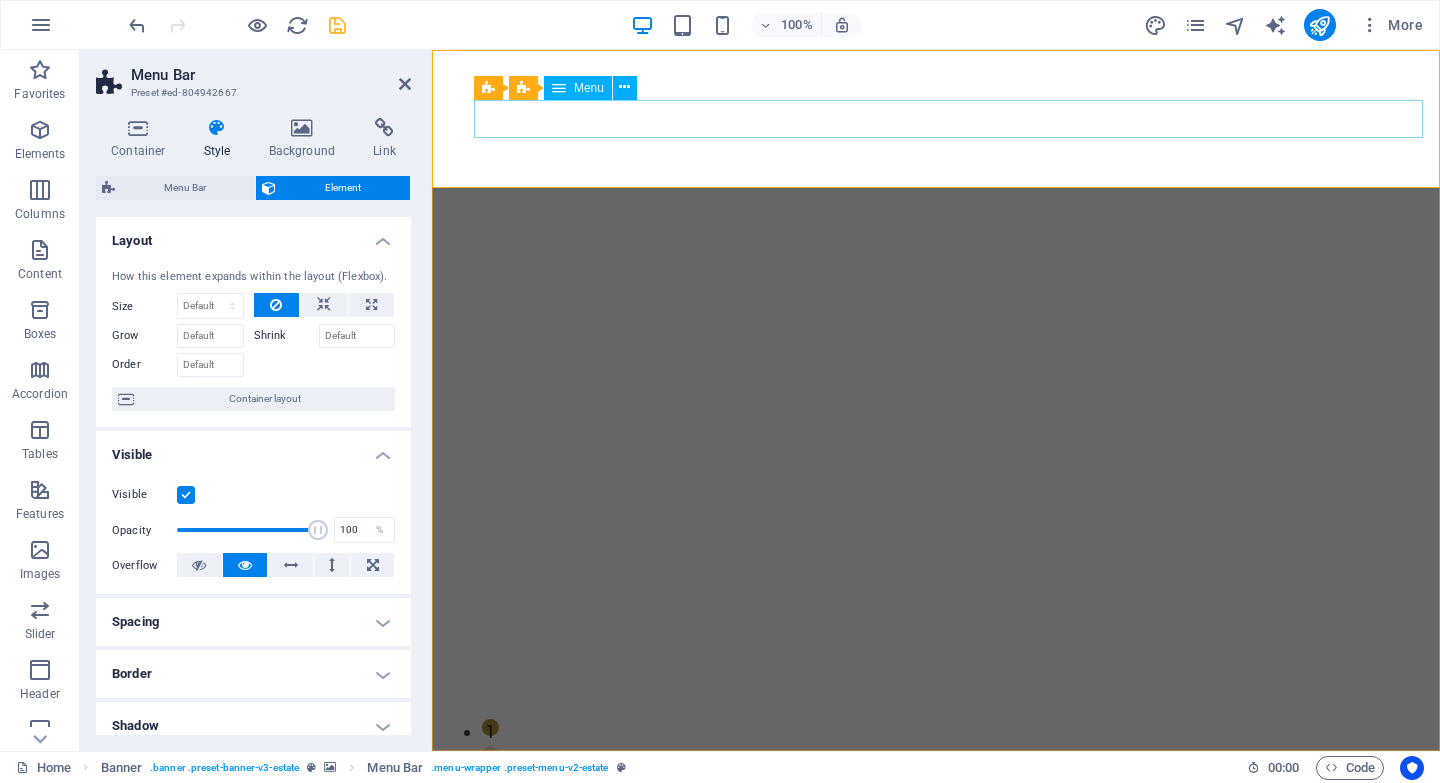 click on "Home Listing Contact" at bounding box center [855, 889] 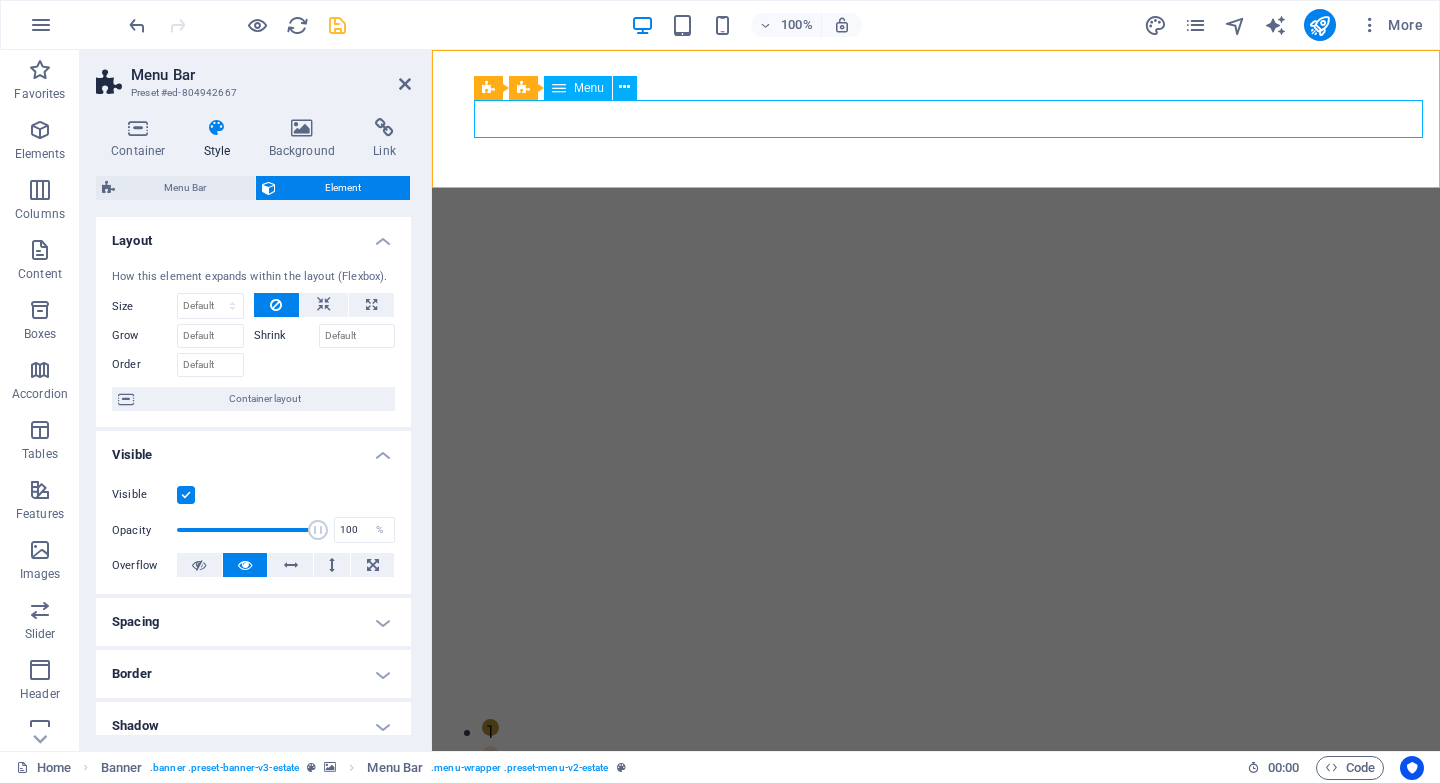 click on "Home Listing Contact" at bounding box center [855, 889] 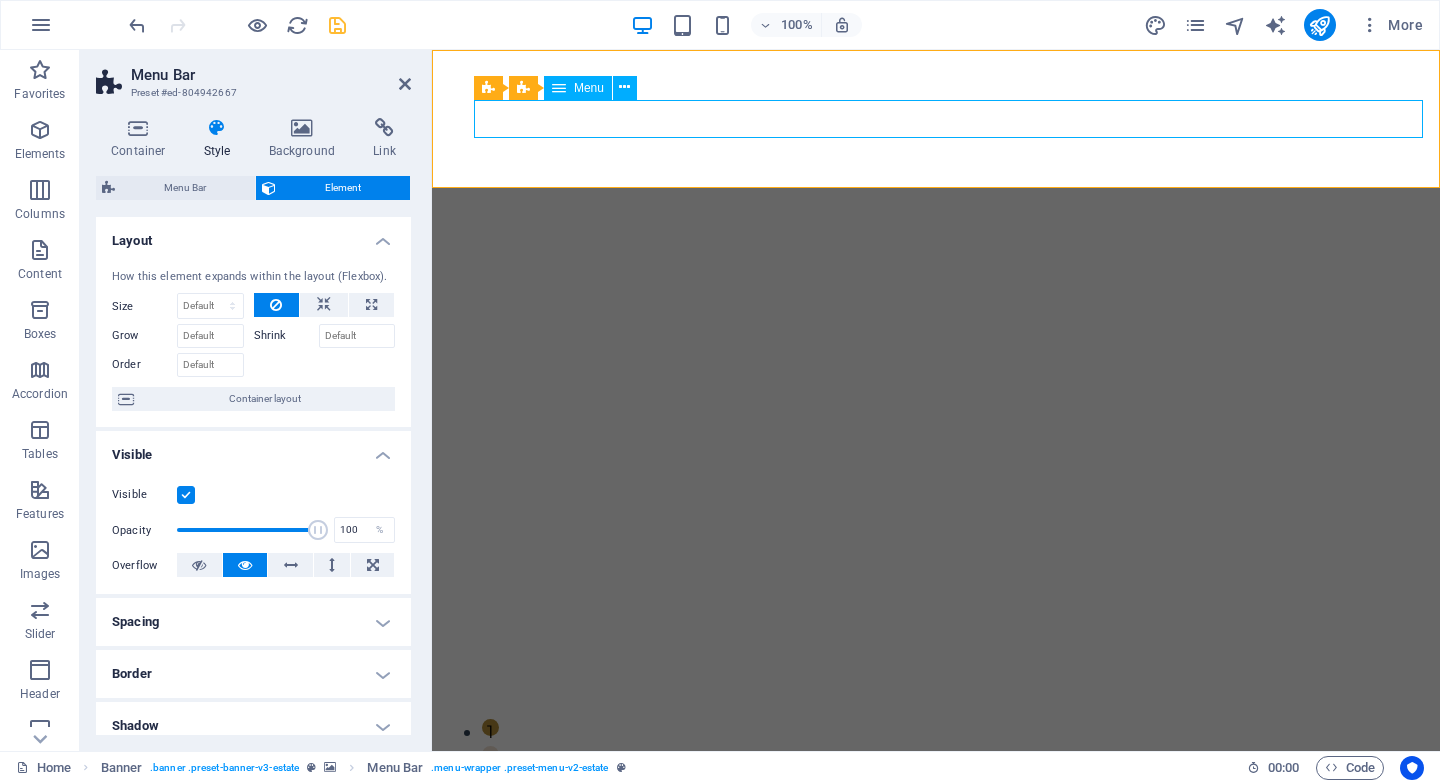select on "px" 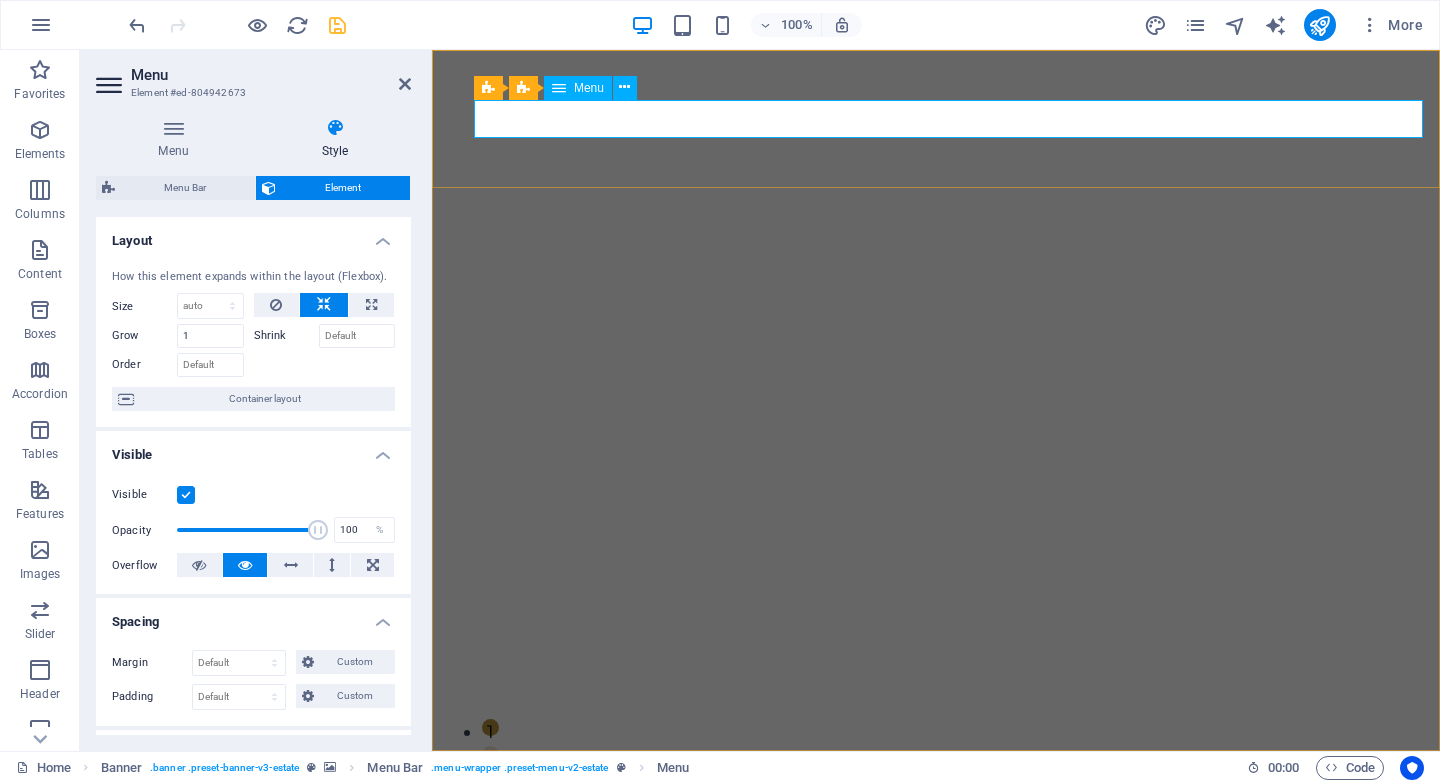 click on "Menu" at bounding box center (589, 88) 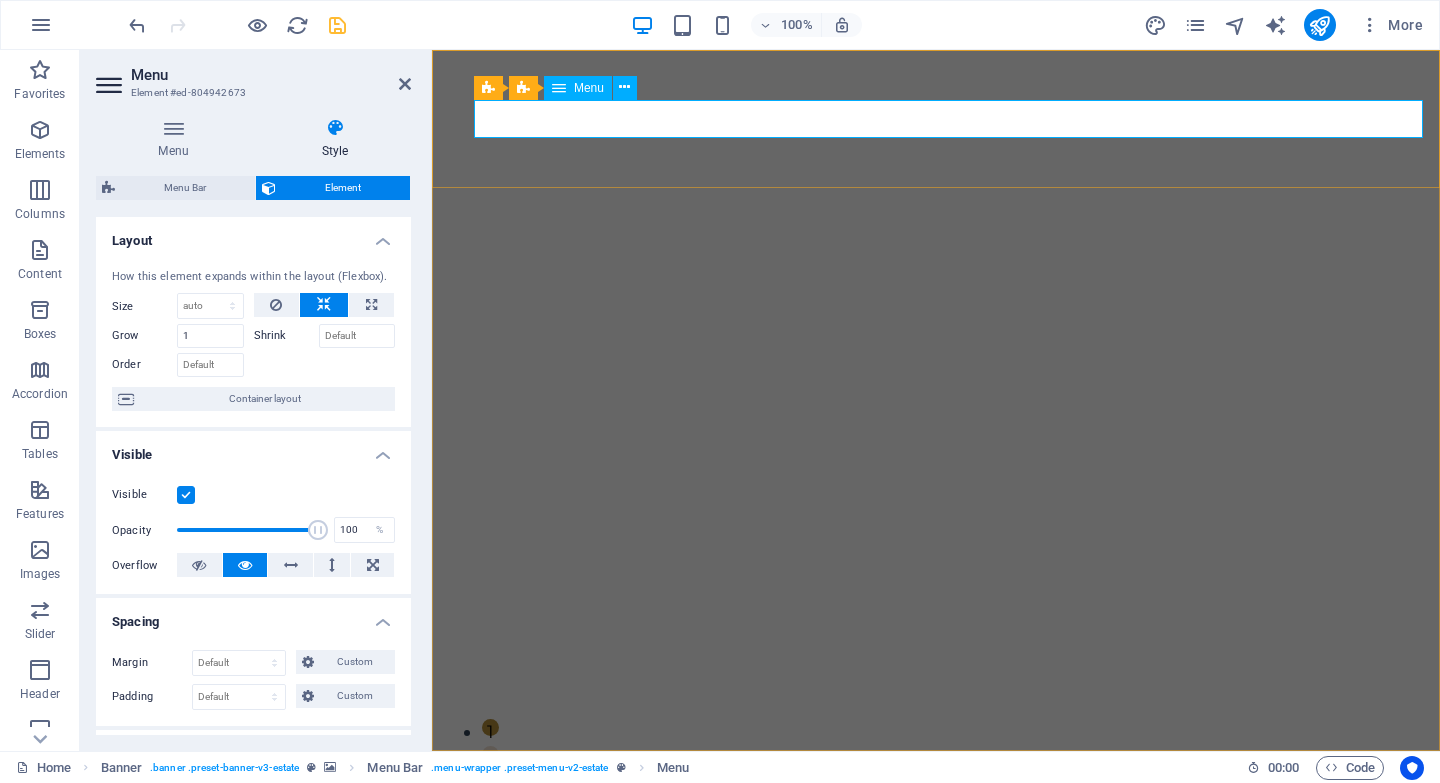 click on "Menu" at bounding box center (589, 88) 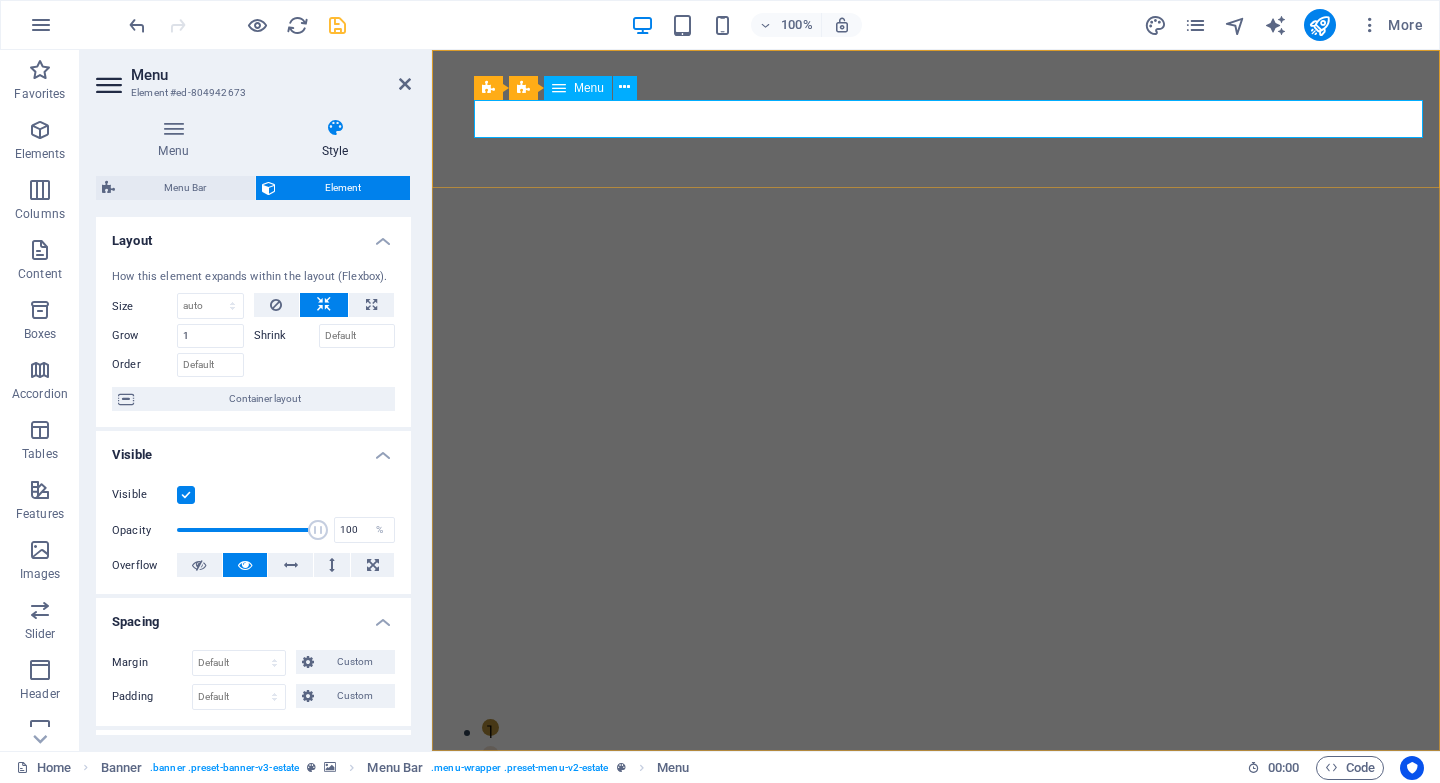 click on "Menu" at bounding box center (589, 88) 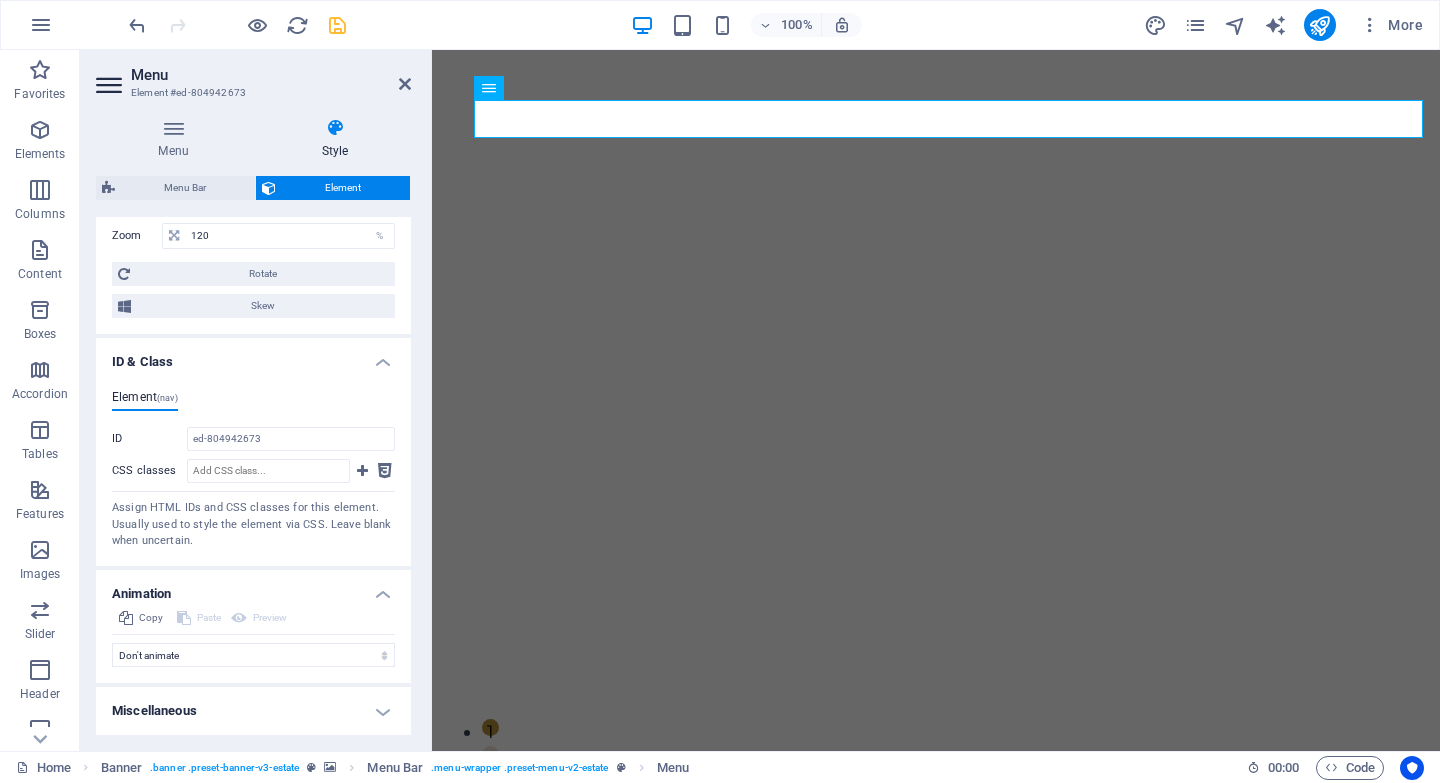 scroll, scrollTop: 0, scrollLeft: 0, axis: both 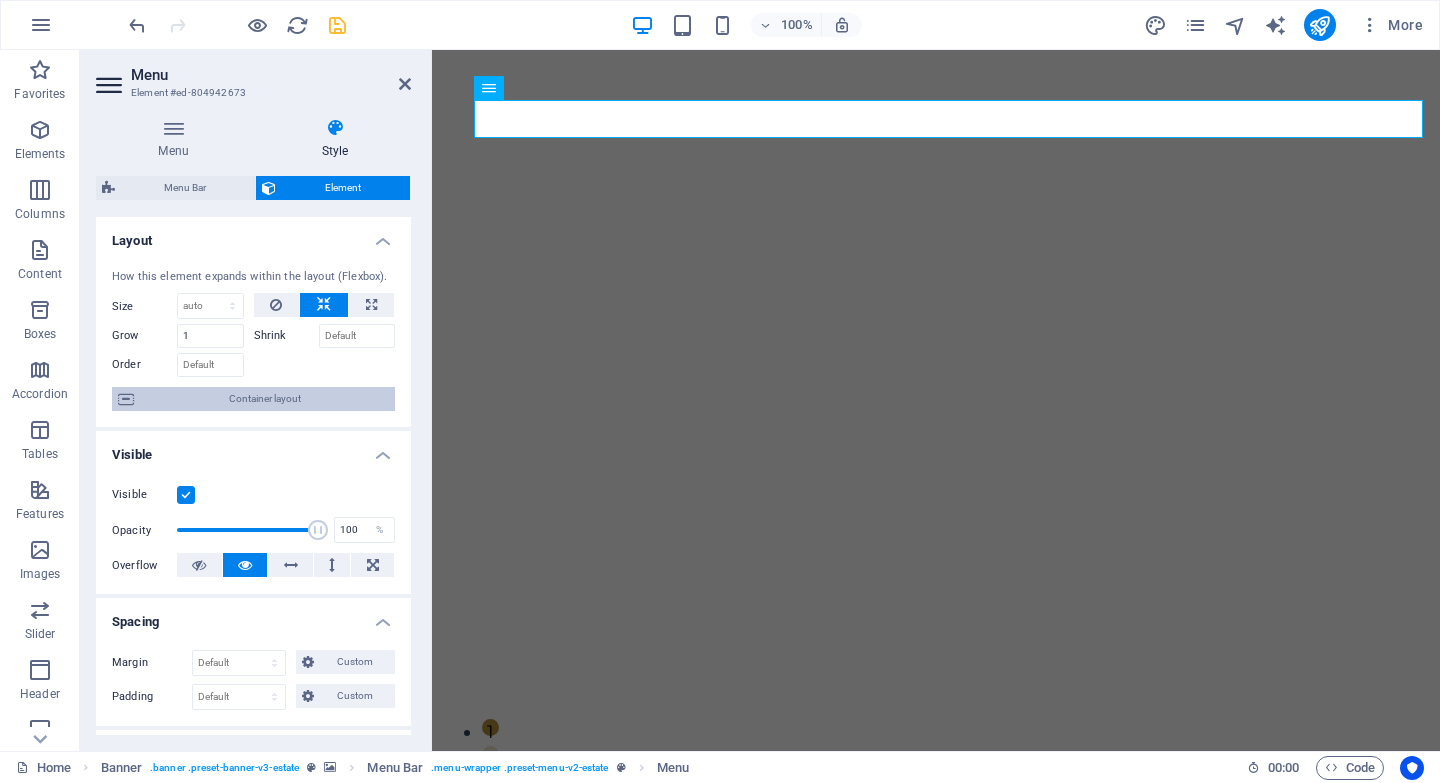 click on "Container layout" at bounding box center (264, 399) 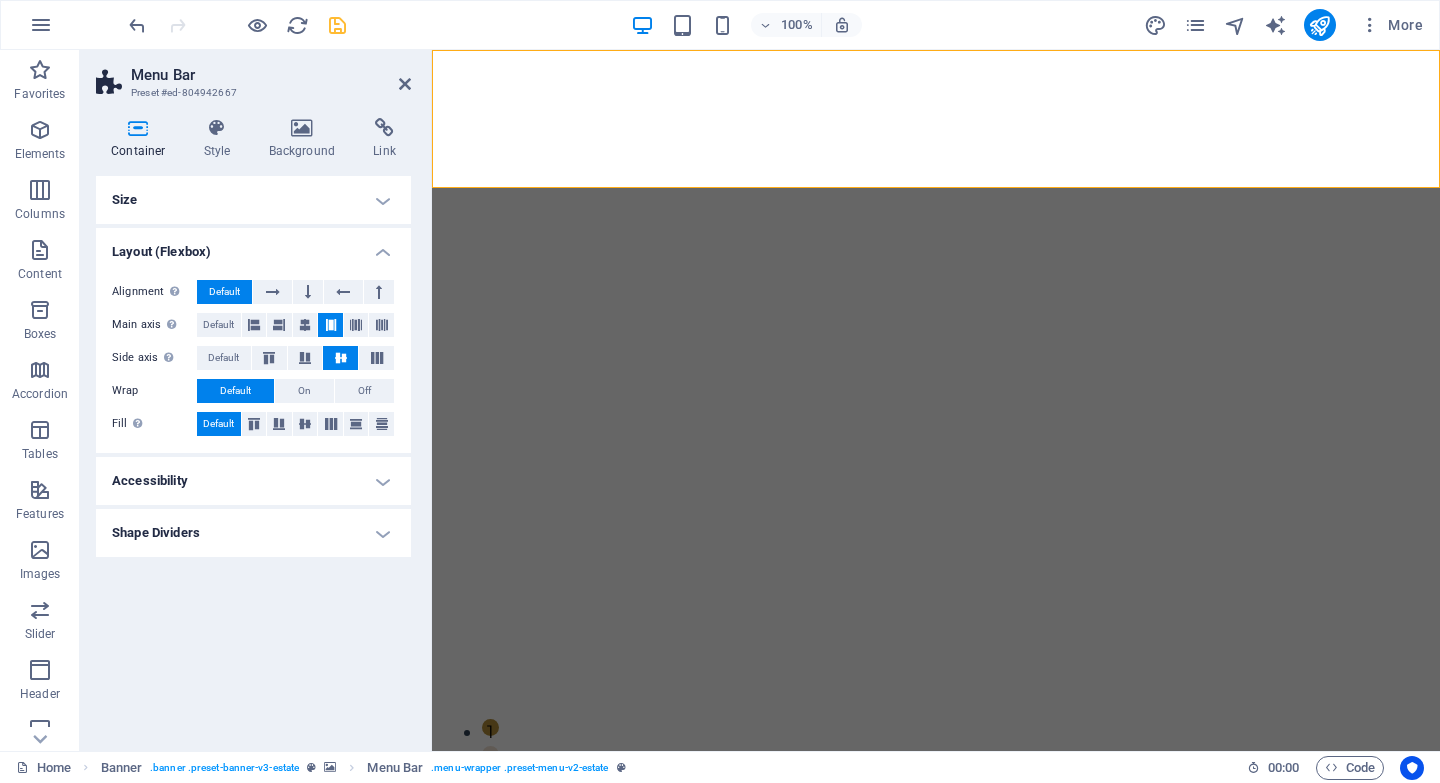 click on "Accessibility" at bounding box center [253, 481] 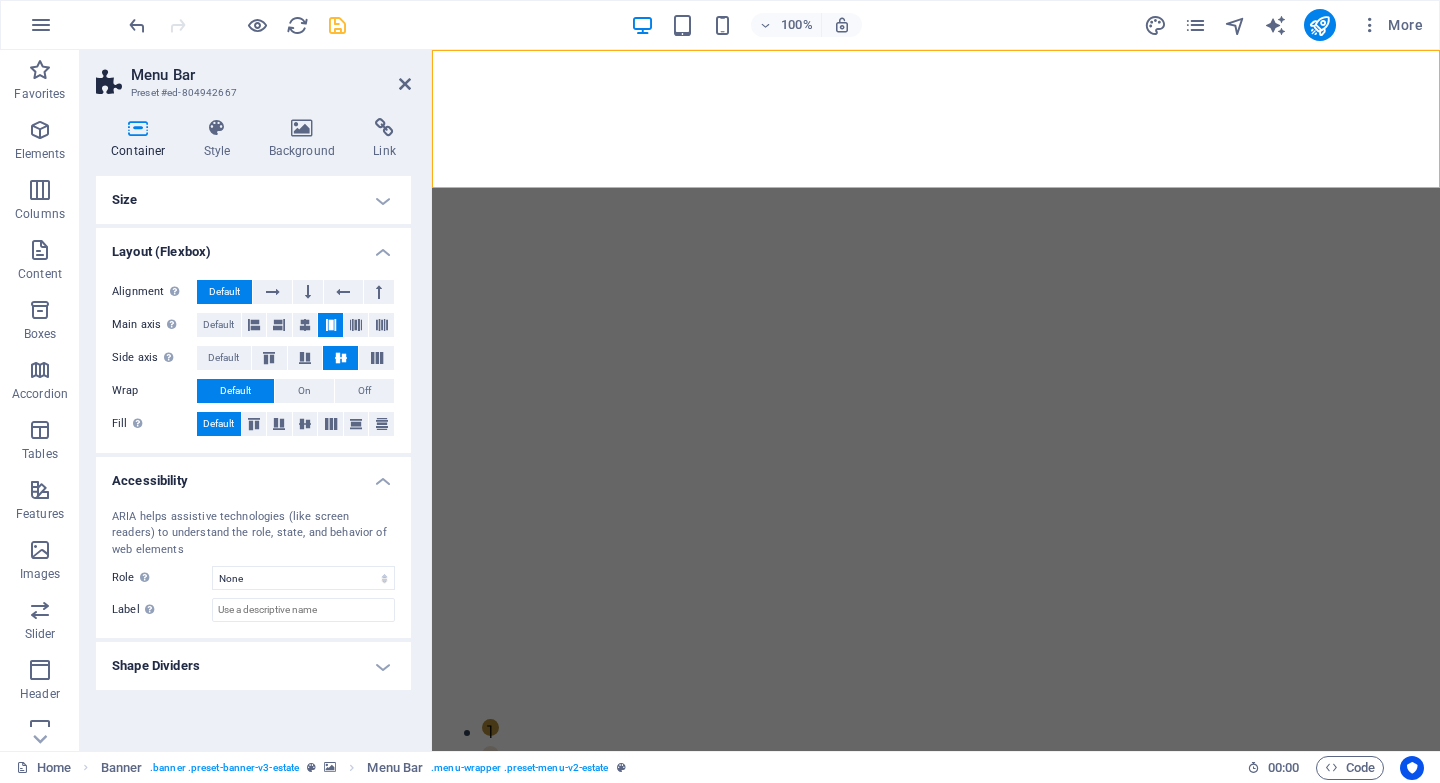 click on "Shape Dividers" at bounding box center [253, 666] 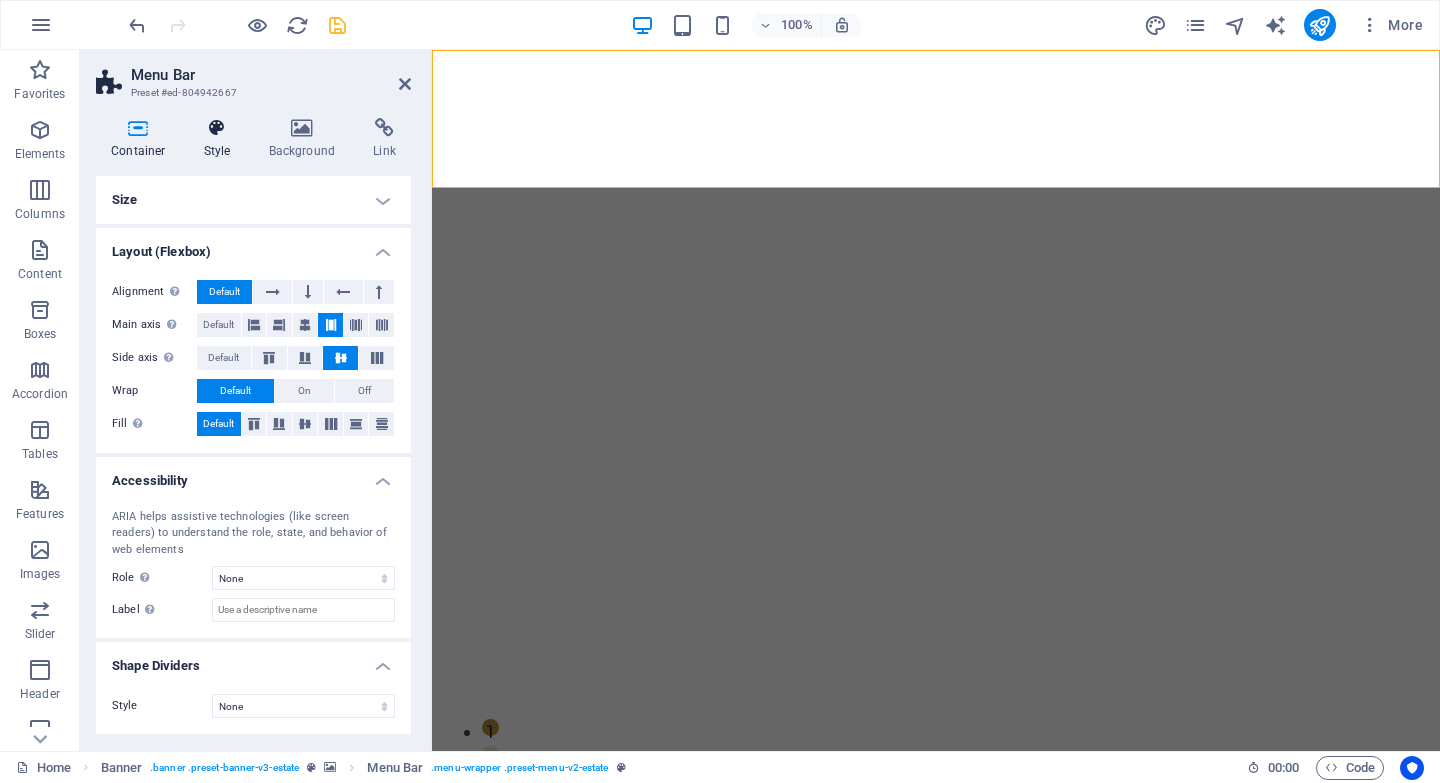 click at bounding box center [217, 128] 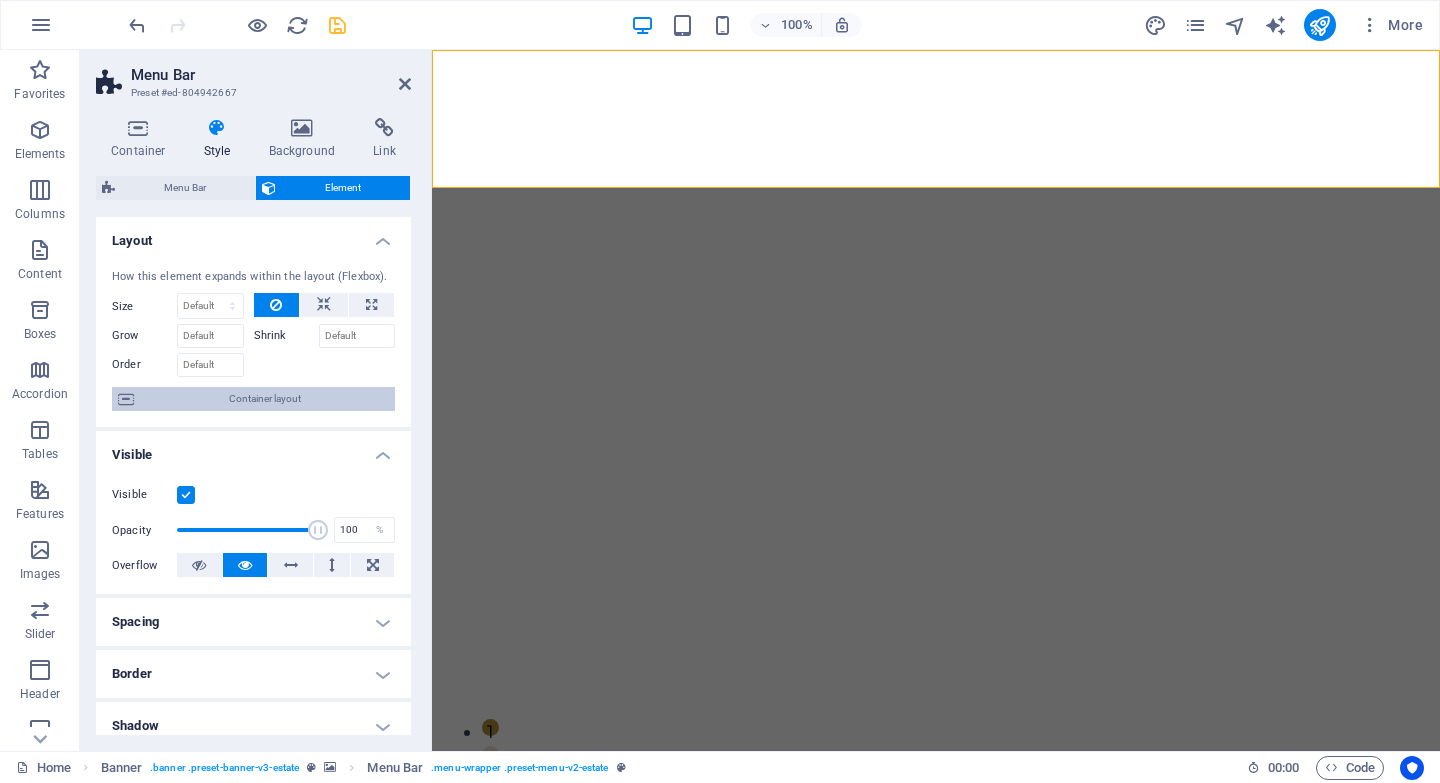 scroll, scrollTop: 327, scrollLeft: 0, axis: vertical 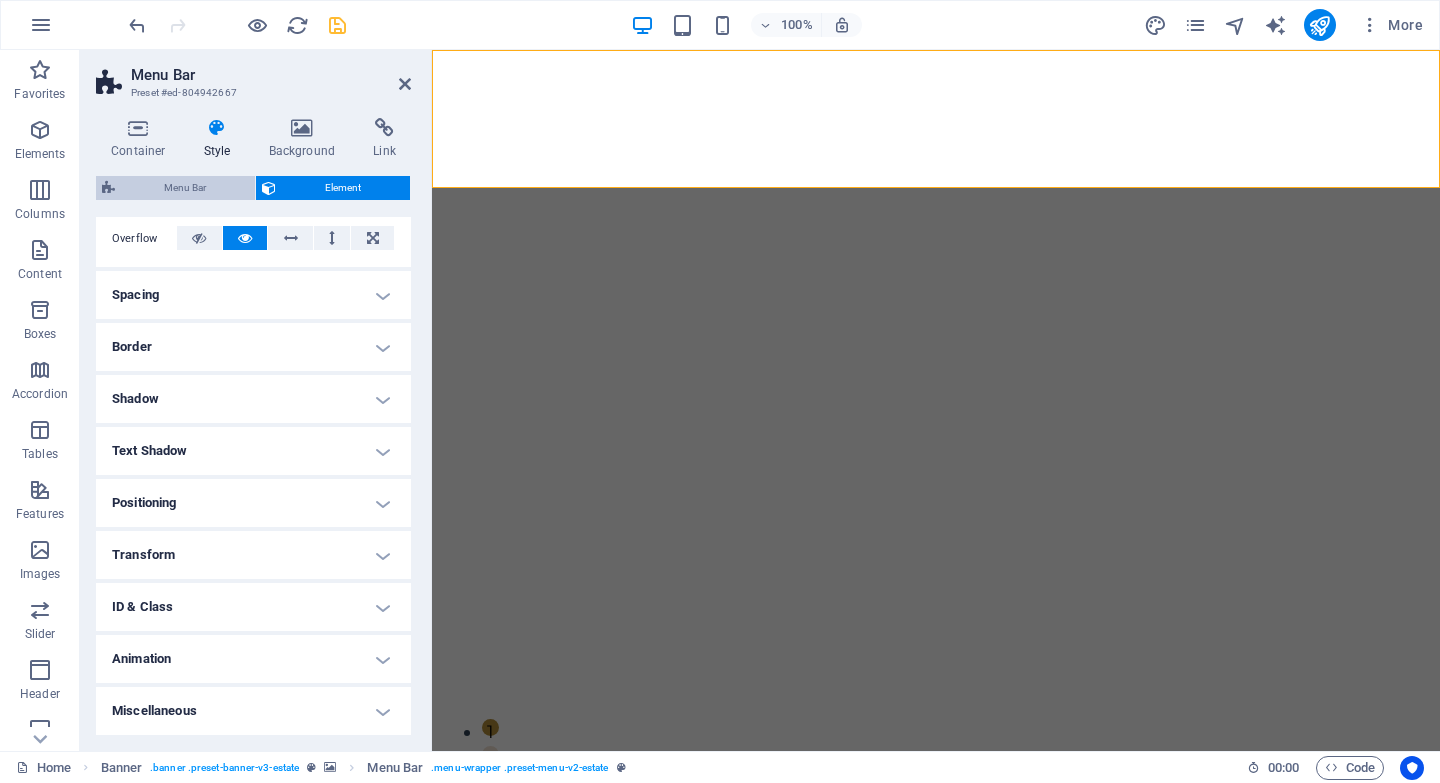click on "Menu Bar" at bounding box center [185, 188] 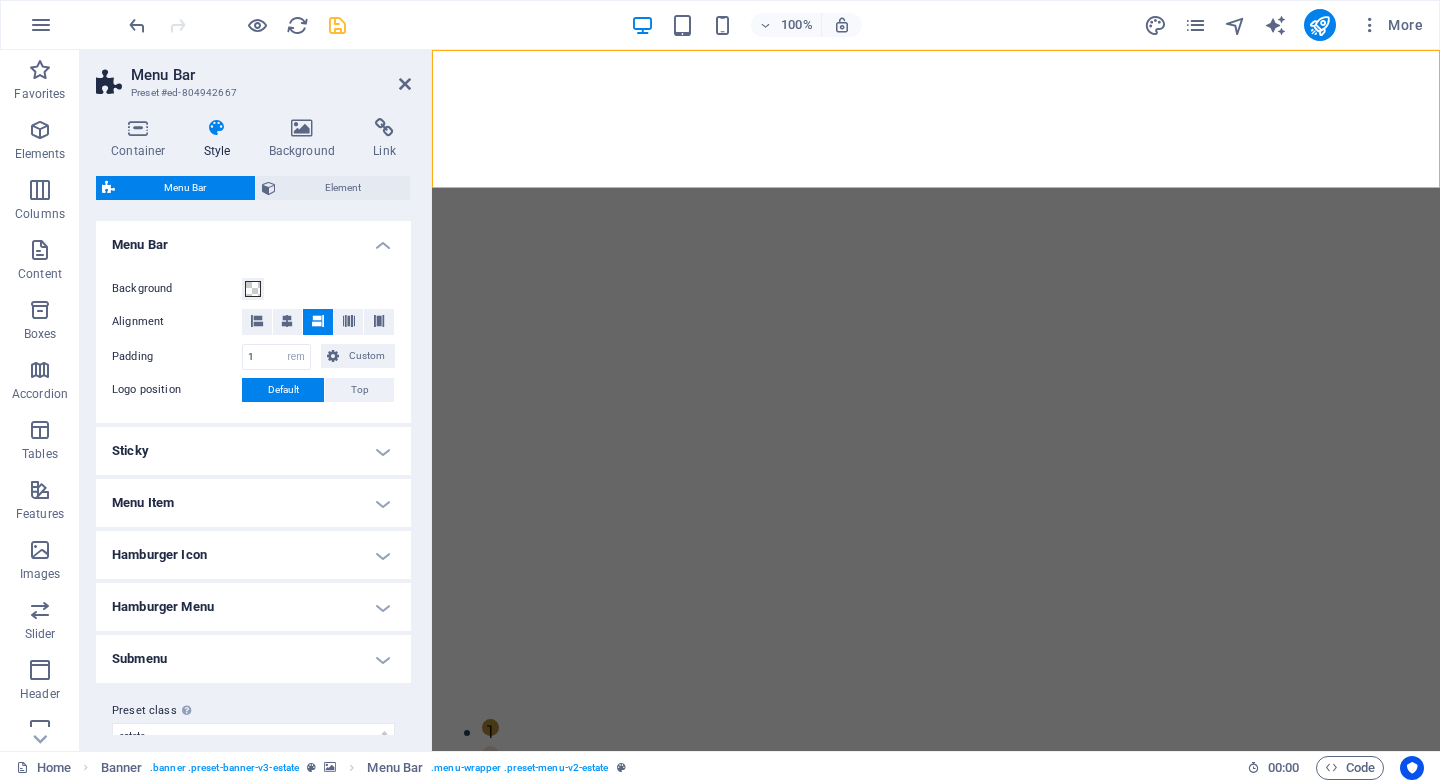 scroll, scrollTop: 364, scrollLeft: 0, axis: vertical 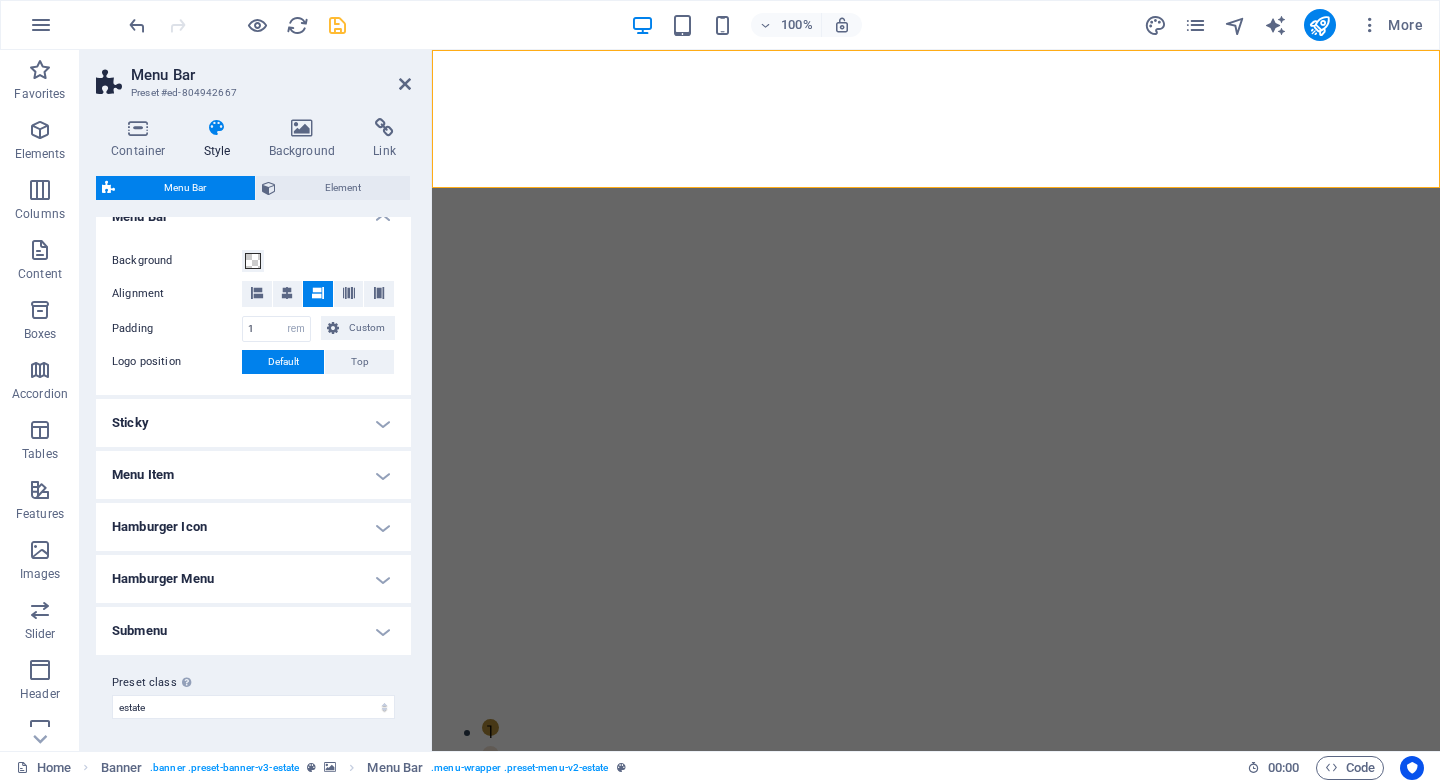 click on "Menu Item" at bounding box center (253, 475) 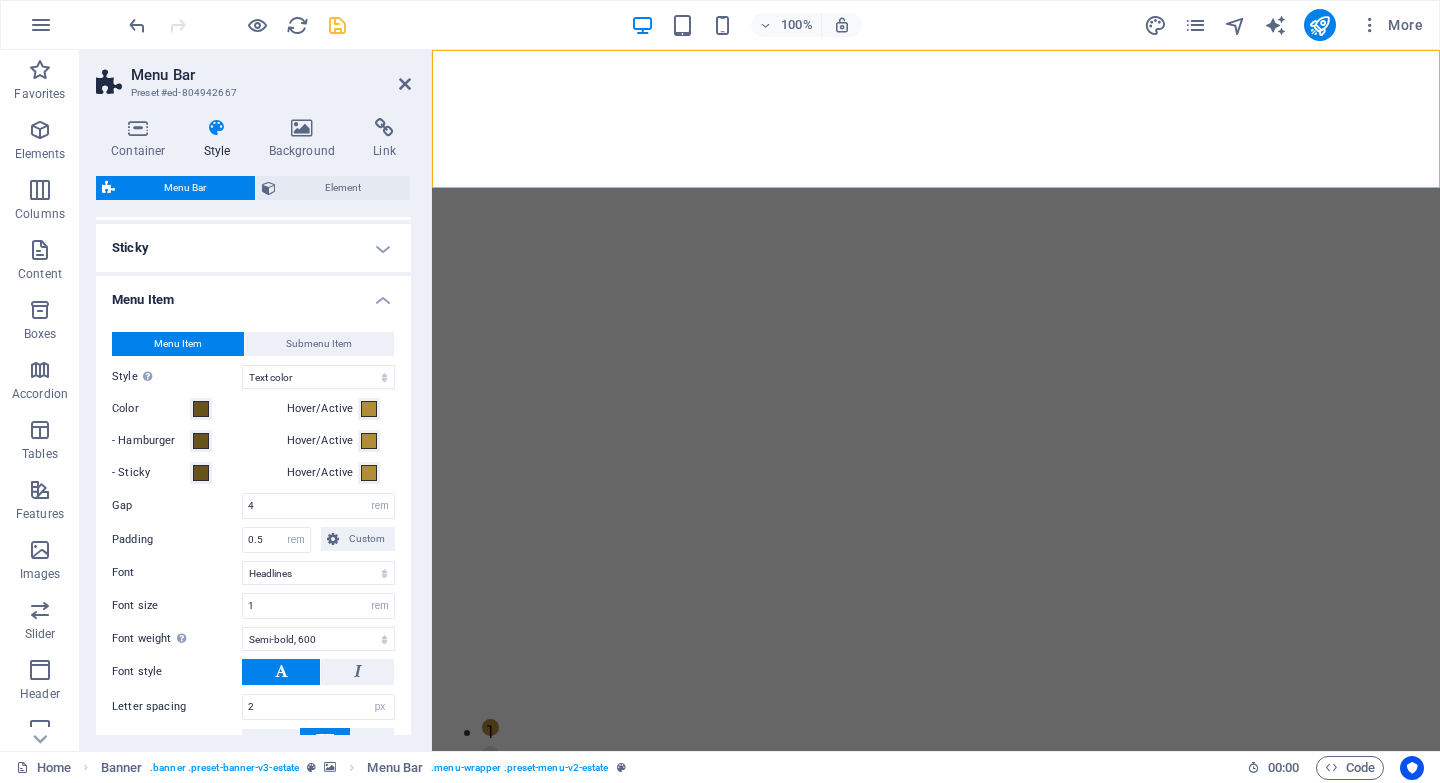 scroll, scrollTop: 538, scrollLeft: 0, axis: vertical 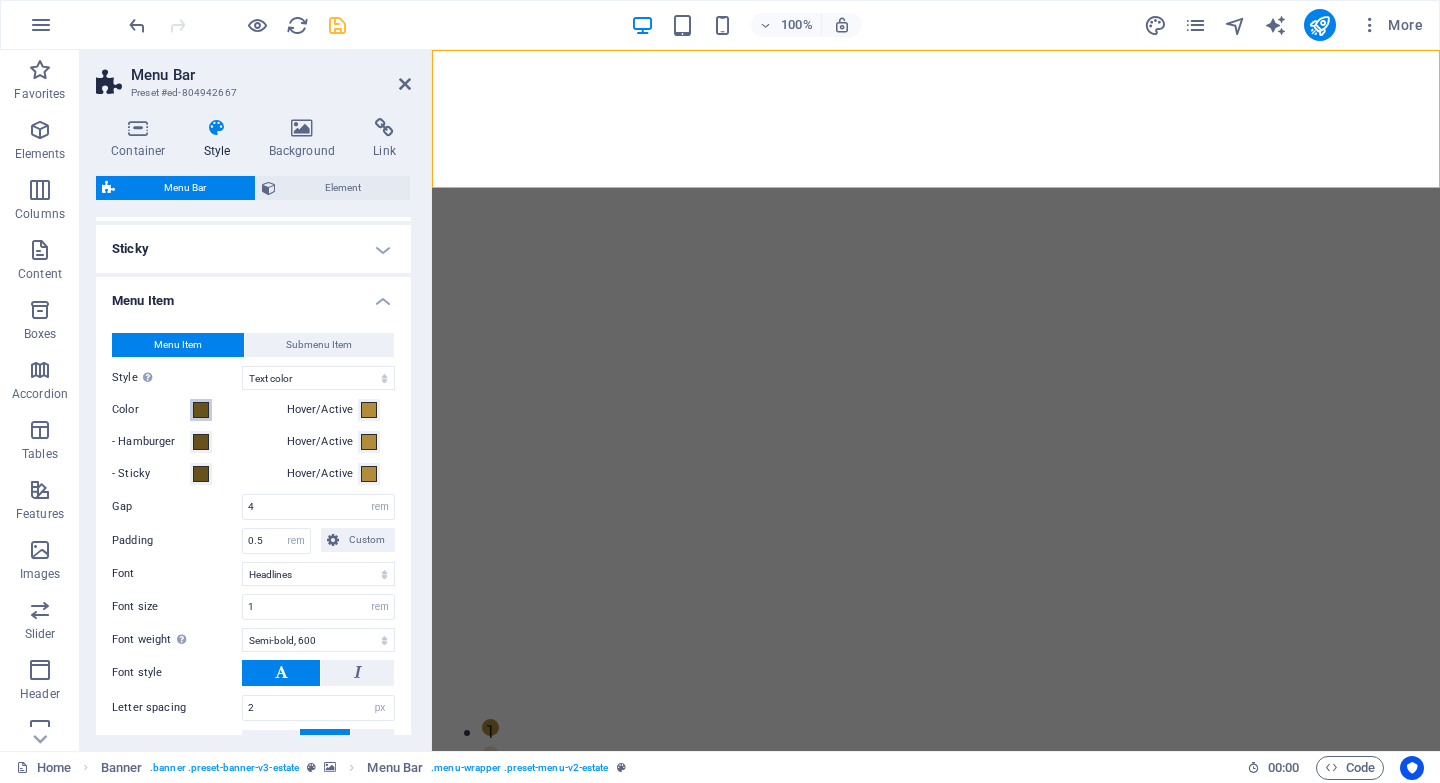 click at bounding box center [201, 410] 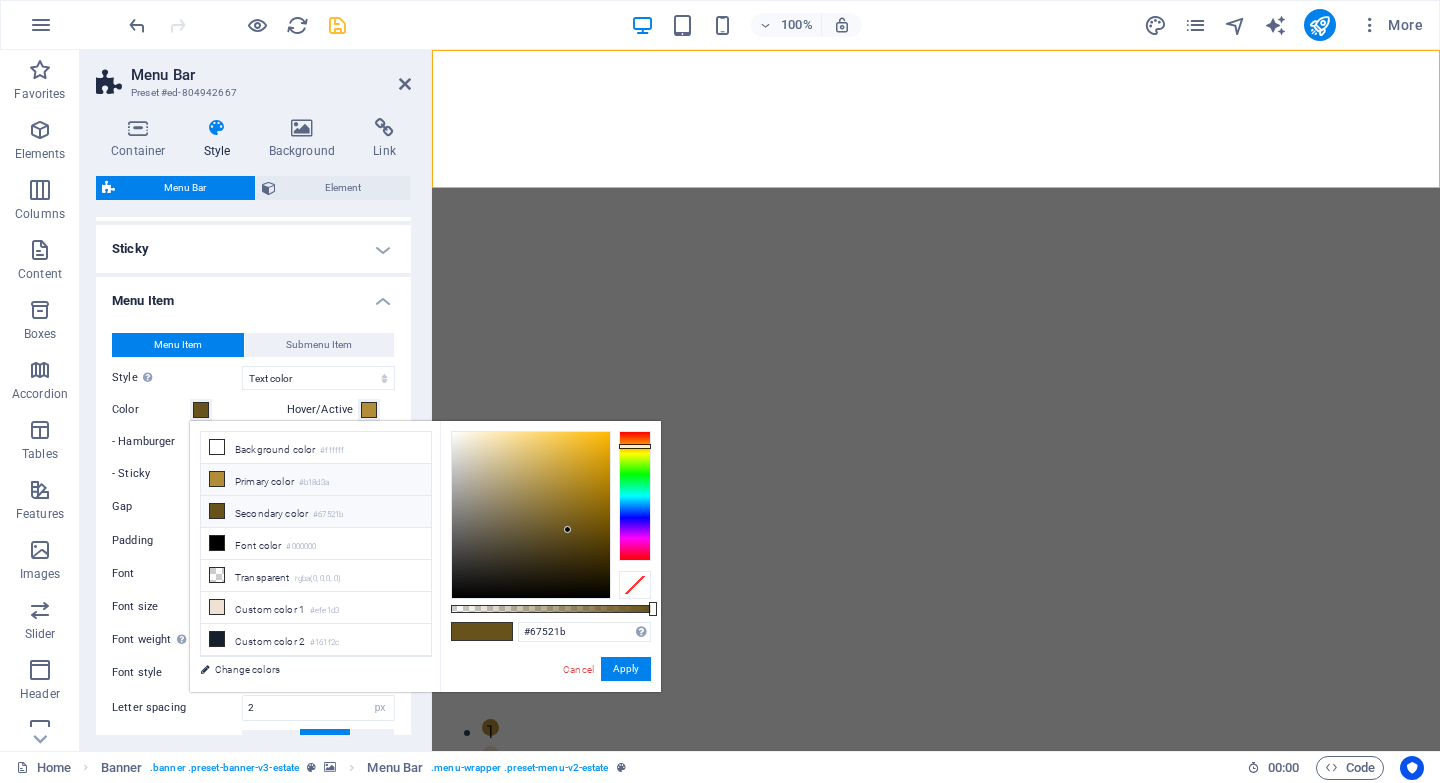 click at bounding box center (217, 479) 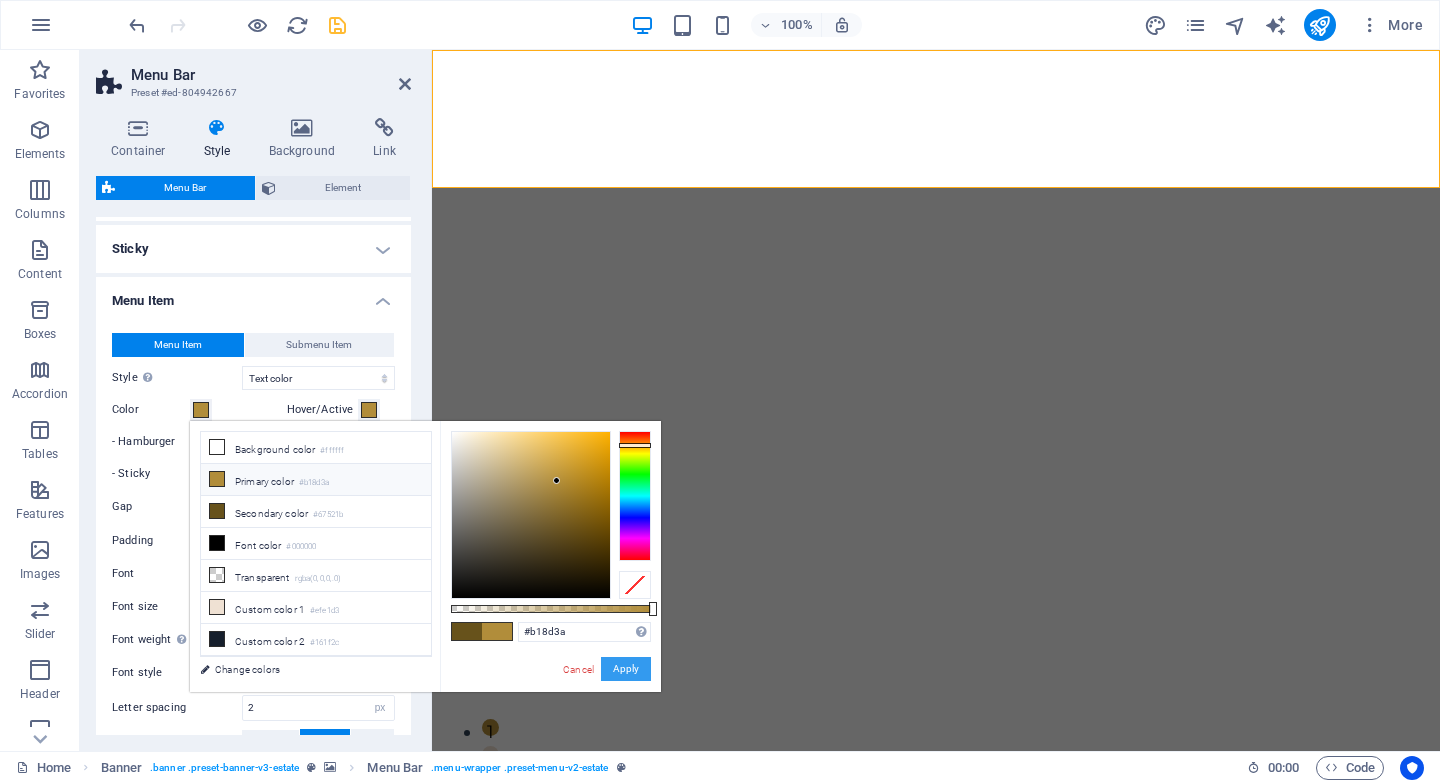 click on "Apply" at bounding box center [626, 669] 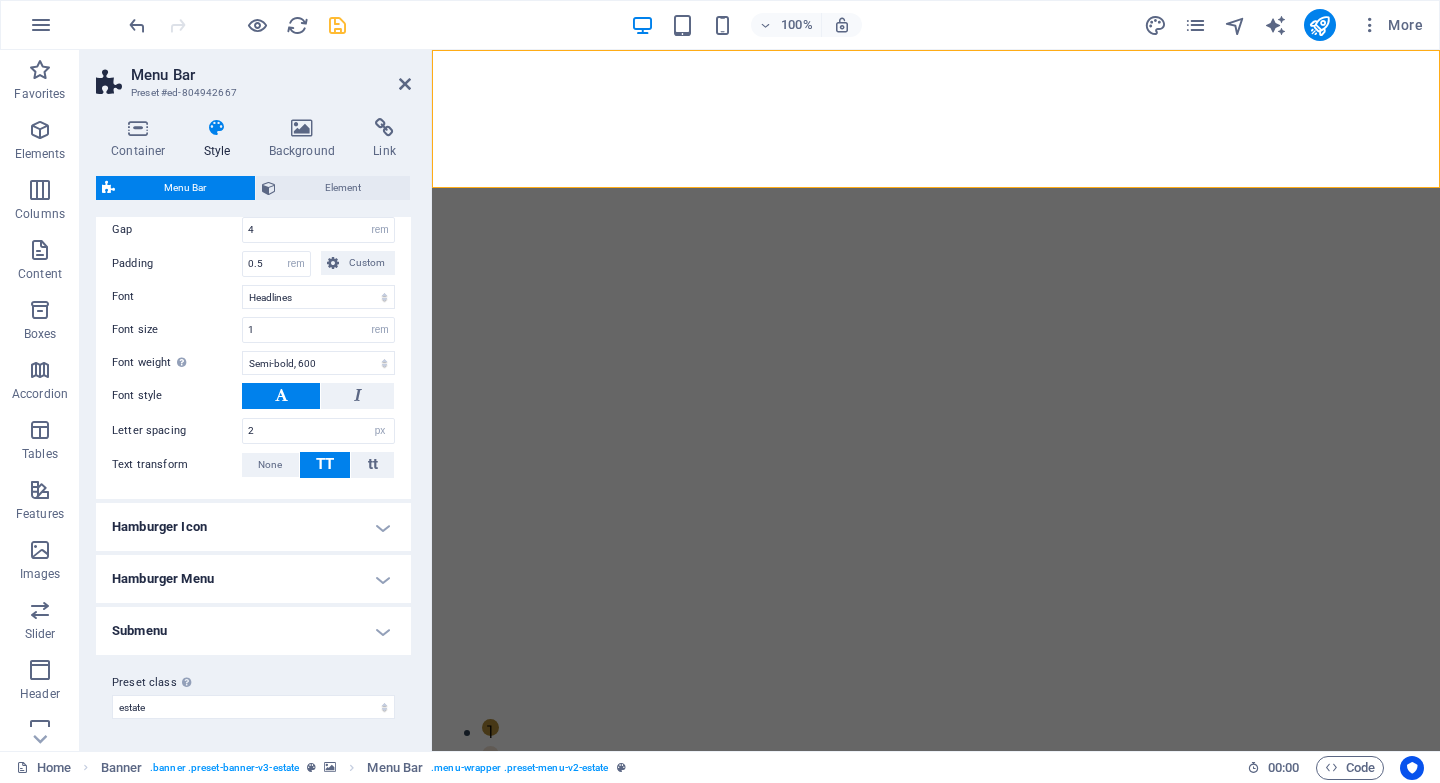 scroll, scrollTop: 0, scrollLeft: 0, axis: both 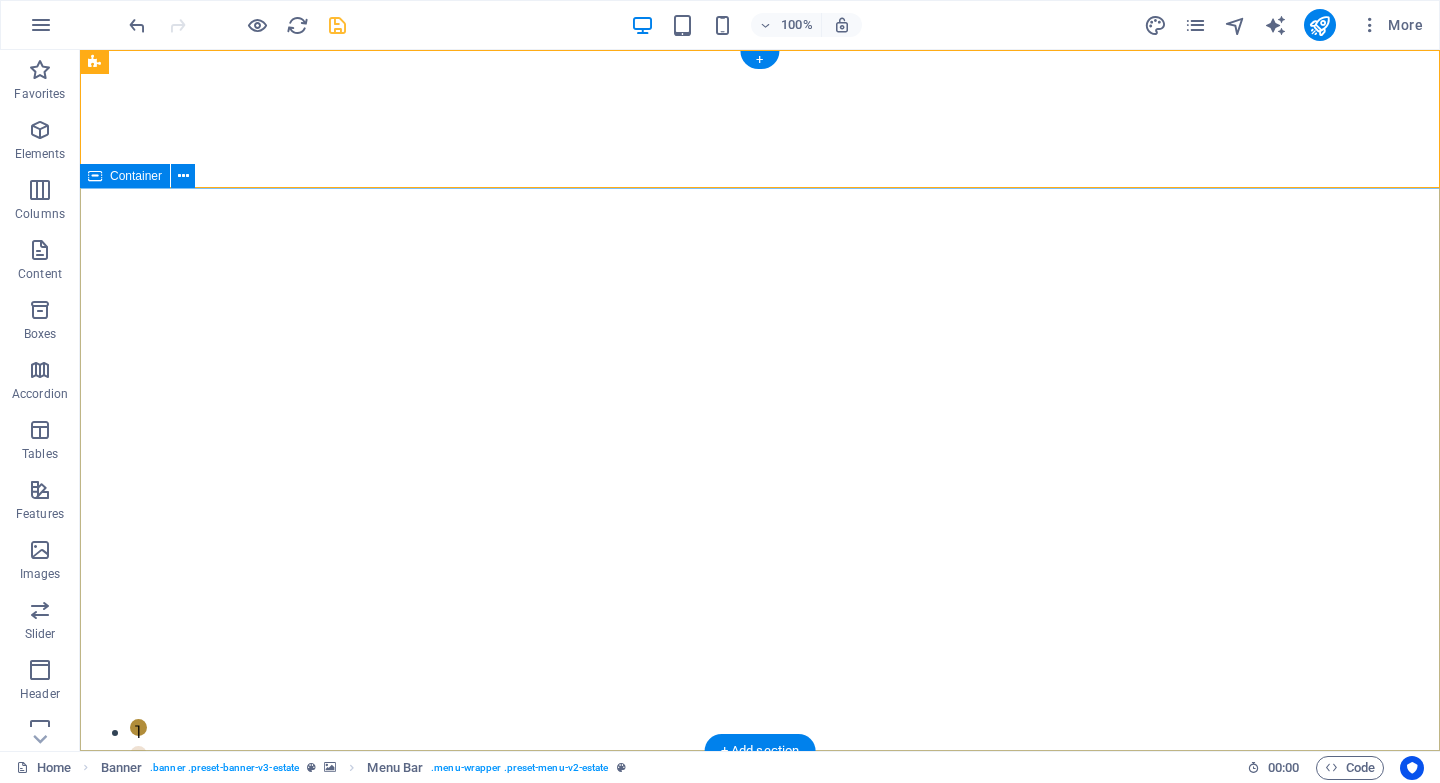 click on "FIND YOUR PERFECT PLACE TULUM & PLAYA DEL CARMEN get started" at bounding box center (760, 1129) 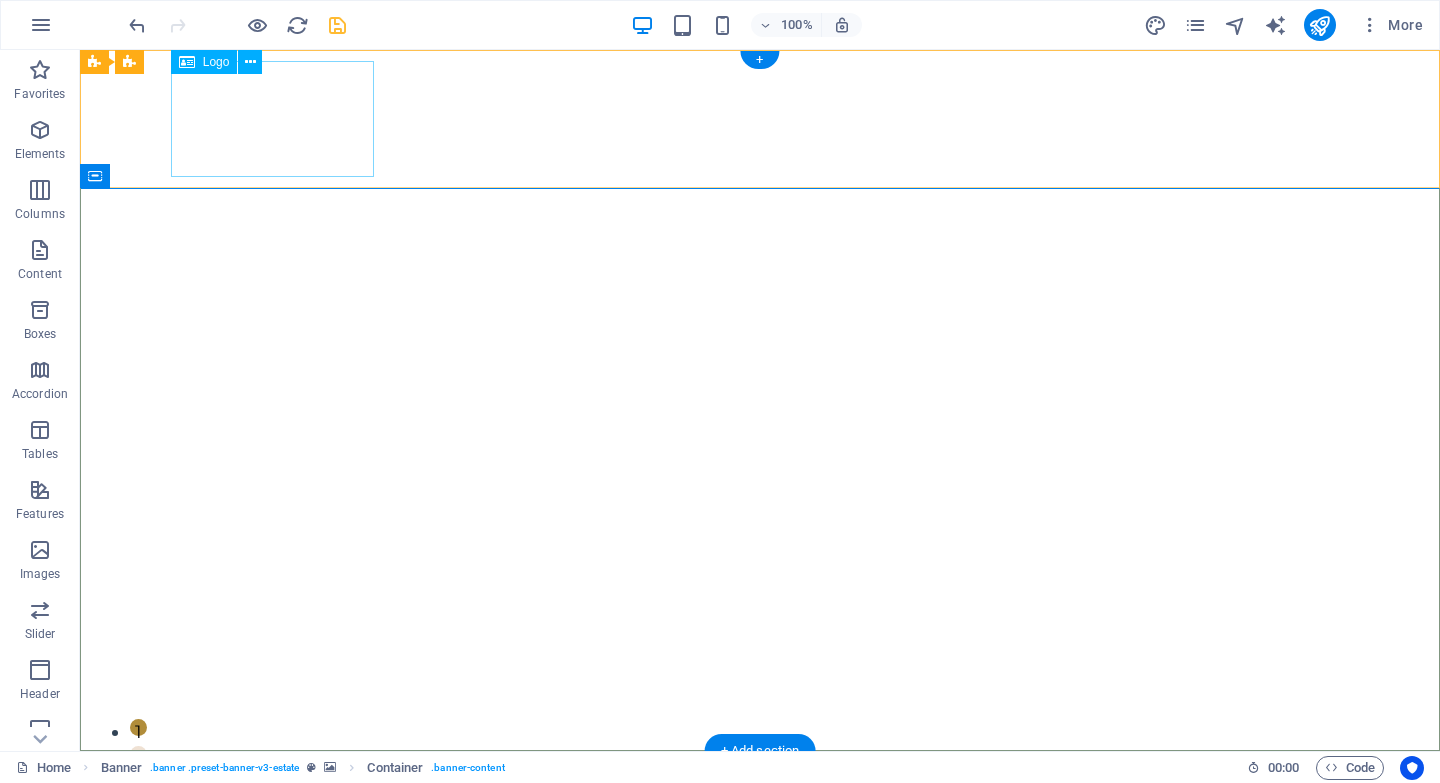 click at bounding box center (760, 820) 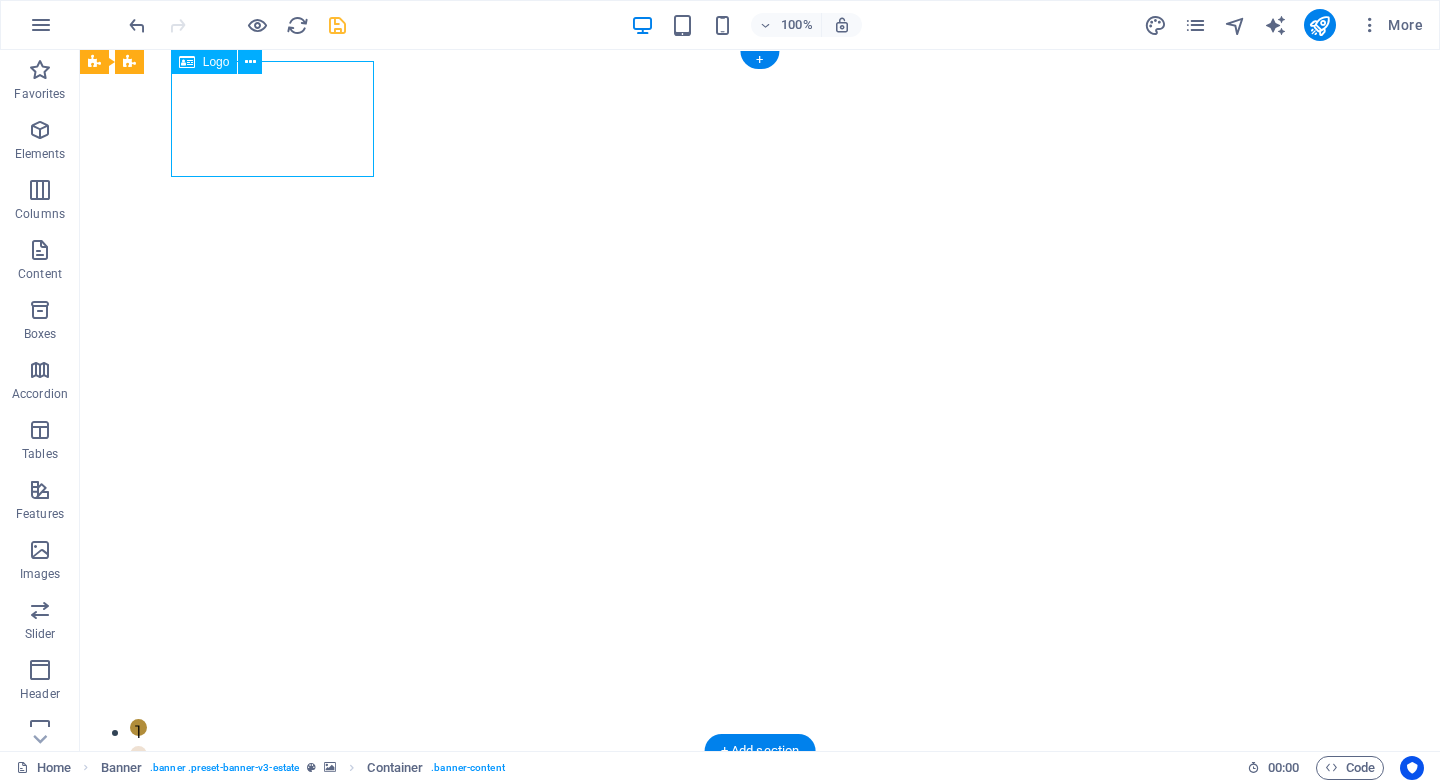 click at bounding box center (760, 820) 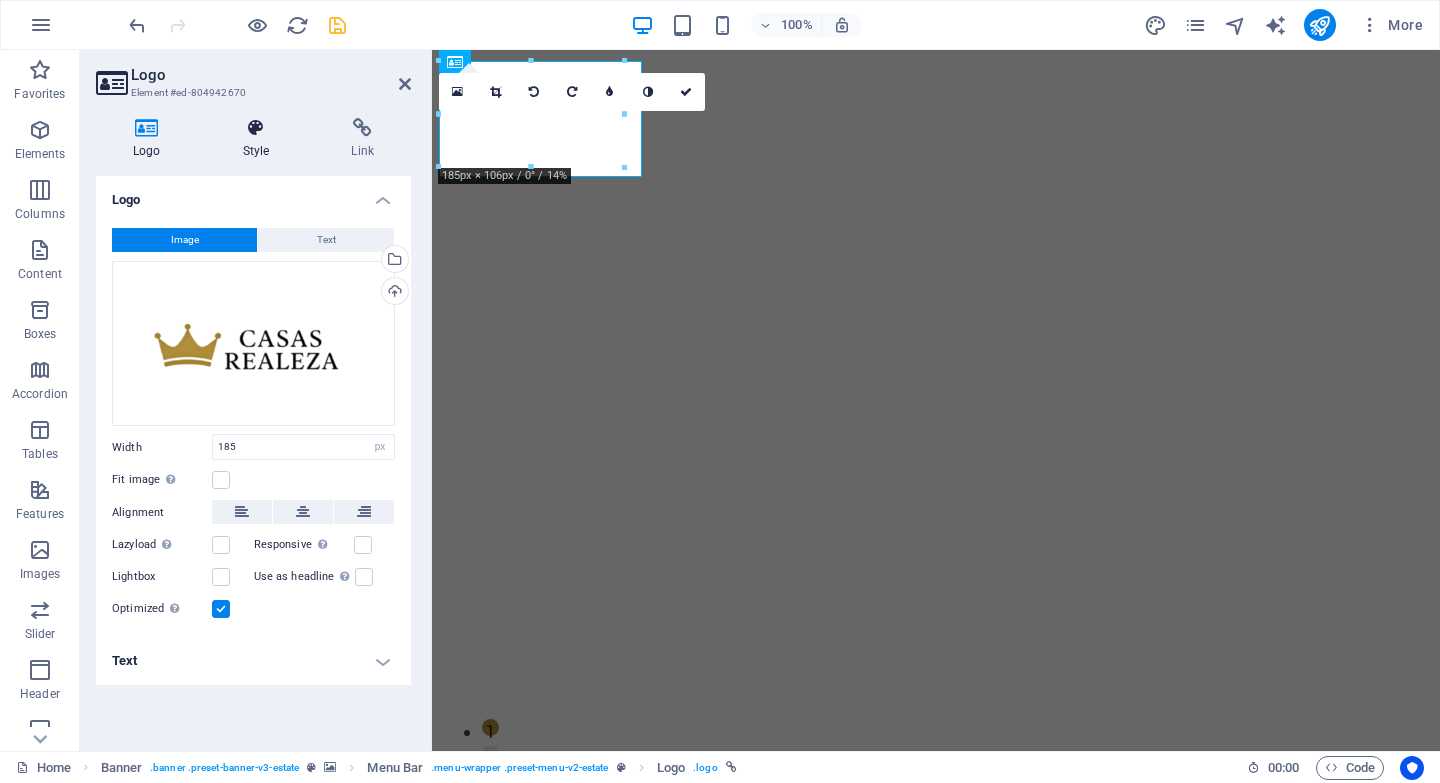 click at bounding box center (256, 128) 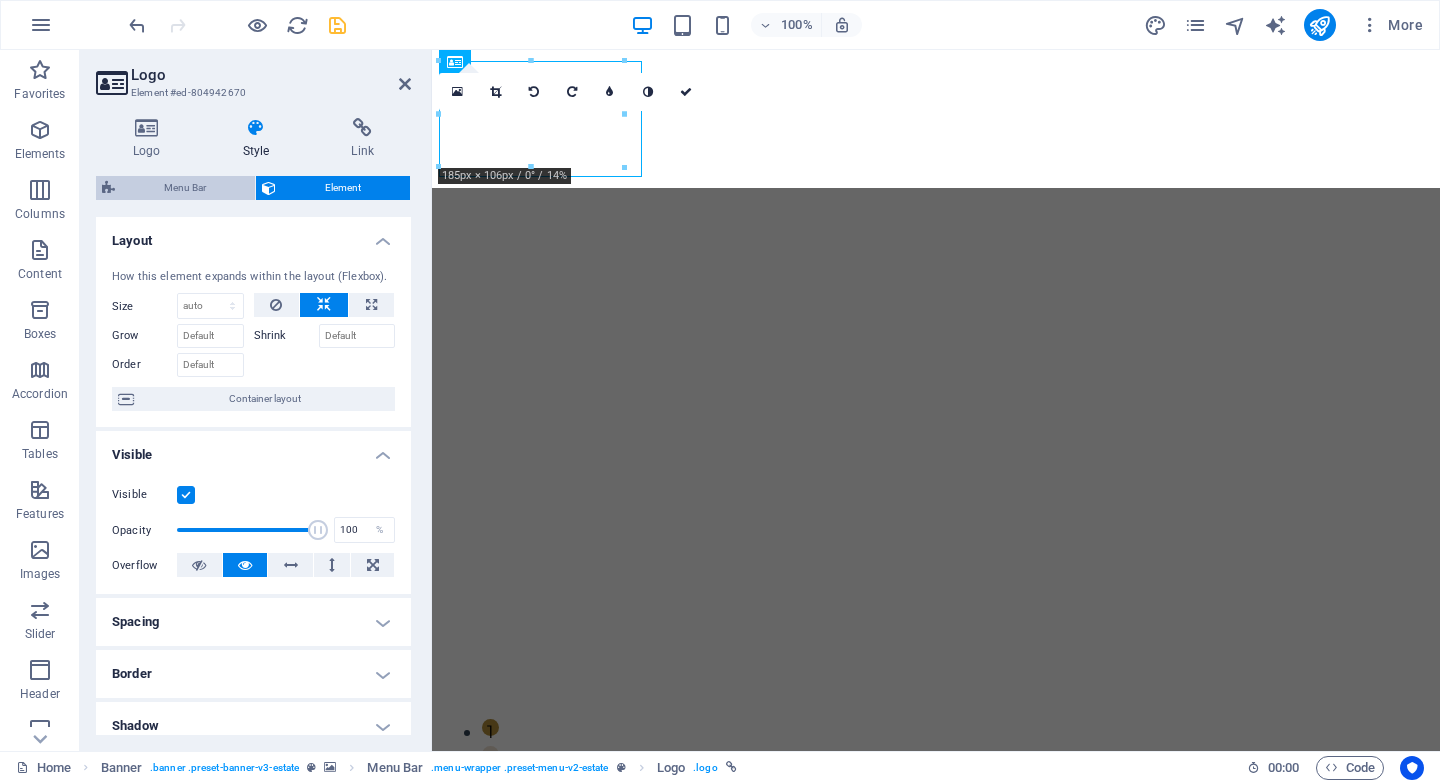 click on "Menu Bar" at bounding box center [185, 188] 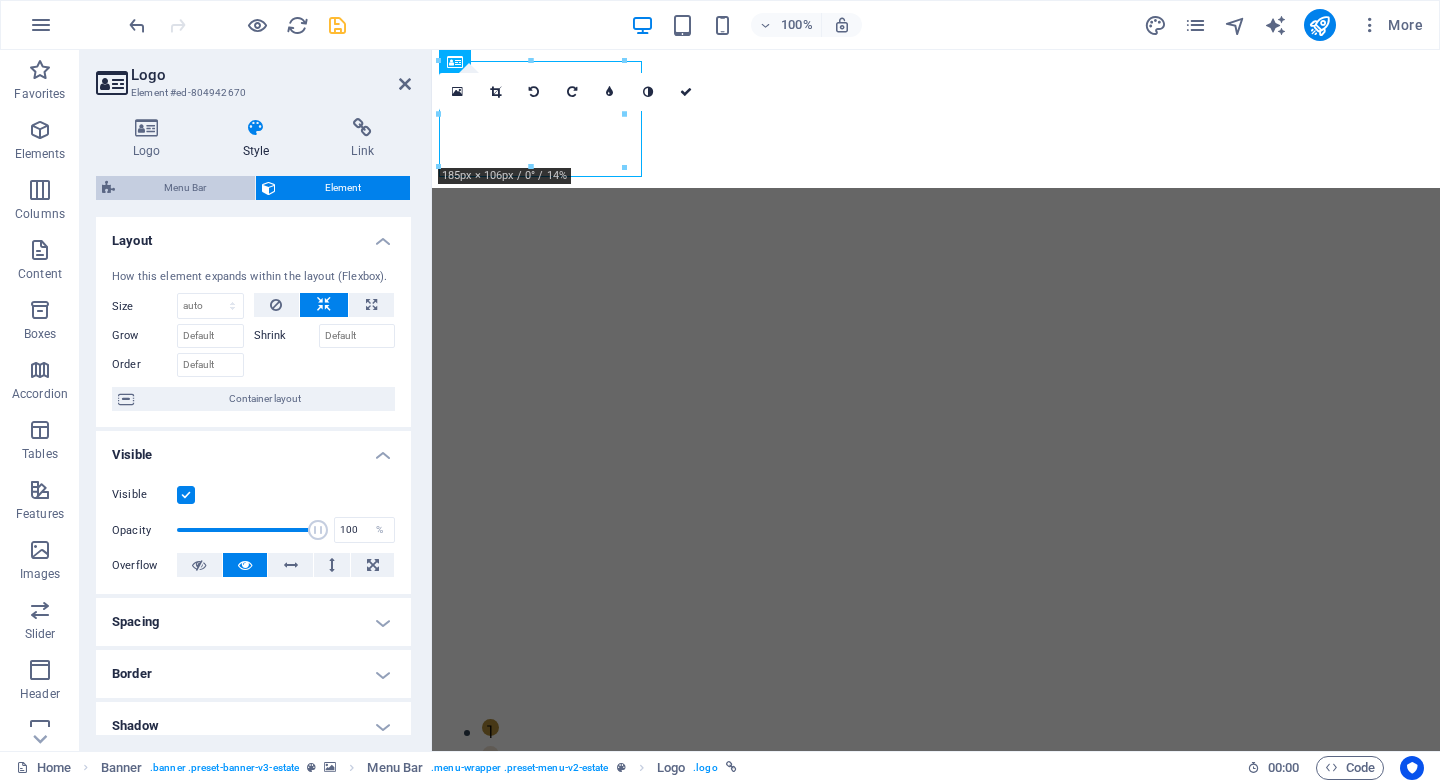 select on "rem" 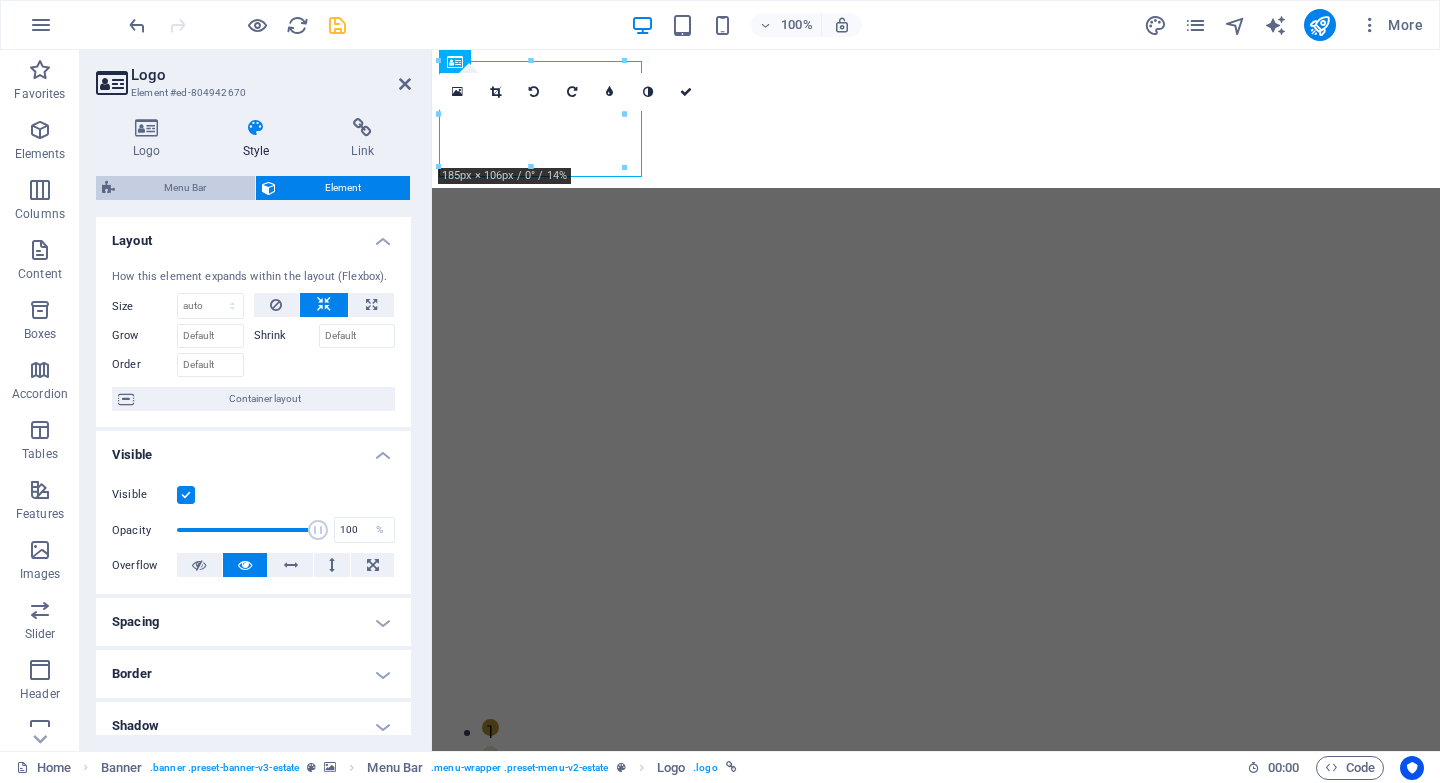 select on "600" 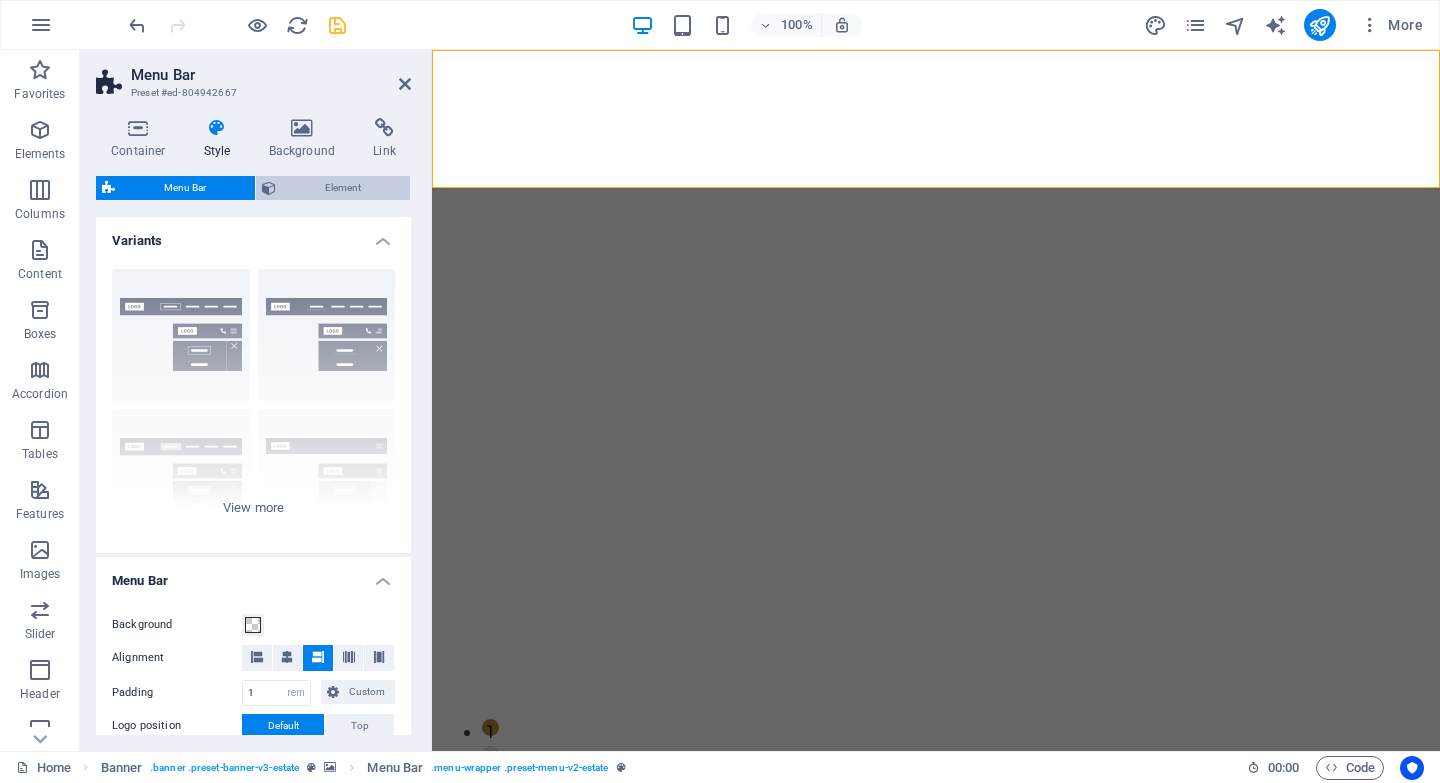 click on "Element" at bounding box center [343, 188] 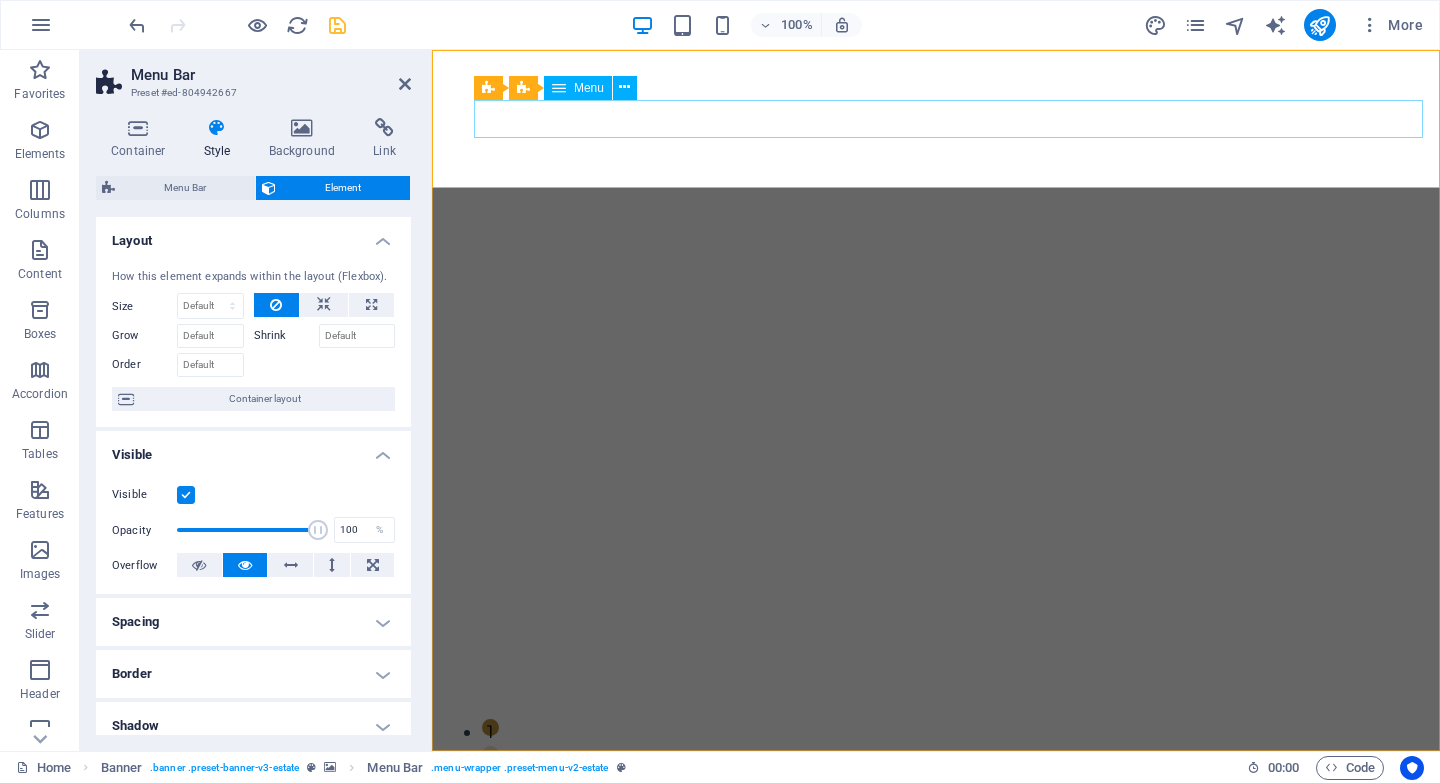 click on "Home Listing Contact" at bounding box center (855, 889) 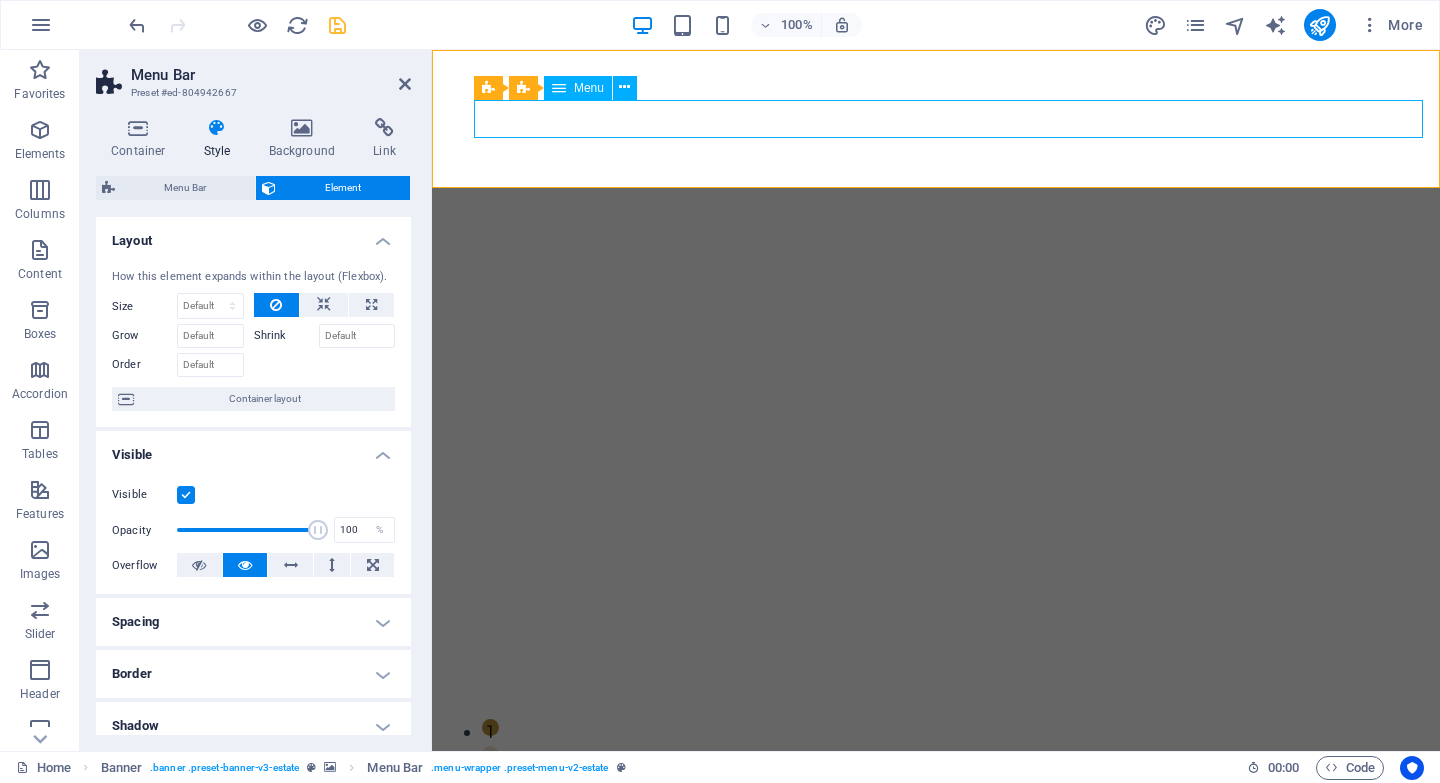 click on "Home Listing Contact" at bounding box center (855, 889) 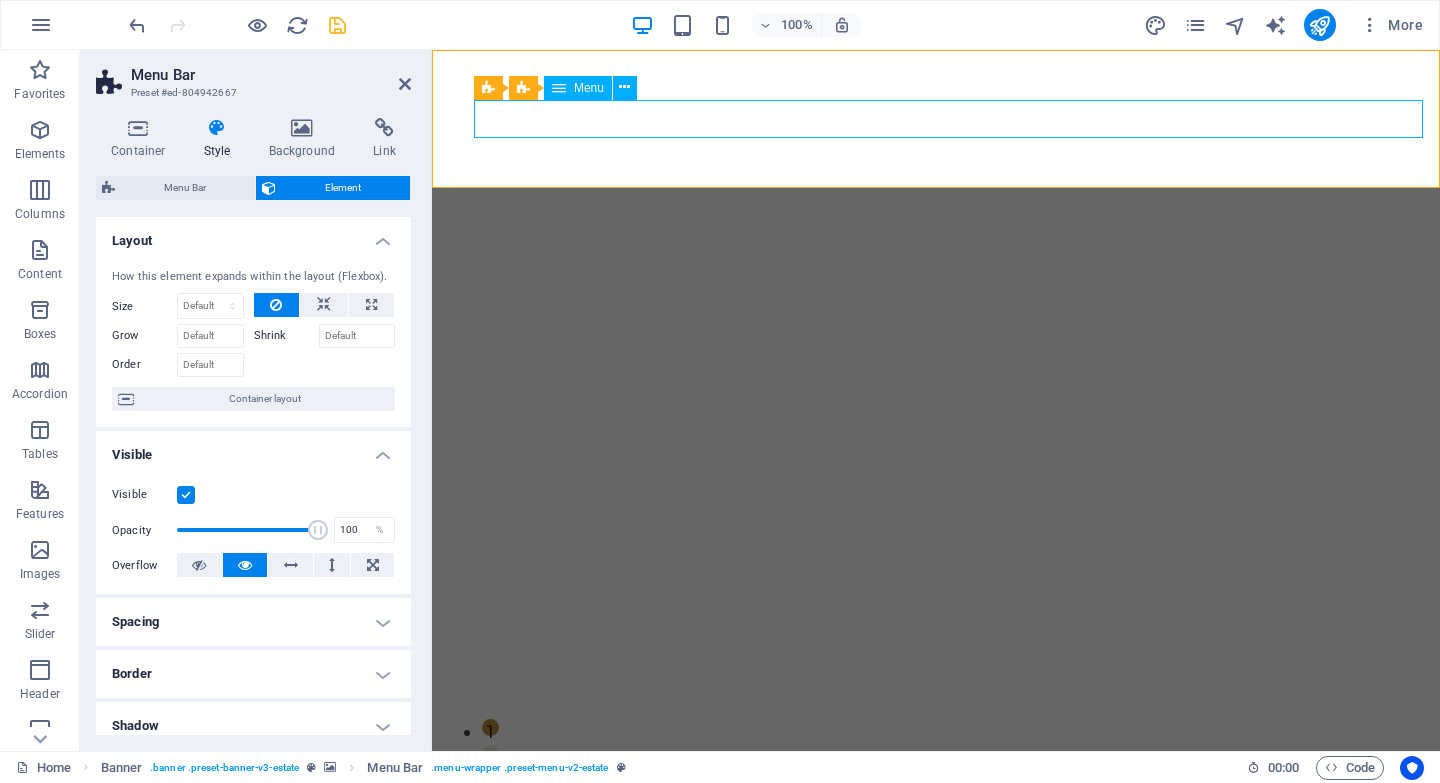 select on "px" 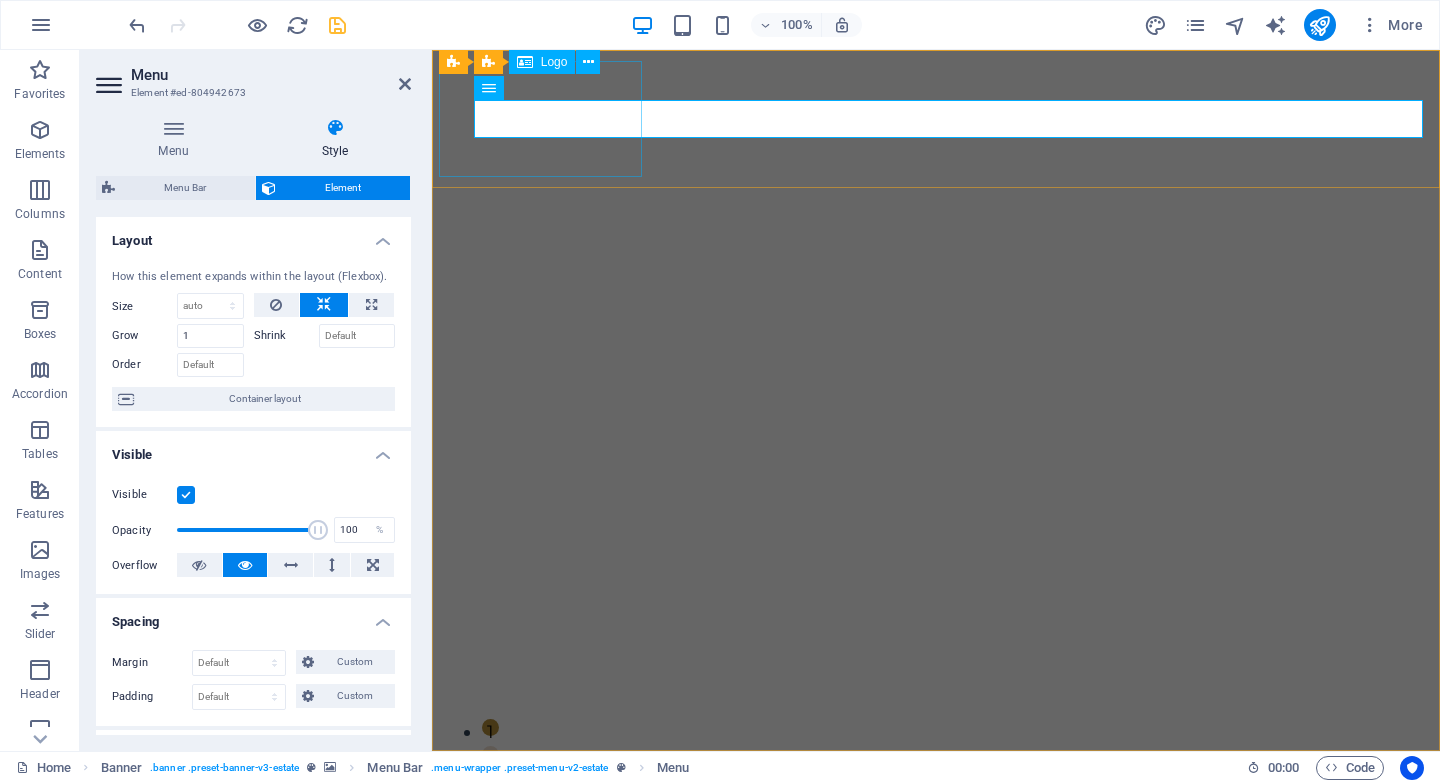click at bounding box center [936, 820] 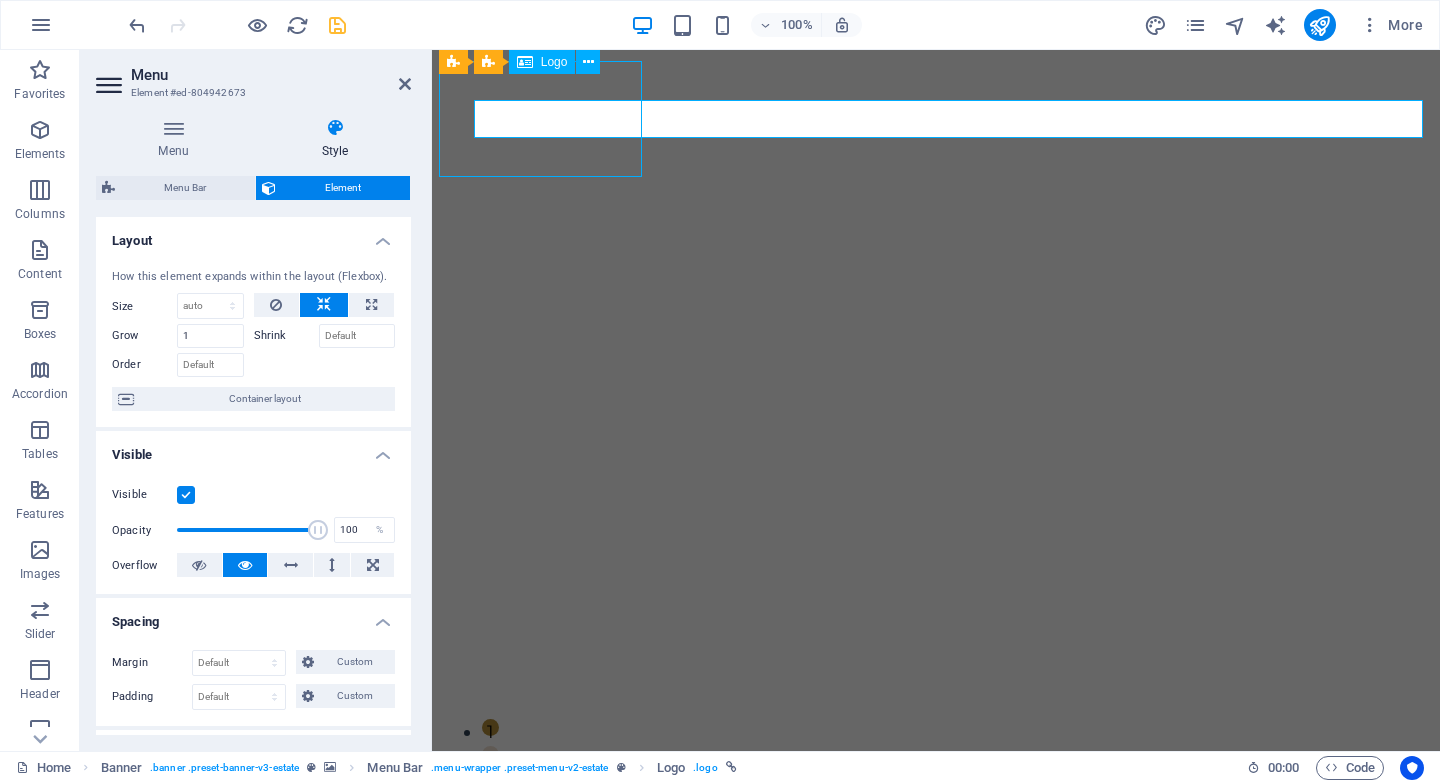click at bounding box center [936, 820] 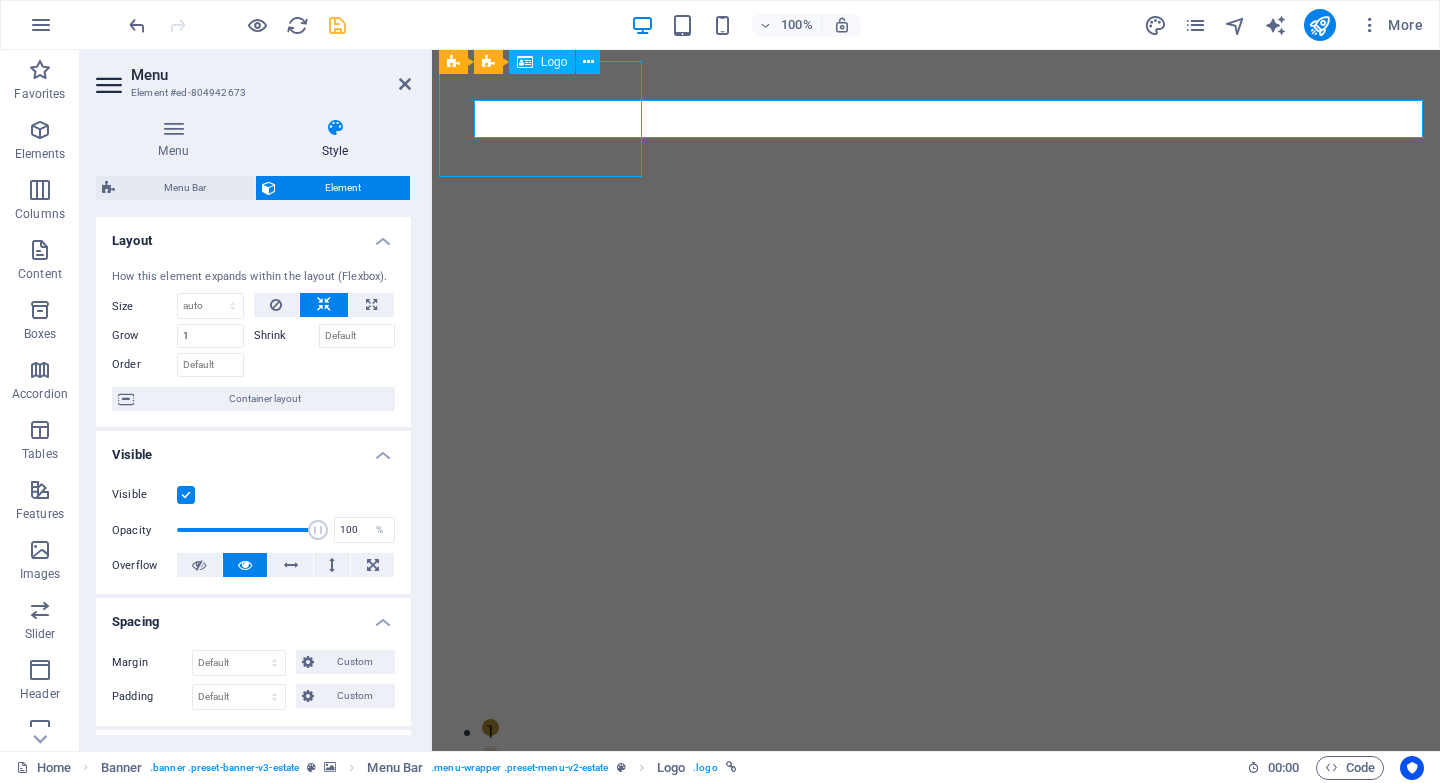 select on "px" 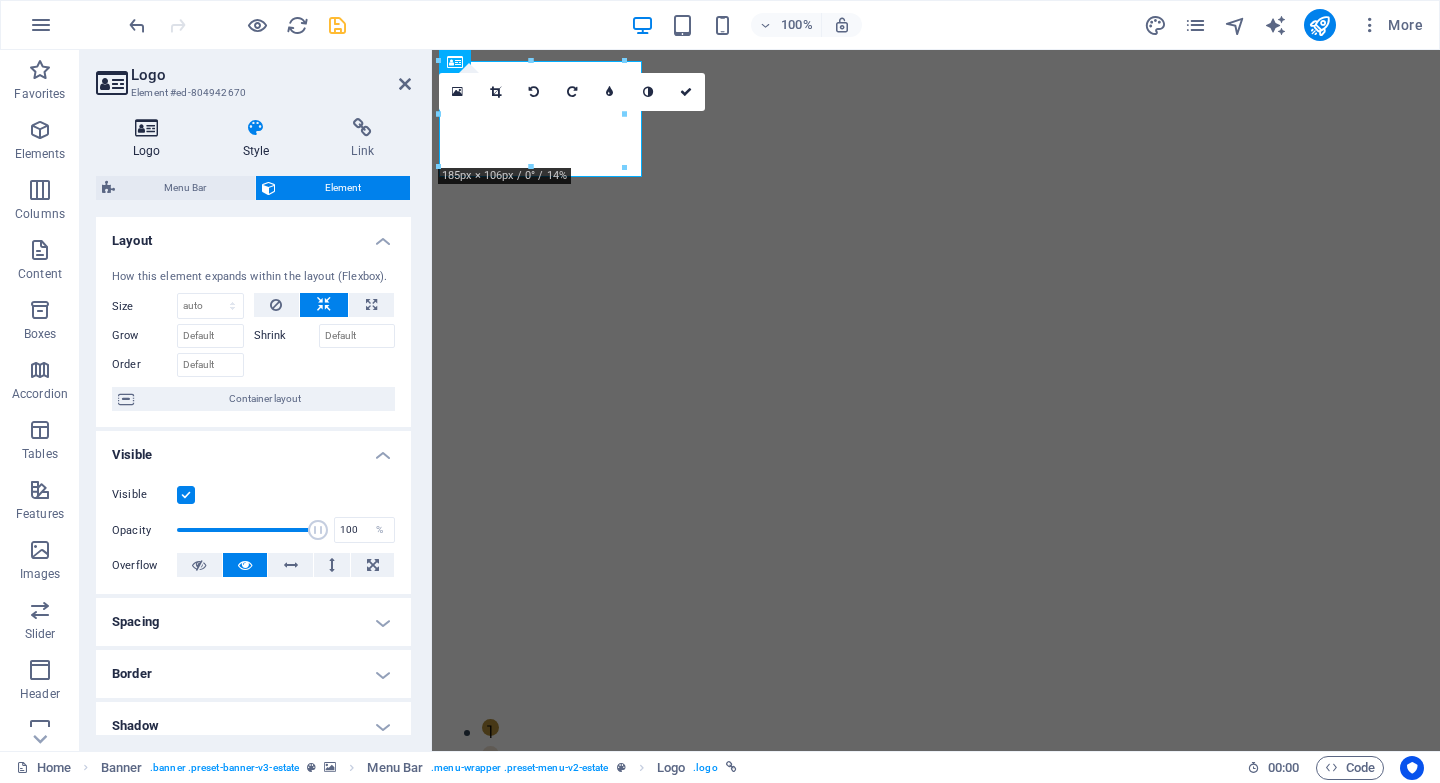 click at bounding box center [147, 128] 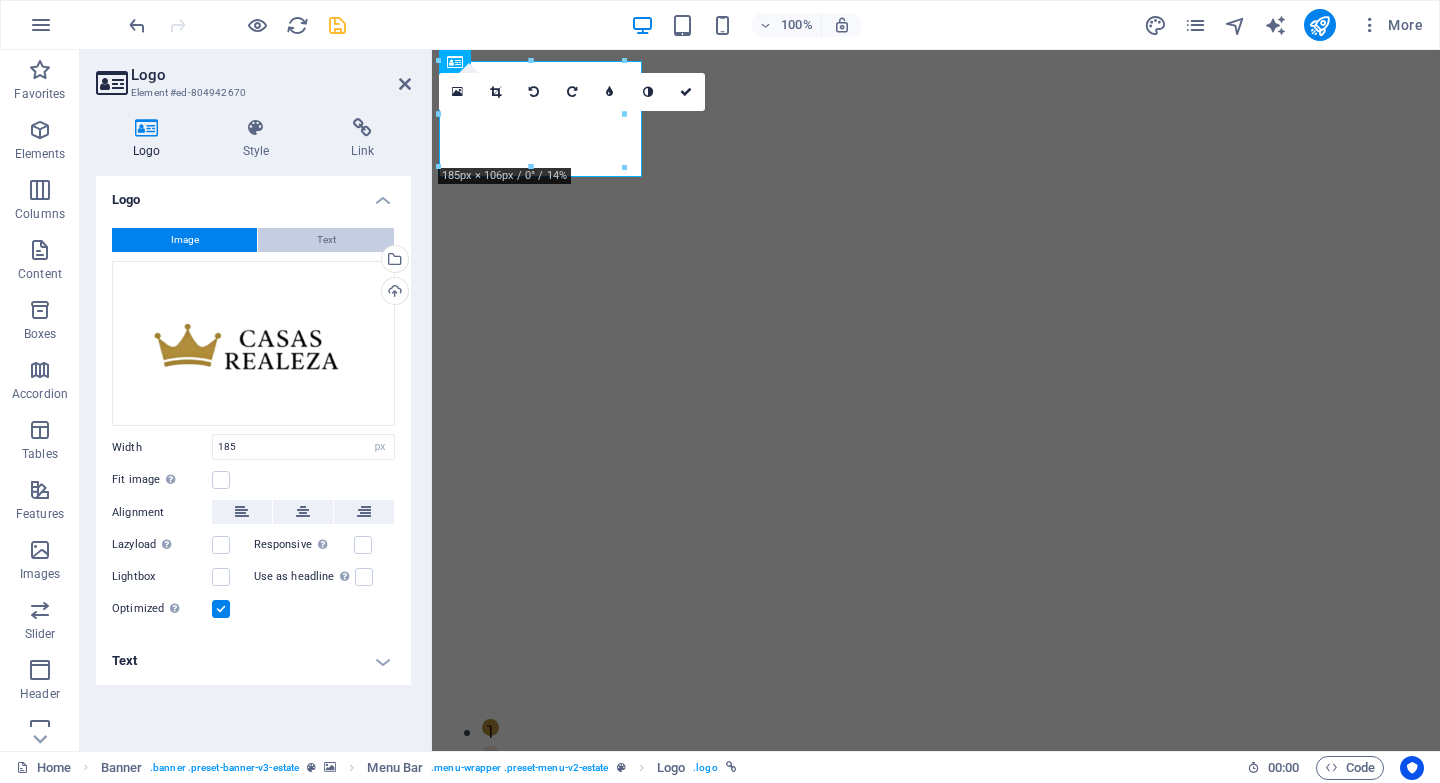 click on "Text" at bounding box center [326, 240] 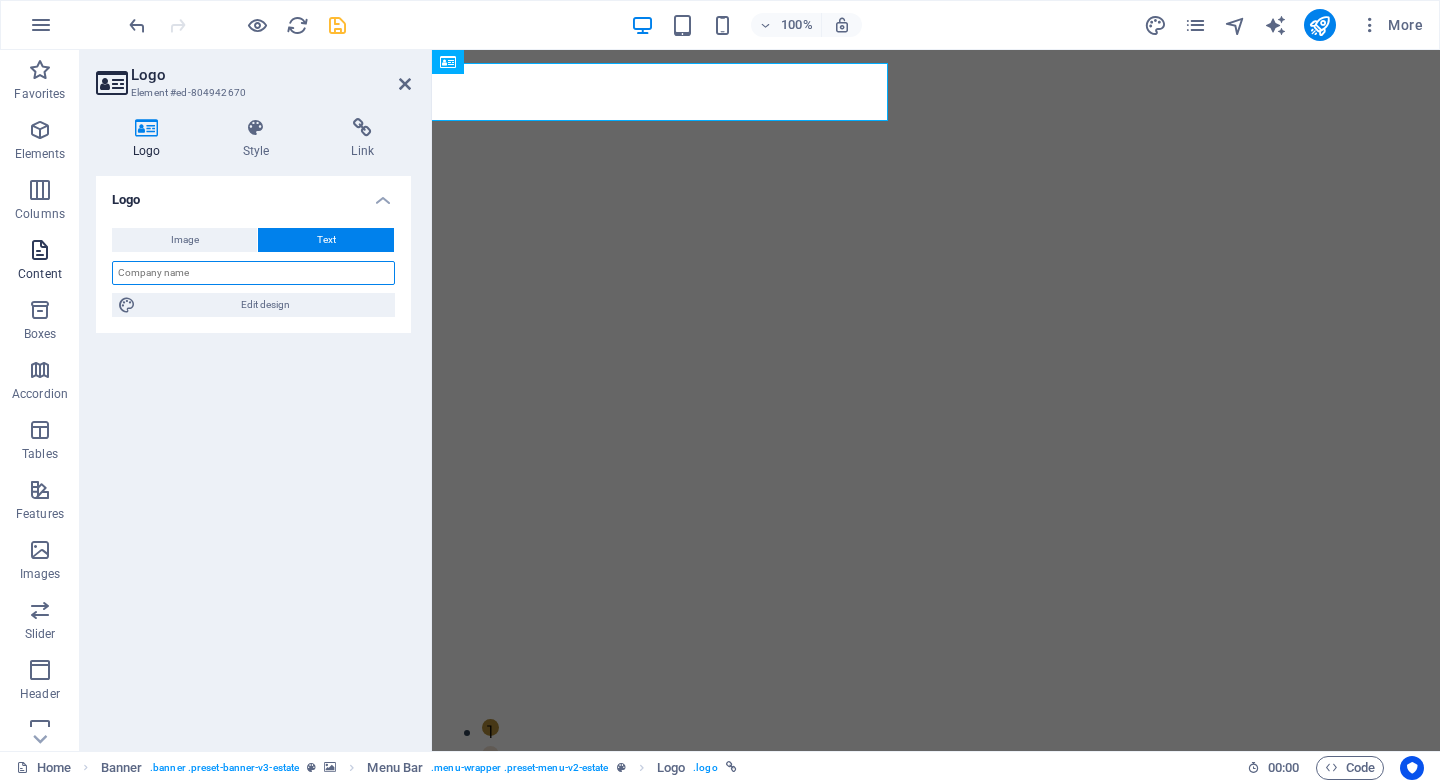 drag, startPoint x: 234, startPoint y: 266, endPoint x: 76, endPoint y: 266, distance: 158 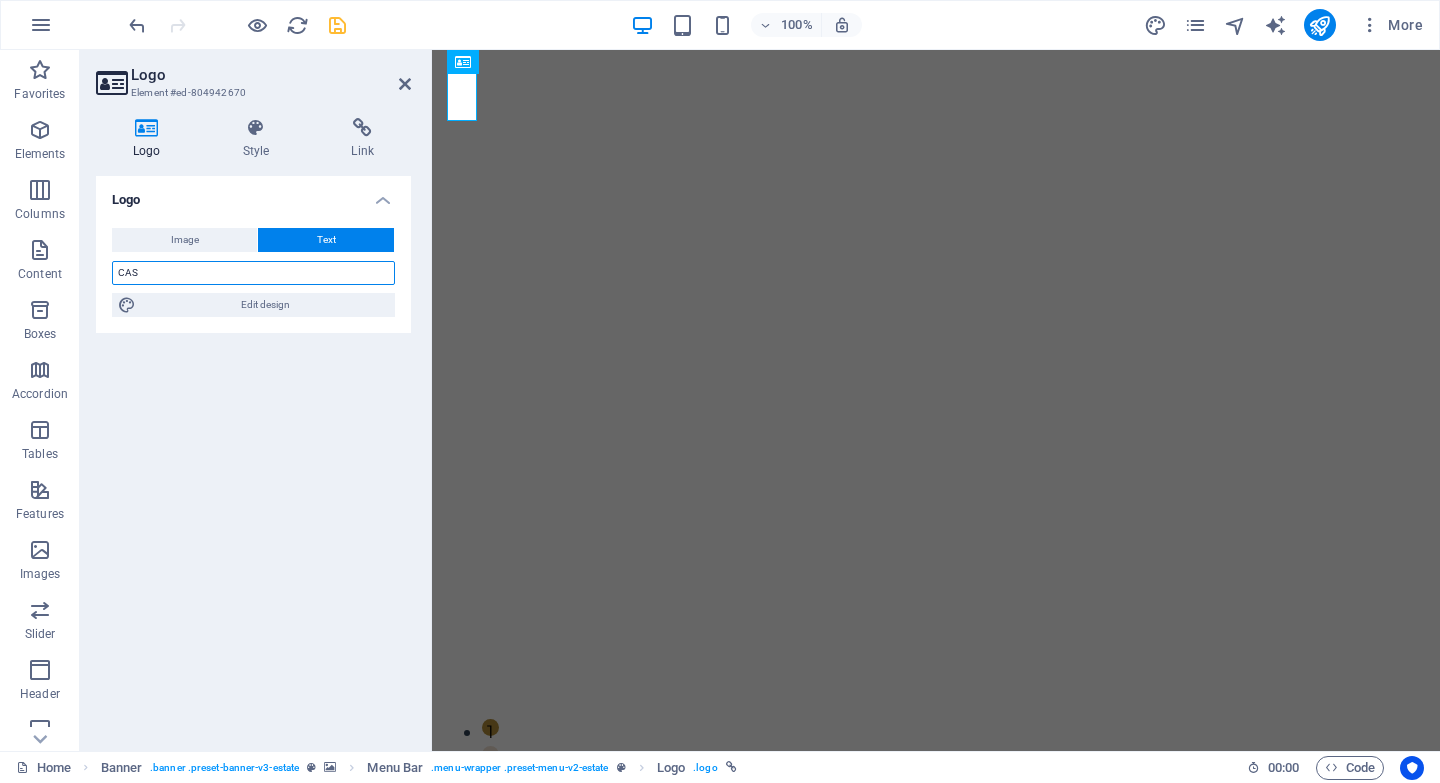 type on "CASA" 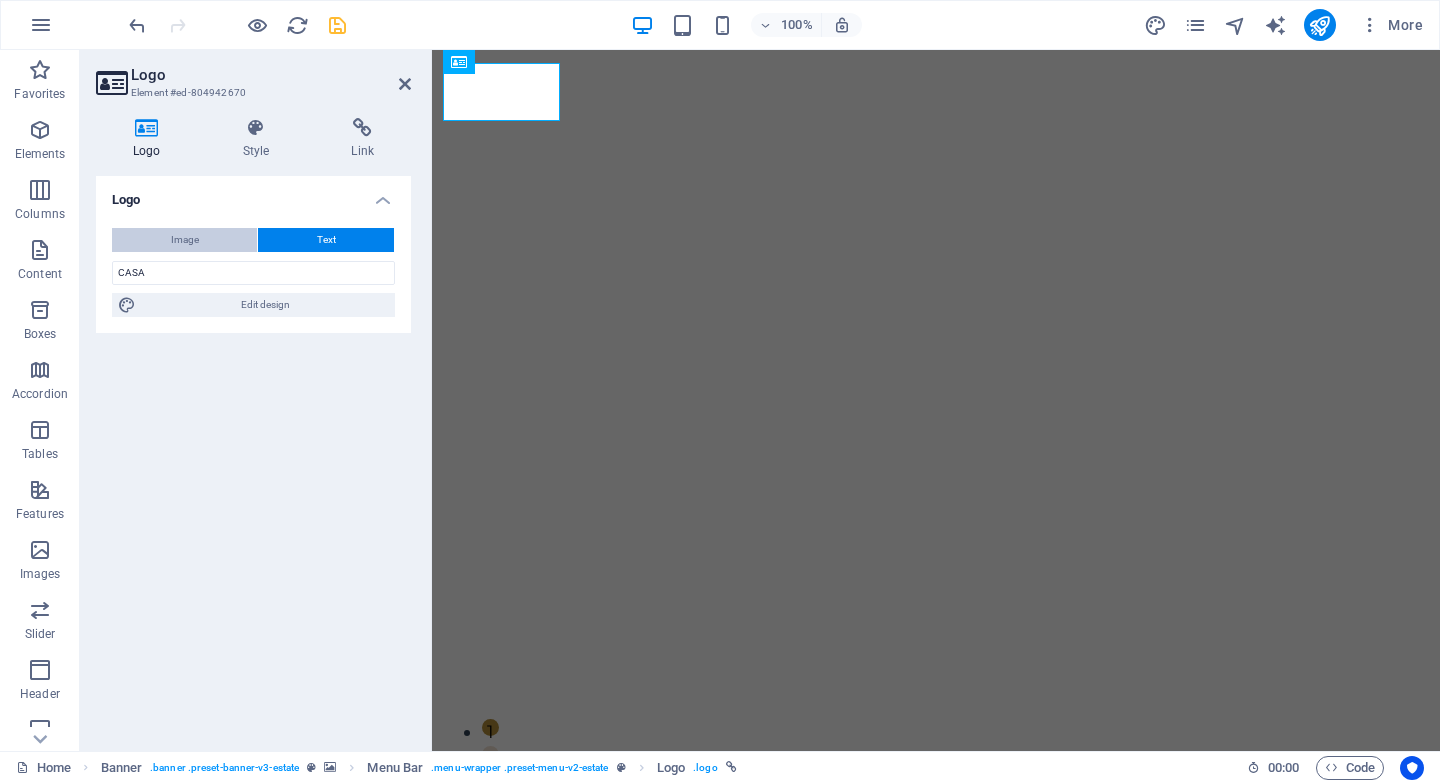 click on "Image" at bounding box center (184, 240) 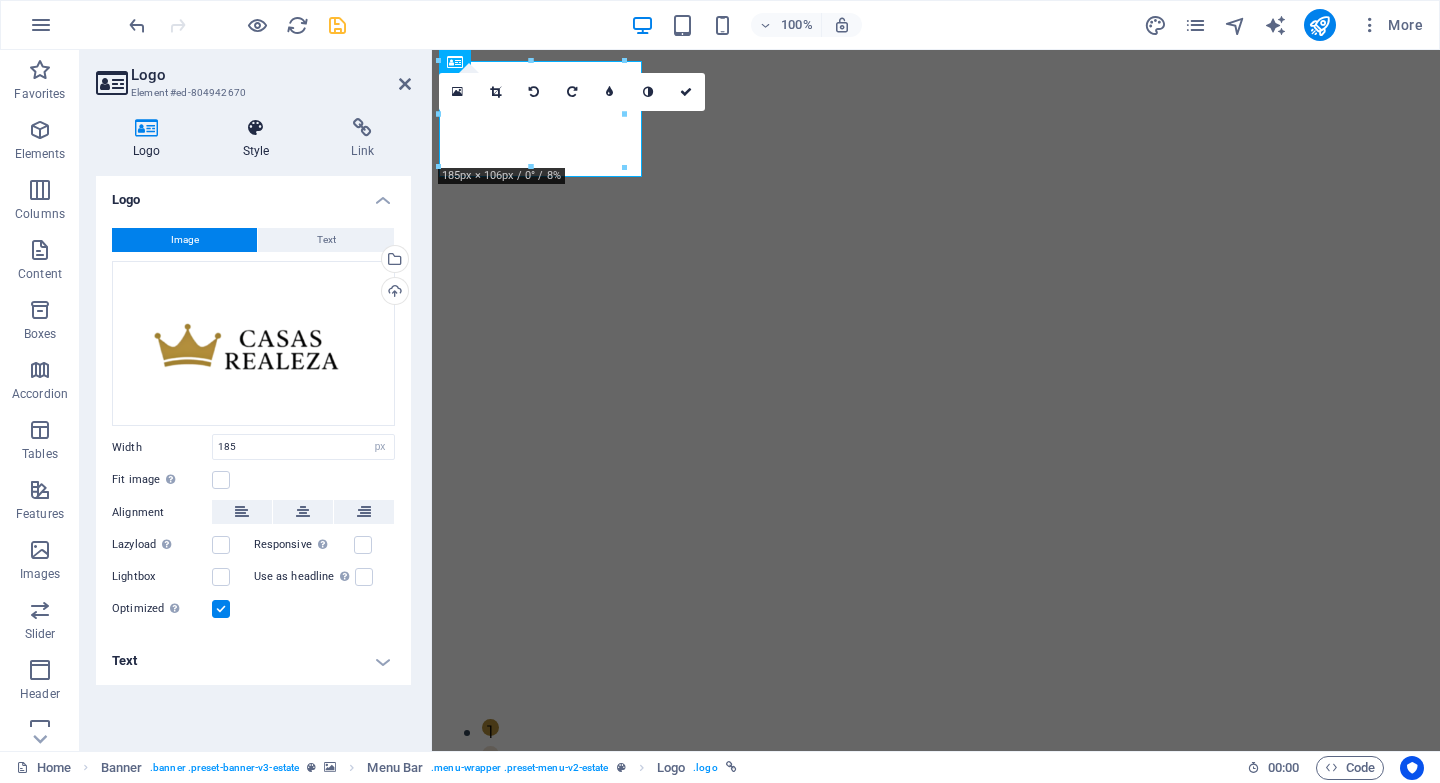 click at bounding box center (256, 128) 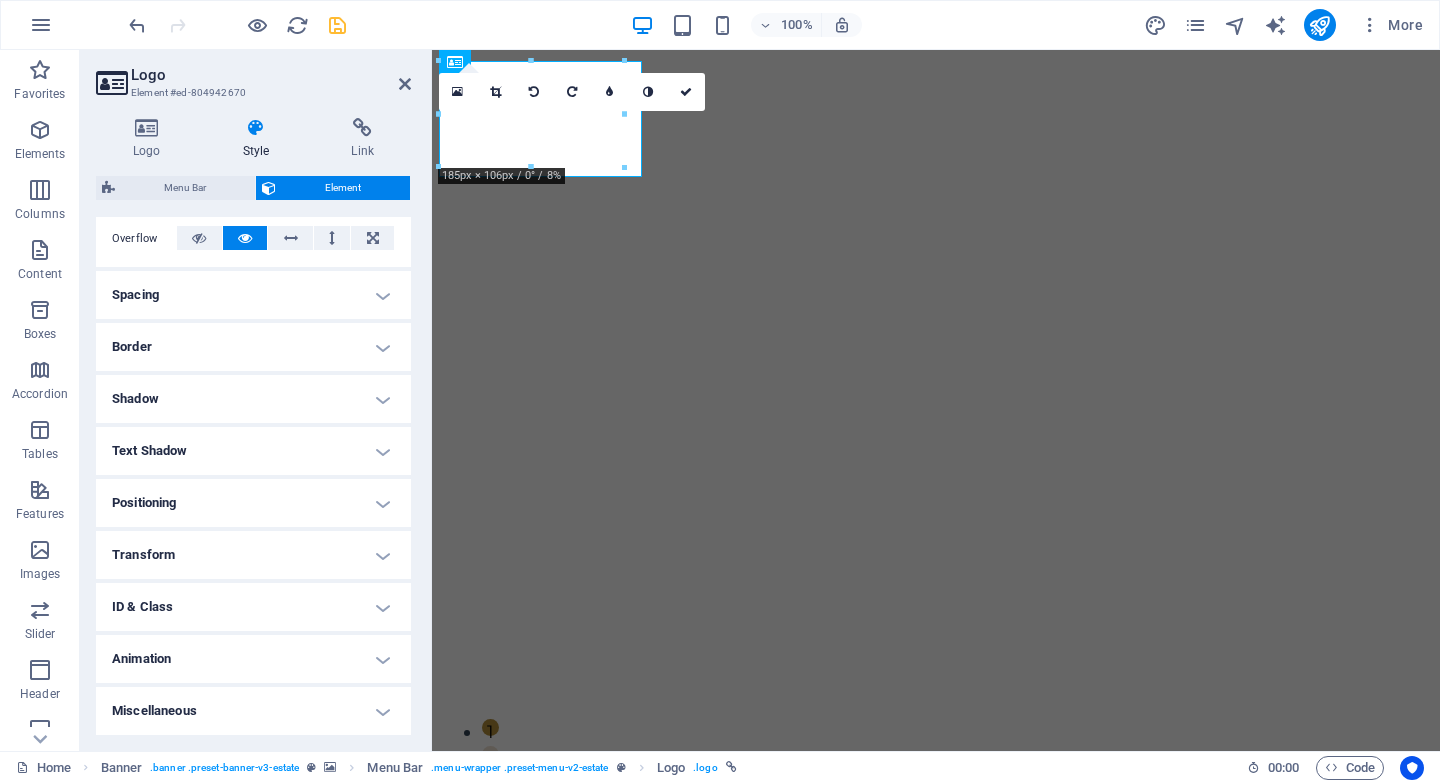 scroll, scrollTop: 0, scrollLeft: 0, axis: both 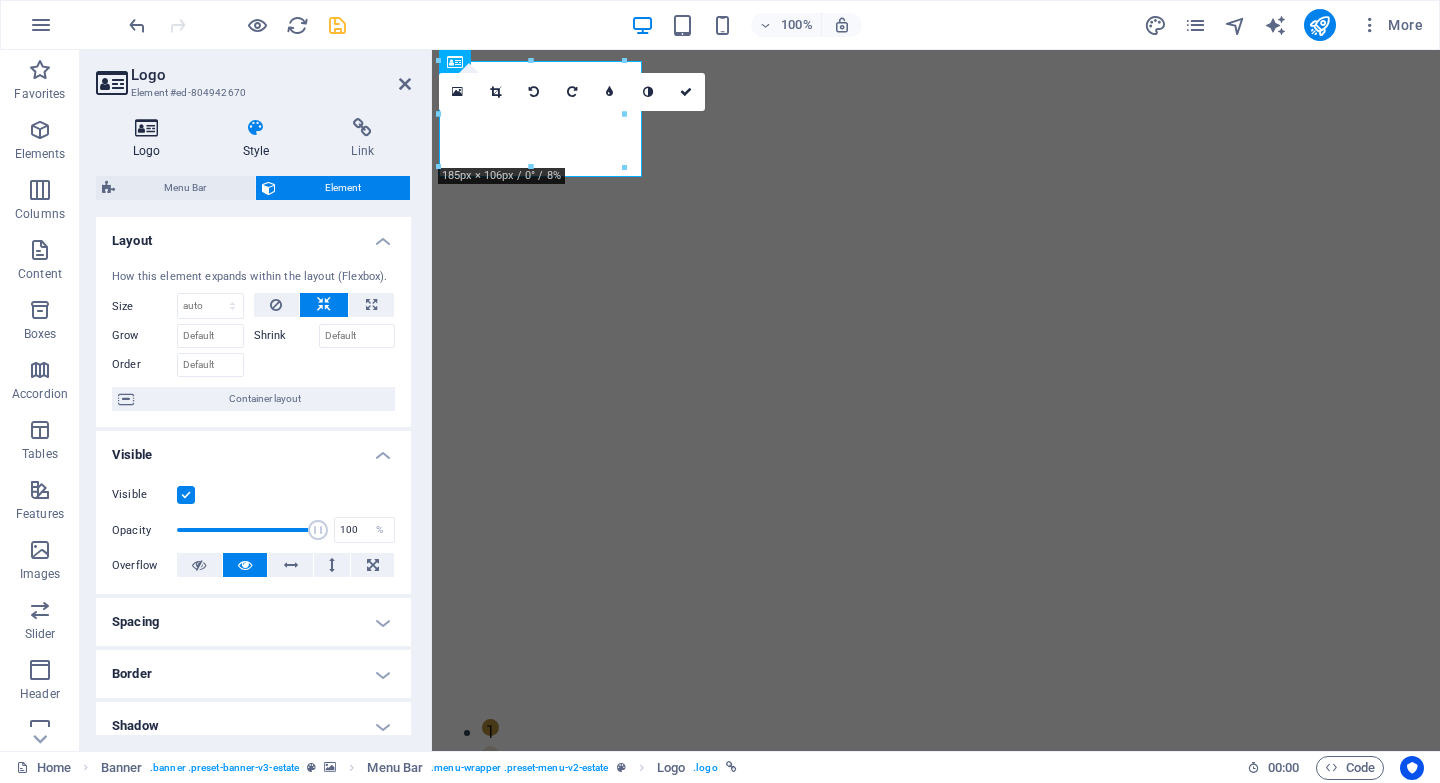 click at bounding box center (147, 128) 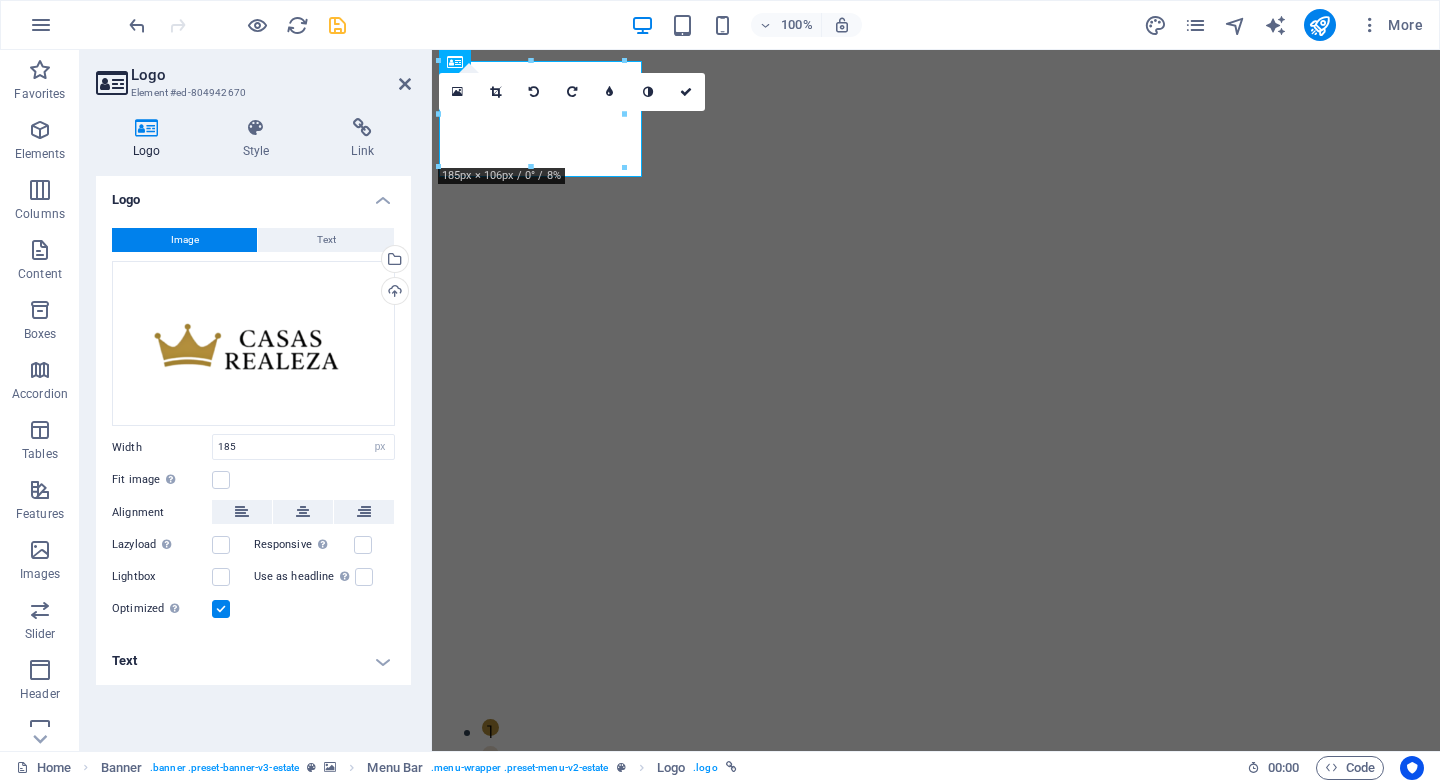 click on "Text" at bounding box center (253, 661) 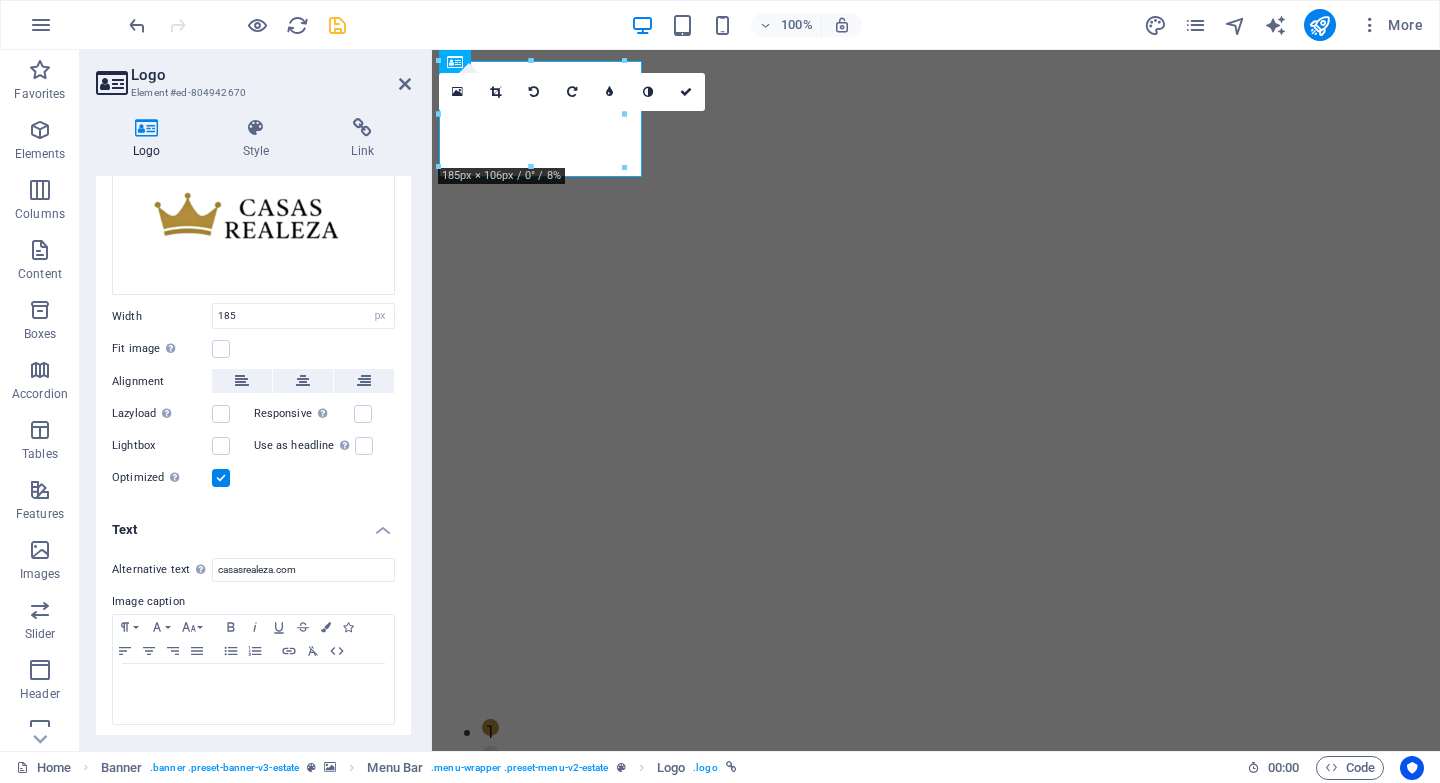 scroll, scrollTop: 0, scrollLeft: 0, axis: both 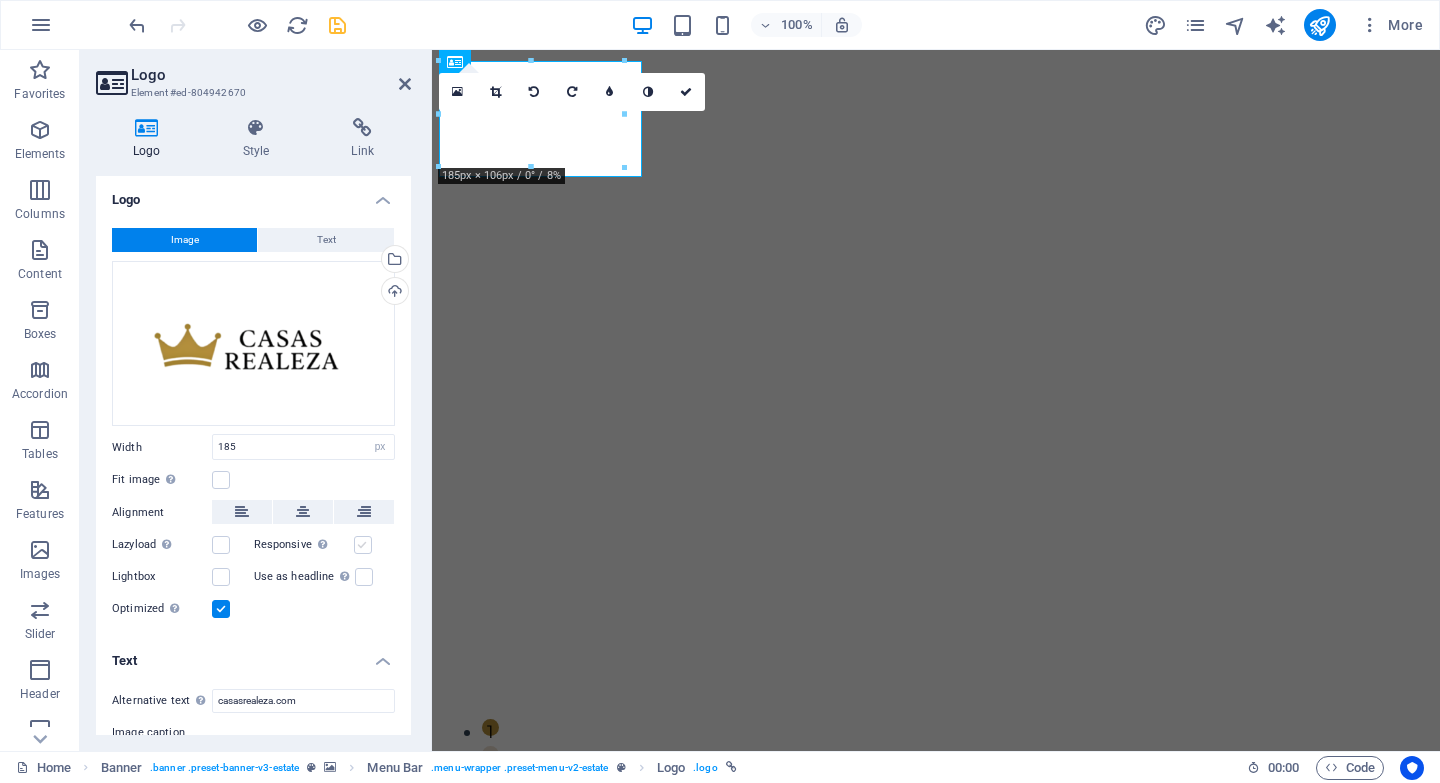 click at bounding box center [363, 545] 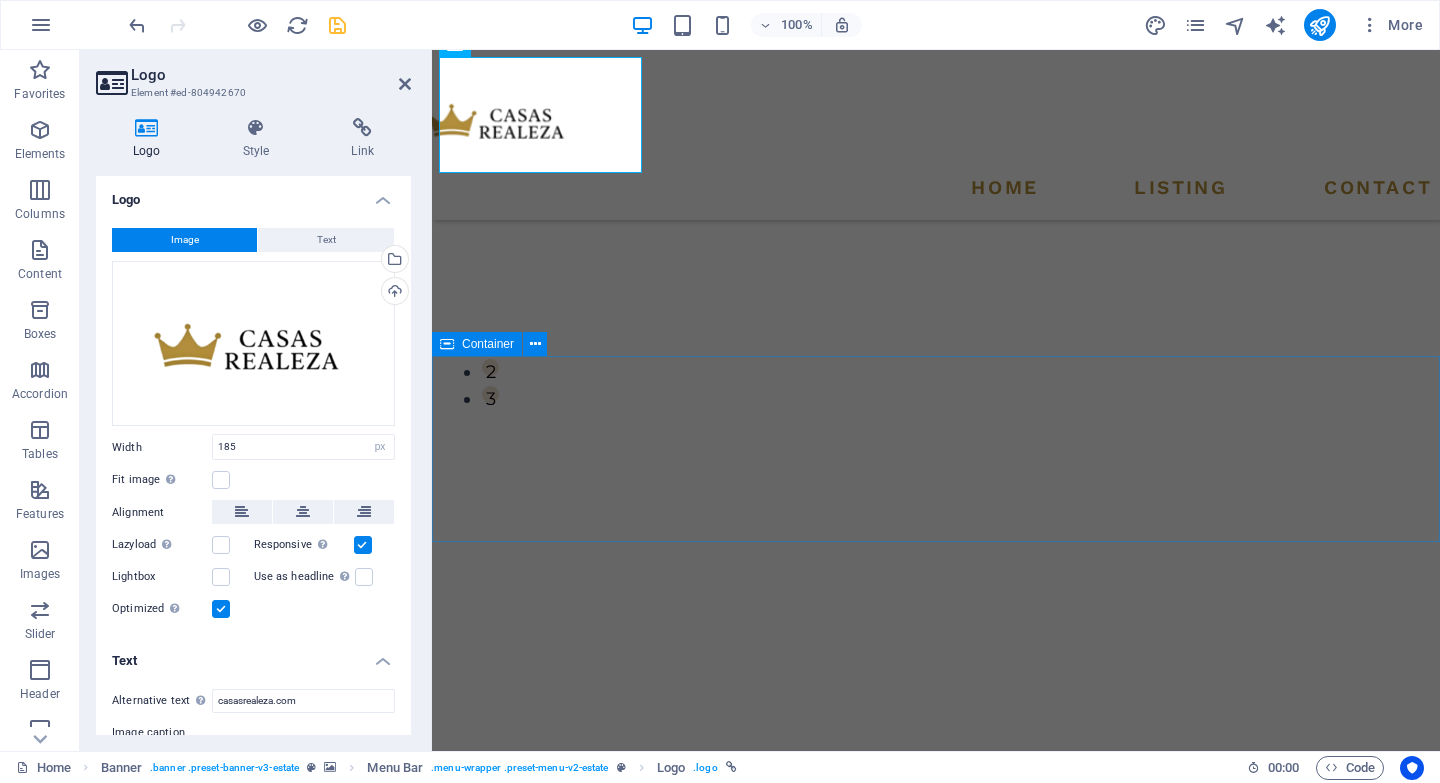 scroll, scrollTop: 400, scrollLeft: 0, axis: vertical 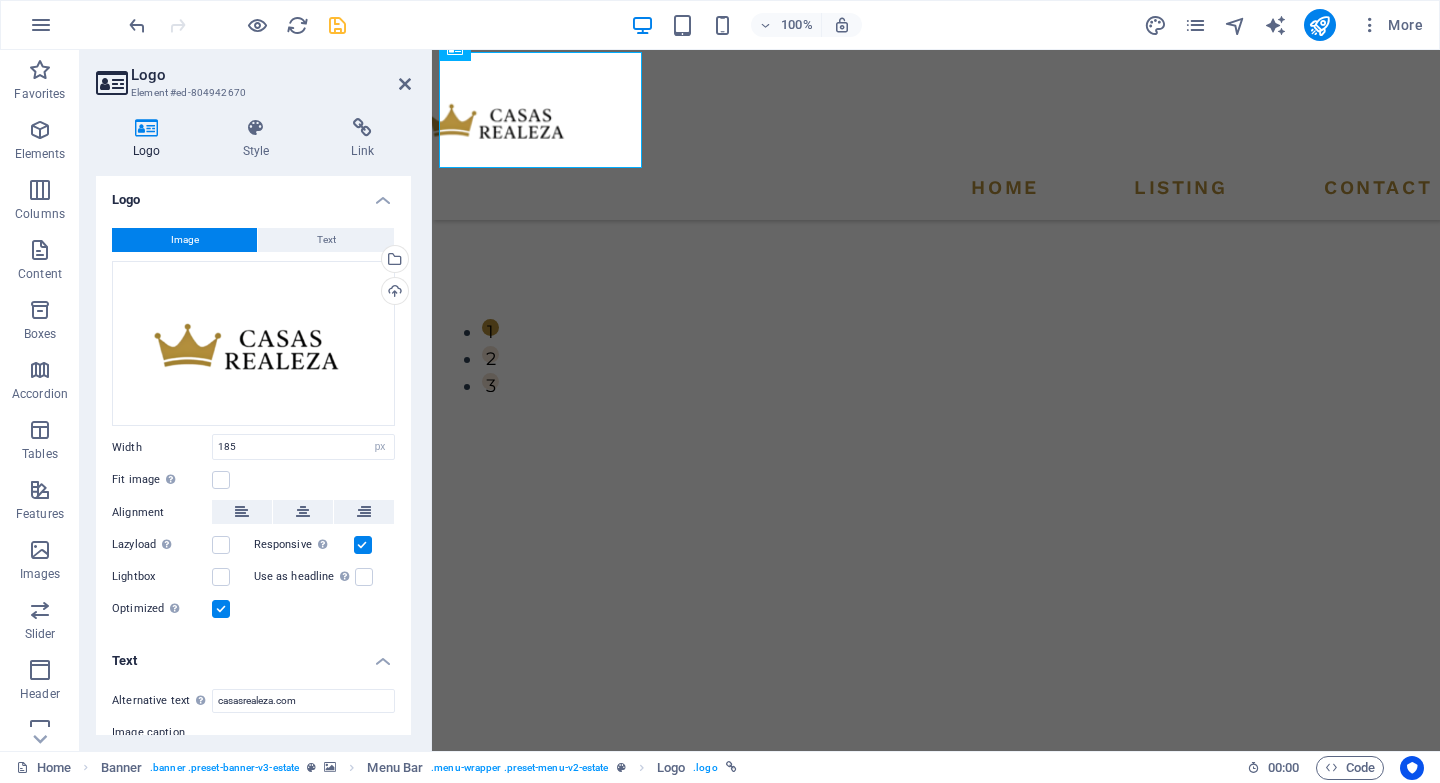 click at bounding box center [363, 545] 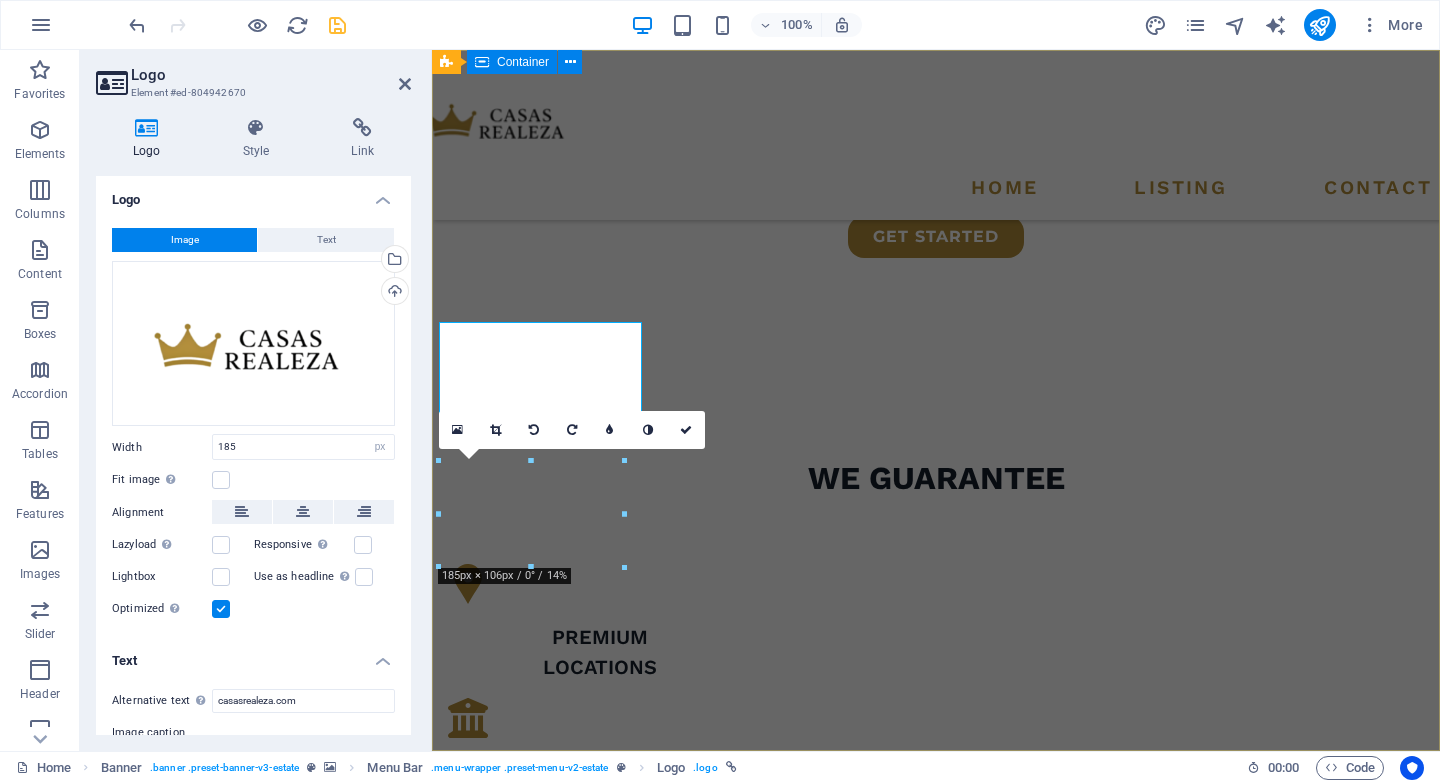 scroll, scrollTop: 0, scrollLeft: 0, axis: both 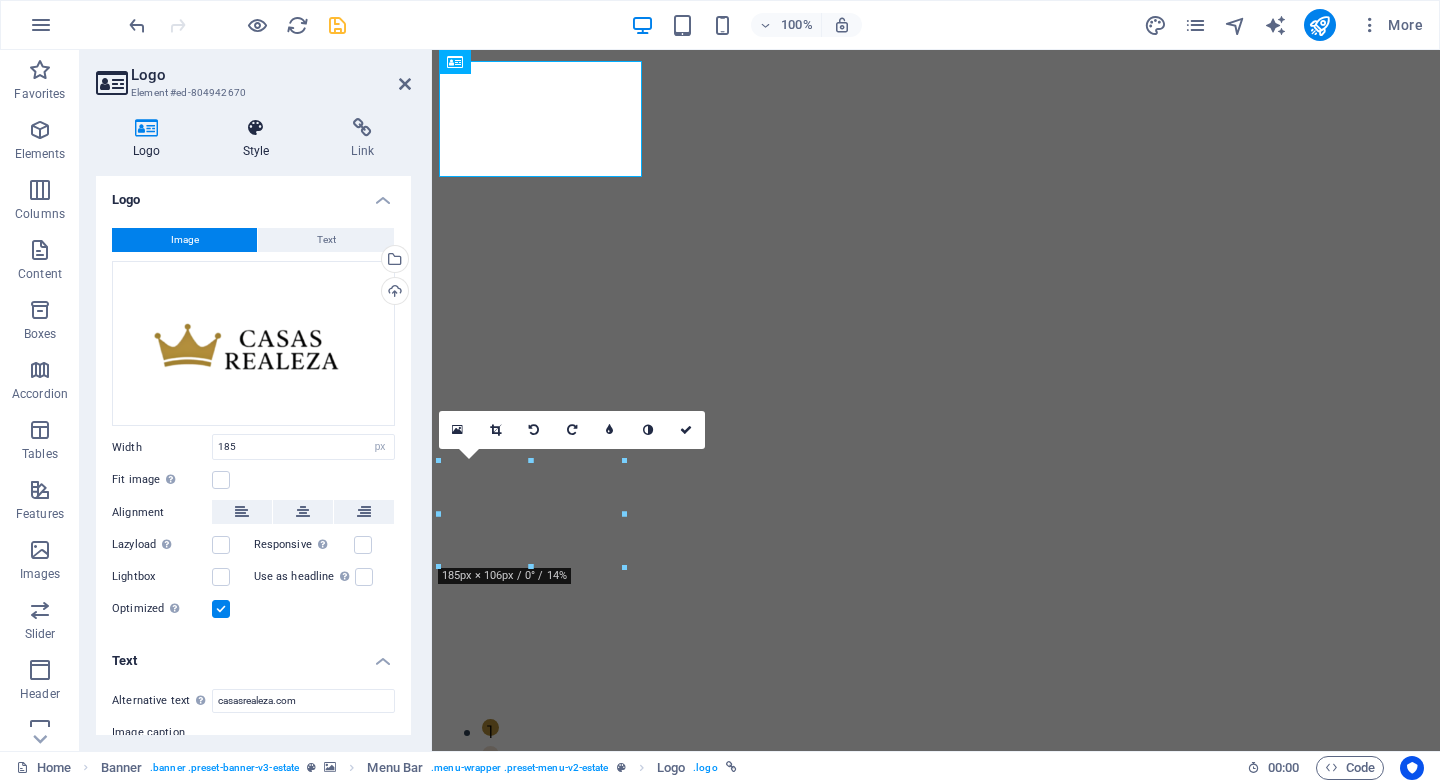 click at bounding box center (256, 128) 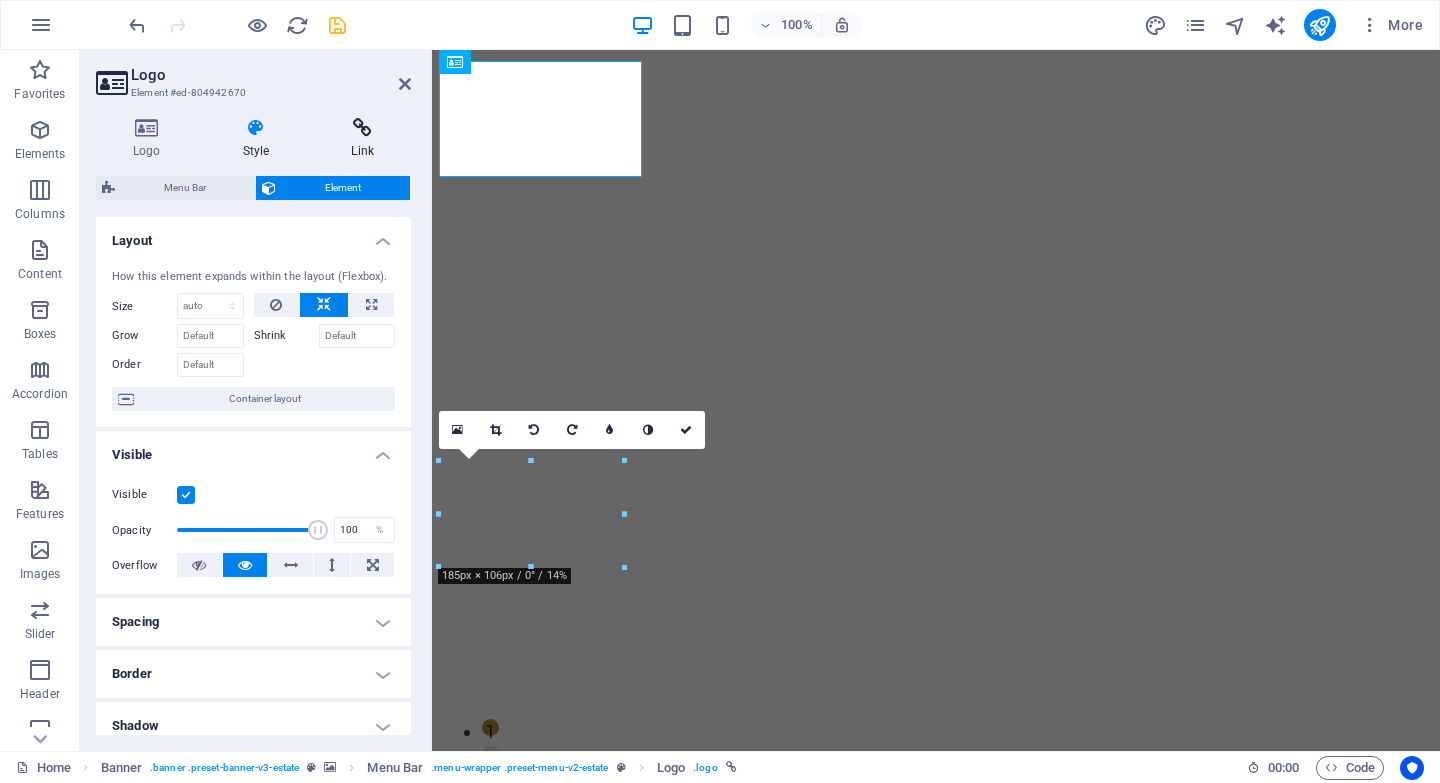 click at bounding box center [362, 128] 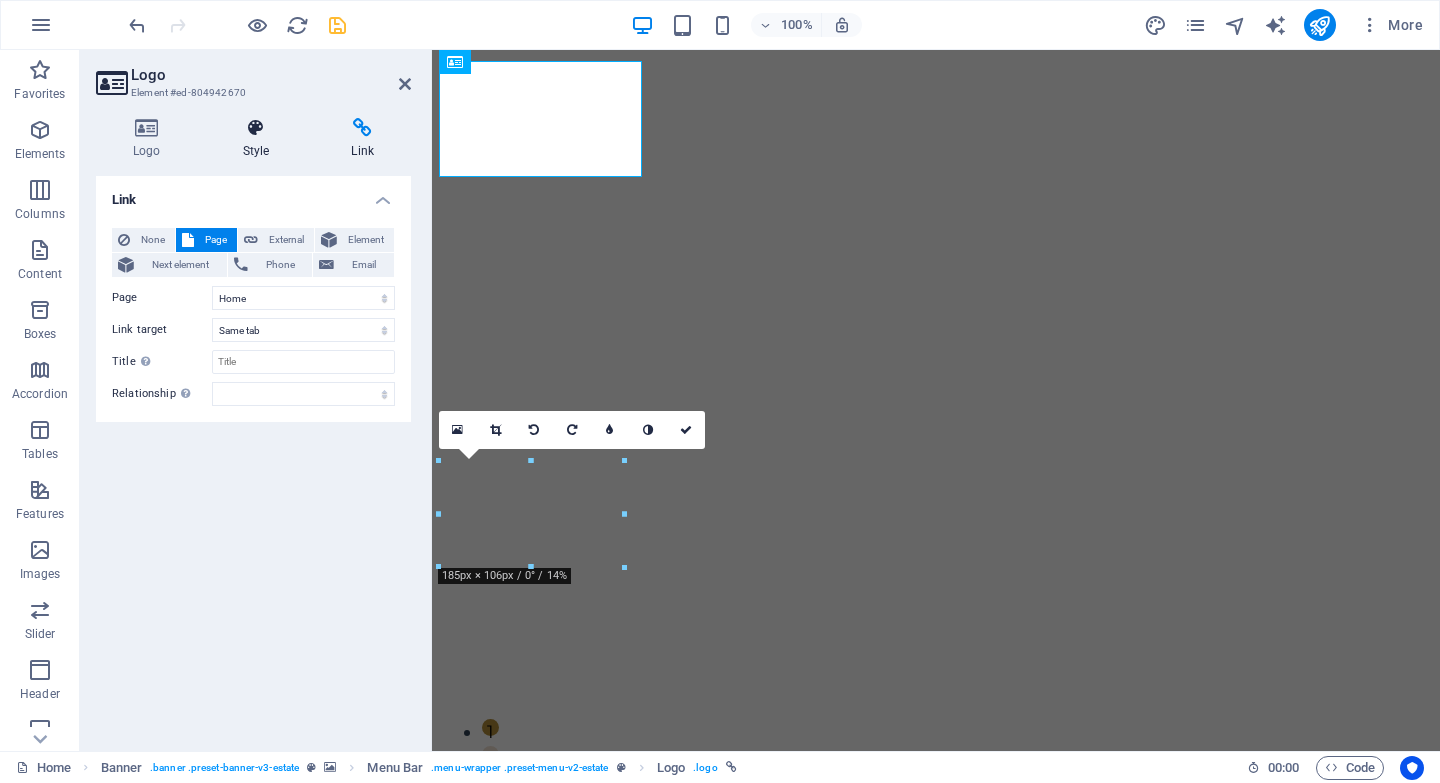 click at bounding box center (256, 128) 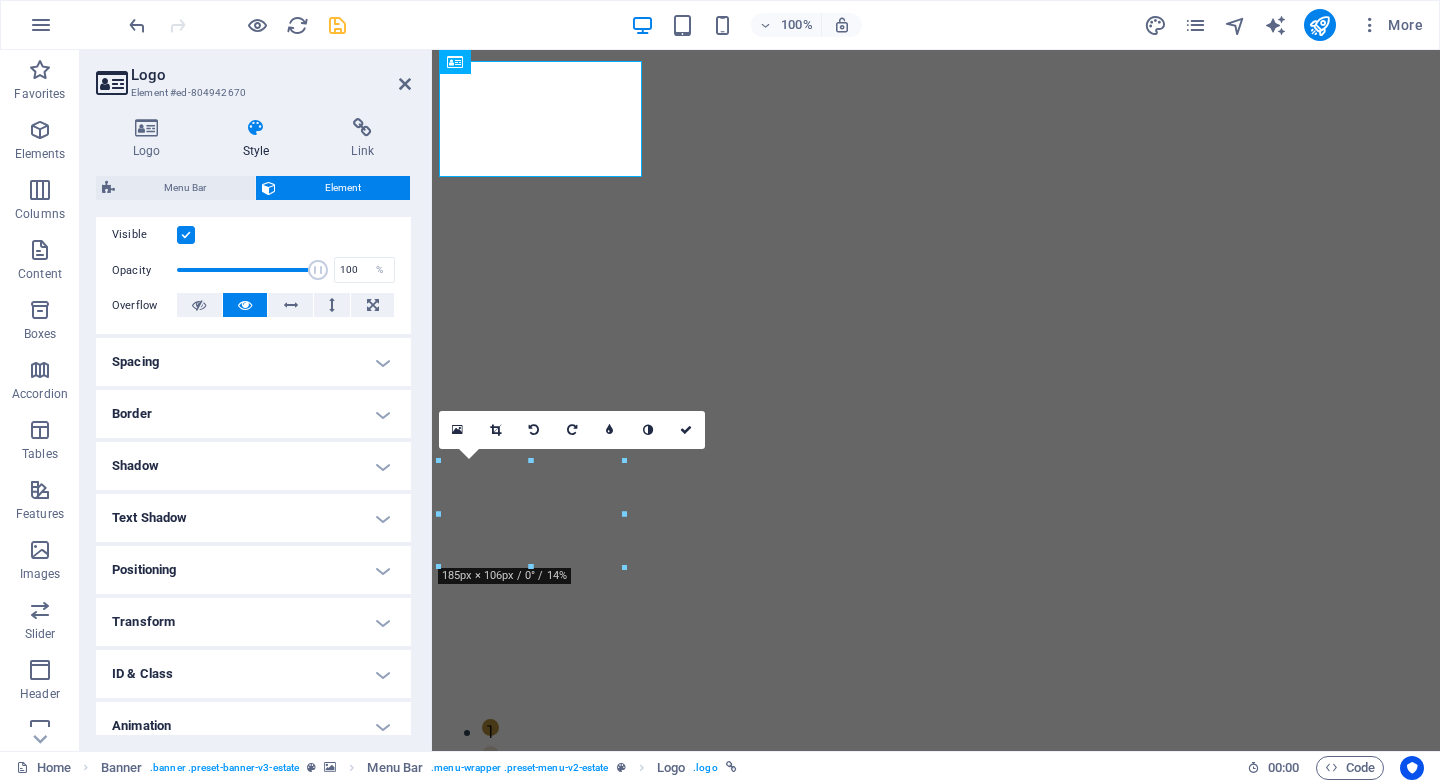 scroll, scrollTop: 0, scrollLeft: 0, axis: both 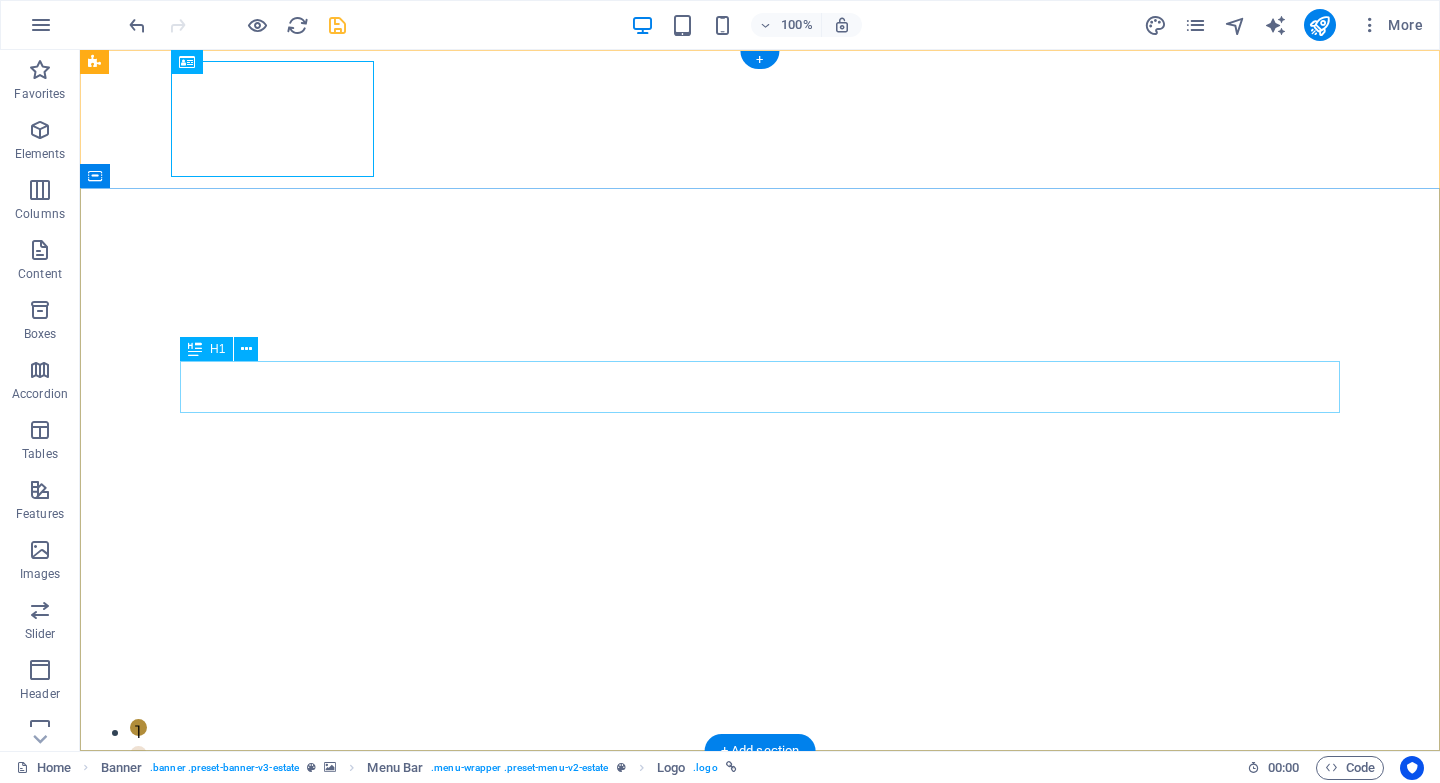 click on "FIND YOUR PERFECT PLACE" at bounding box center (760, 1047) 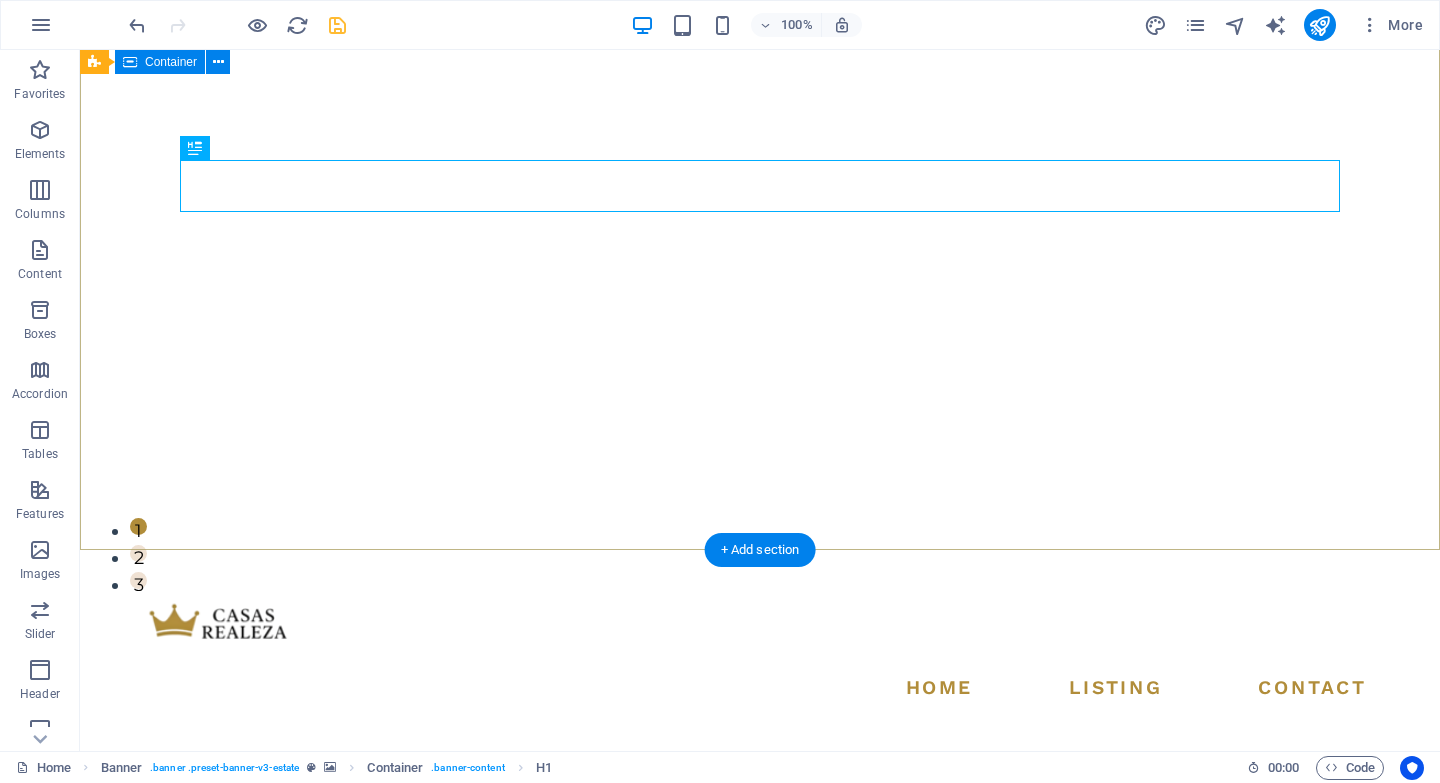 scroll, scrollTop: 0, scrollLeft: 0, axis: both 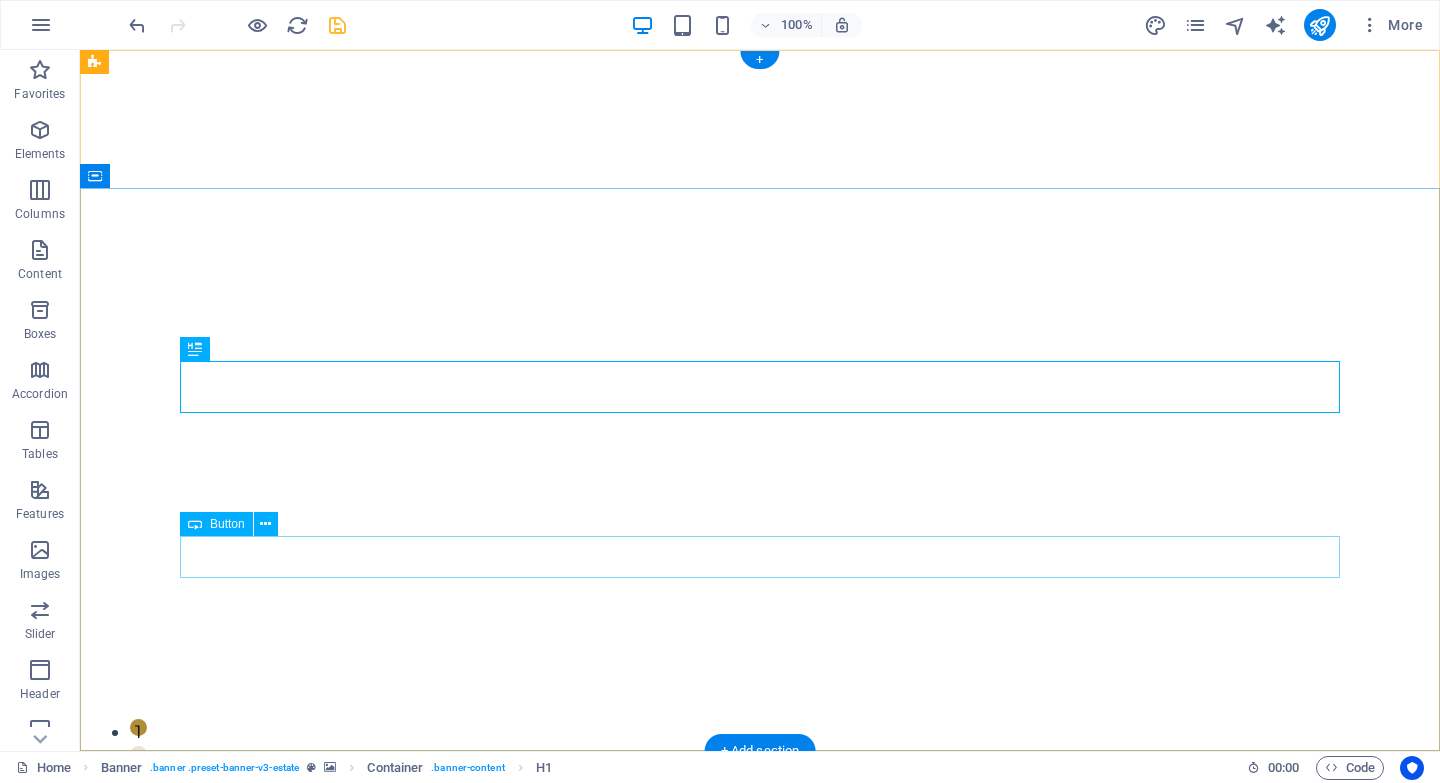 click on "get started" at bounding box center (760, 1217) 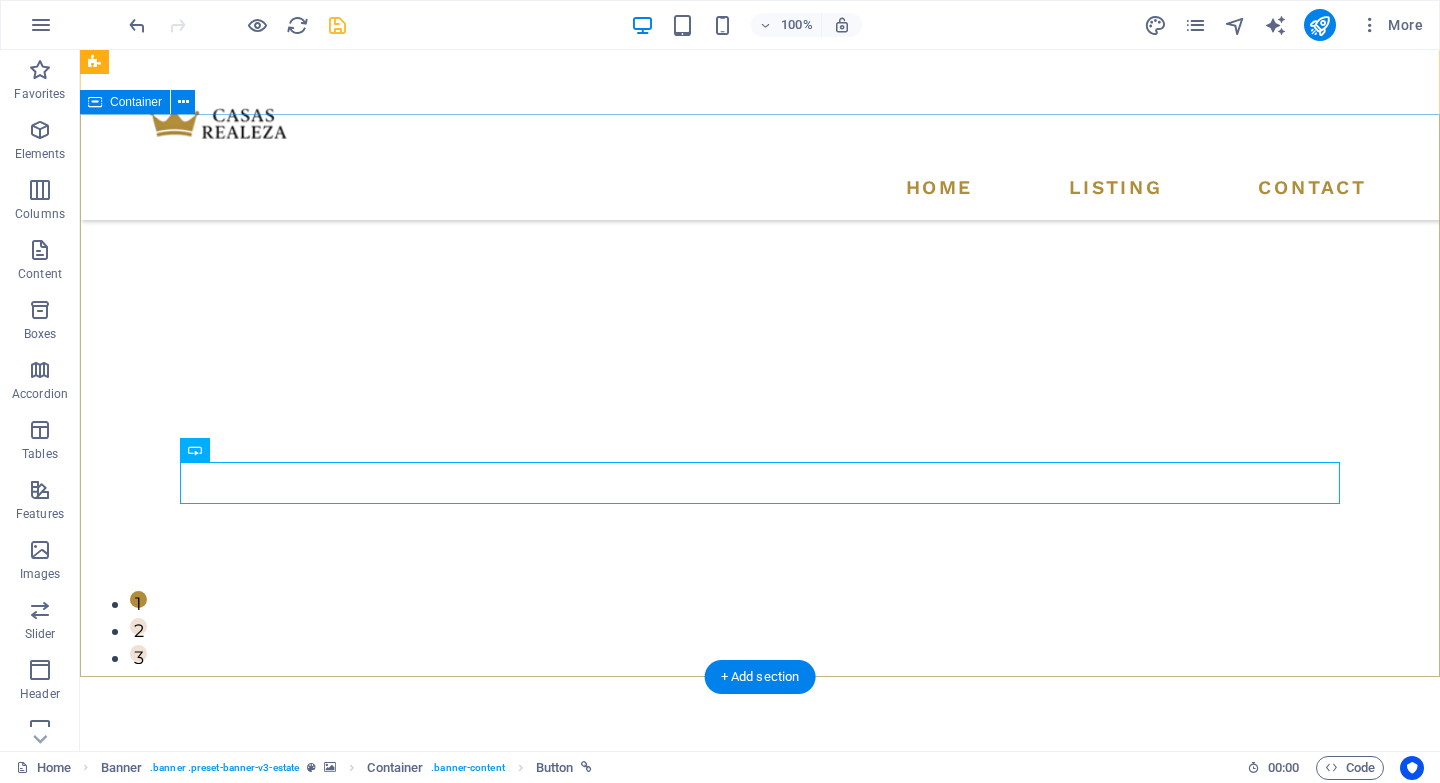 scroll, scrollTop: 0, scrollLeft: 0, axis: both 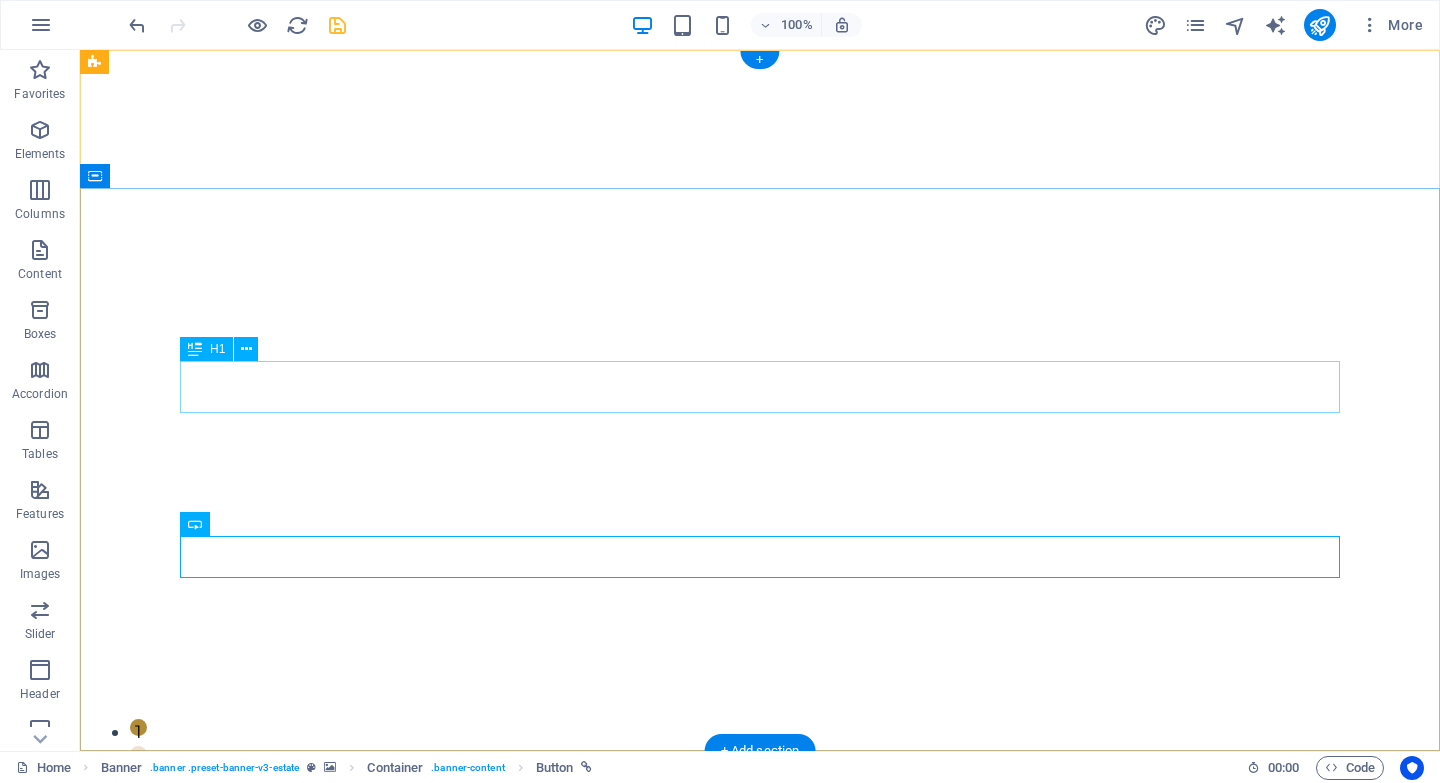 click on "FIND YOUR PERFECT PLACE" at bounding box center [760, 1047] 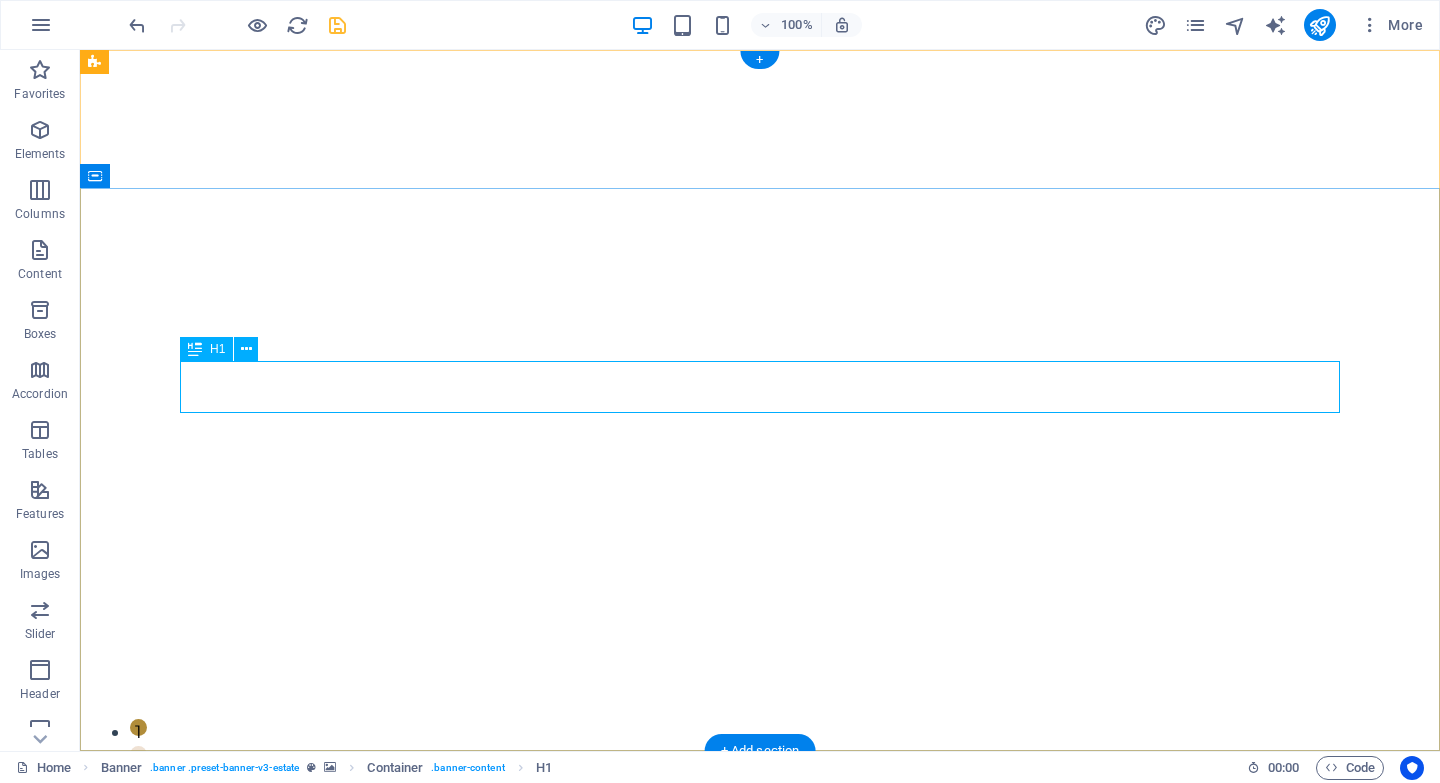 click on "FIND YOUR PERFECT PLACE" at bounding box center [760, 1047] 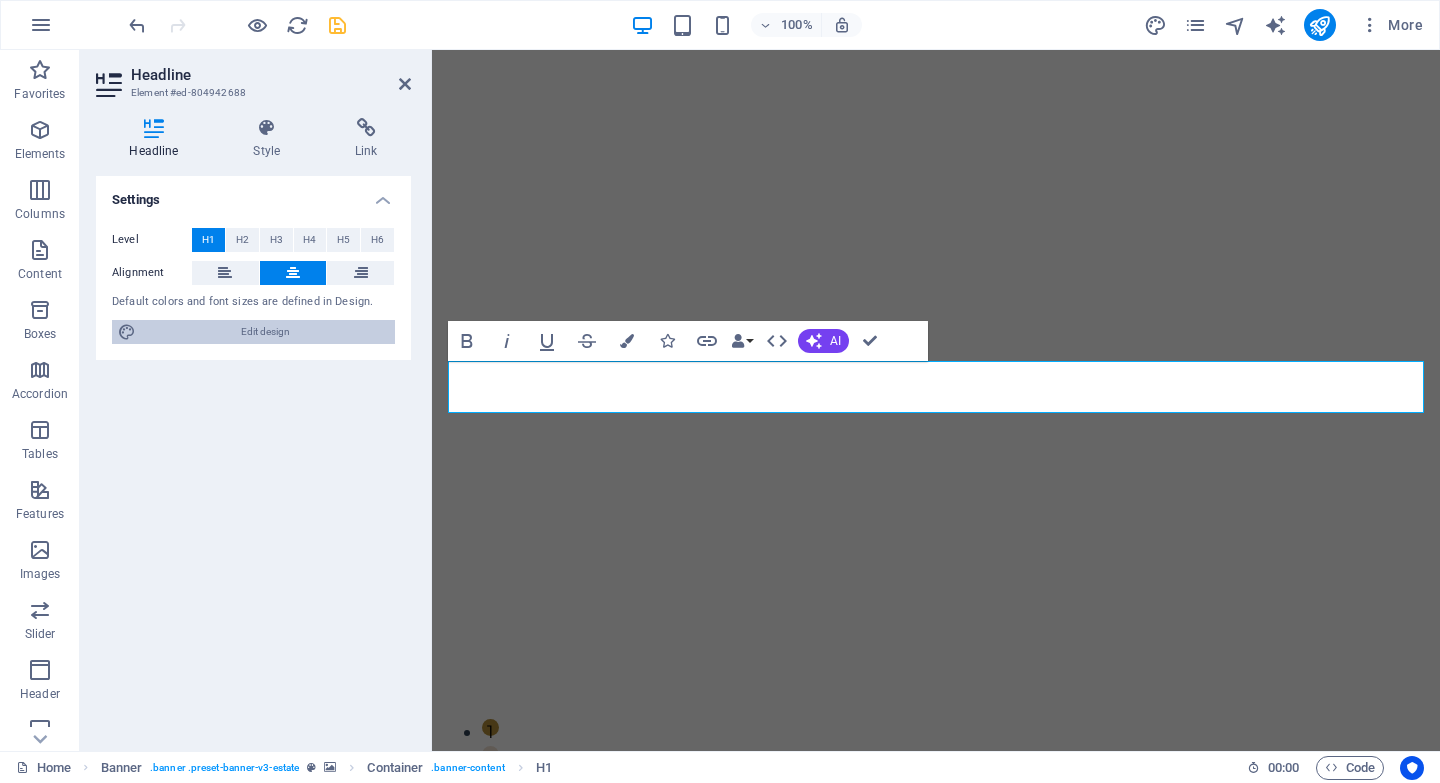 click on "Edit design" at bounding box center (265, 332) 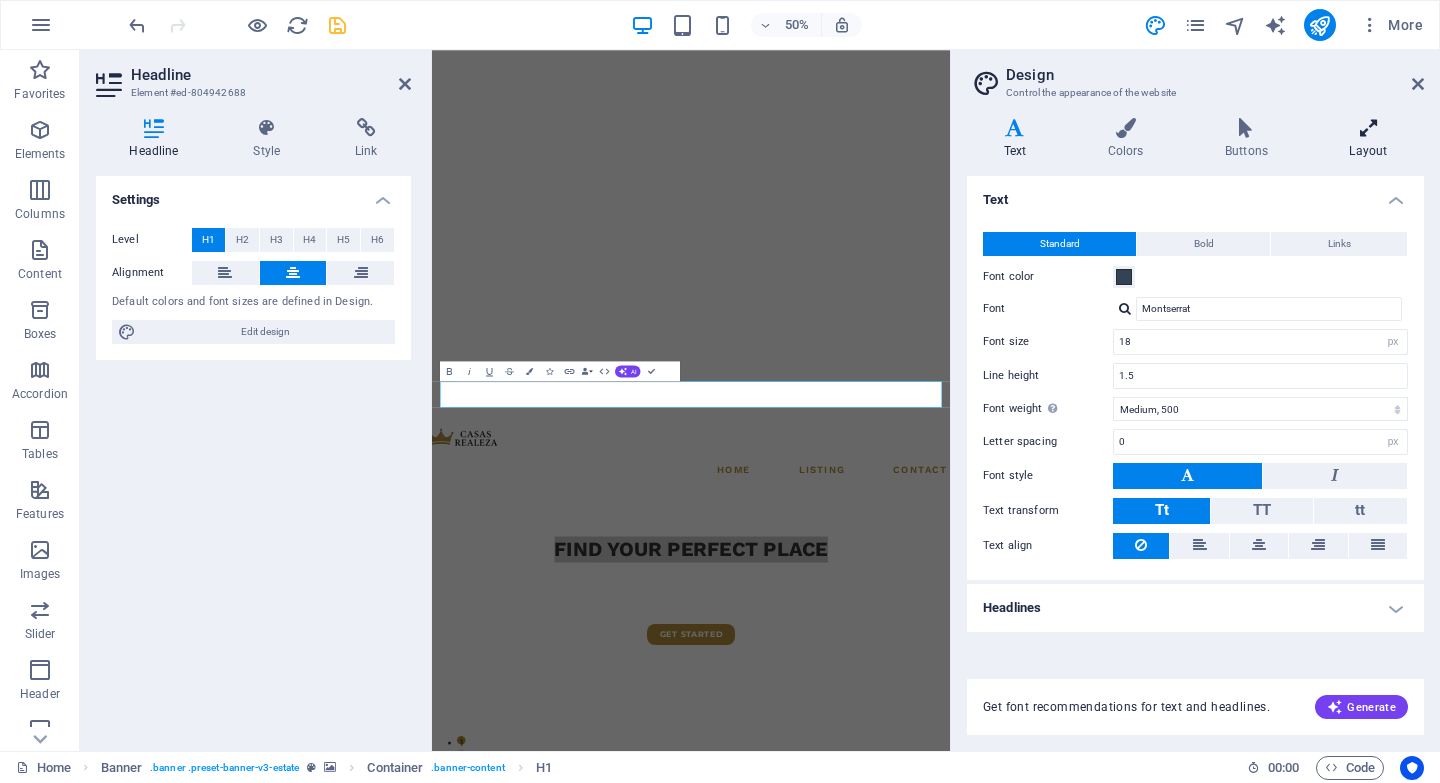 click on "Layout" at bounding box center (1368, 139) 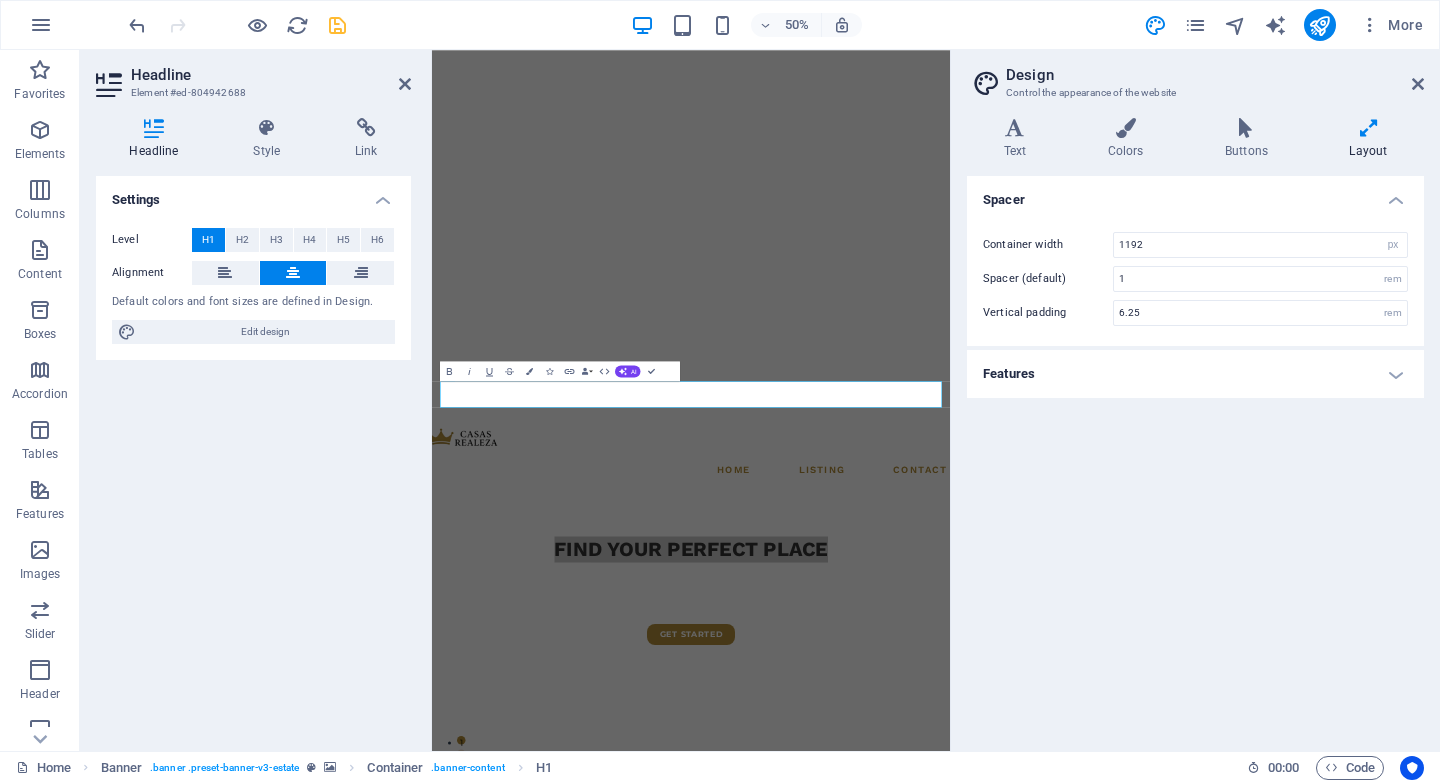 click on "Spacer" at bounding box center (1195, 194) 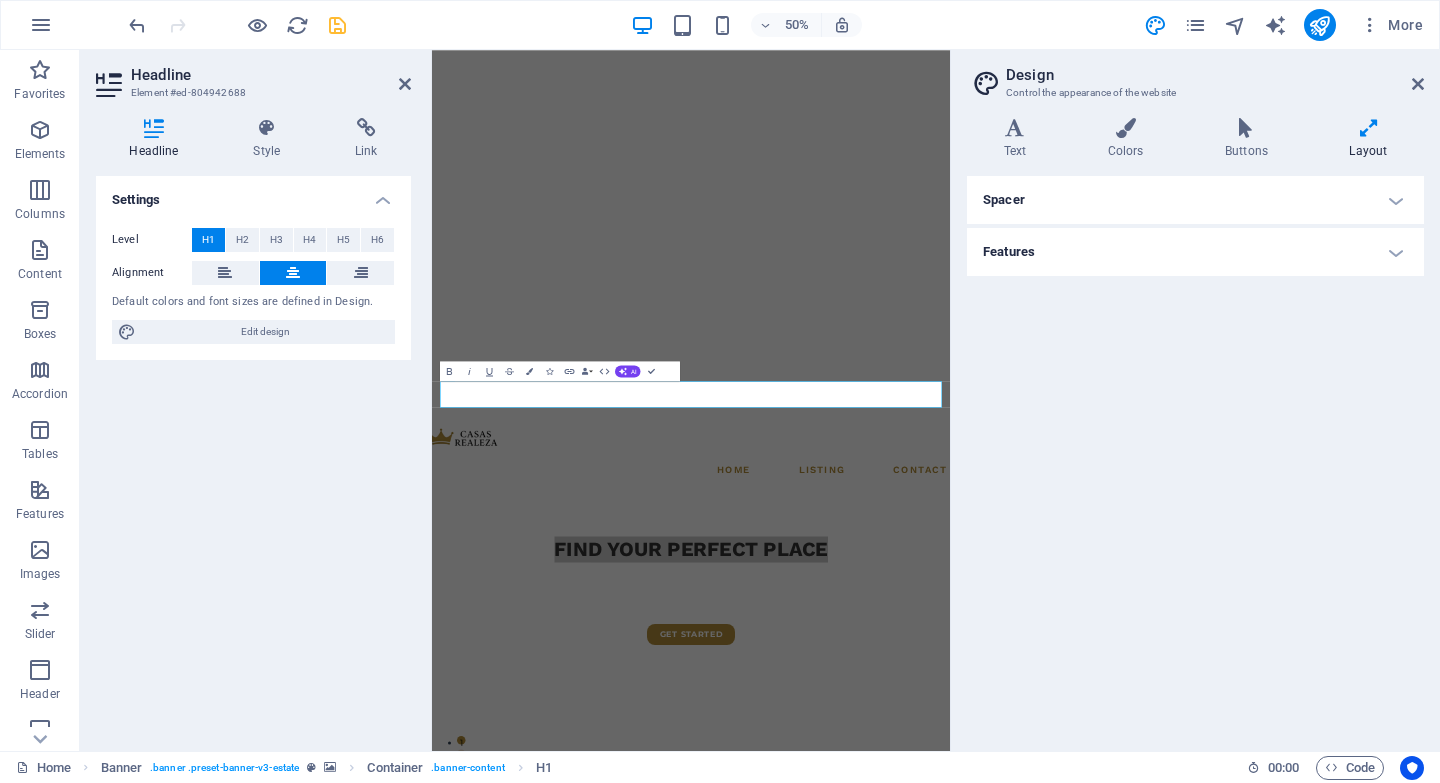 click on "Spacer" at bounding box center [1195, 200] 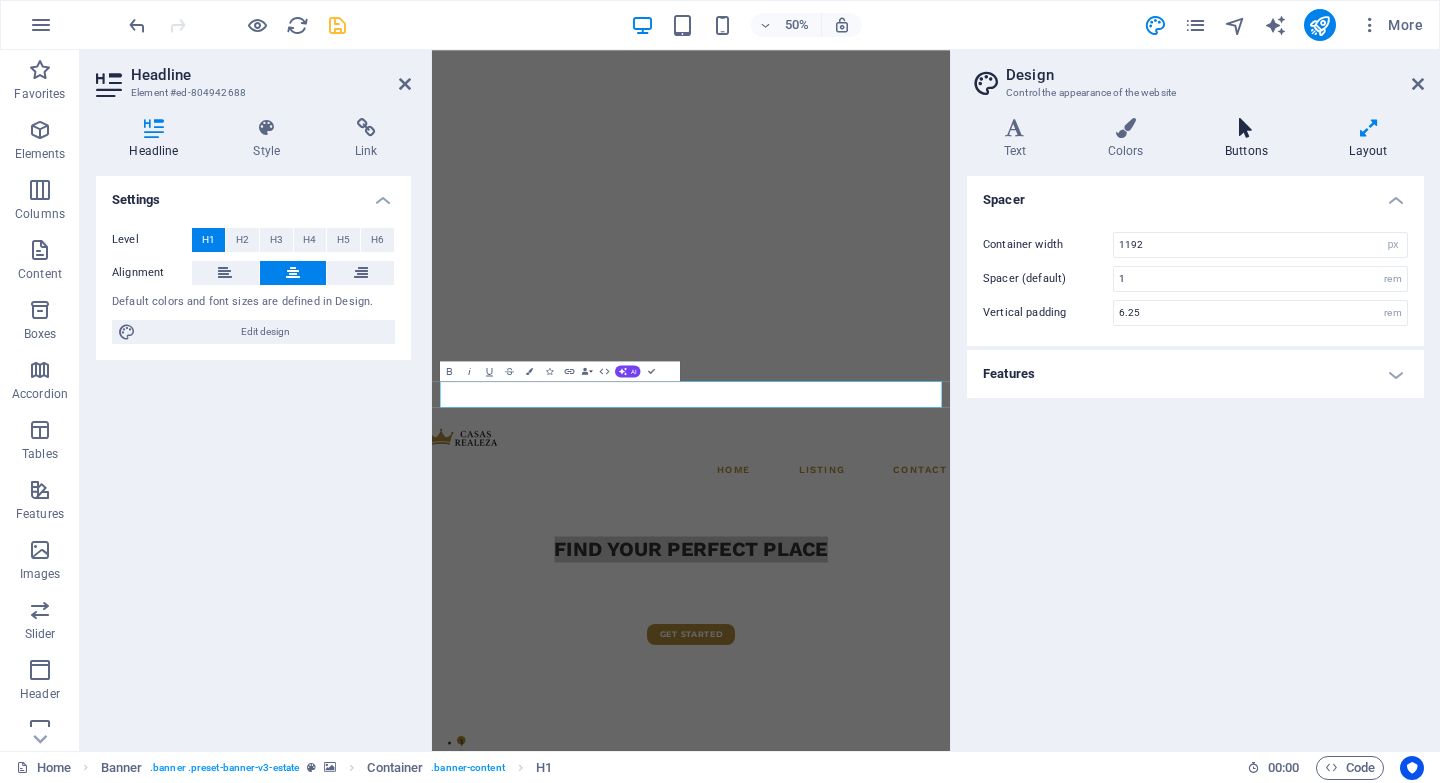click on "Buttons" at bounding box center (1250, 139) 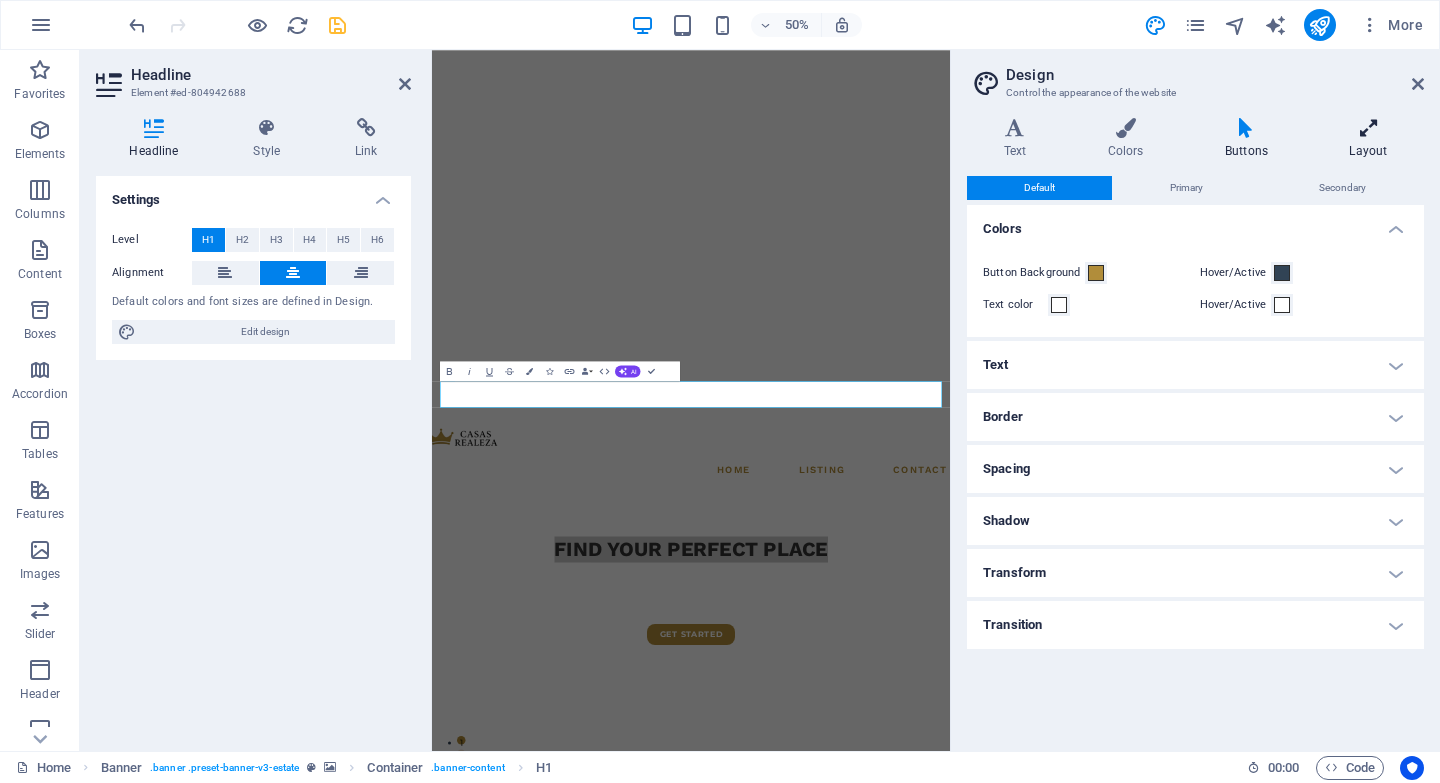 click on "Layout" at bounding box center [1368, 139] 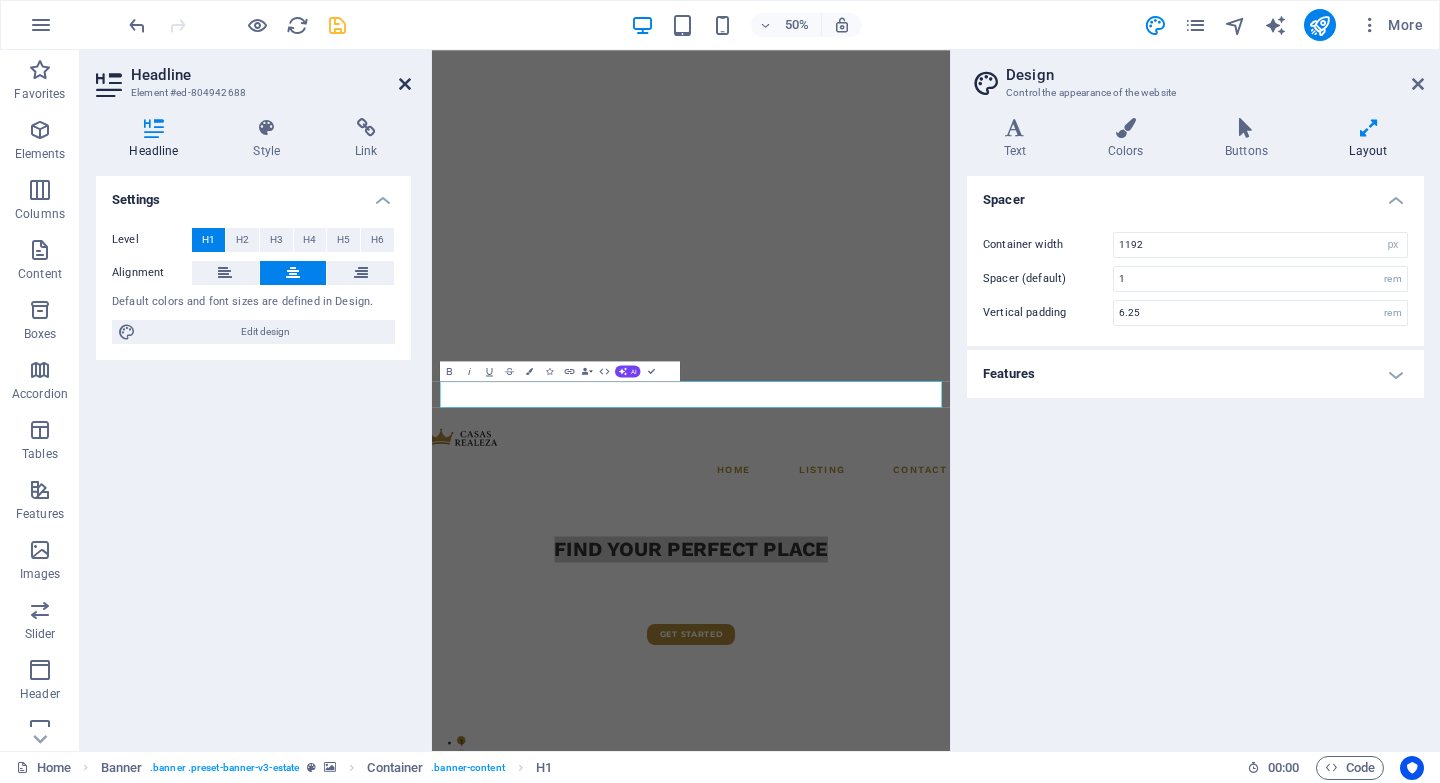 click at bounding box center (405, 84) 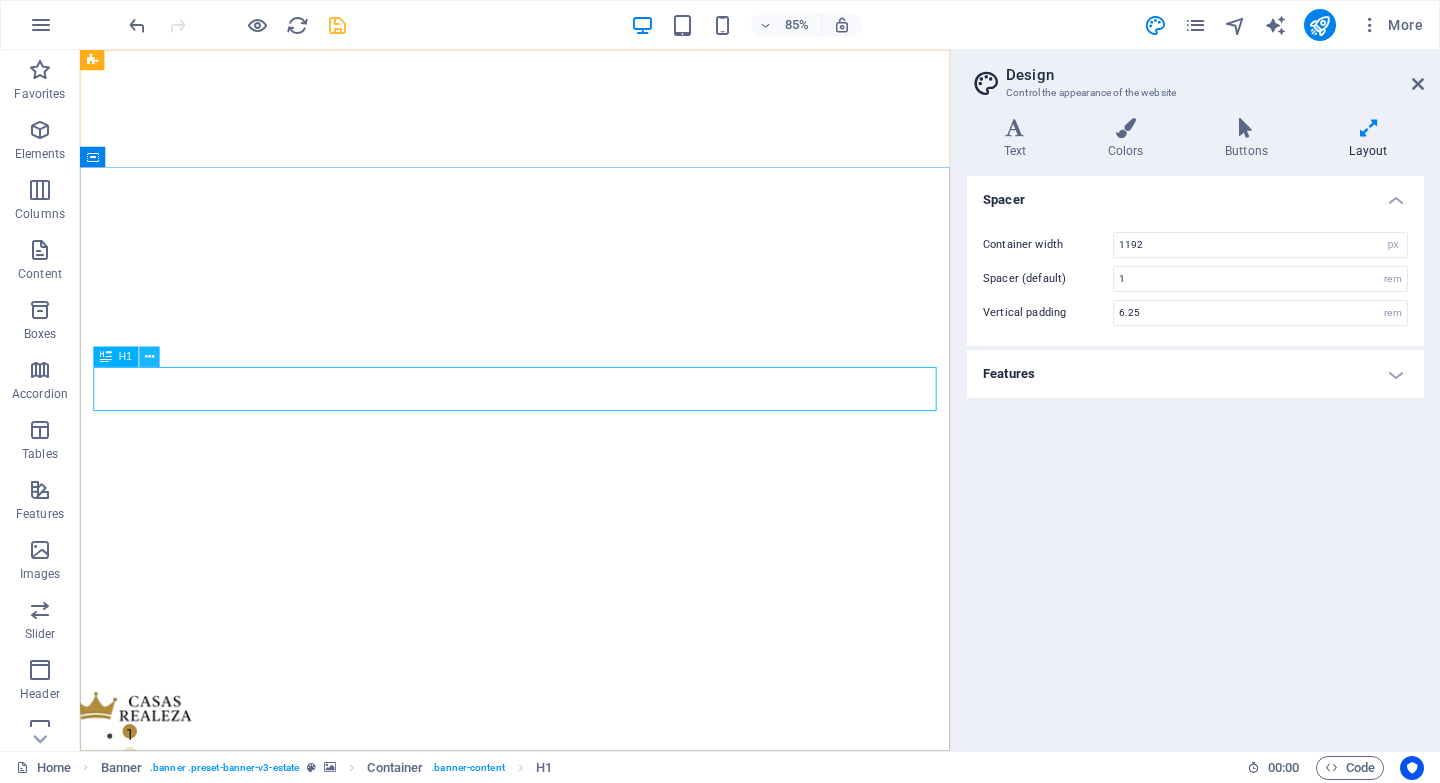 click at bounding box center (149, 357) 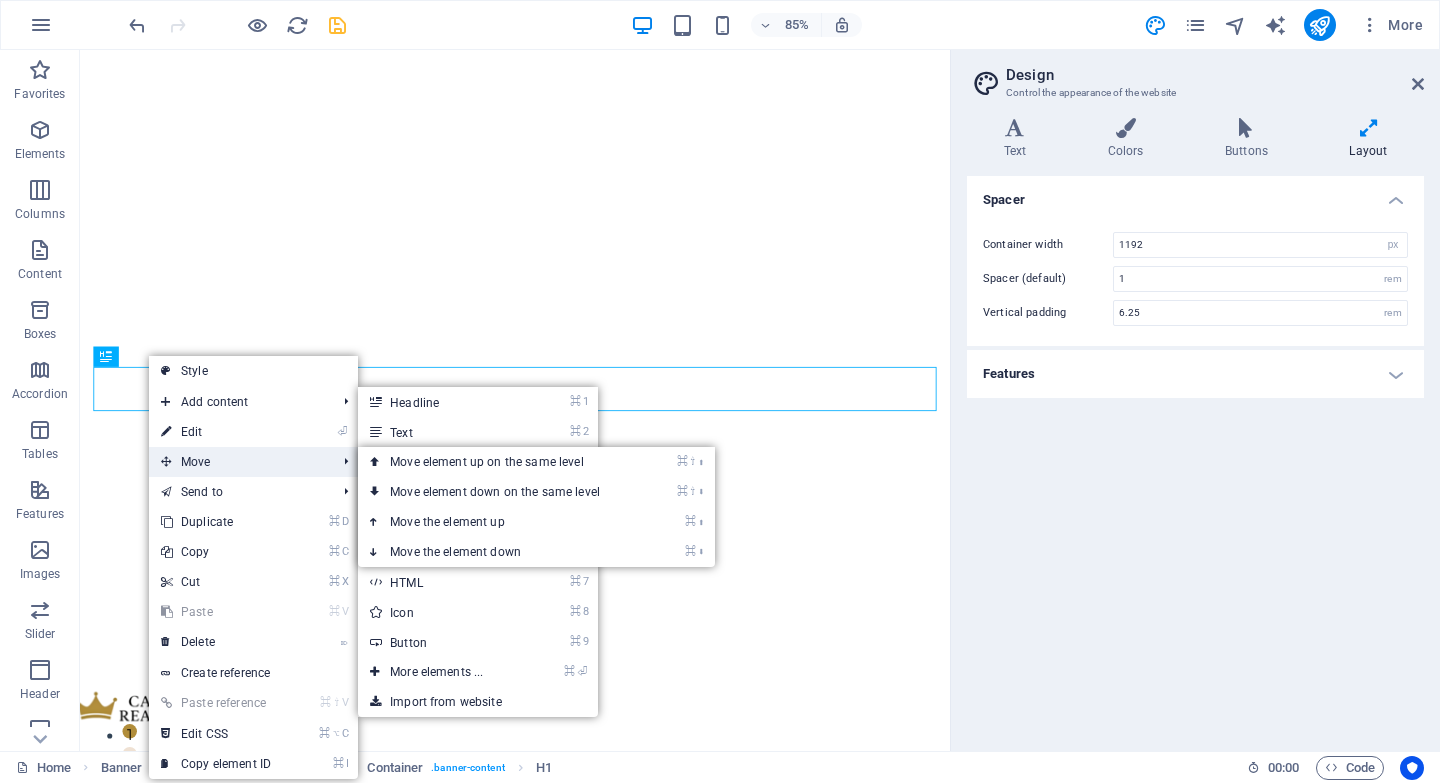 click on "Move" at bounding box center [238, 462] 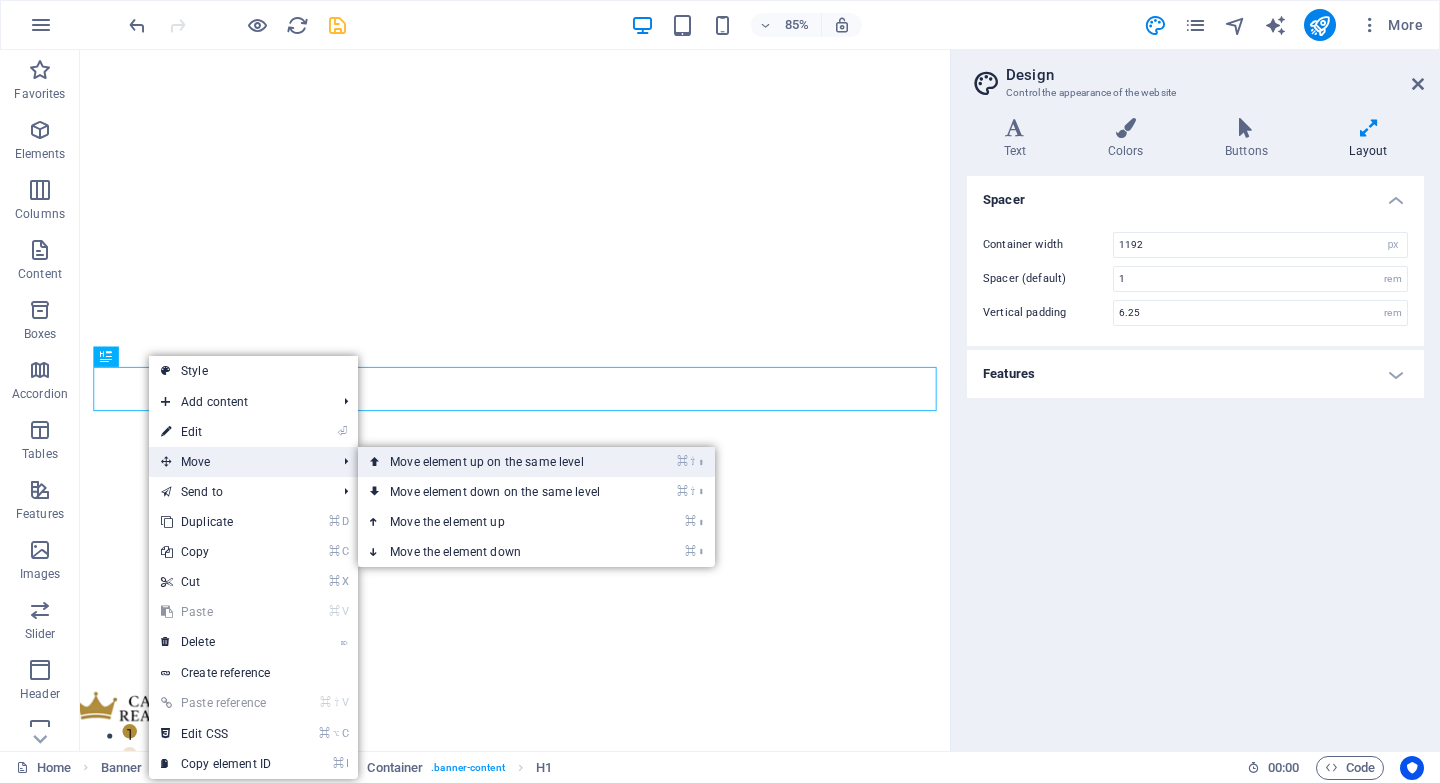 click on "⌘ ⇧ ⬆  Move element up on the same level" at bounding box center (499, 462) 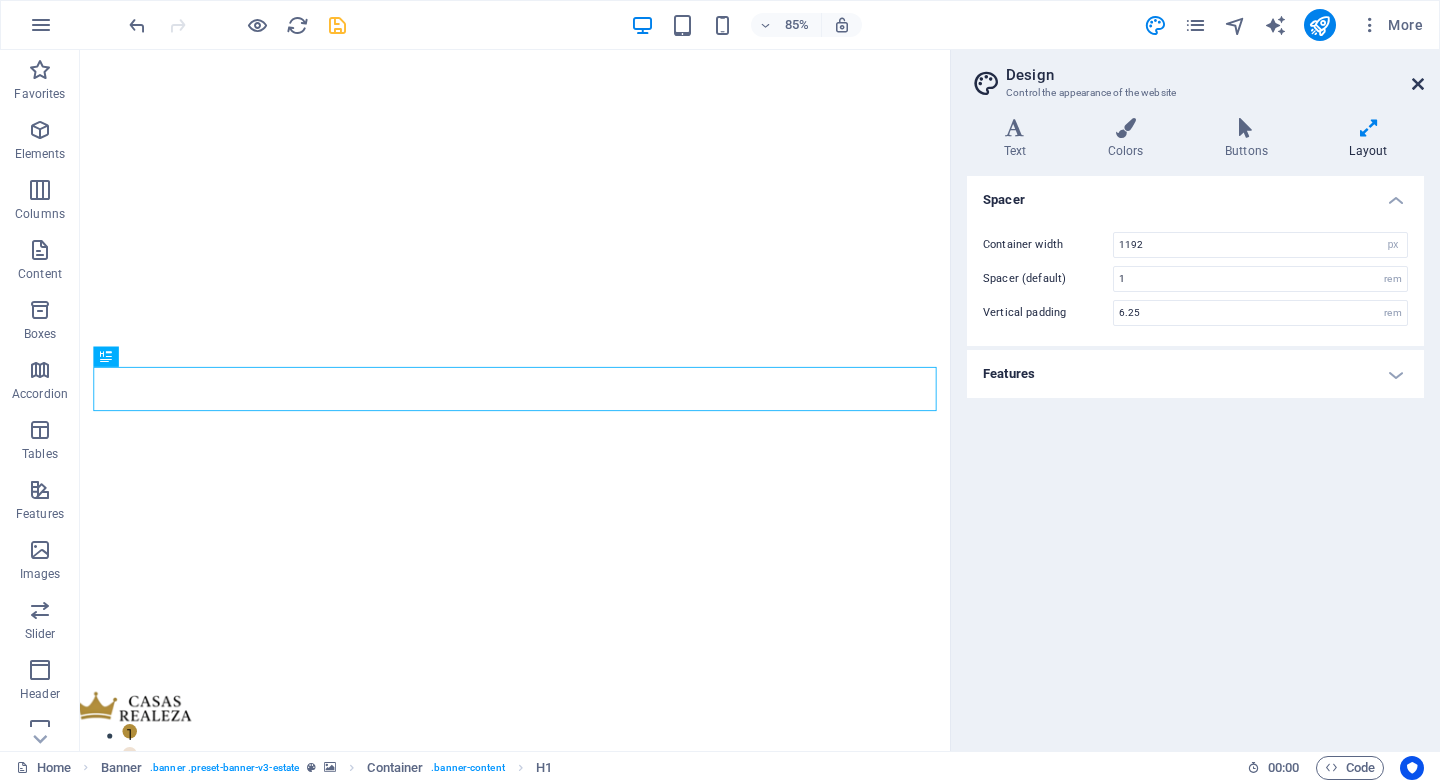 click at bounding box center (1418, 84) 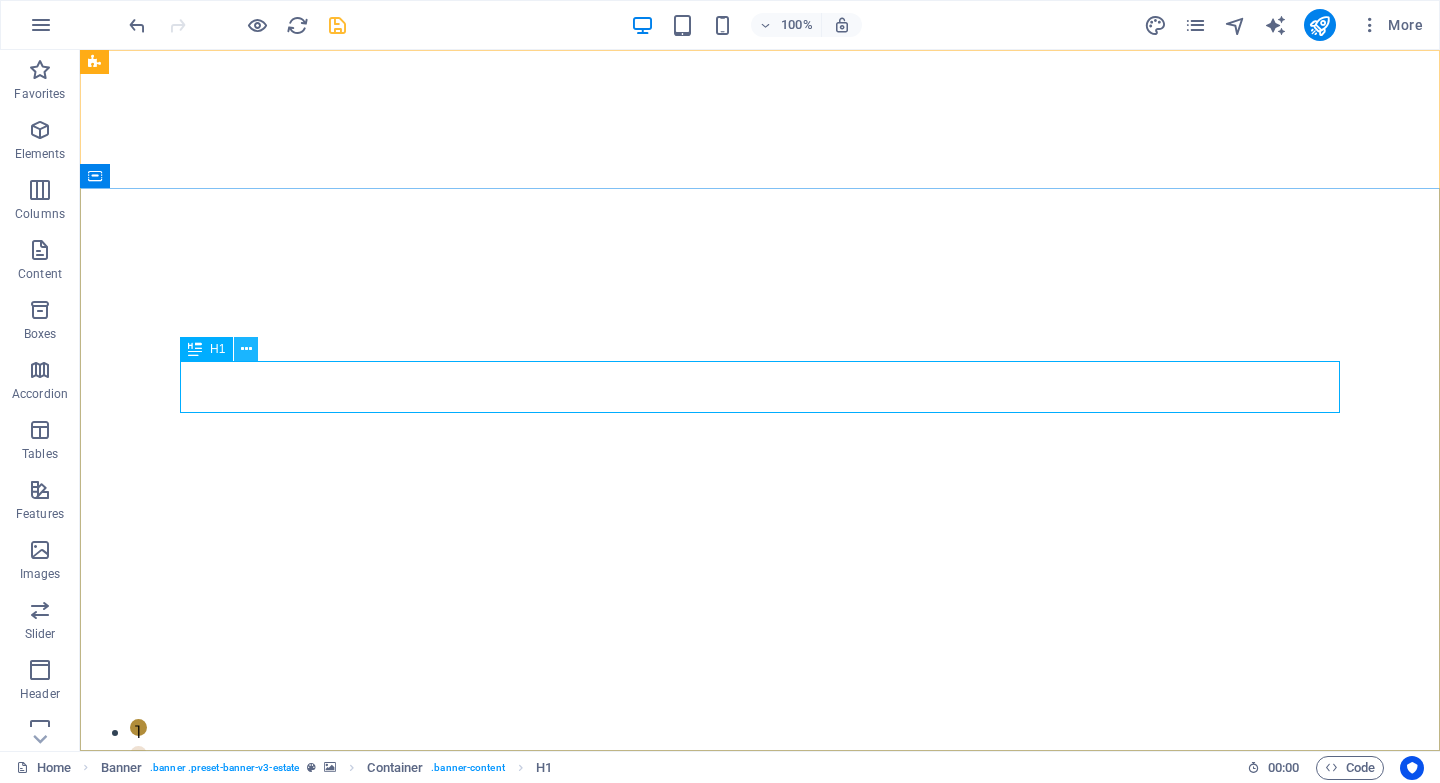 click at bounding box center (246, 349) 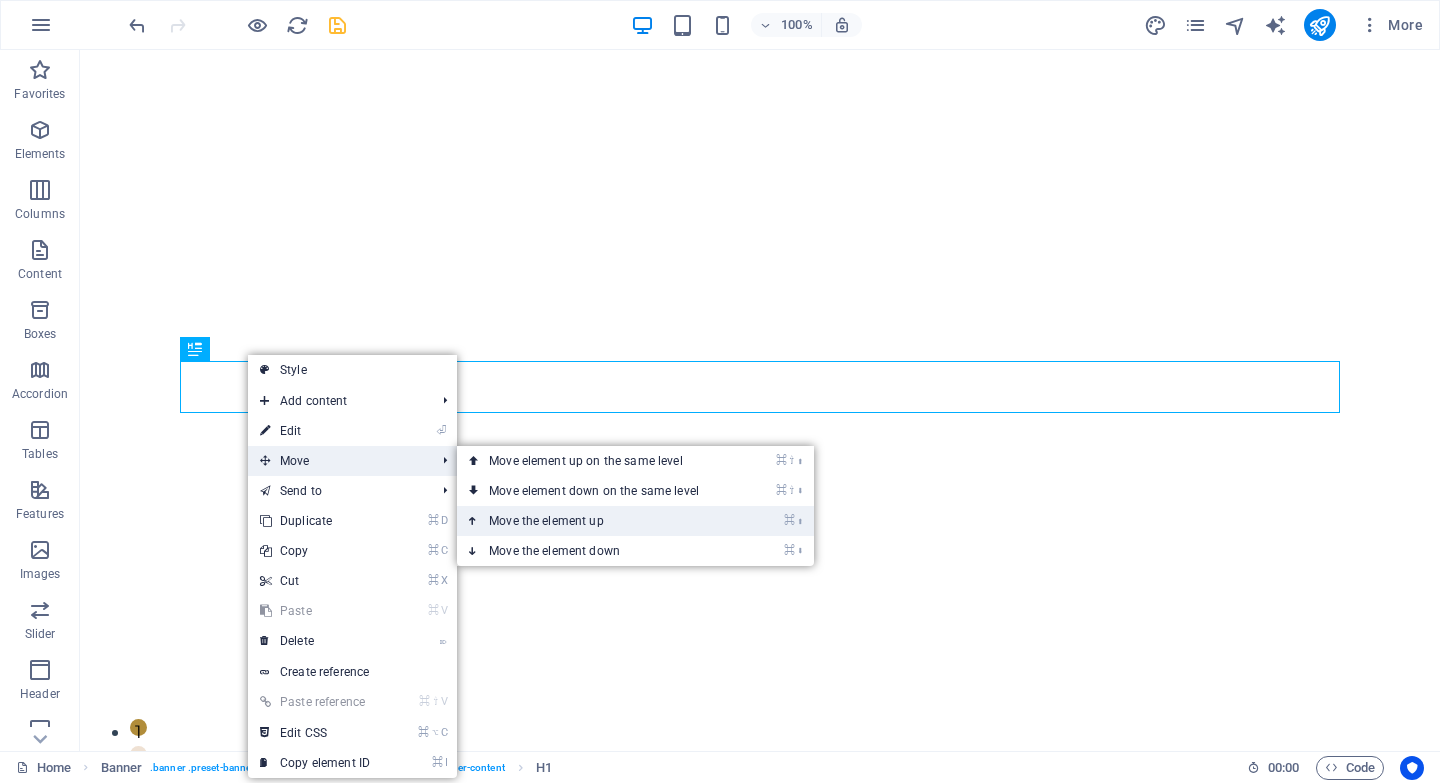 click on "⌘ ⬆  Move the element up" at bounding box center (598, 521) 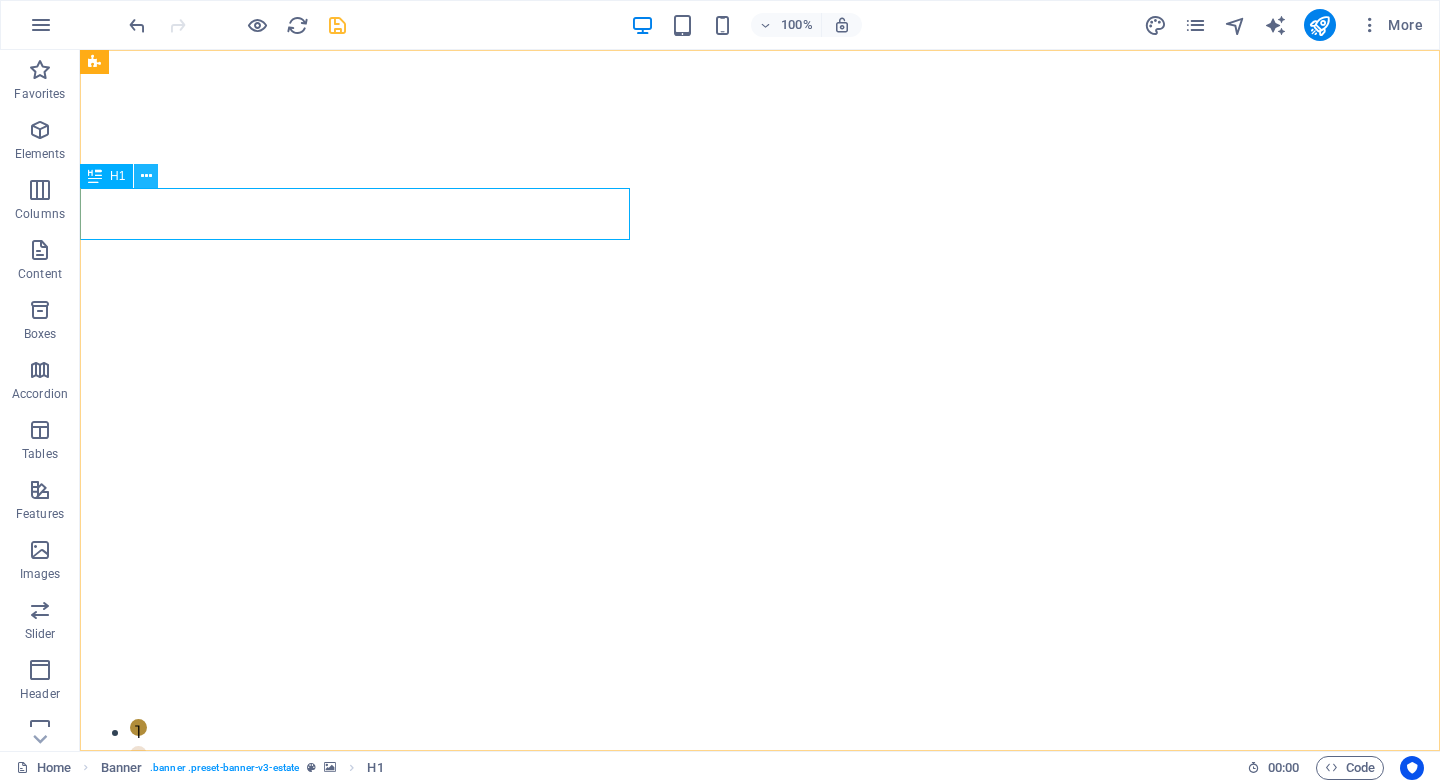 click at bounding box center (146, 176) 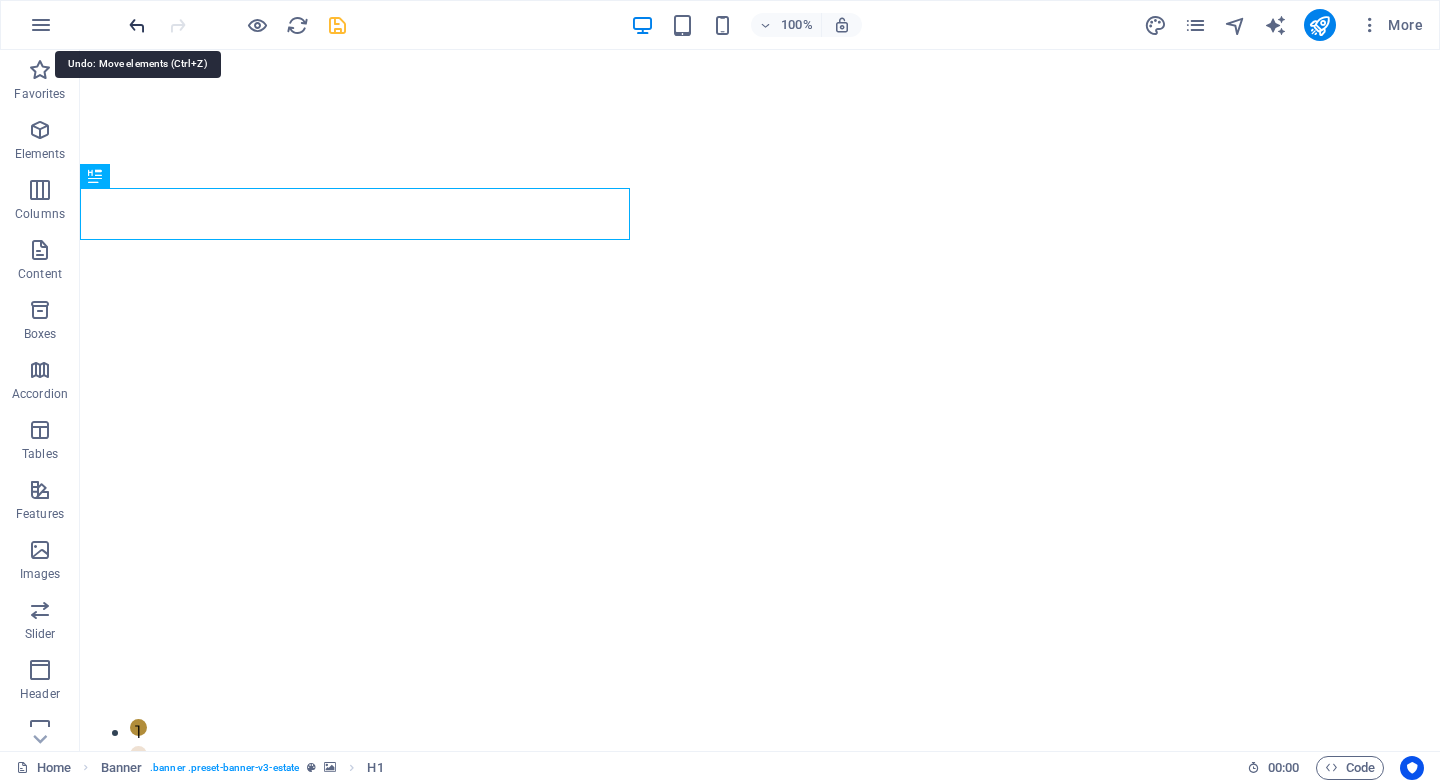 click at bounding box center (137, 25) 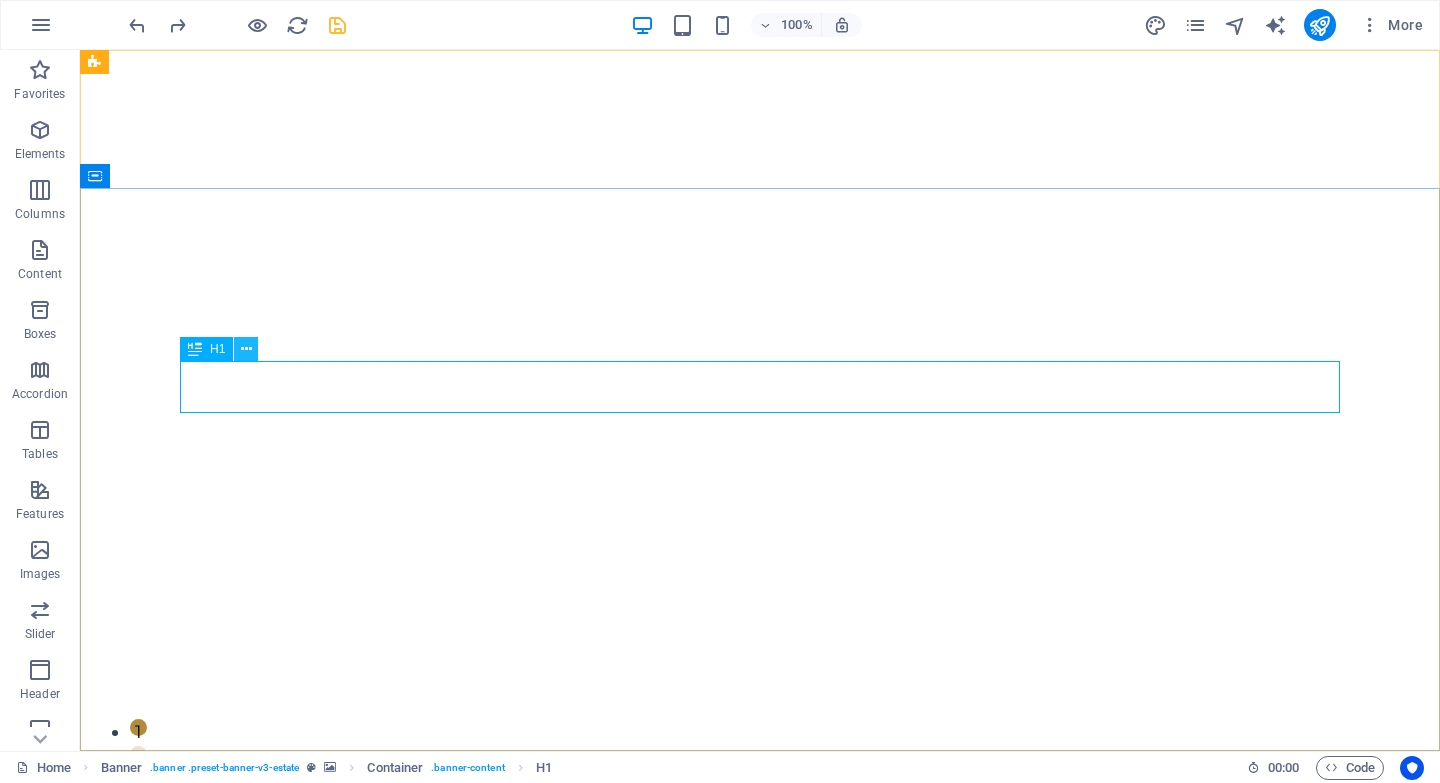 click at bounding box center [246, 349] 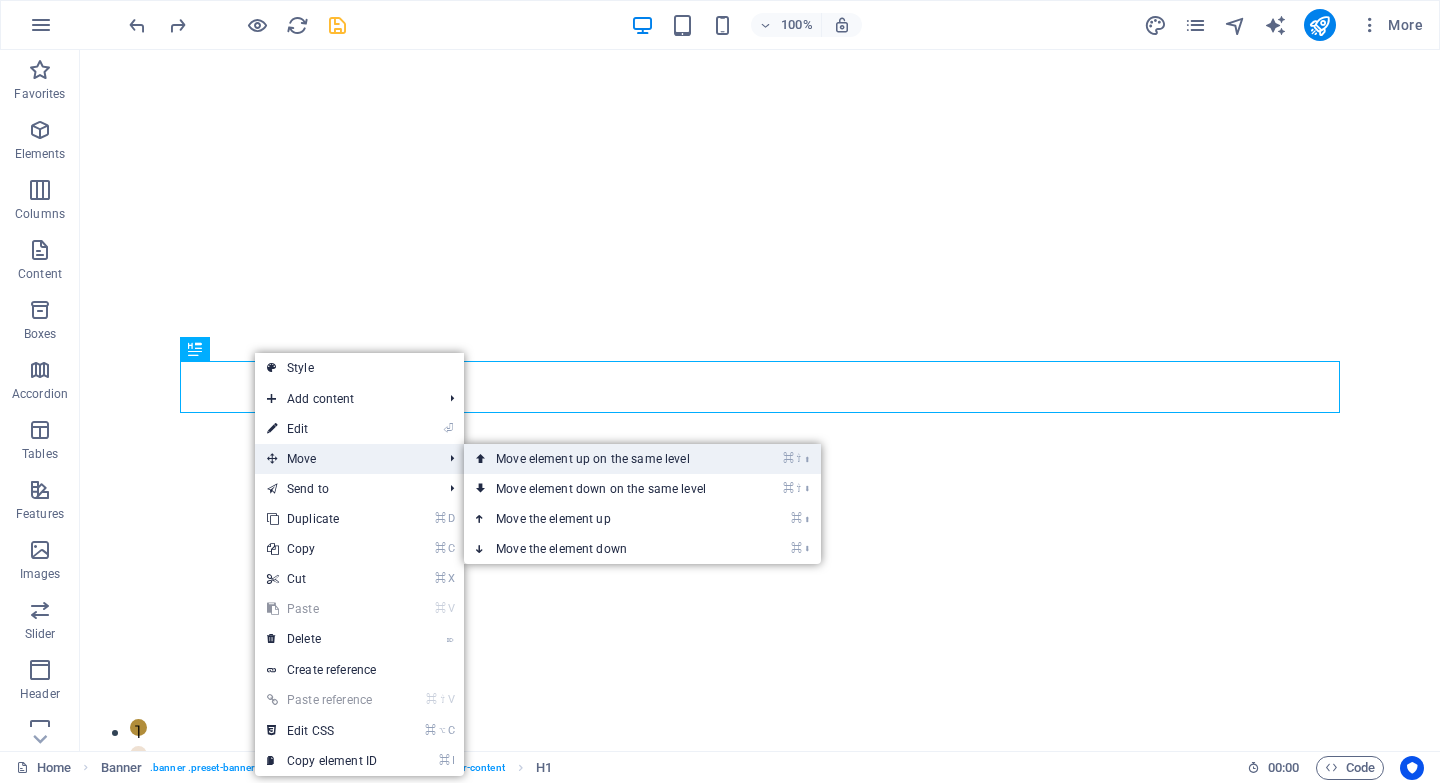 click on "⌘ ⇧ ⬆  Move element up on the same level" at bounding box center [605, 459] 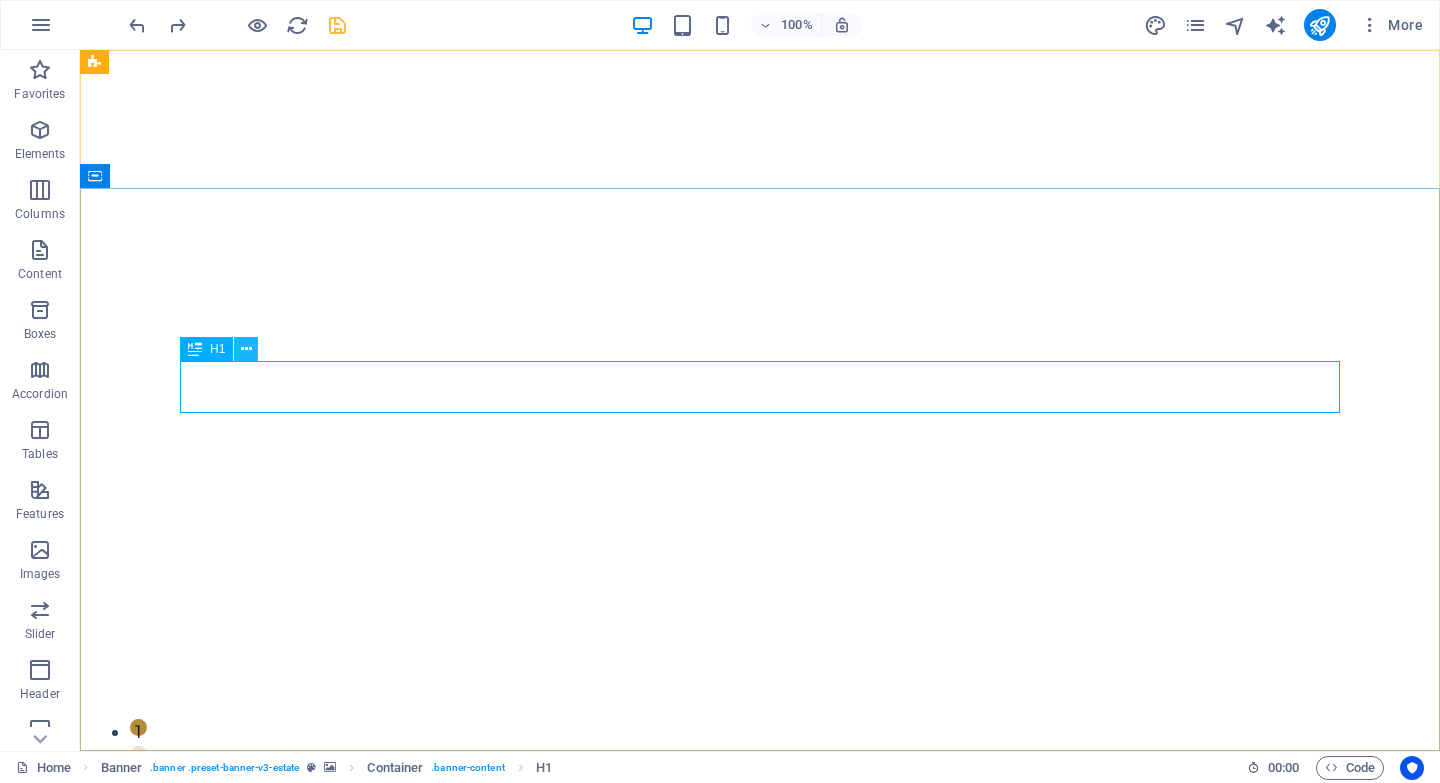 click at bounding box center (246, 349) 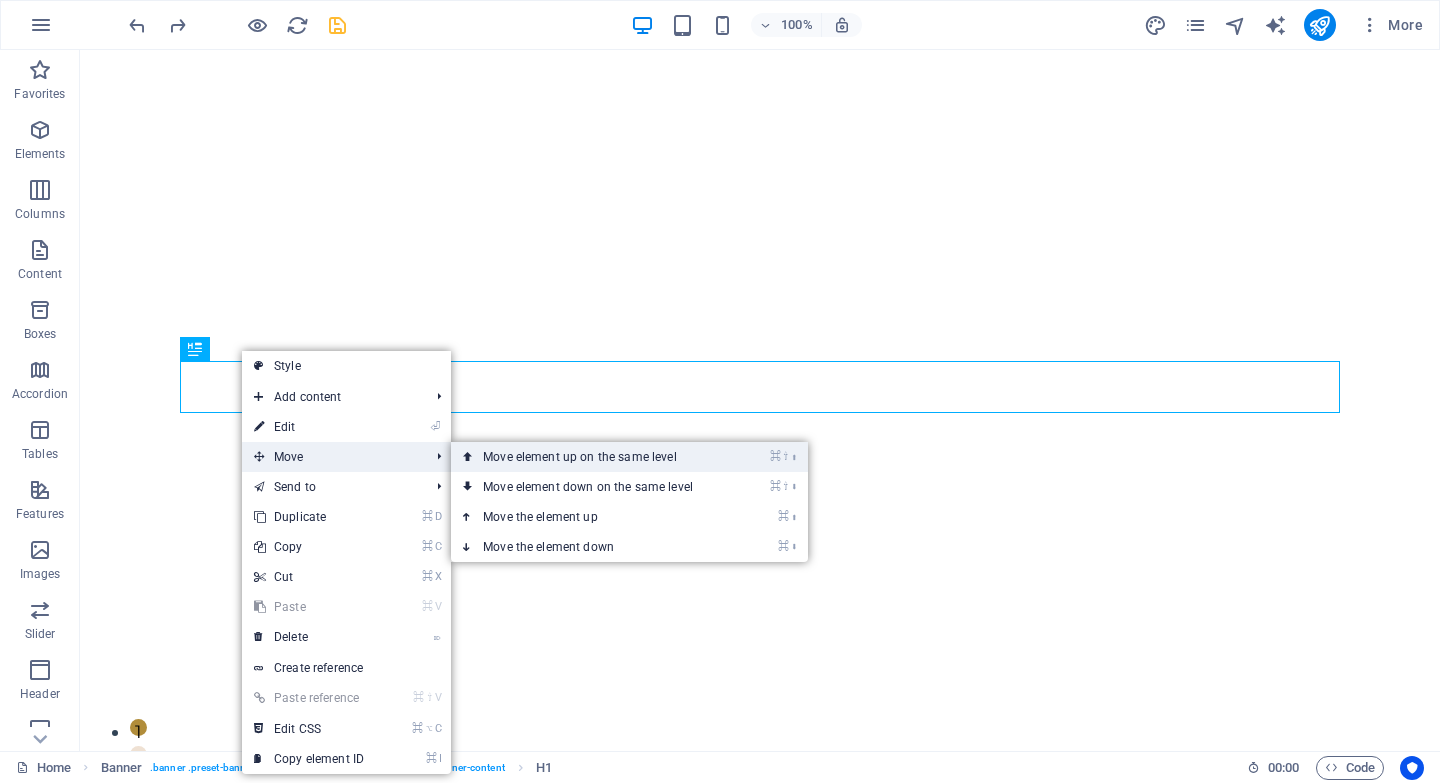 click on "⌘ ⇧ ⬆  Move element up on the same level" at bounding box center (592, 457) 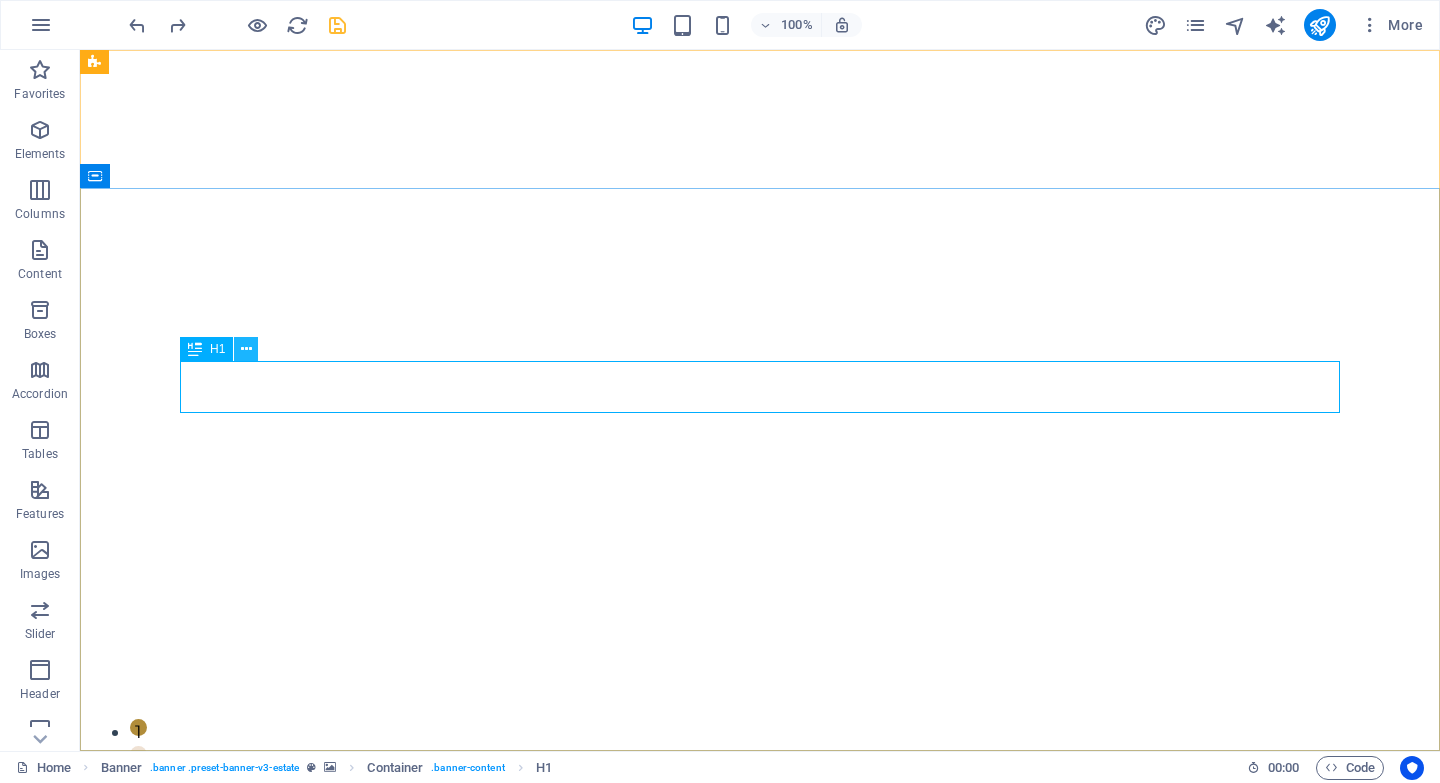 click at bounding box center (246, 349) 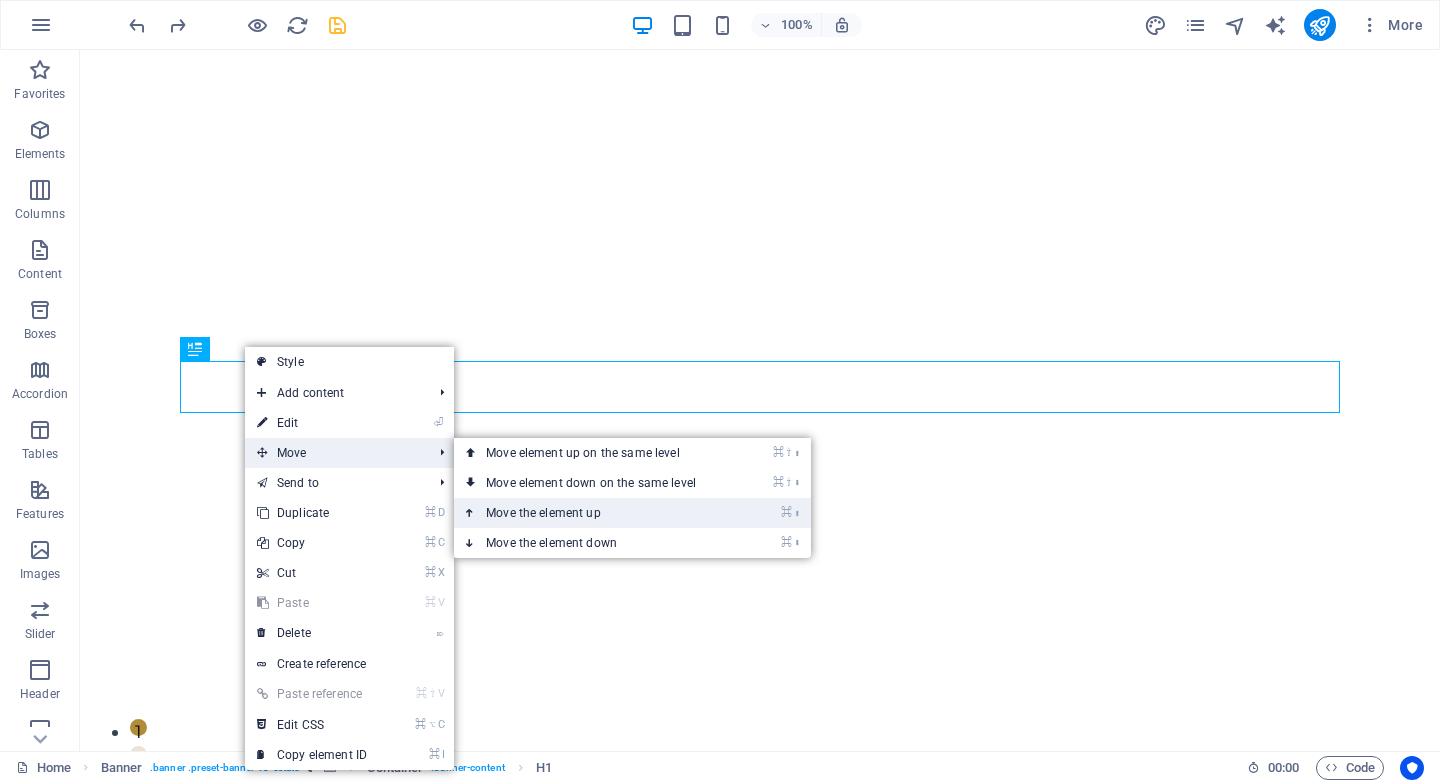 click on "⌘ ⬆  Move the element up" at bounding box center (595, 513) 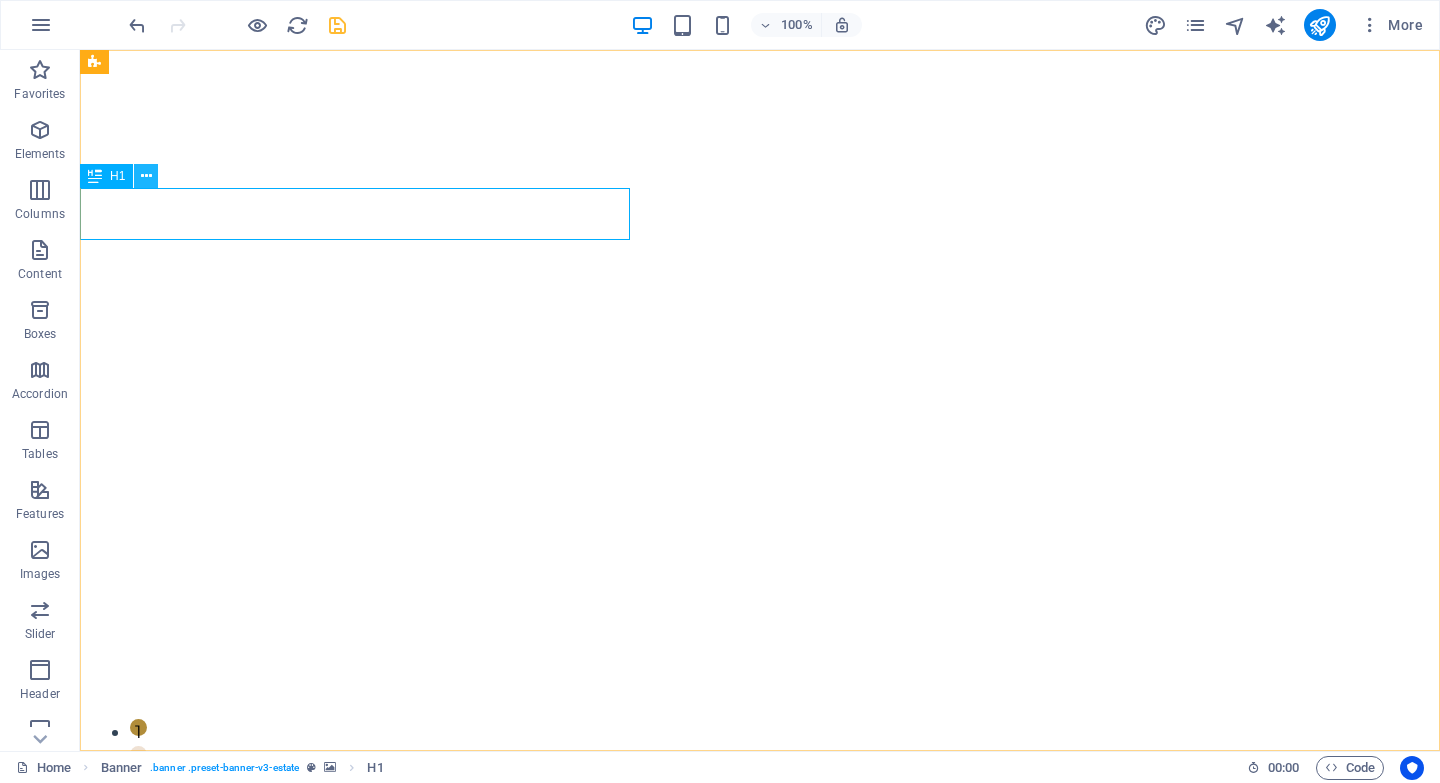 click at bounding box center (146, 176) 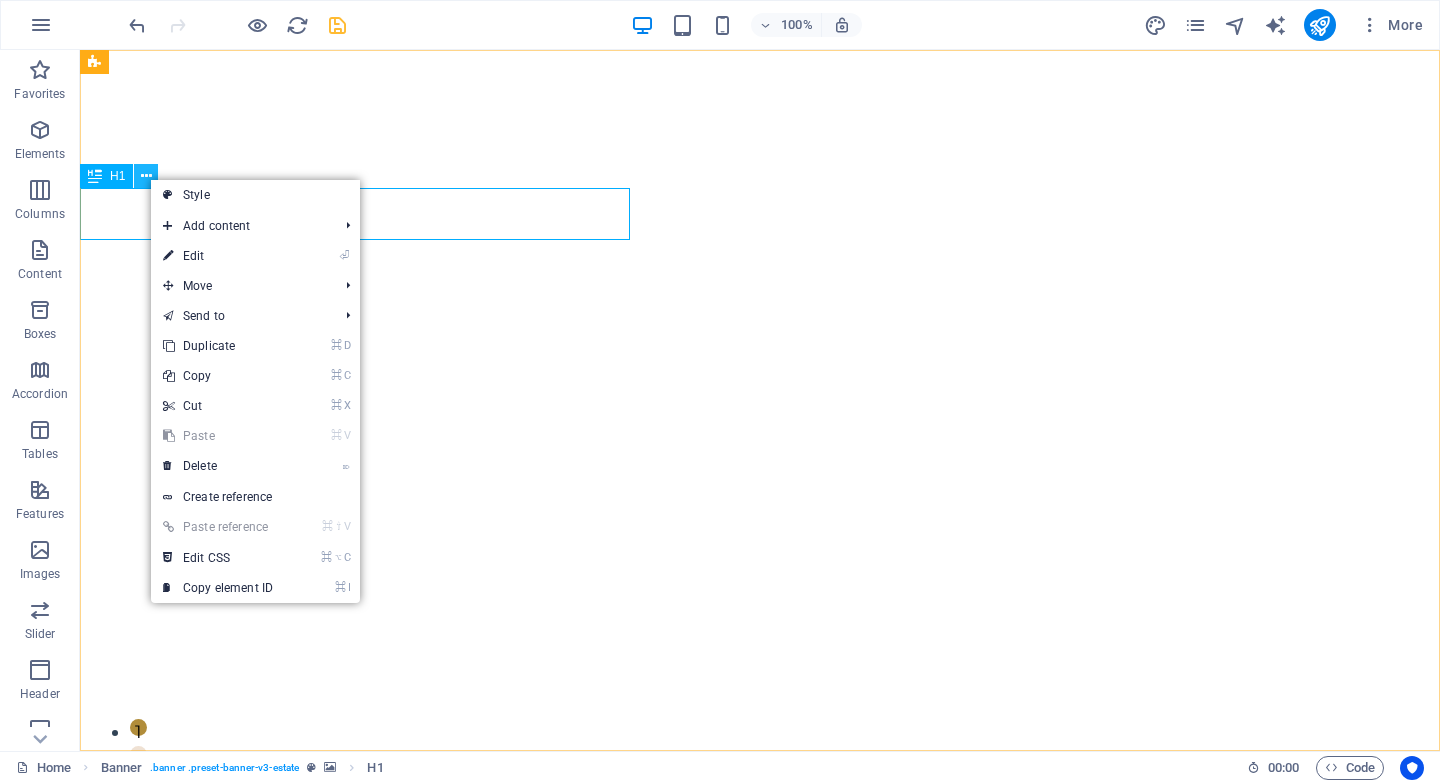 click at bounding box center [146, 176] 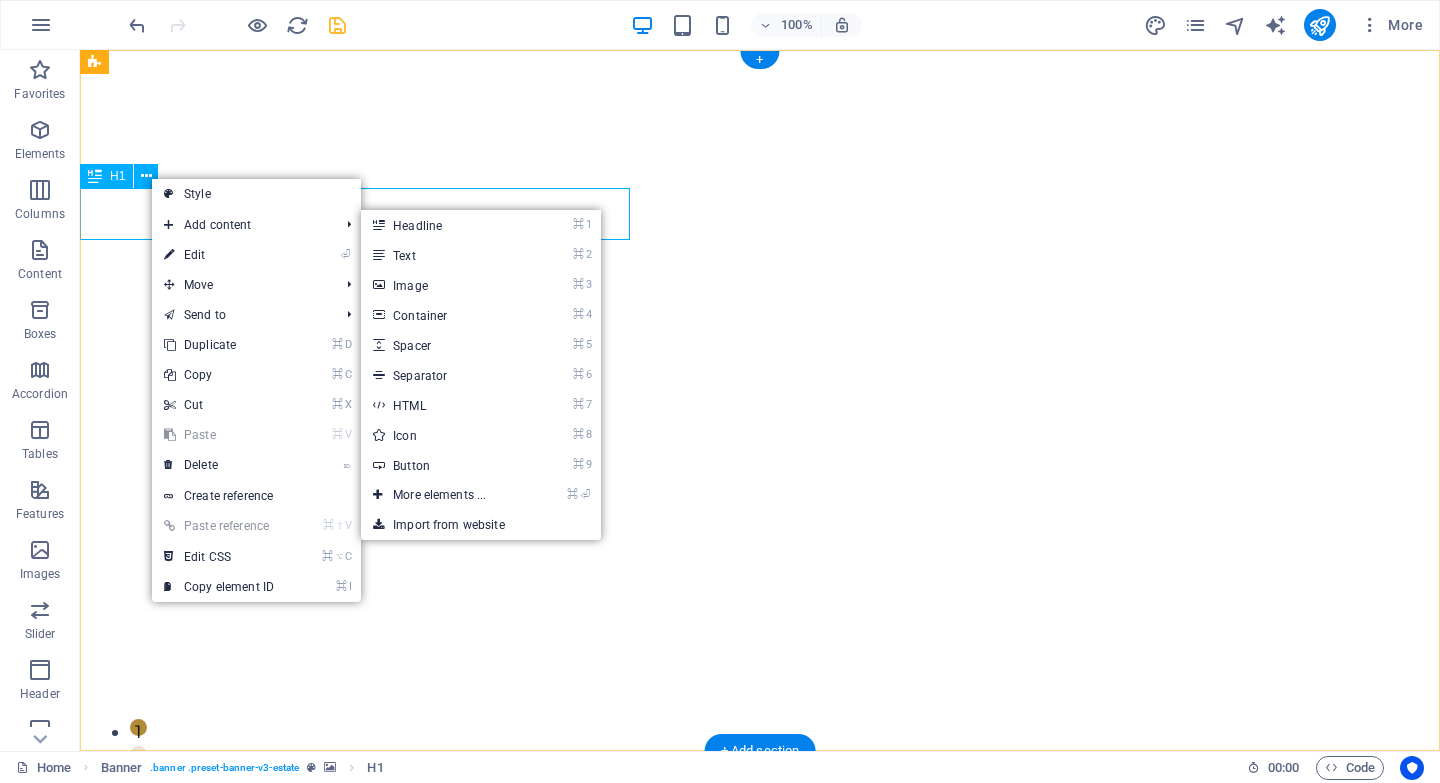 click on "FIND YOUR PERFECT PLACE" at bounding box center (760, 947) 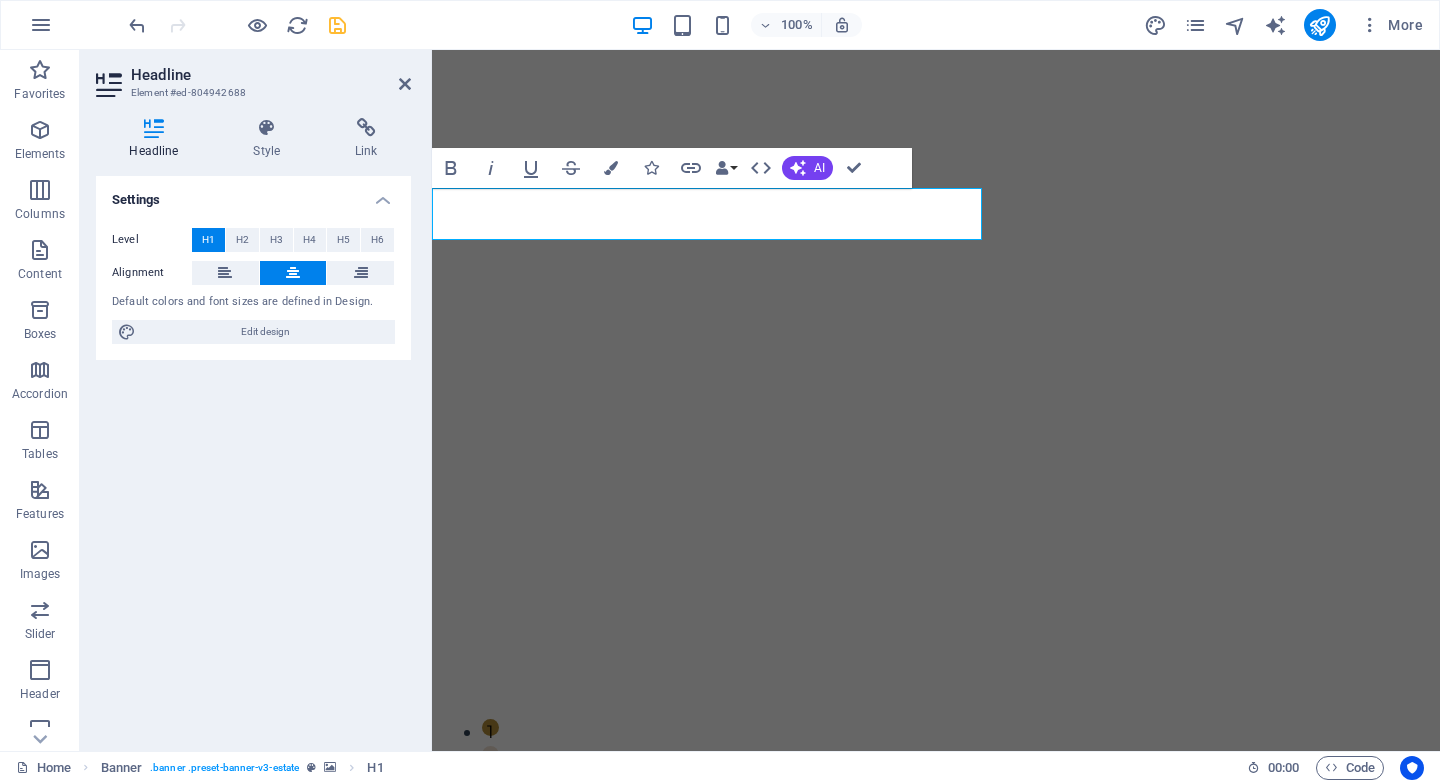 click at bounding box center [293, 273] 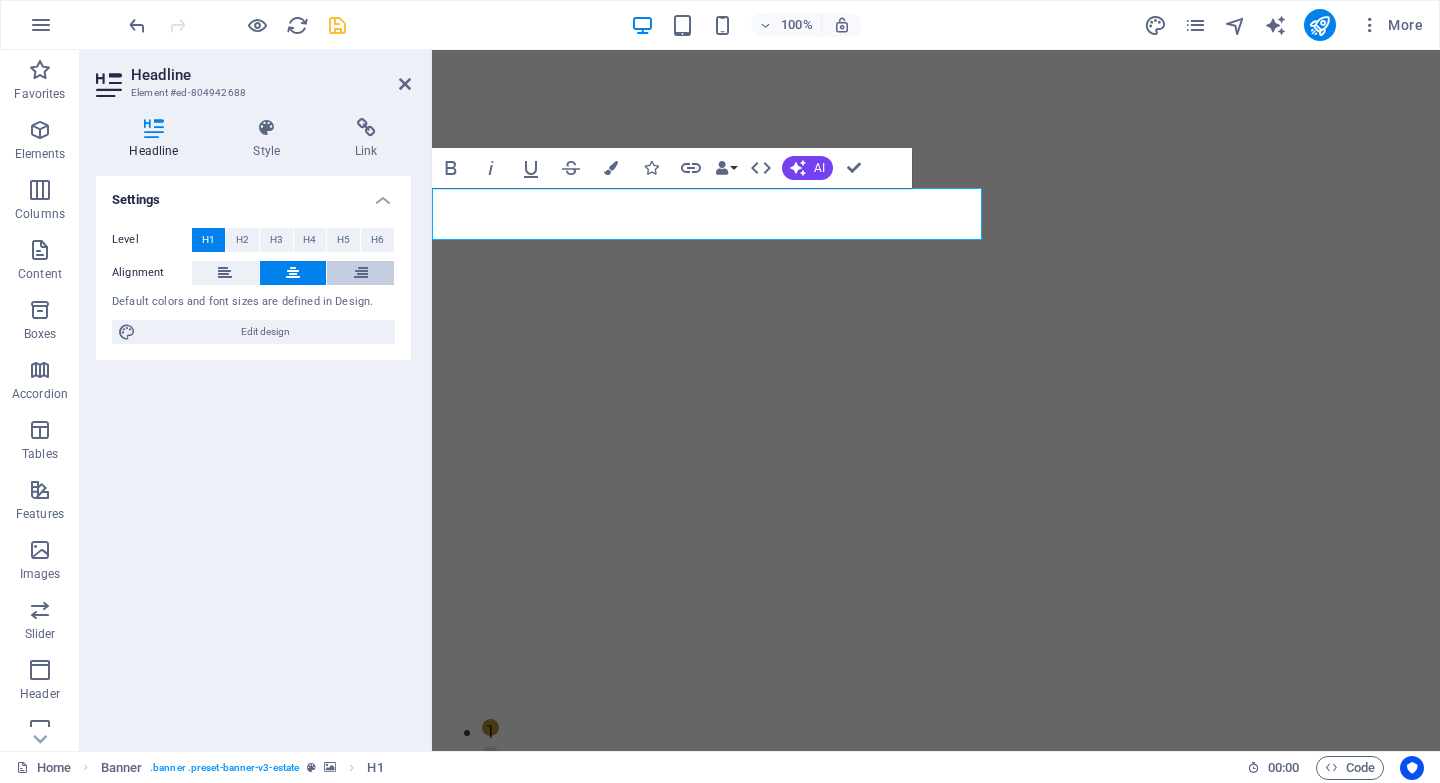 click at bounding box center [361, 273] 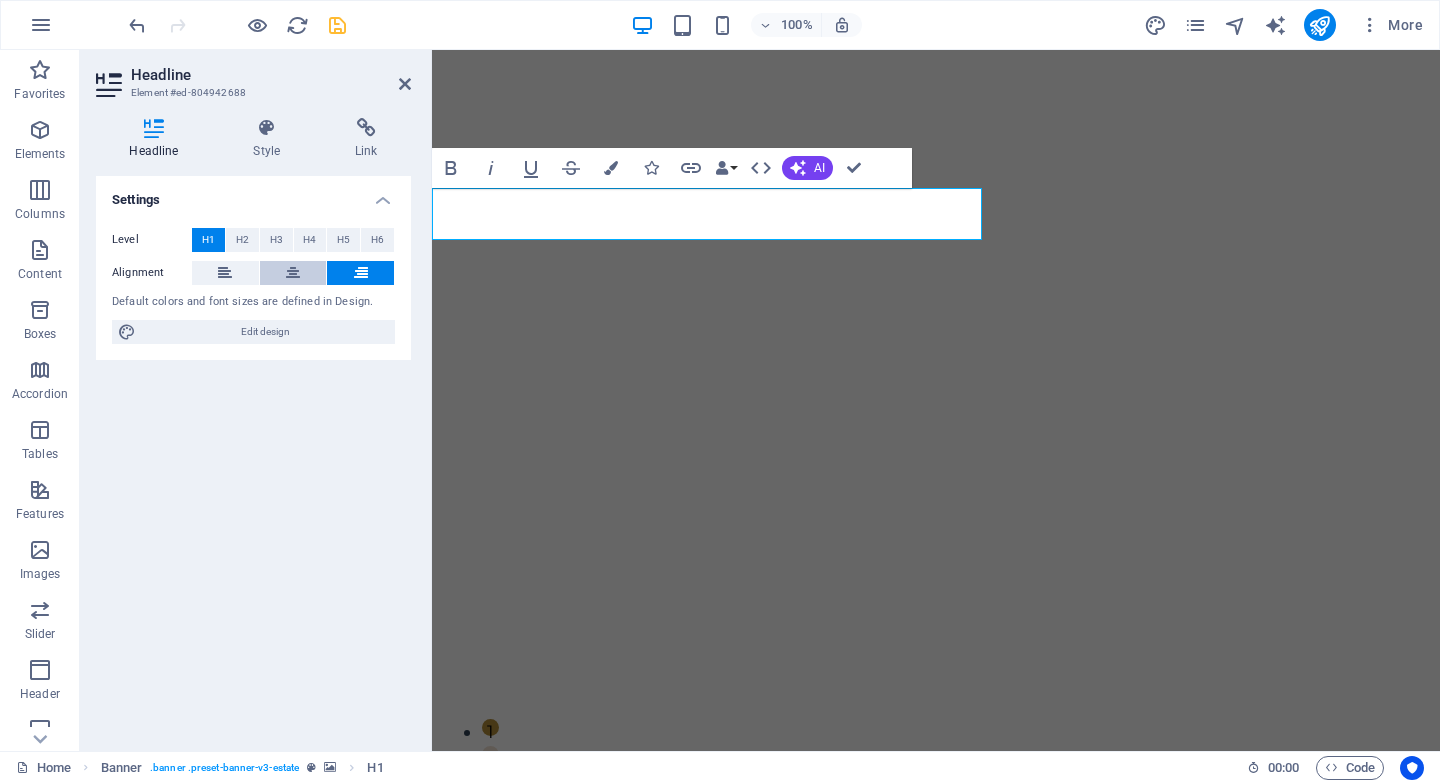 click at bounding box center (293, 273) 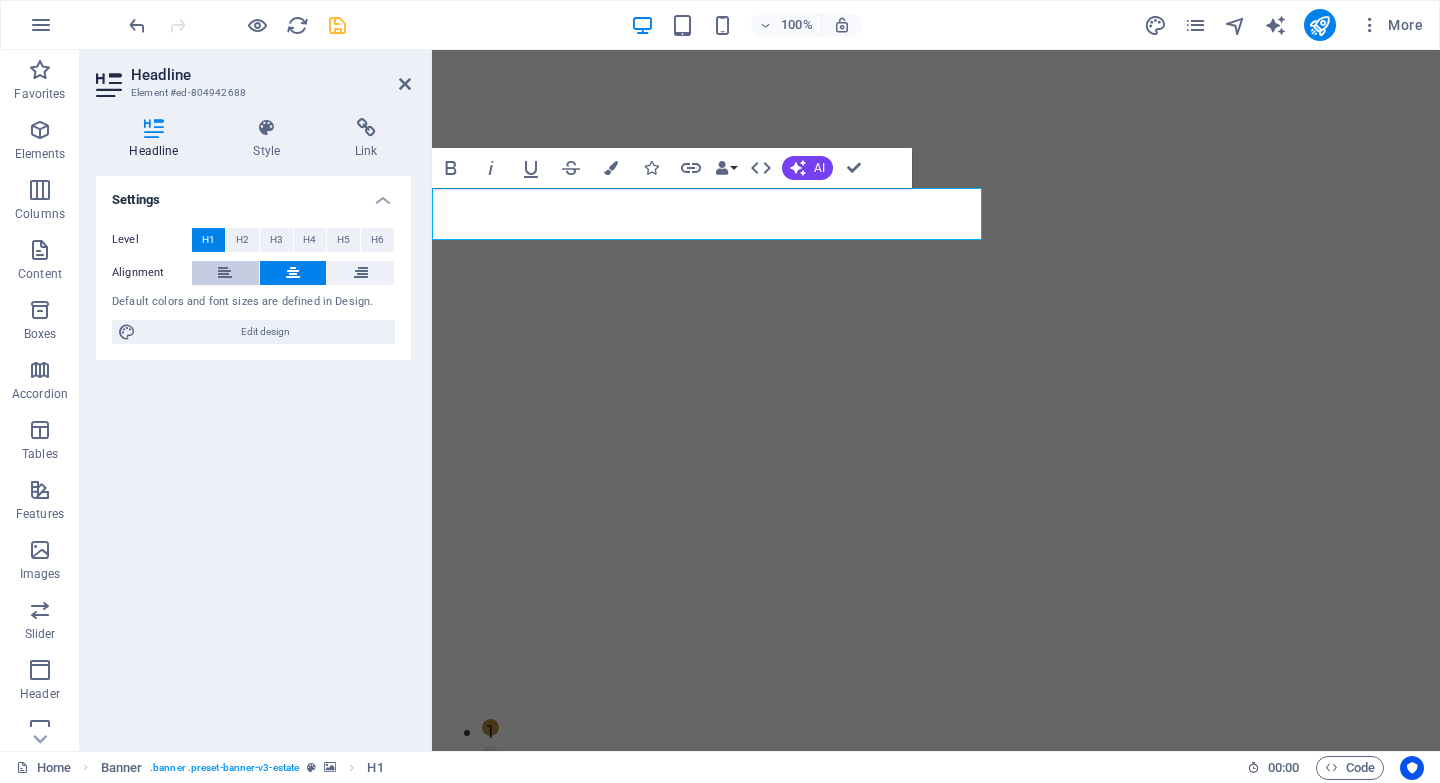click at bounding box center [225, 273] 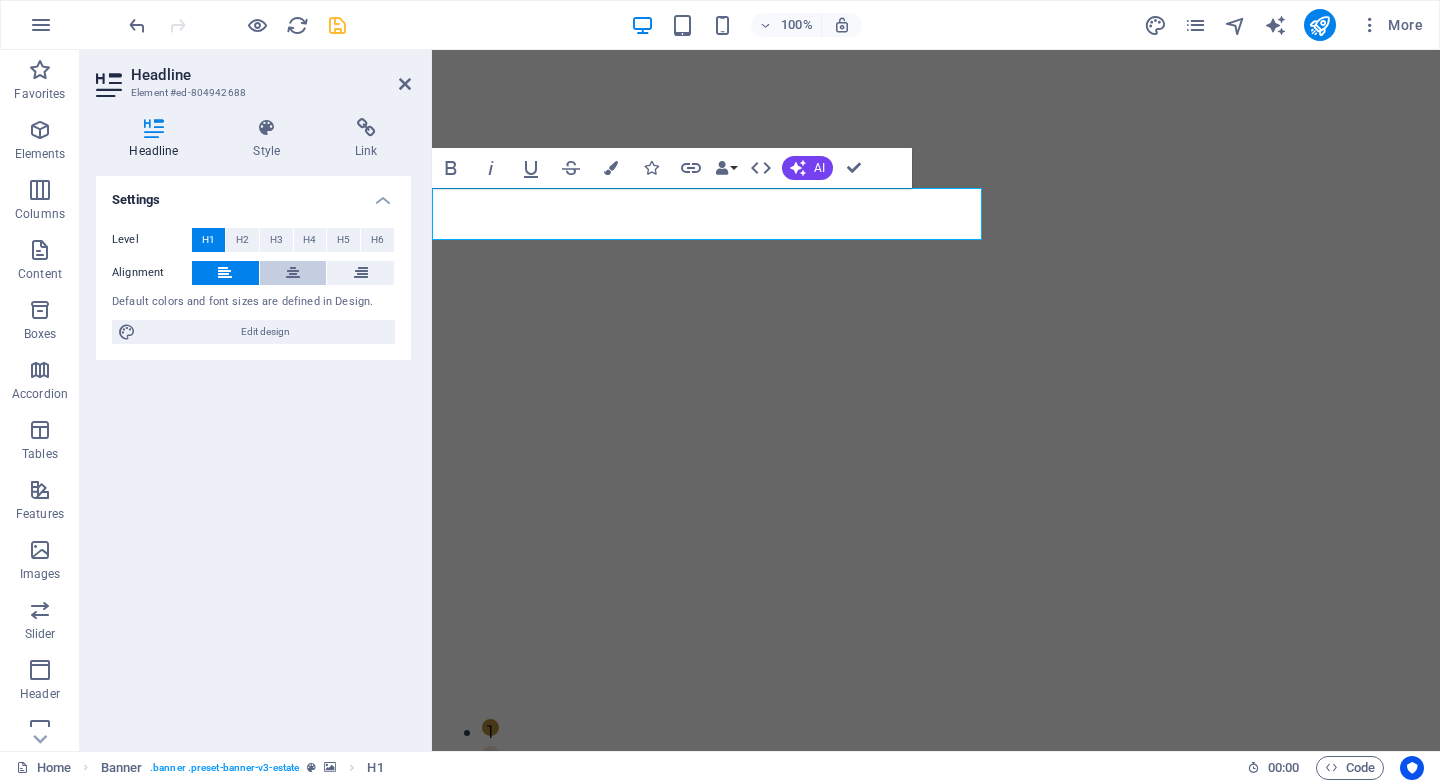 click at bounding box center (293, 273) 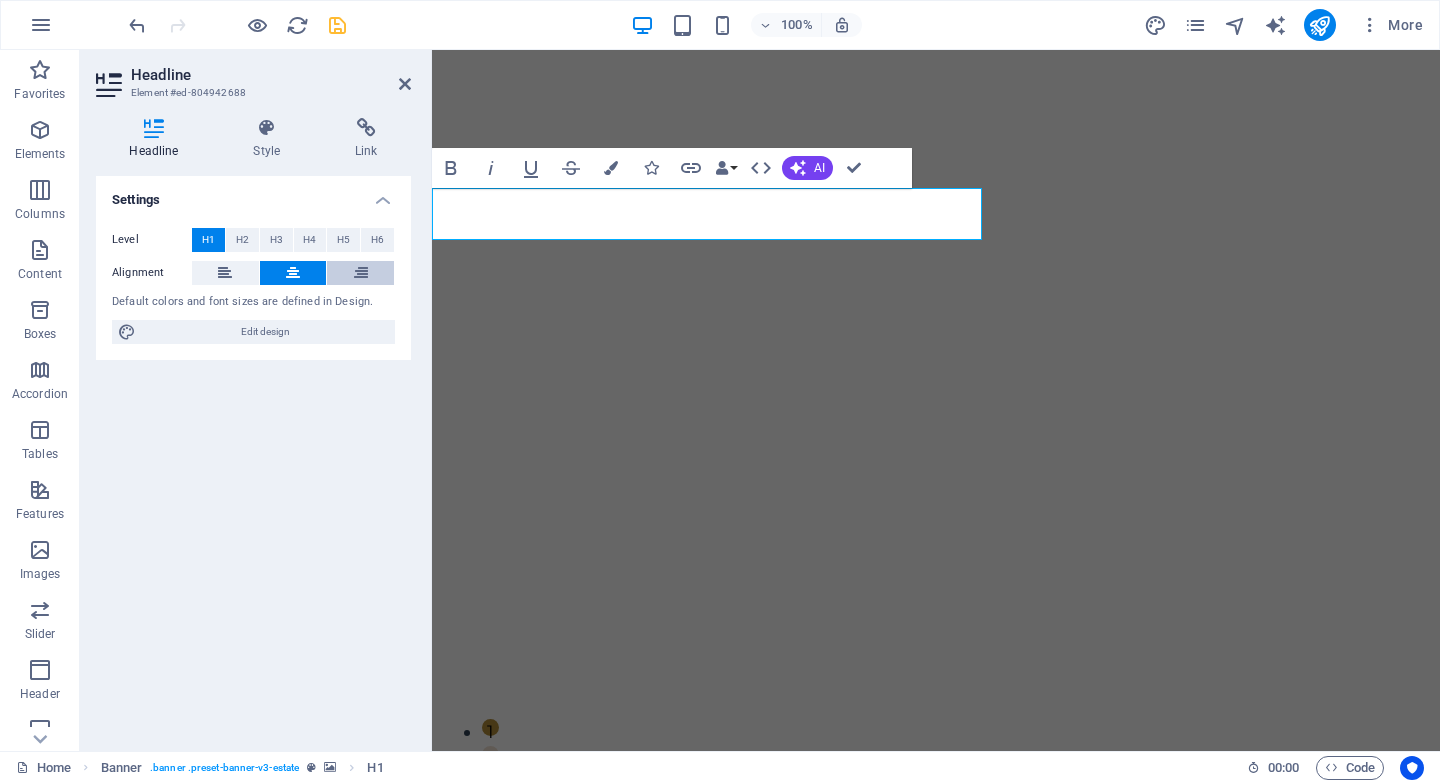 click at bounding box center [360, 273] 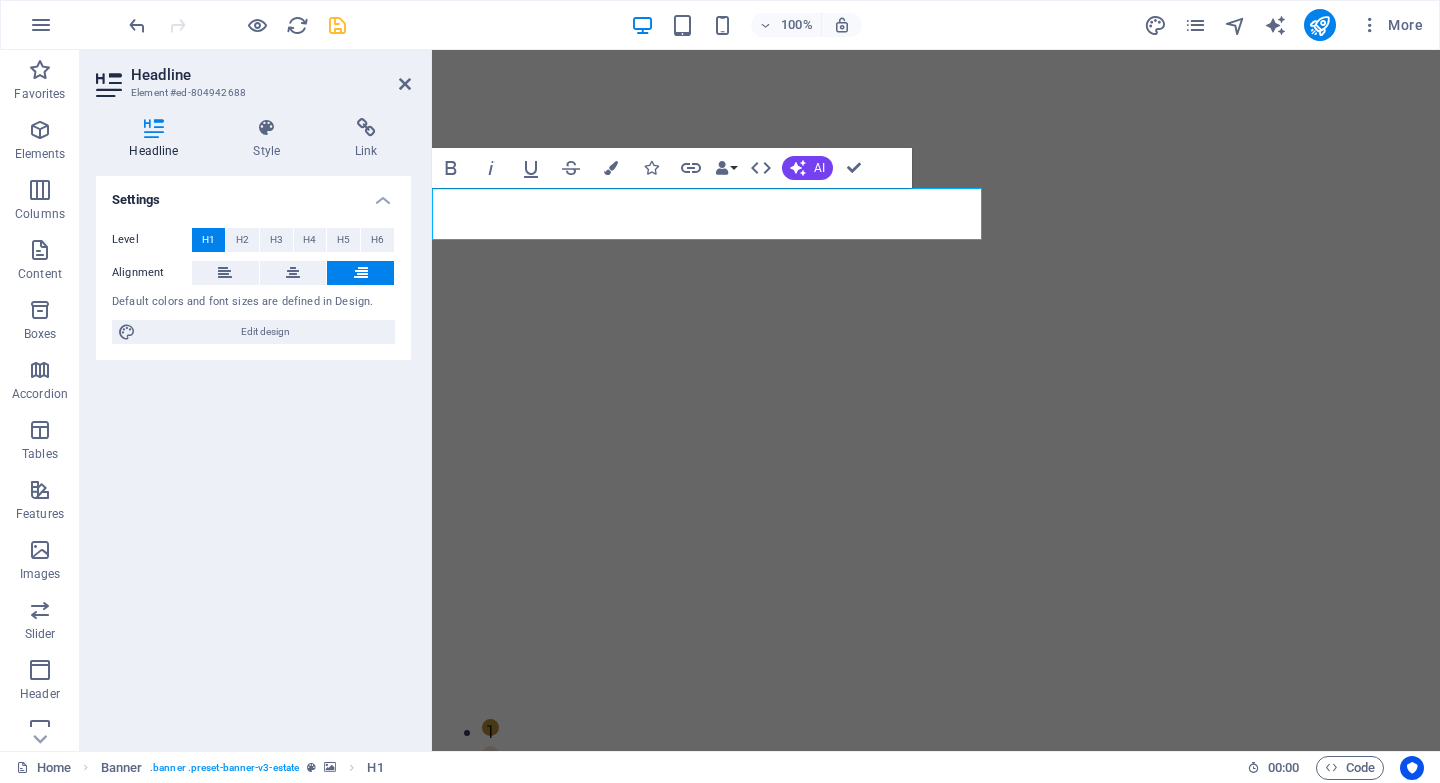 click on "Level H1 H2 H3 H4 H5 H6 Alignment Default colors and font sizes are defined in Design. Edit design" at bounding box center (253, 286) 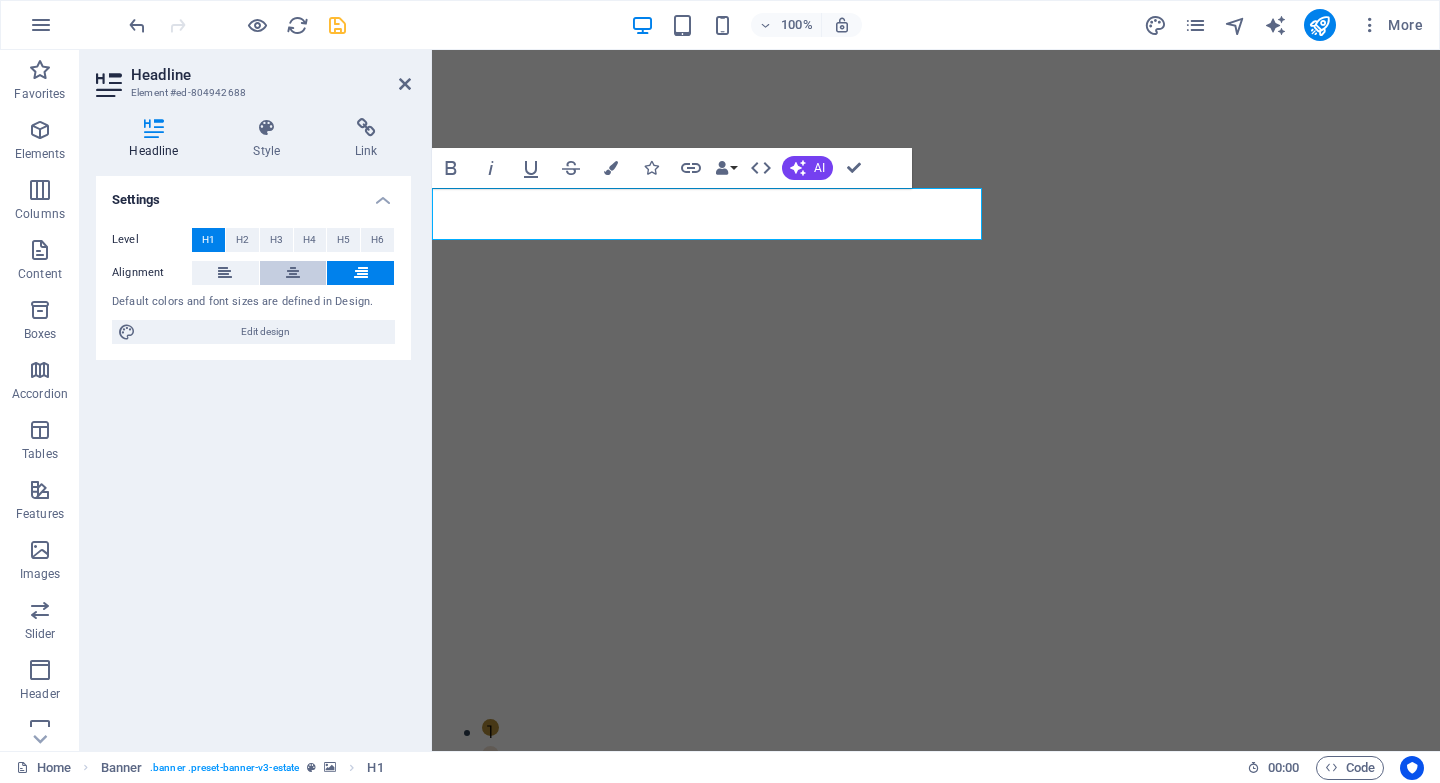 click at bounding box center [293, 273] 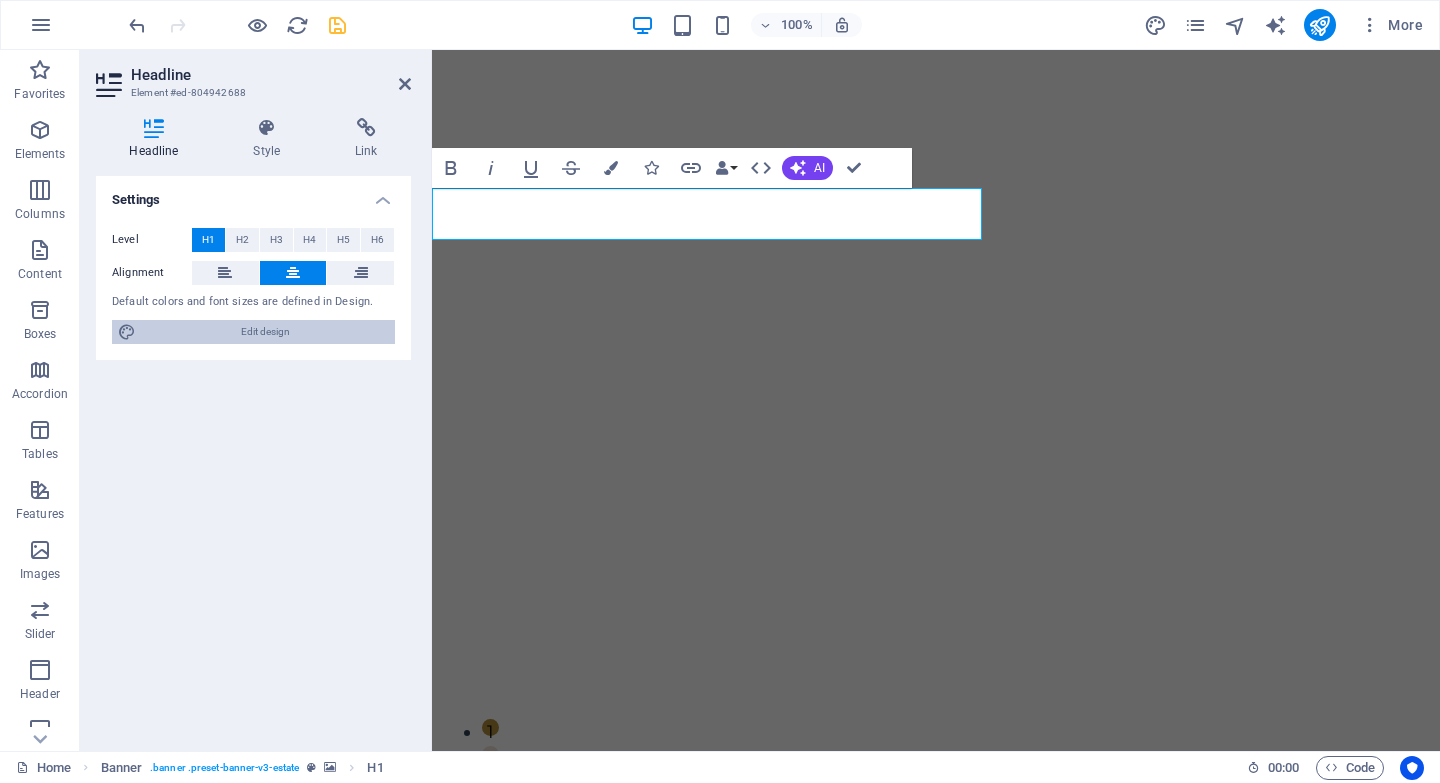 click on "Edit design" at bounding box center [265, 332] 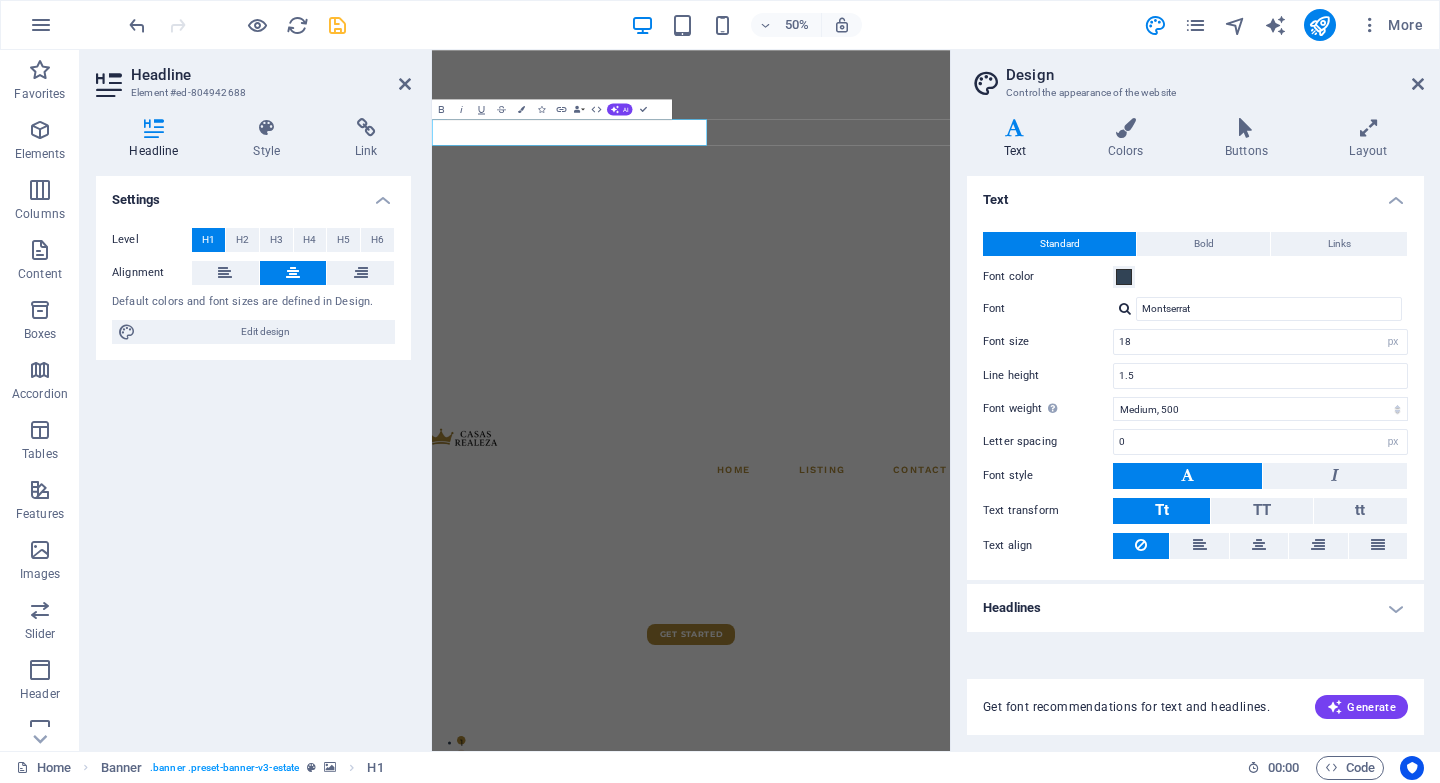 click on "Variants  Text  Colors  Buttons  Layout Text Standard Bold Links Font color Font Montserrat Font size 18 rem px Line height 1.5 Font weight To display the font weight correctly, it may need to be enabled.  Manage Fonts Thin, 100 Extra-light, 200 Light, 300 Regular, 400 Medium, 500 Semi-bold, 600 Bold, 700 Extra-bold, 800 Black, 900 Letter spacing 0 rem px Font style Text transform Tt TT tt Text align Font weight To display the font weight correctly, it may need to be enabled.  Manage Fonts Thin, 100 Extra-light, 200 Light, 300 Regular, 400 Medium, 500 Semi-bold, 600 Bold, 700 Extra-bold, 800 Black, 900 Default Hover / Active Font color Font color Decoration None Decoration None Transition duration 0.3 s Transition function Ease Ease In Ease Out Ease In/Ease Out Linear Headlines All H1 / Textlogo H2 H3 H4 H5 H6 Font color Font Work Sans Line height 1.5 Font weight To display the font weight correctly, it may need to be enabled.  Manage Fonts Thin, 100 Extra-light, 200 Light, 300 Regular, 400 Medium, 500 0 rem" at bounding box center [1195, 426] 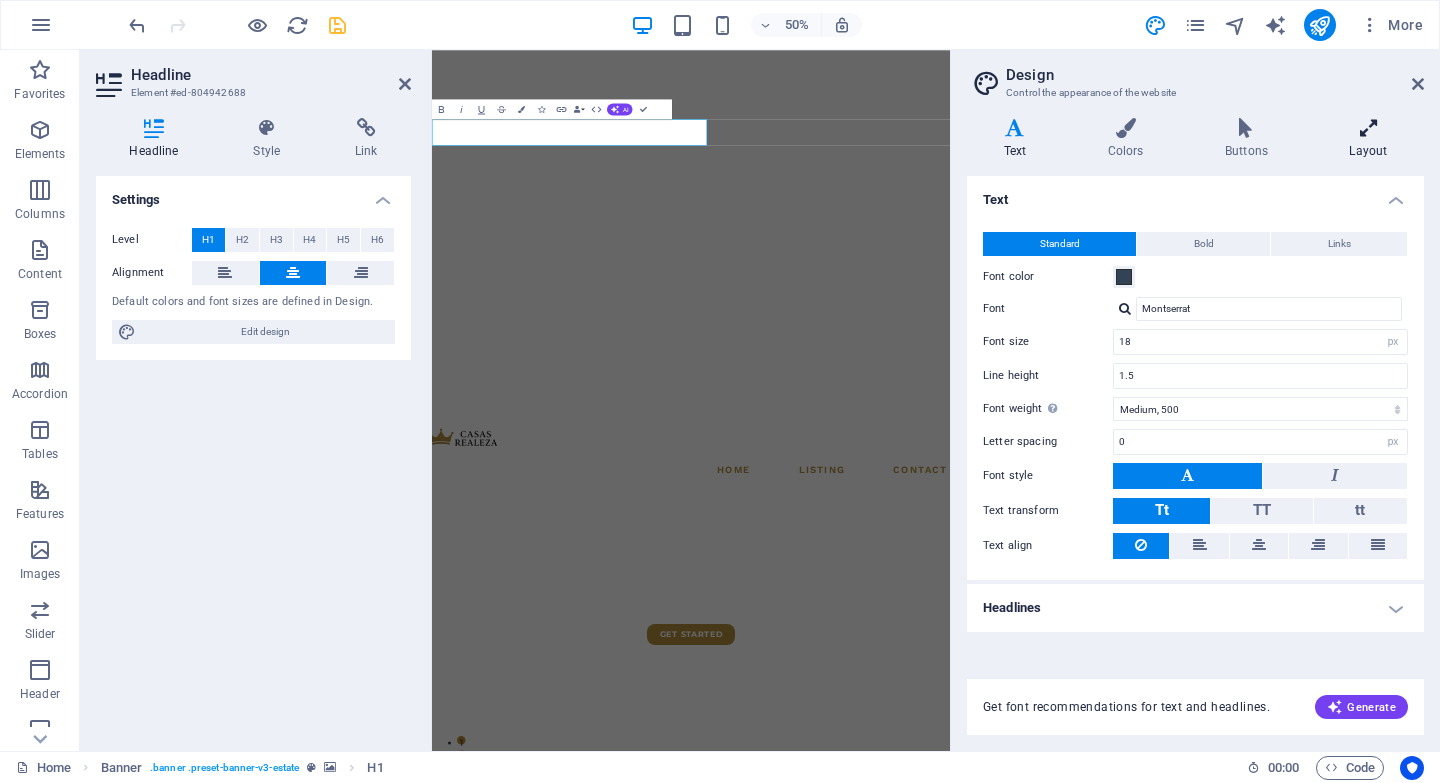 click on "Layout" at bounding box center [1368, 139] 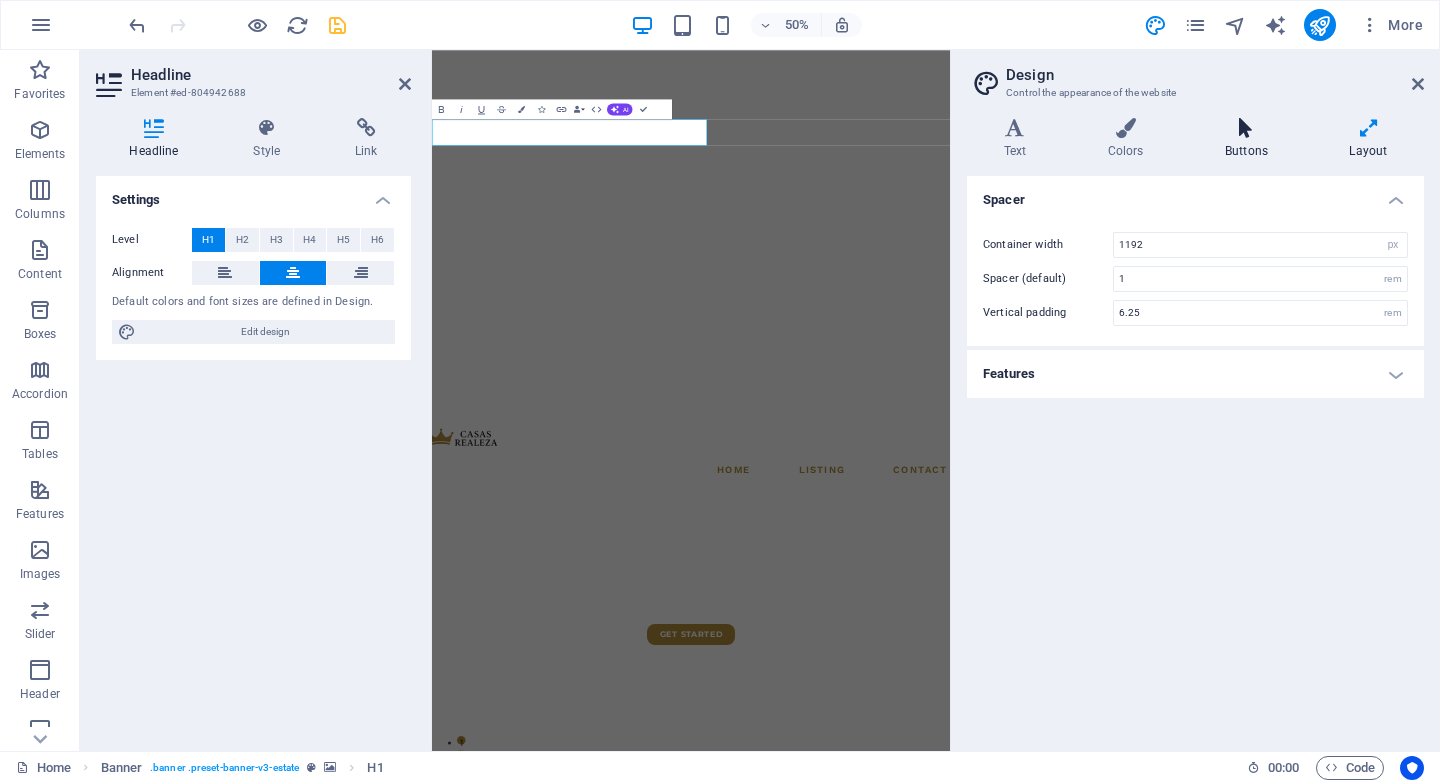 click at bounding box center (1246, 128) 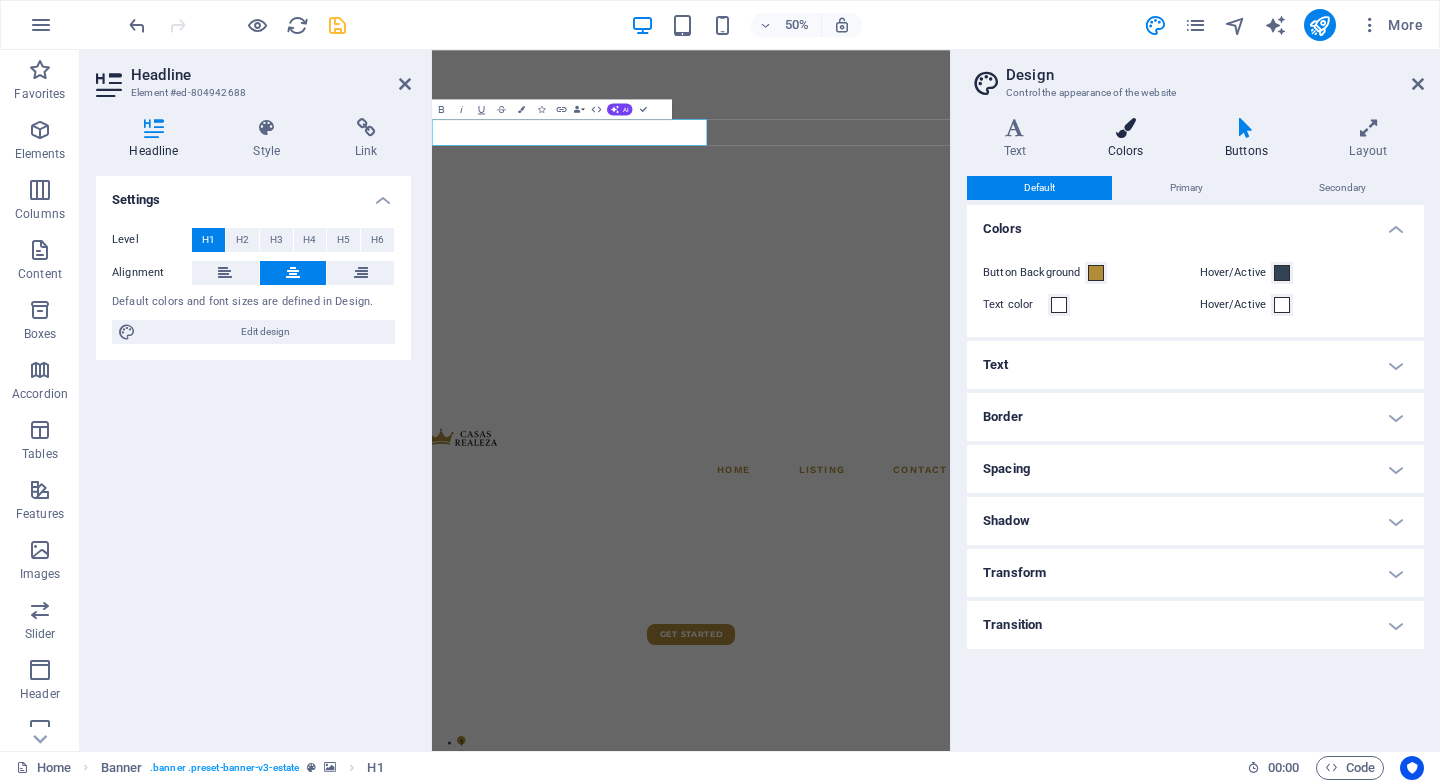 click at bounding box center [1125, 128] 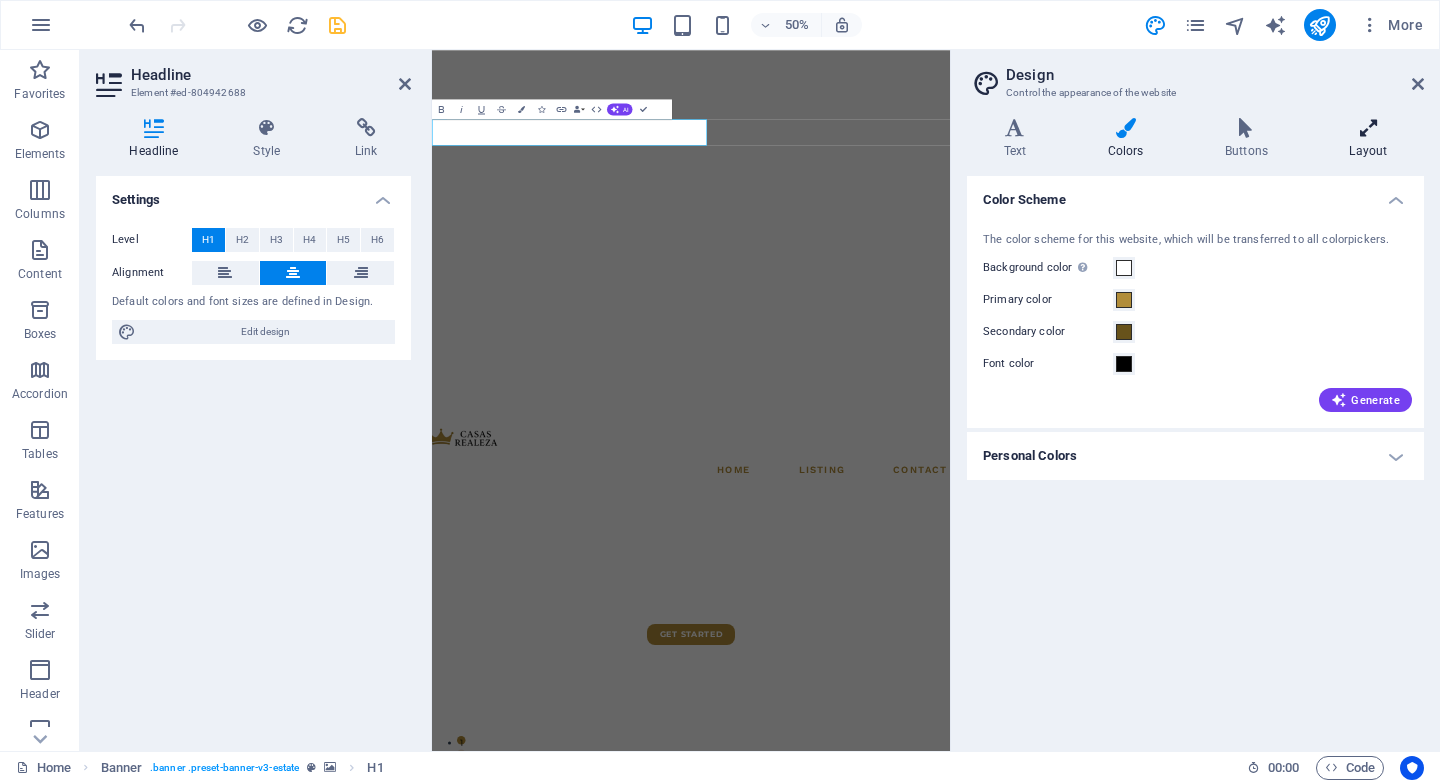 click at bounding box center [1368, 128] 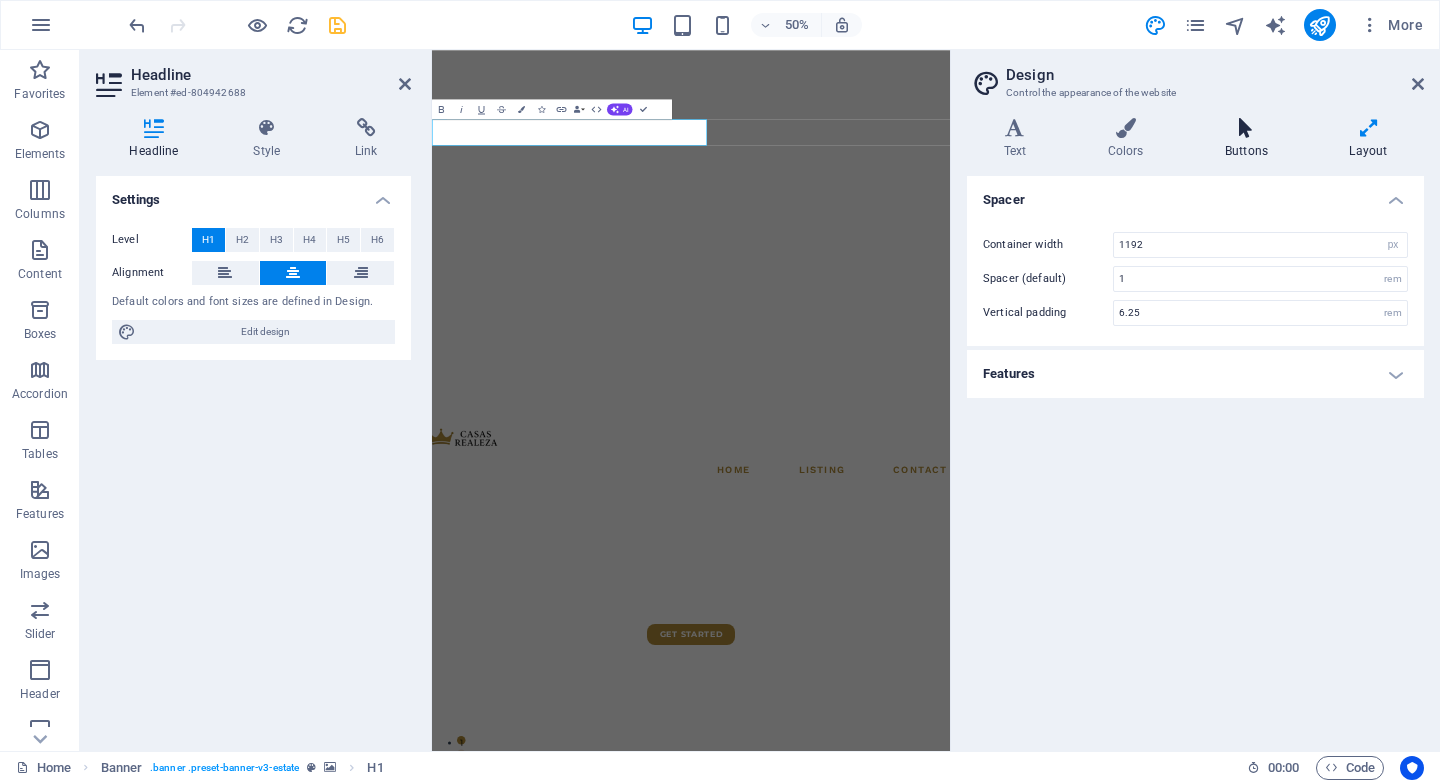 click at bounding box center (1246, 128) 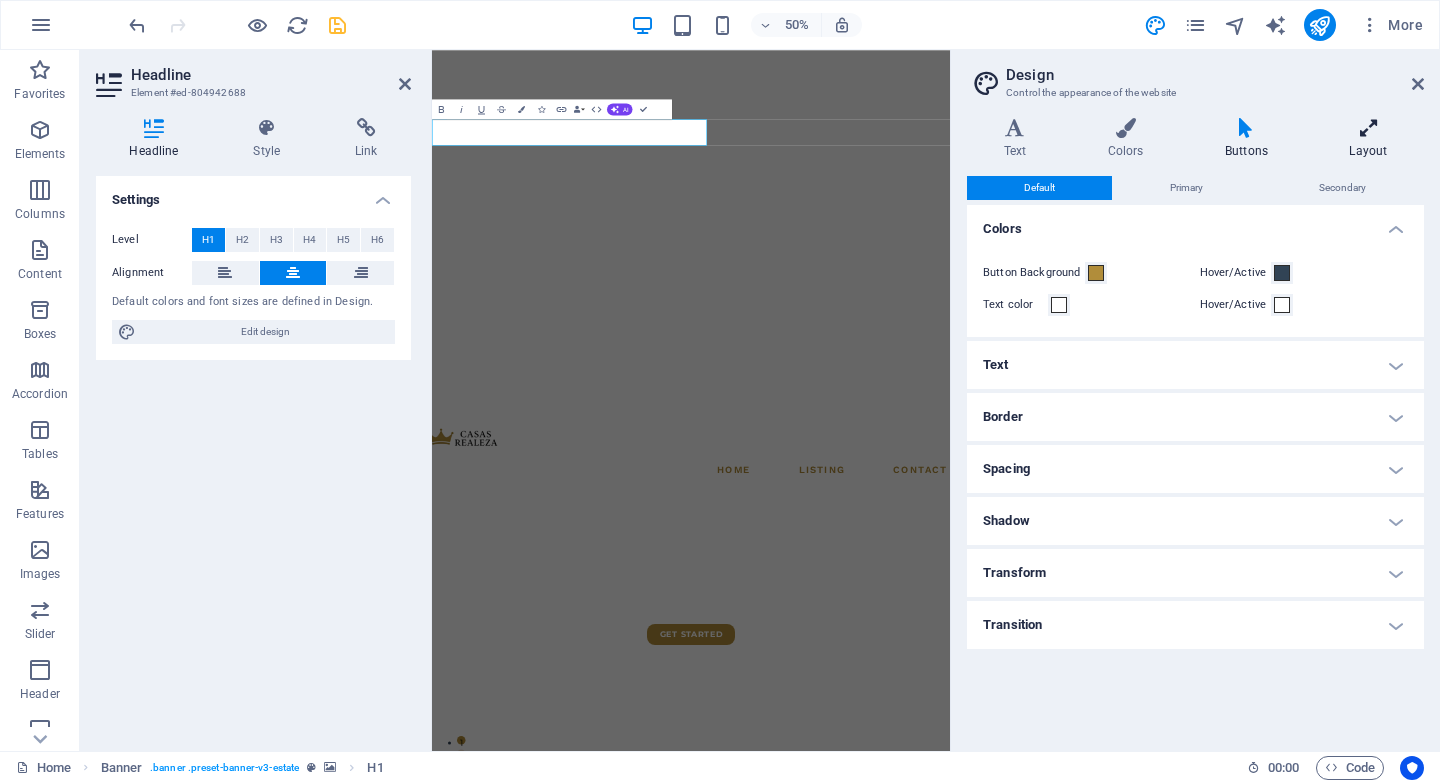 click on "Layout" at bounding box center (1368, 139) 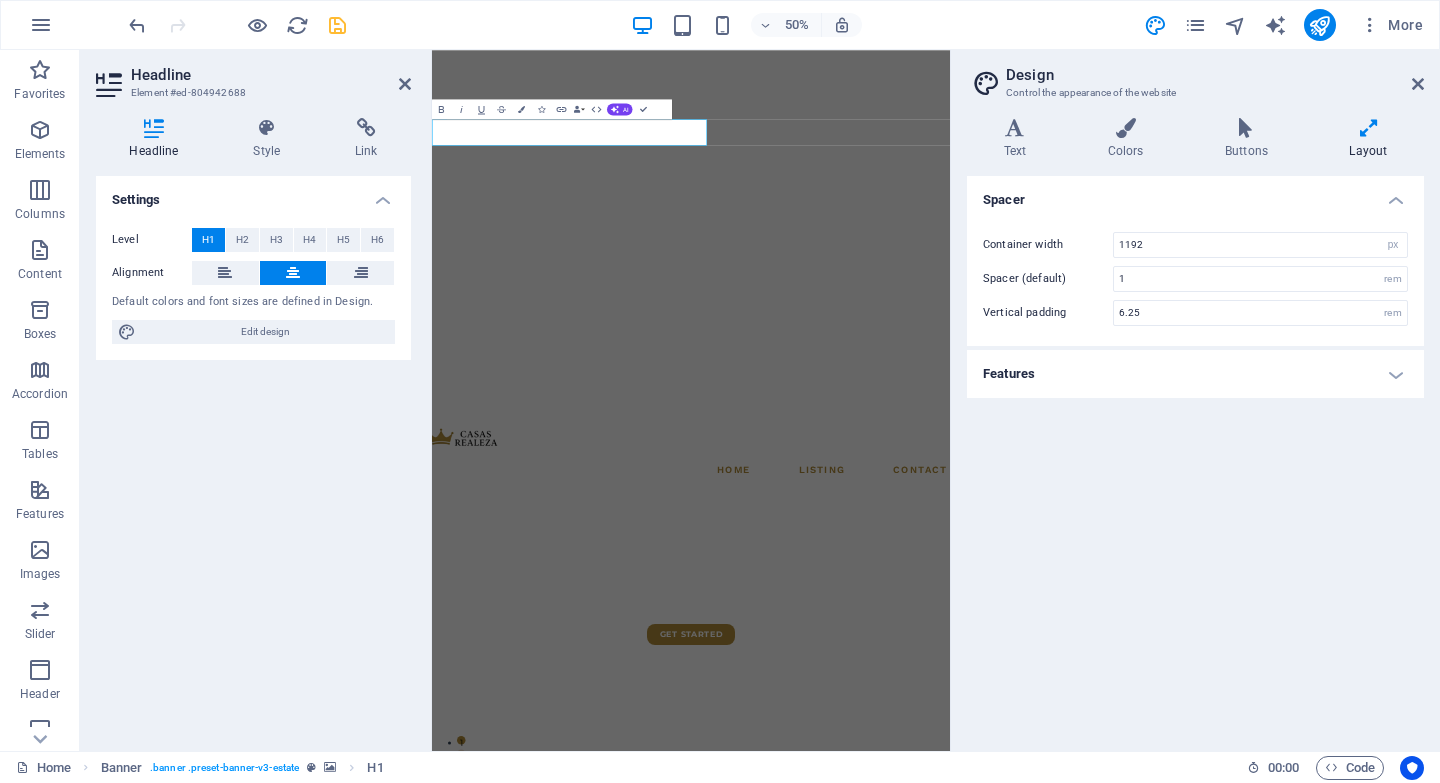 click on "Features" at bounding box center (1195, 374) 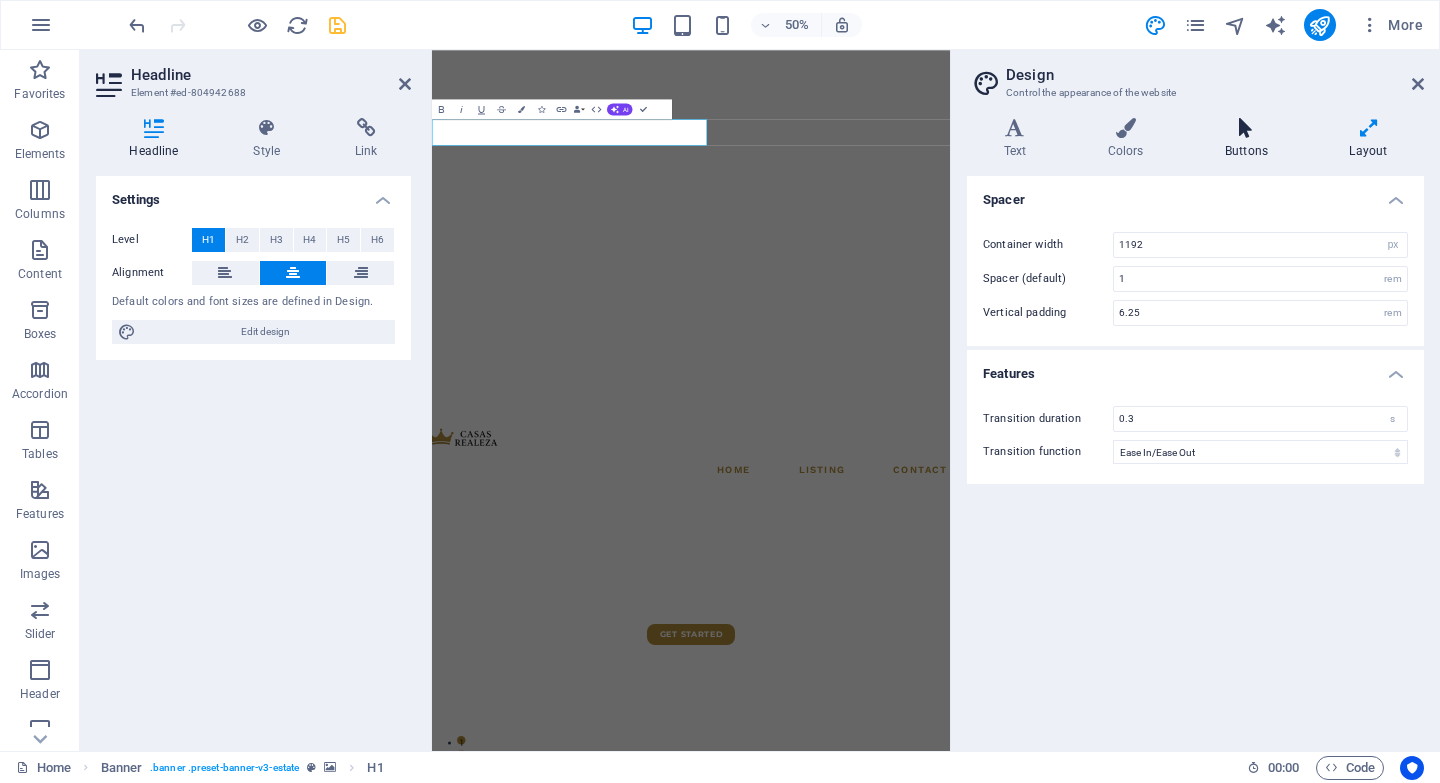 click on "Buttons" at bounding box center [1250, 139] 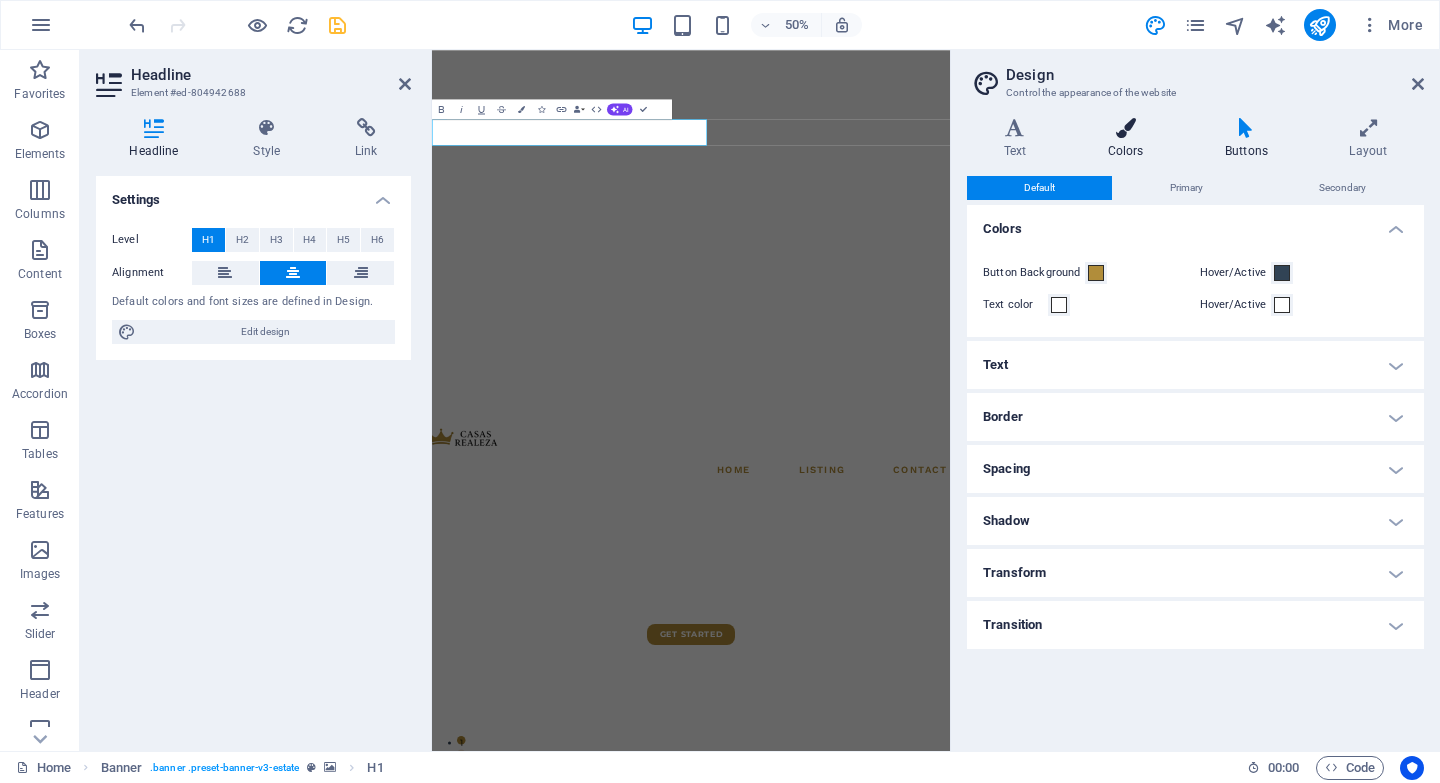 click on "Colors" at bounding box center (1129, 139) 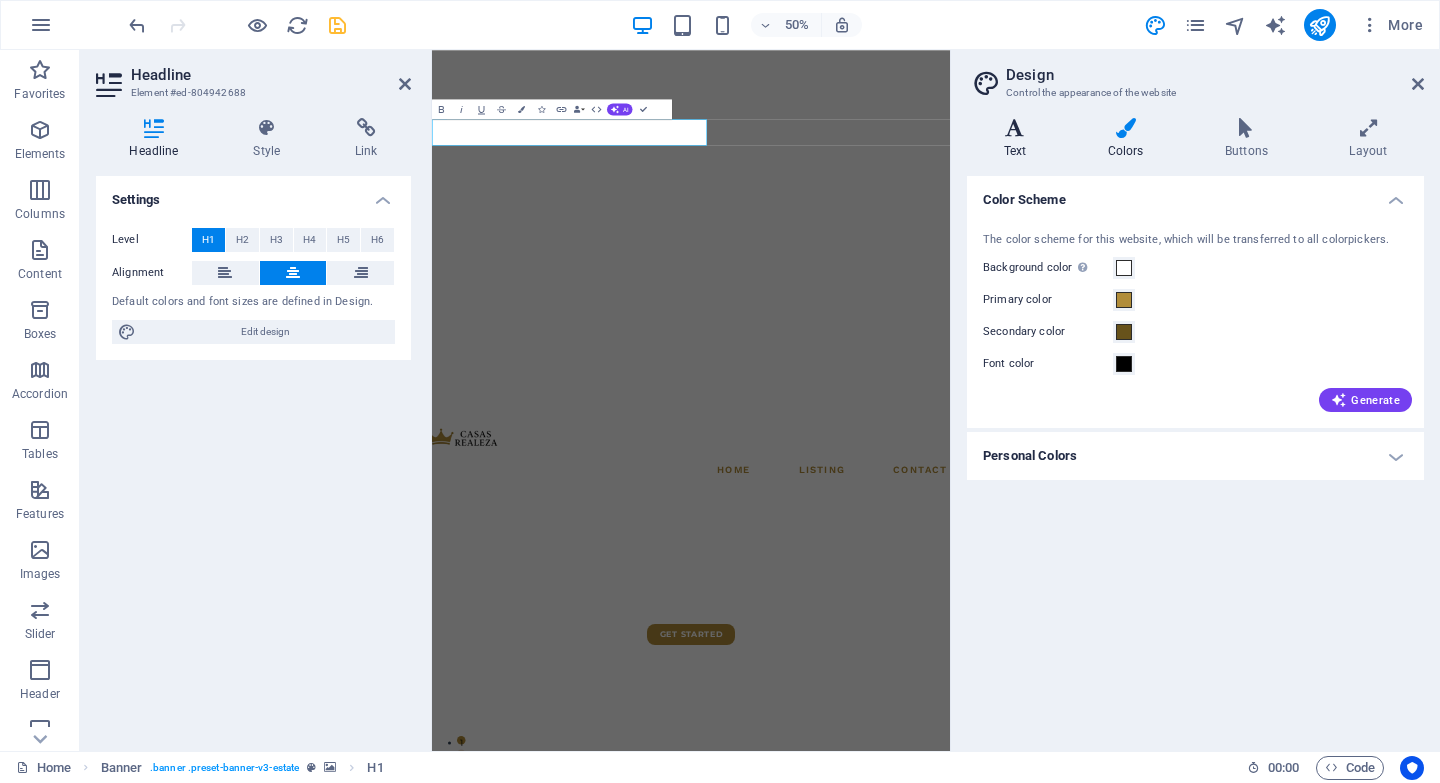 click on "Text" at bounding box center [1019, 139] 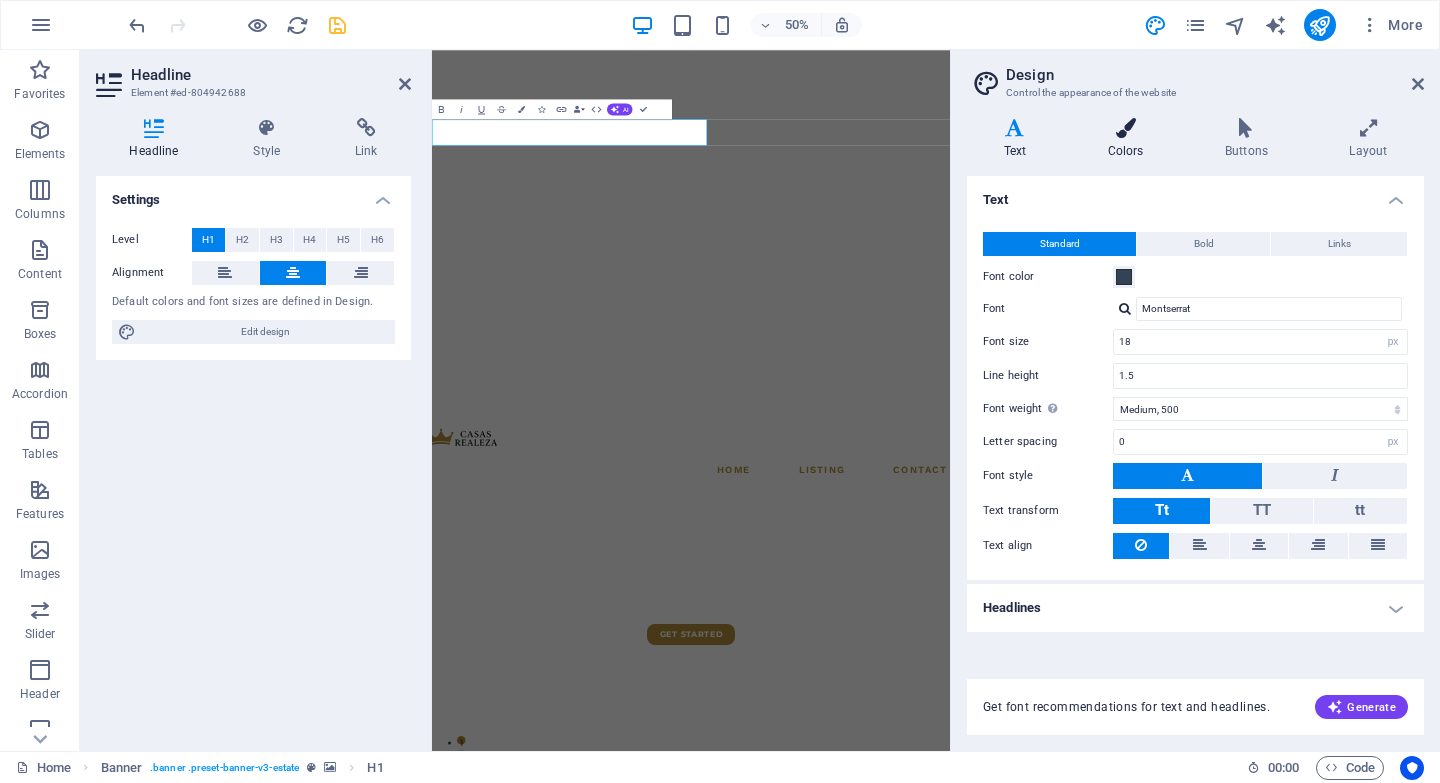 click on "Colors" at bounding box center [1129, 139] 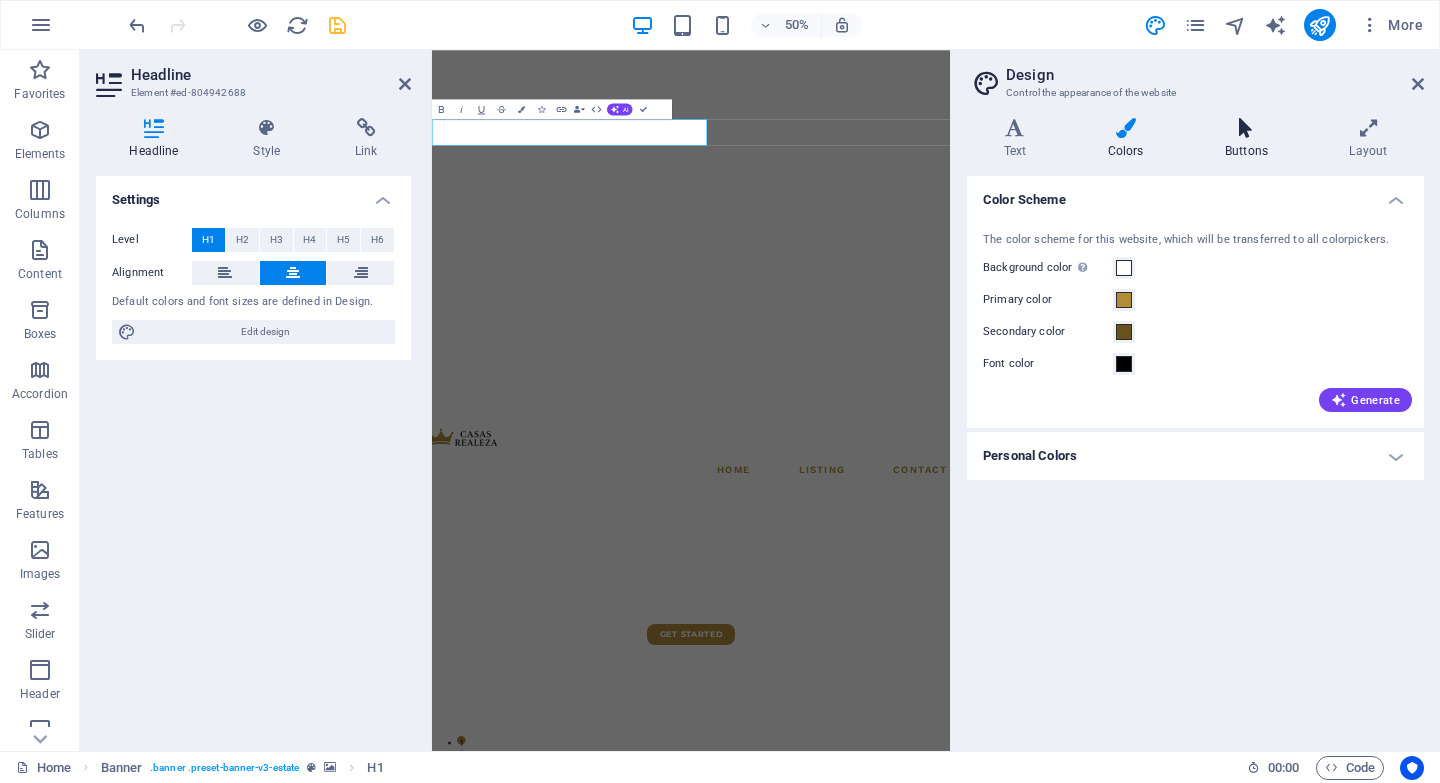 click on "Buttons" at bounding box center [1250, 139] 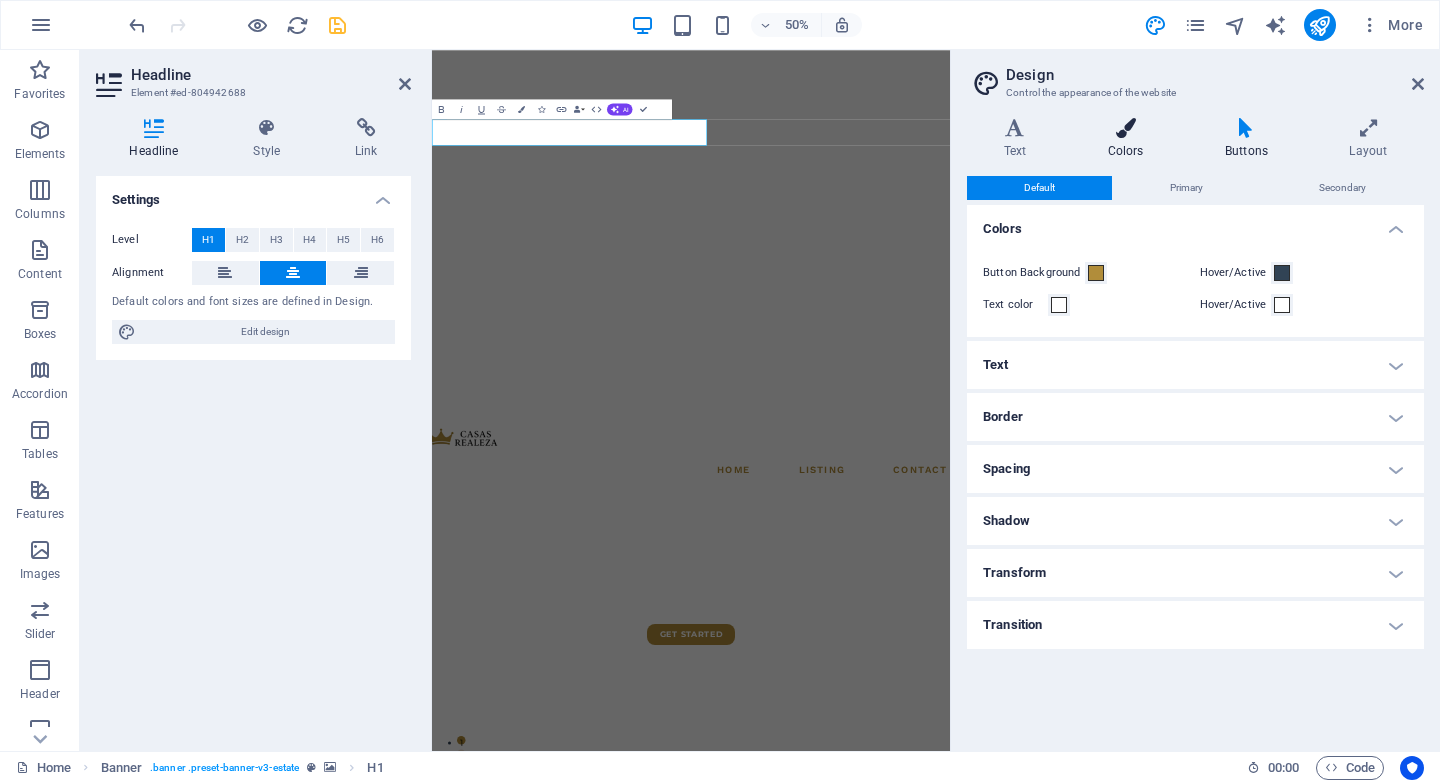 click at bounding box center (1125, 128) 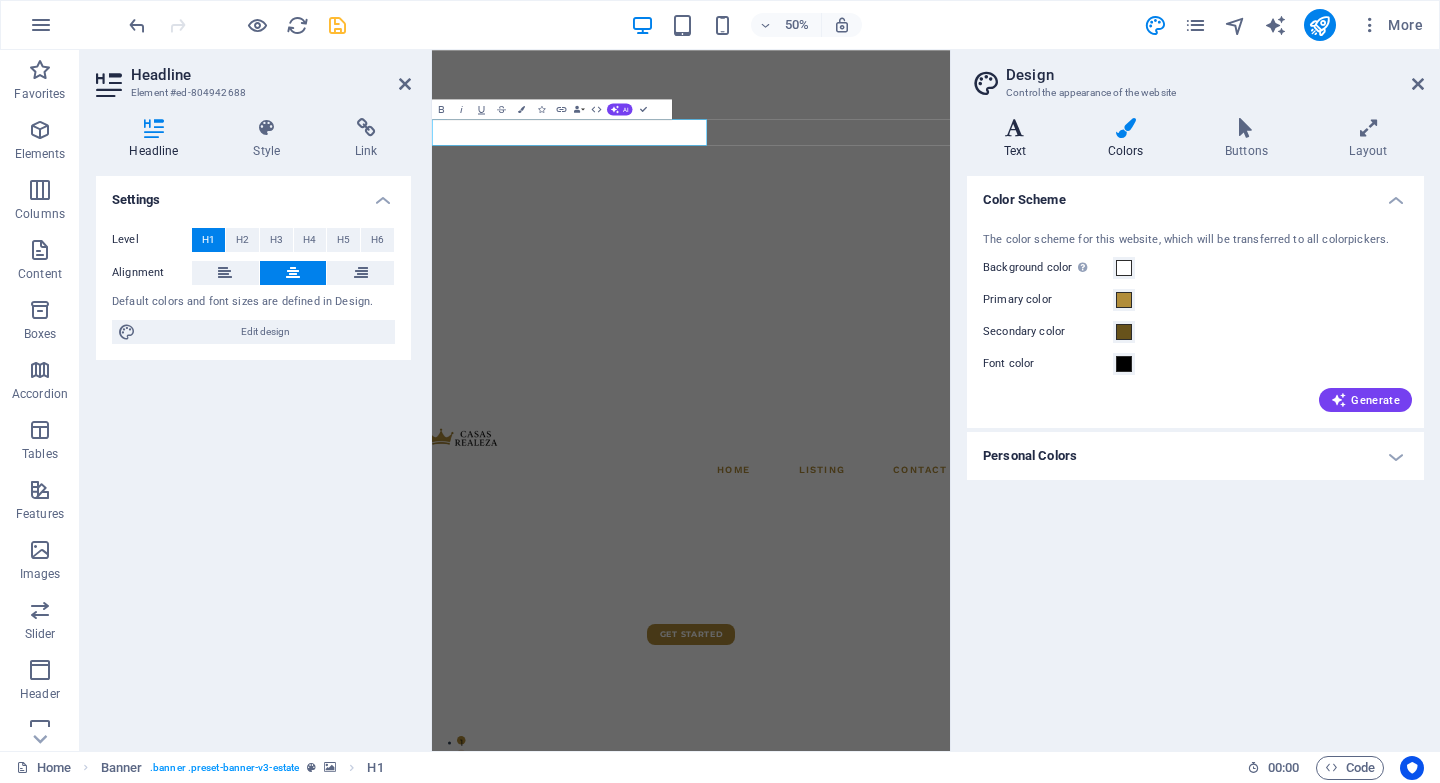 click at bounding box center [1015, 128] 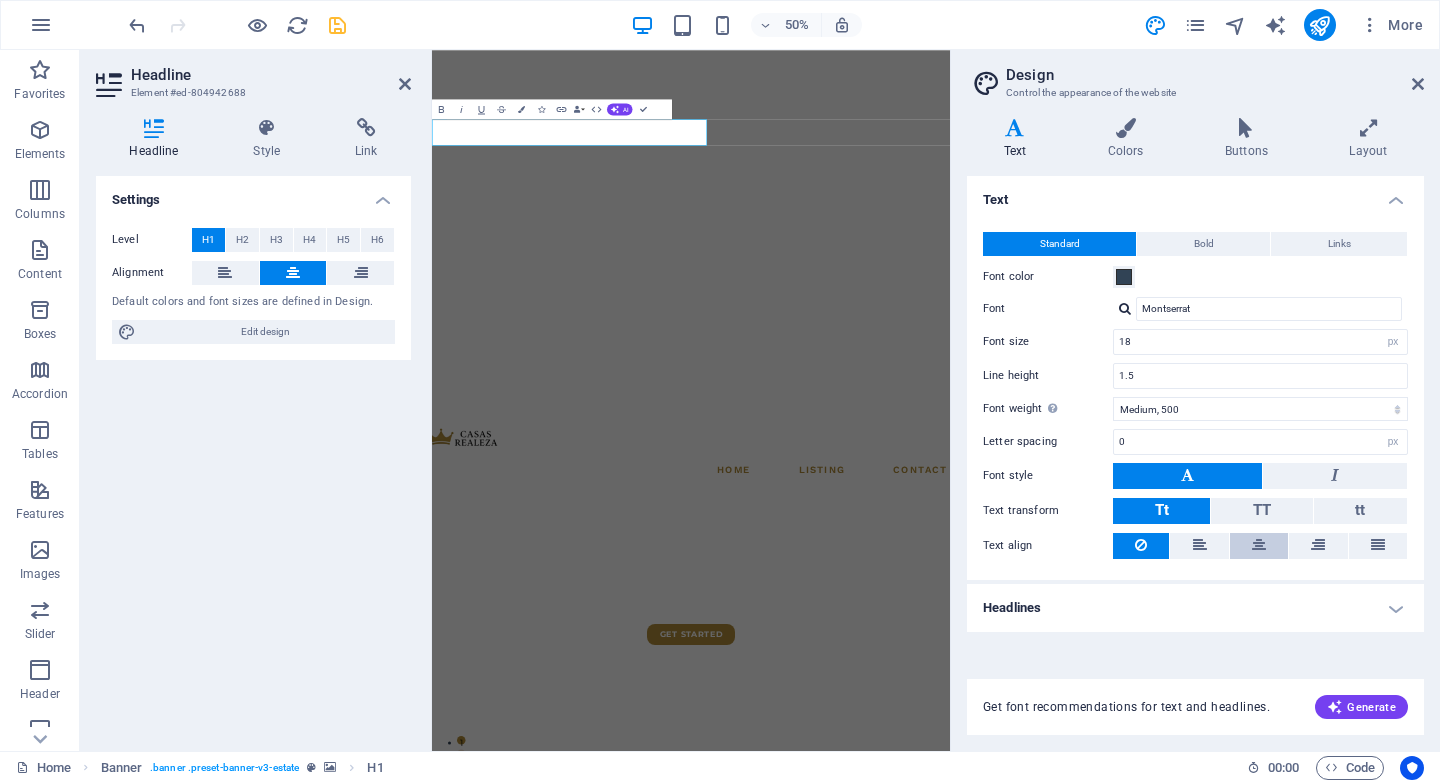 click at bounding box center (1259, 546) 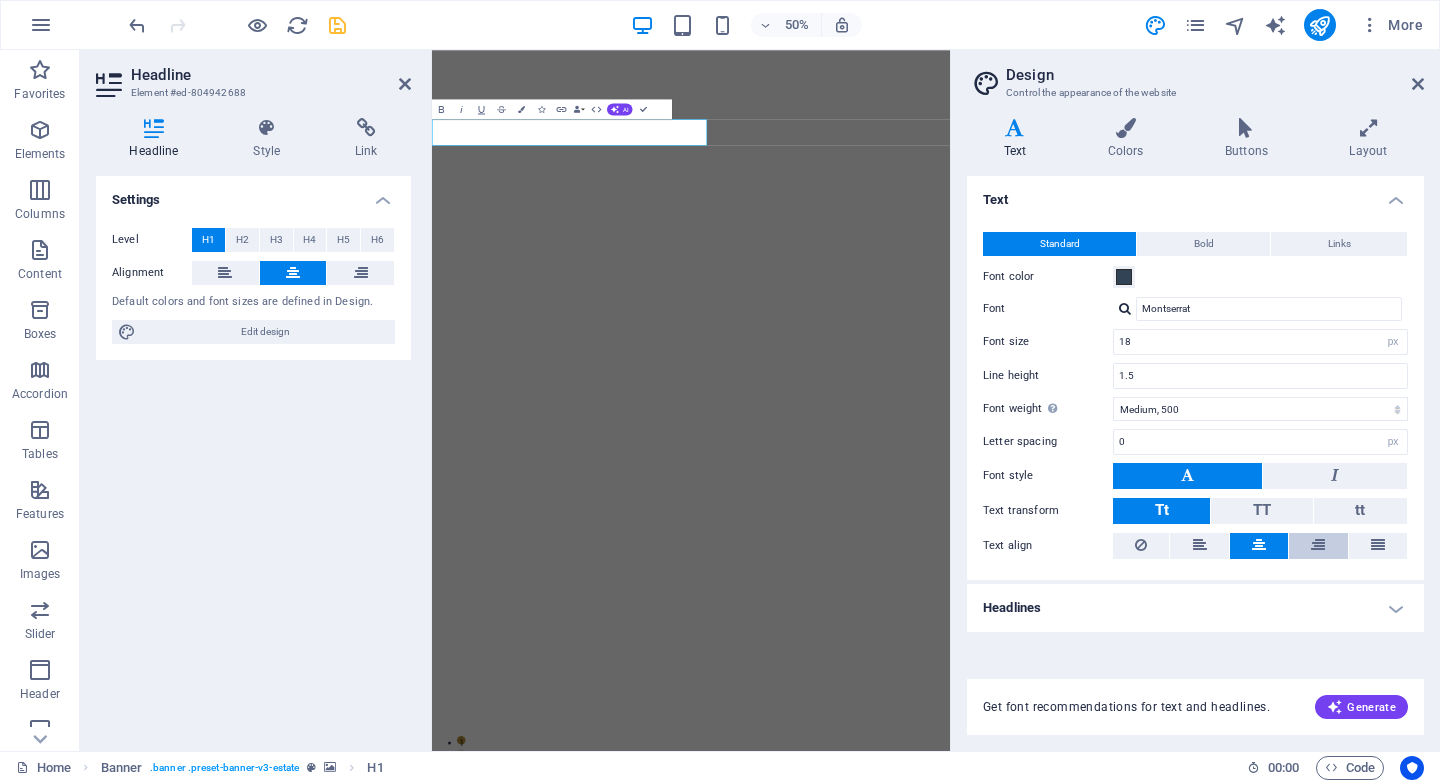 click at bounding box center (1318, 546) 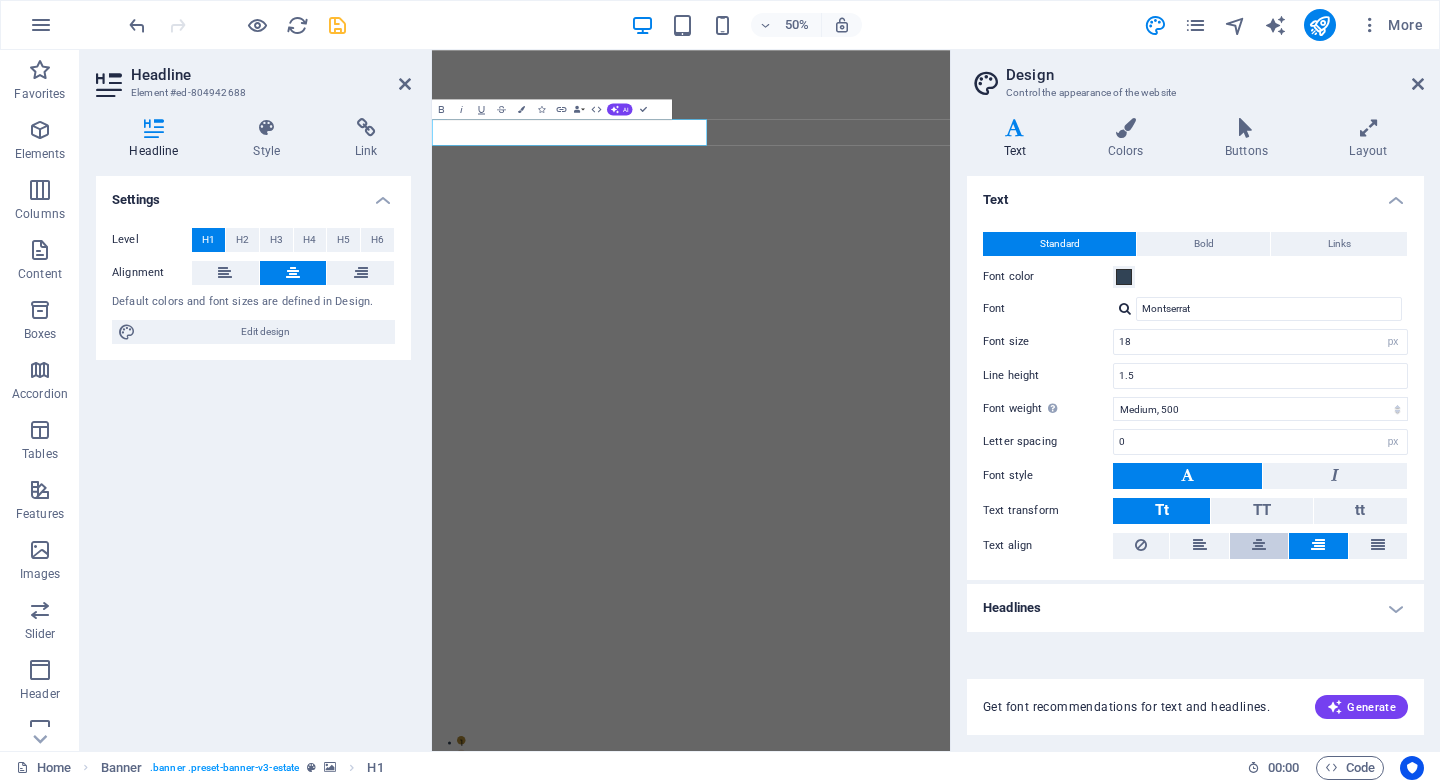 click at bounding box center (1259, 545) 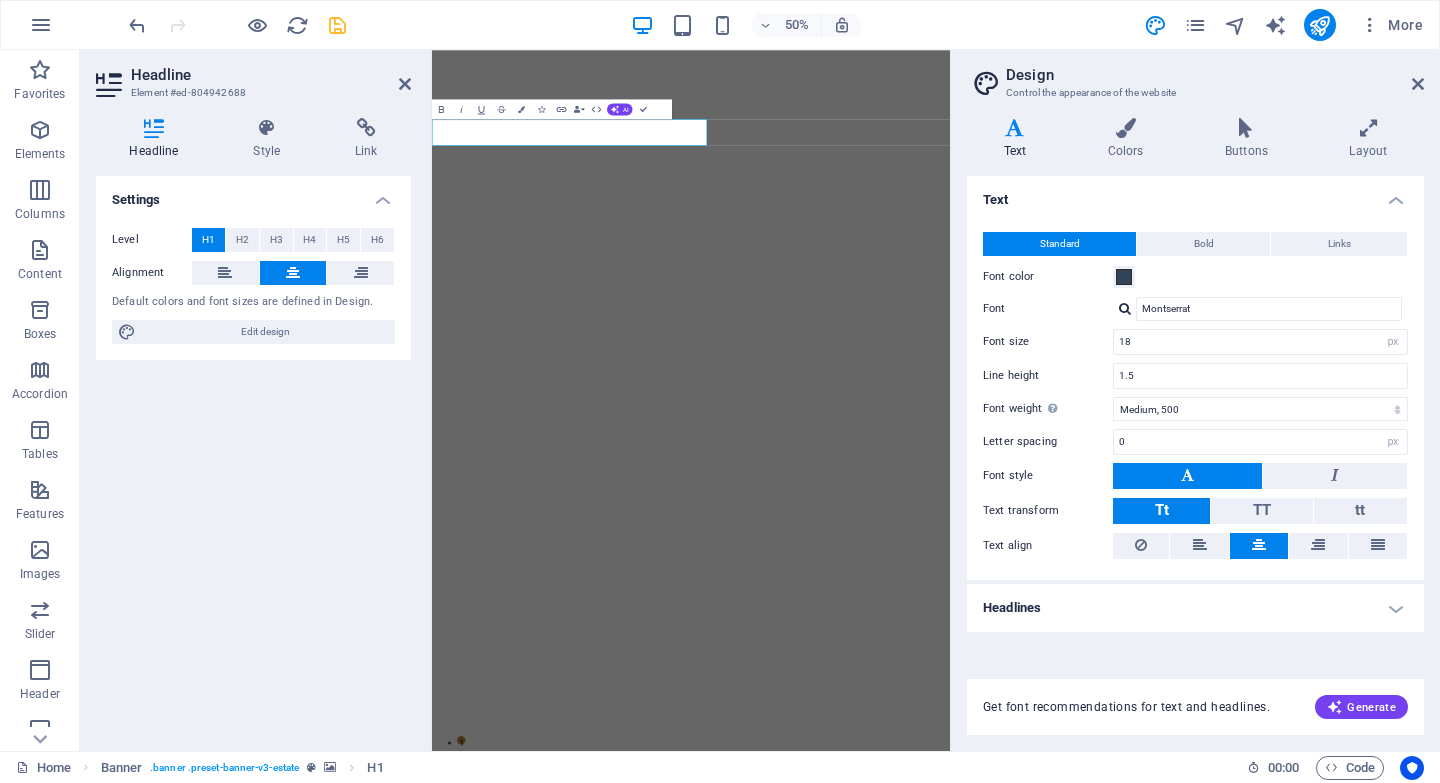 click at bounding box center [1259, 545] 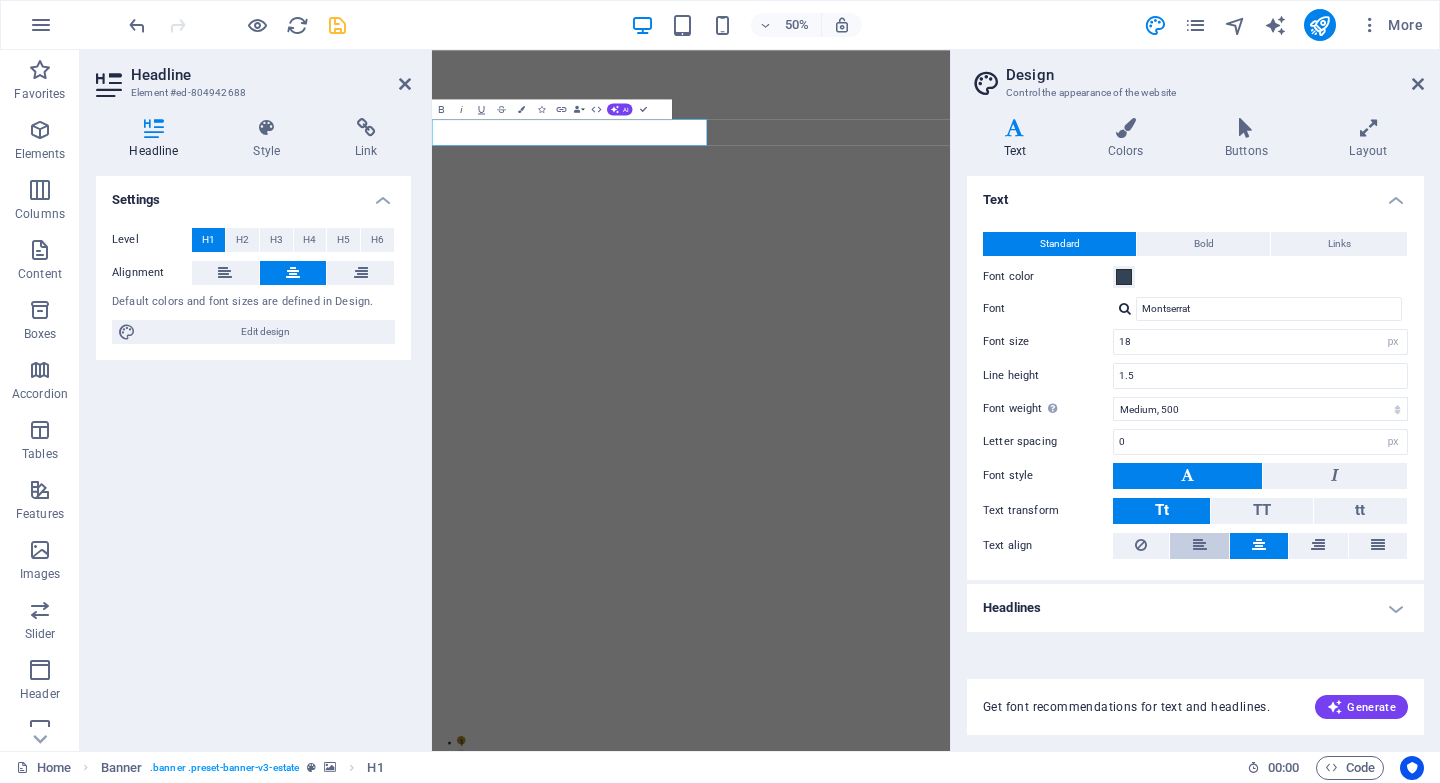 click at bounding box center (1199, 546) 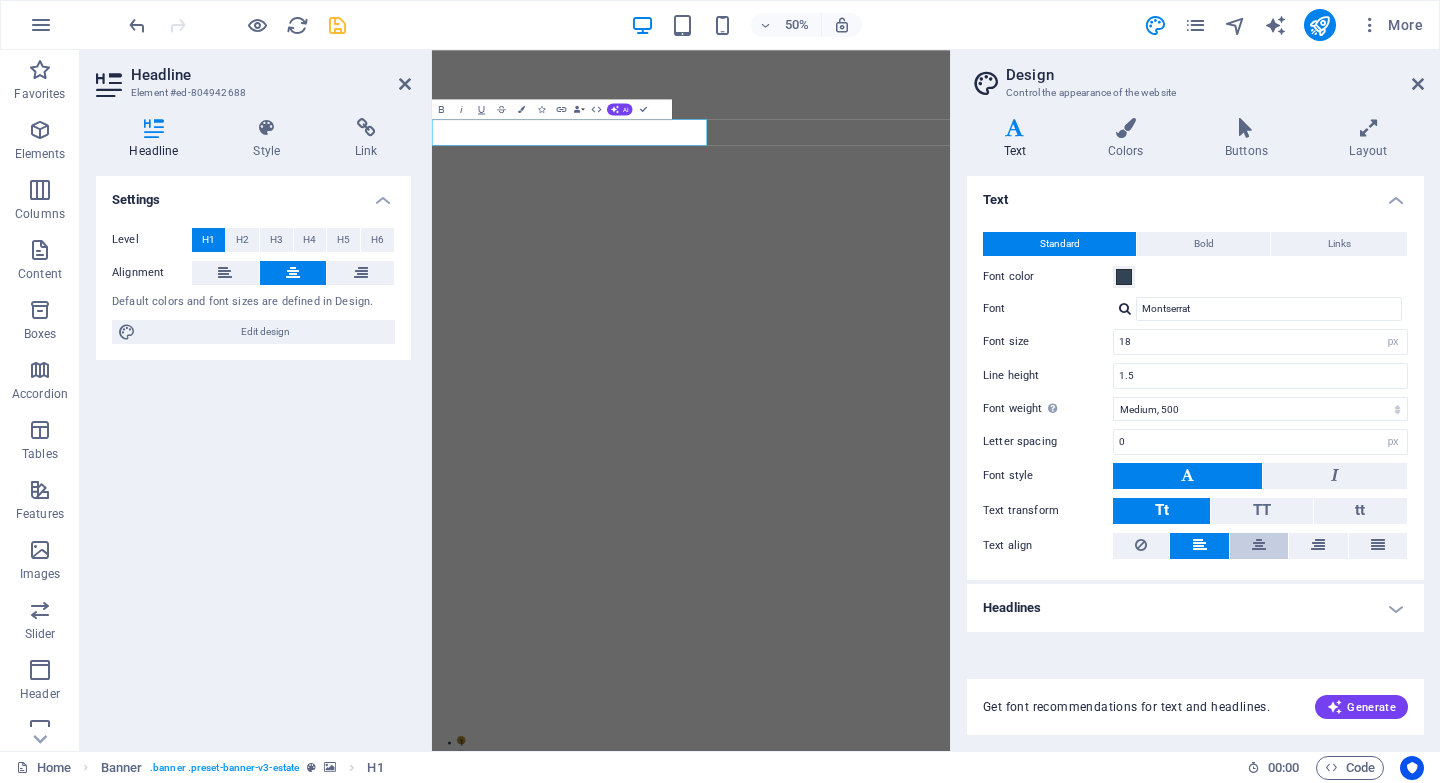 click at bounding box center (1259, 546) 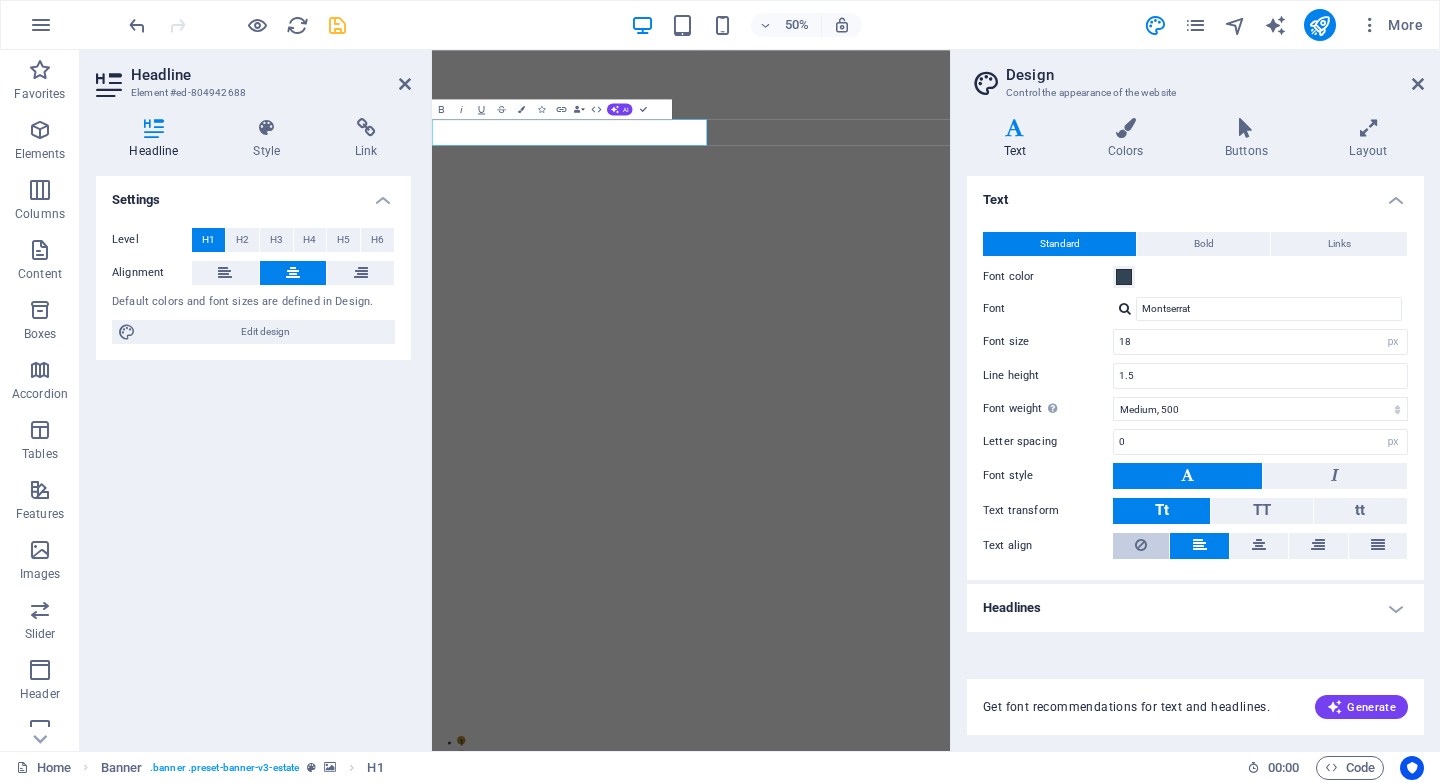 click at bounding box center [1200, 545] 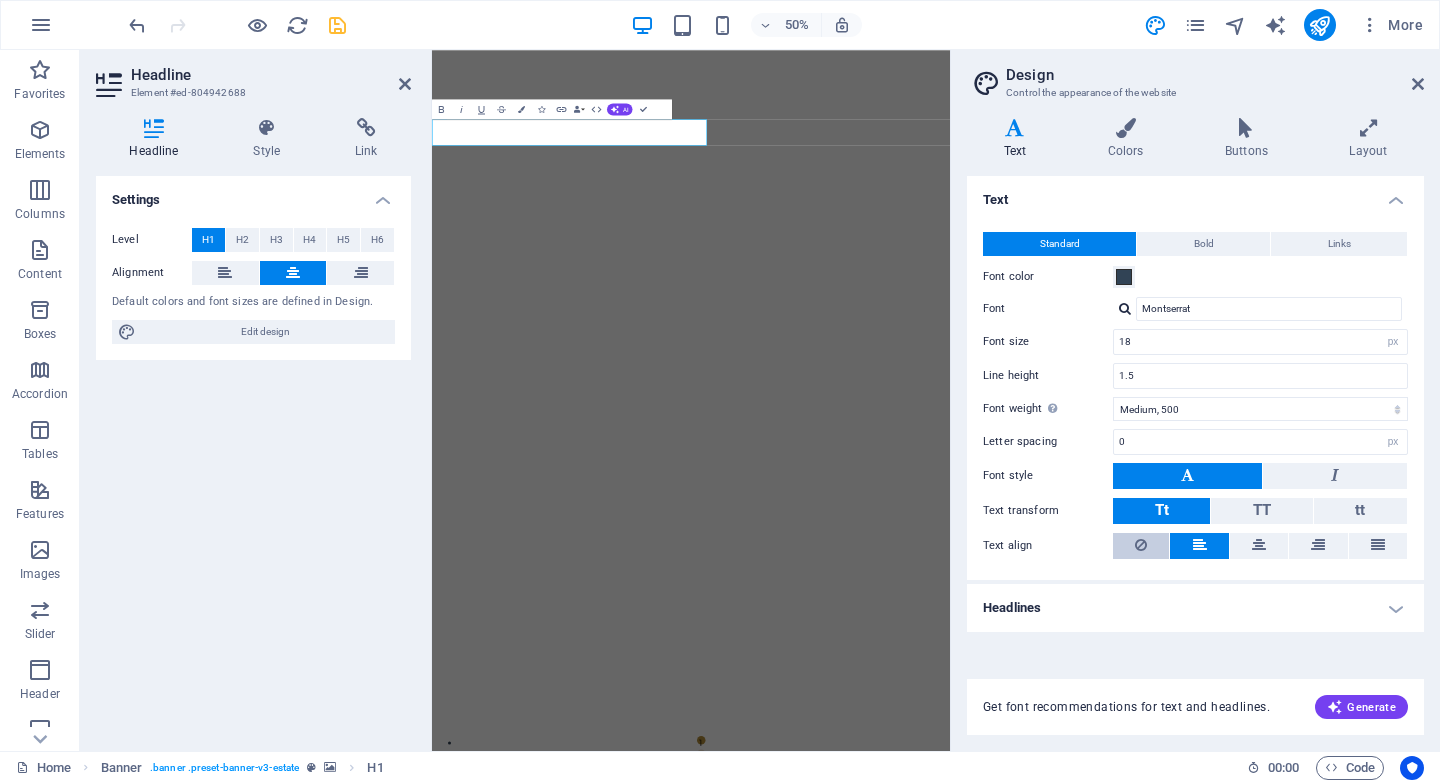 click at bounding box center (1259, 546) 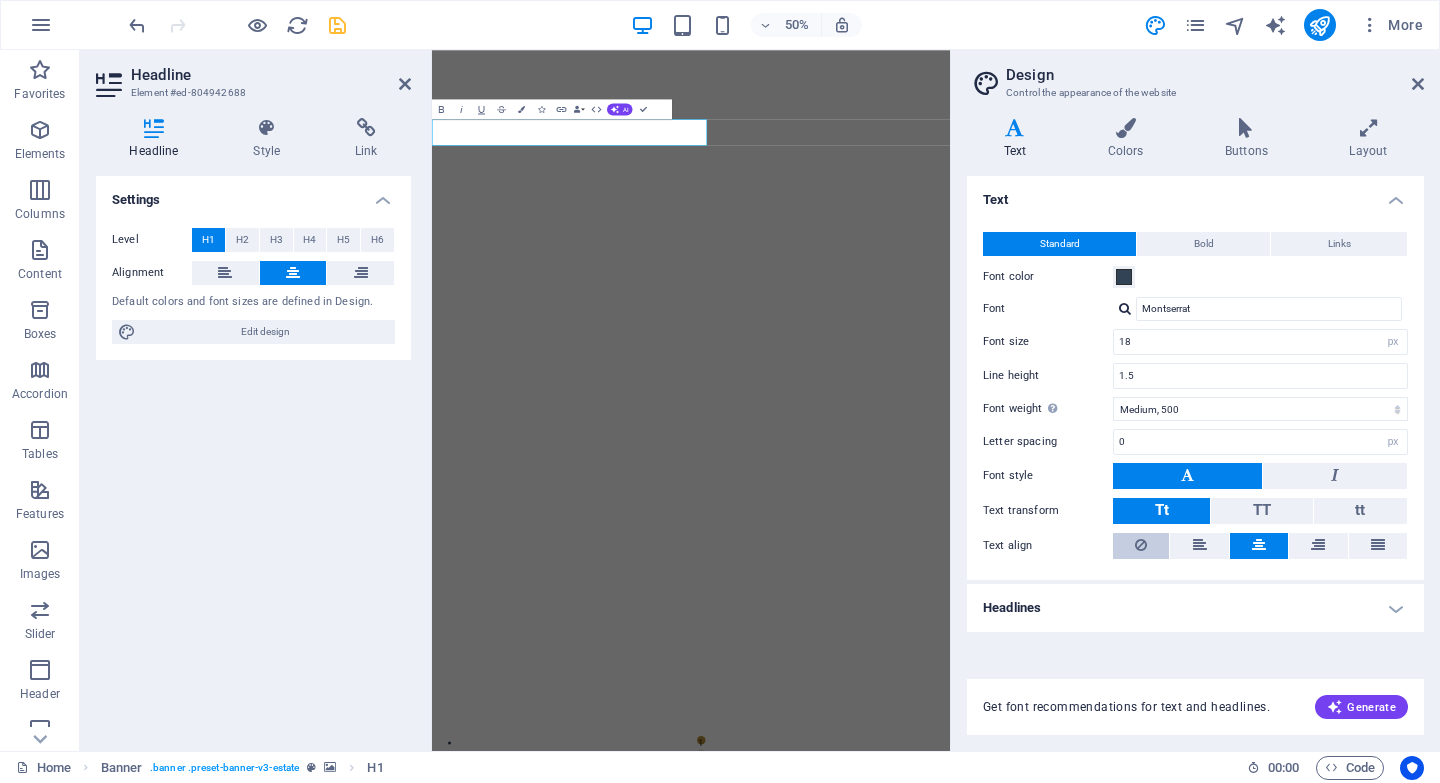click at bounding box center (1141, 545) 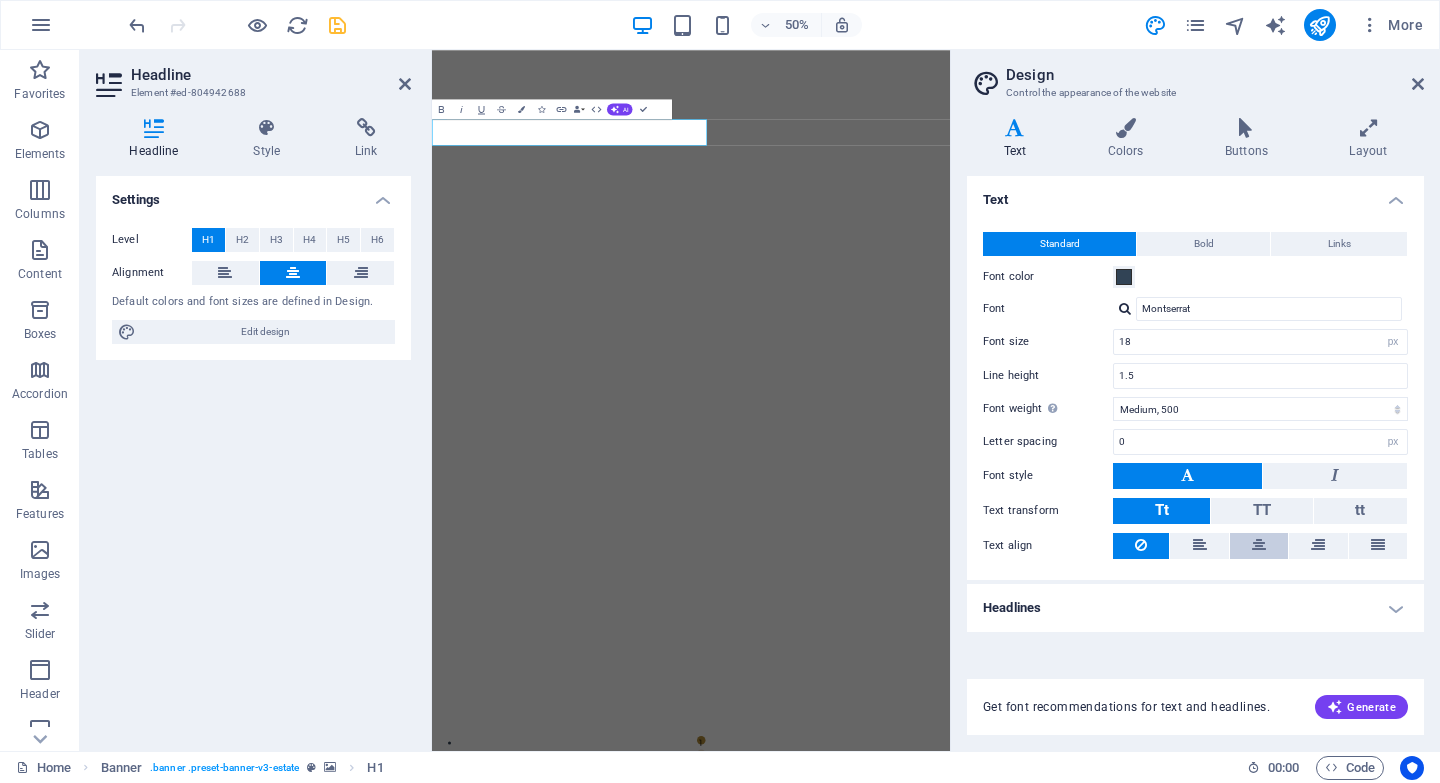 click at bounding box center (1259, 546) 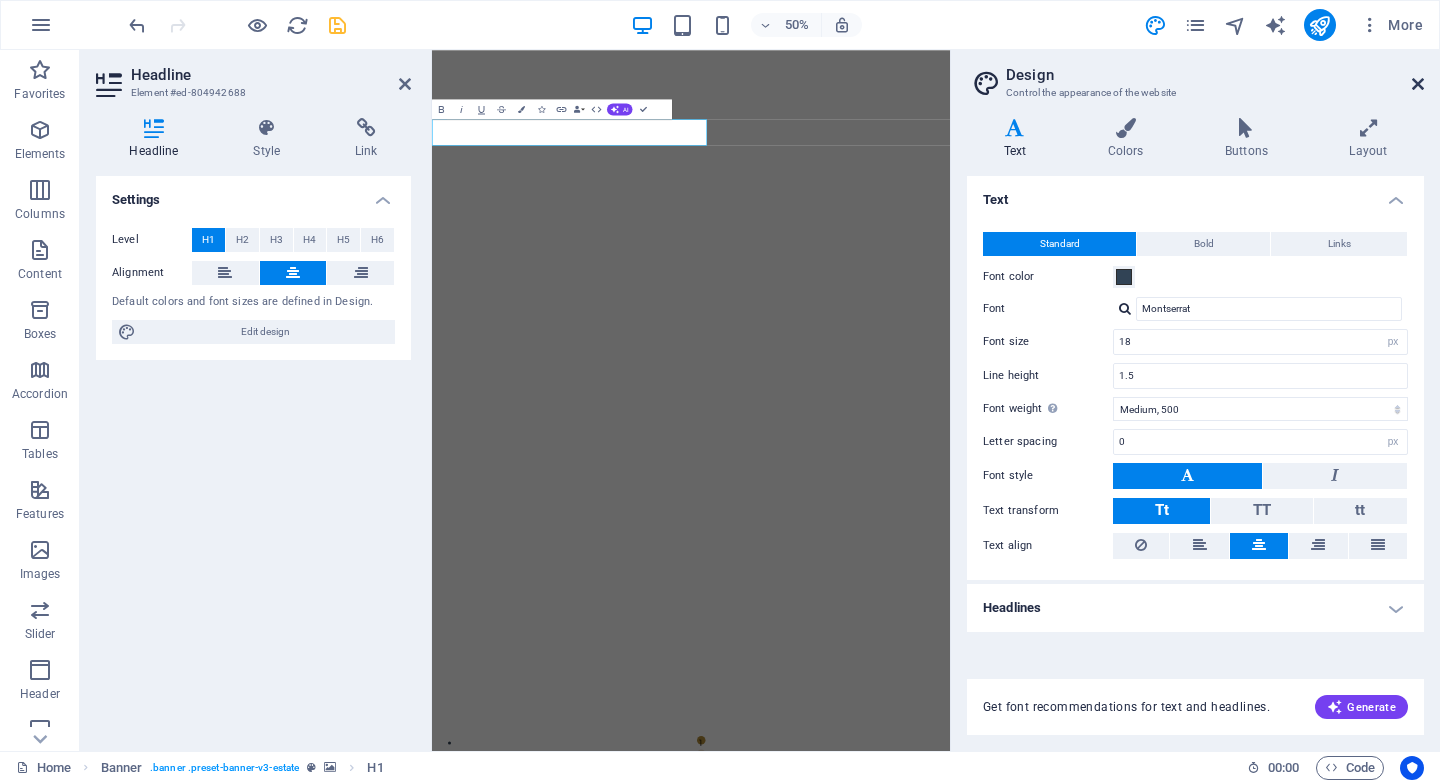 click at bounding box center (1418, 84) 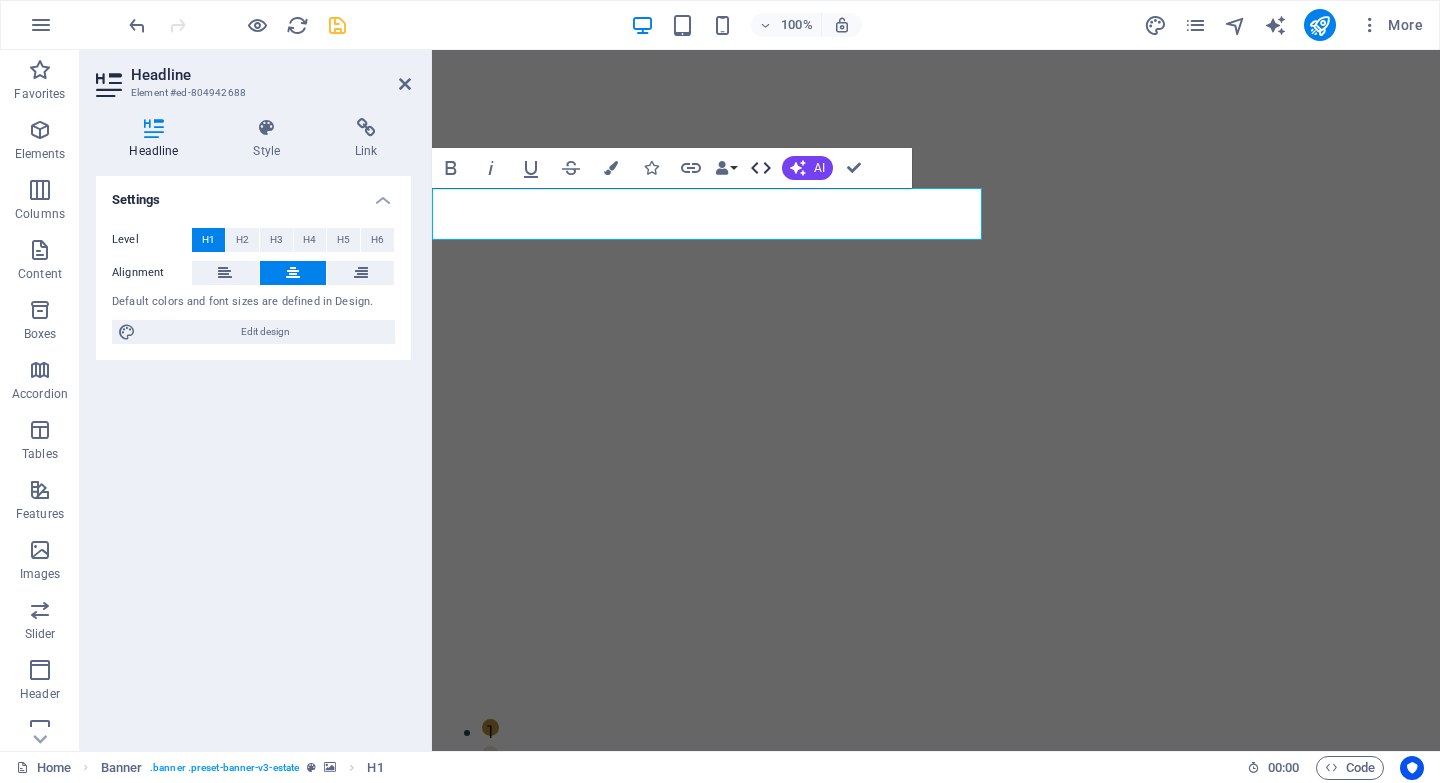 click 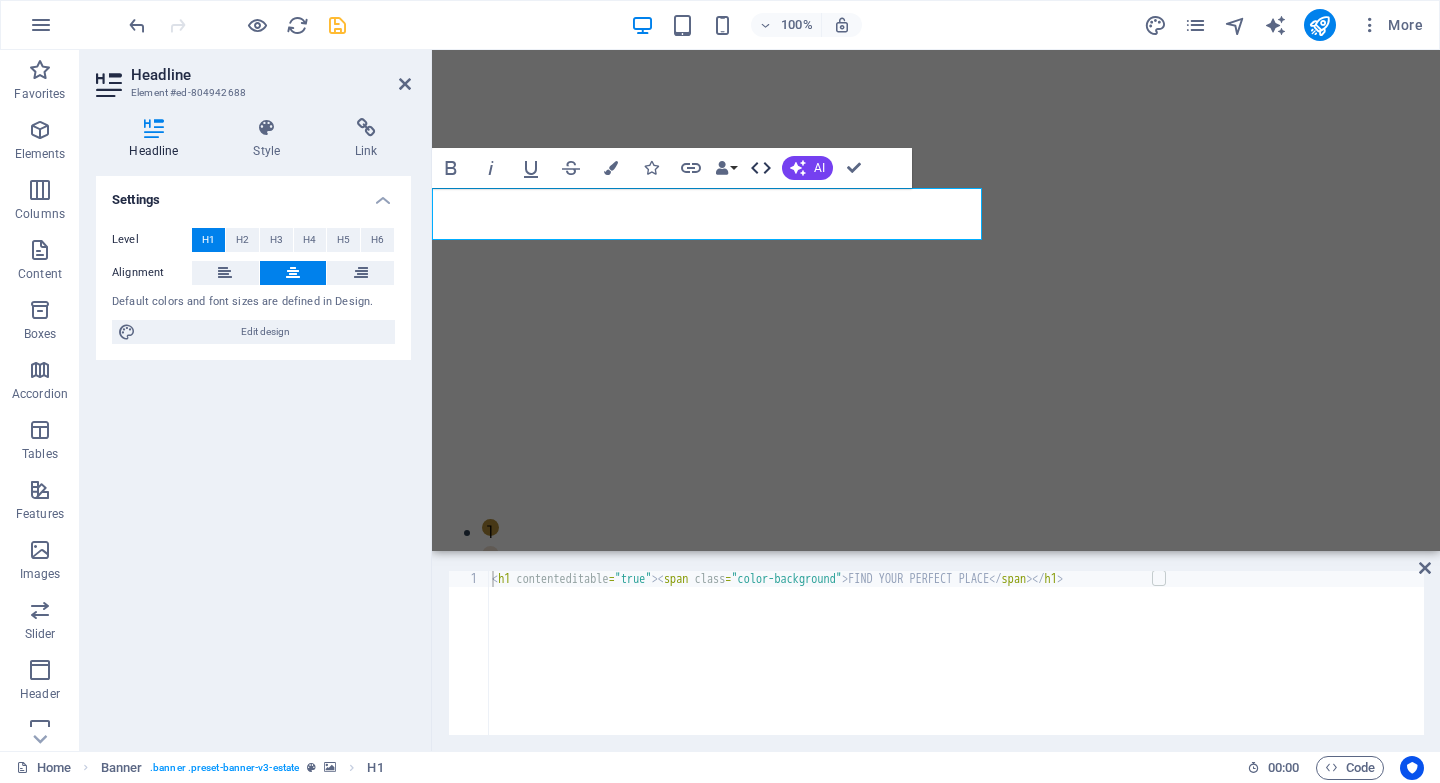 click 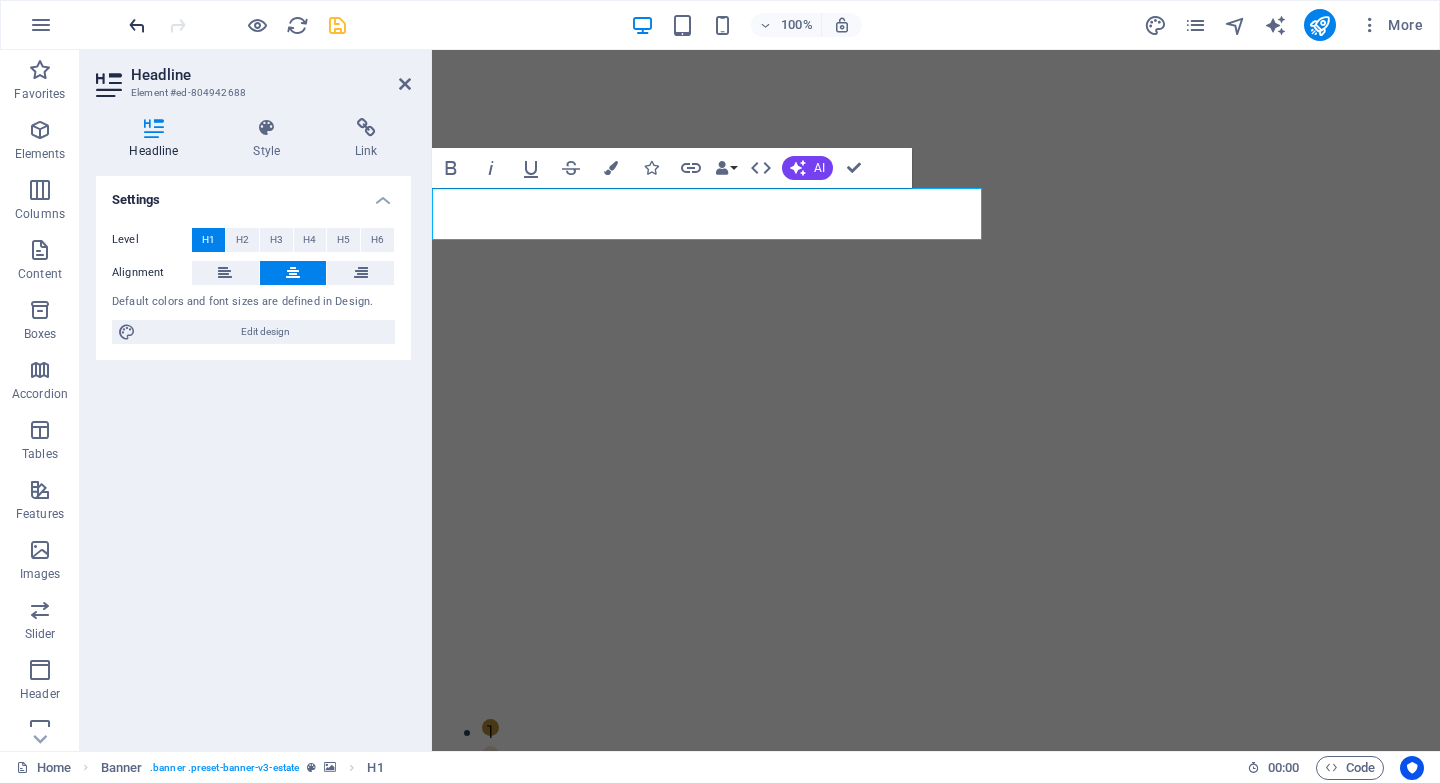 click at bounding box center [137, 25] 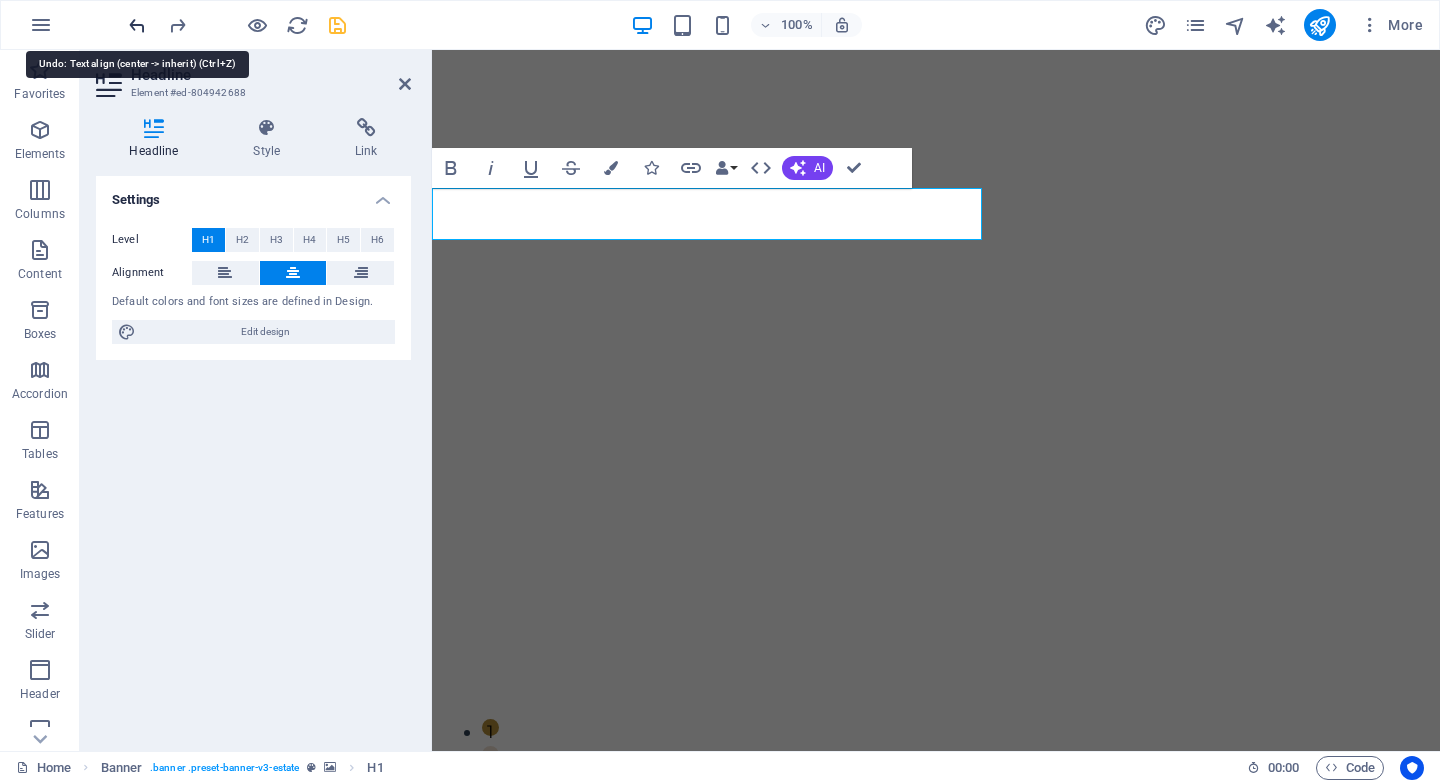 click at bounding box center [137, 25] 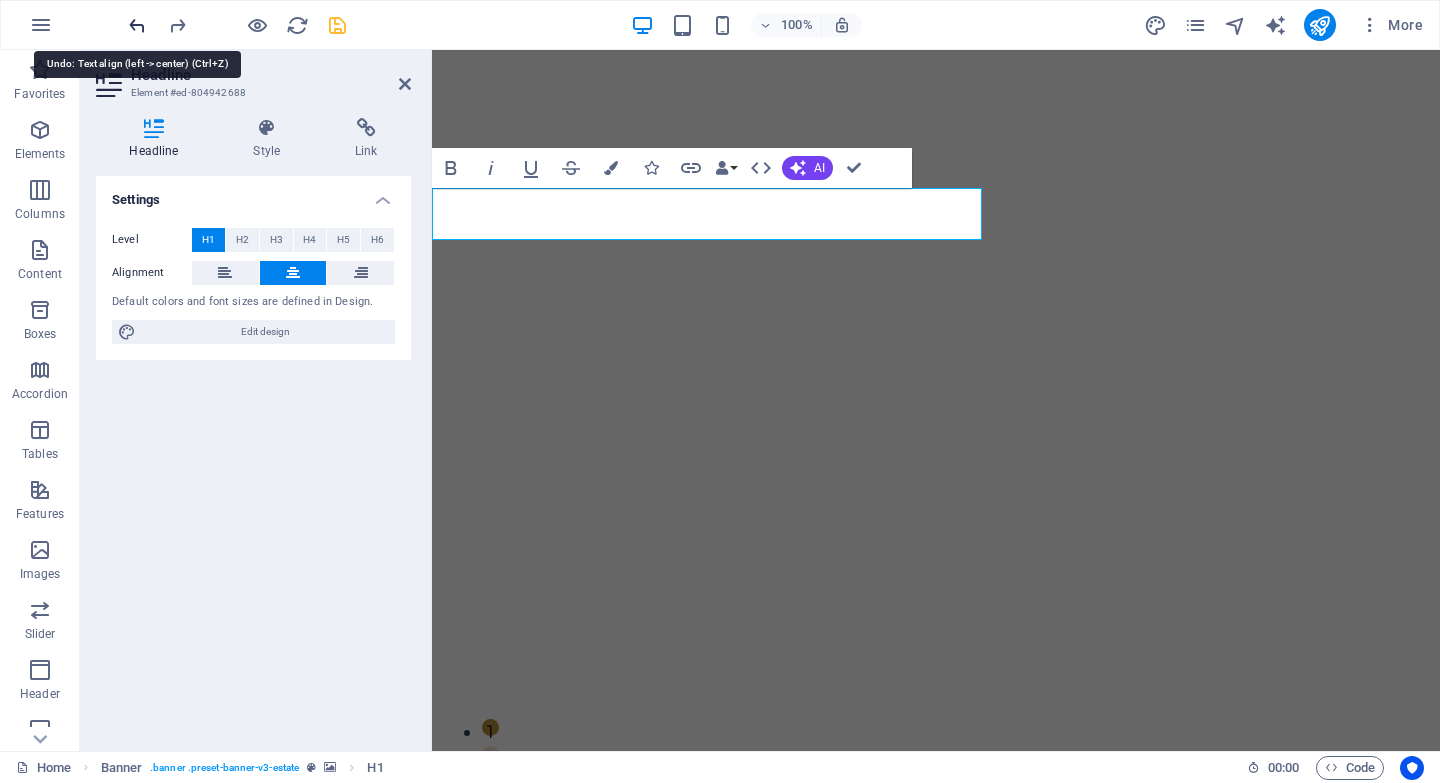 click at bounding box center [137, 25] 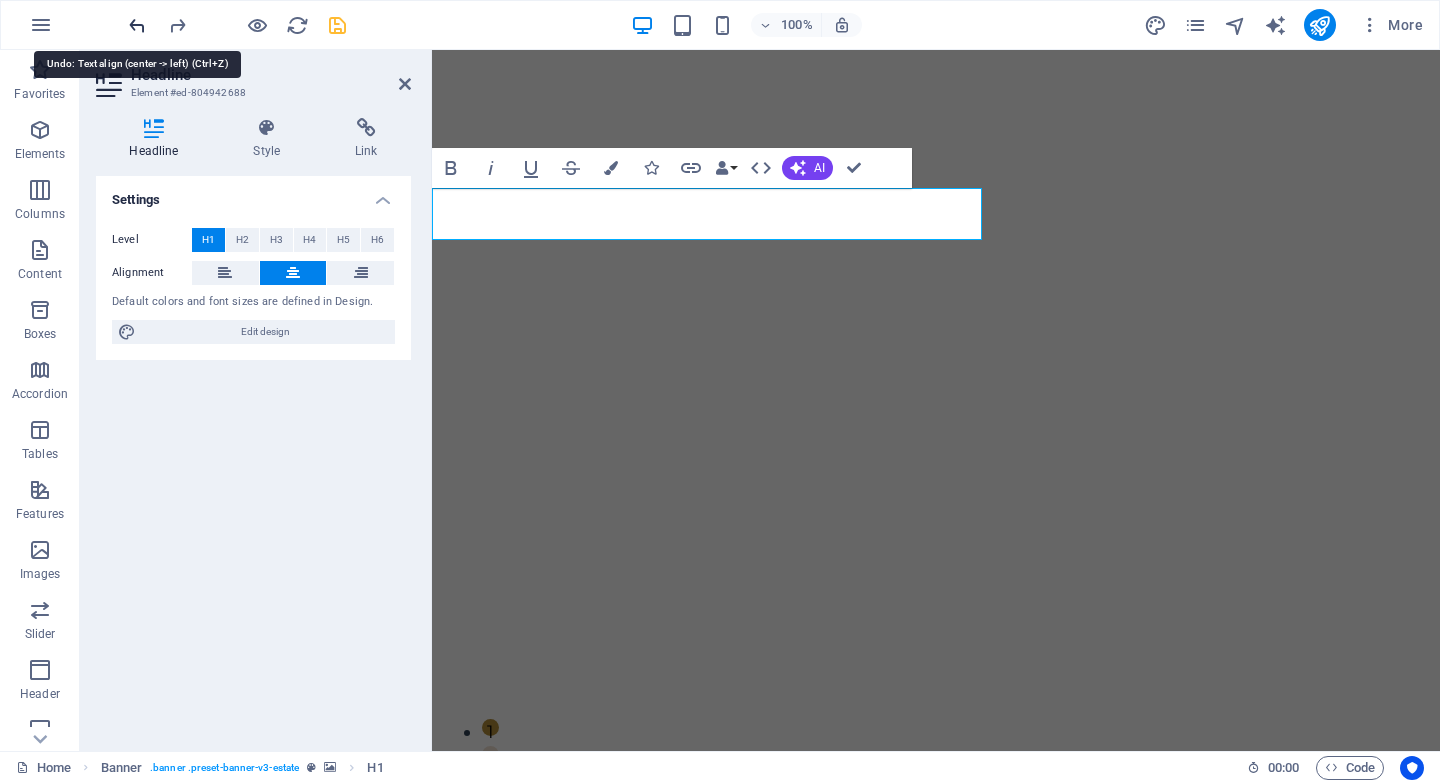 click at bounding box center (137, 25) 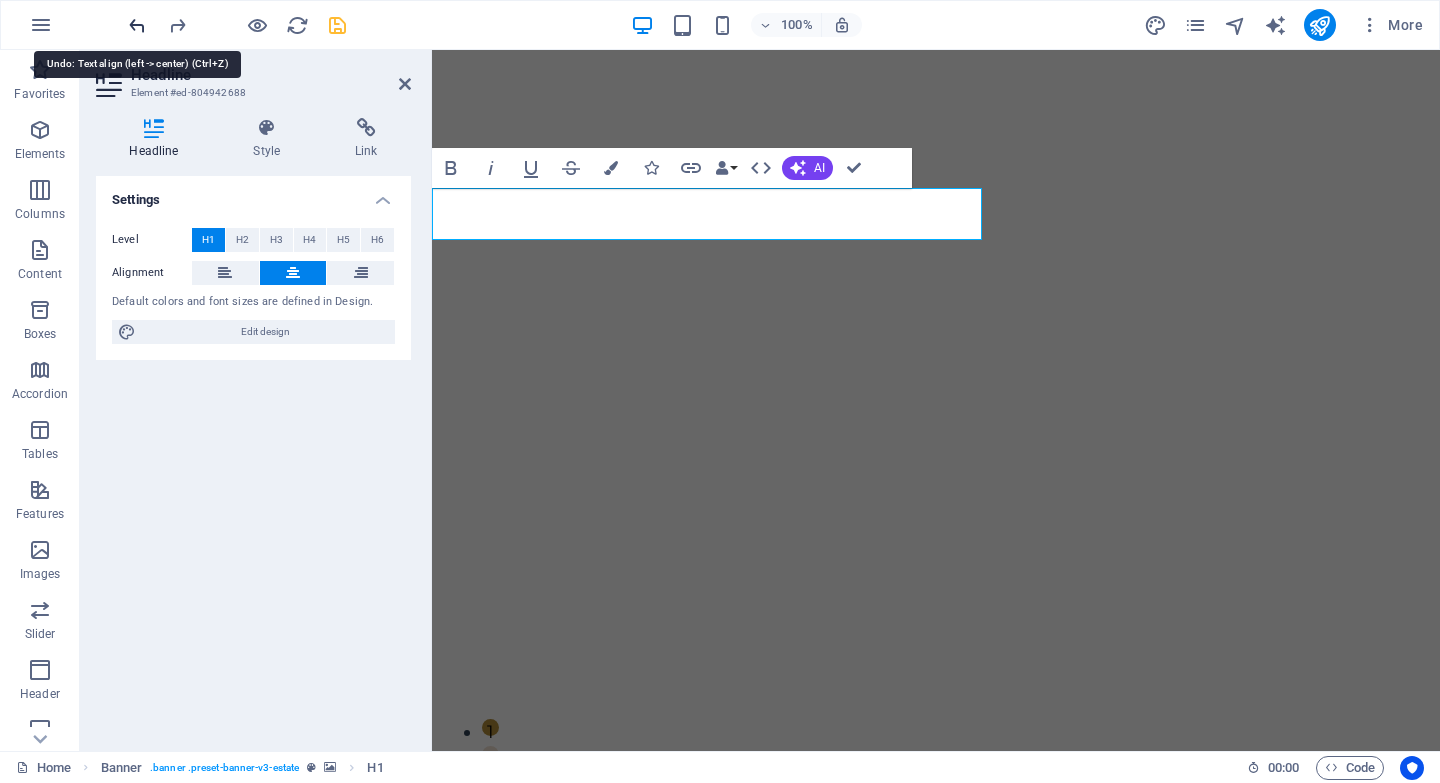 click at bounding box center [137, 25] 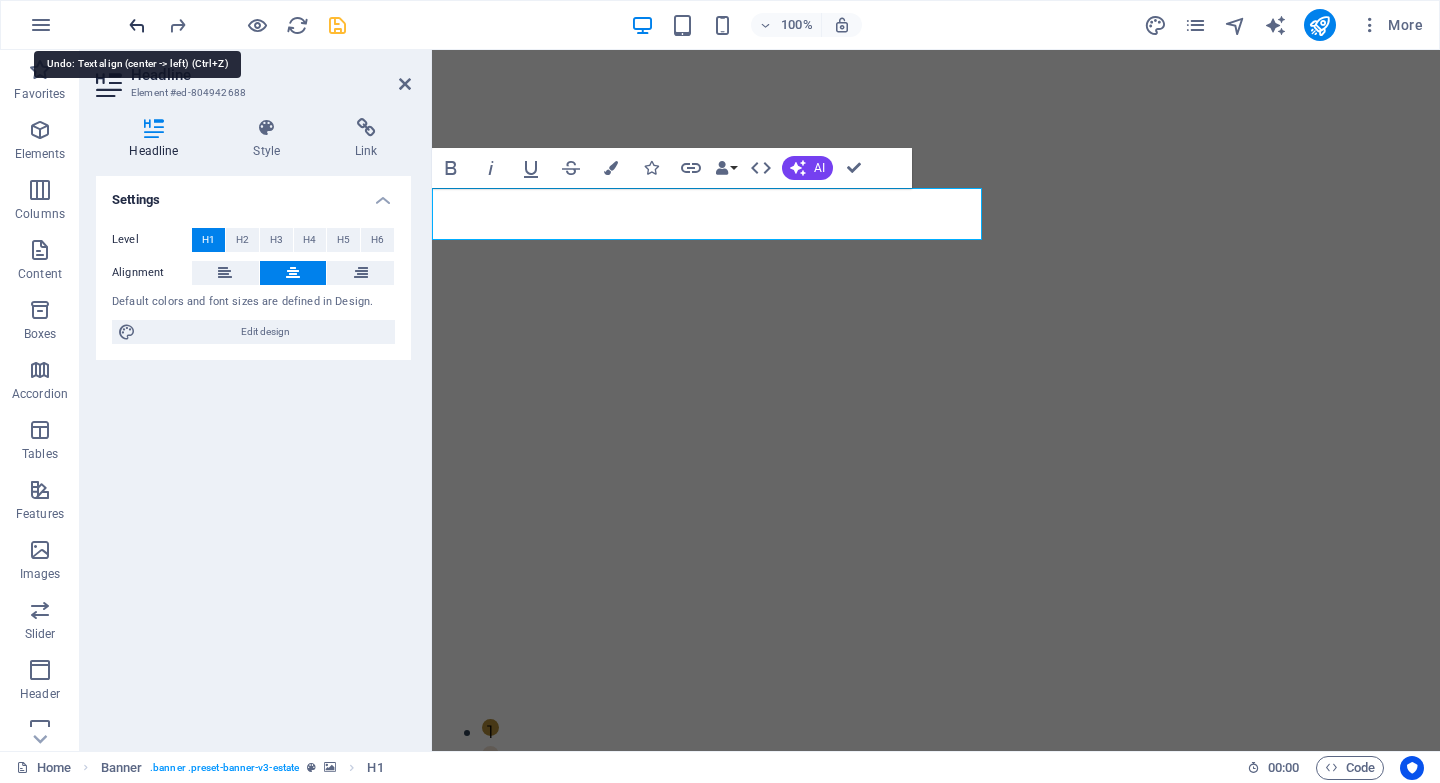 click at bounding box center [137, 25] 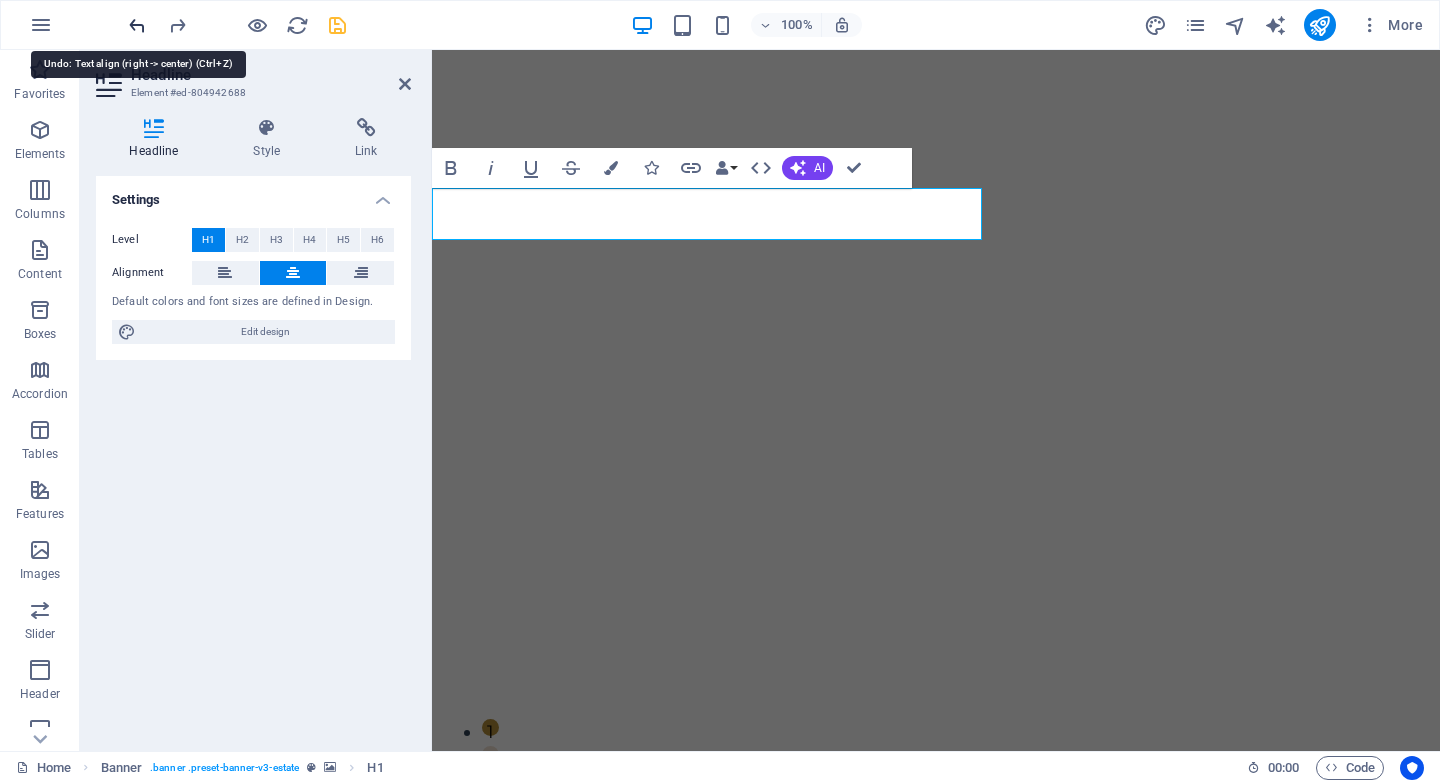 click at bounding box center (137, 25) 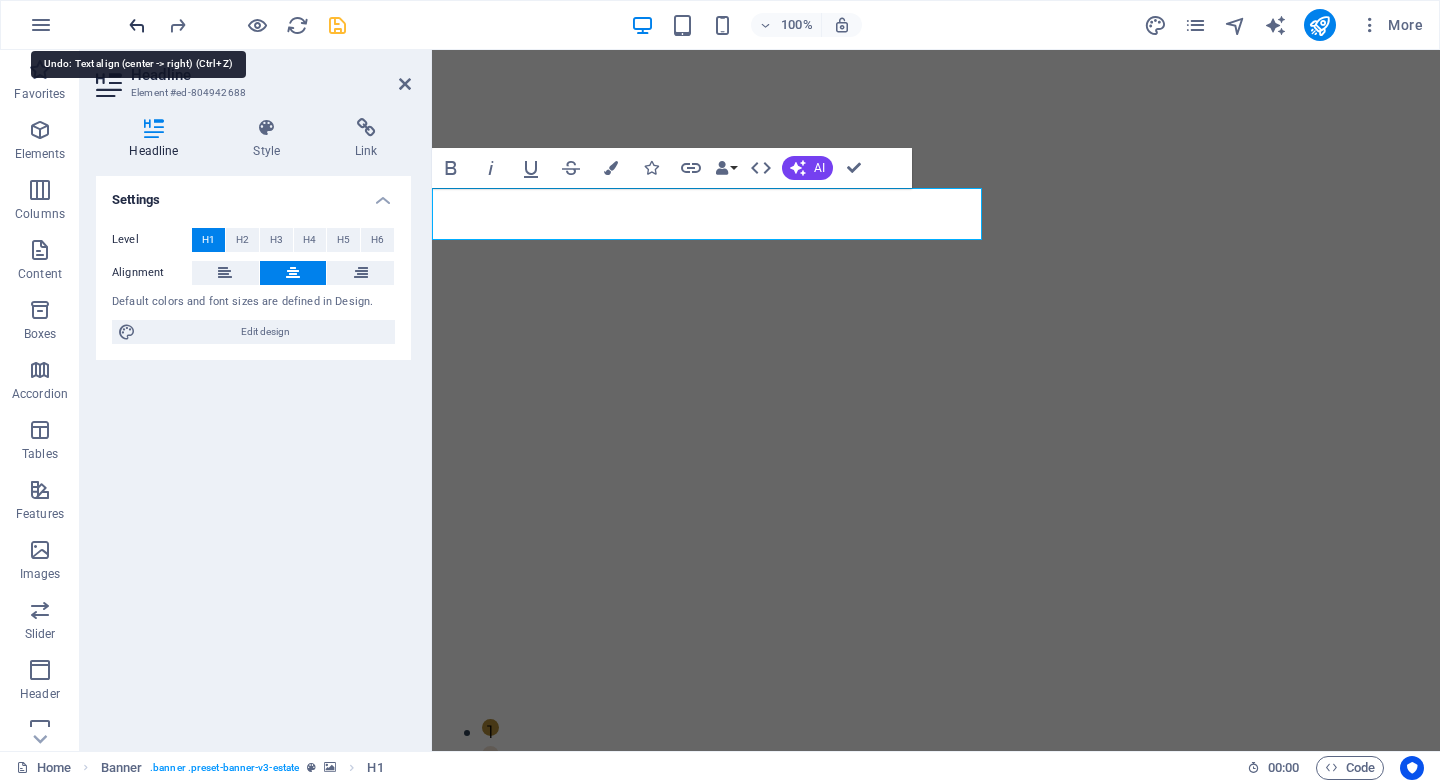 click at bounding box center [137, 25] 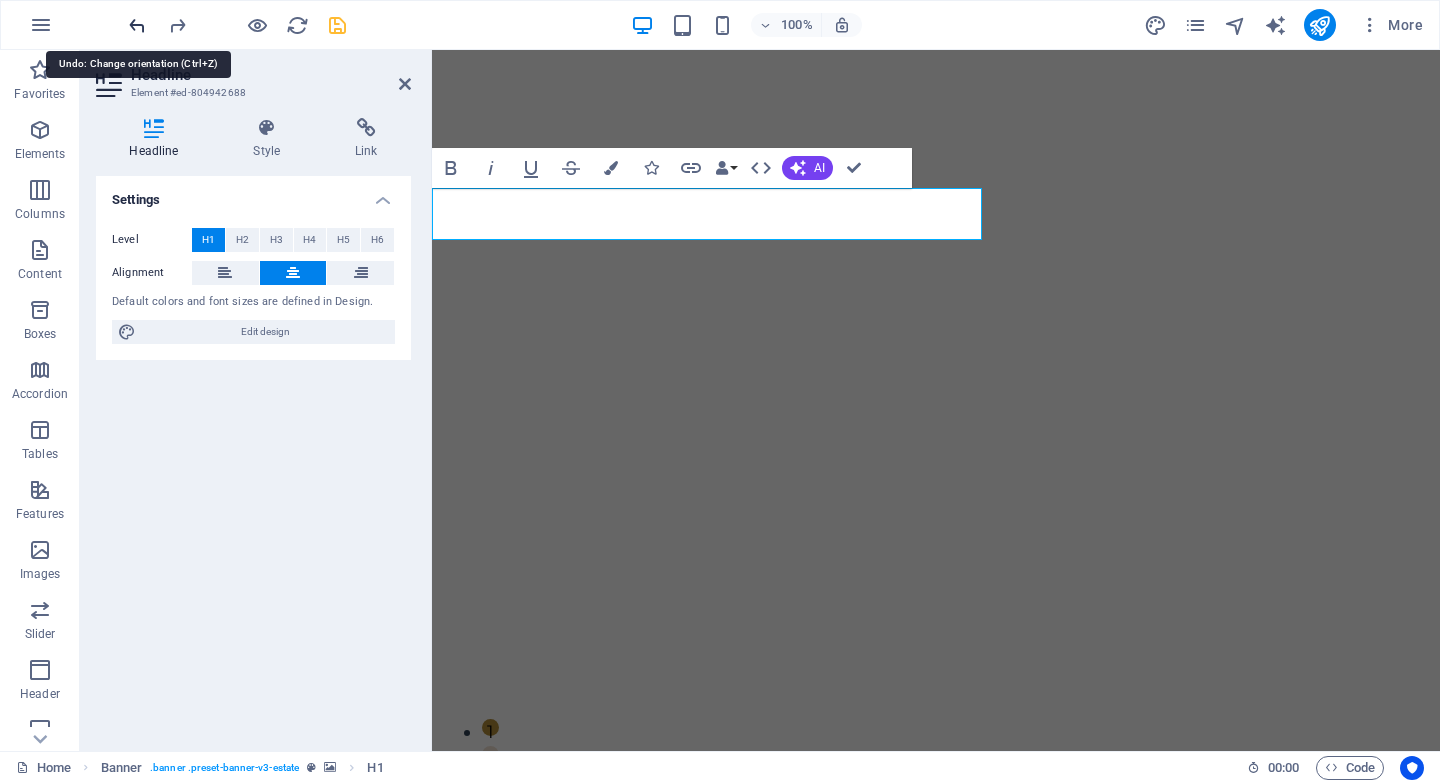 click at bounding box center (137, 25) 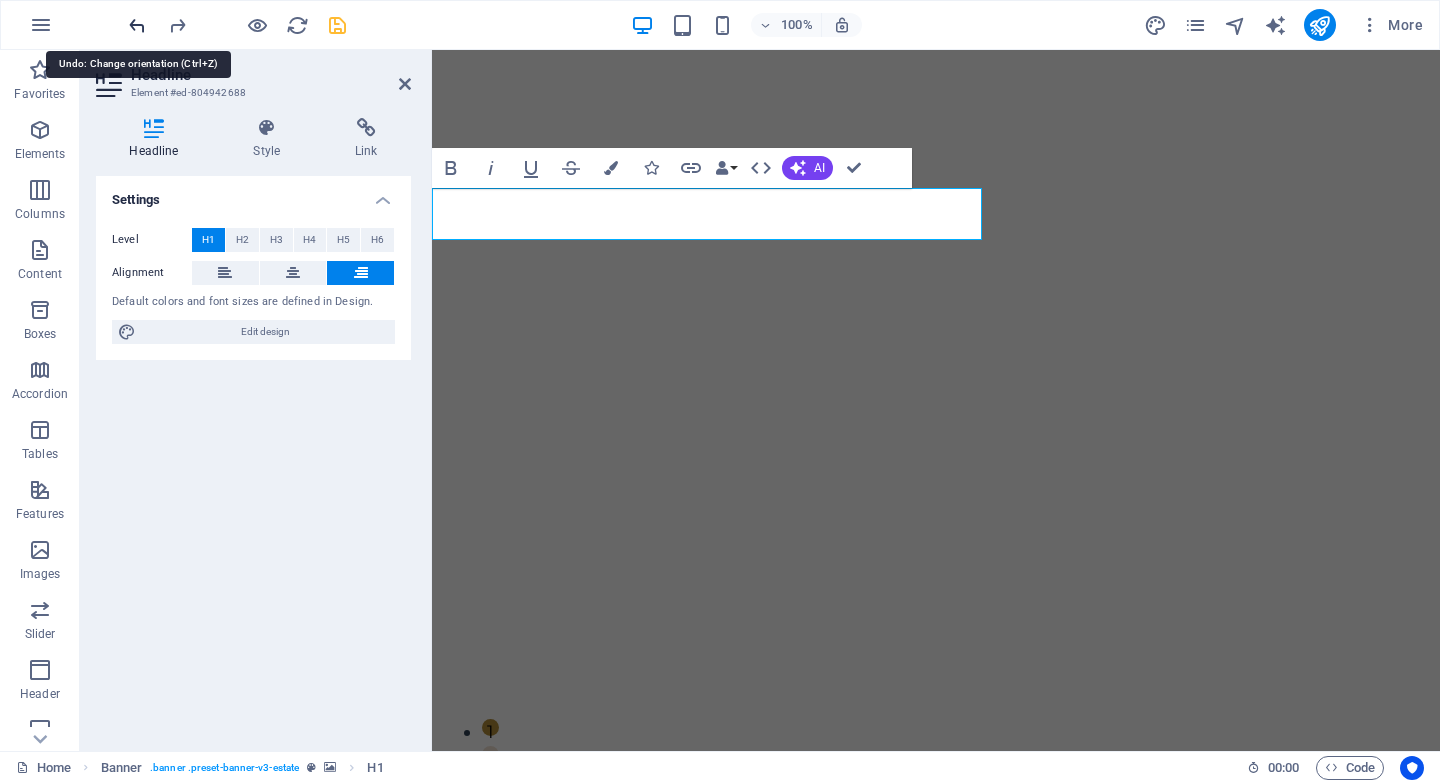 click at bounding box center [137, 25] 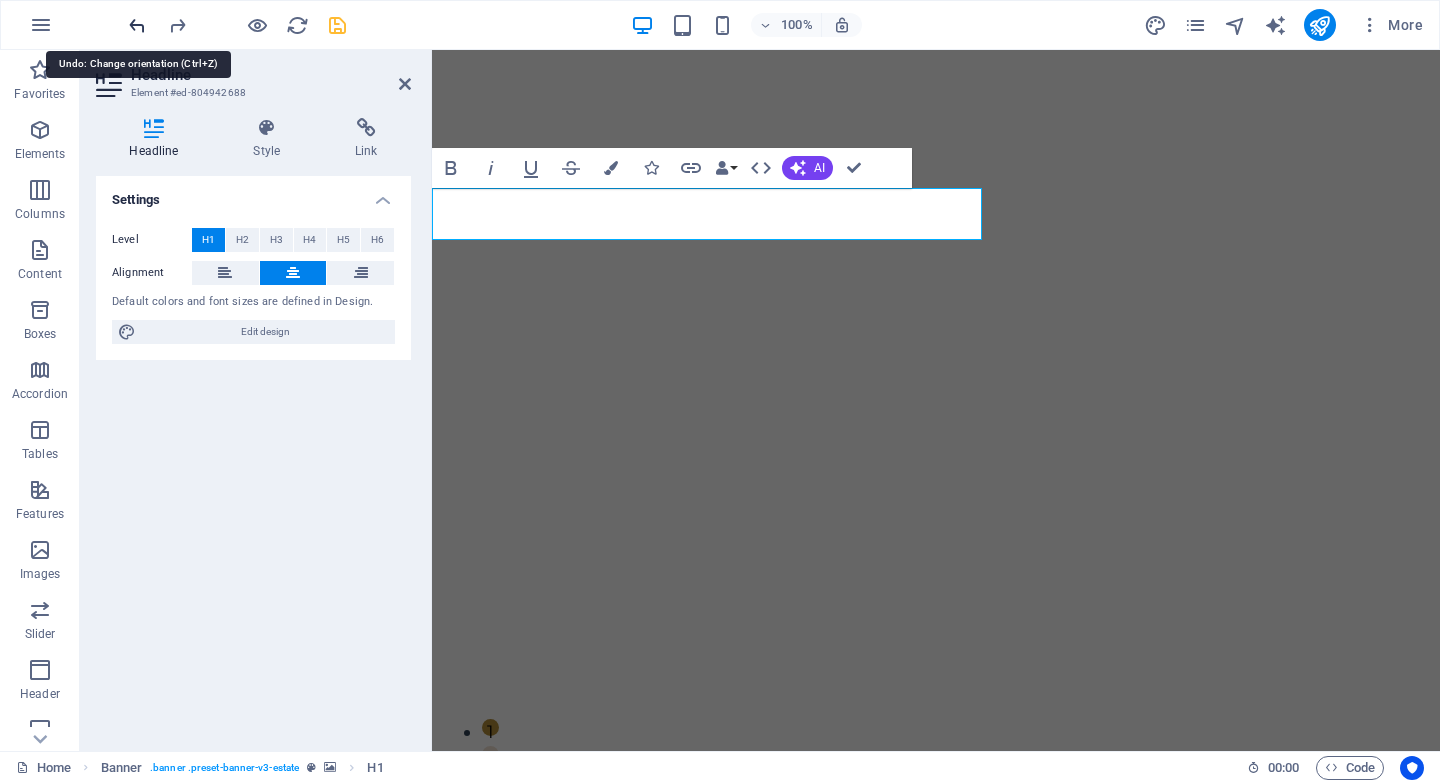 click at bounding box center (137, 25) 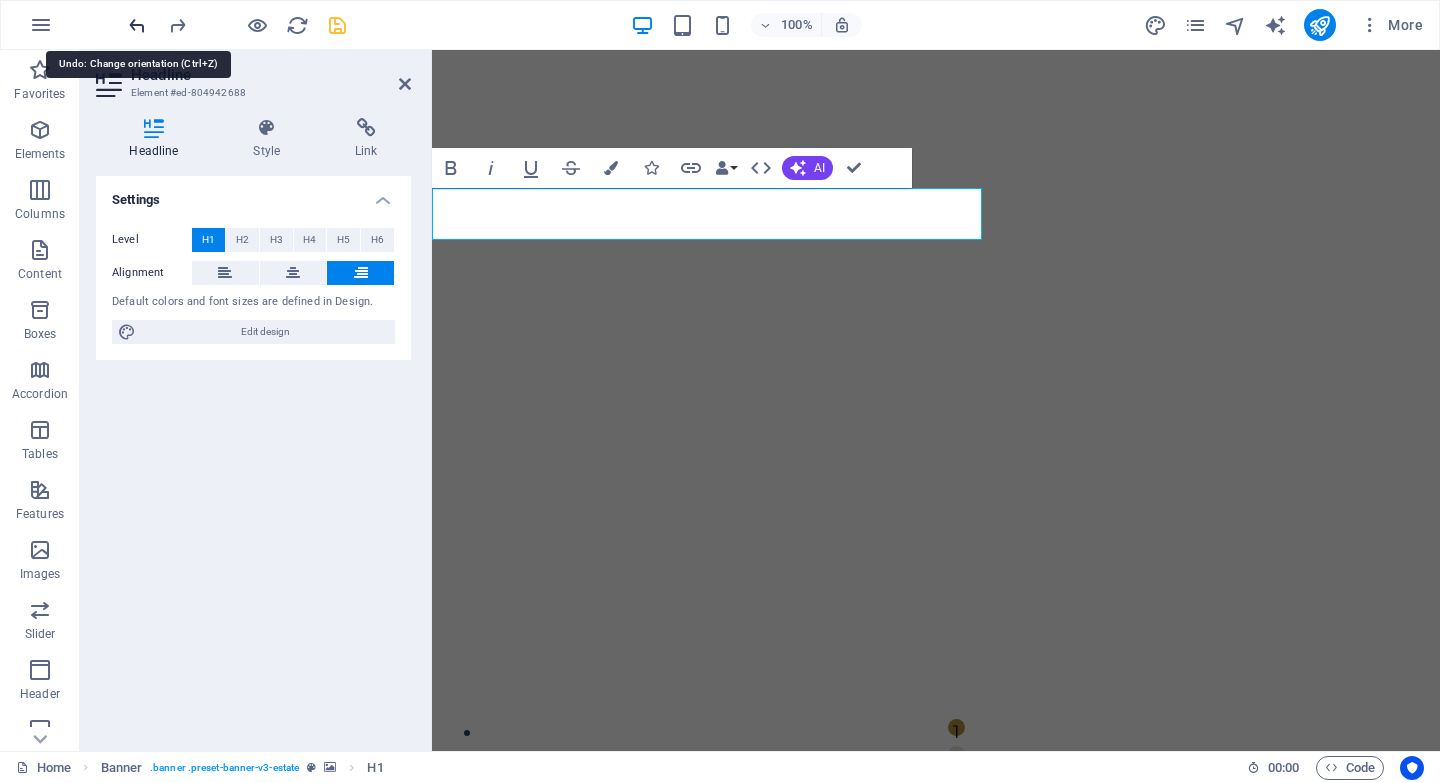 click at bounding box center (137, 25) 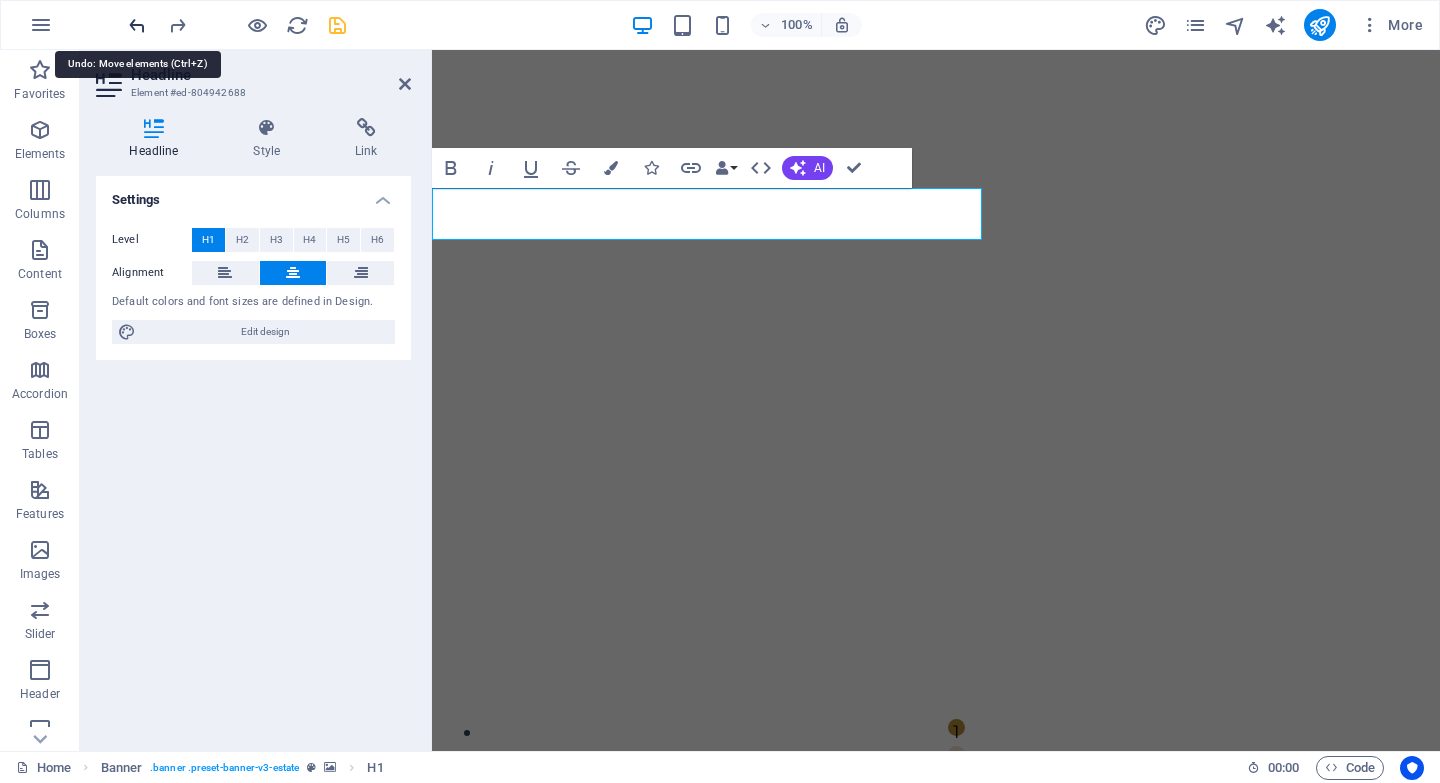 click at bounding box center (137, 25) 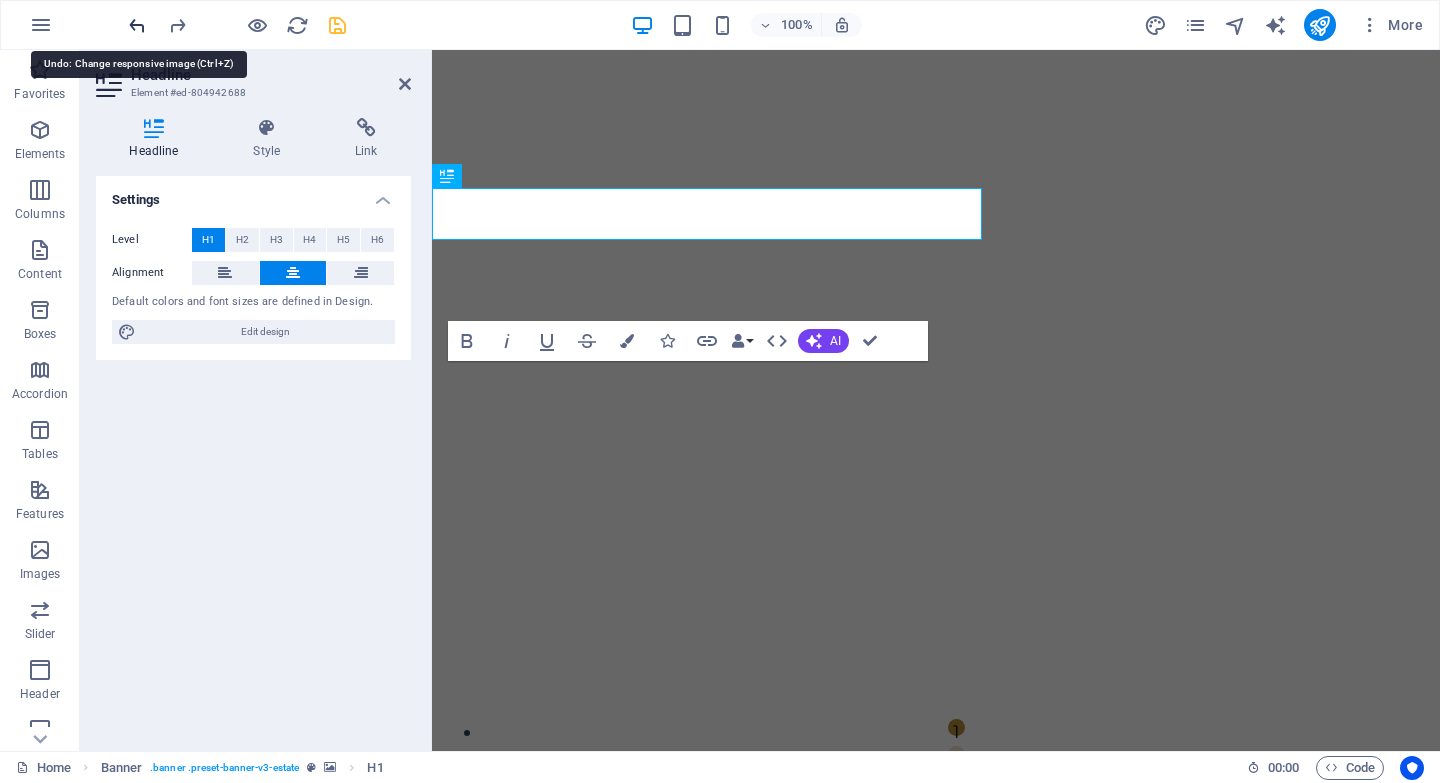 click at bounding box center (137, 25) 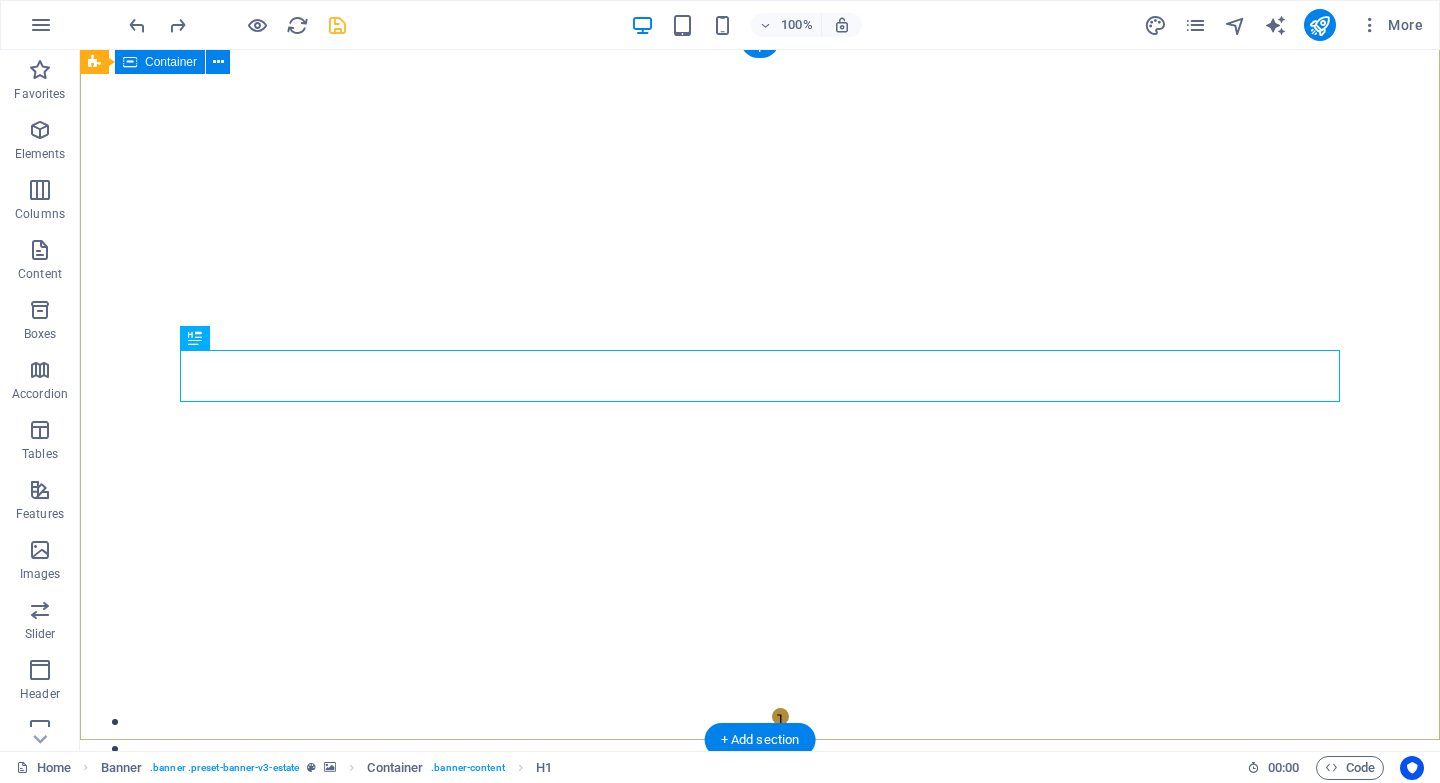 scroll, scrollTop: 0, scrollLeft: 0, axis: both 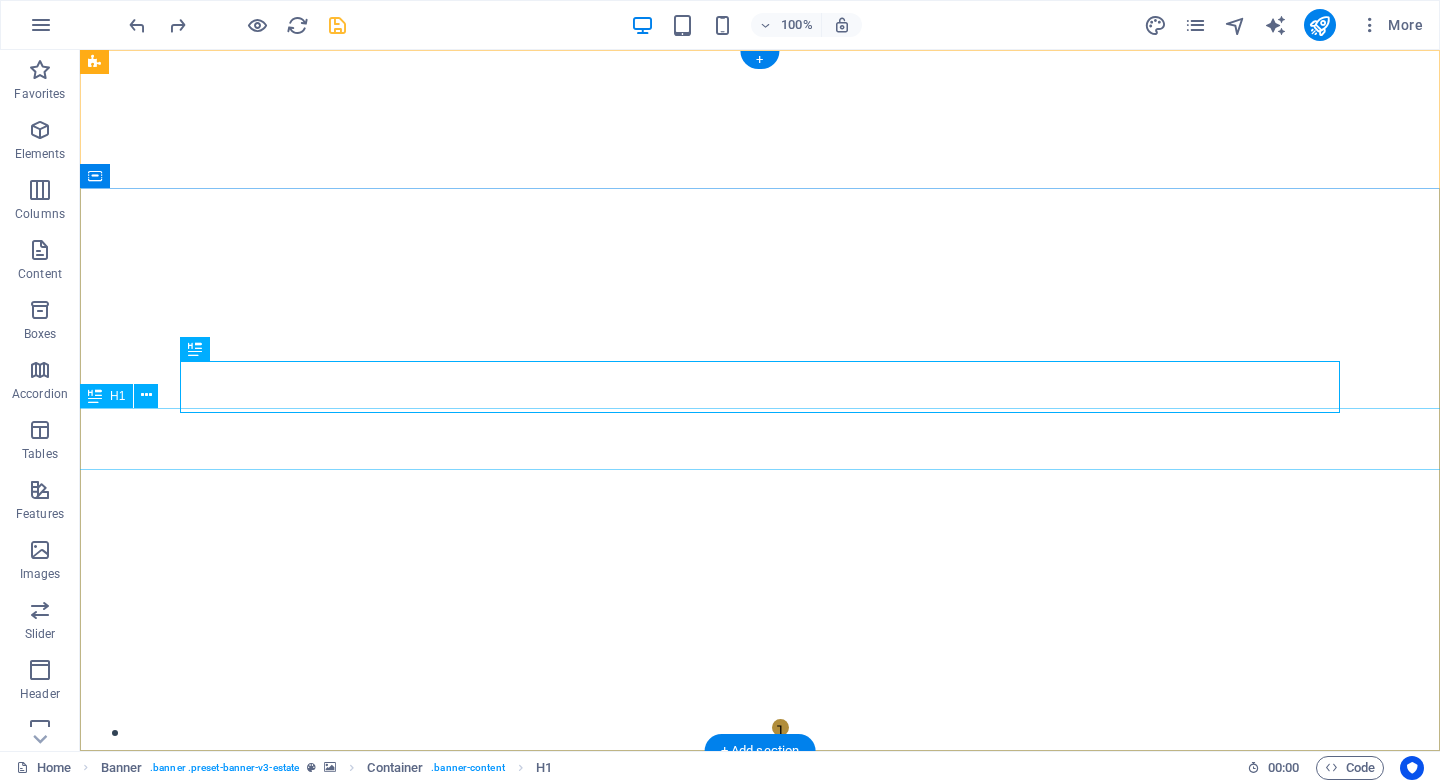 click on "TULUM & PLAYA DEL CARMEN" at bounding box center [760, 1099] 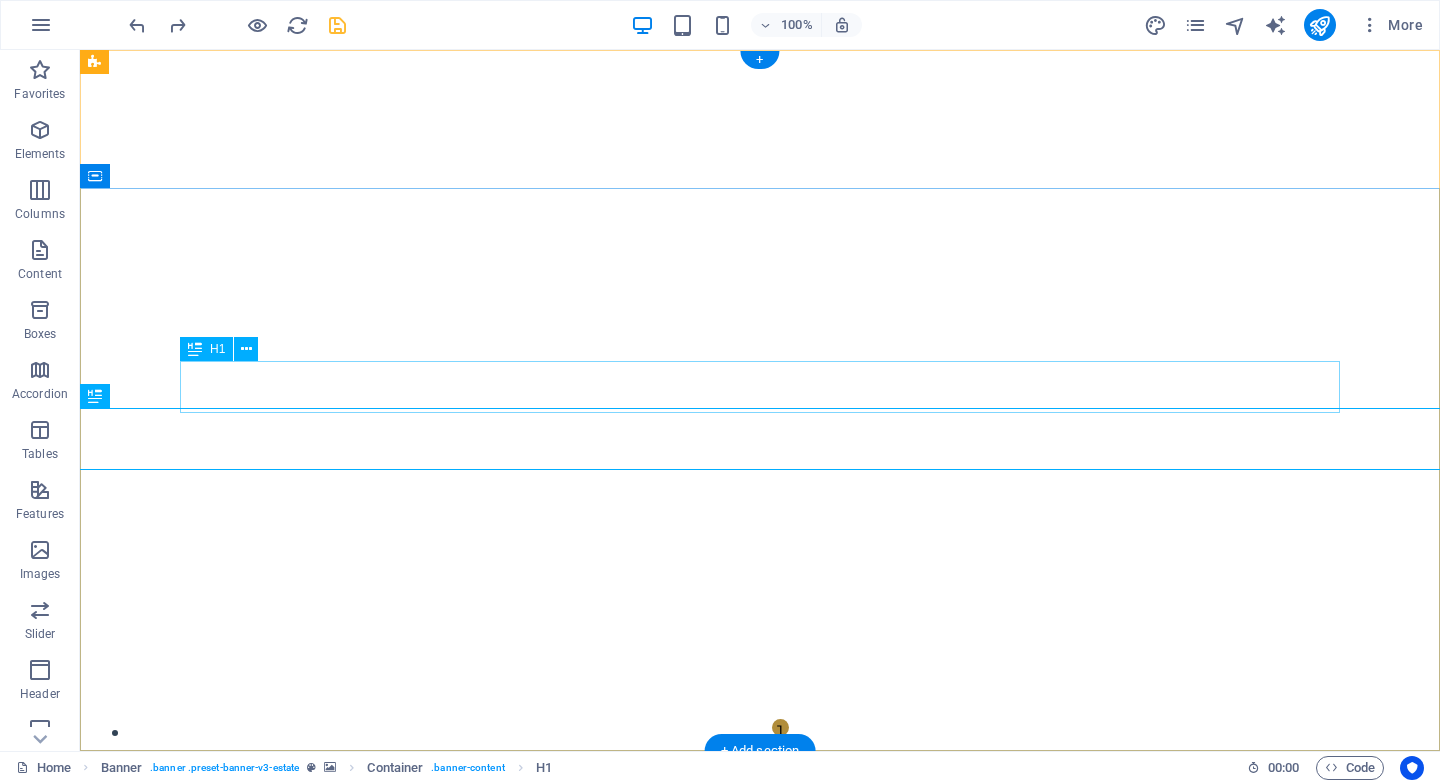 click on "FIND YOUR PERFECT PLACE" at bounding box center (760, 1047) 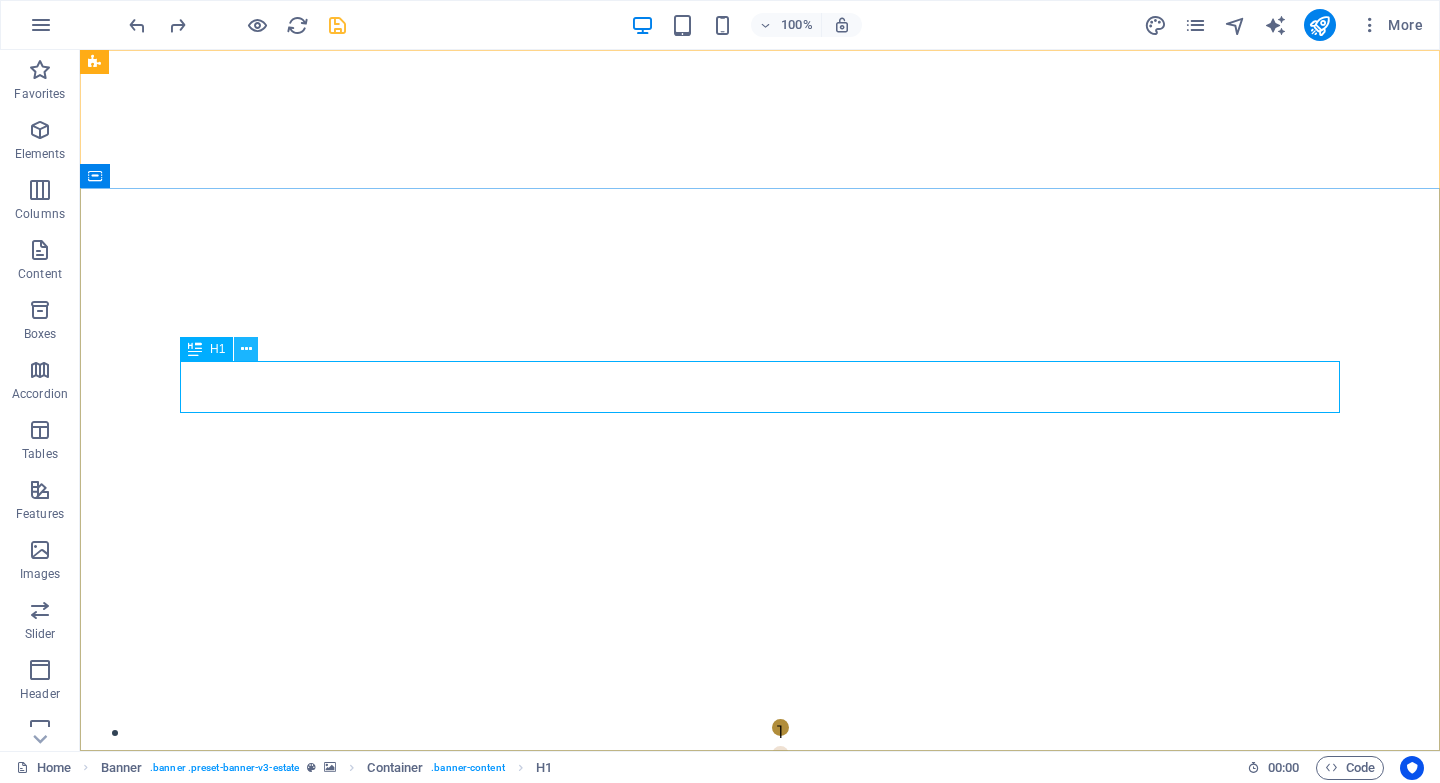 click at bounding box center (246, 349) 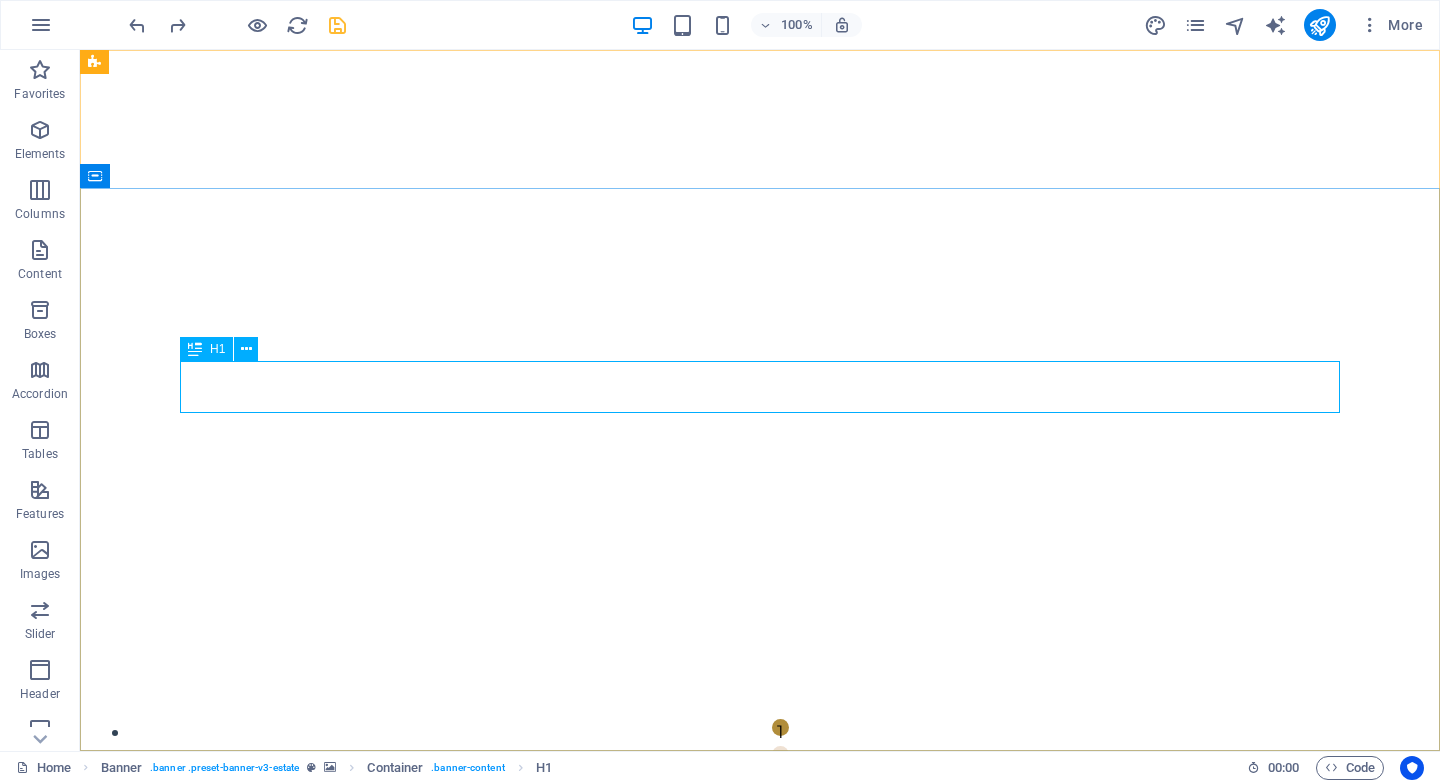 click on "H1" at bounding box center [206, 349] 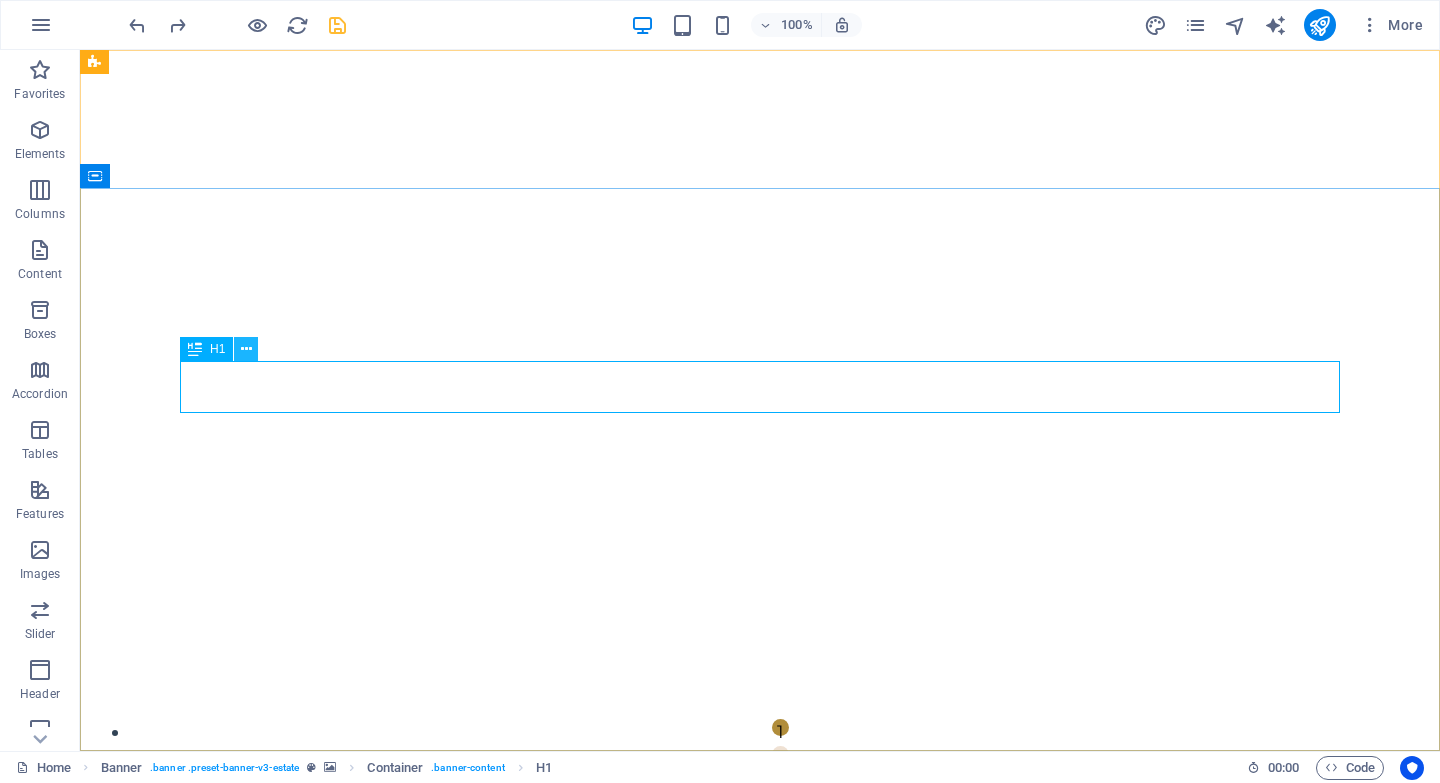click at bounding box center [246, 349] 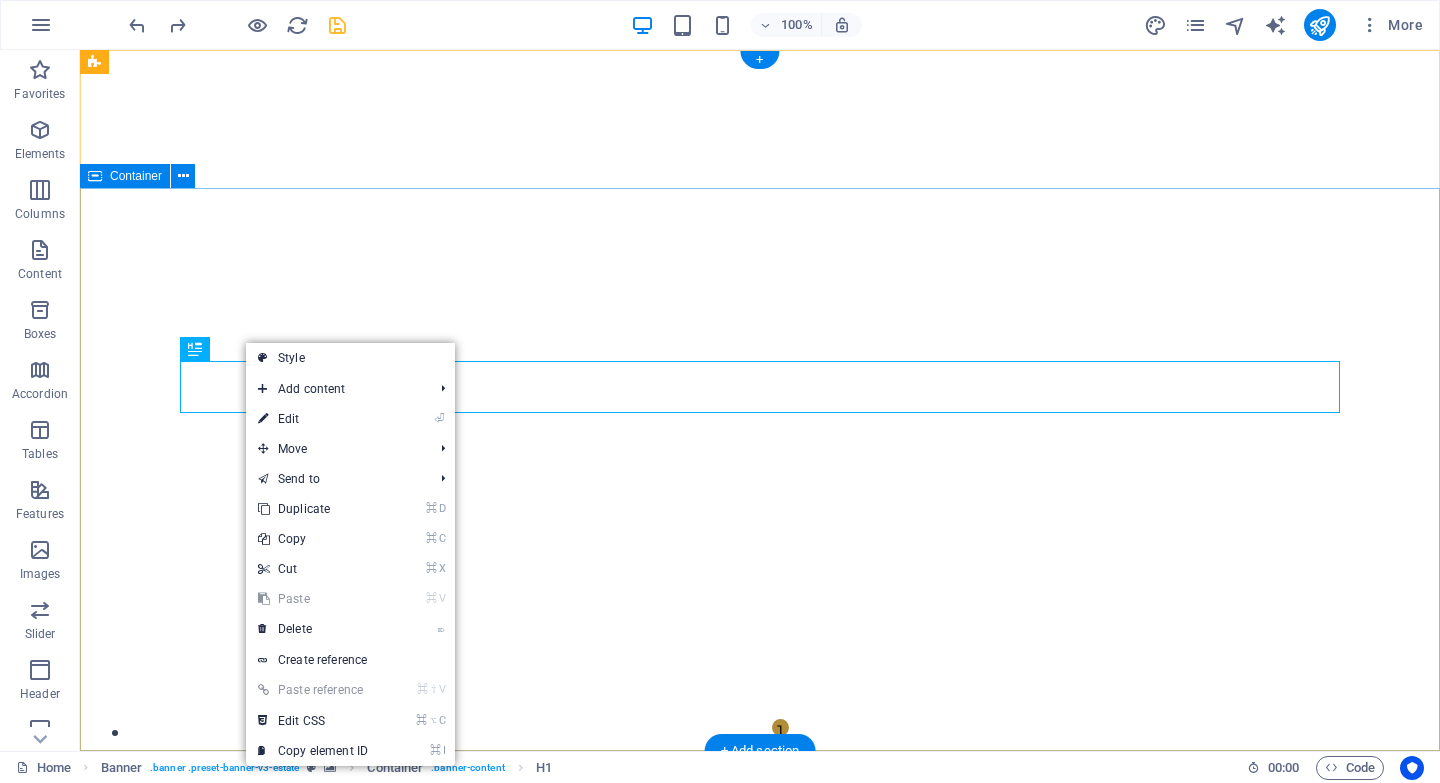 click on "FIND YOUR PERFECT PLACE TULUM & PLAYA DEL CARMEN get started" at bounding box center (760, 1129) 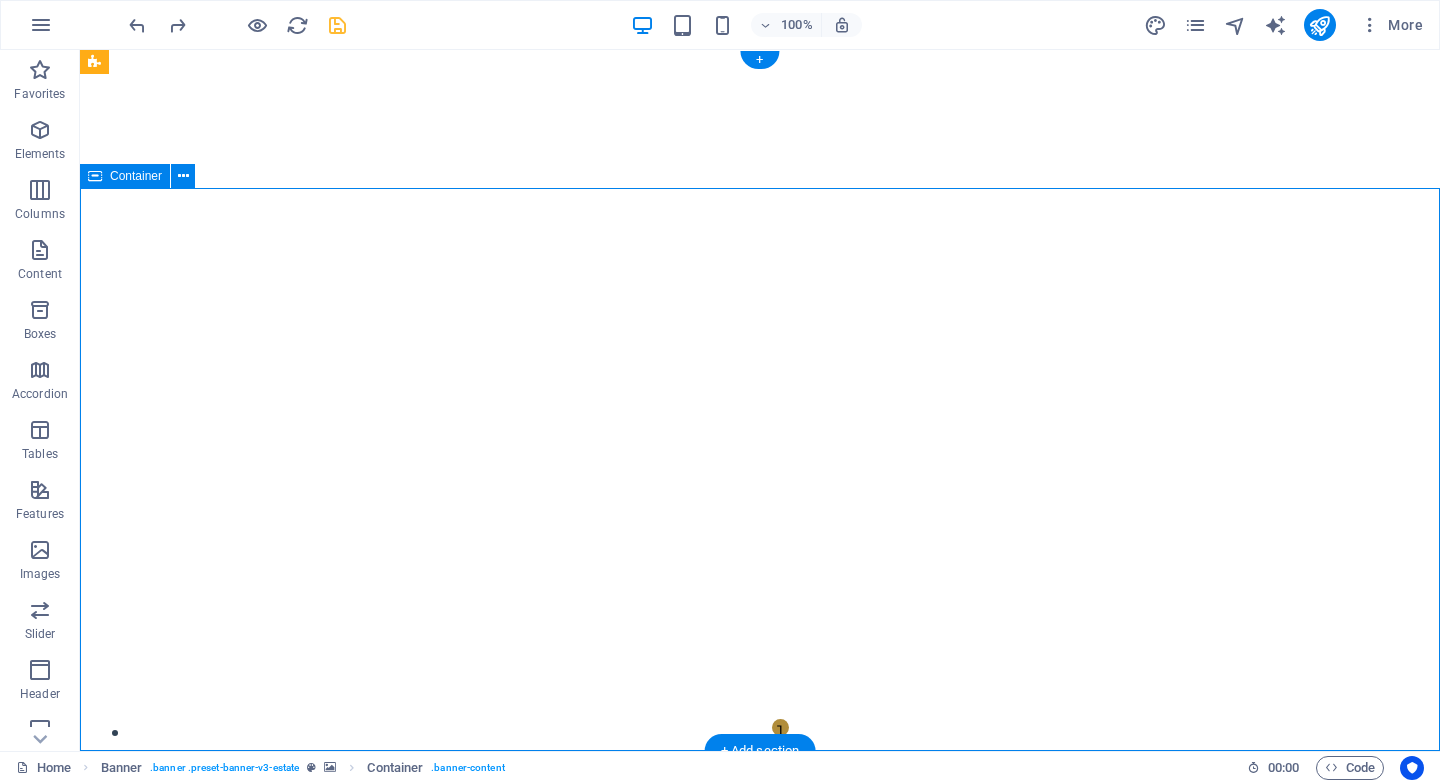 click on "FIND YOUR PERFECT PLACE TULUM & PLAYA DEL CARMEN get started" at bounding box center [760, 1129] 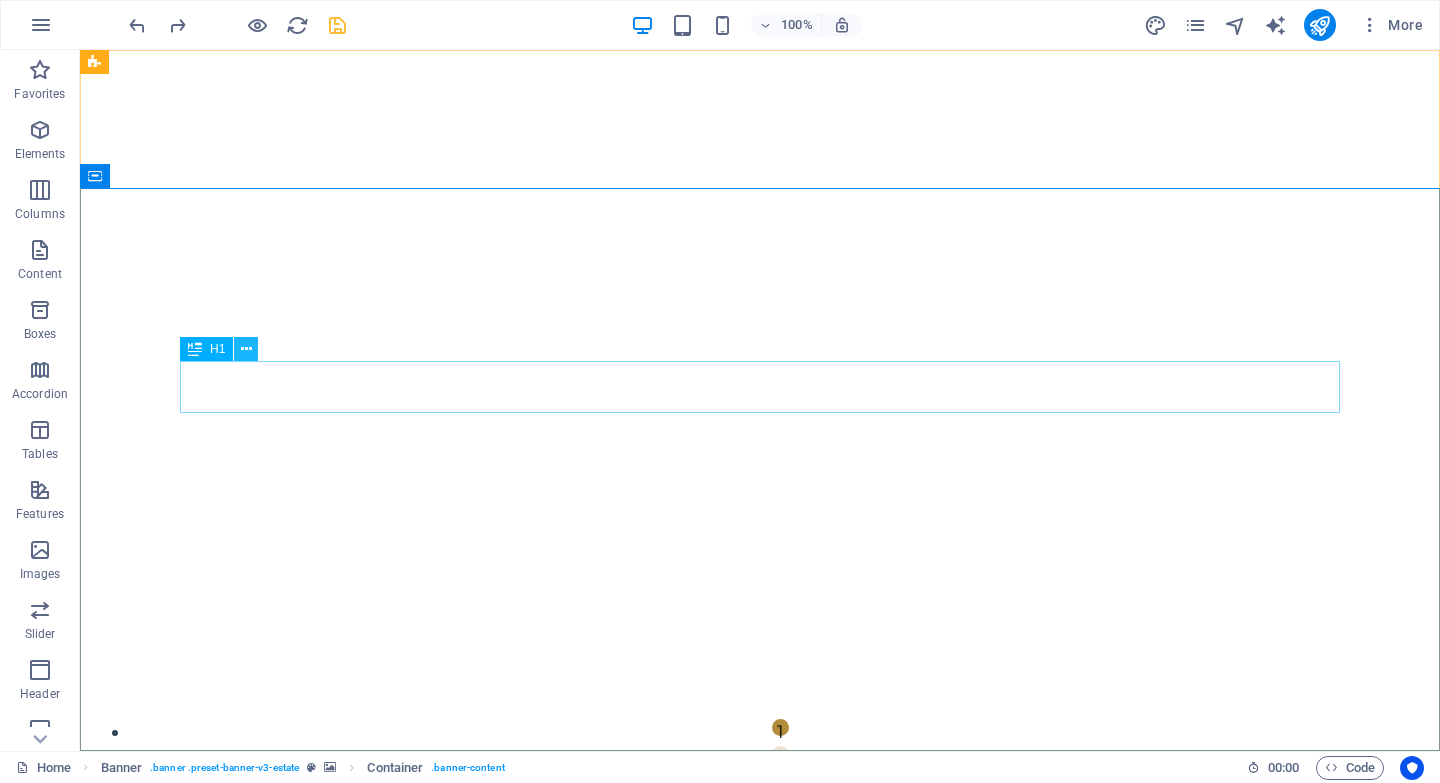 click at bounding box center (246, 349) 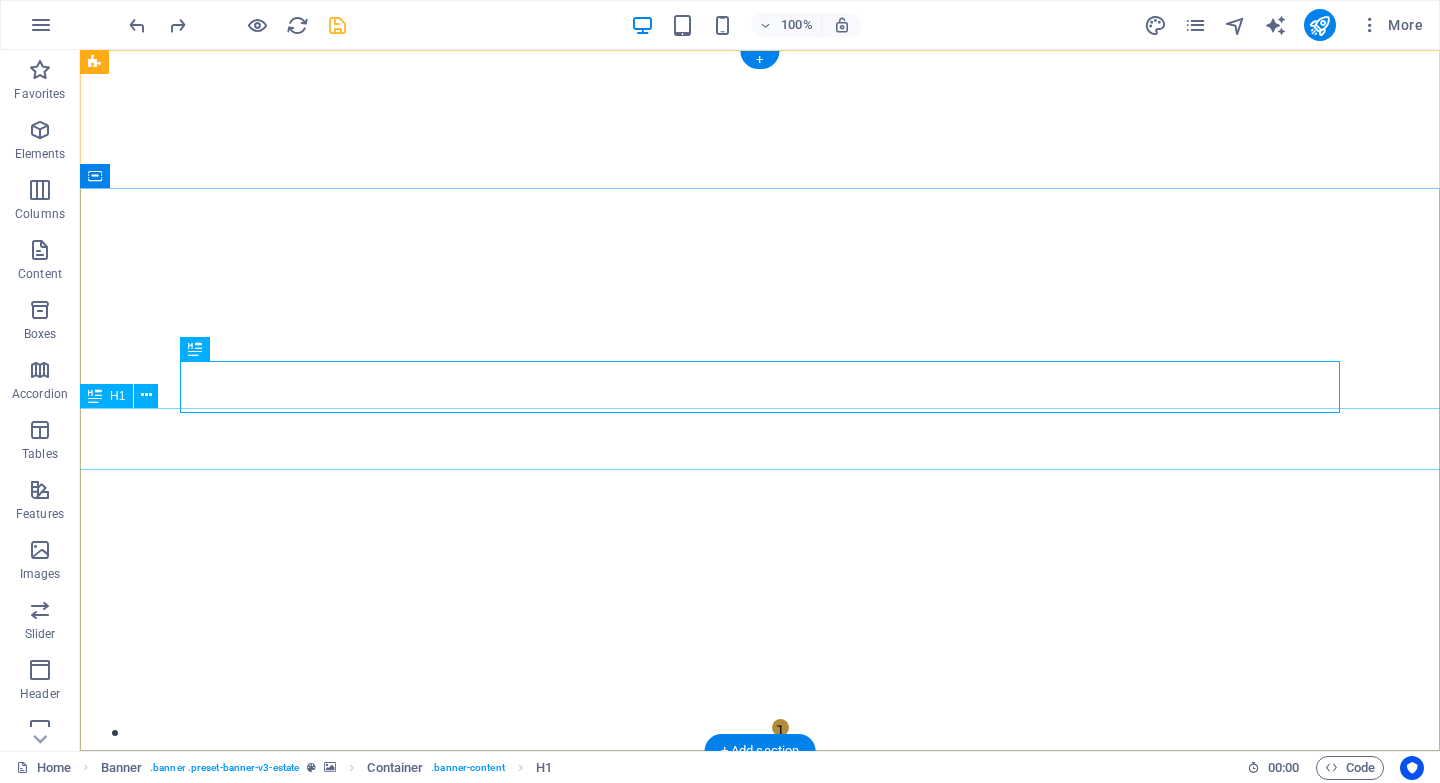 click on "TULUM & PLAYA DEL CARMEN" at bounding box center [760, 1099] 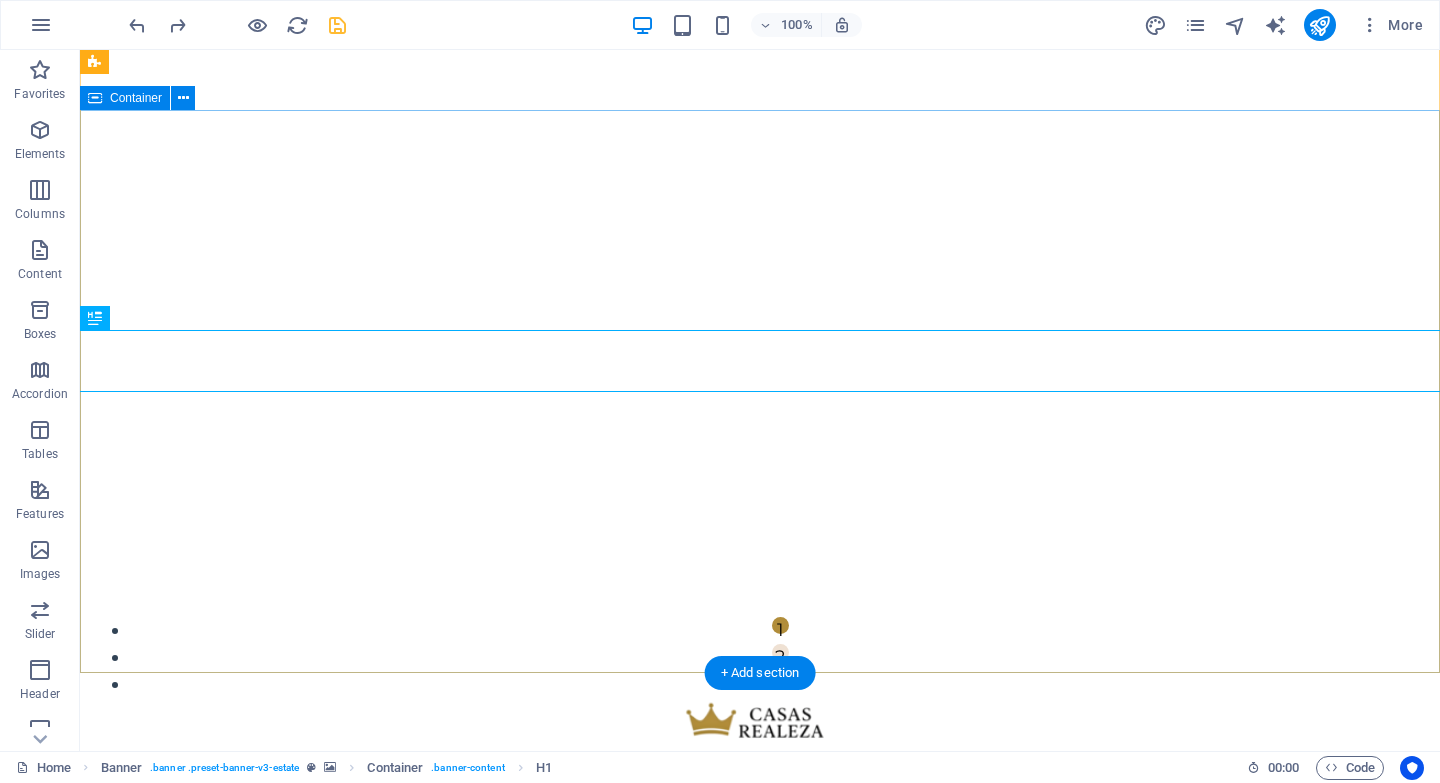 scroll, scrollTop: 137, scrollLeft: 0, axis: vertical 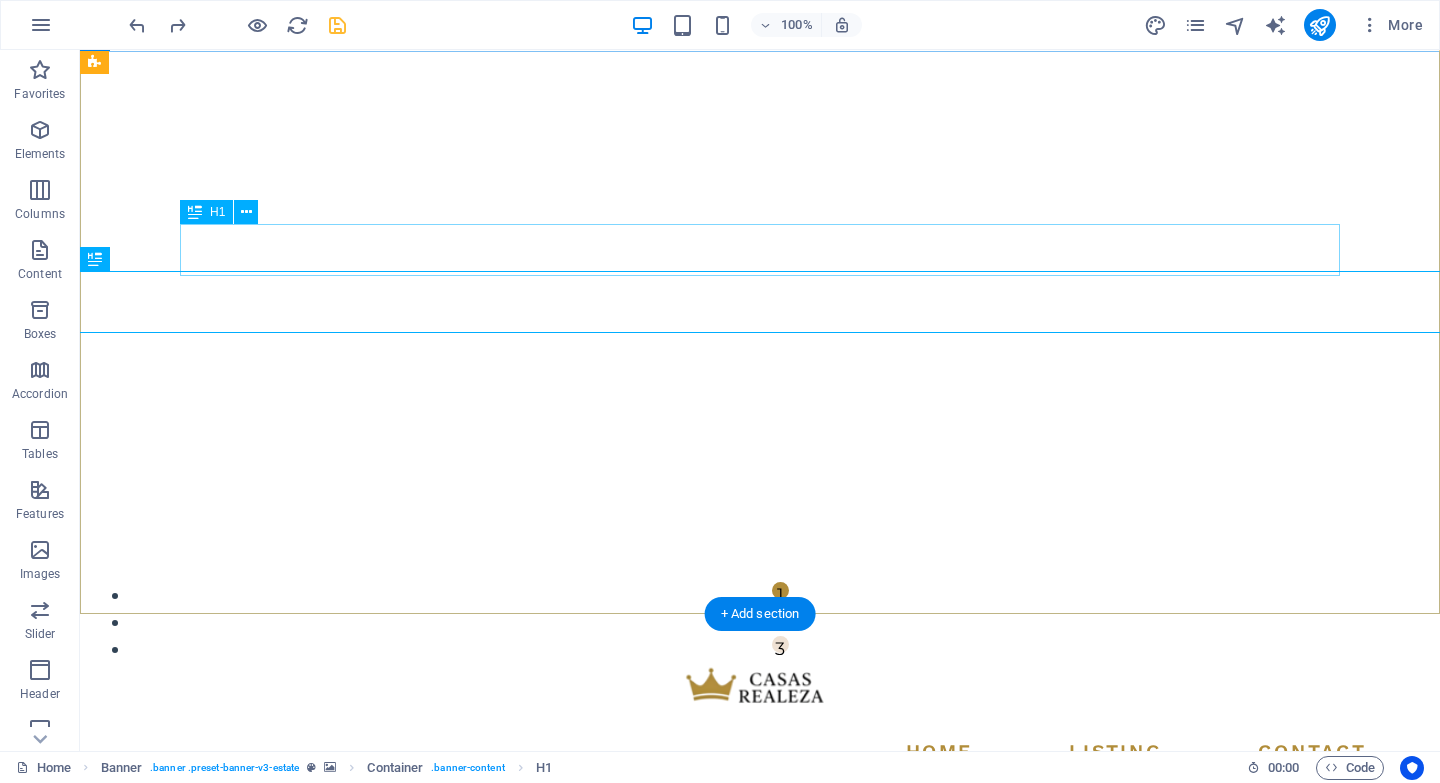 click on "FIND YOUR PERFECT PLACE" at bounding box center (760, 910) 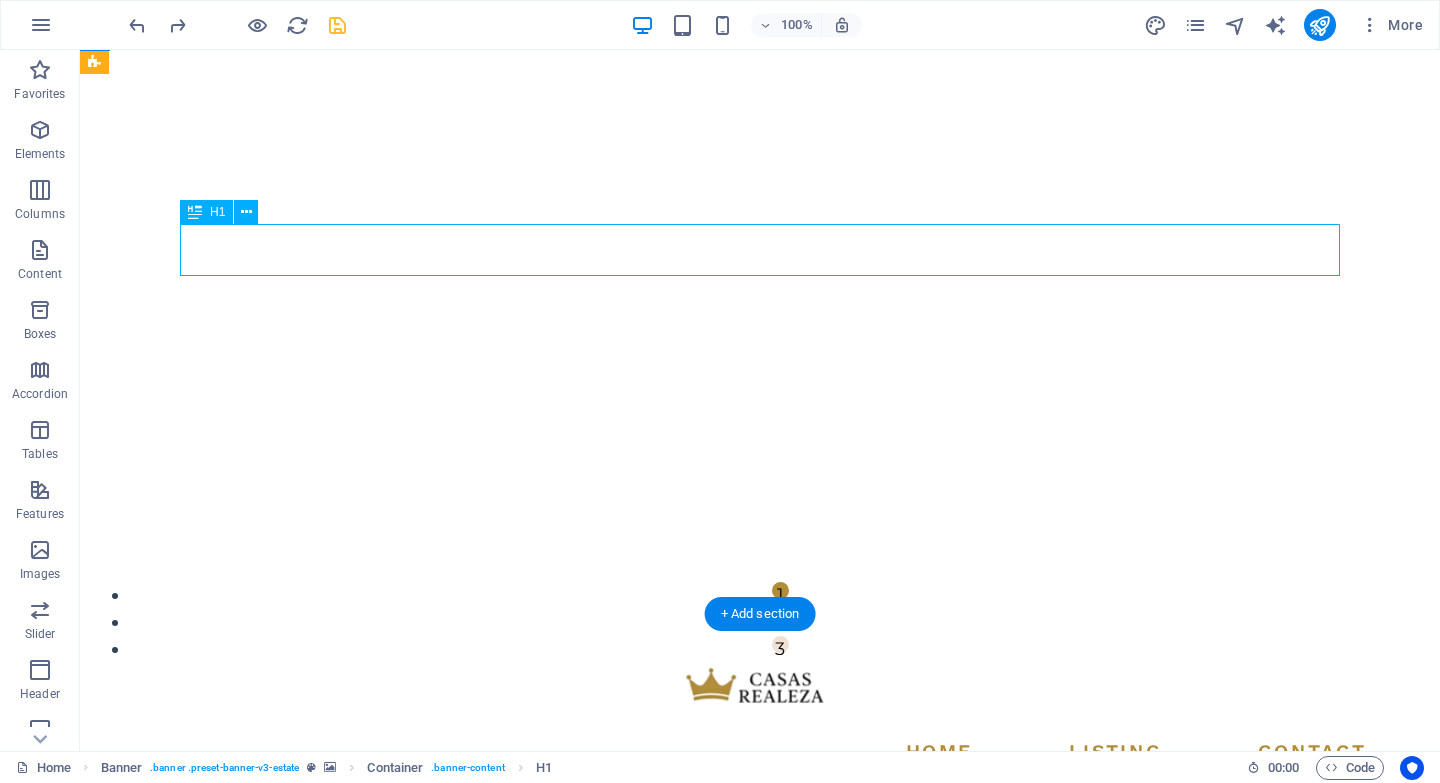 click on "FIND YOUR PERFECT PLACE" at bounding box center (760, 910) 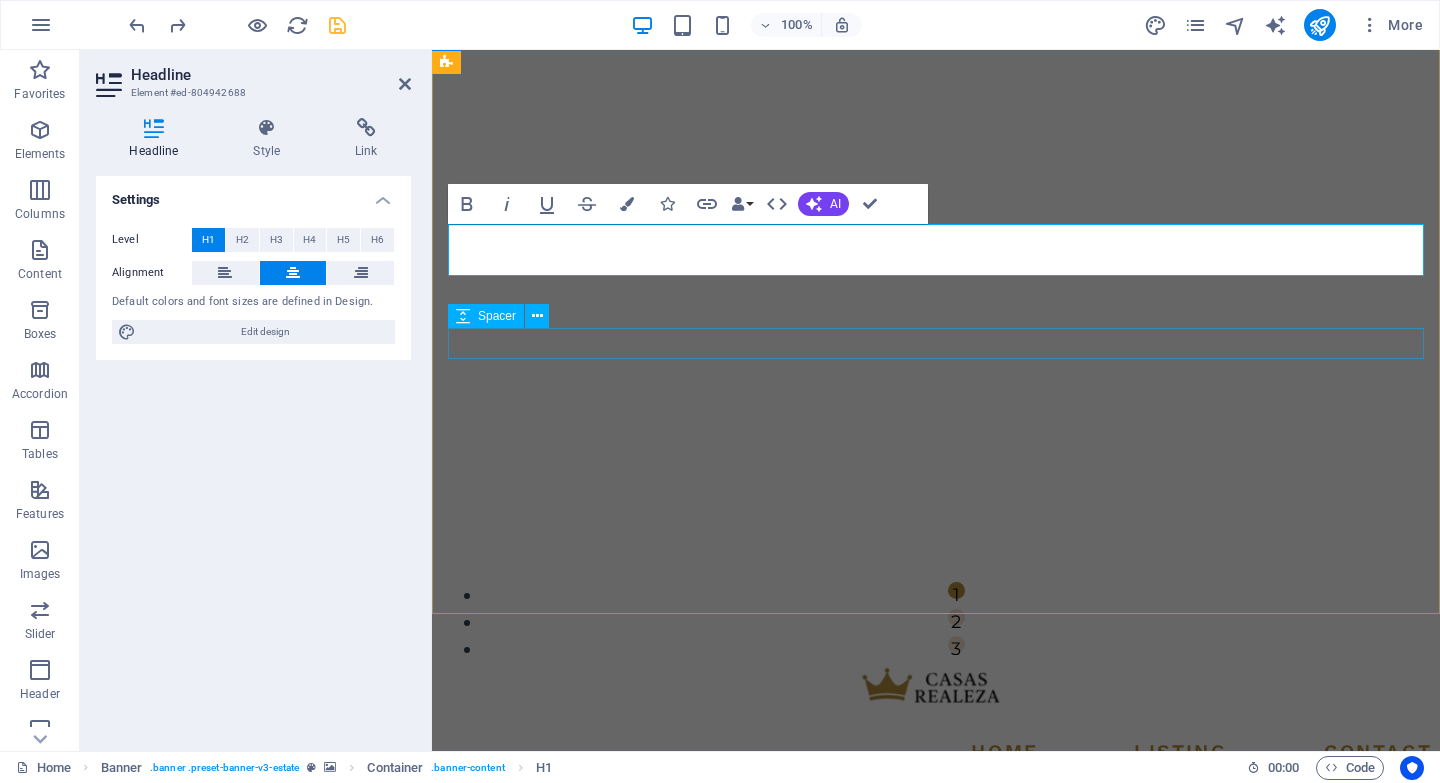 scroll, scrollTop: 111, scrollLeft: 0, axis: vertical 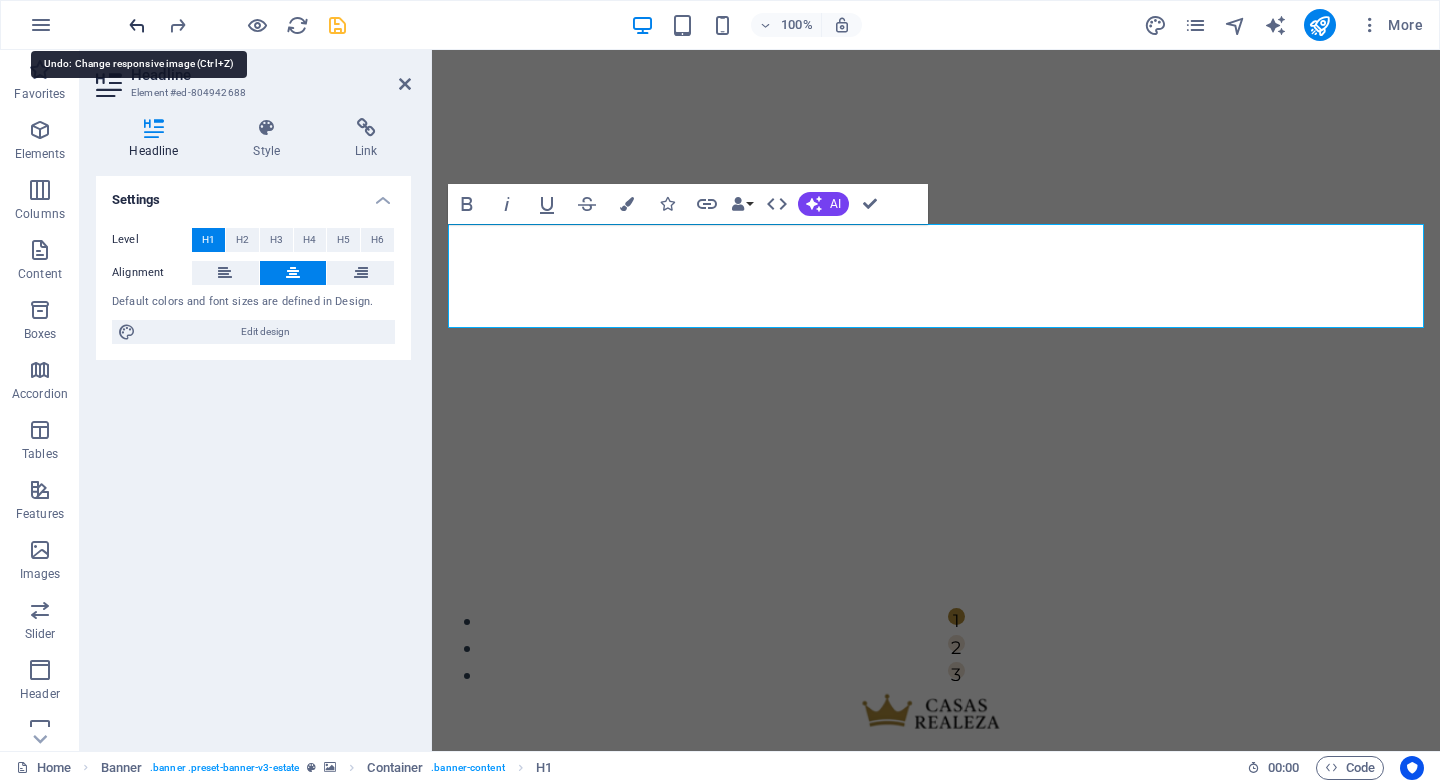 click at bounding box center [137, 25] 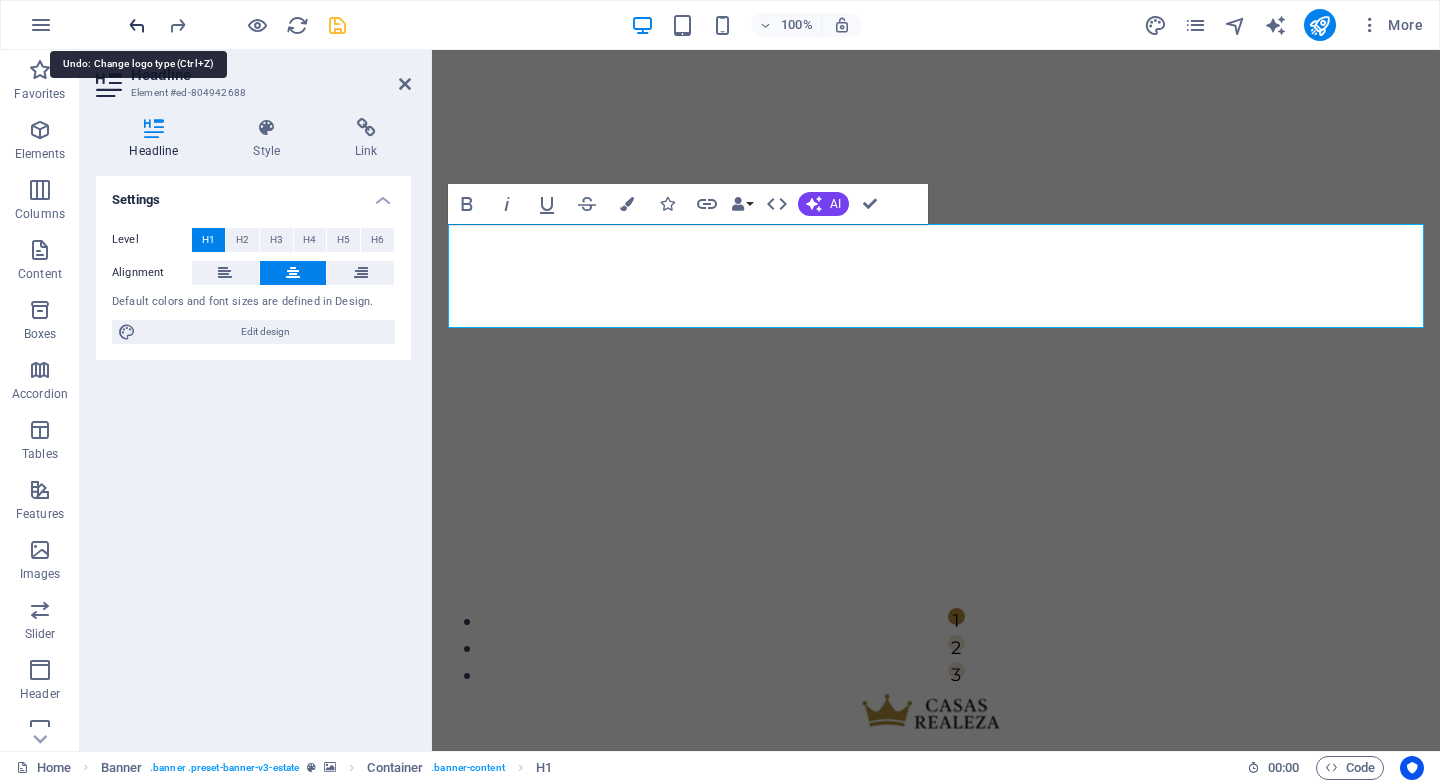click at bounding box center (137, 25) 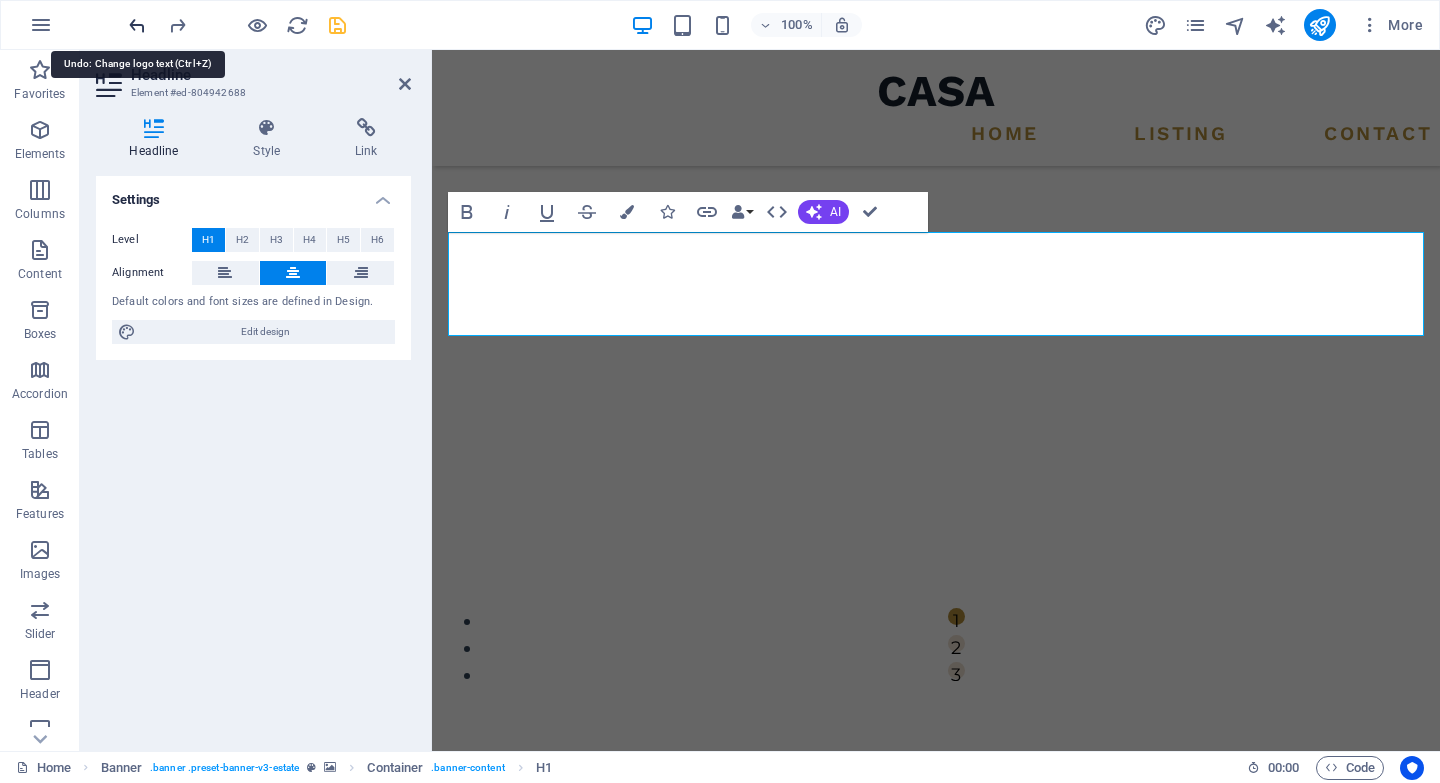scroll, scrollTop: 0, scrollLeft: 0, axis: both 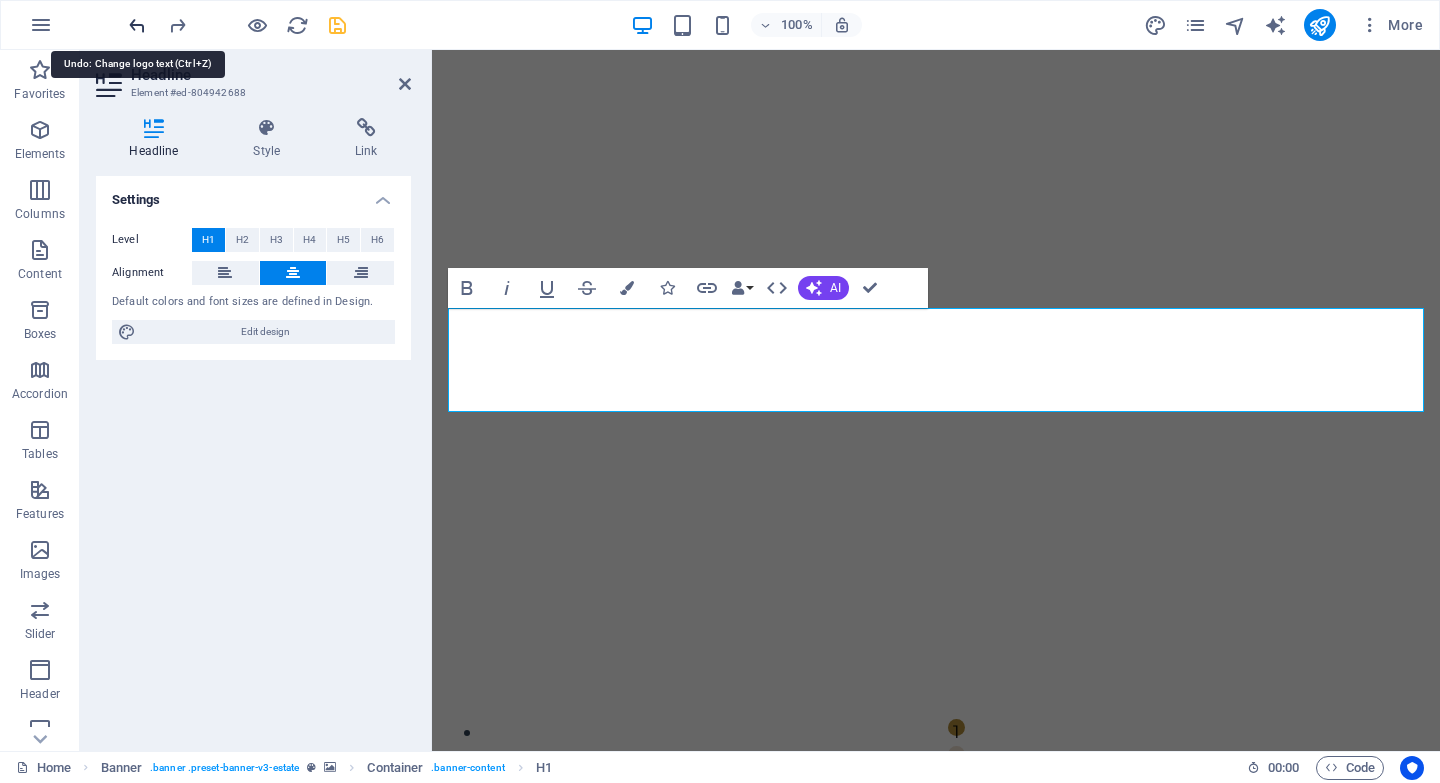 click at bounding box center [137, 25] 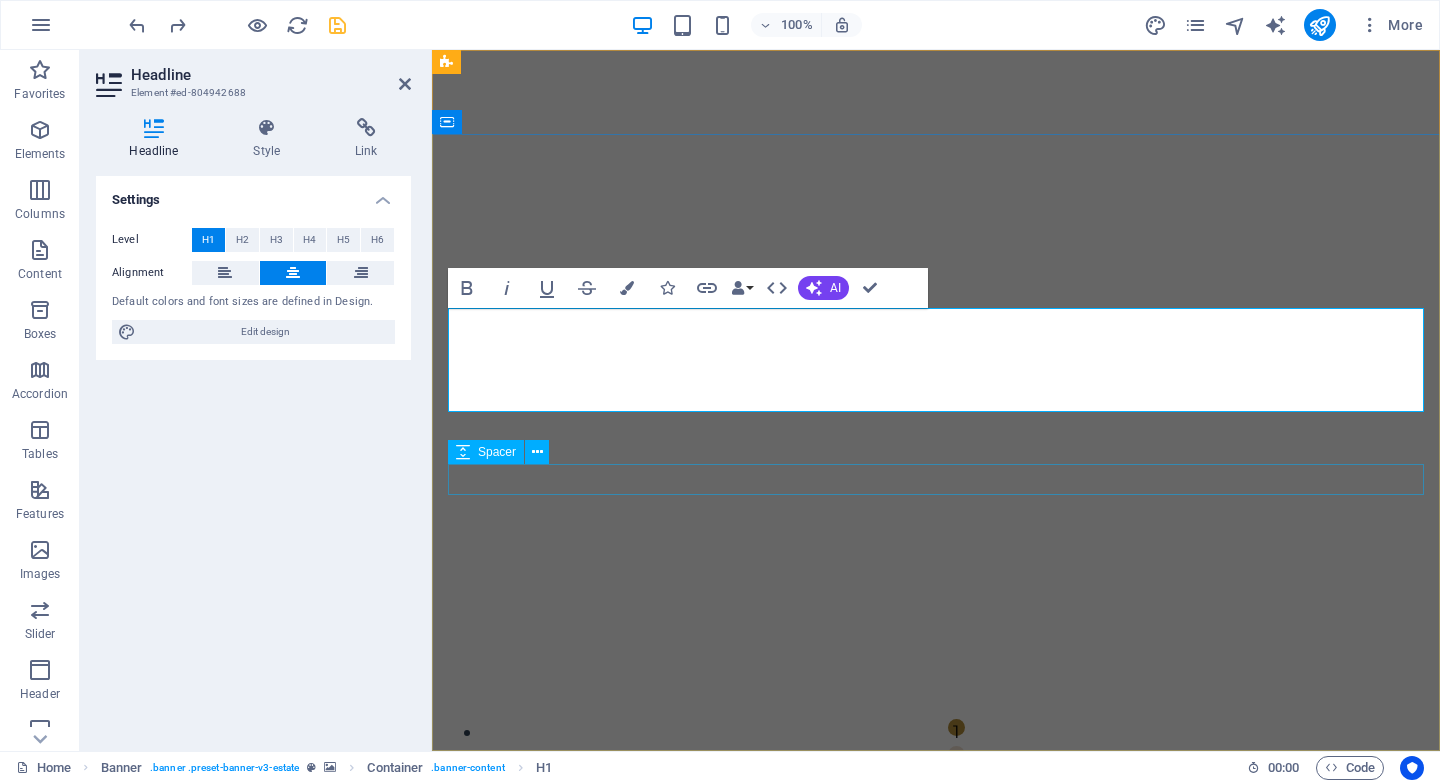 type 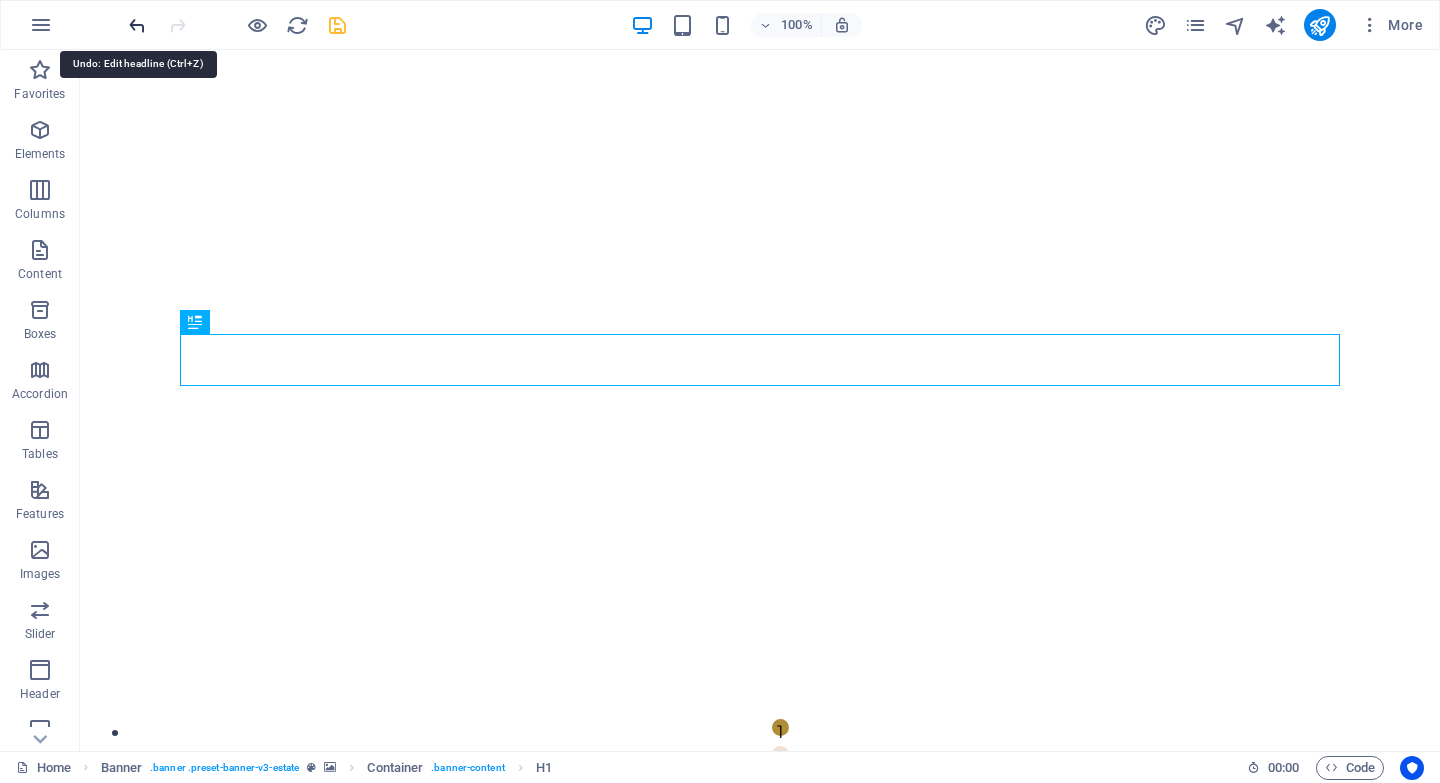 click at bounding box center [137, 25] 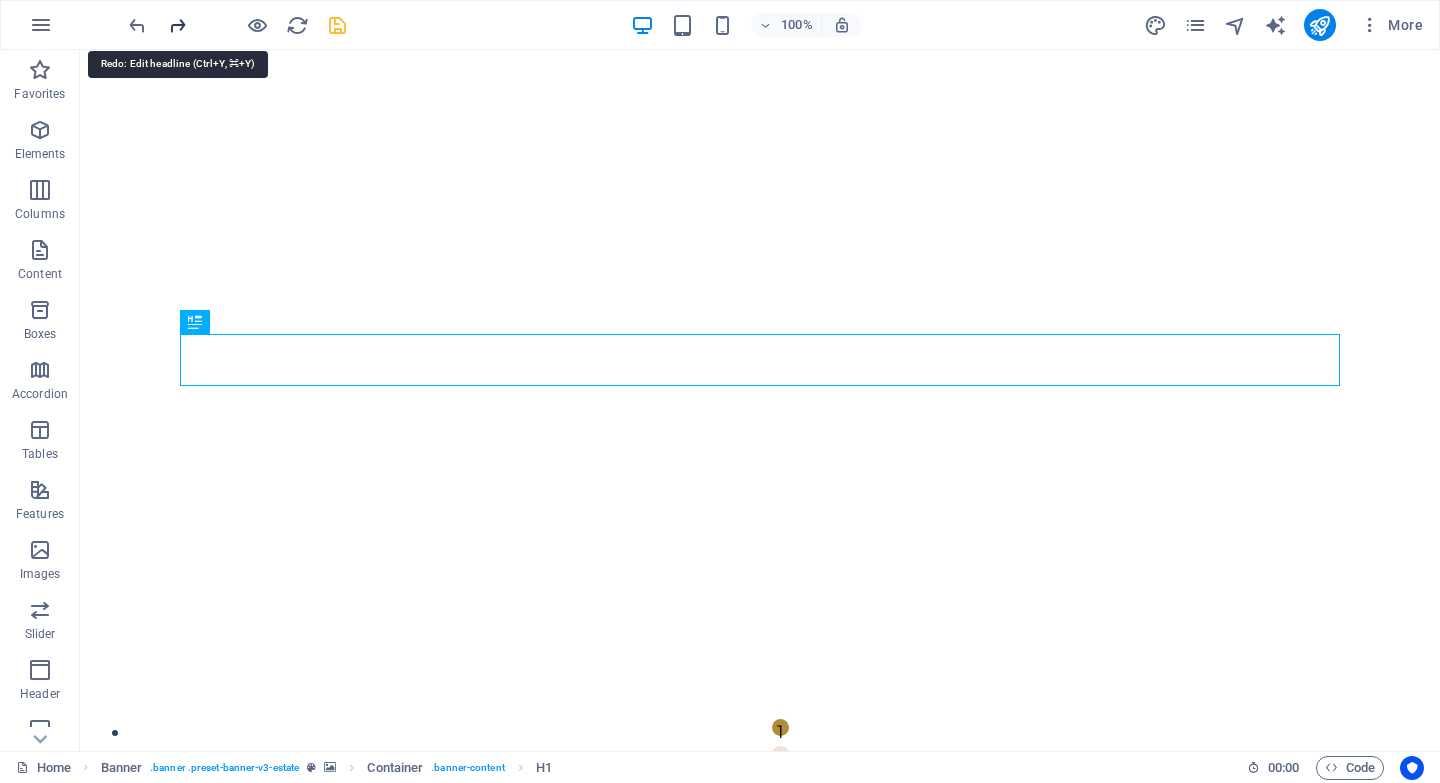 click at bounding box center (177, 25) 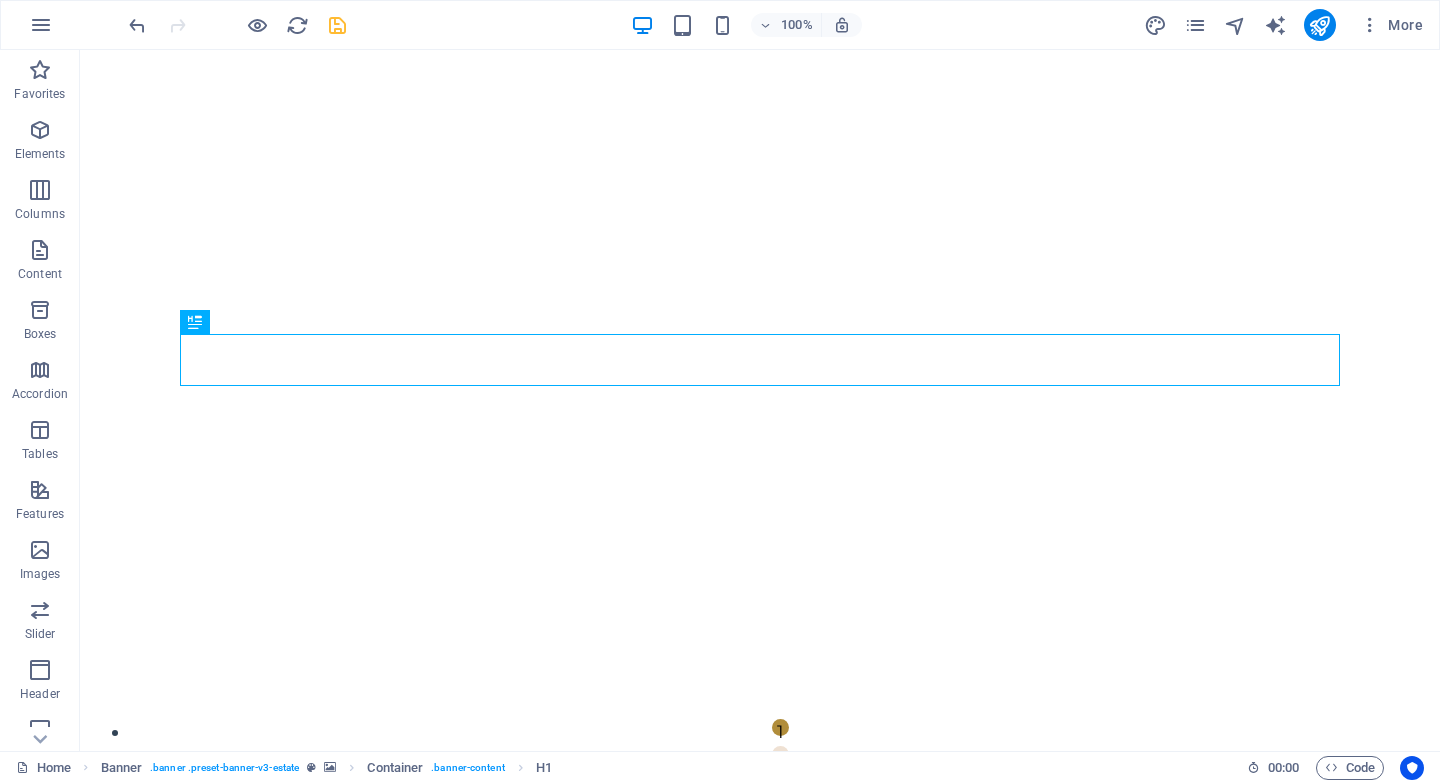 click at bounding box center (237, 25) 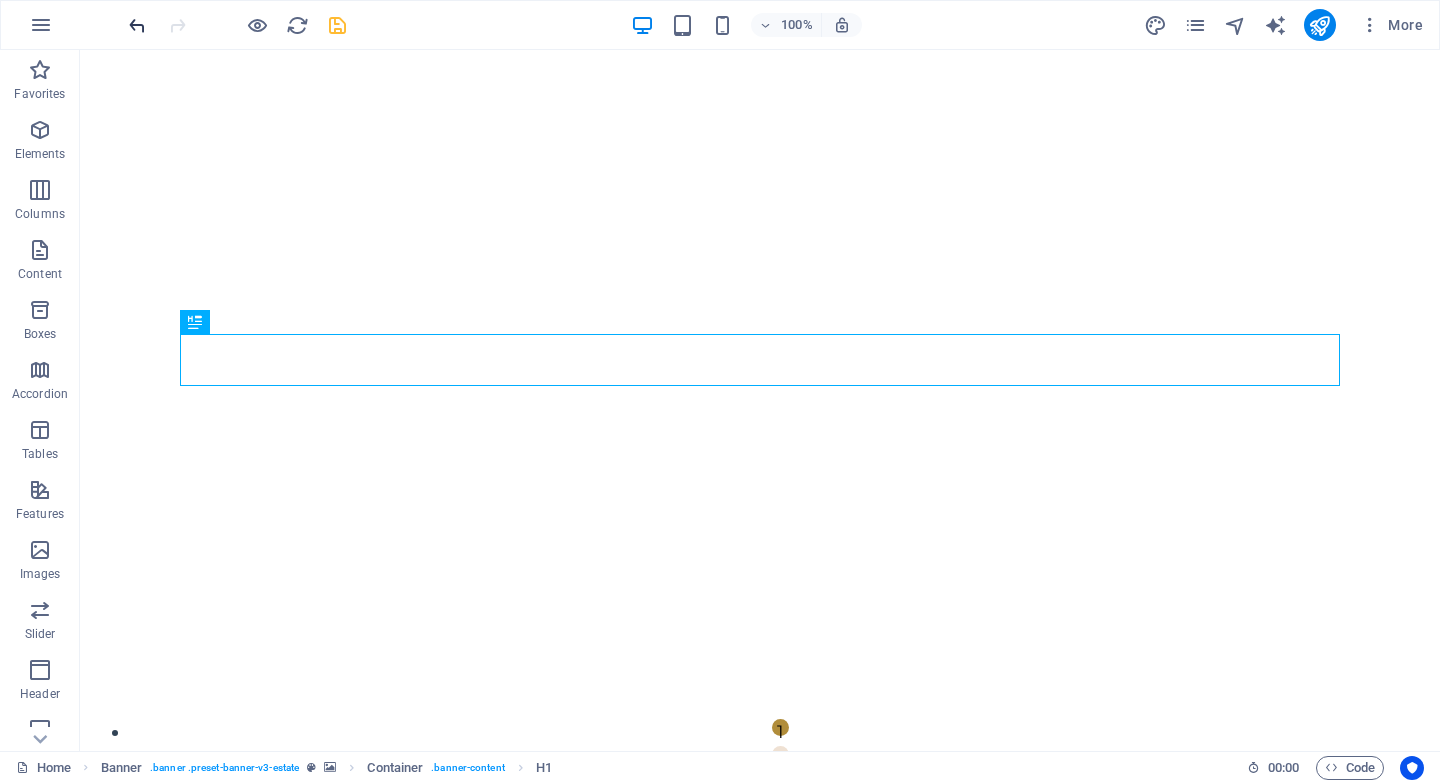 click at bounding box center (137, 25) 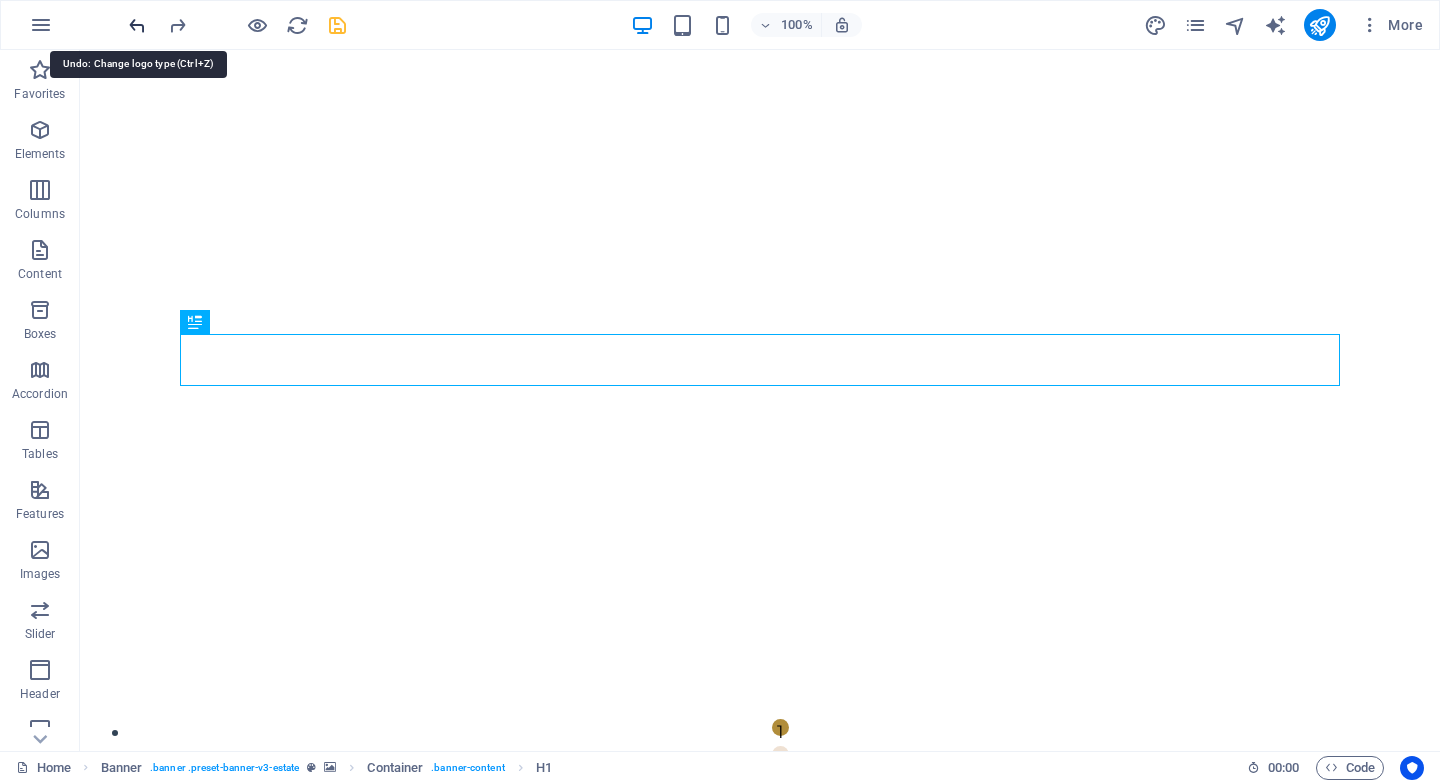 click at bounding box center (137, 25) 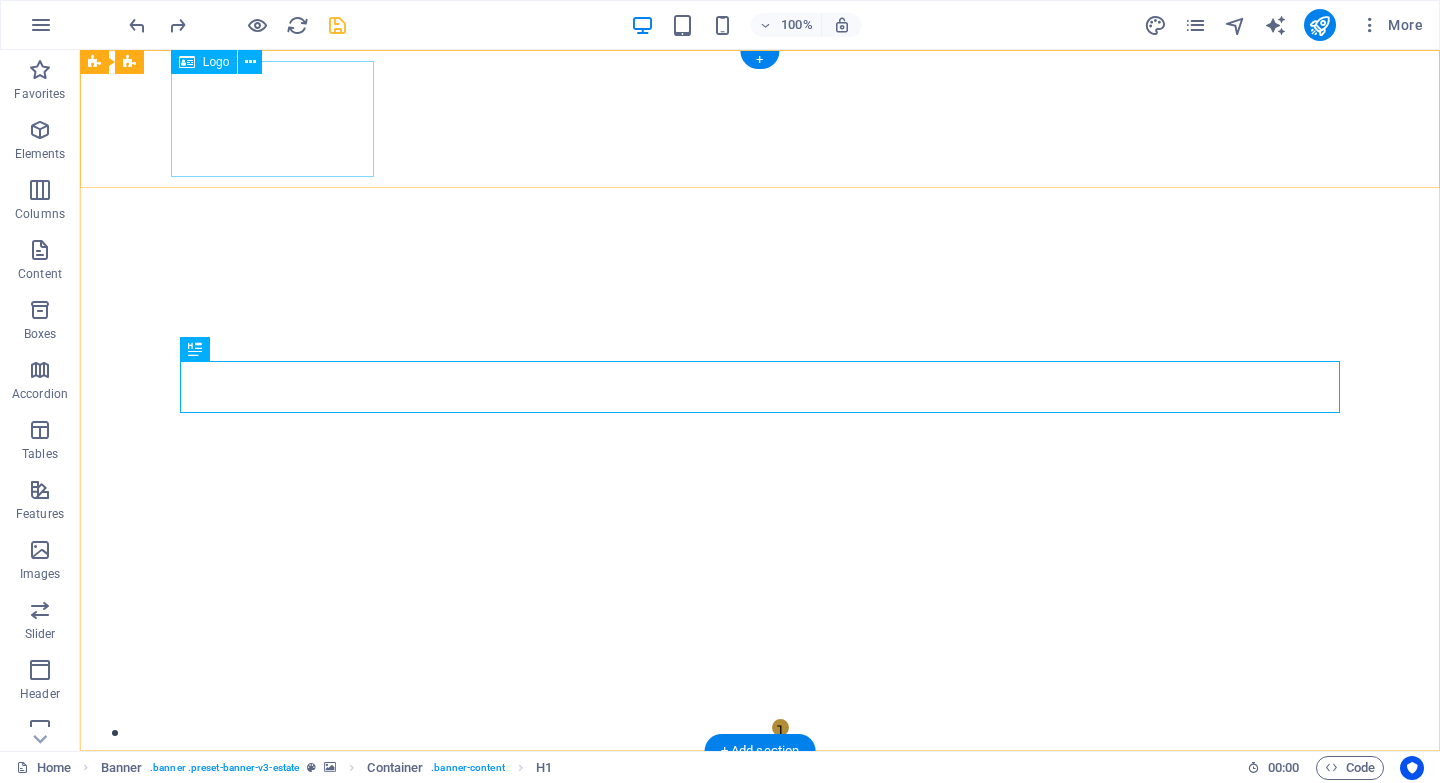 click at bounding box center [760, 1140] 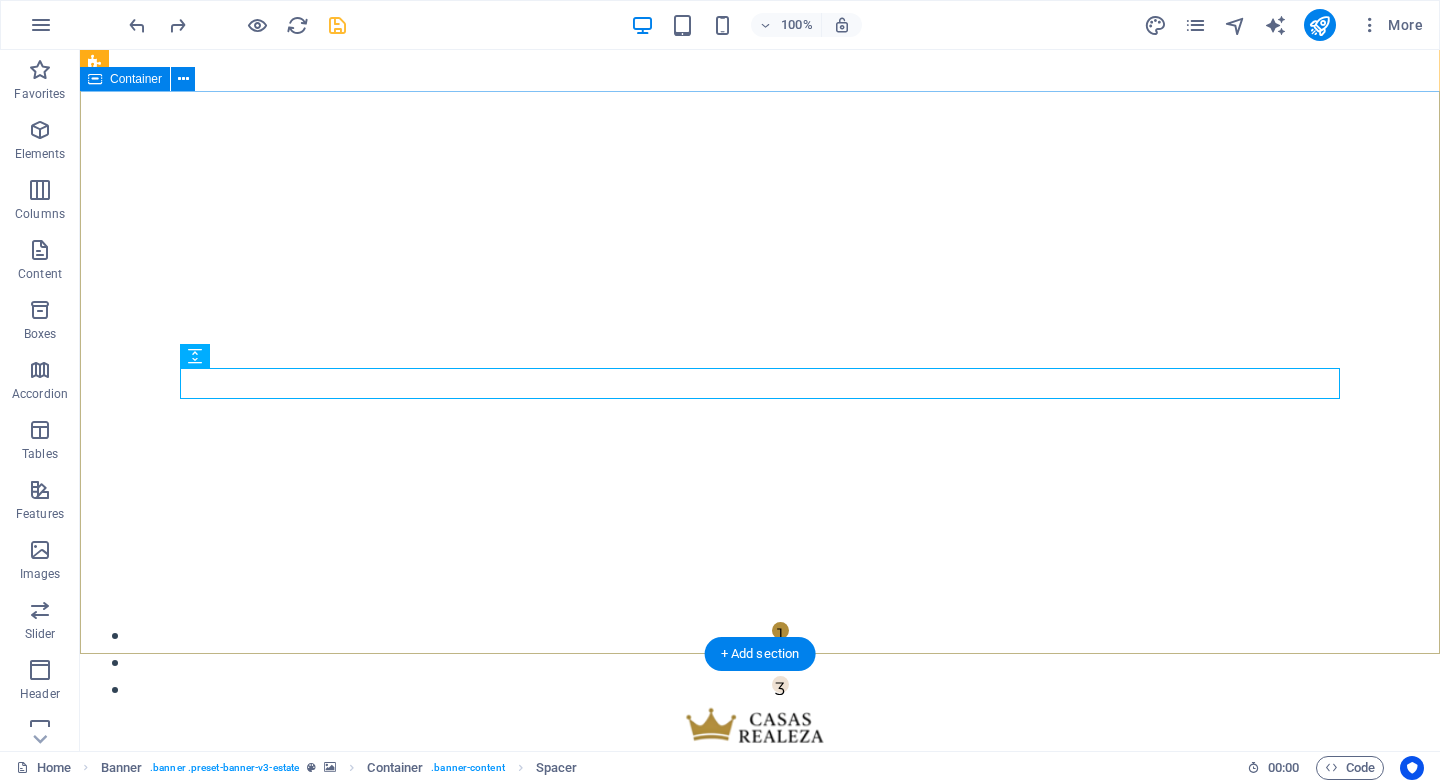 scroll, scrollTop: 99, scrollLeft: 0, axis: vertical 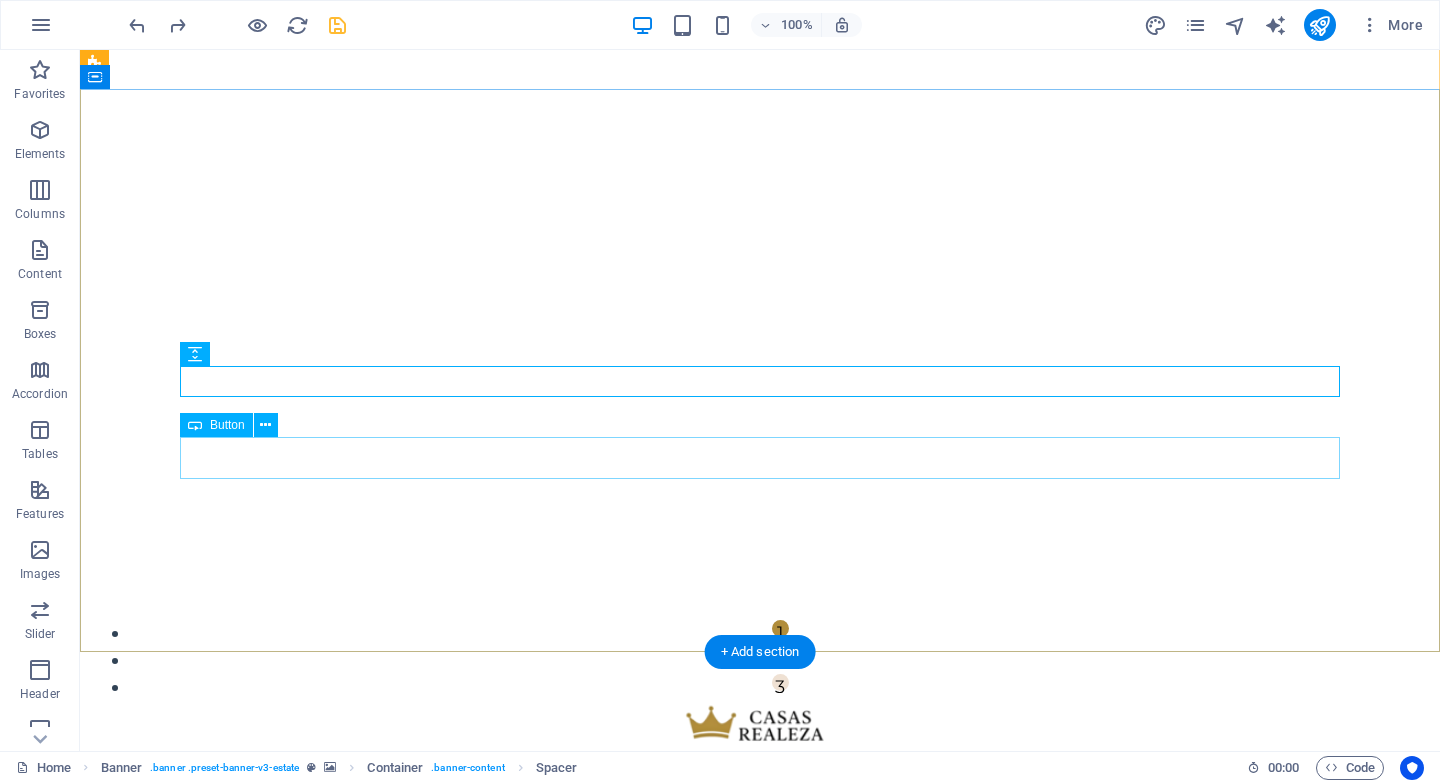 click on "get started" at bounding box center [760, 1118] 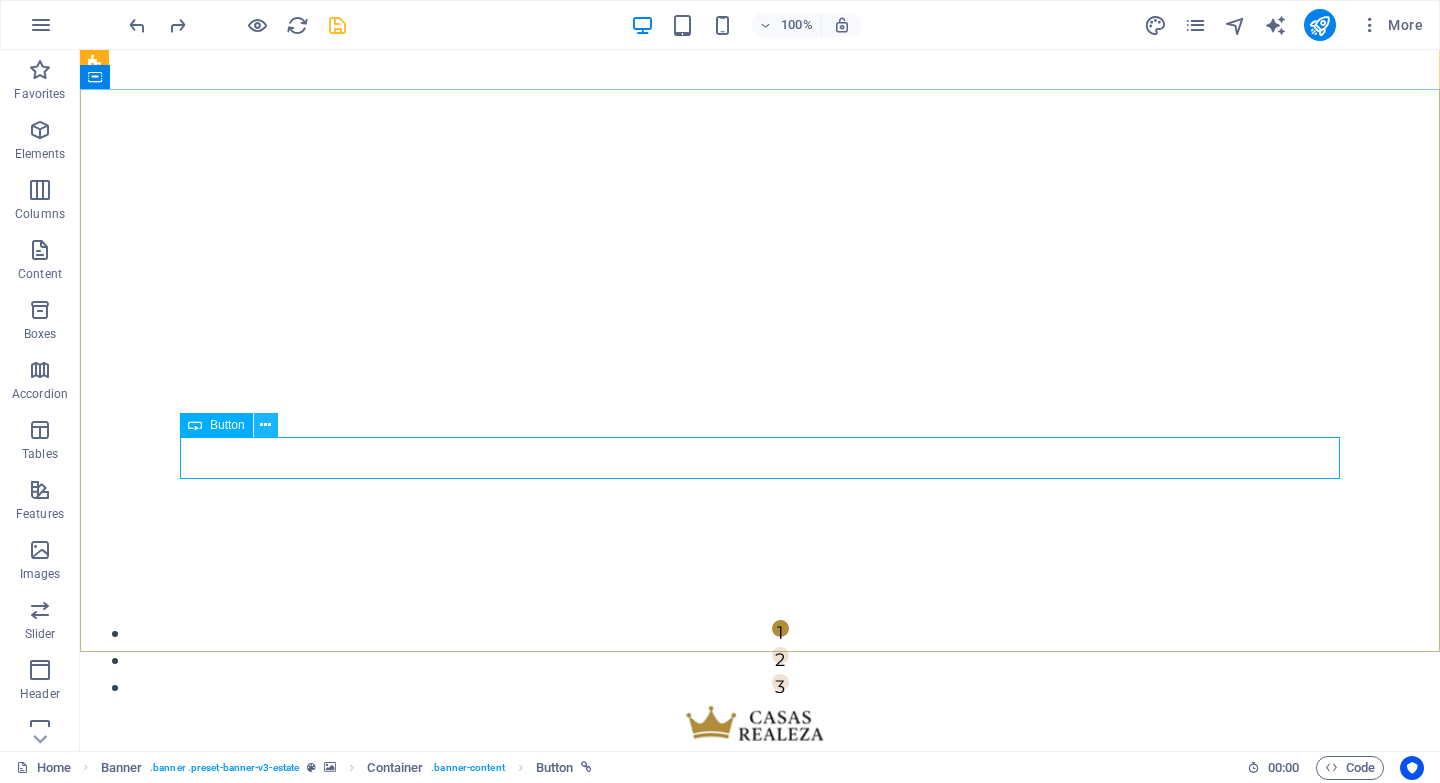 click at bounding box center [265, 425] 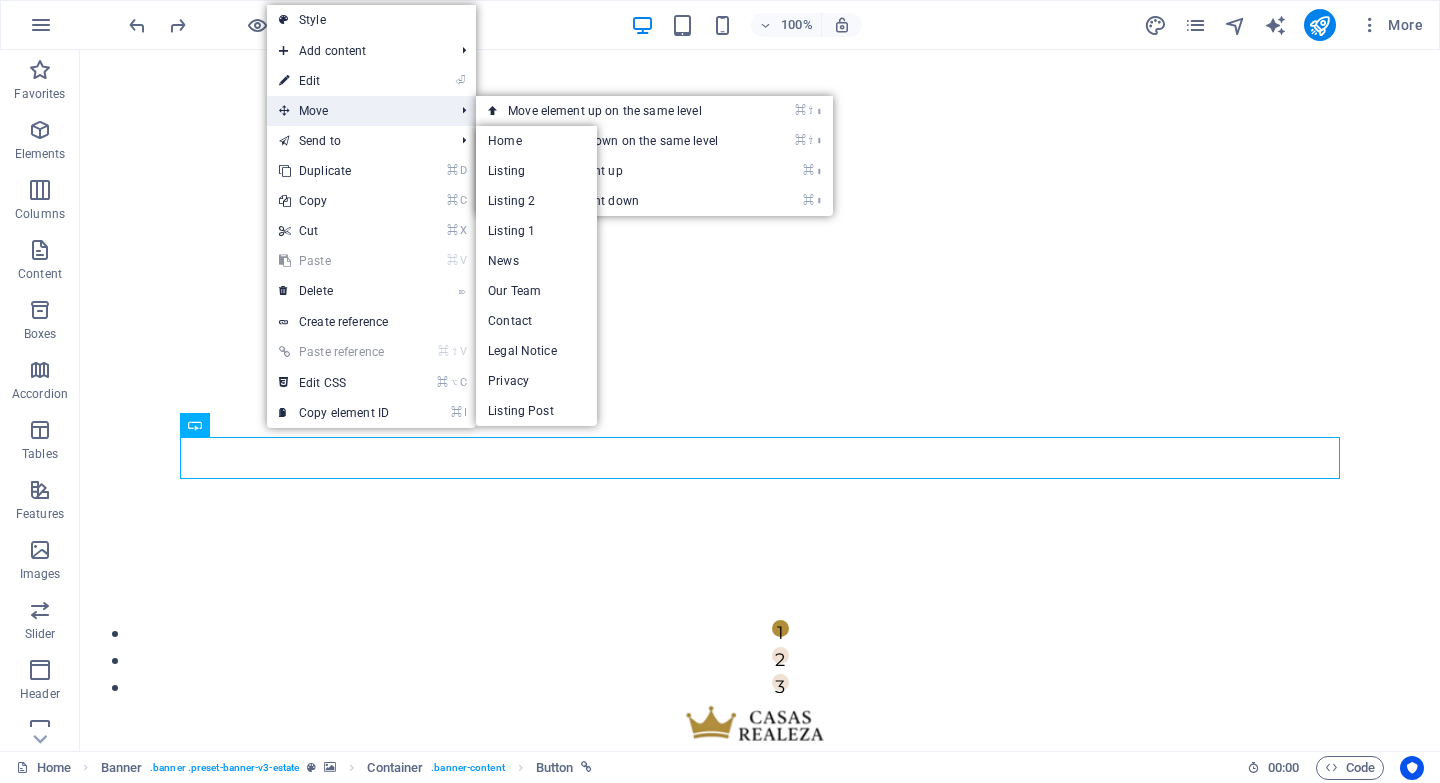 click on "Move" at bounding box center (356, 111) 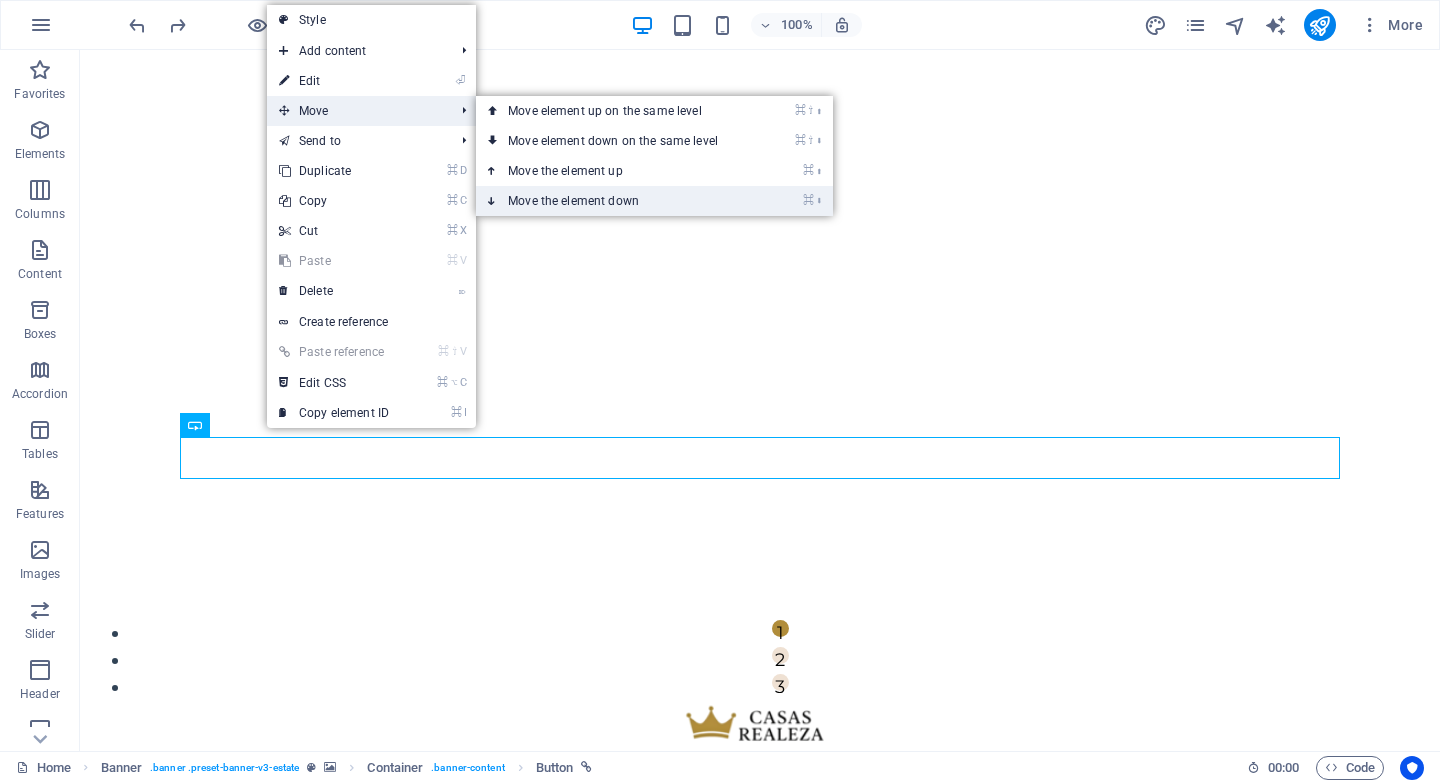 click on "⌘ ⬇  Move the element down" at bounding box center [617, 201] 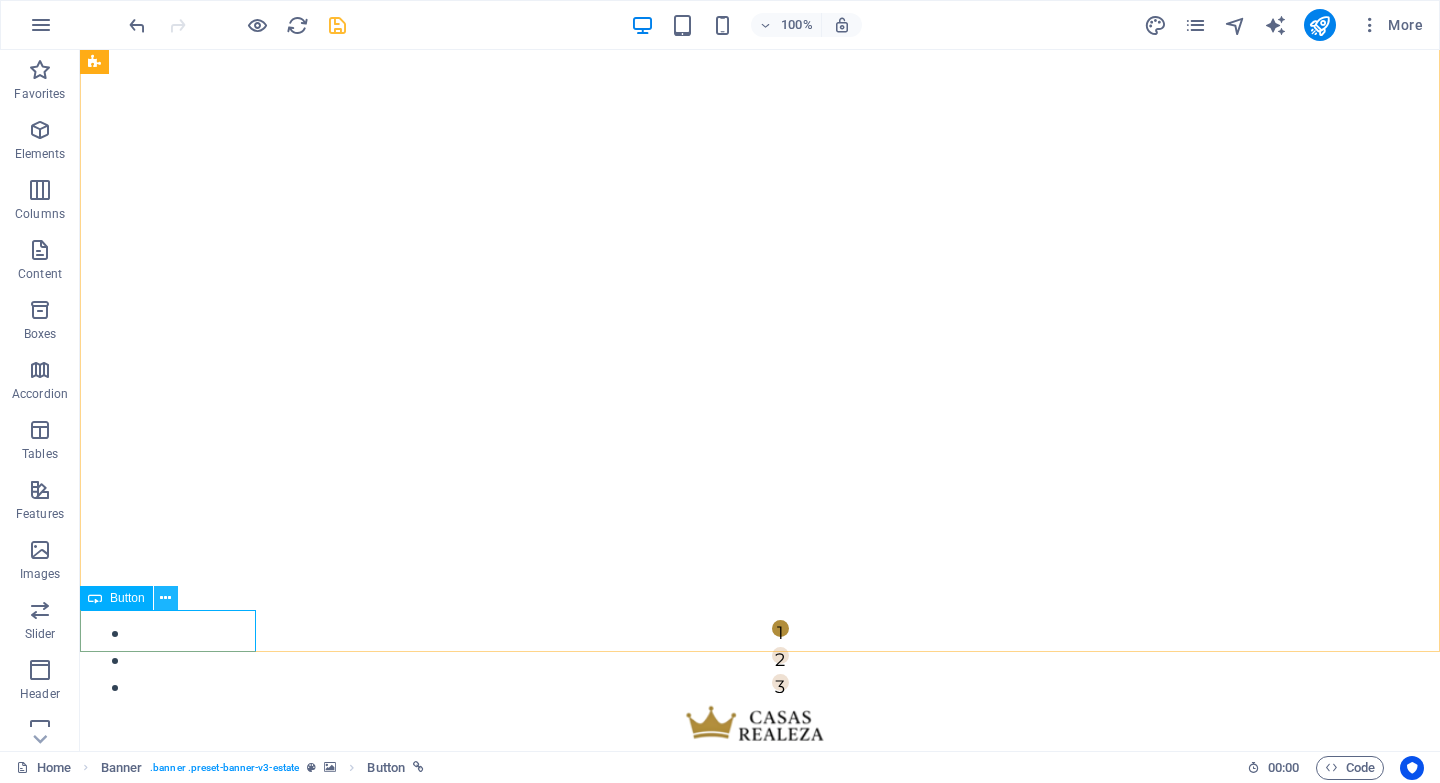 click at bounding box center [165, 598] 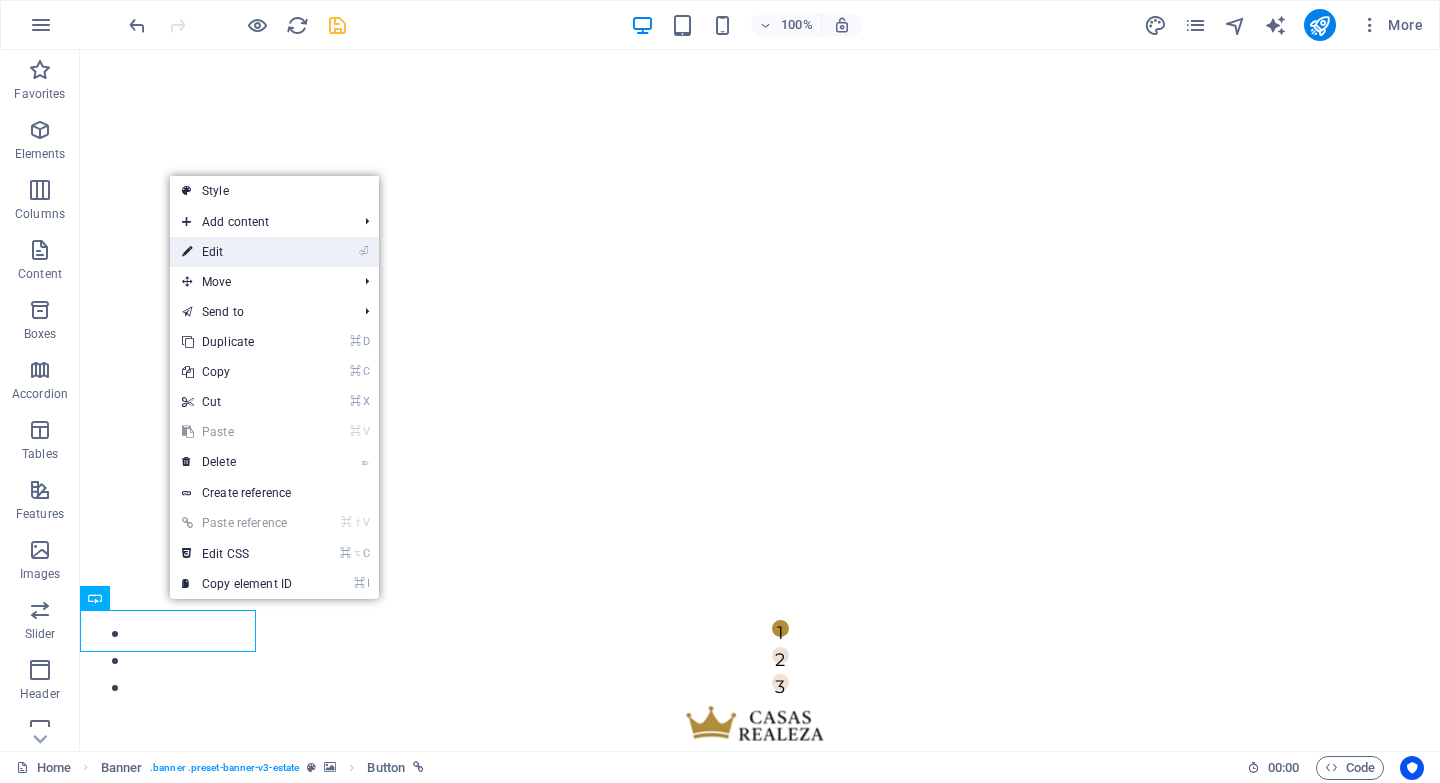 click on "⏎  Edit" at bounding box center [237, 252] 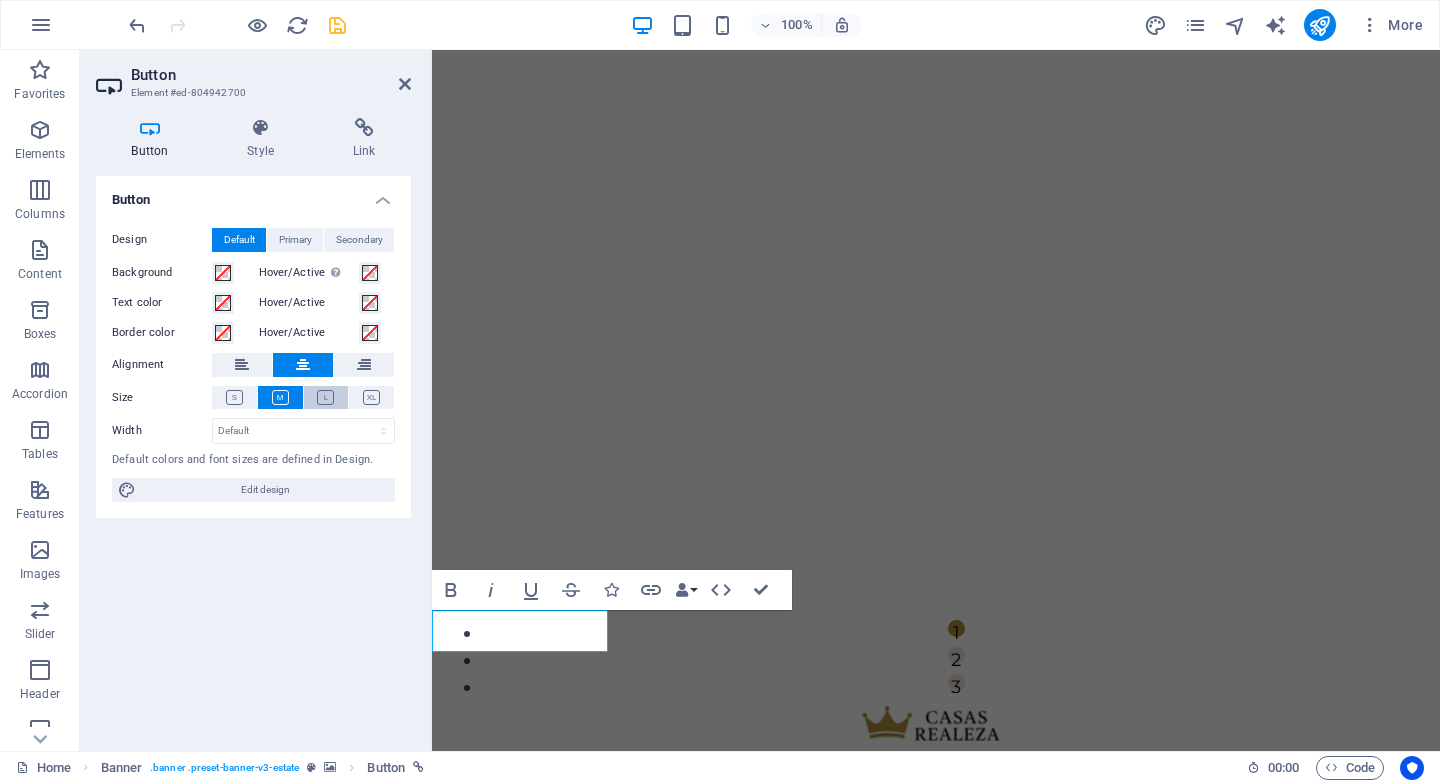 click at bounding box center [325, 397] 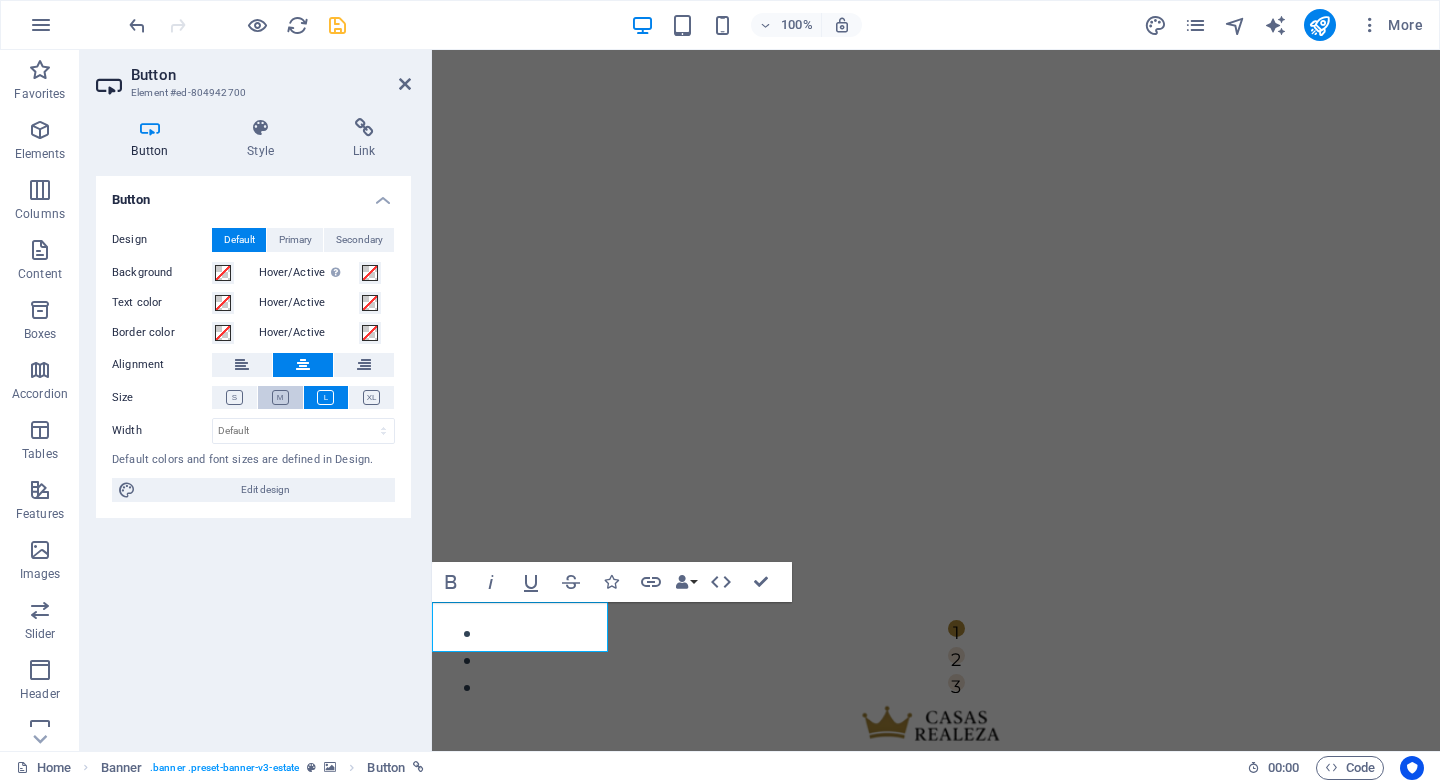click at bounding box center (280, 397) 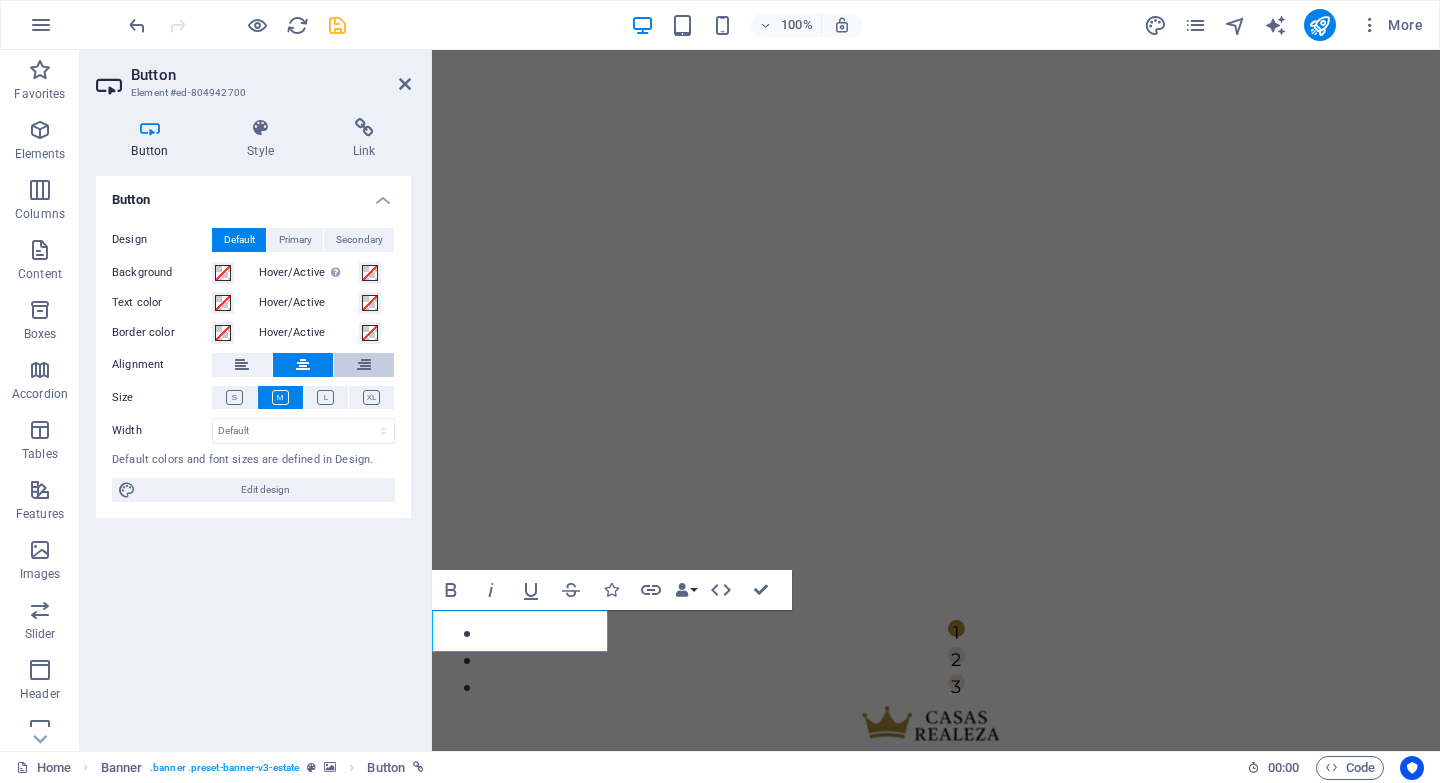 click at bounding box center (364, 365) 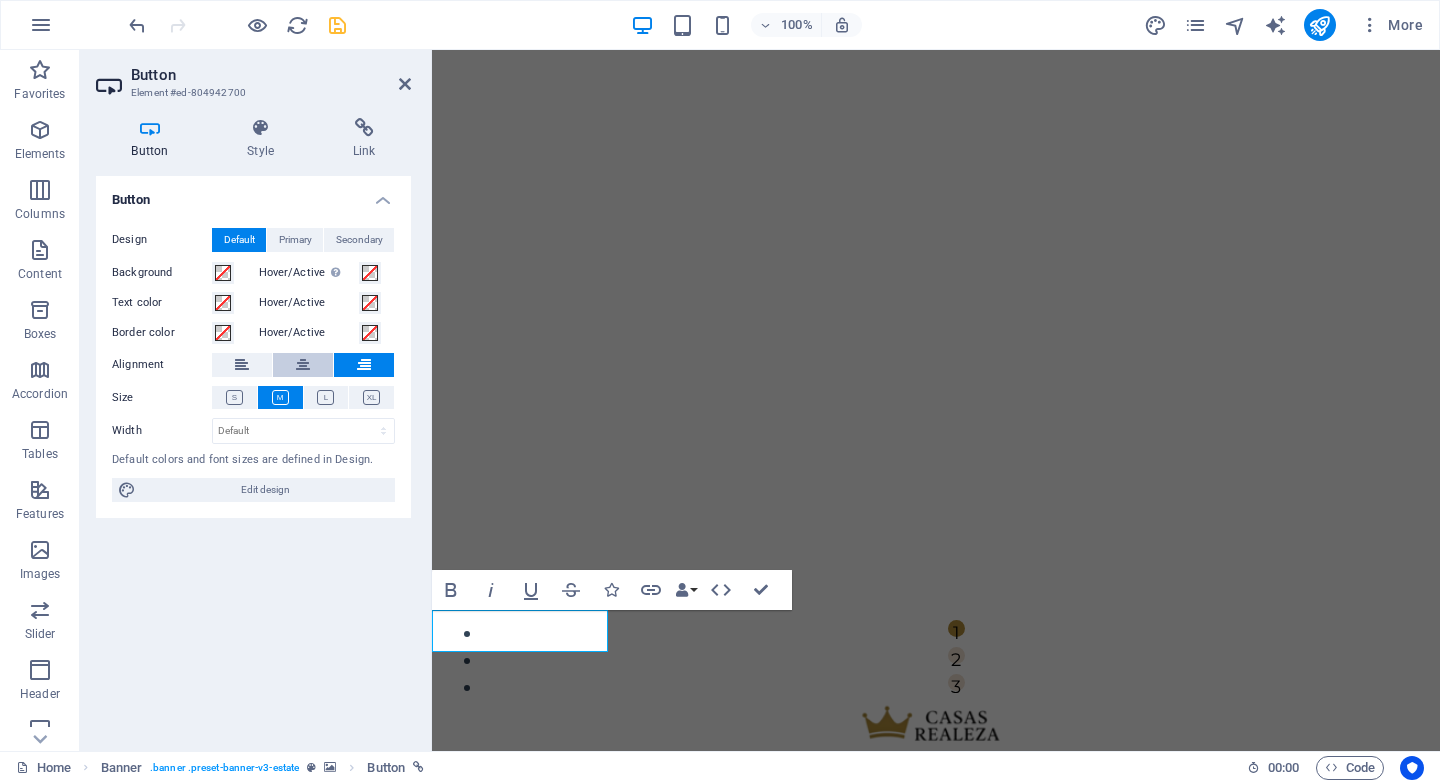 click at bounding box center [303, 365] 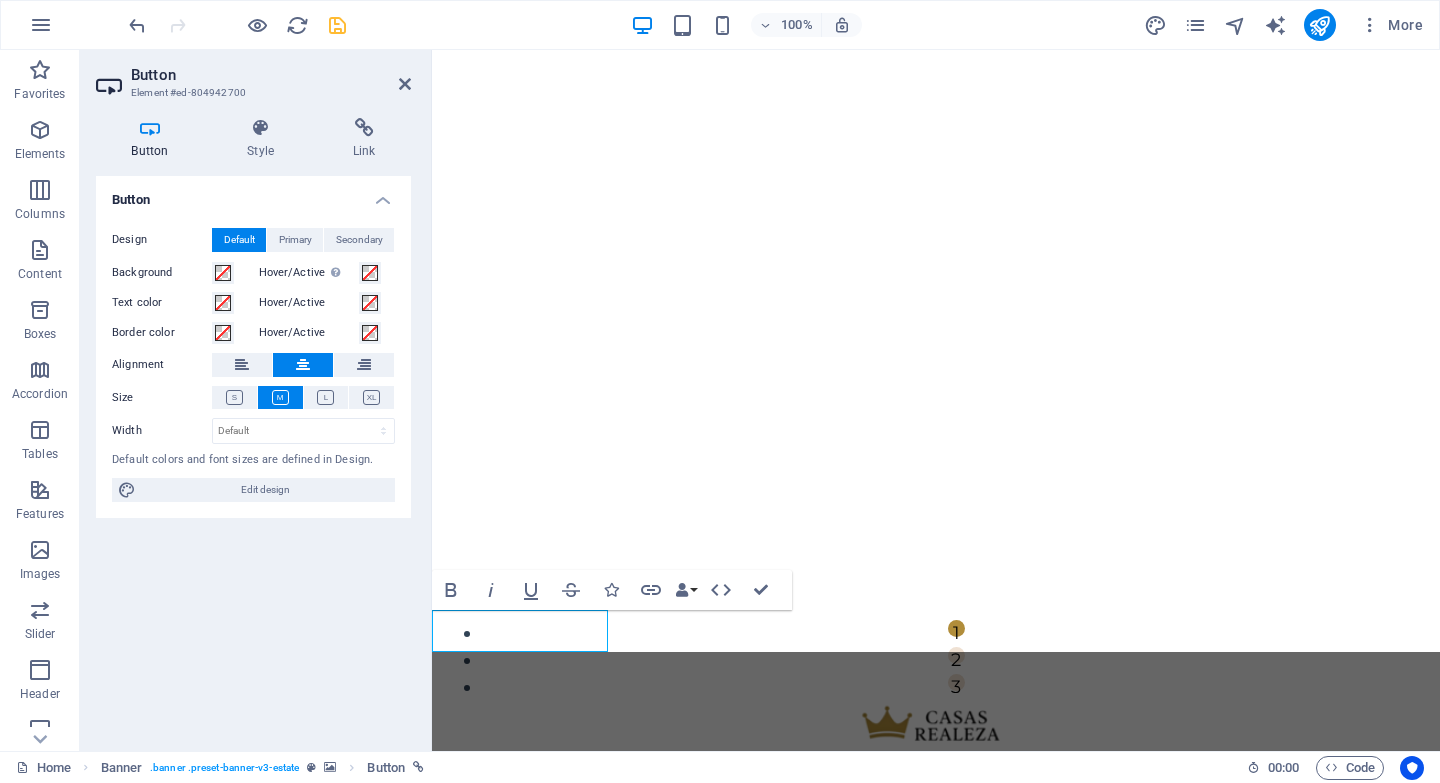 click on "Button Style Link Button Design Default Primary Secondary Background Hover/Active Switch to preview mode to test the active/hover state Text color Hover/Active Border color Hover/Active Alignment Size Width Default px rem % em vh vw Default colors and font sizes are defined in Design. Edit design Banner Element Layout How this element expands within the layout (Flexbox). Size Default auto px % 1/1 1/2 1/3 1/4 1/5 1/6 1/7 1/8 1/9 1/10 Grow Shrink Order Container layout Visible Visible Opacity 100 % Overflow Spacing Margin Default auto px % rem vw vh Custom Custom auto px % rem vw vh auto px % rem vw vh auto px % rem vw vh auto px % rem vw vh Padding Default px rem % vh vw Custom Custom px rem % vh vw px rem % vh vw px rem % vh vw px rem % vh vw Border Style              - Width 1 auto px rem % vh vw Custom Custom 1 auto px rem % vh vw 1 auto px rem % vh vw 1 auto px rem % vh vw 1 auto px rem % vh vw  - Color Round corners Default px rem % vh vw Custom Custom px rem % vh vw px rem % vh vw px rem % vh" at bounding box center [253, 426] 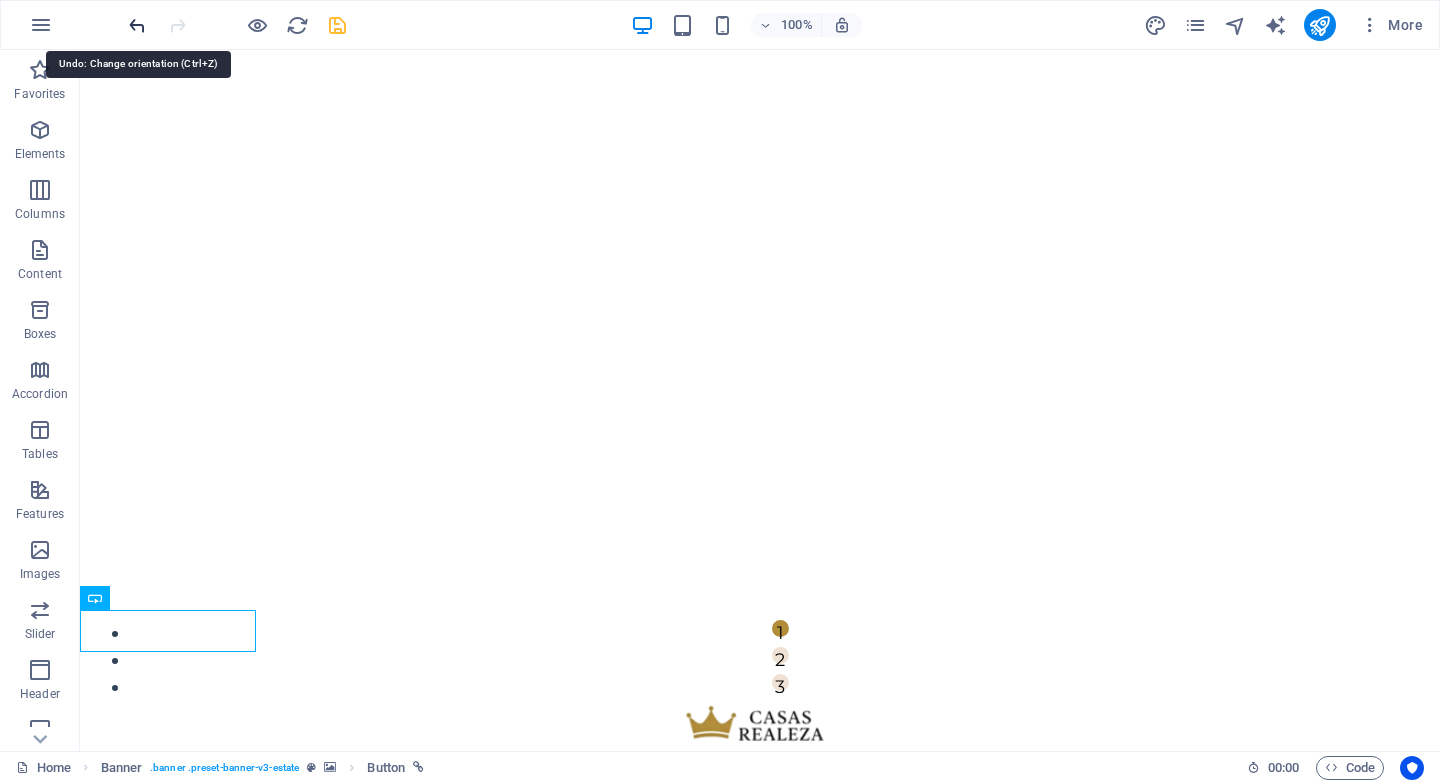 click at bounding box center (137, 25) 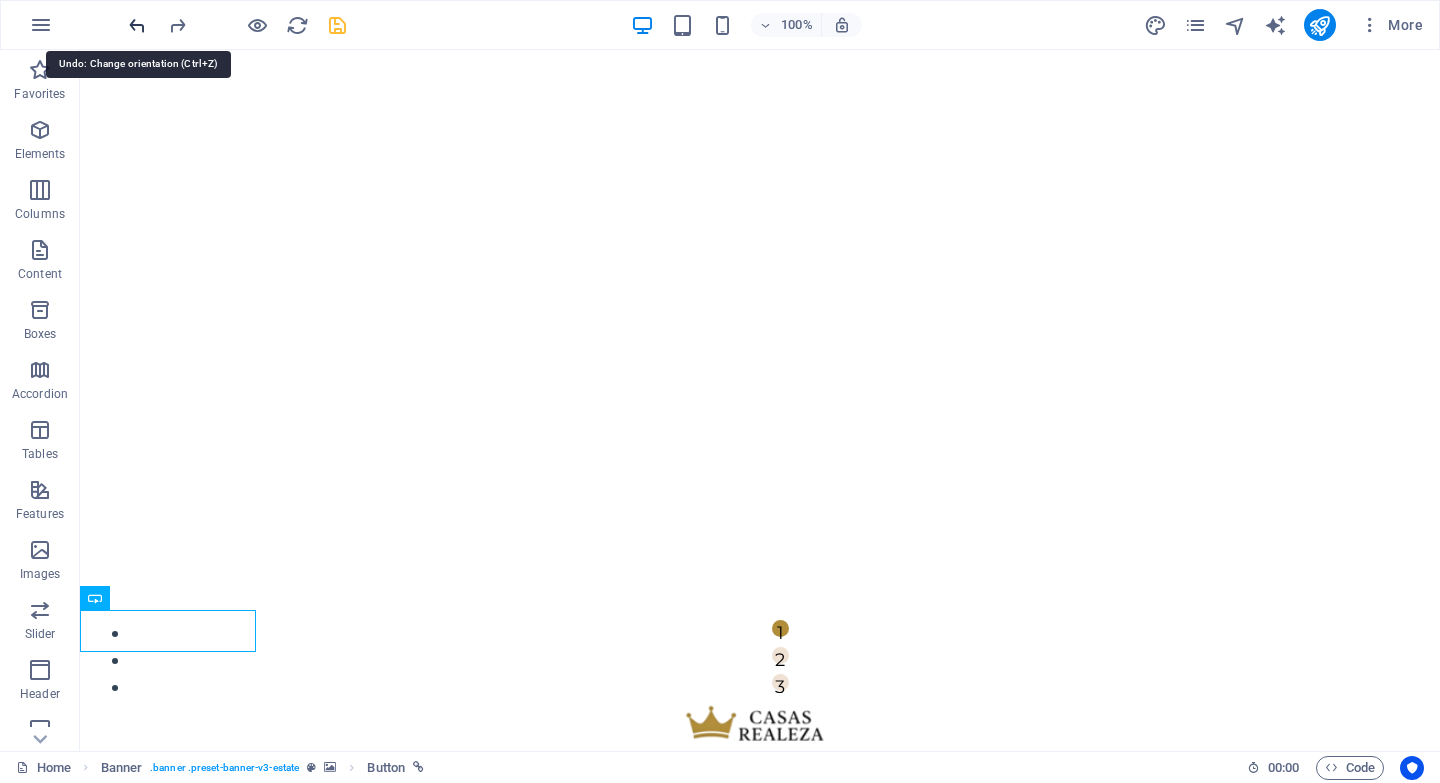 click at bounding box center (137, 25) 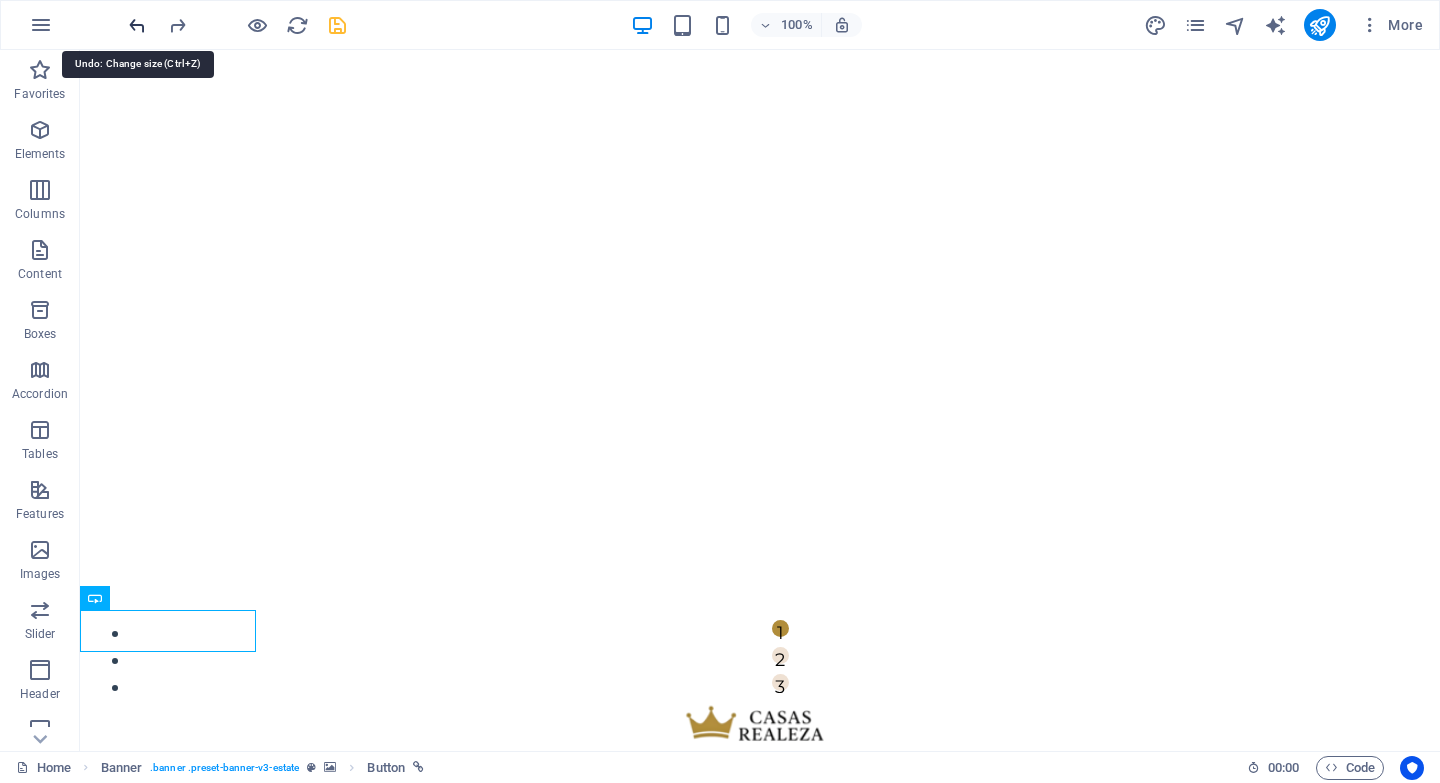 click at bounding box center [137, 25] 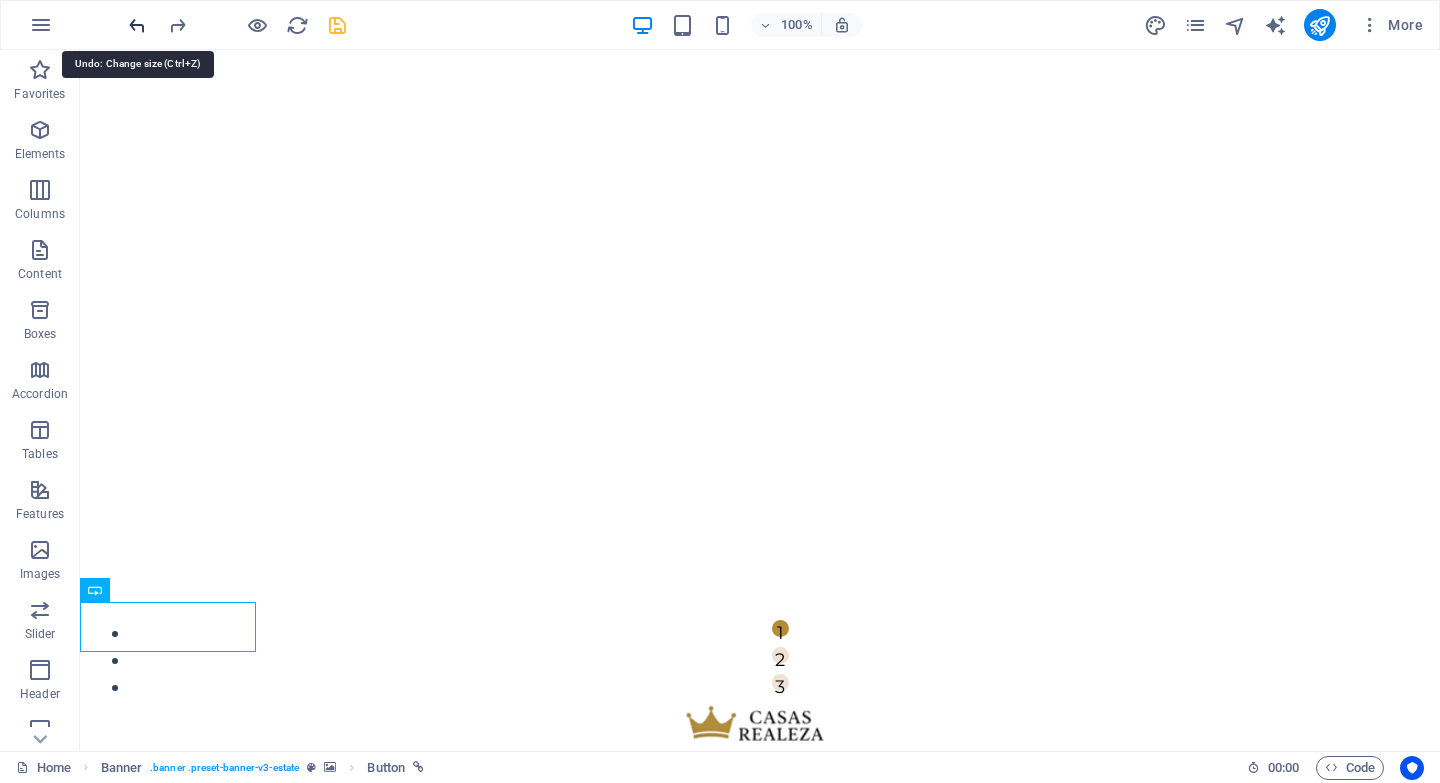 click at bounding box center (137, 25) 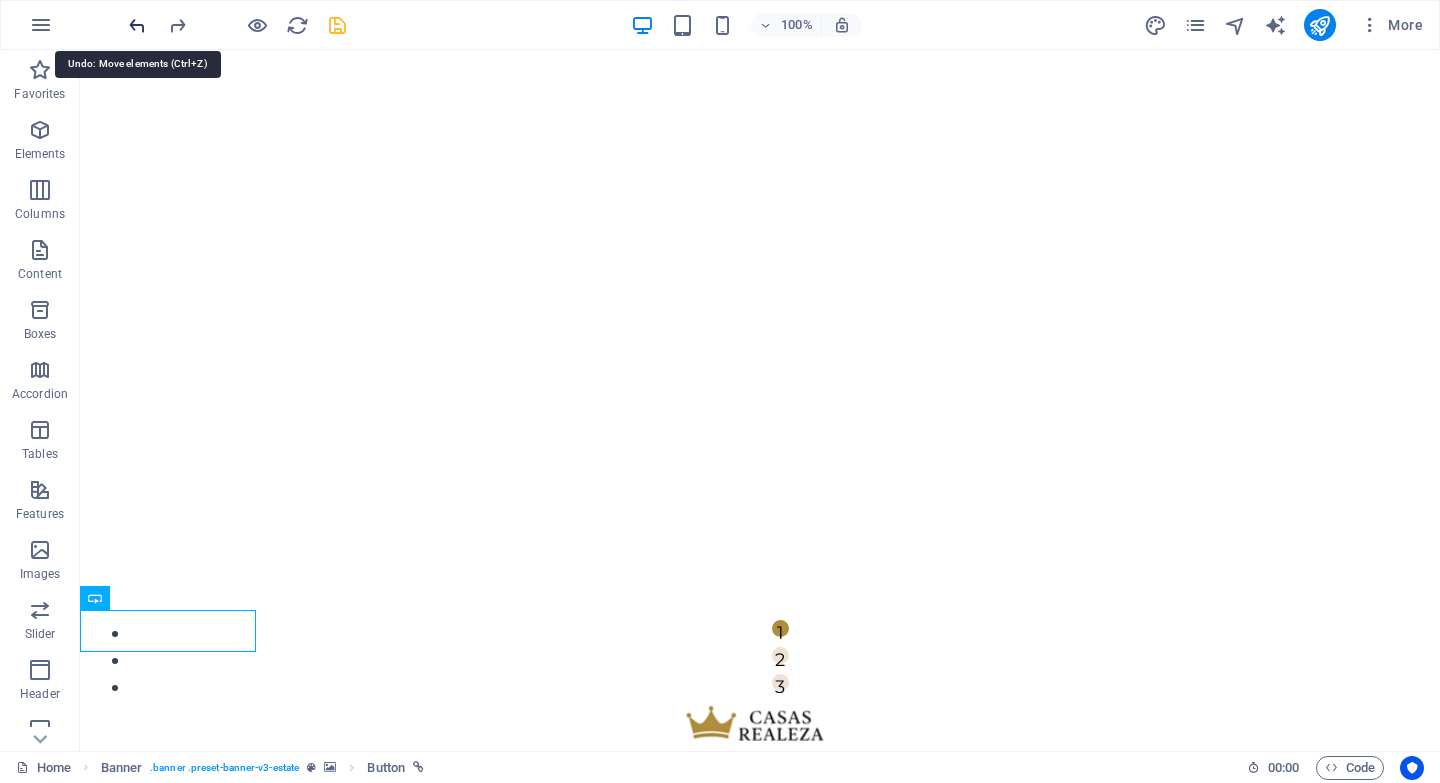 click at bounding box center (137, 25) 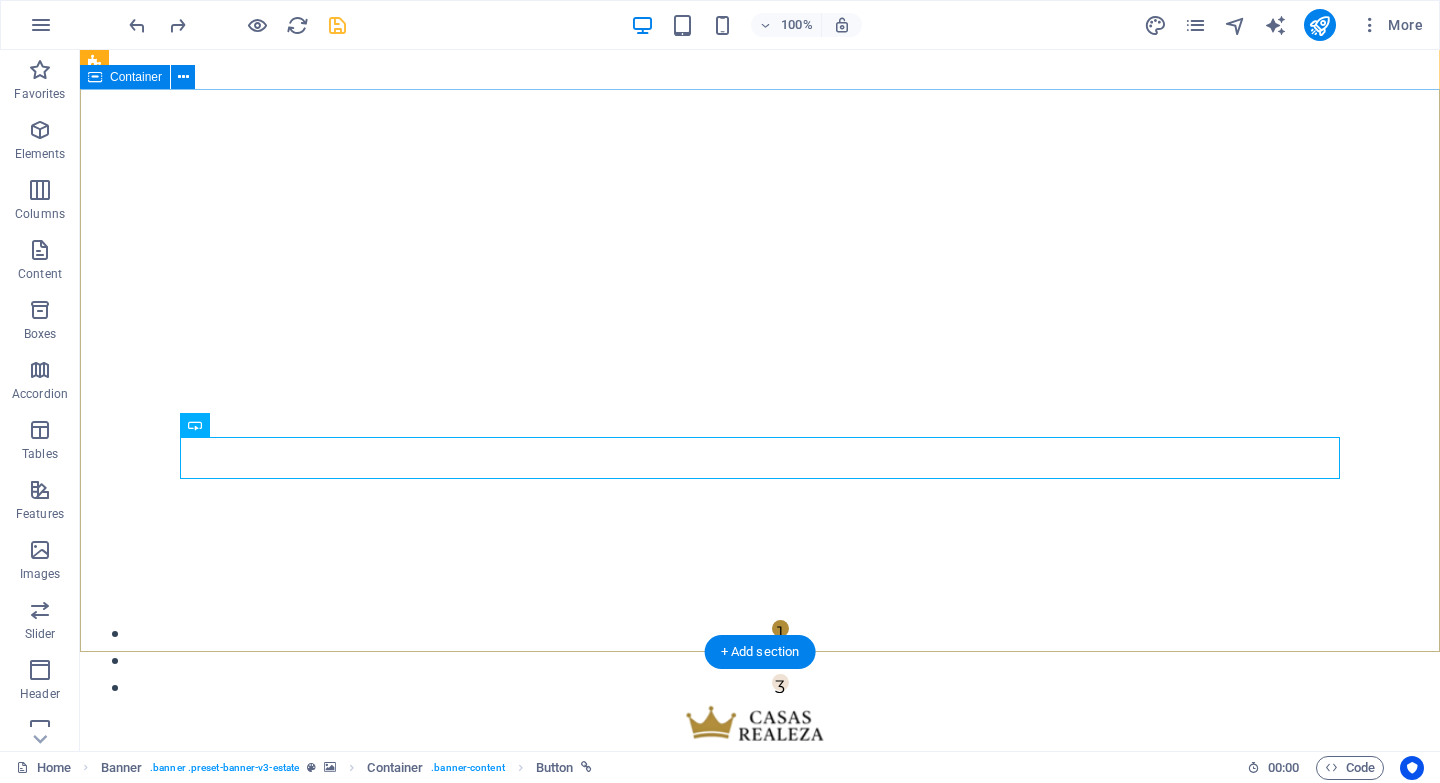 click on "FIND YOUR PERFECT PLACE TULUM & PLAYA DEL CARMEN get started" at bounding box center [760, 1030] 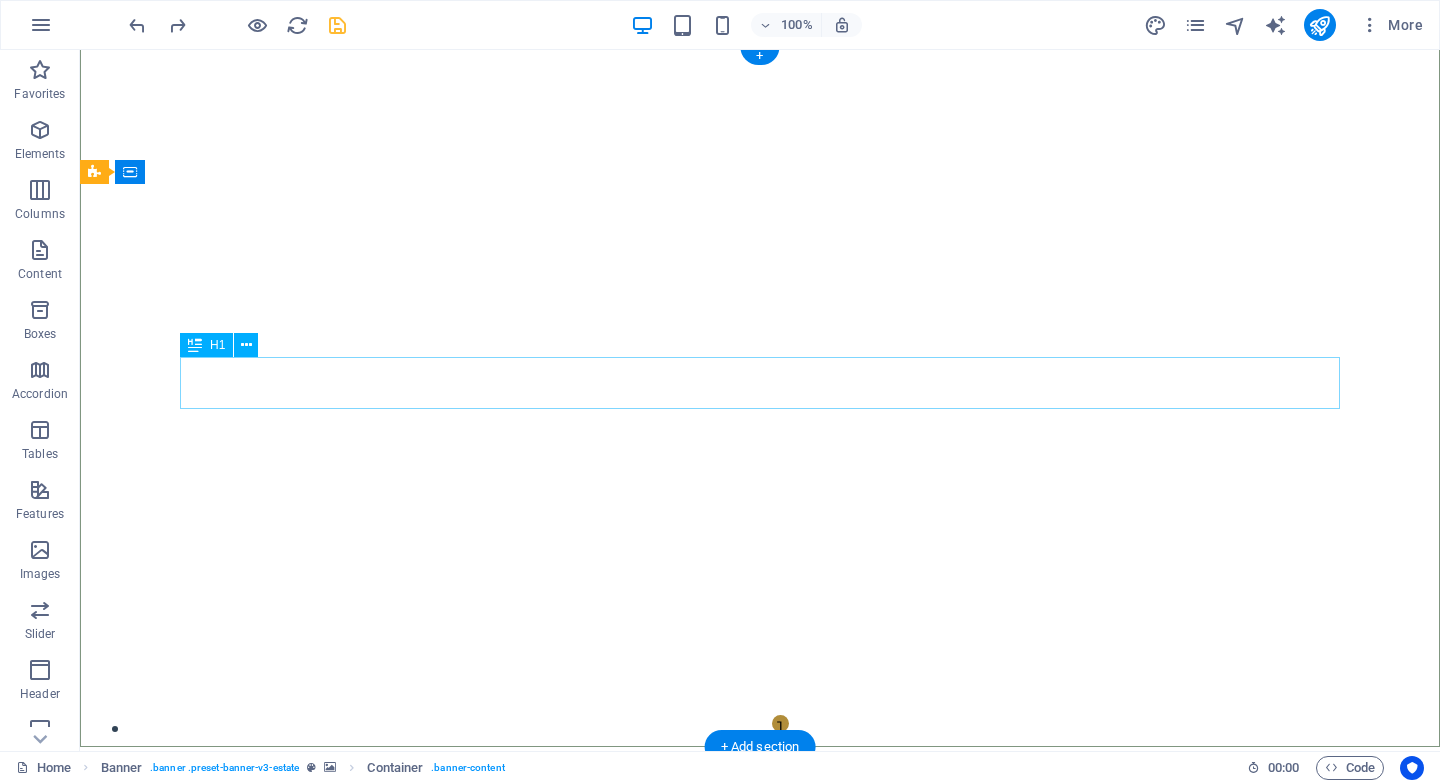 scroll, scrollTop: 0, scrollLeft: 0, axis: both 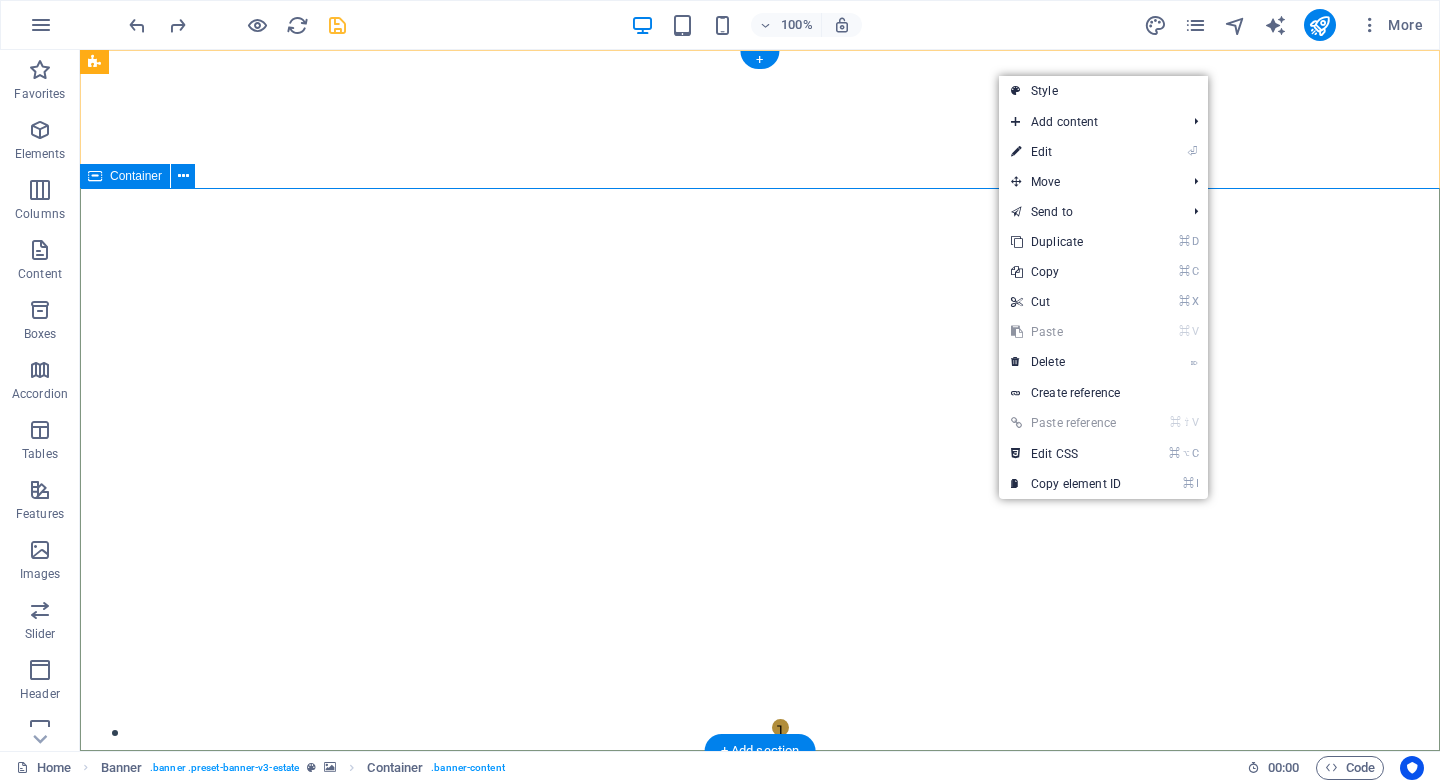 click on "FIND YOUR PERFECT PLACE TULUM & PLAYA DEL CARMEN get started" at bounding box center [760, 1129] 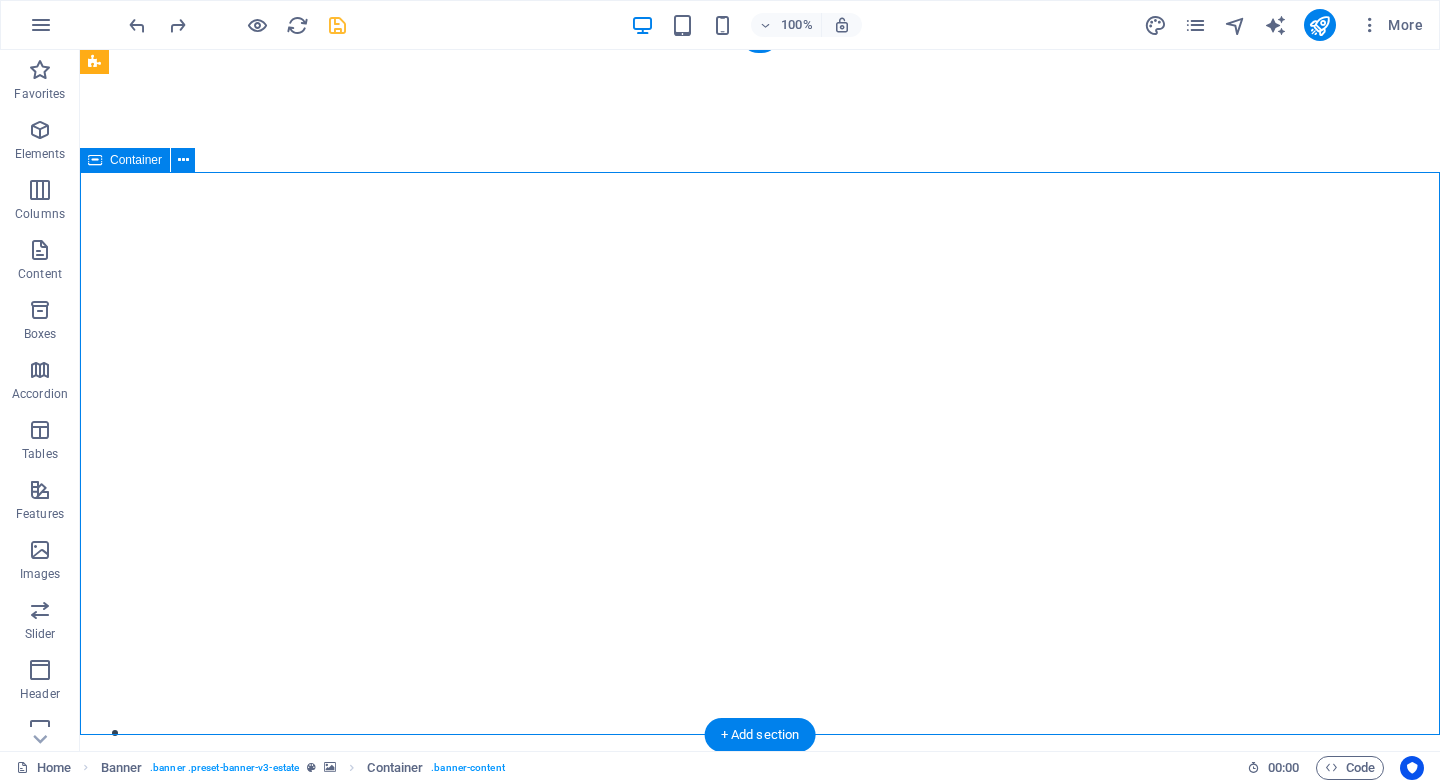 scroll, scrollTop: 18, scrollLeft: 0, axis: vertical 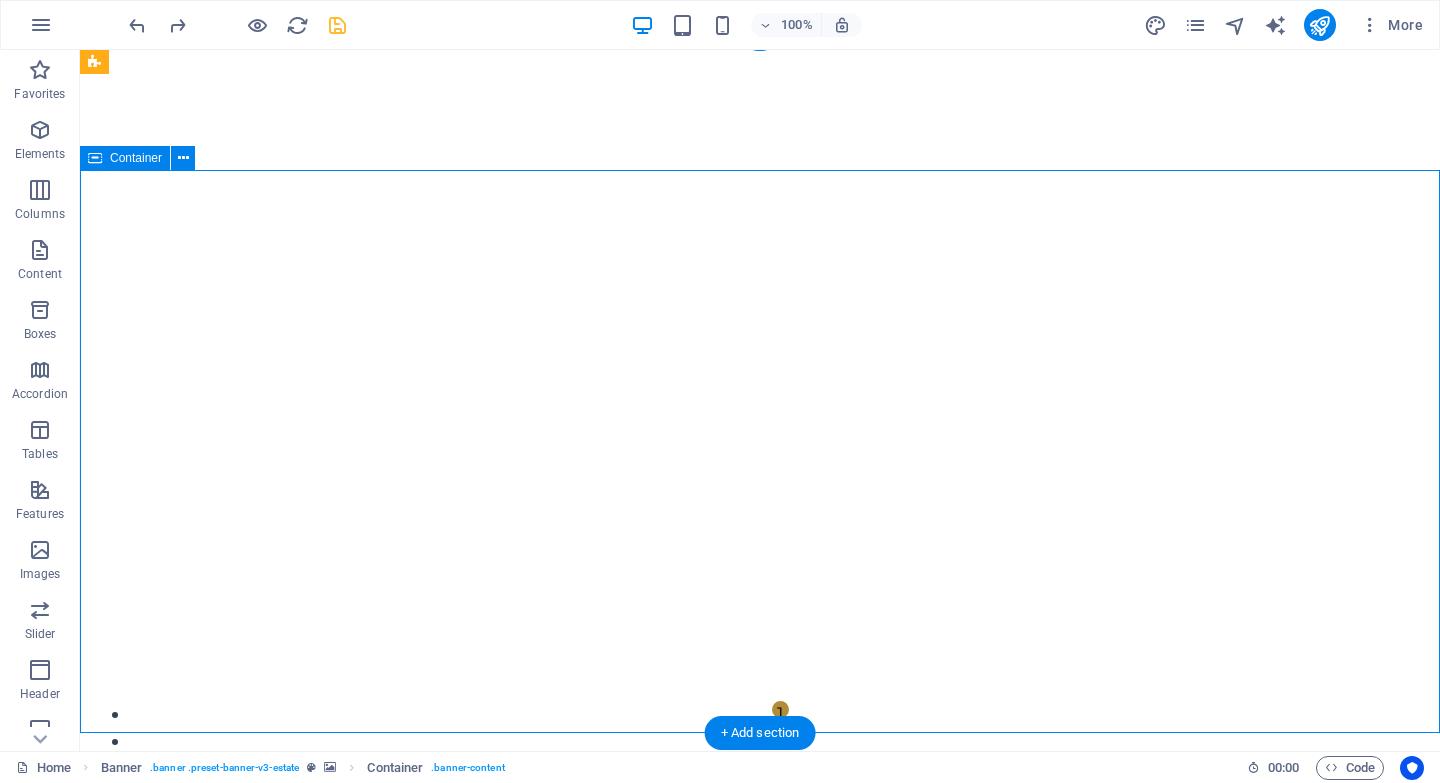 drag, startPoint x: 754, startPoint y: 688, endPoint x: 751, endPoint y: 632, distance: 56.0803 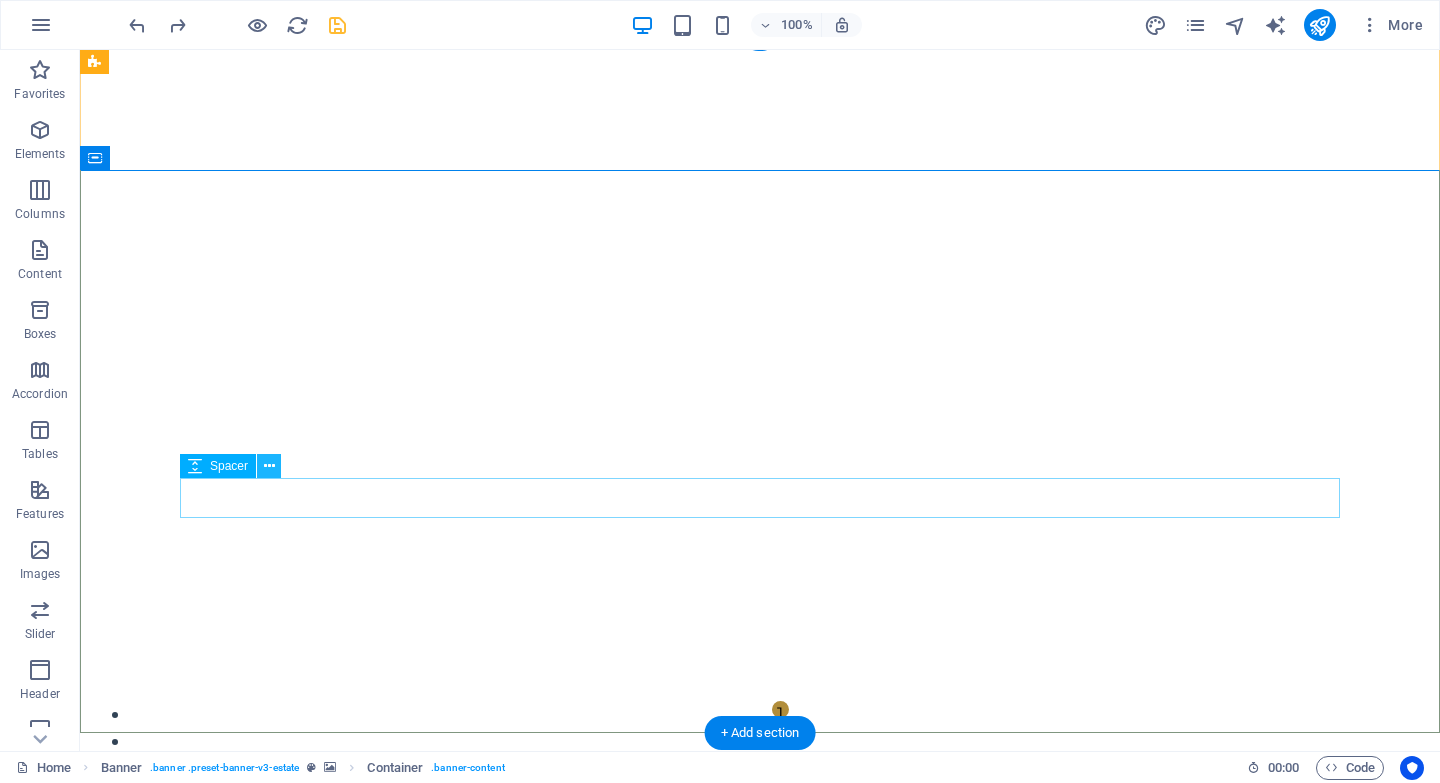 click at bounding box center (269, 466) 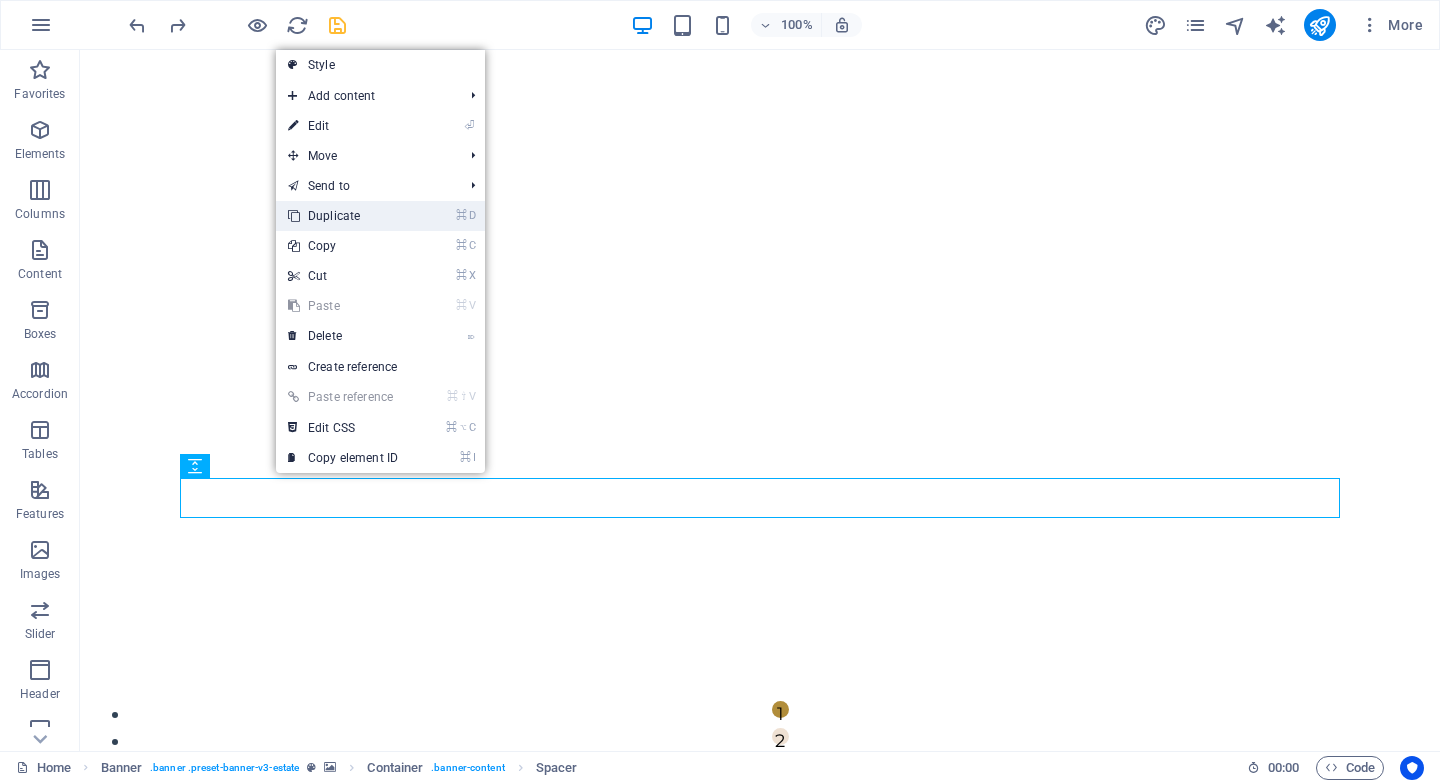 click on "⌘ D  Duplicate" at bounding box center (343, 216) 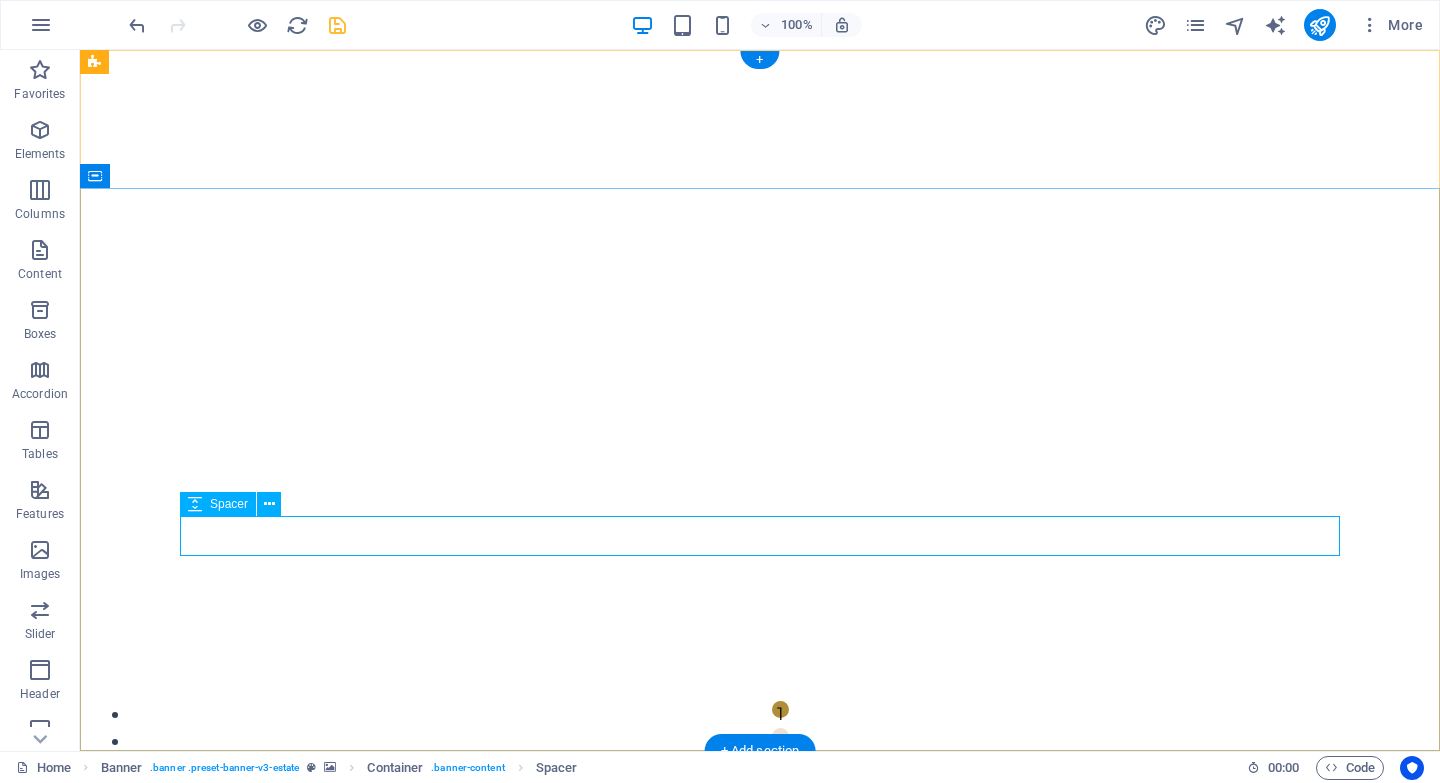 scroll, scrollTop: 0, scrollLeft: 0, axis: both 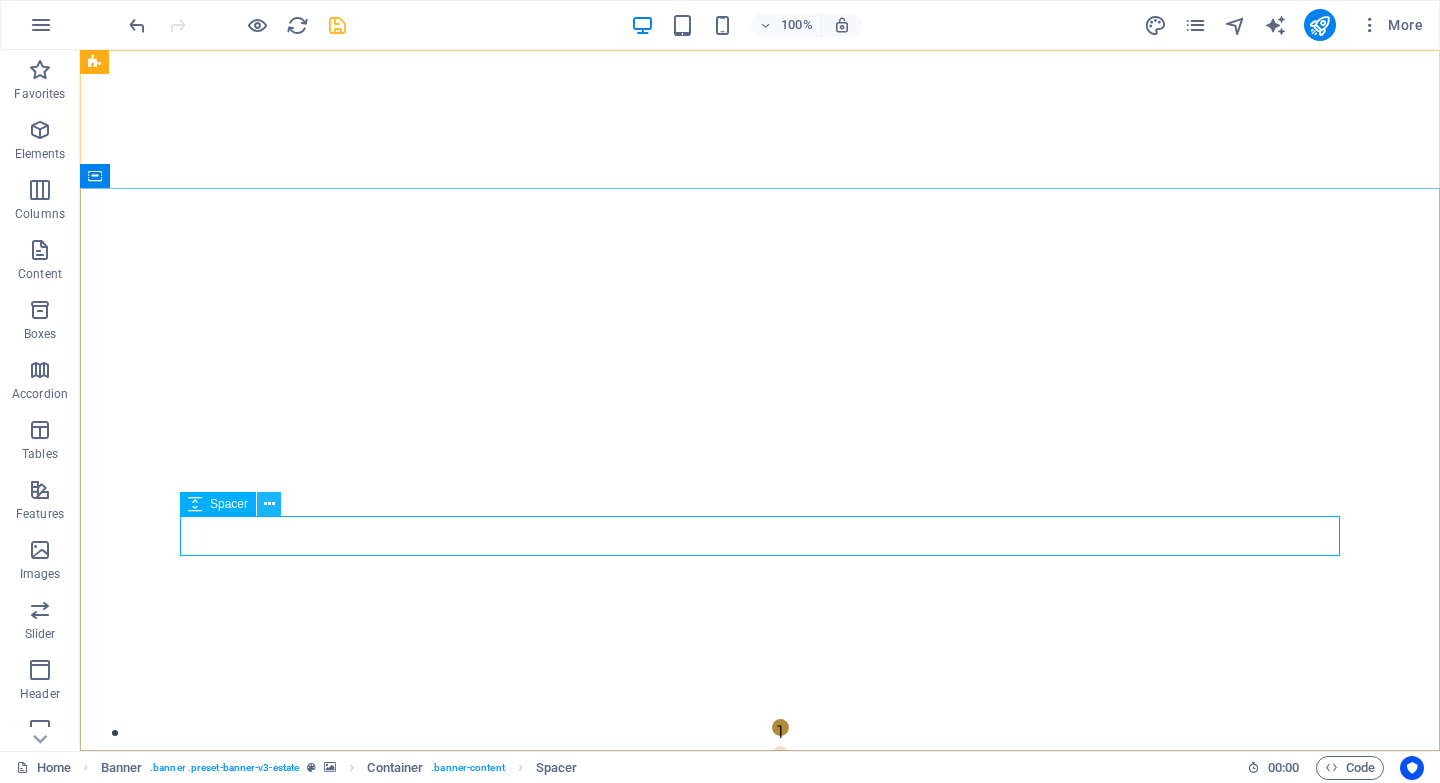 click at bounding box center (269, 504) 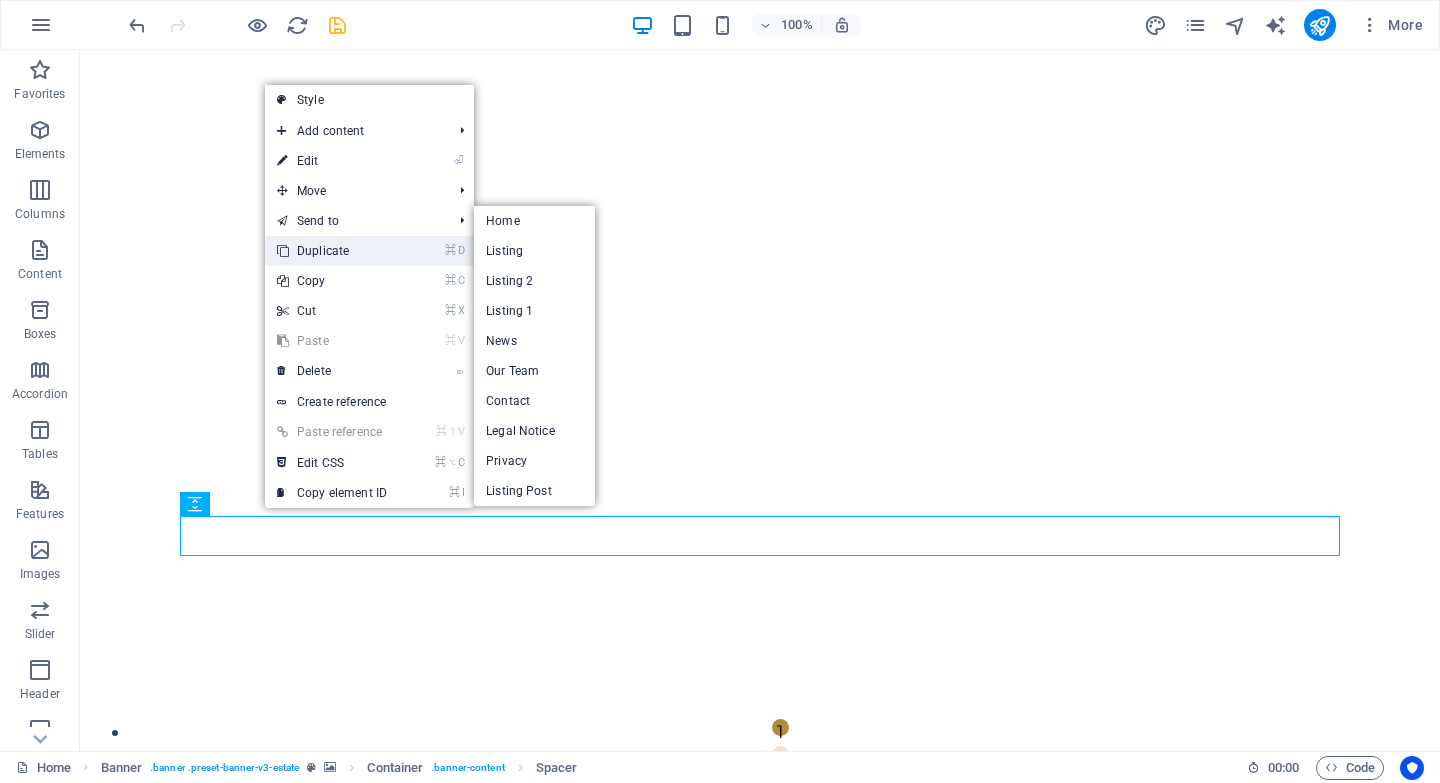 click on "⌘ D  Duplicate" at bounding box center [332, 251] 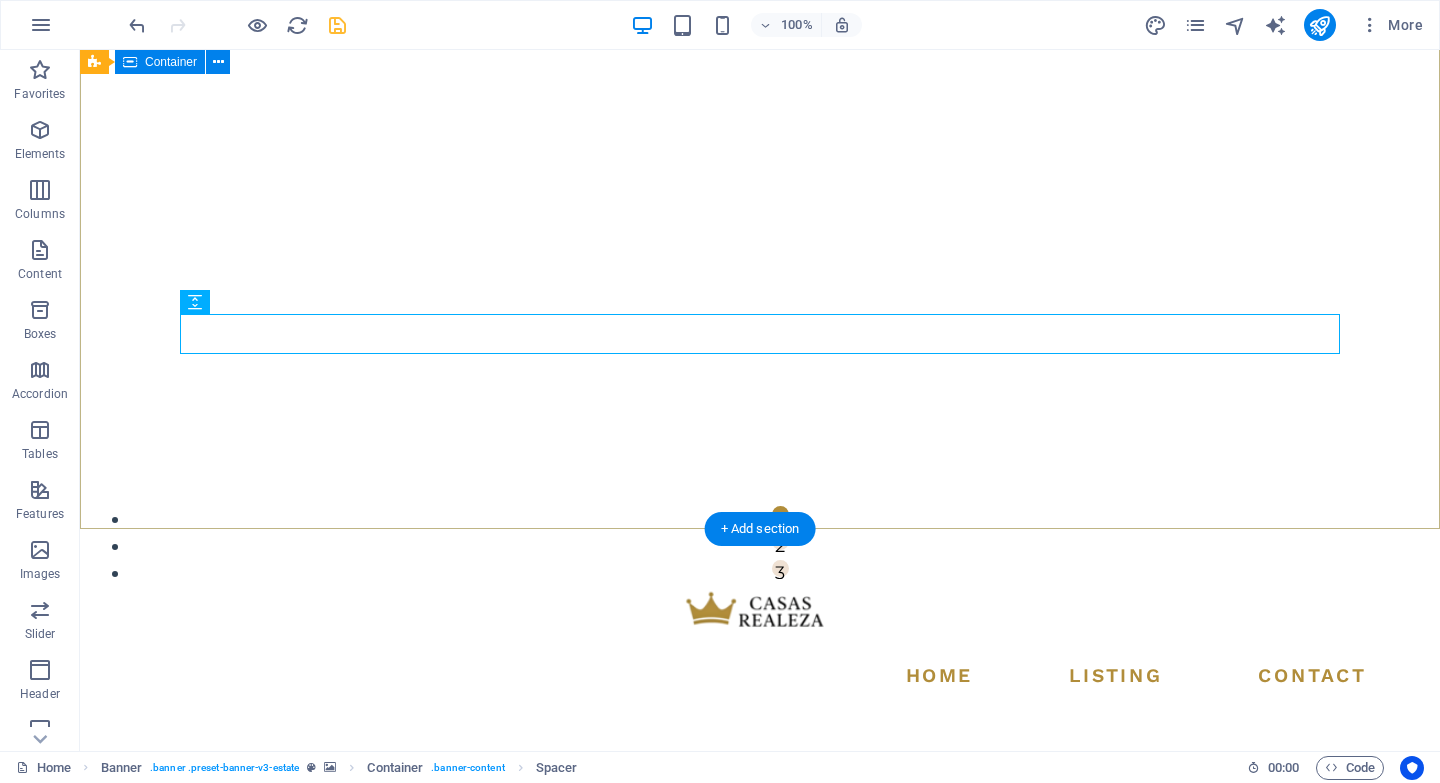 scroll, scrollTop: 0, scrollLeft: 0, axis: both 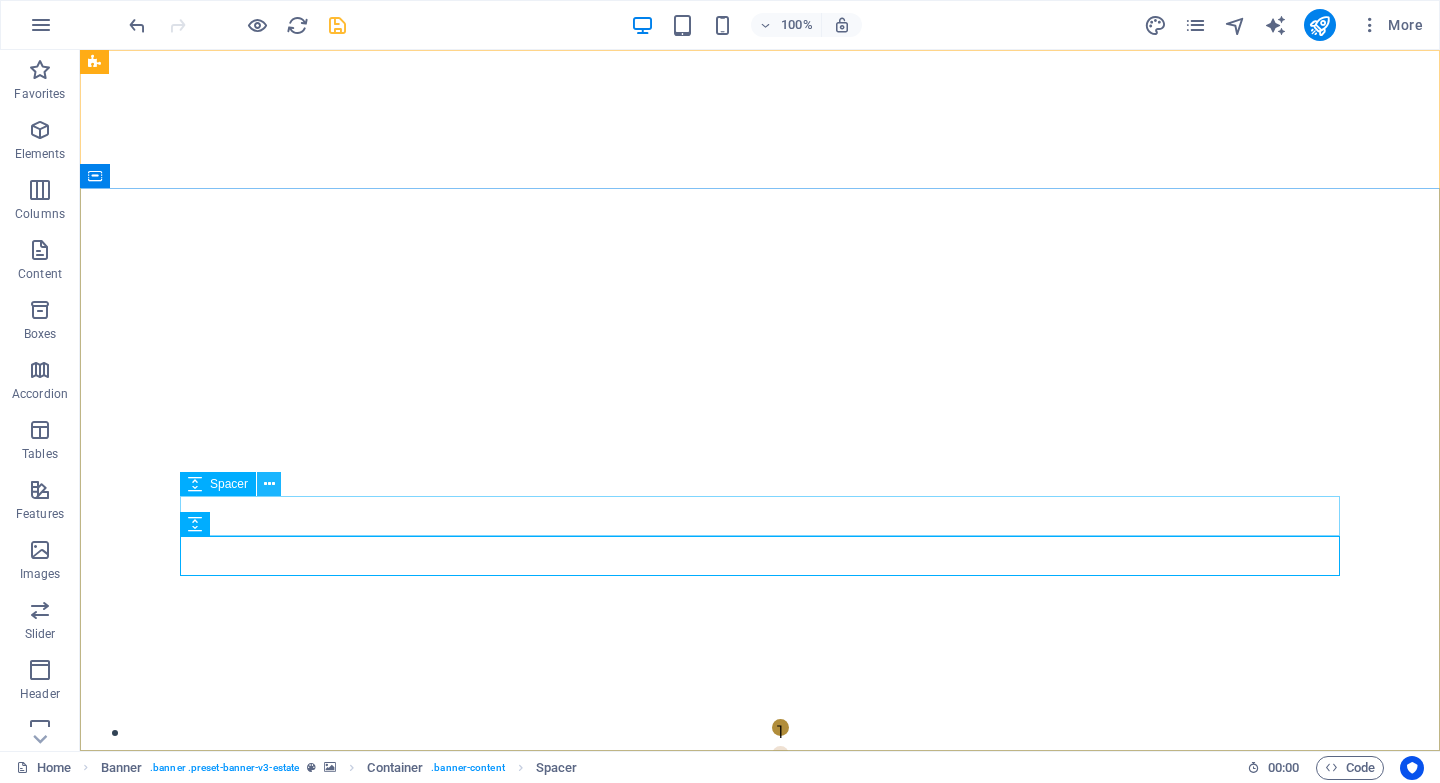 click at bounding box center (269, 484) 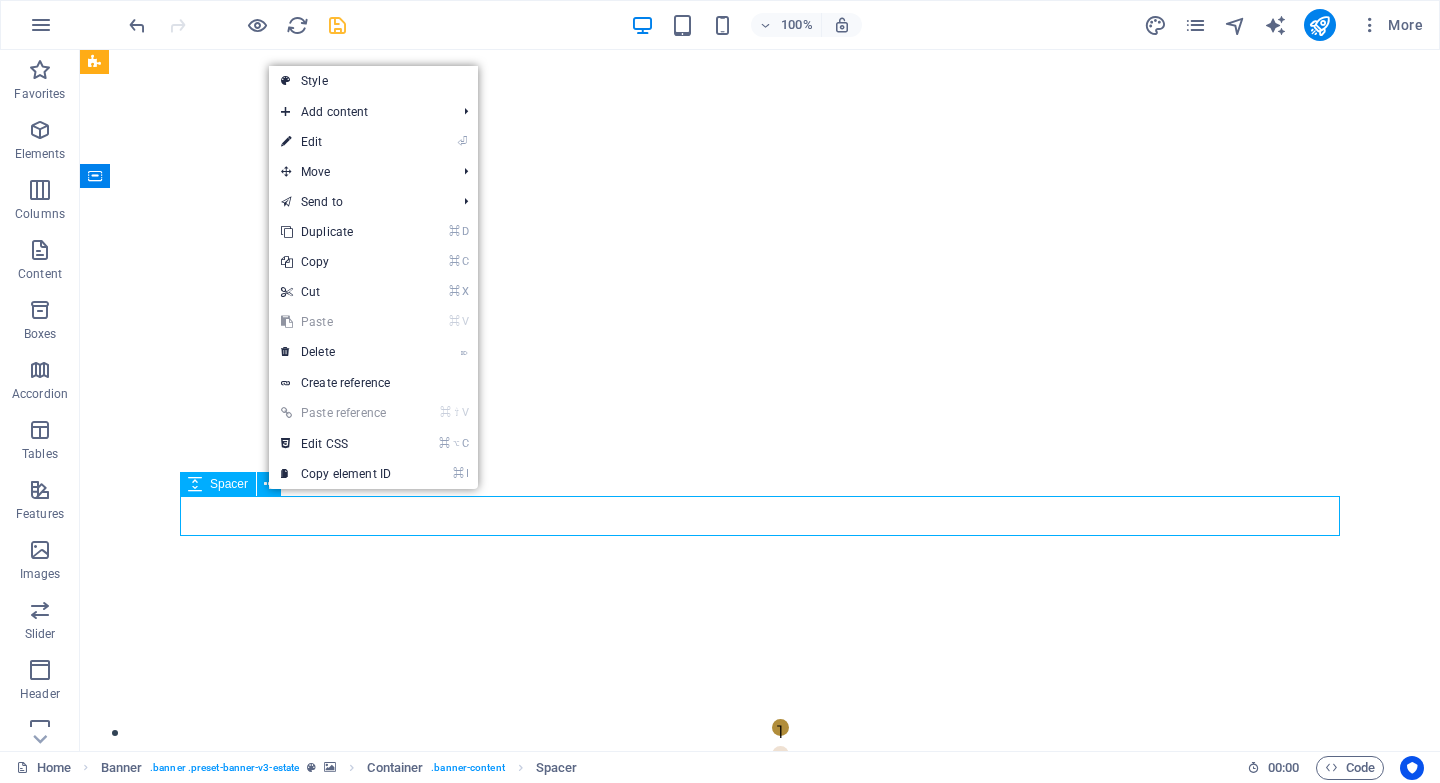 click on "Spacer" at bounding box center [229, 484] 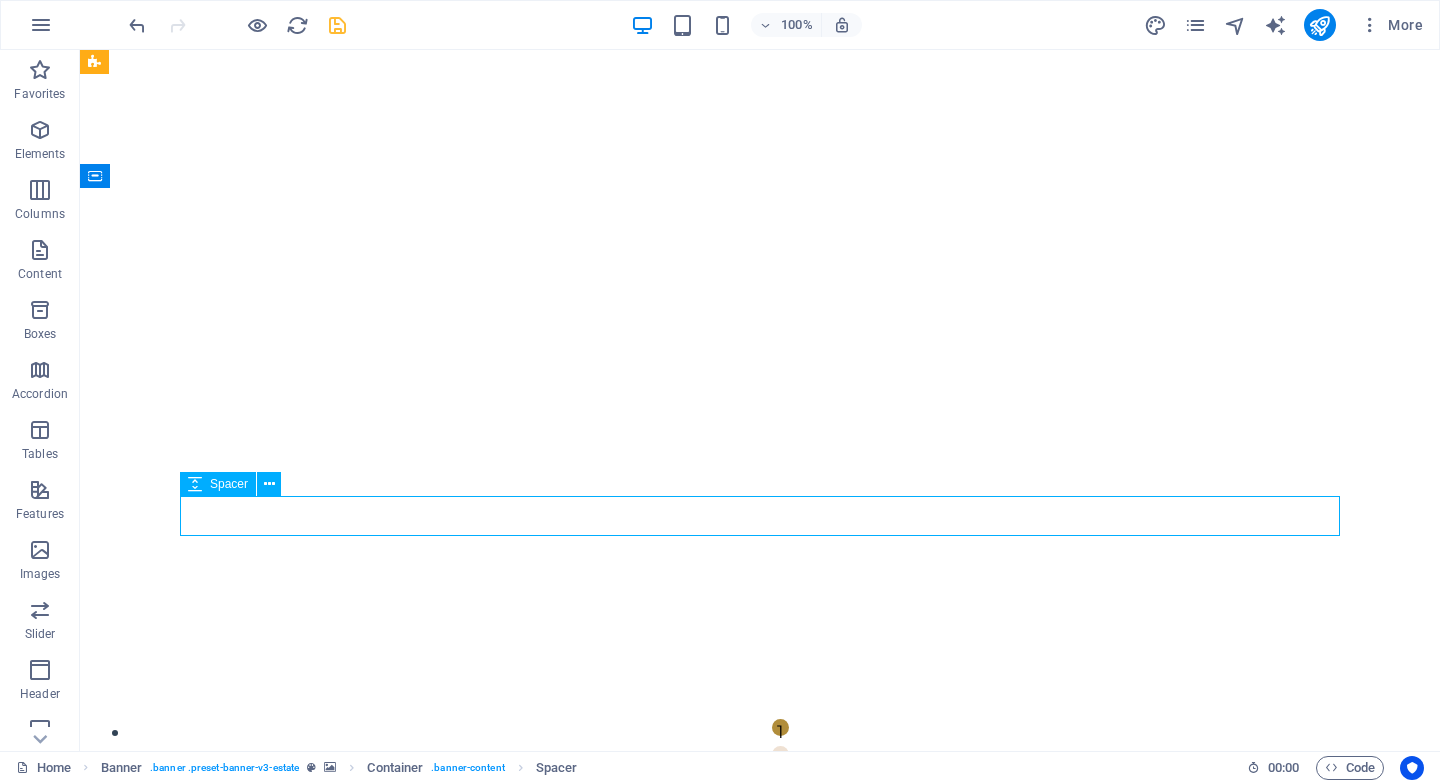 click on "Spacer" at bounding box center (229, 484) 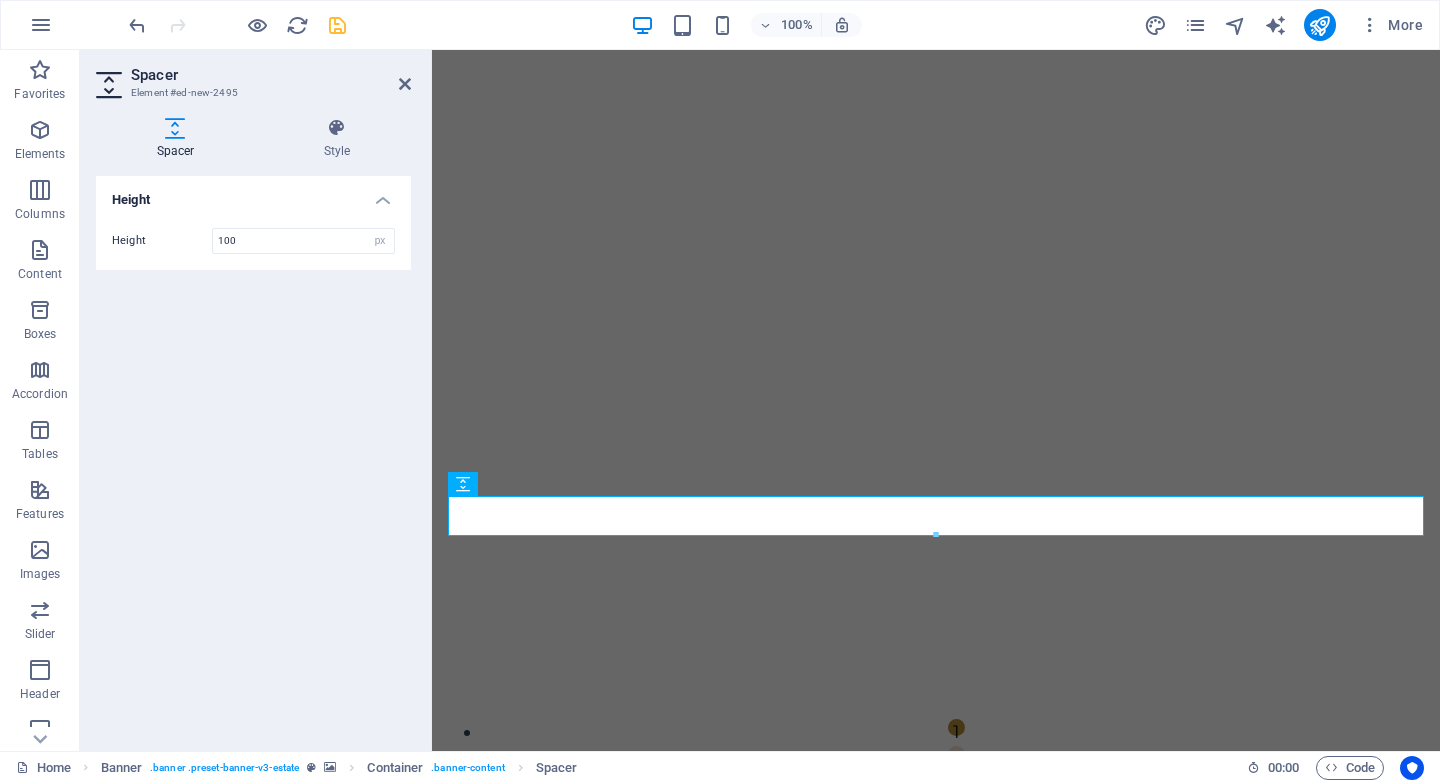 type on "100" 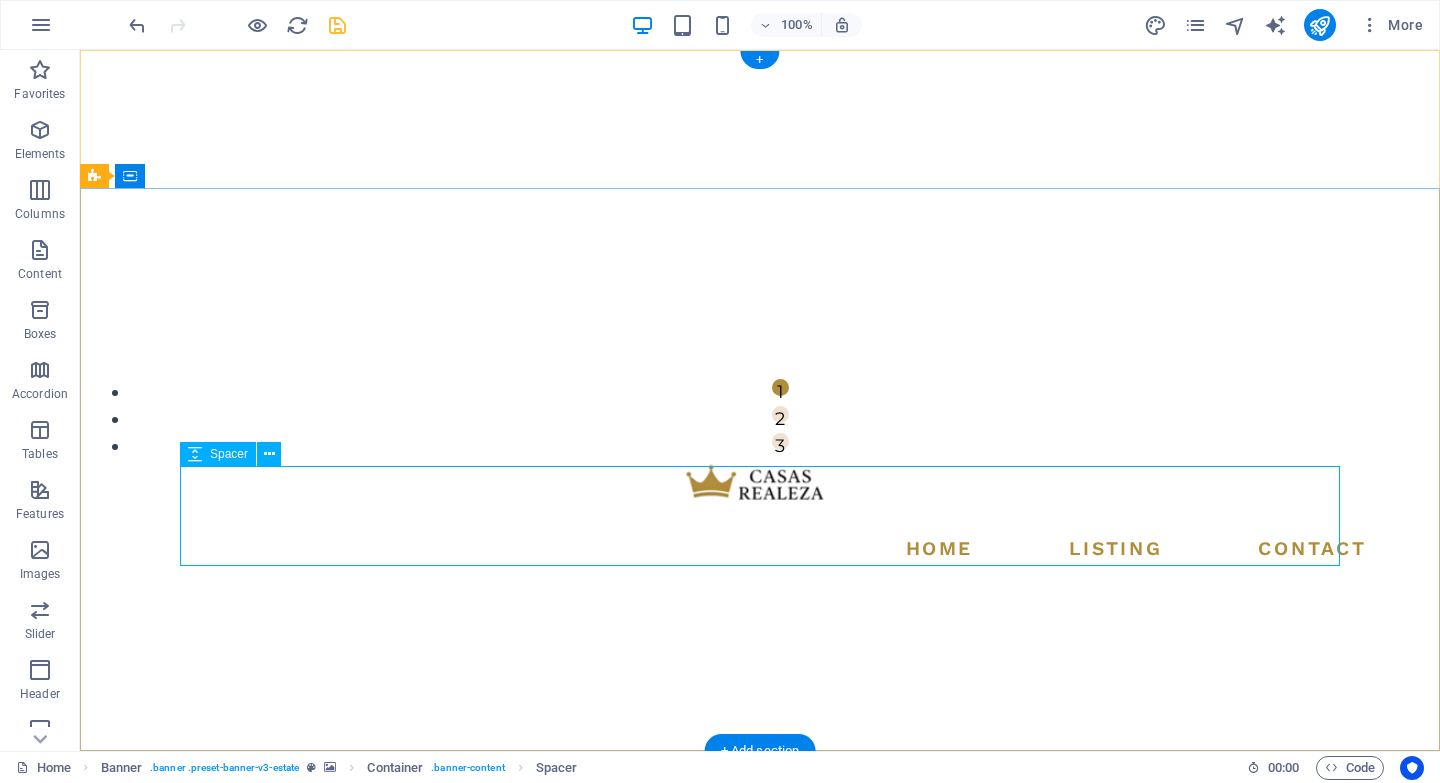 scroll, scrollTop: 0, scrollLeft: 0, axis: both 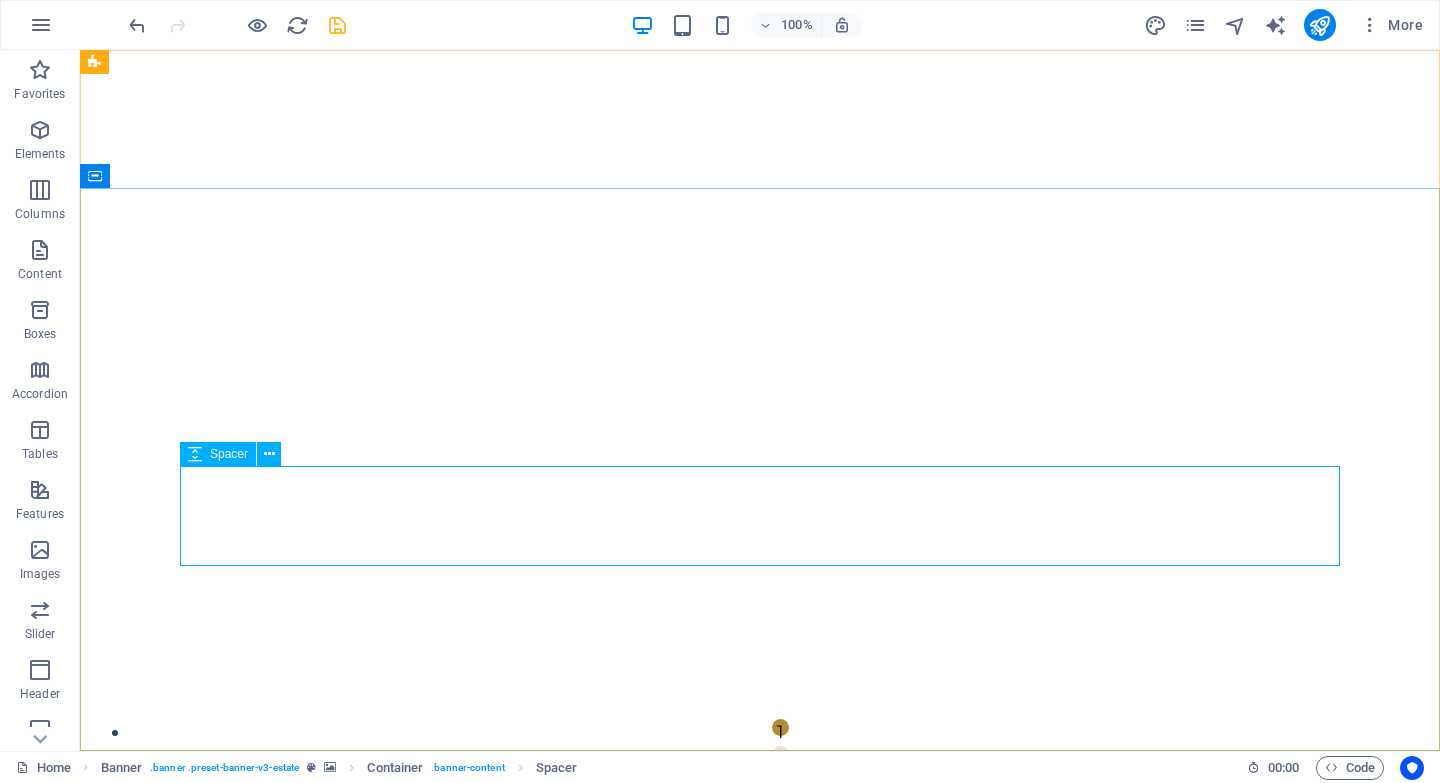 click on "Spacer" at bounding box center (229, 454) 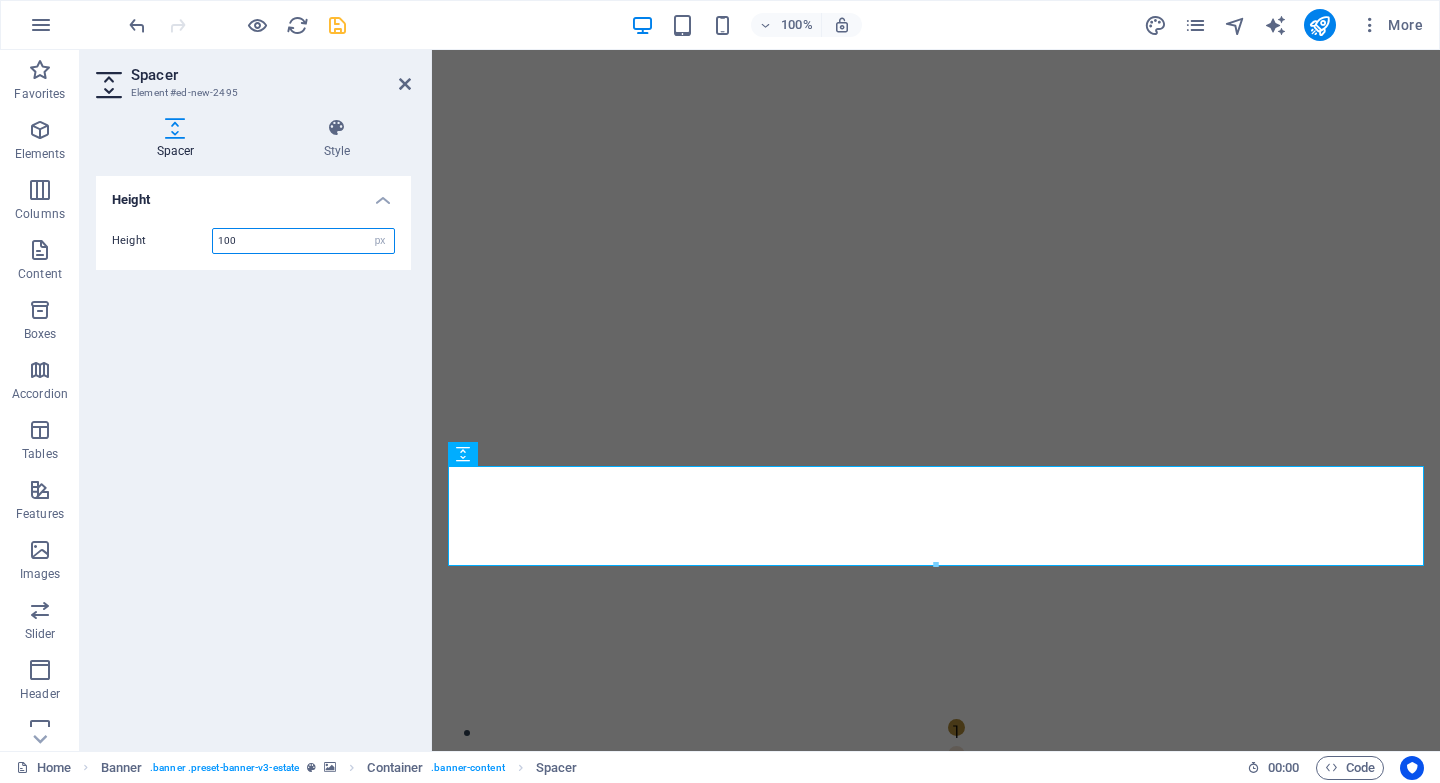click on "100" at bounding box center (303, 241) 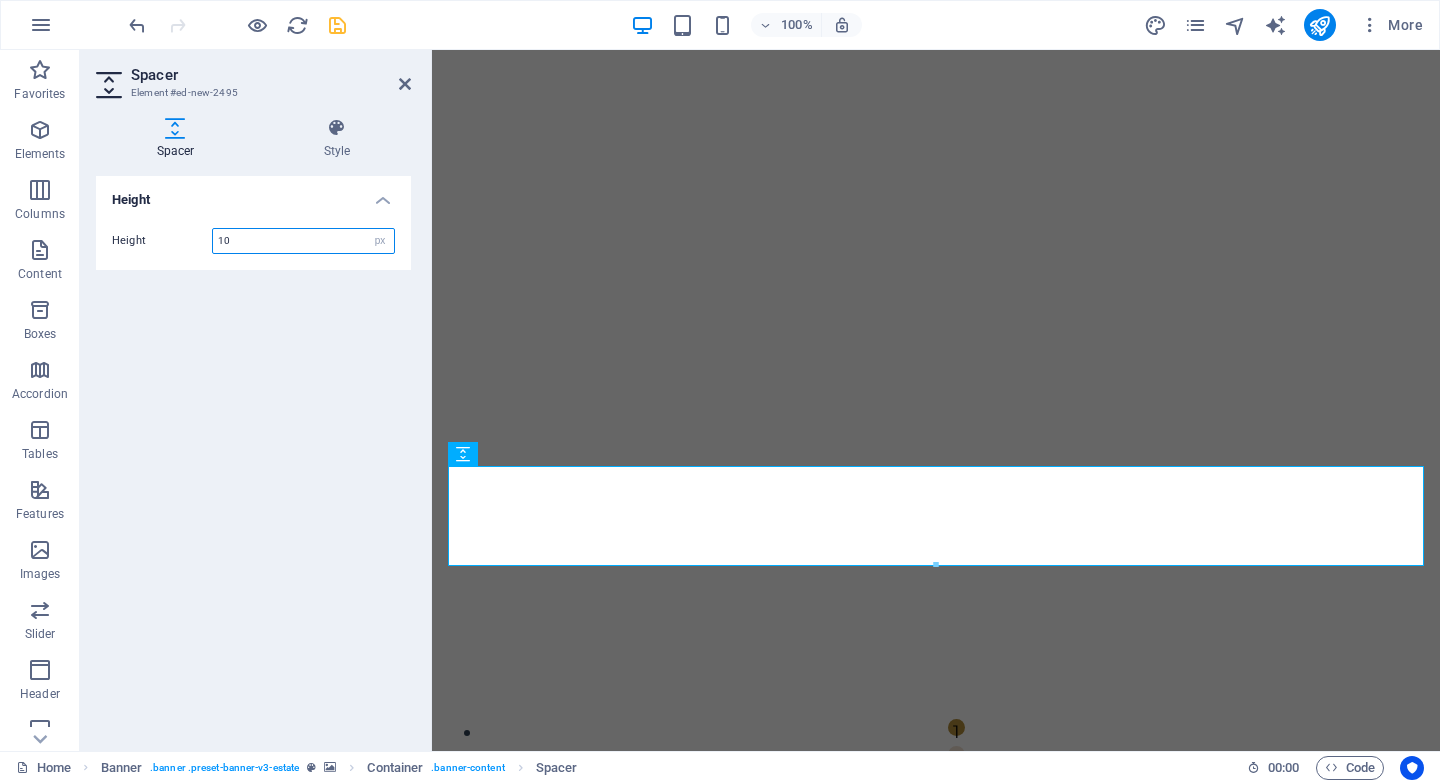 type on "1" 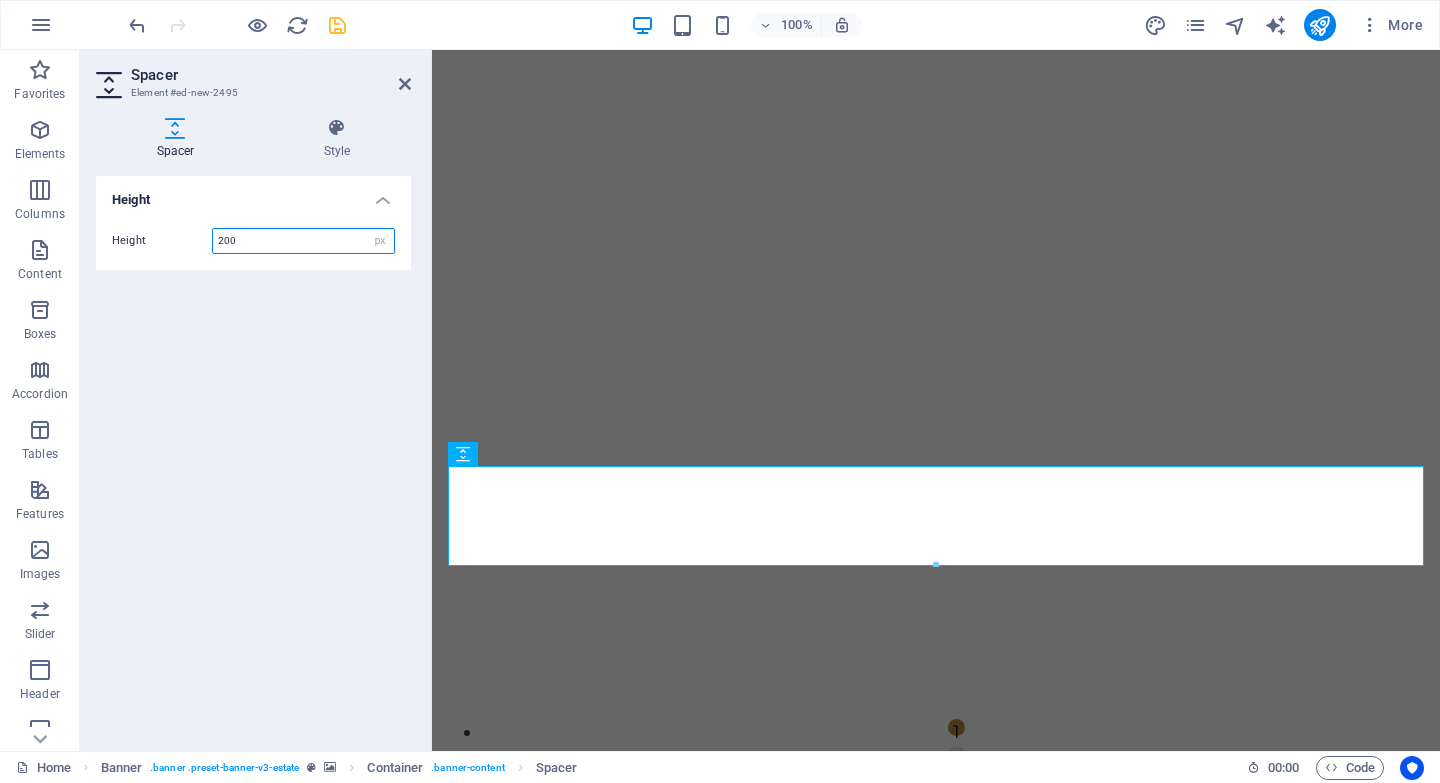 type on "200" 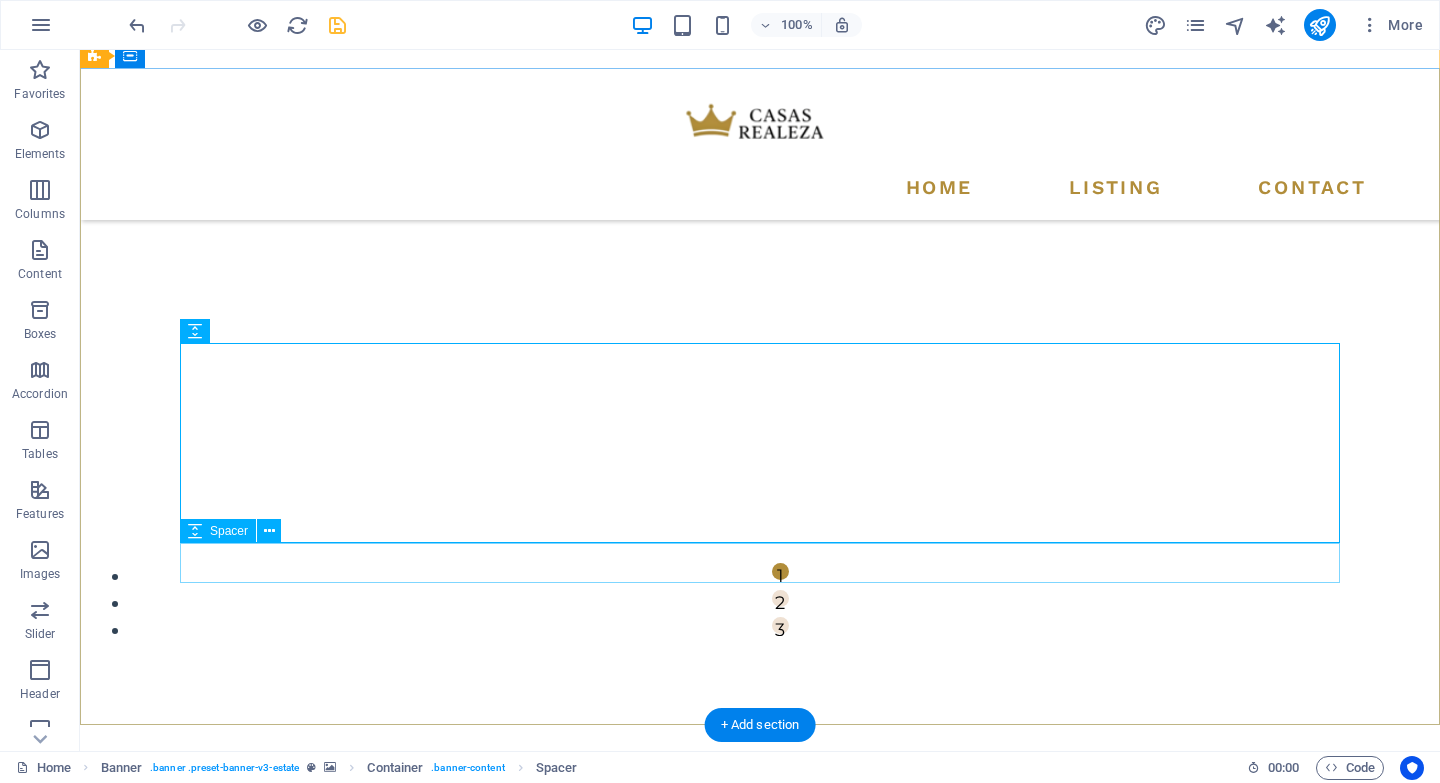 scroll, scrollTop: 116, scrollLeft: 0, axis: vertical 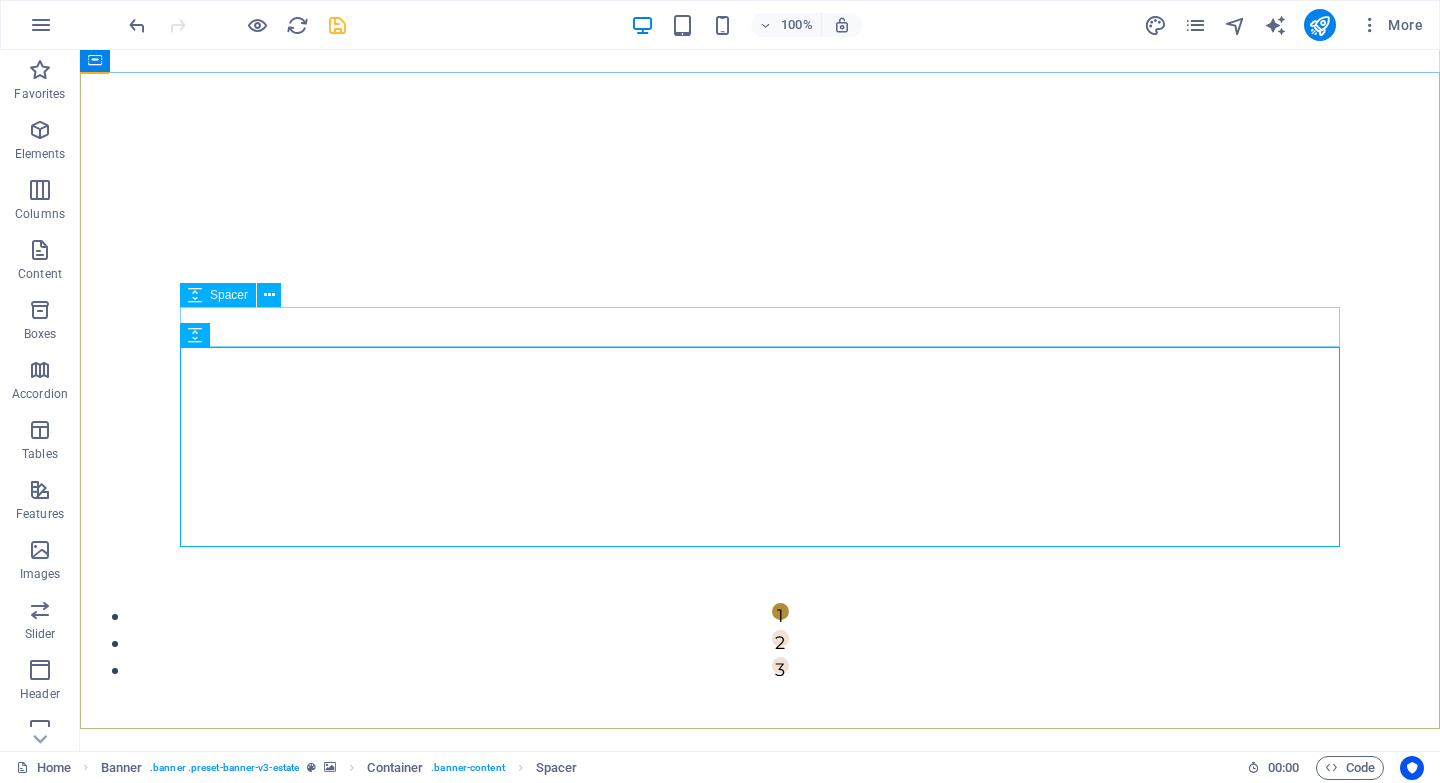 click on "Spacer" at bounding box center [218, 295] 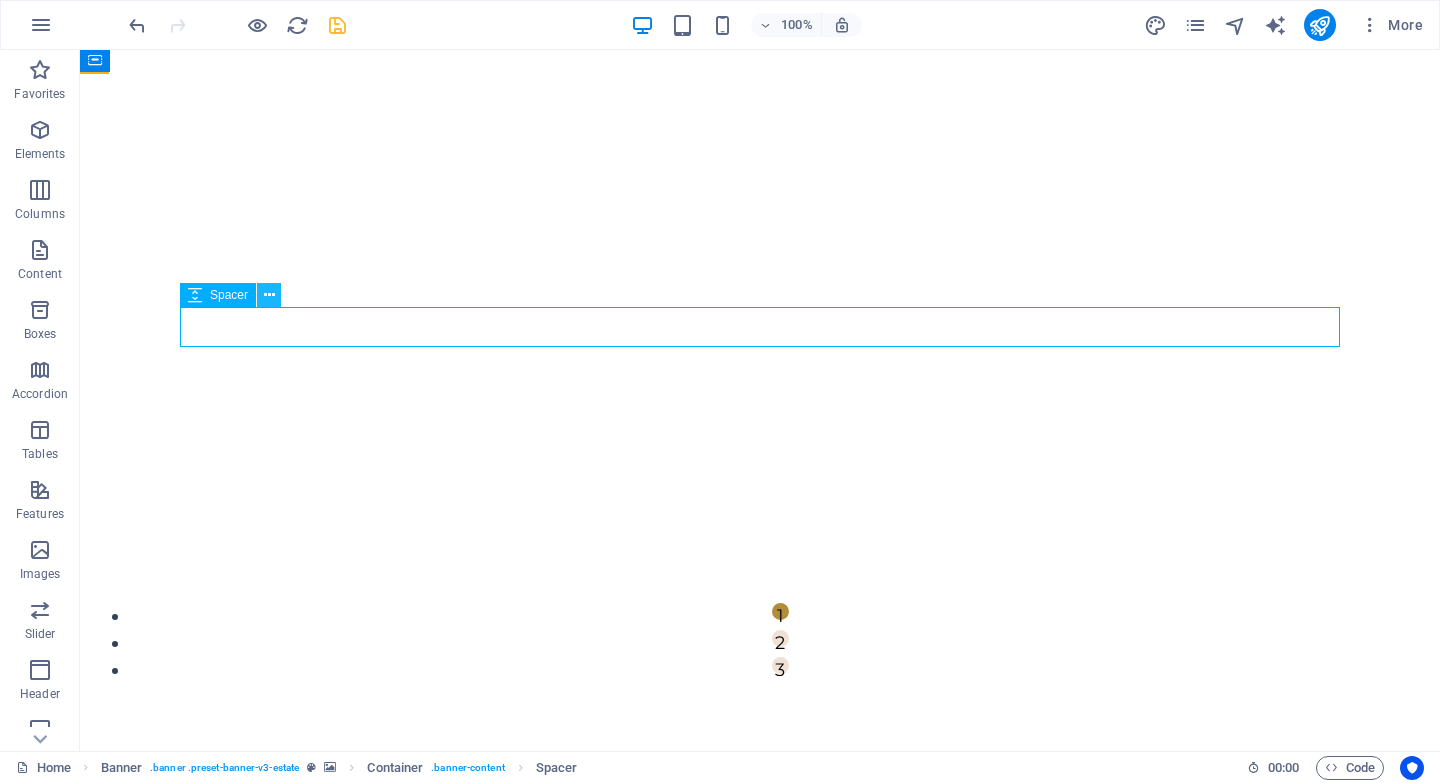 click at bounding box center (269, 295) 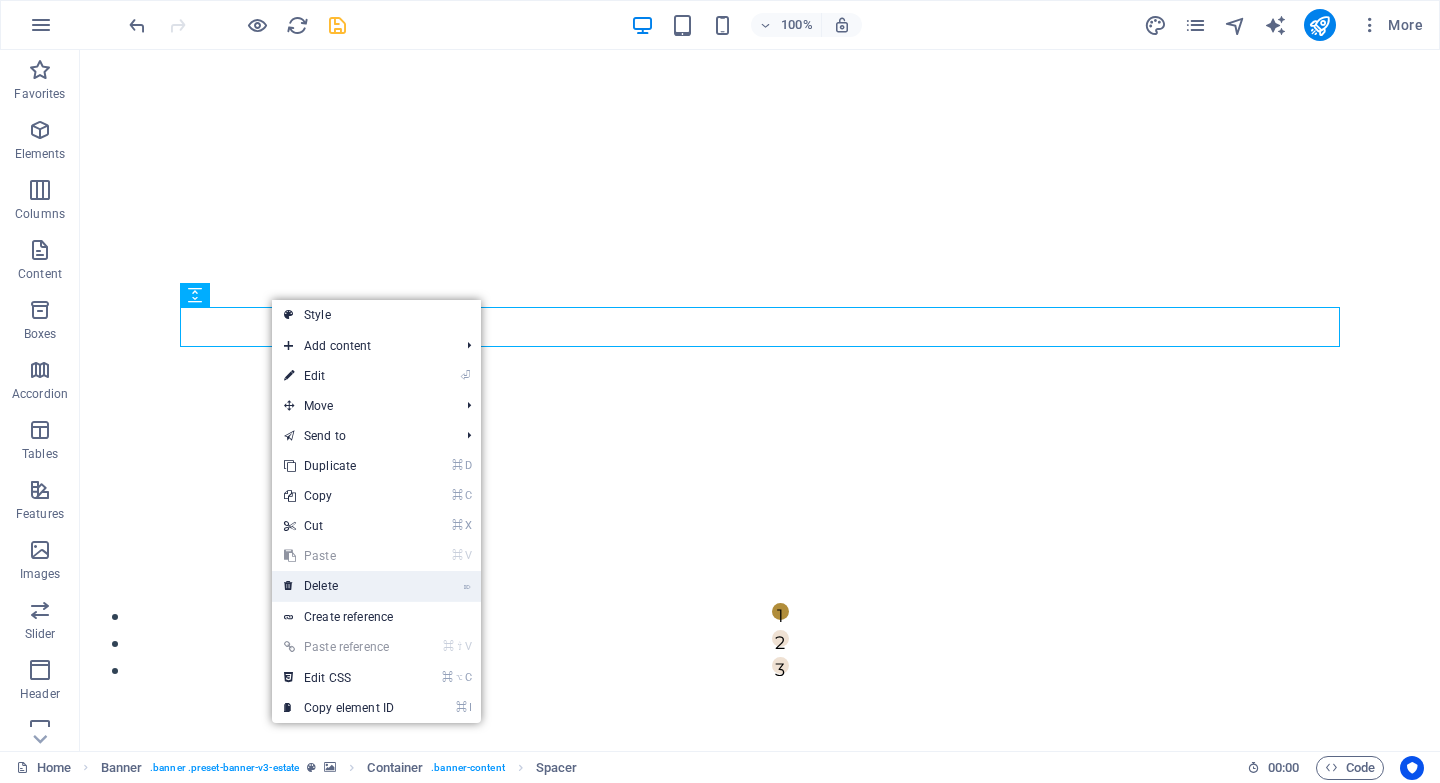click on "⌦  Delete" at bounding box center [339, 586] 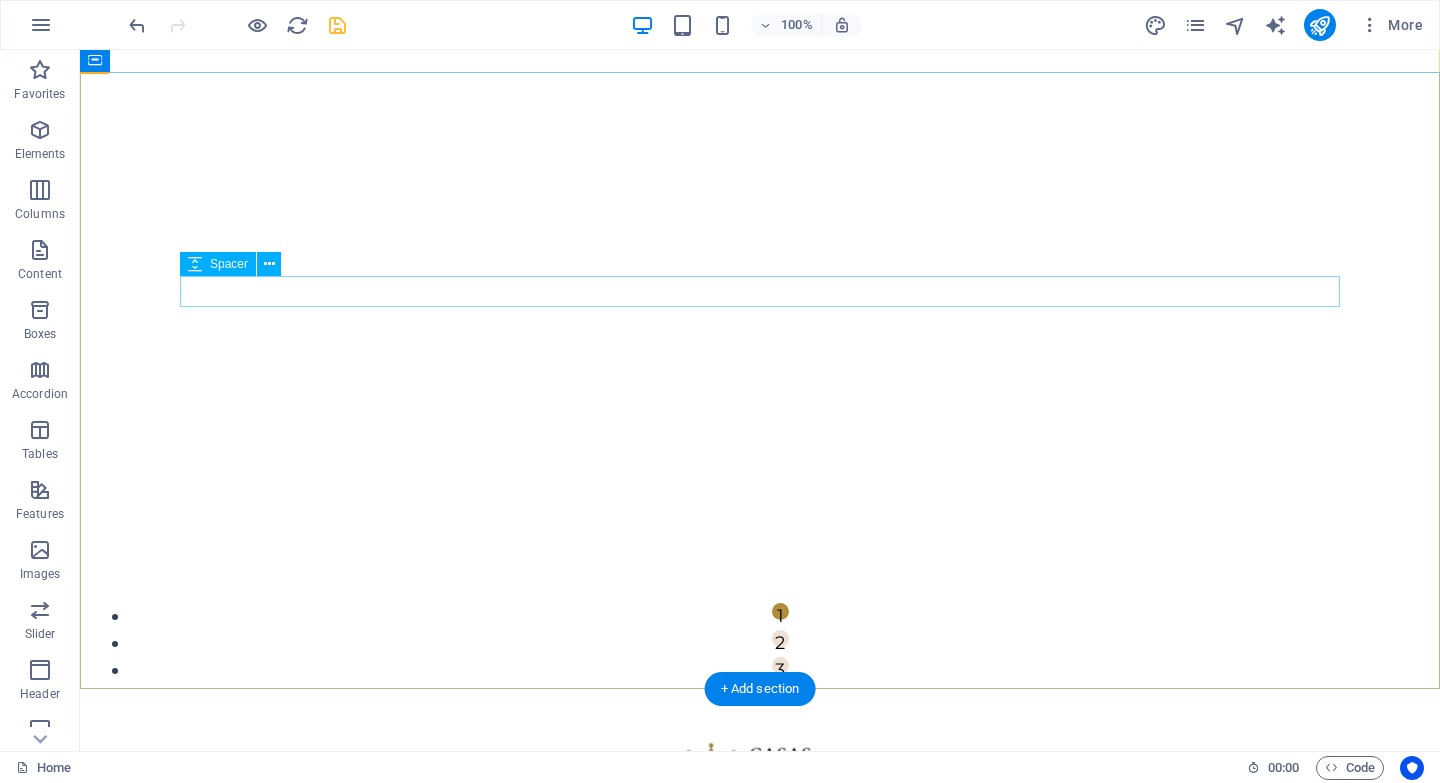 click at bounding box center [760, 1078] 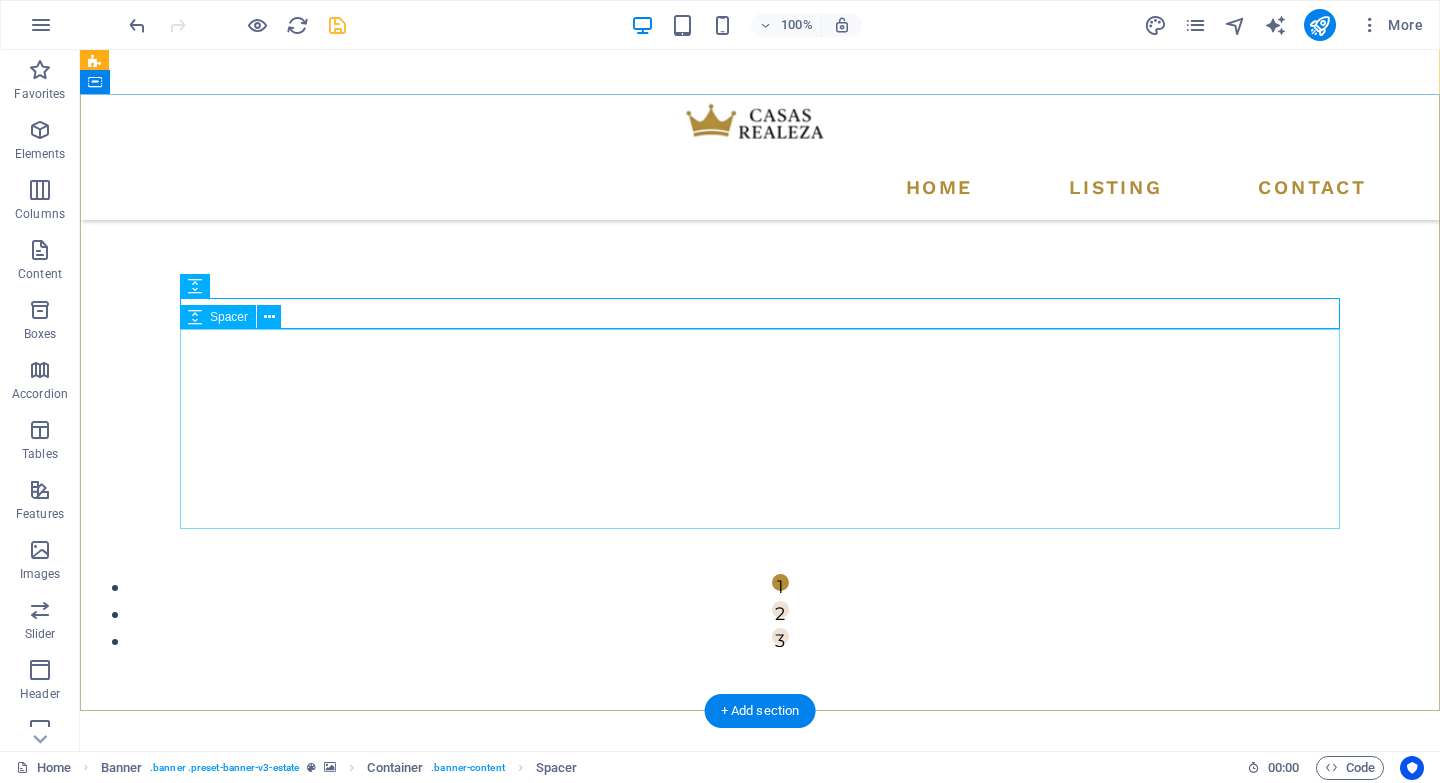 scroll, scrollTop: 147, scrollLeft: 0, axis: vertical 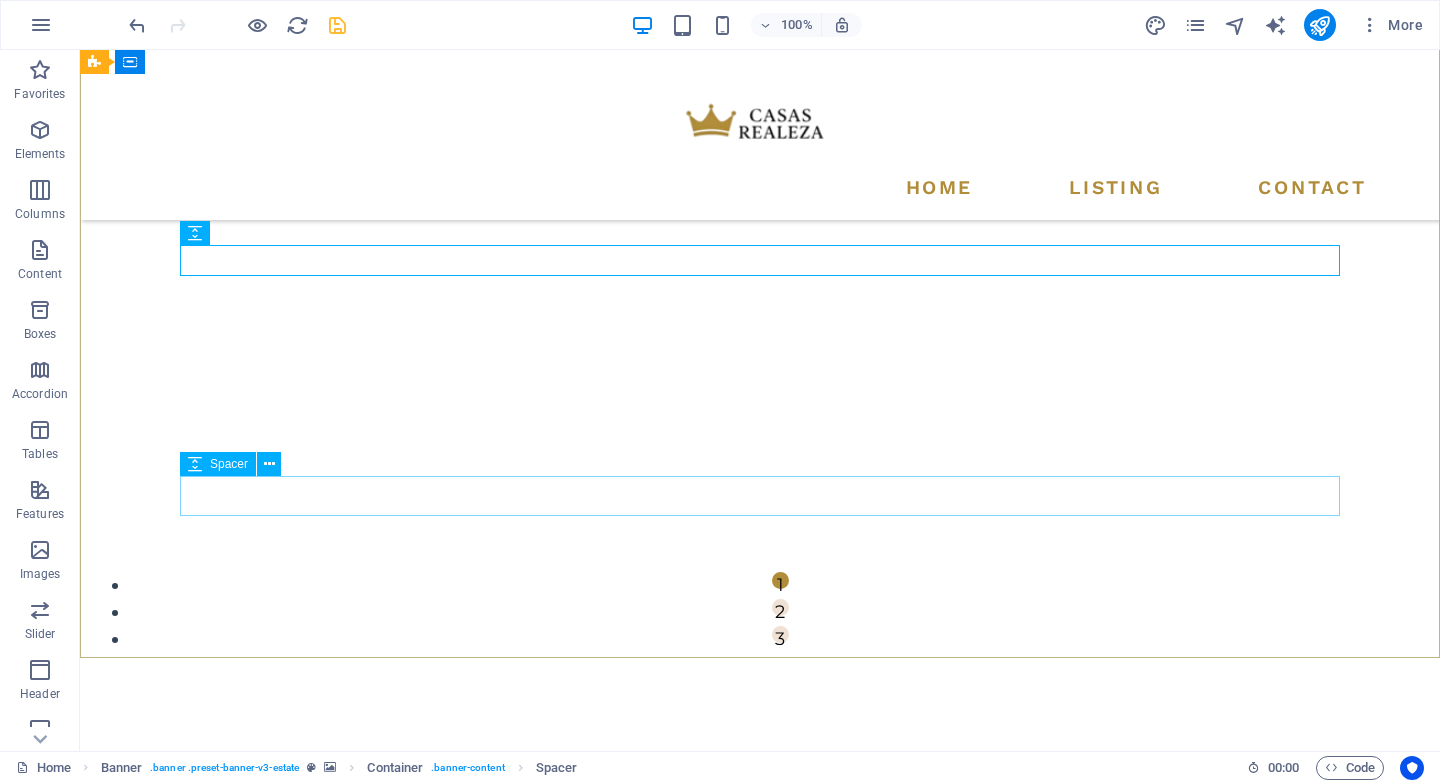 click on "Spacer" at bounding box center (229, 464) 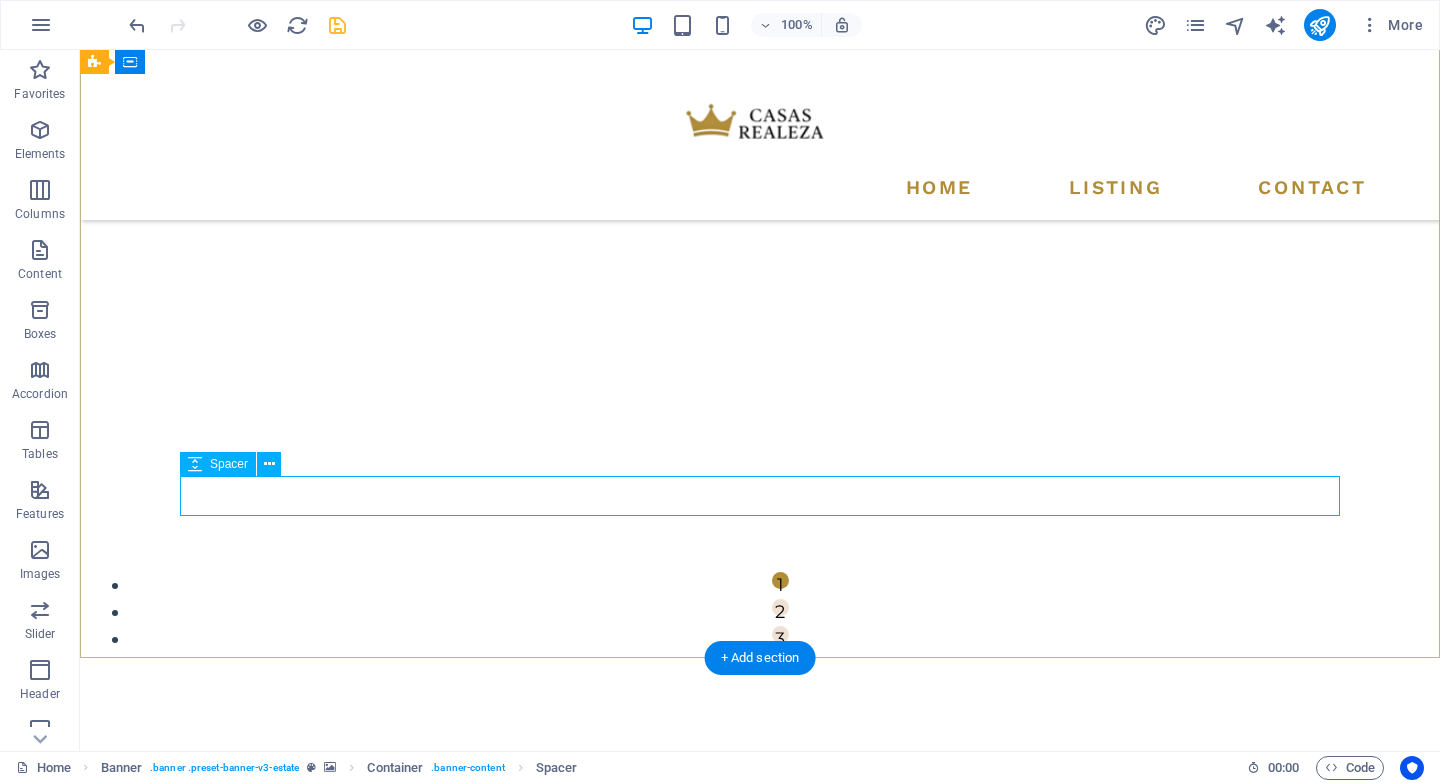 click at bounding box center (760, 1251) 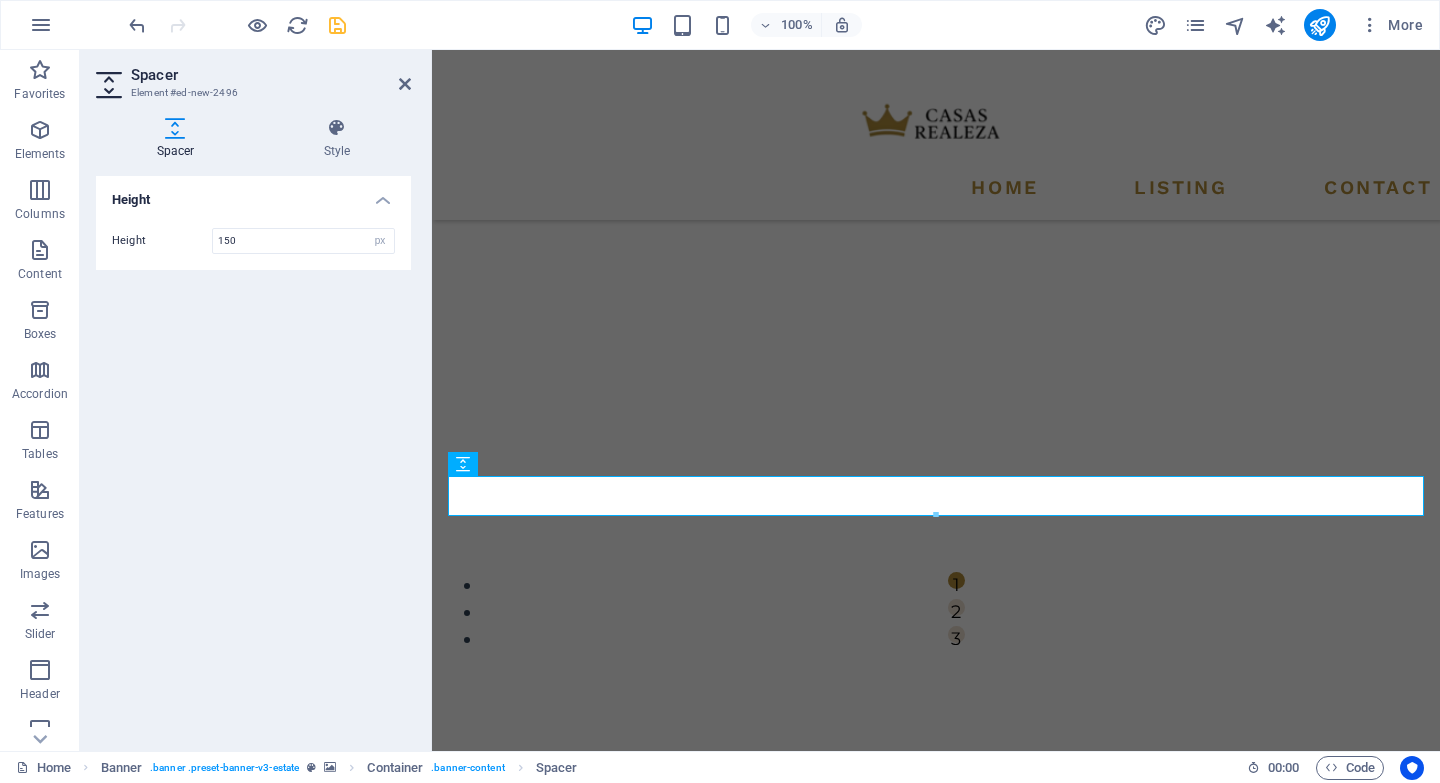type on "150" 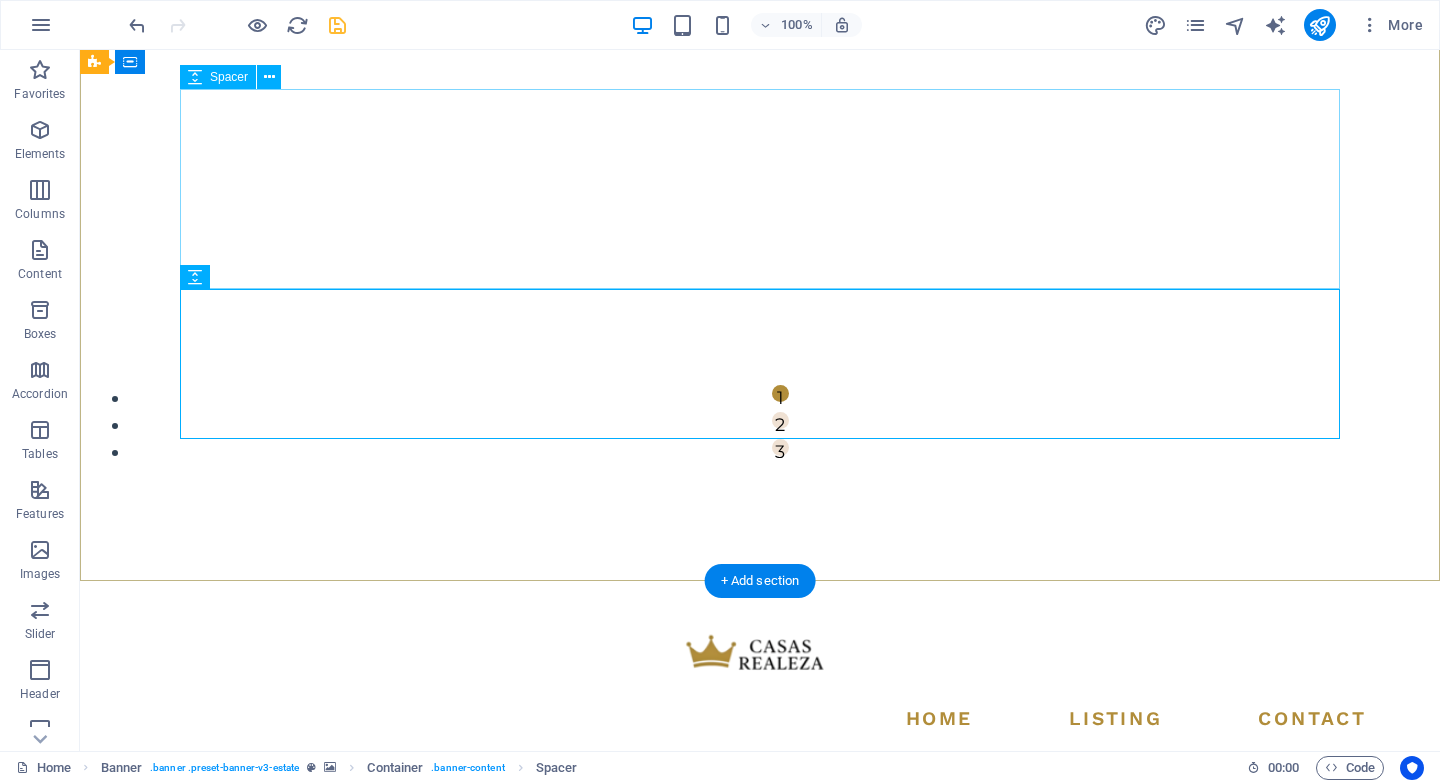scroll, scrollTop: 0, scrollLeft: 0, axis: both 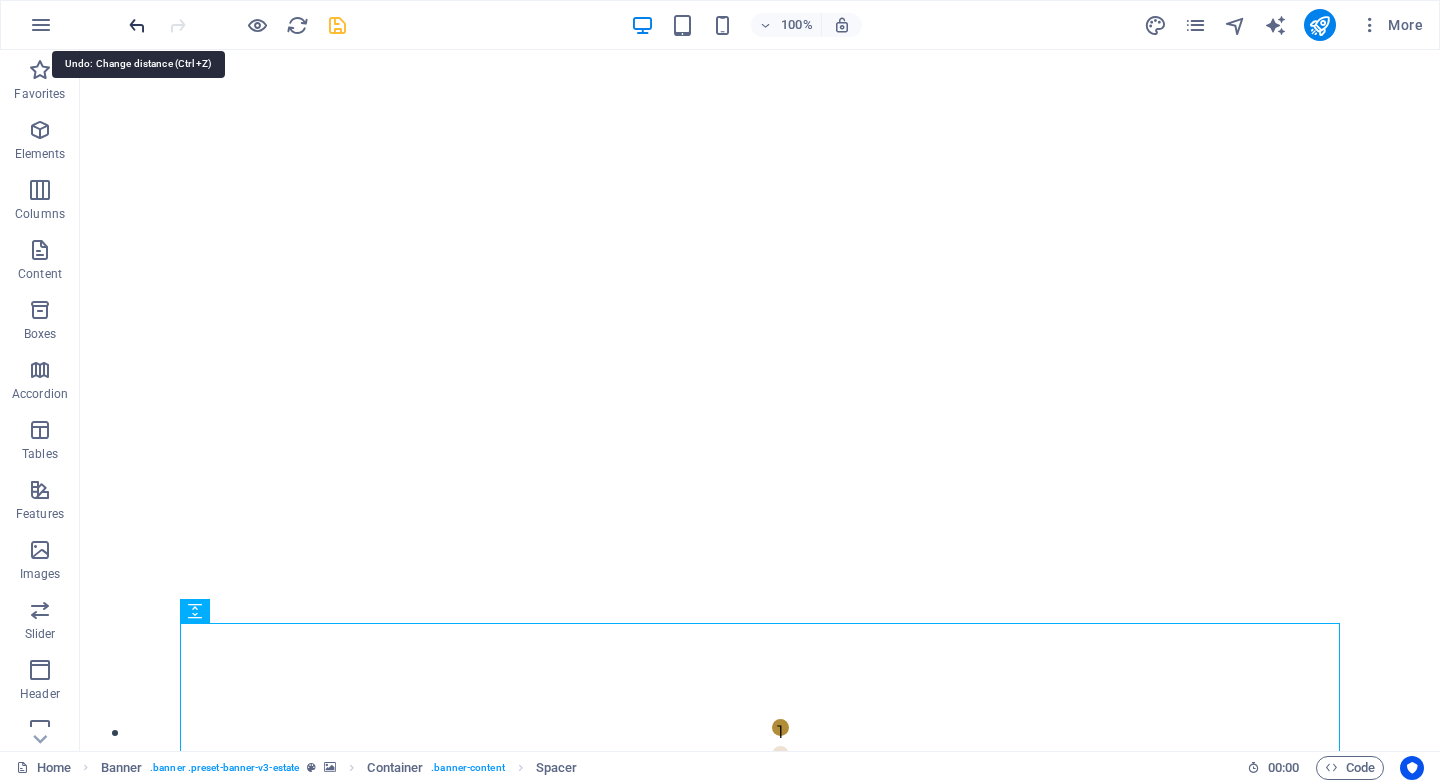 click at bounding box center [137, 25] 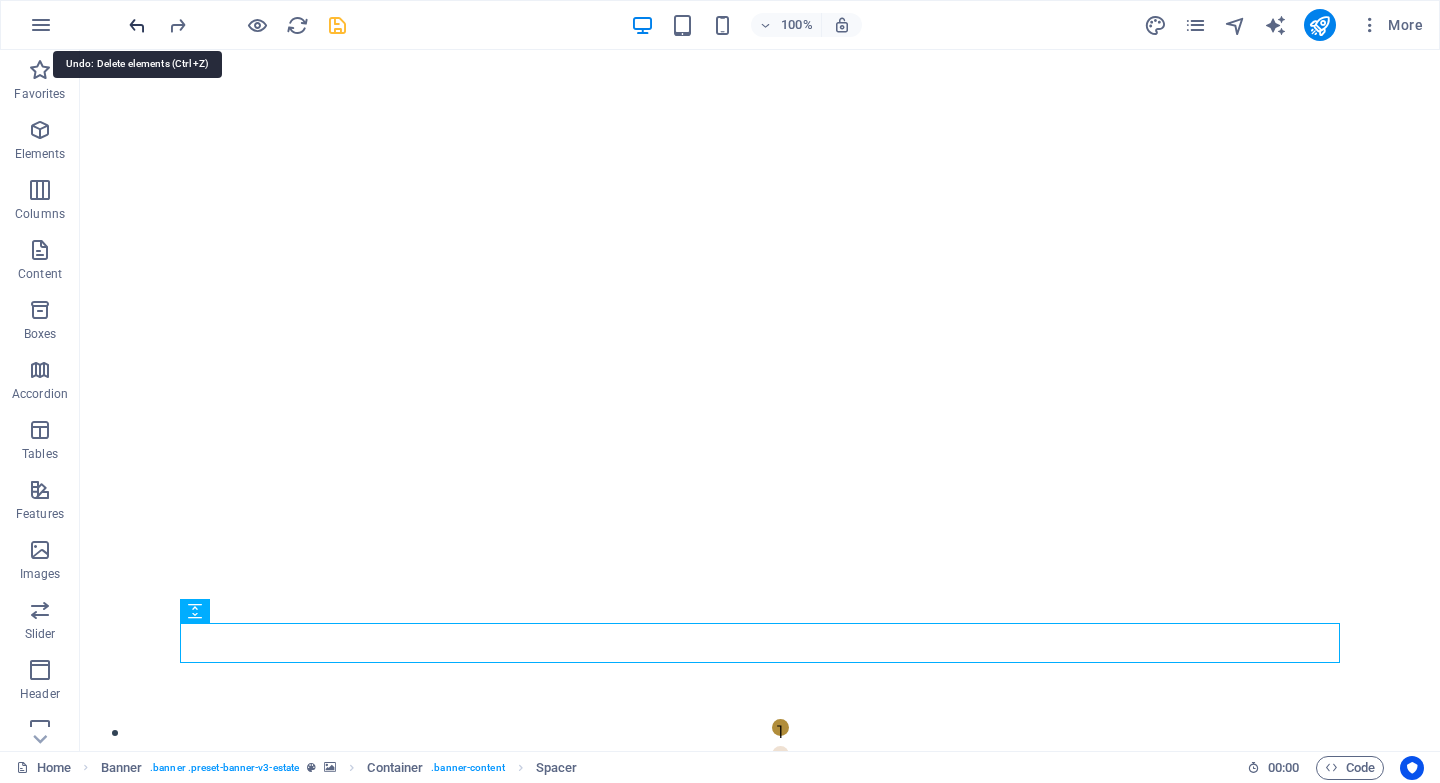 click at bounding box center [137, 25] 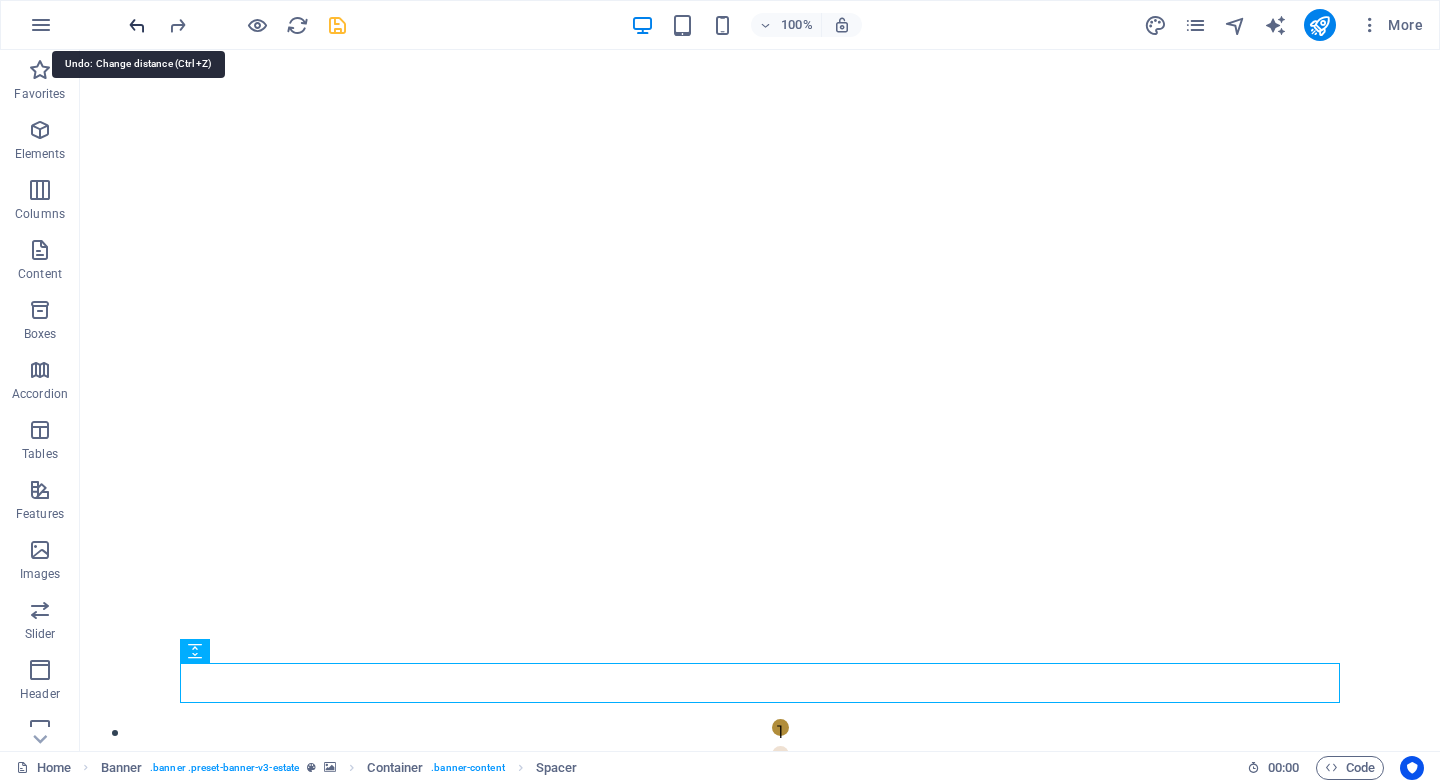 click at bounding box center [137, 25] 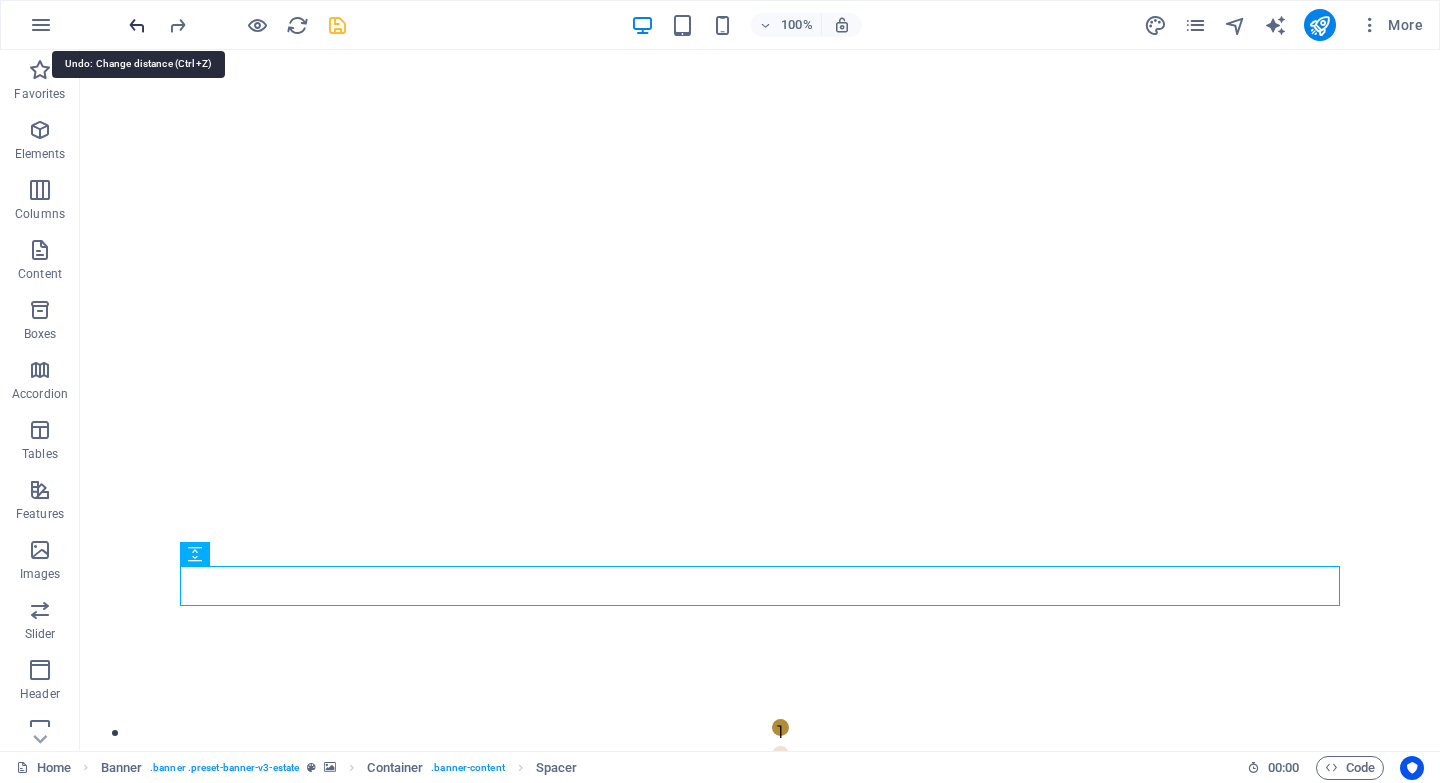 click at bounding box center (137, 25) 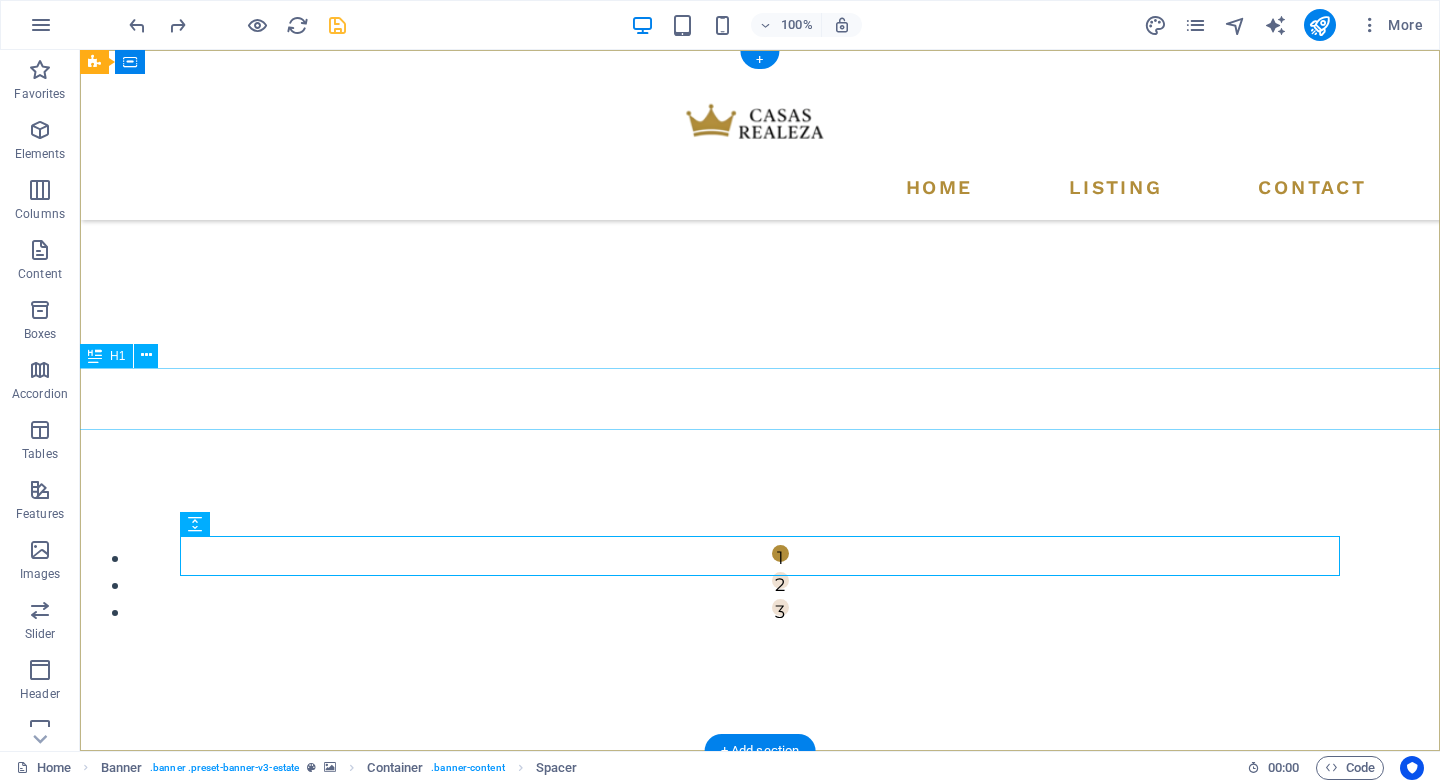 scroll, scrollTop: 0, scrollLeft: 0, axis: both 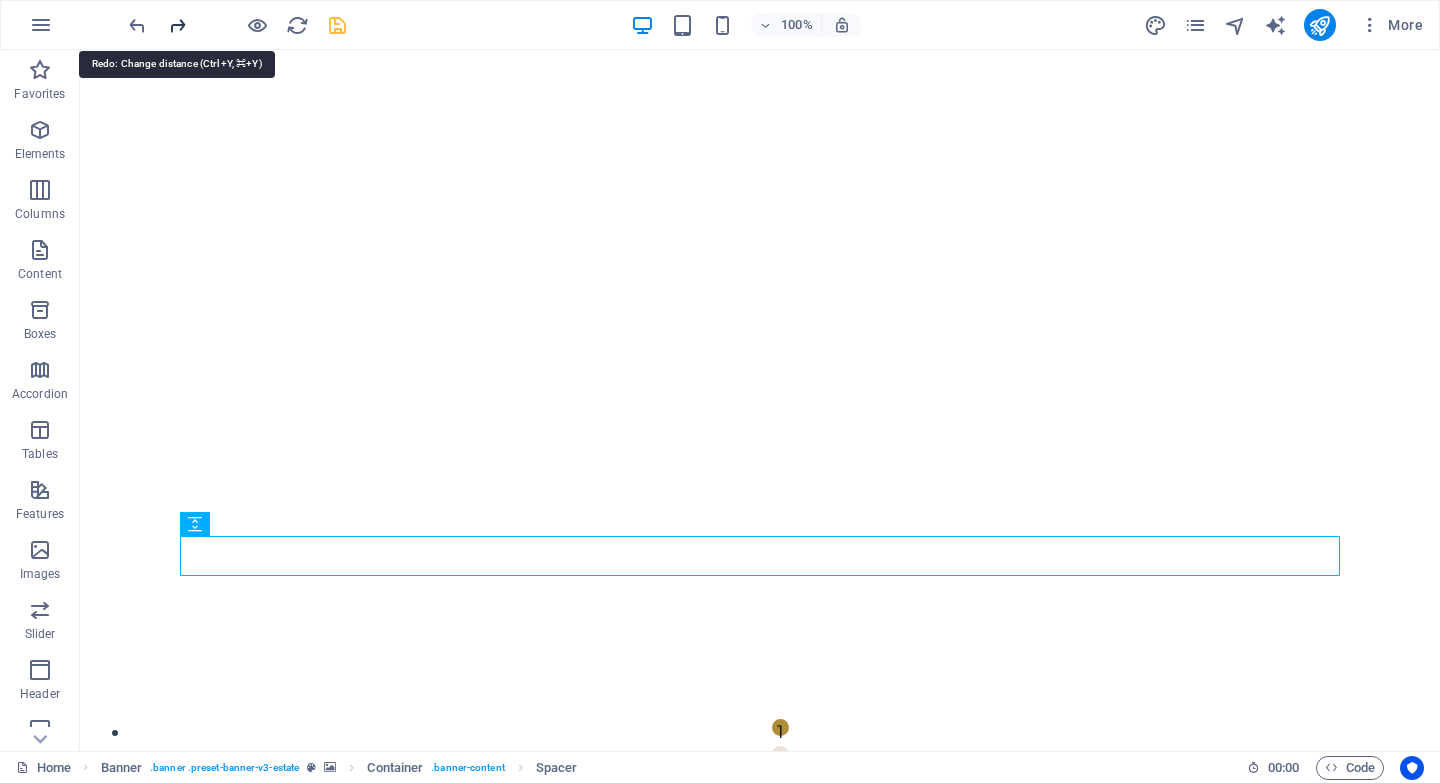 click at bounding box center [177, 25] 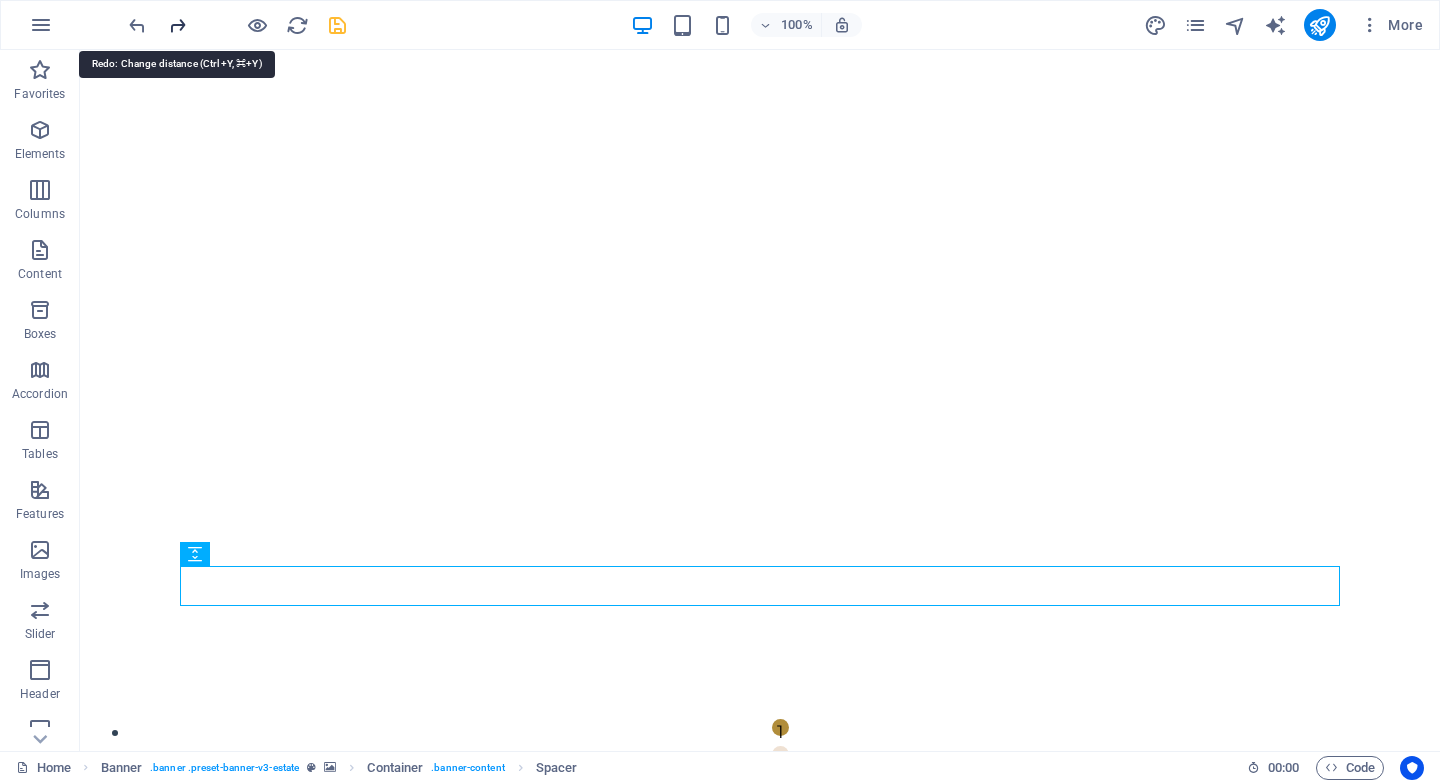 click at bounding box center (177, 25) 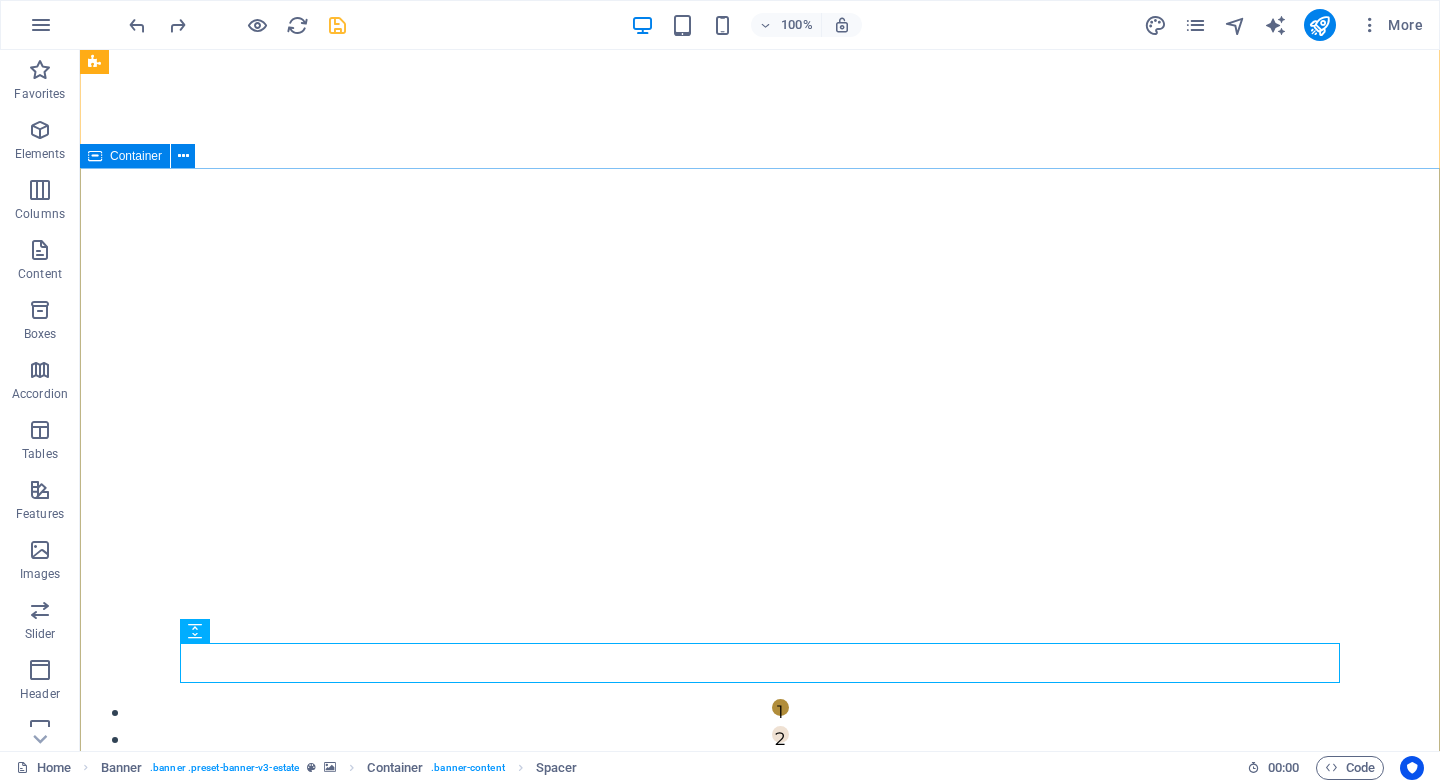 scroll, scrollTop: 0, scrollLeft: 0, axis: both 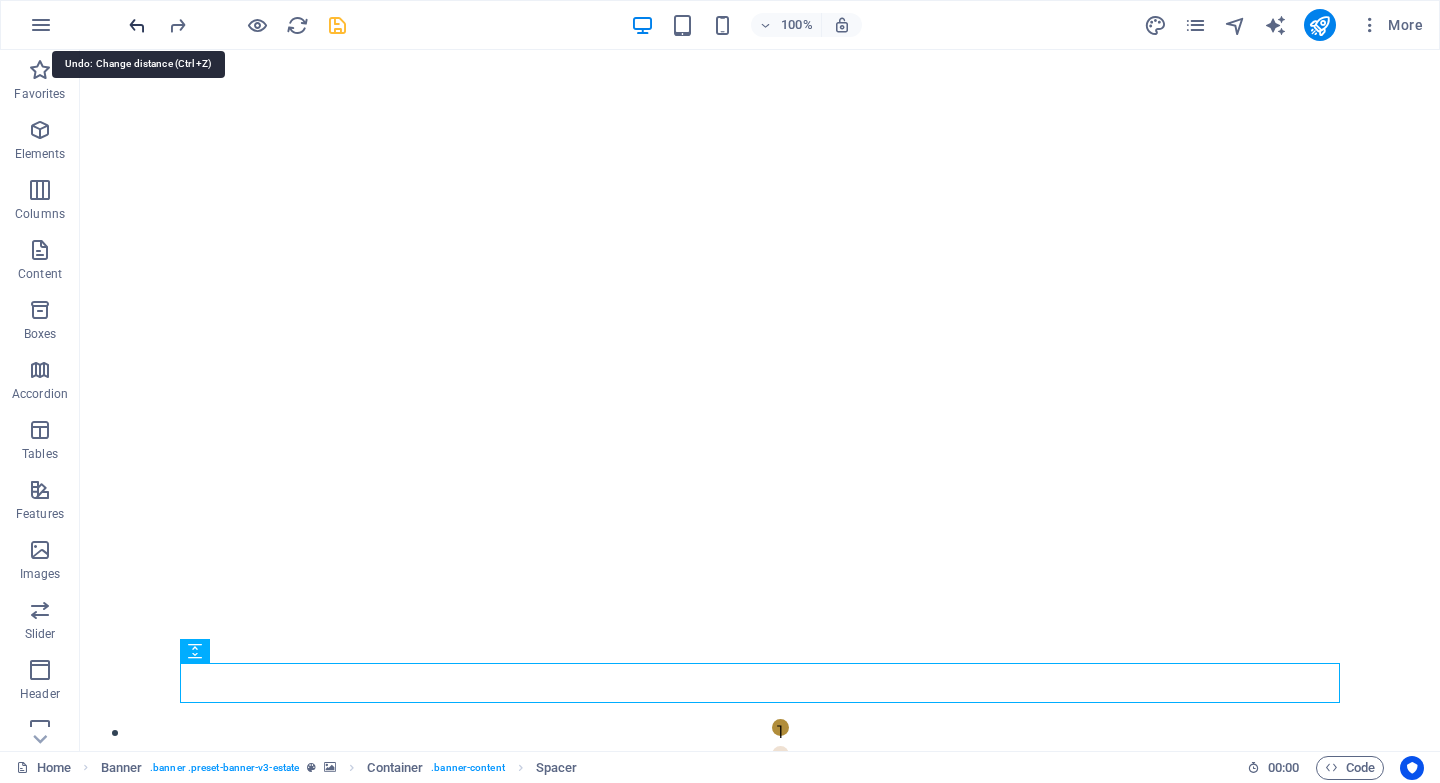 click at bounding box center [137, 25] 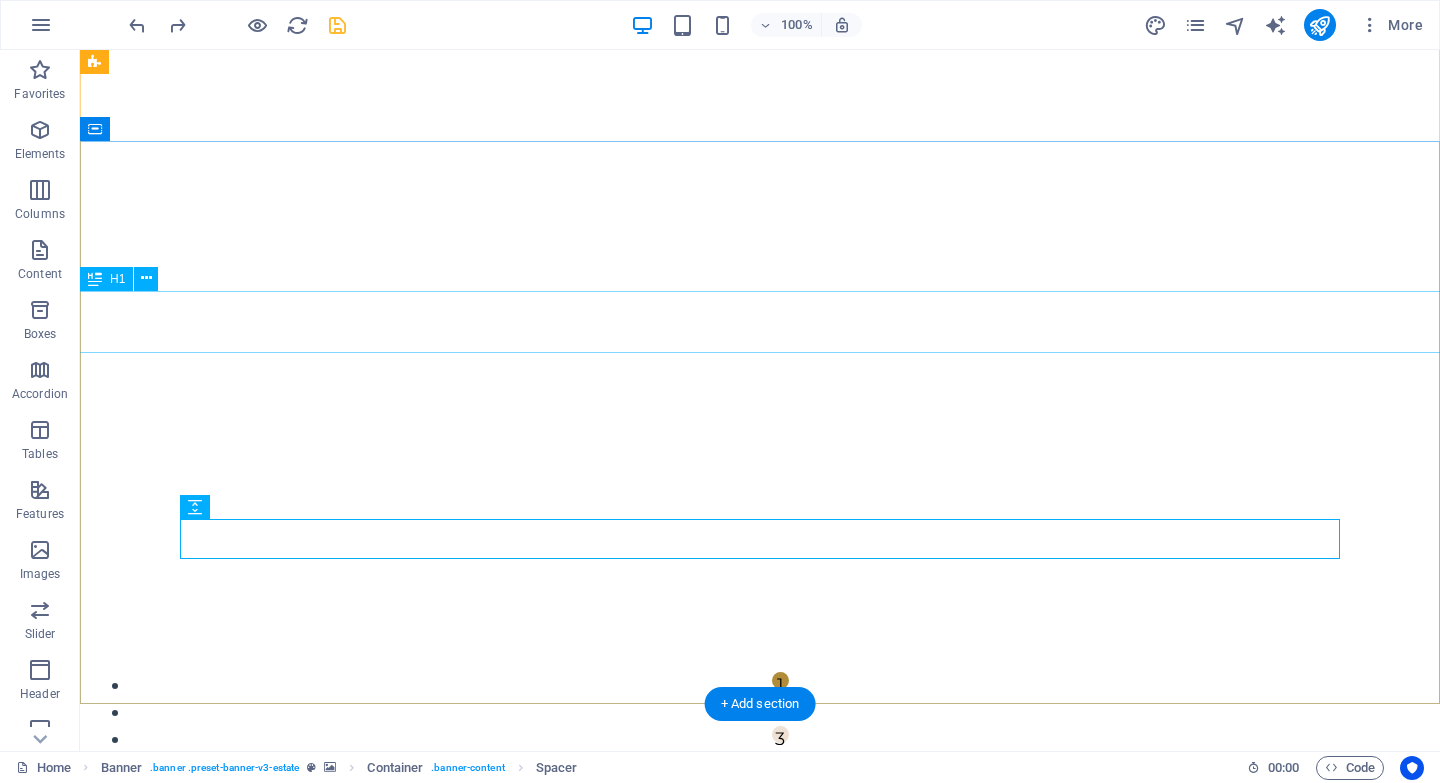scroll, scrollTop: 0, scrollLeft: 0, axis: both 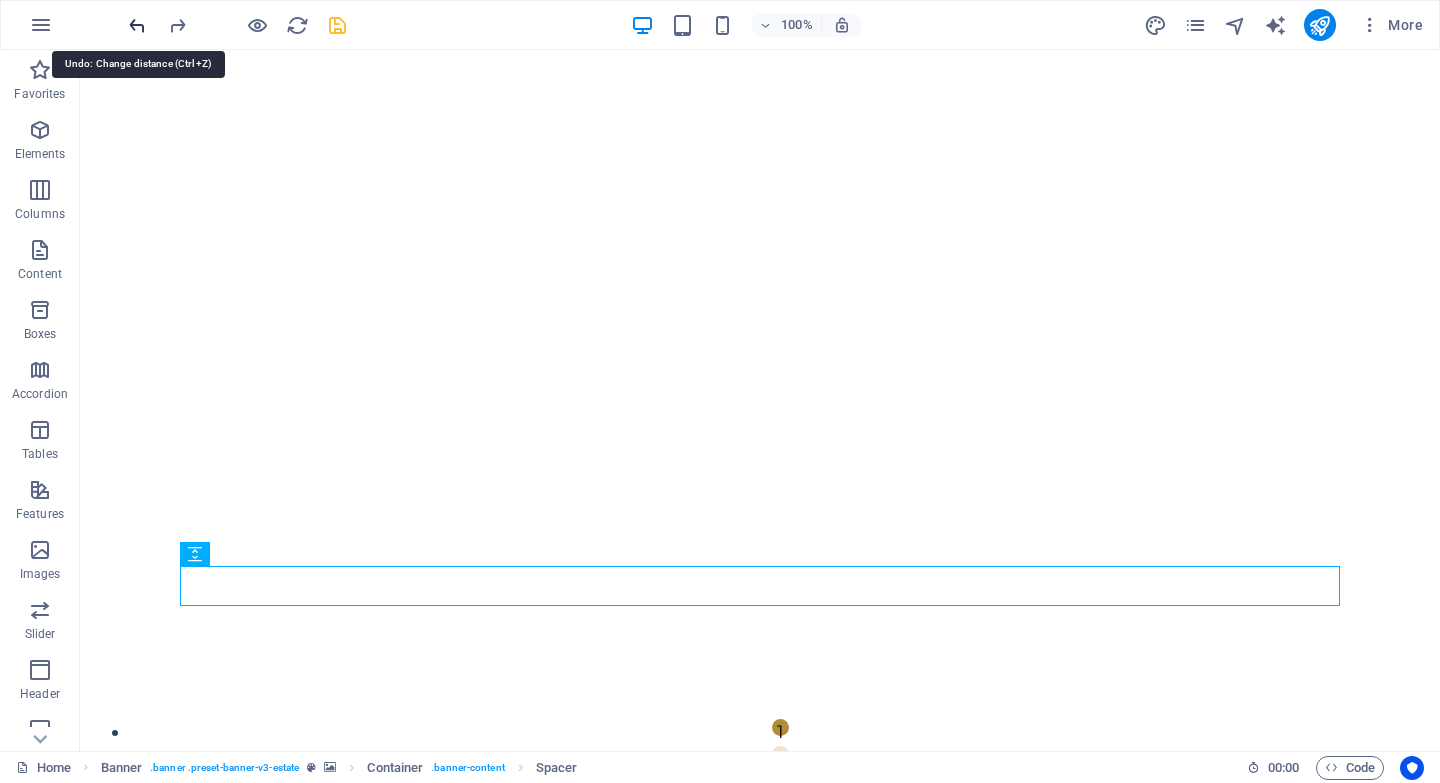 click at bounding box center (137, 25) 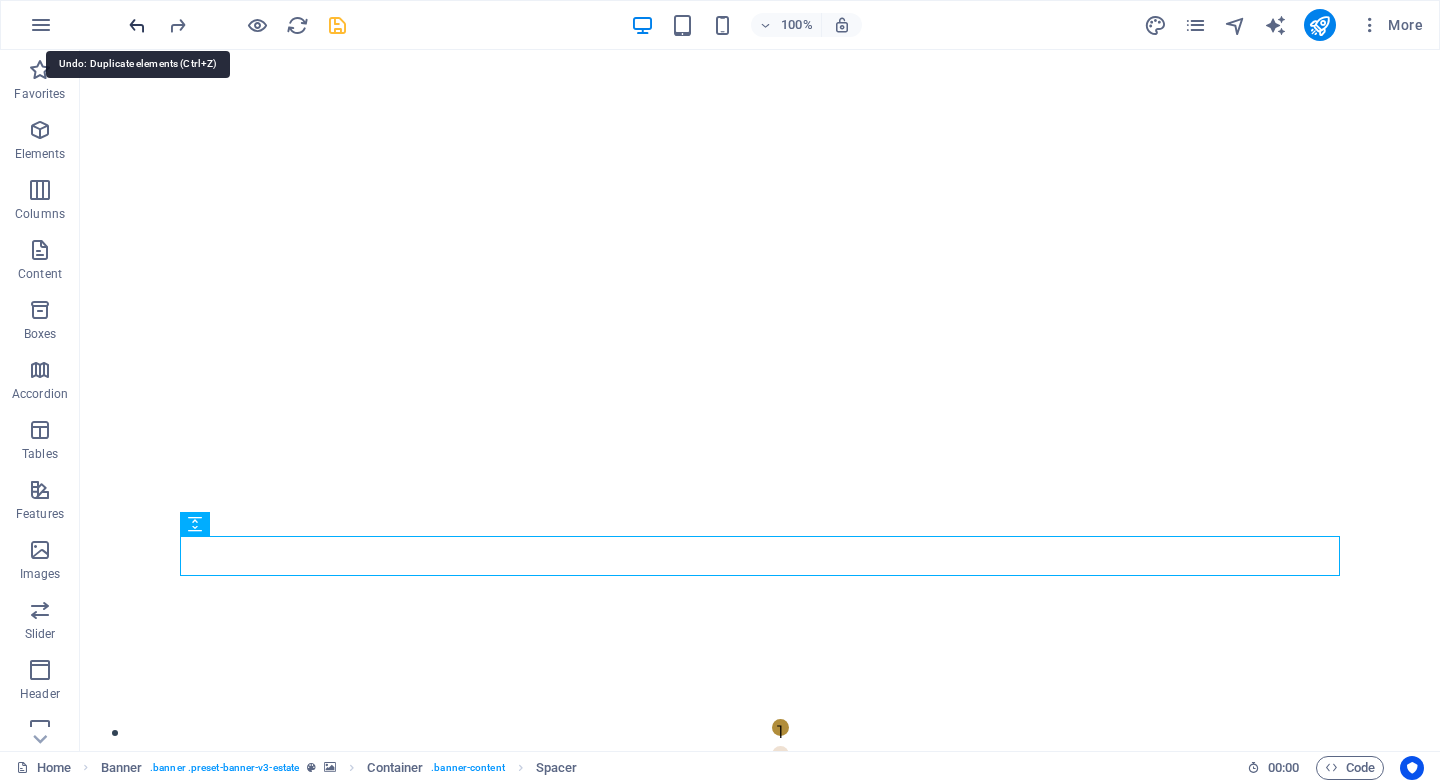 click at bounding box center (137, 25) 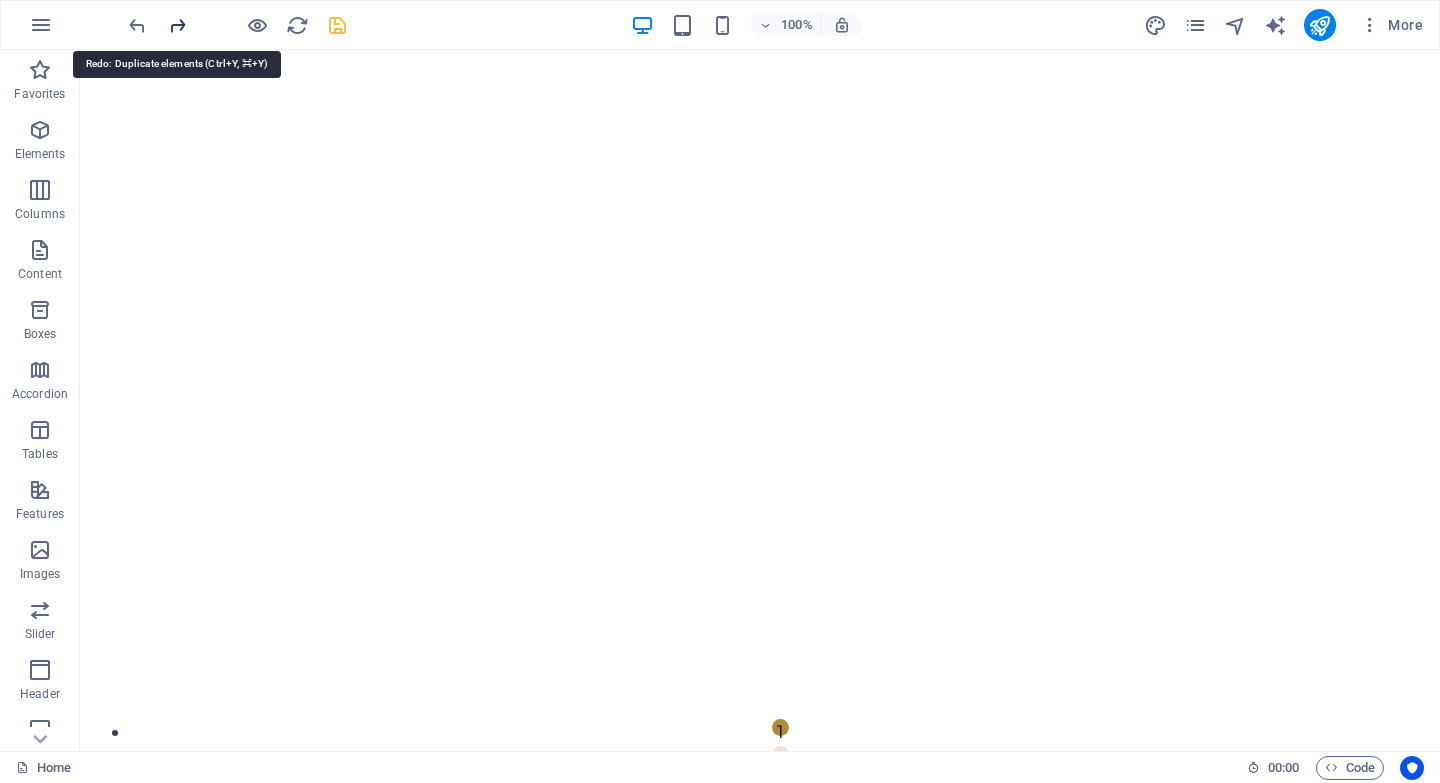 click at bounding box center [177, 25] 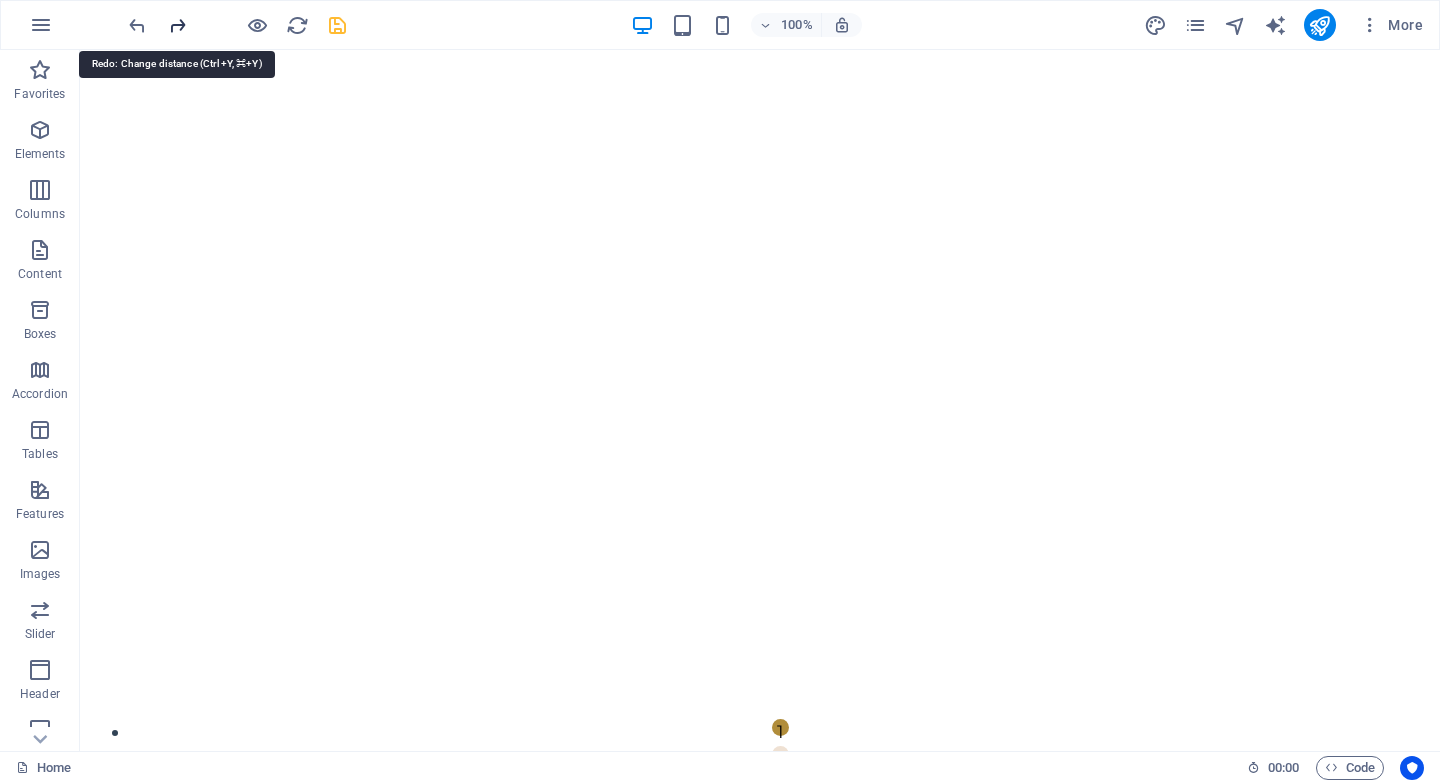 click at bounding box center (177, 25) 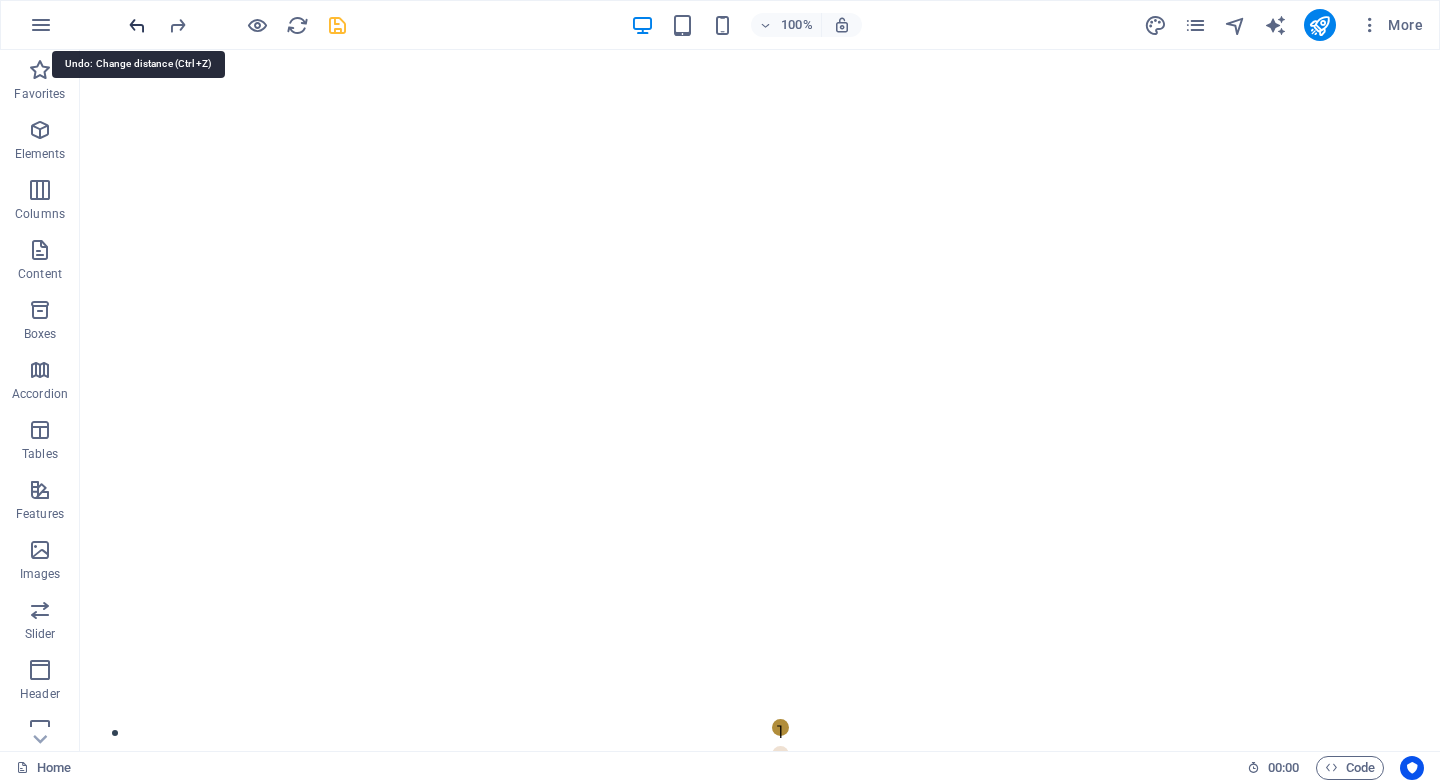 click at bounding box center (137, 25) 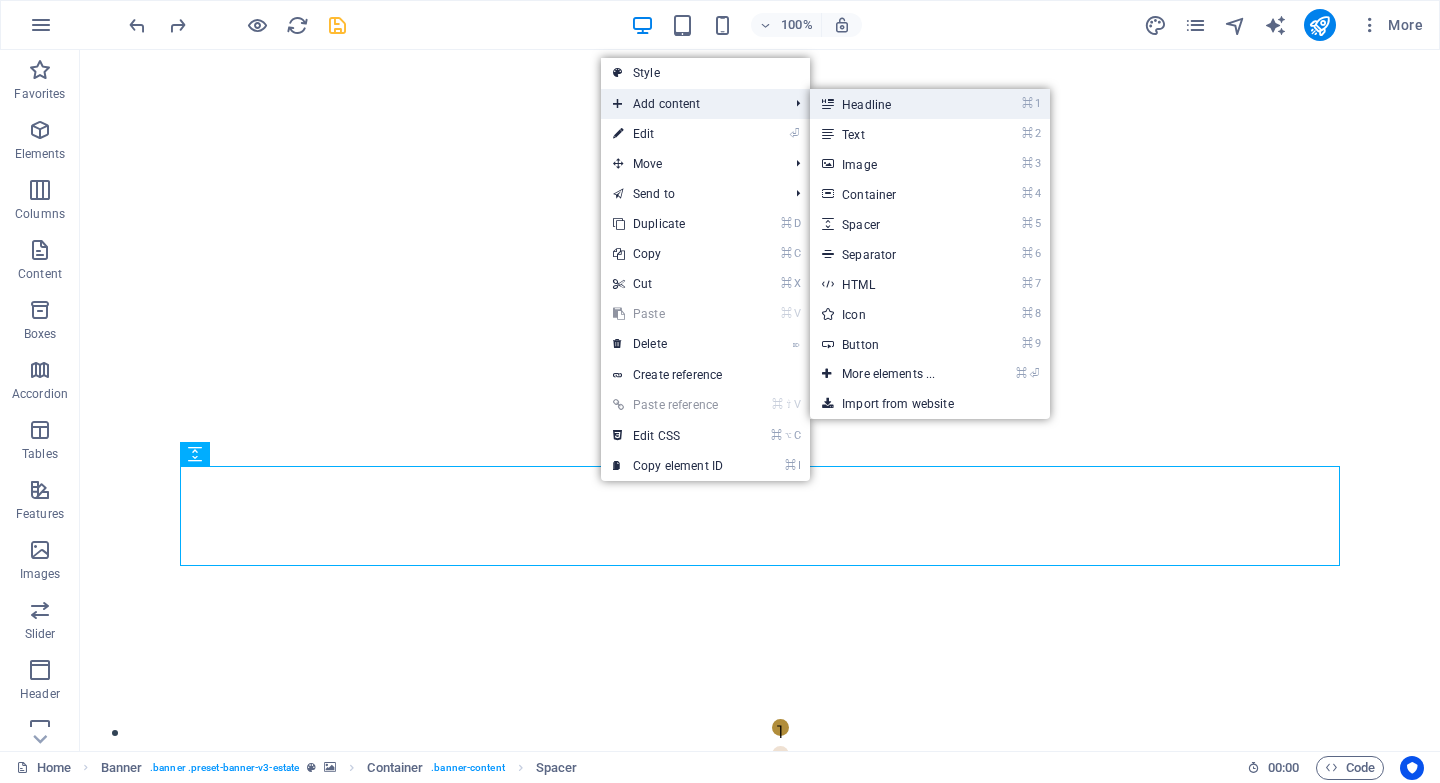 click on "⌘ 1  Headline" at bounding box center (892, 104) 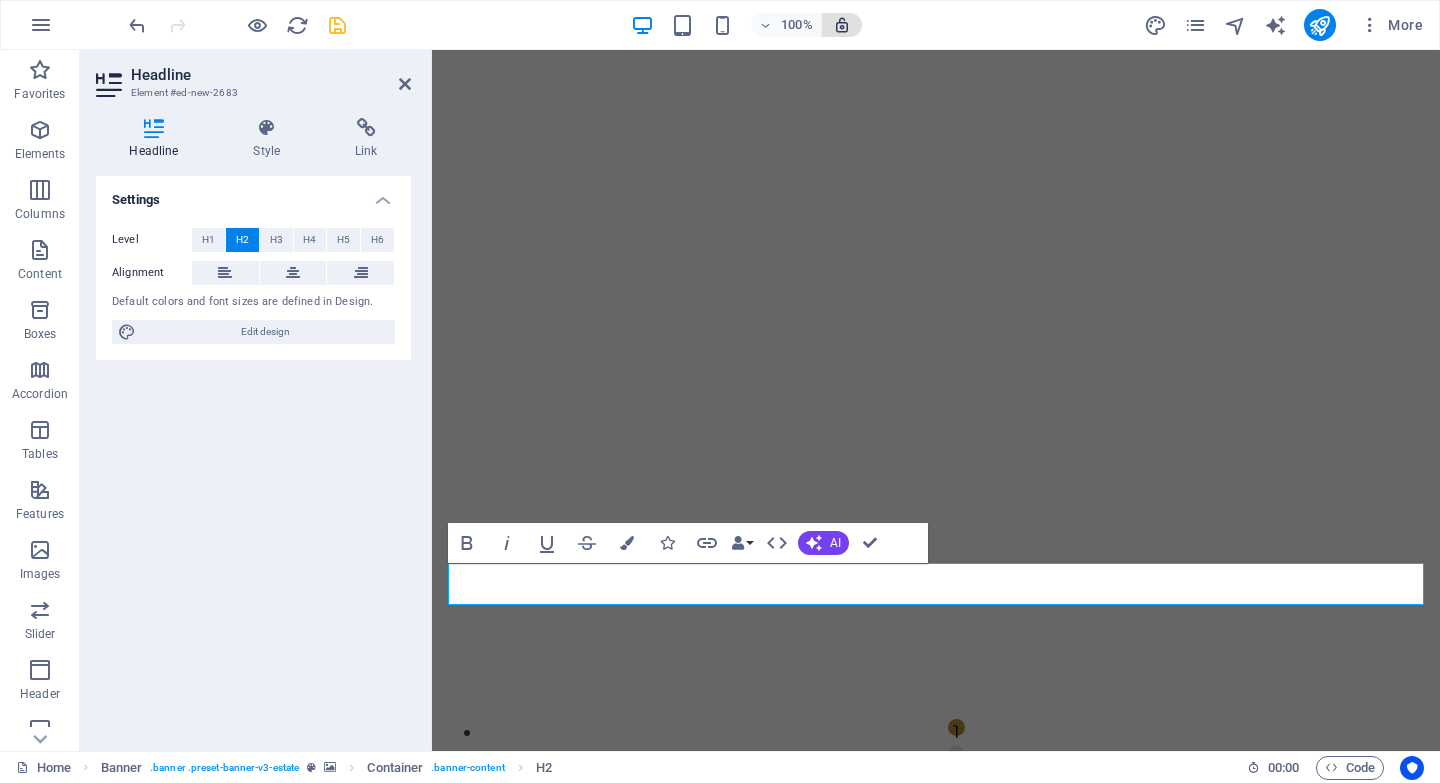 type 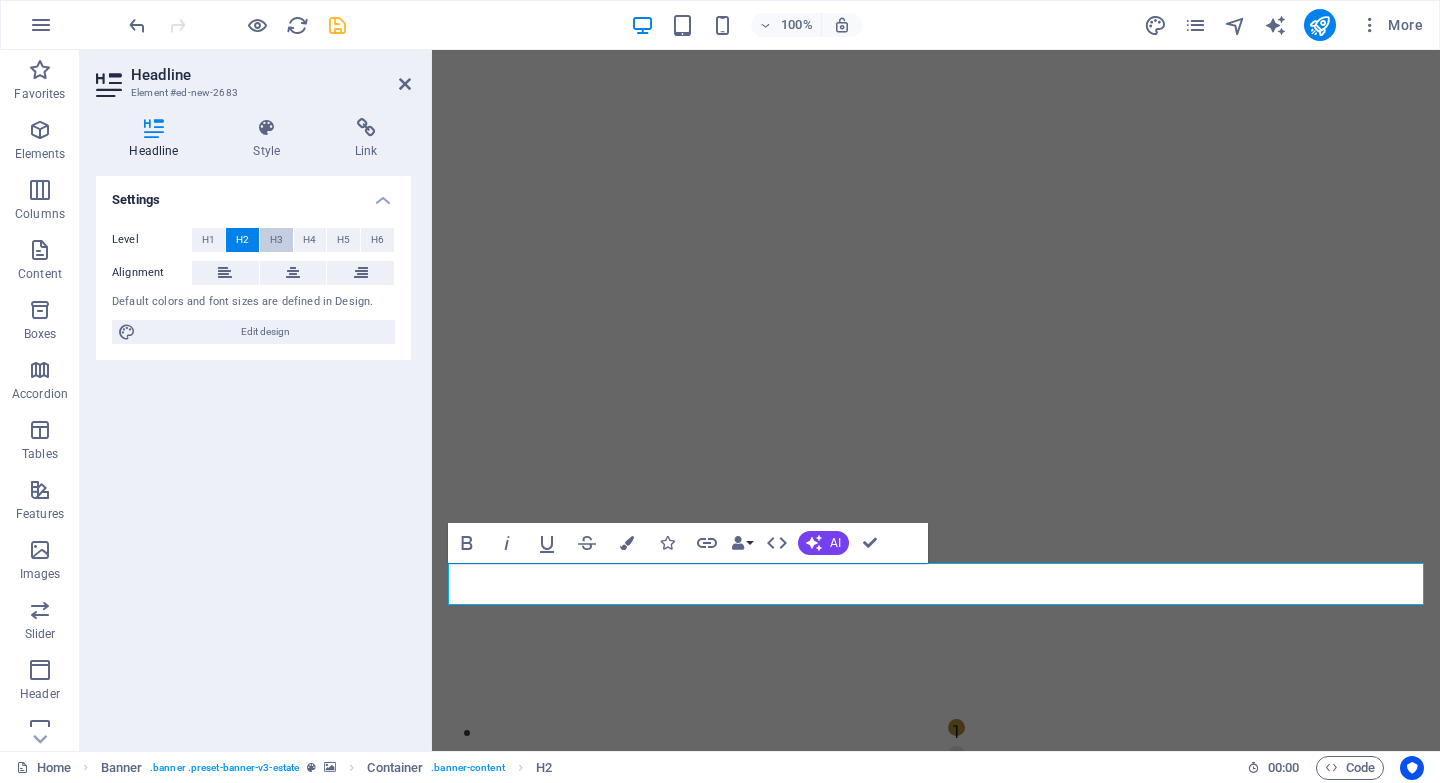 click on "H3" at bounding box center (276, 240) 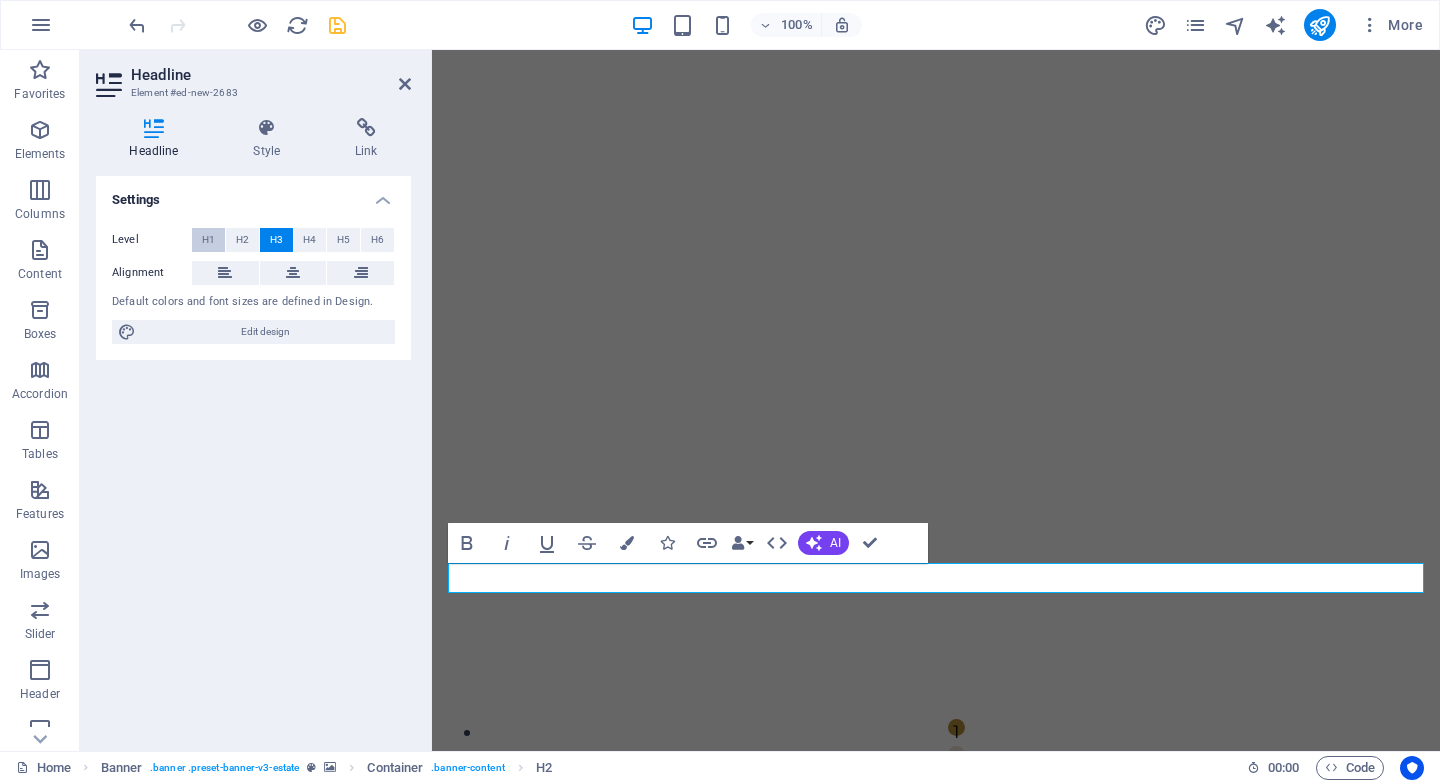 click on "H1" at bounding box center (208, 240) 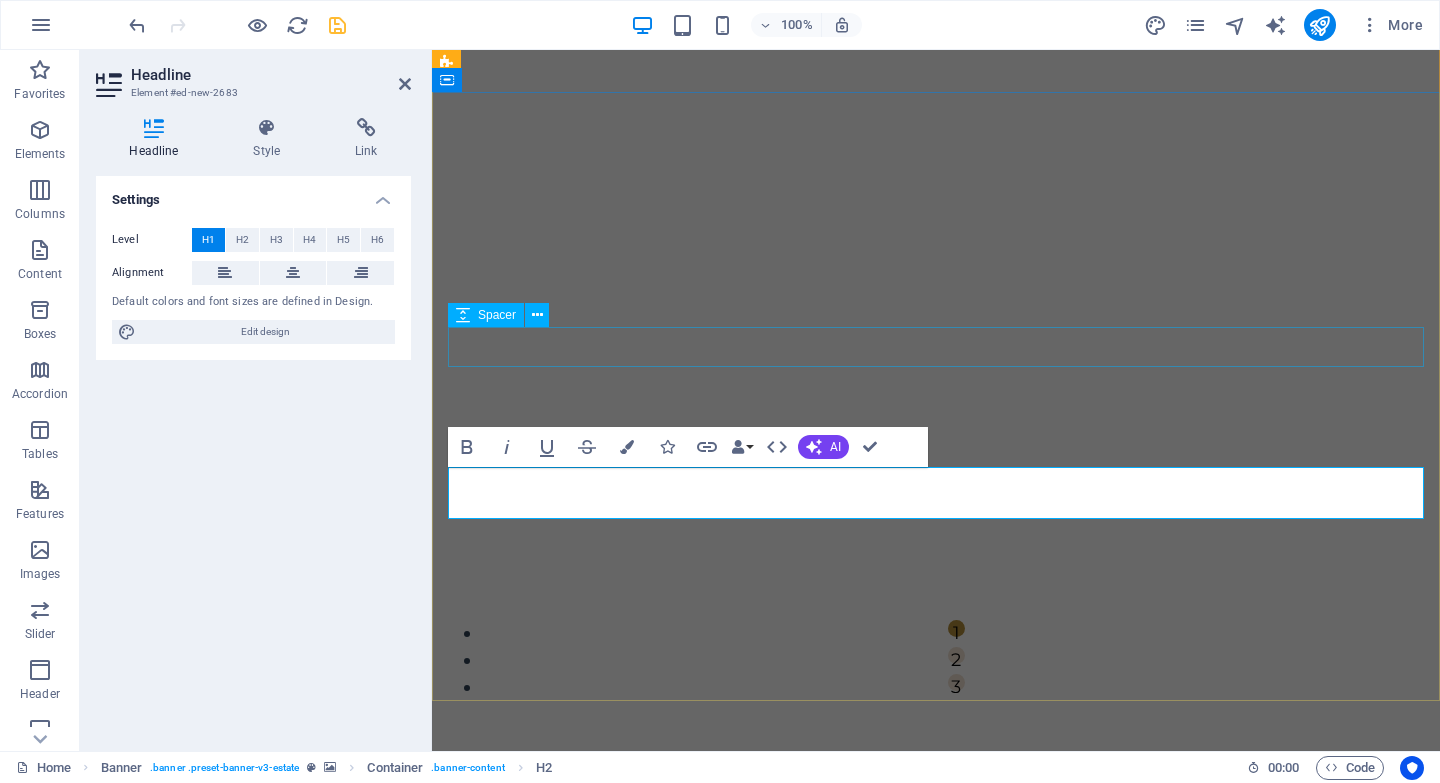 scroll, scrollTop: 96, scrollLeft: 0, axis: vertical 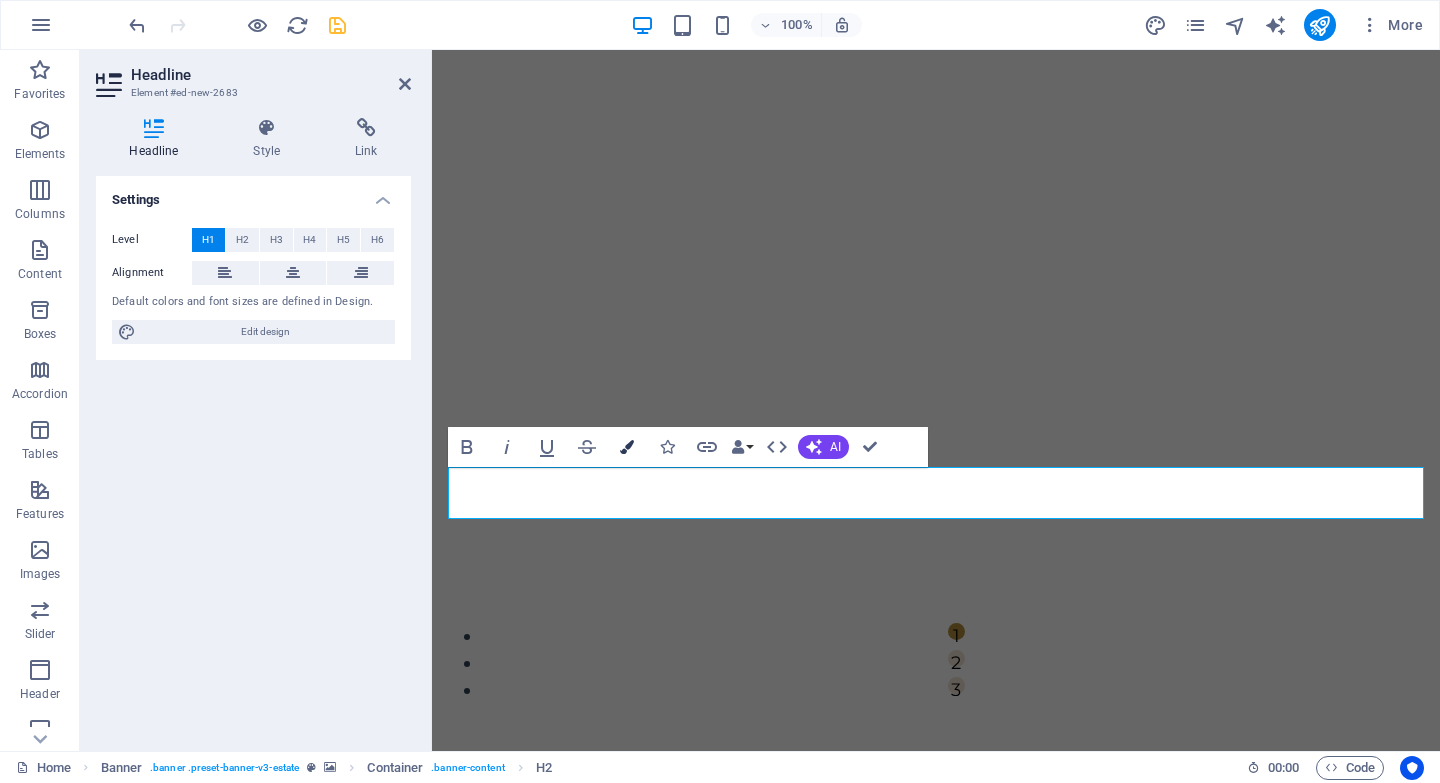 click on "Colors" at bounding box center [627, 447] 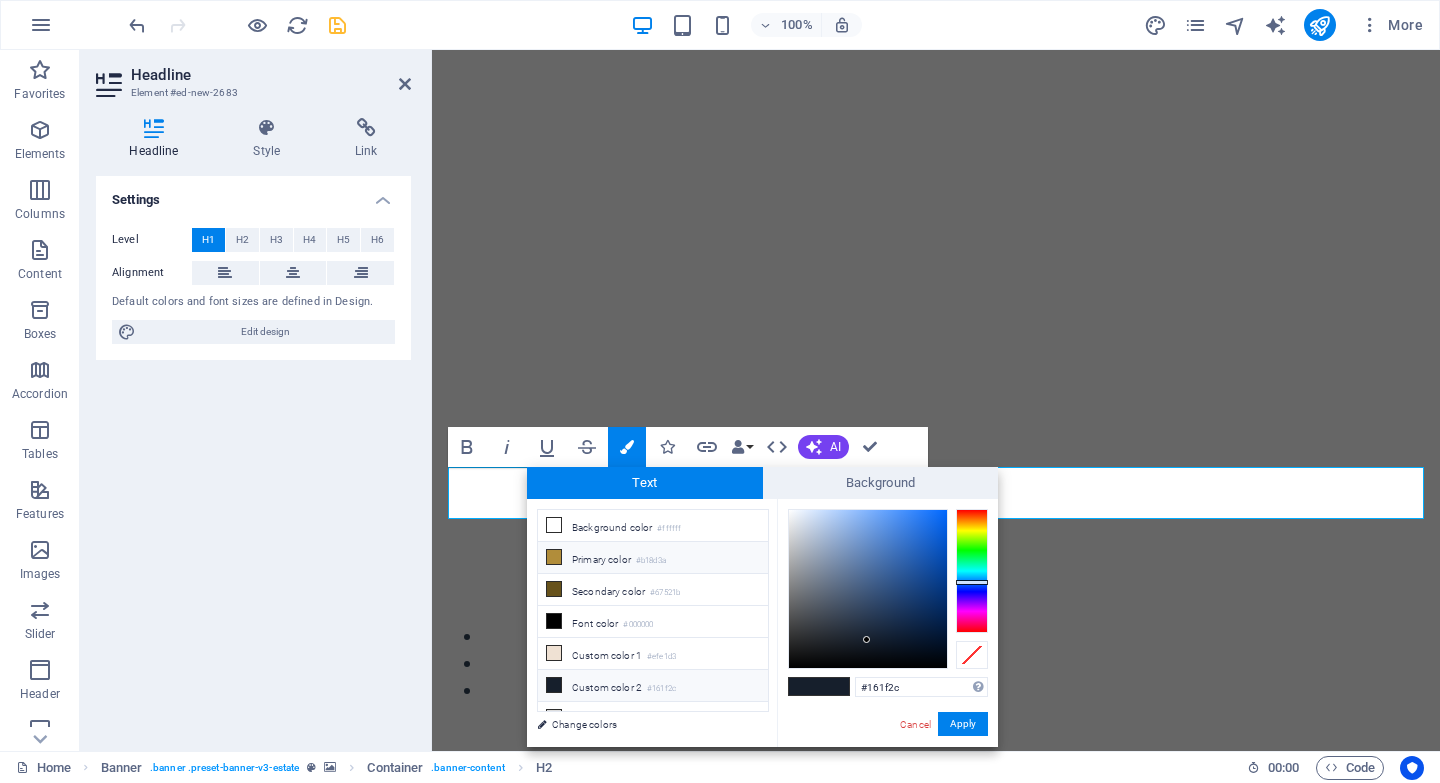click on "Primary color
#b18d3a" at bounding box center (653, 558) 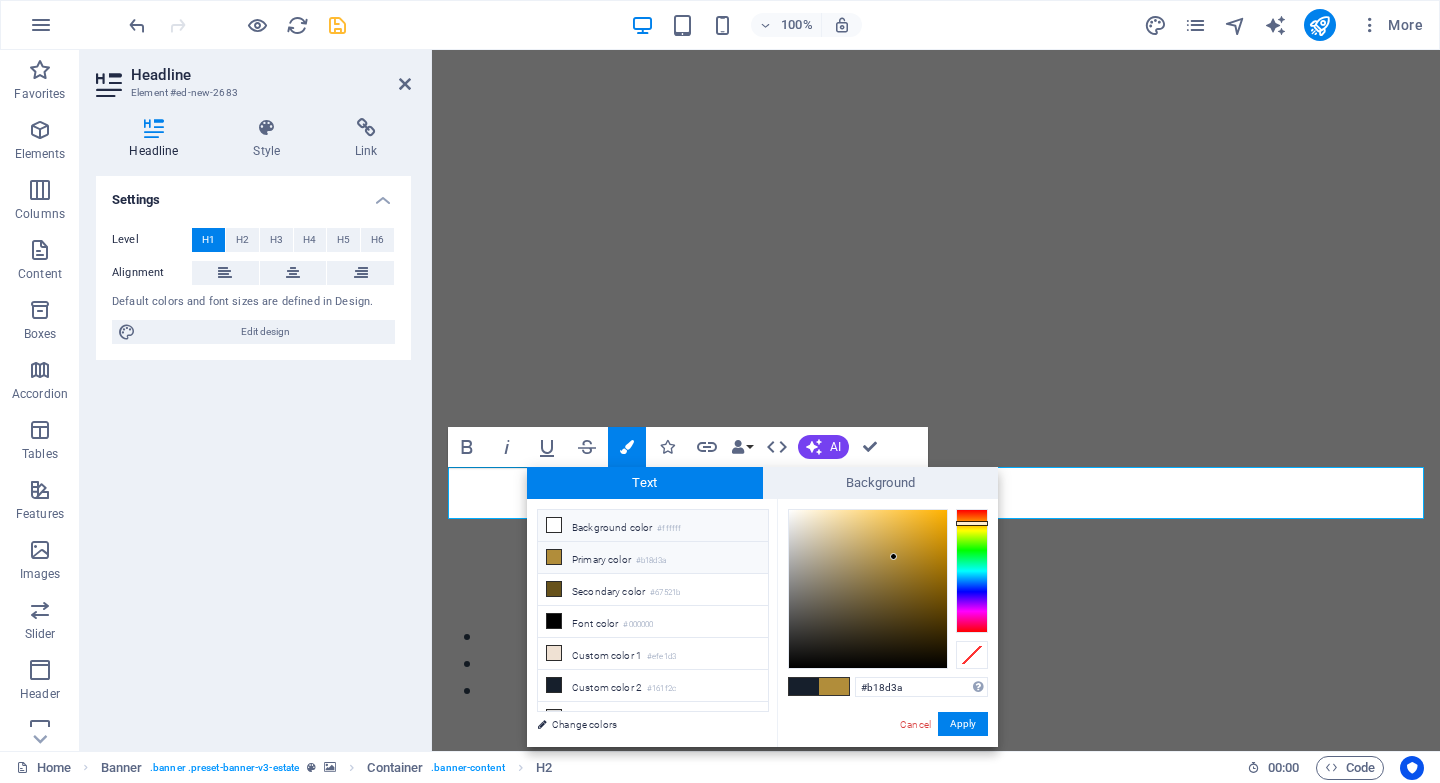 click on "Background color
#ffffff" at bounding box center (653, 526) 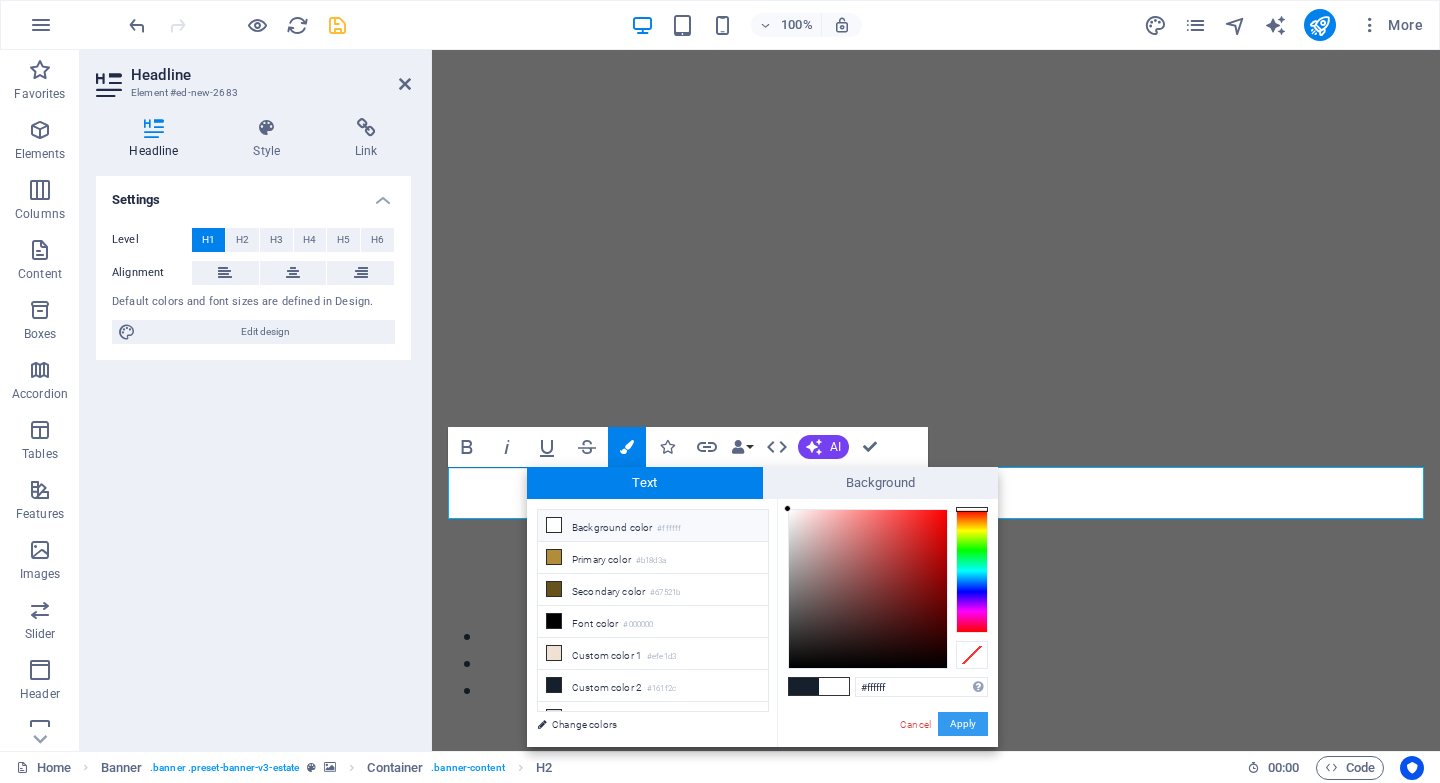 click on "Apply" at bounding box center [963, 724] 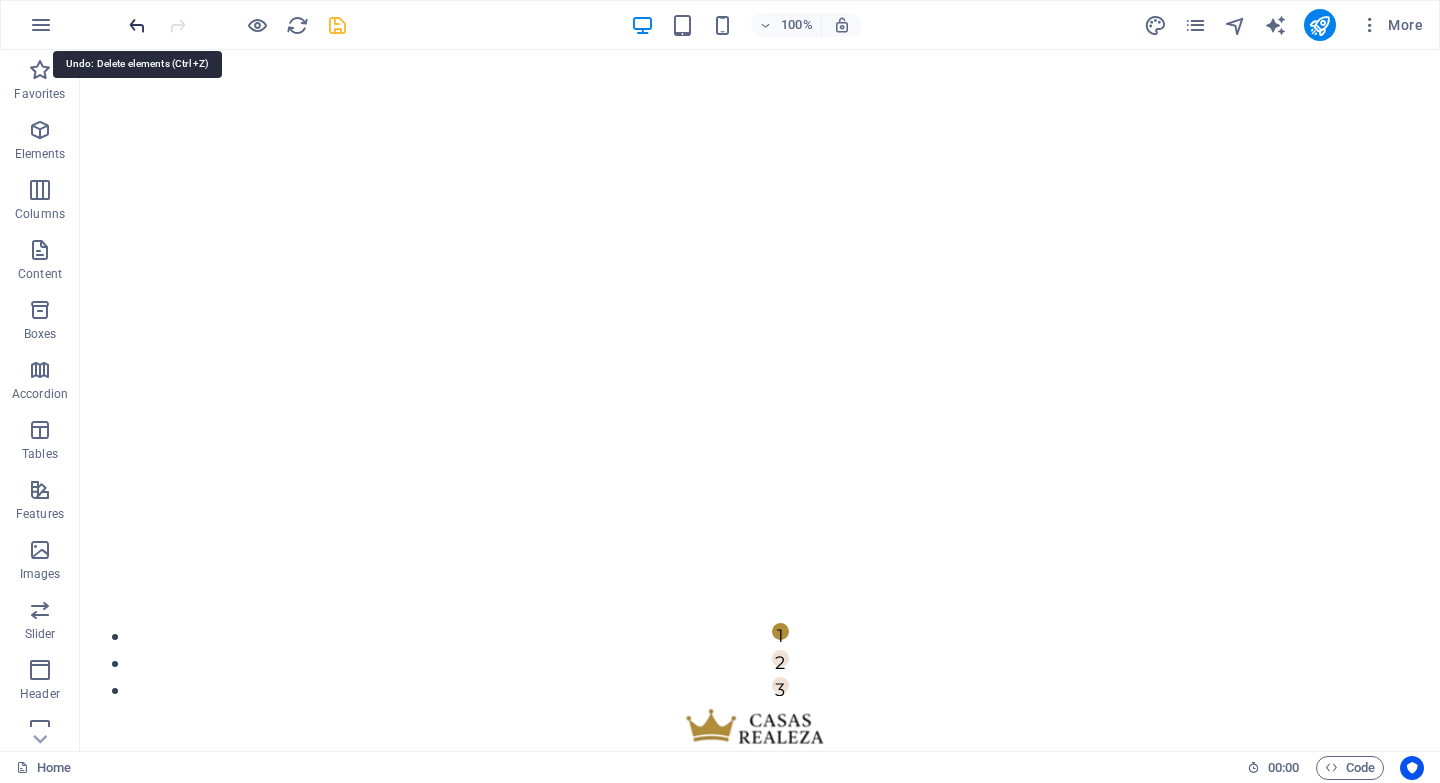 click at bounding box center [137, 25] 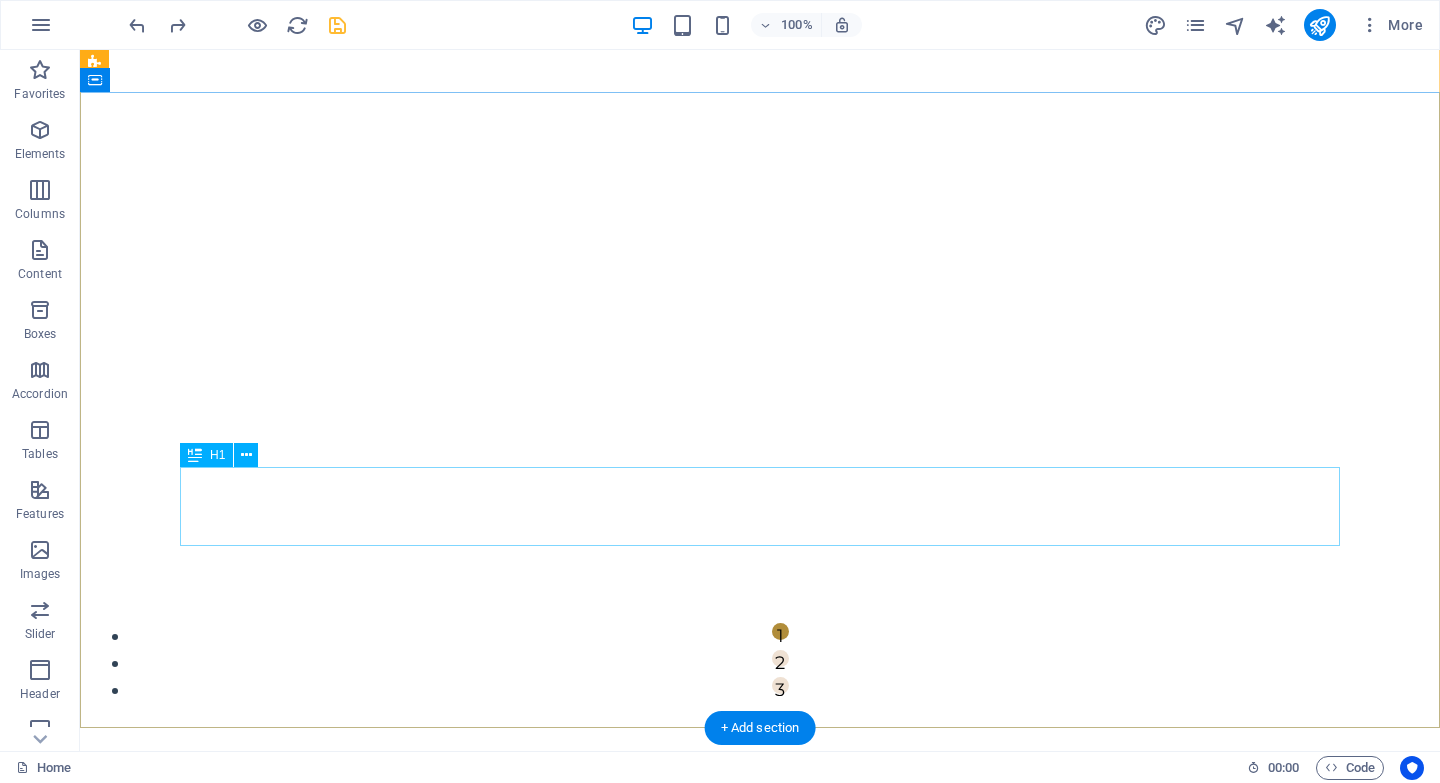 click on "​ SORDO MADALENO" at bounding box center (760, 1312) 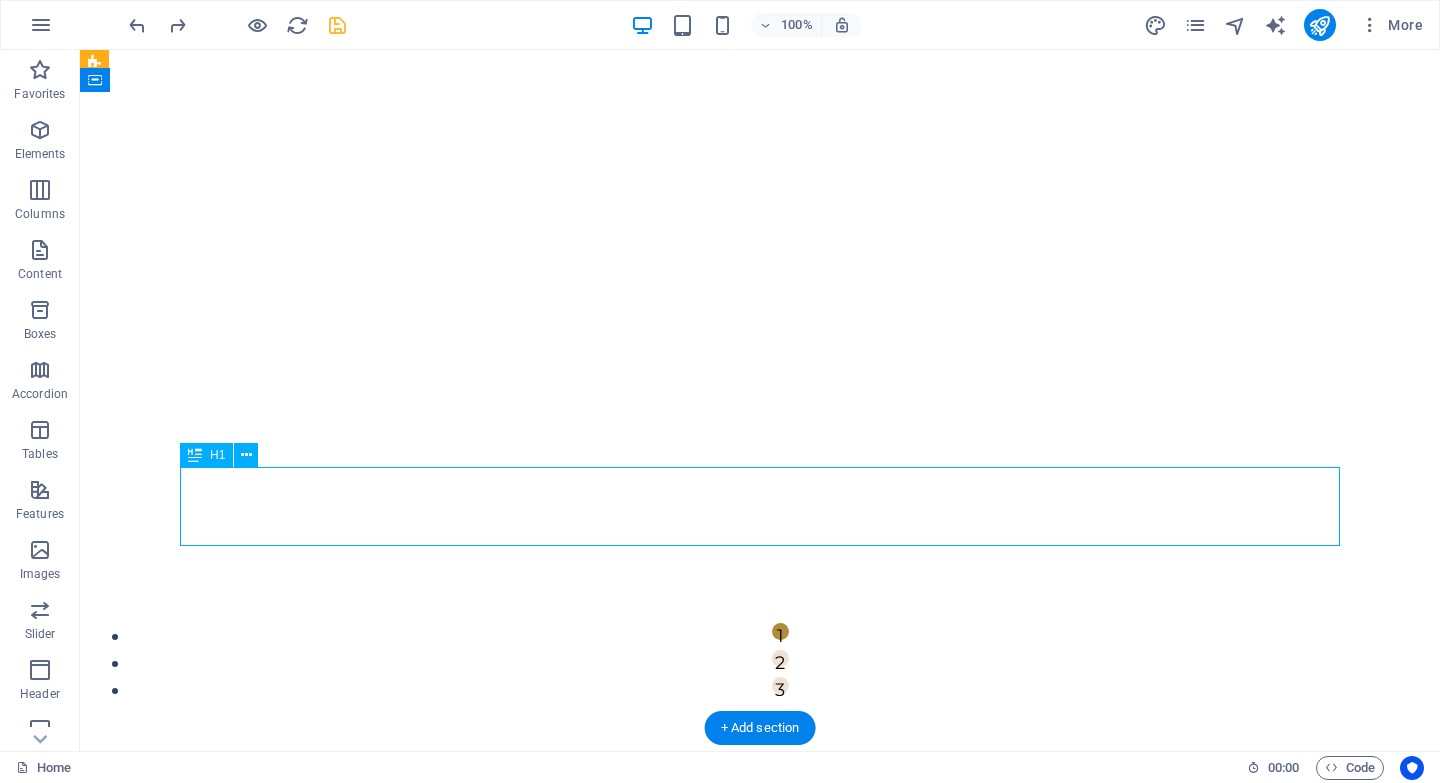 click on "​ SORDO MADALENO" at bounding box center [760, 1312] 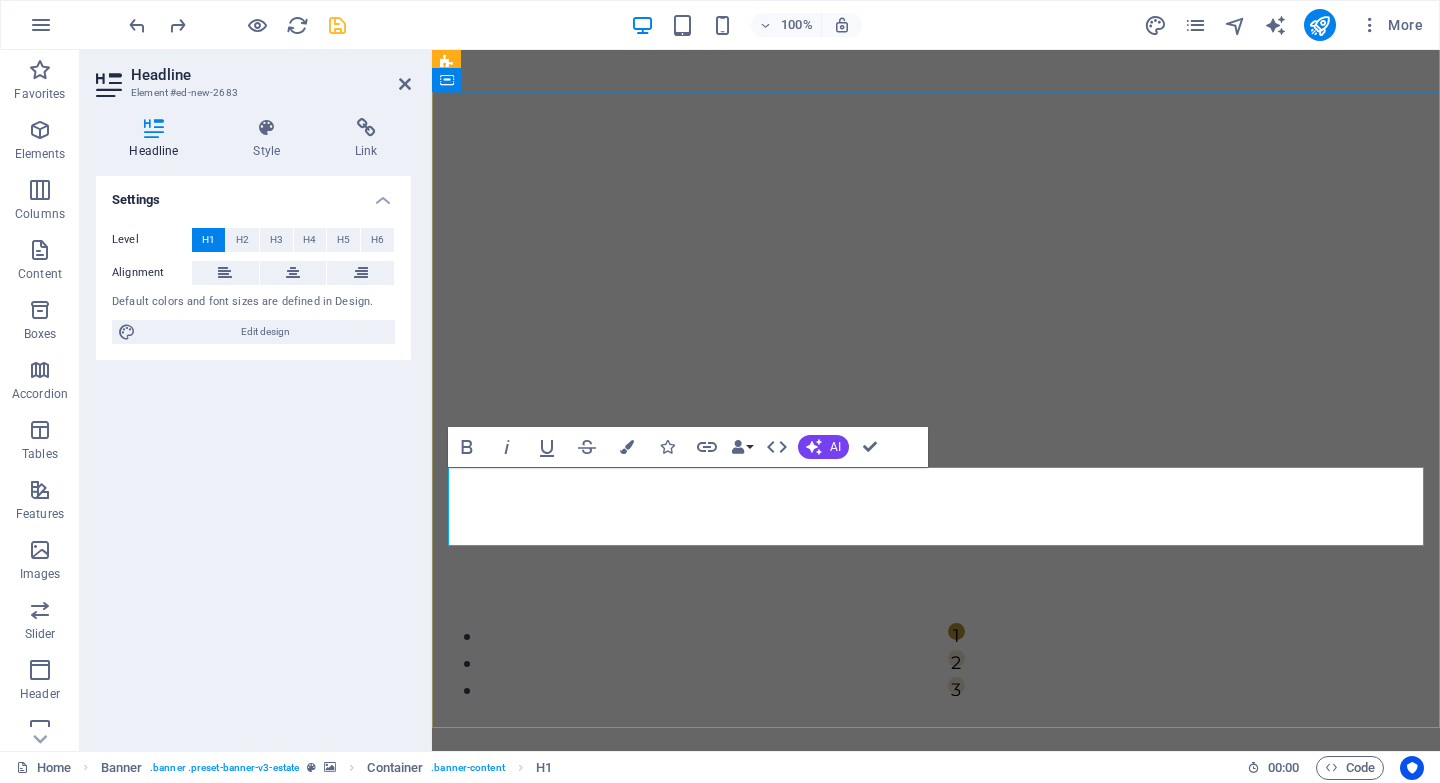 click on "SORDO MADALENO" at bounding box center [936, 1326] 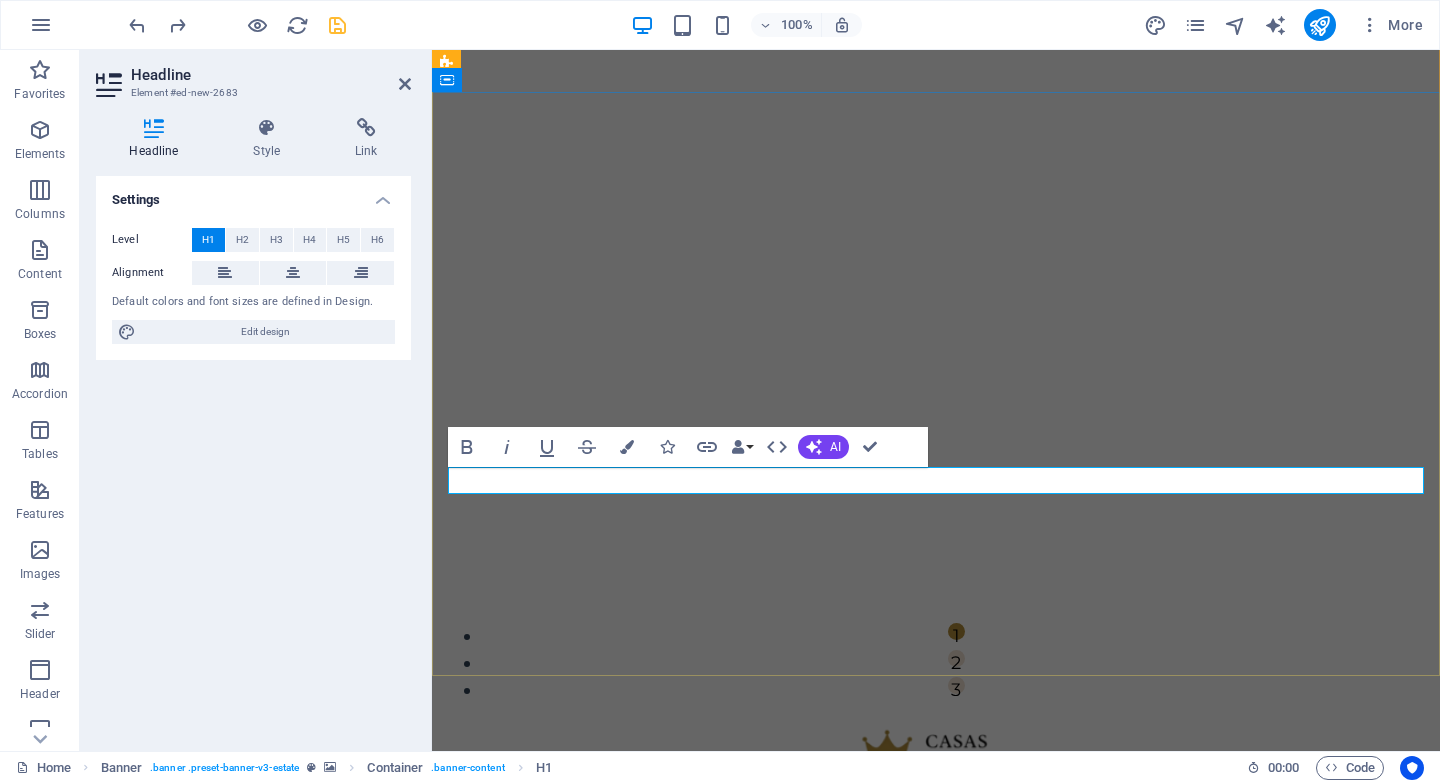 click on "​SORDO MADALENO" at bounding box center [936, 1234] 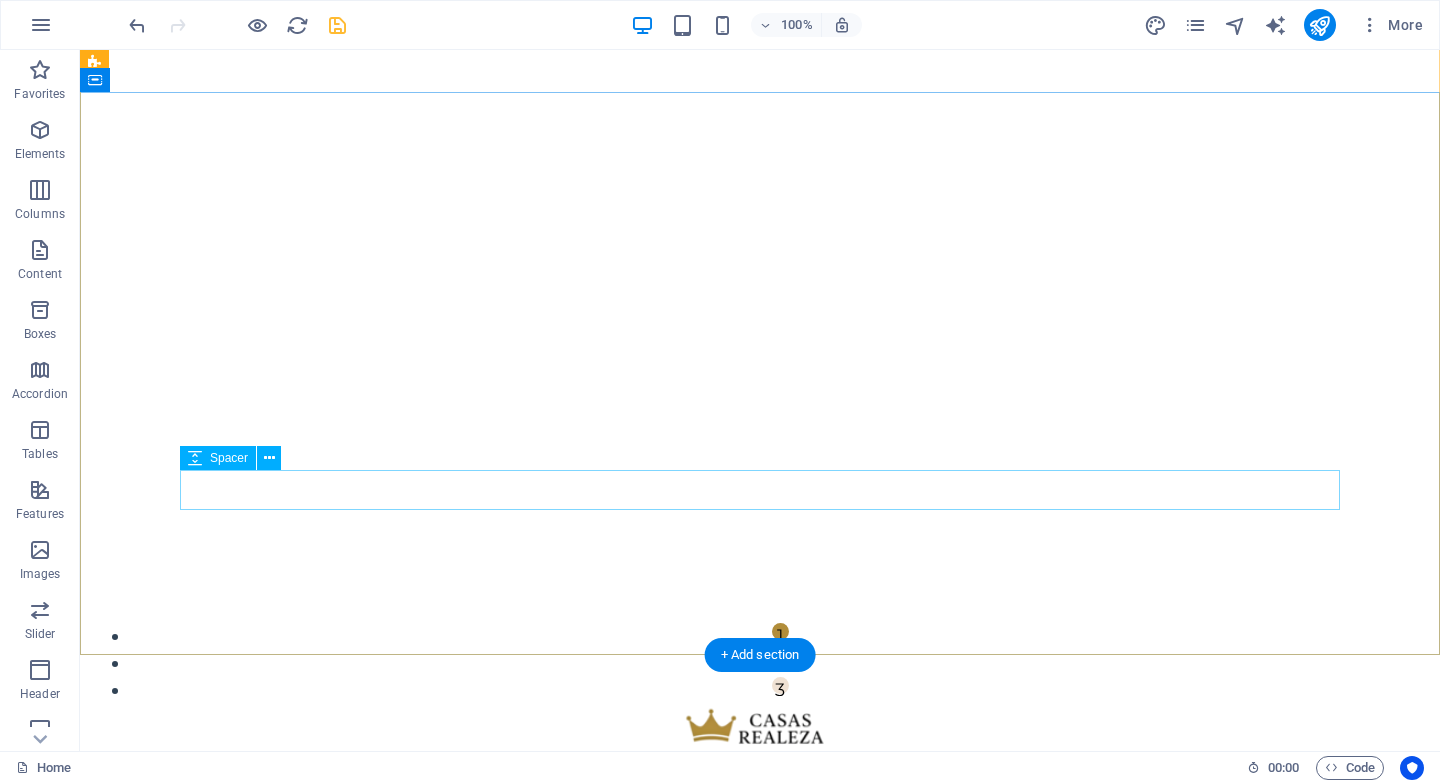 click at bounding box center (760, 1220) 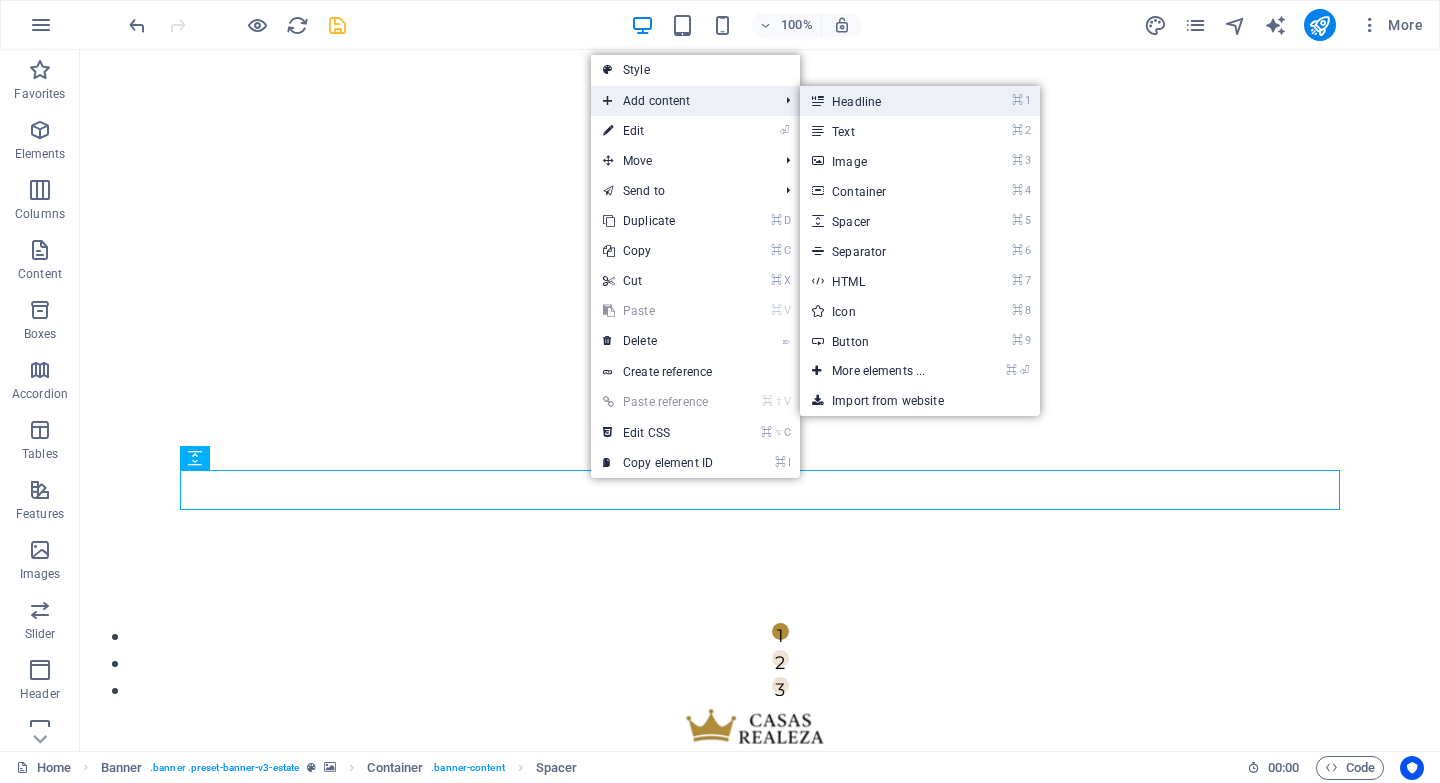 click on "⌘ 1  Headline" at bounding box center (882, 101) 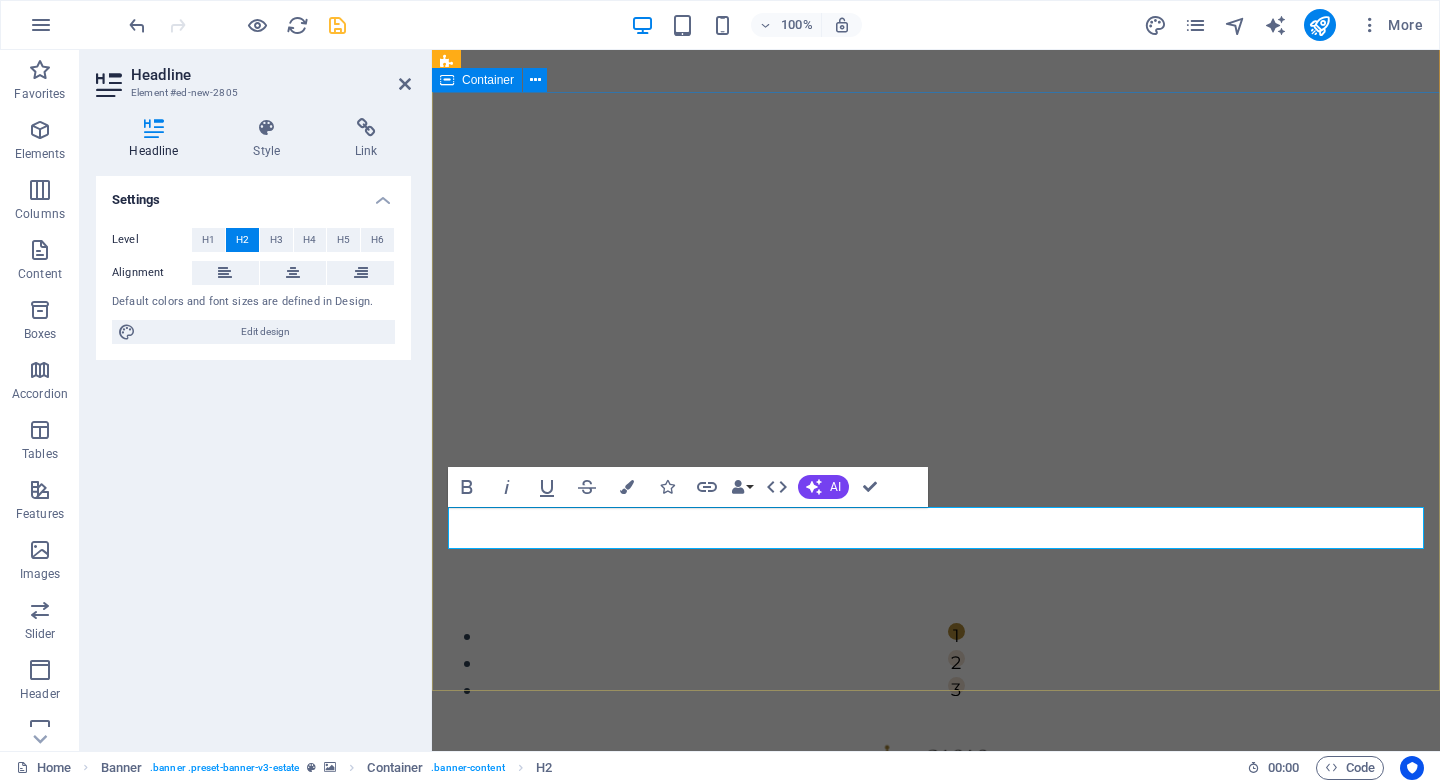 type 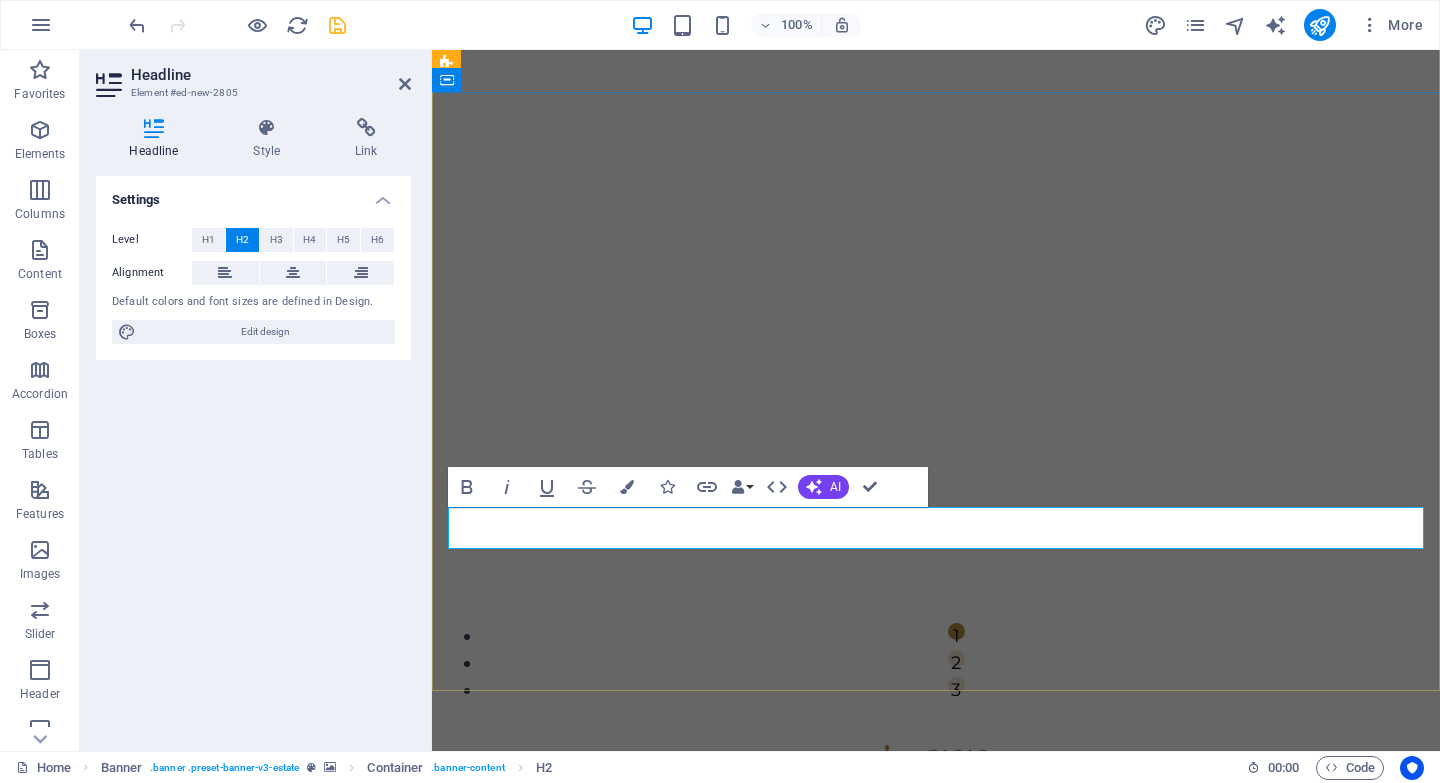 drag, startPoint x: 1098, startPoint y: 521, endPoint x: 793, endPoint y: 527, distance: 305.05902 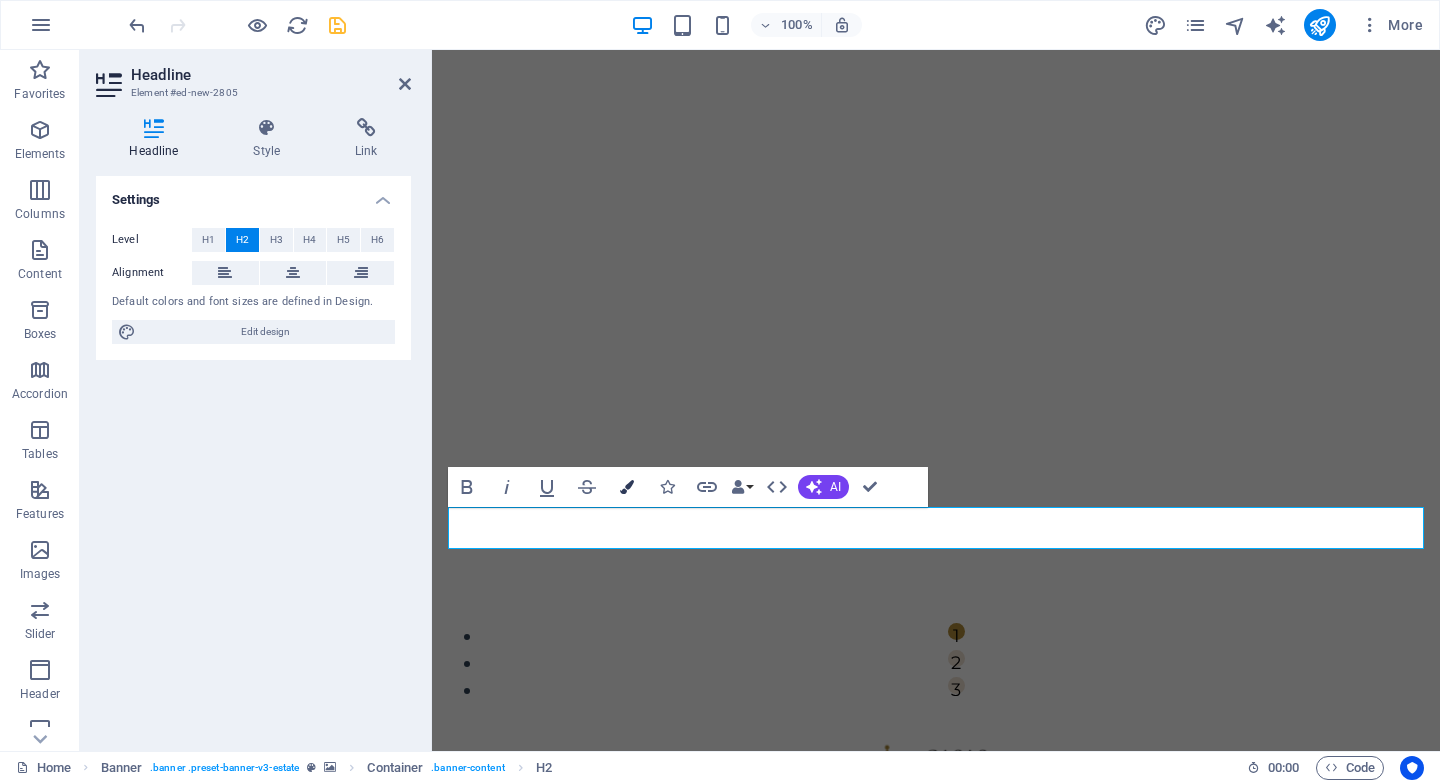 click at bounding box center (627, 487) 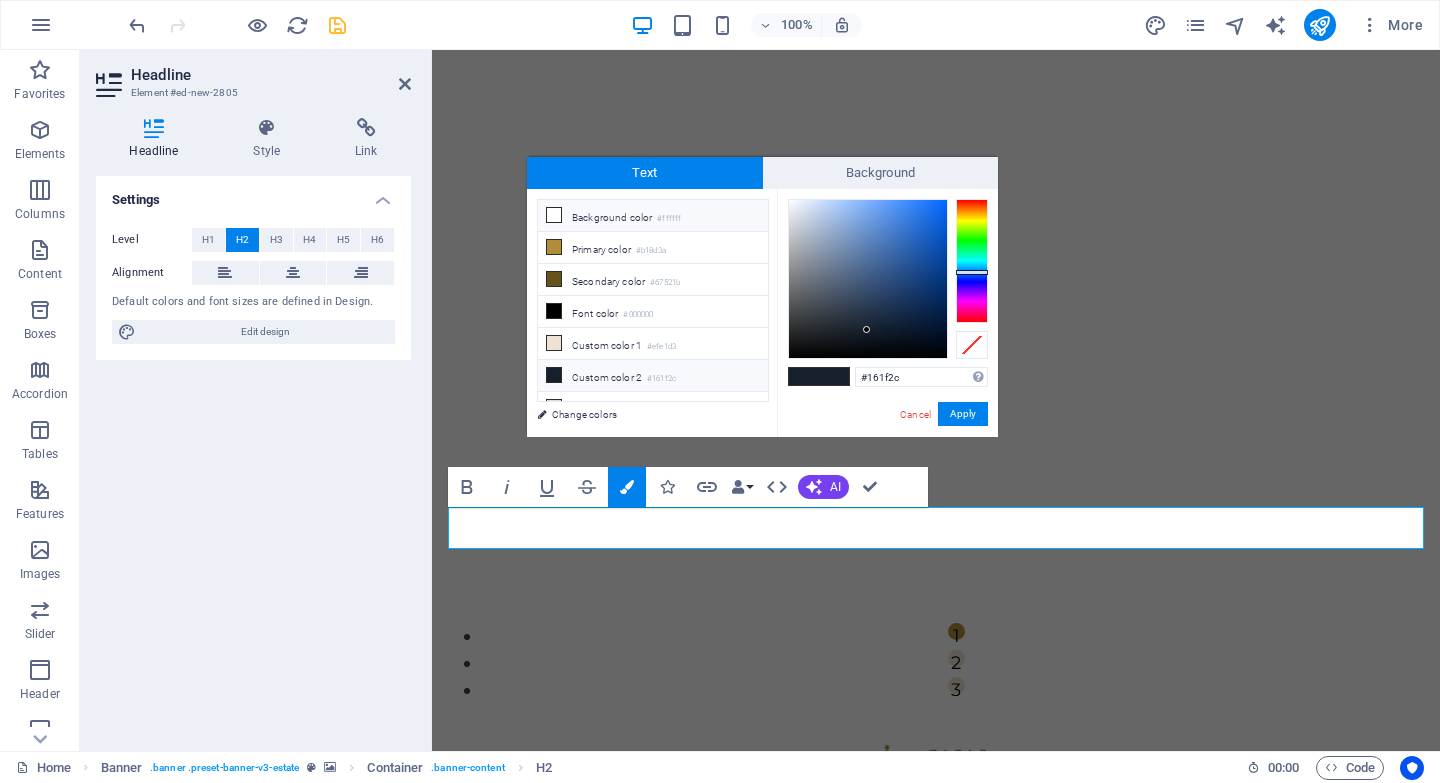 click on "Background color
#ffffff" at bounding box center (653, 216) 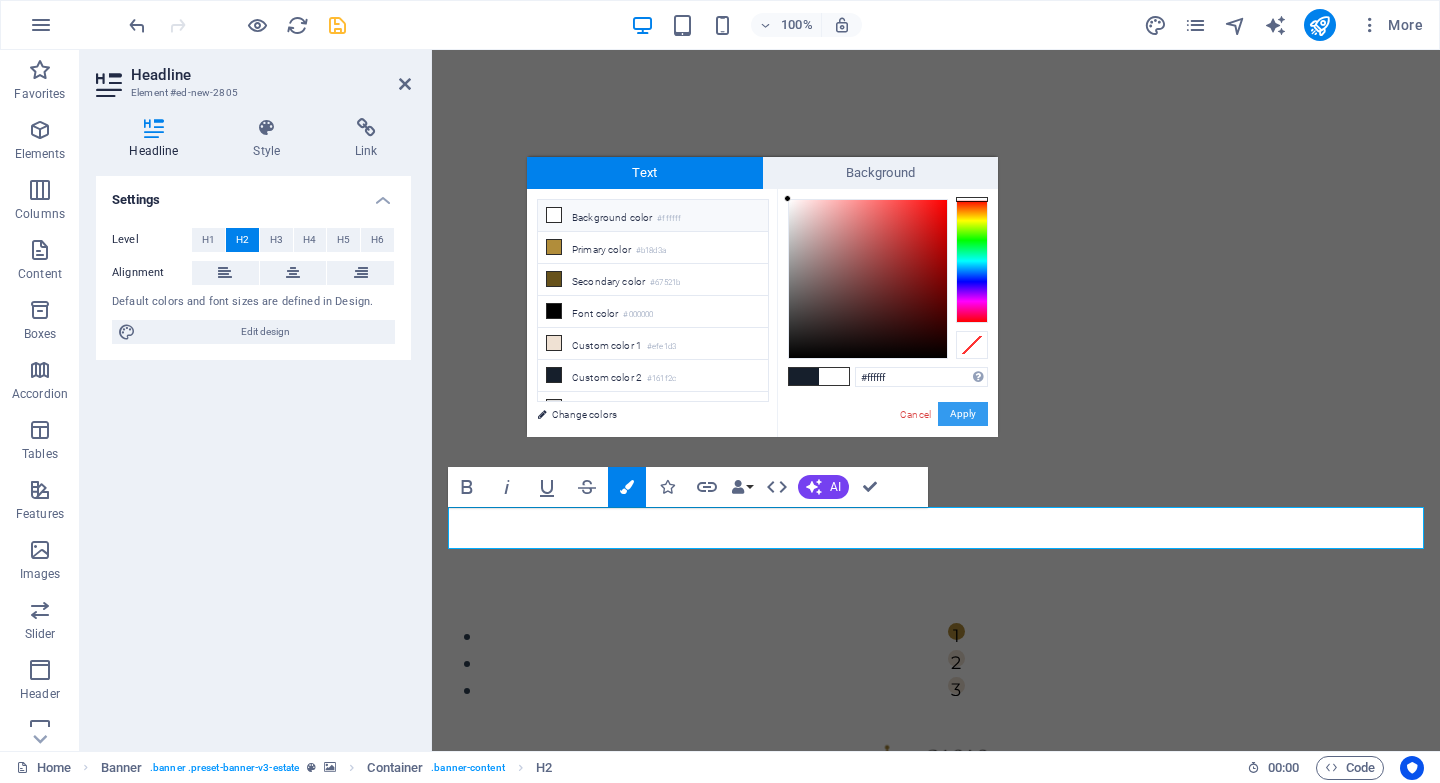 click on "Apply" at bounding box center (963, 414) 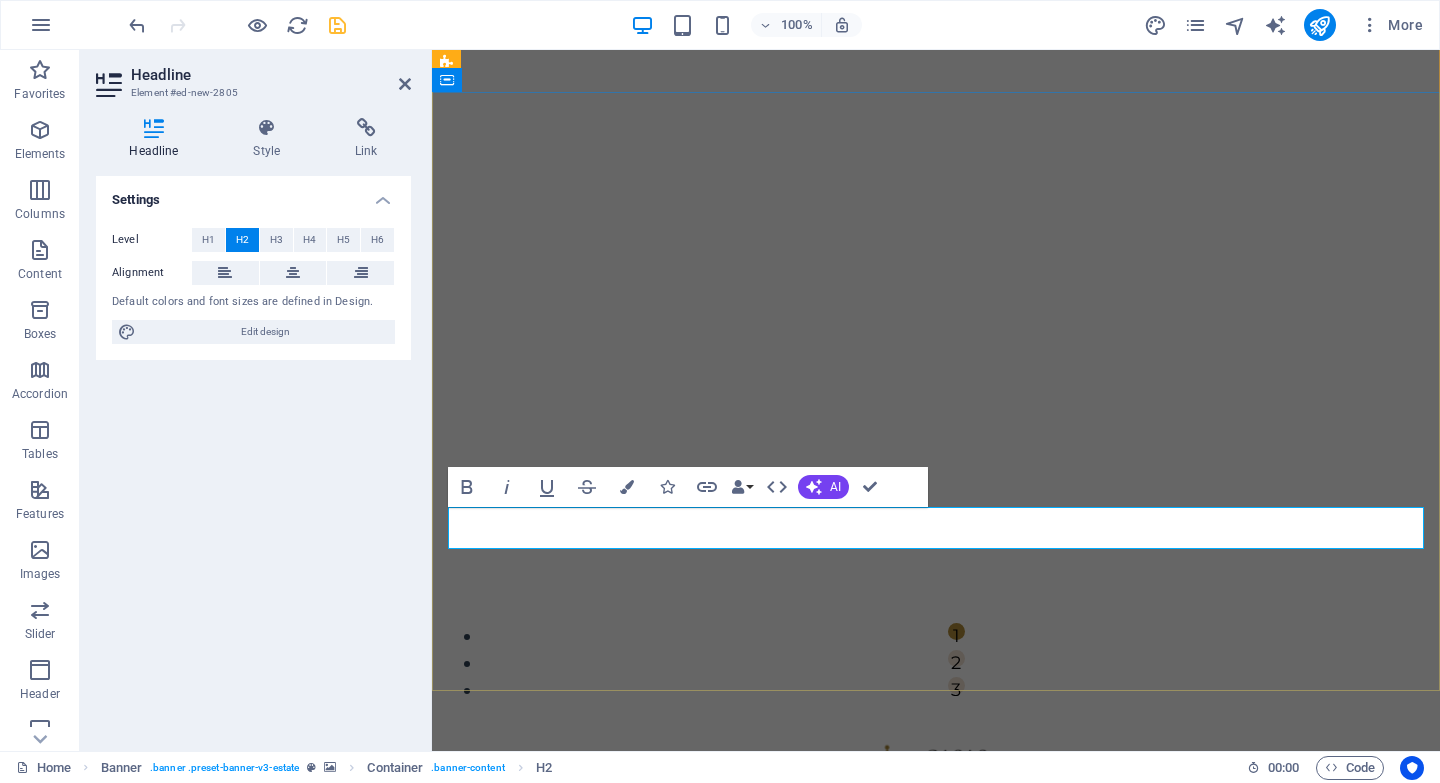 click on "SORDO MADALENO" at bounding box center (936, 1297) 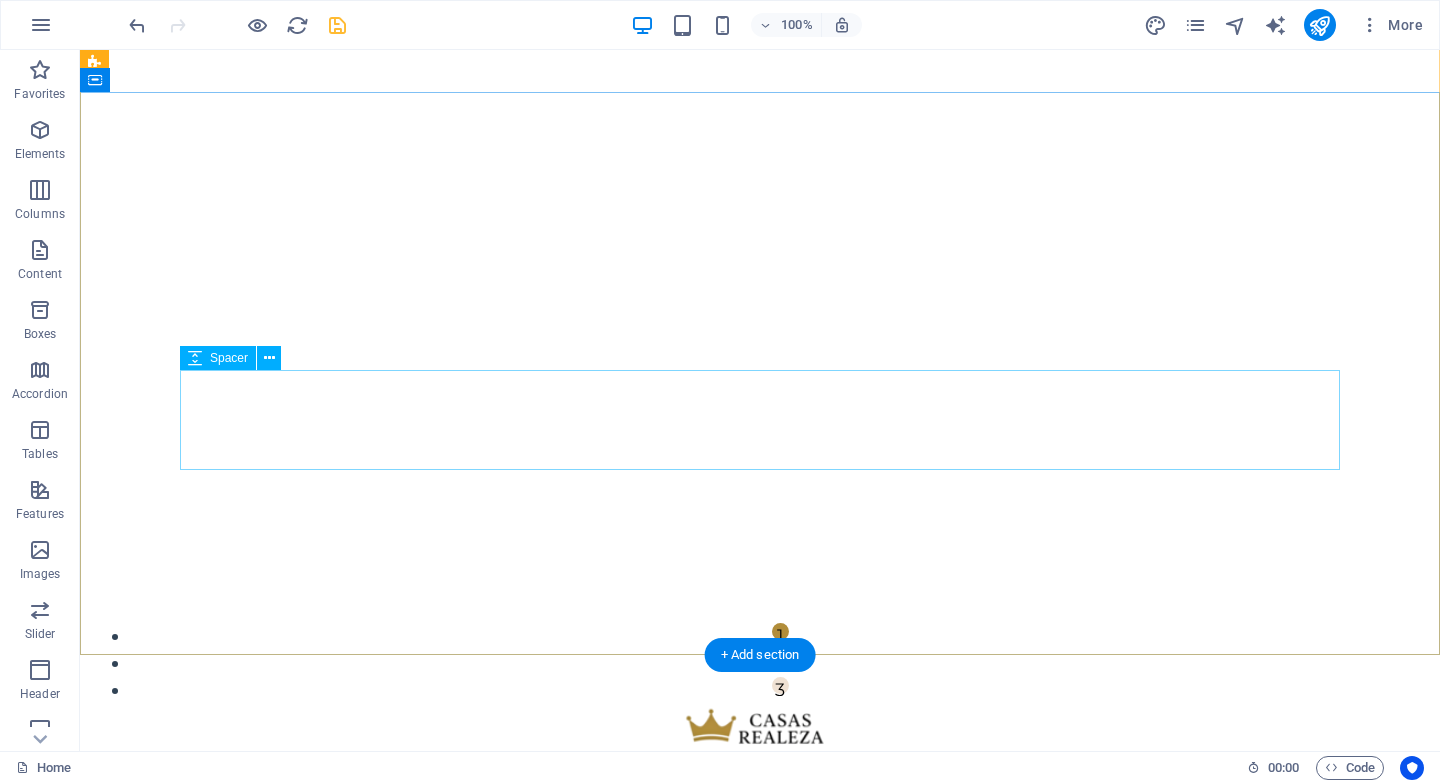 click at bounding box center [760, 1150] 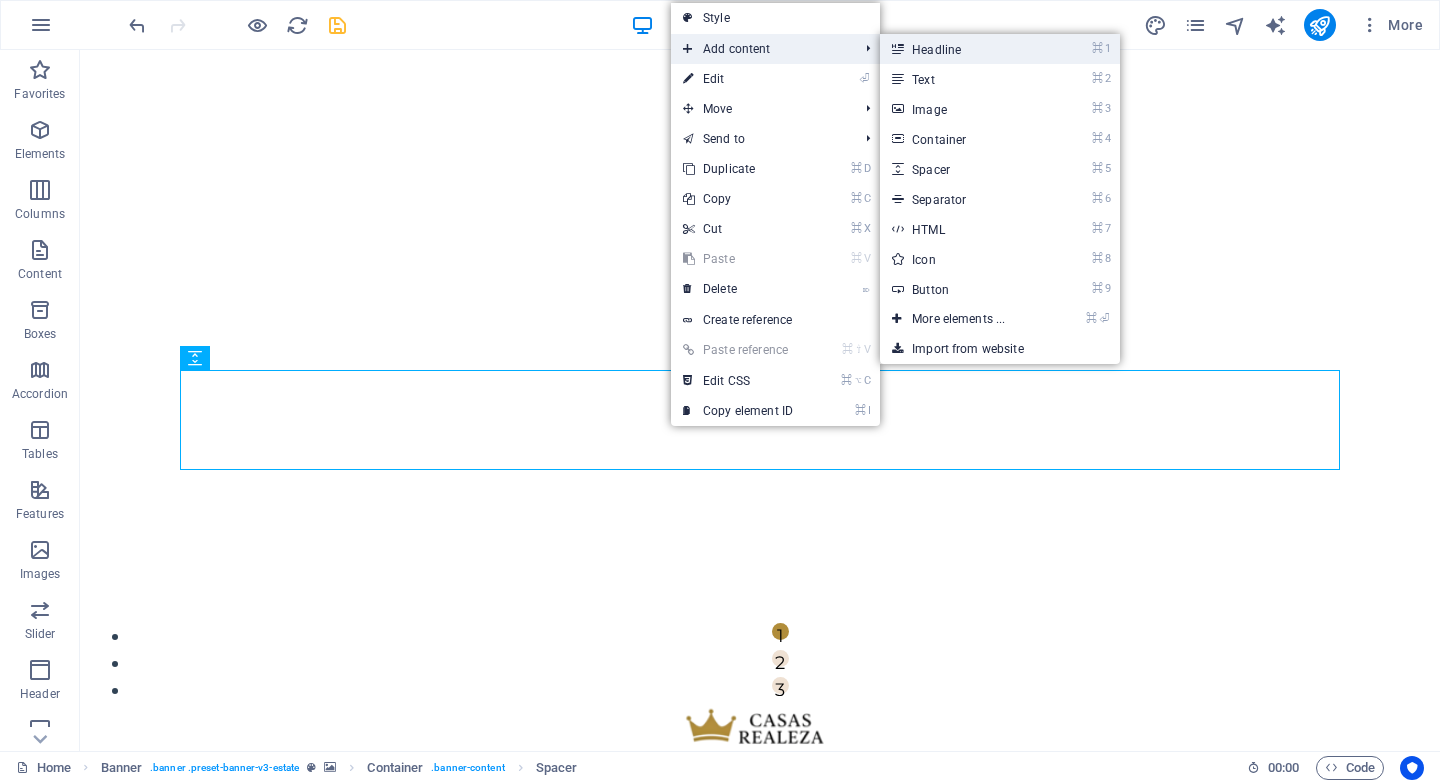click on "⌘ 1  Headline" at bounding box center (962, 49) 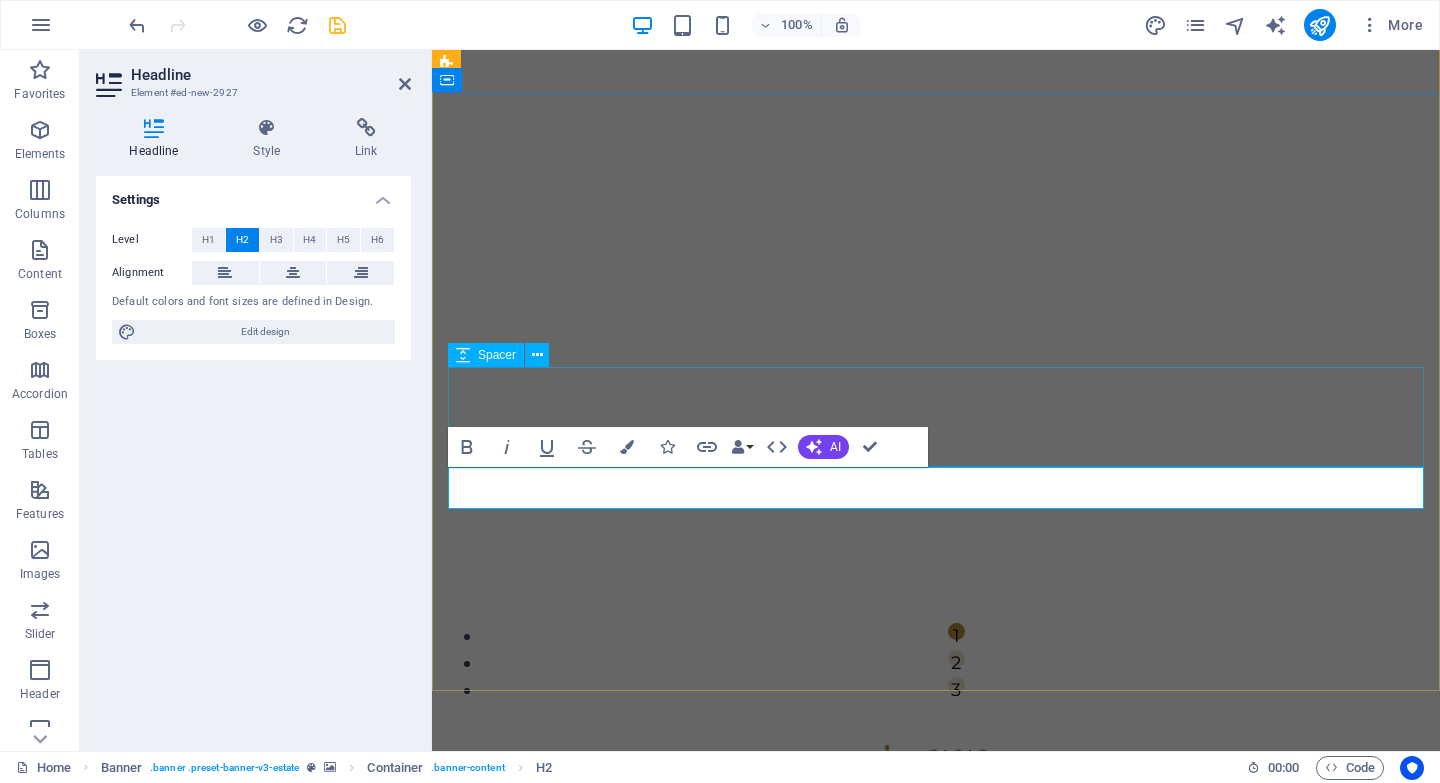 type 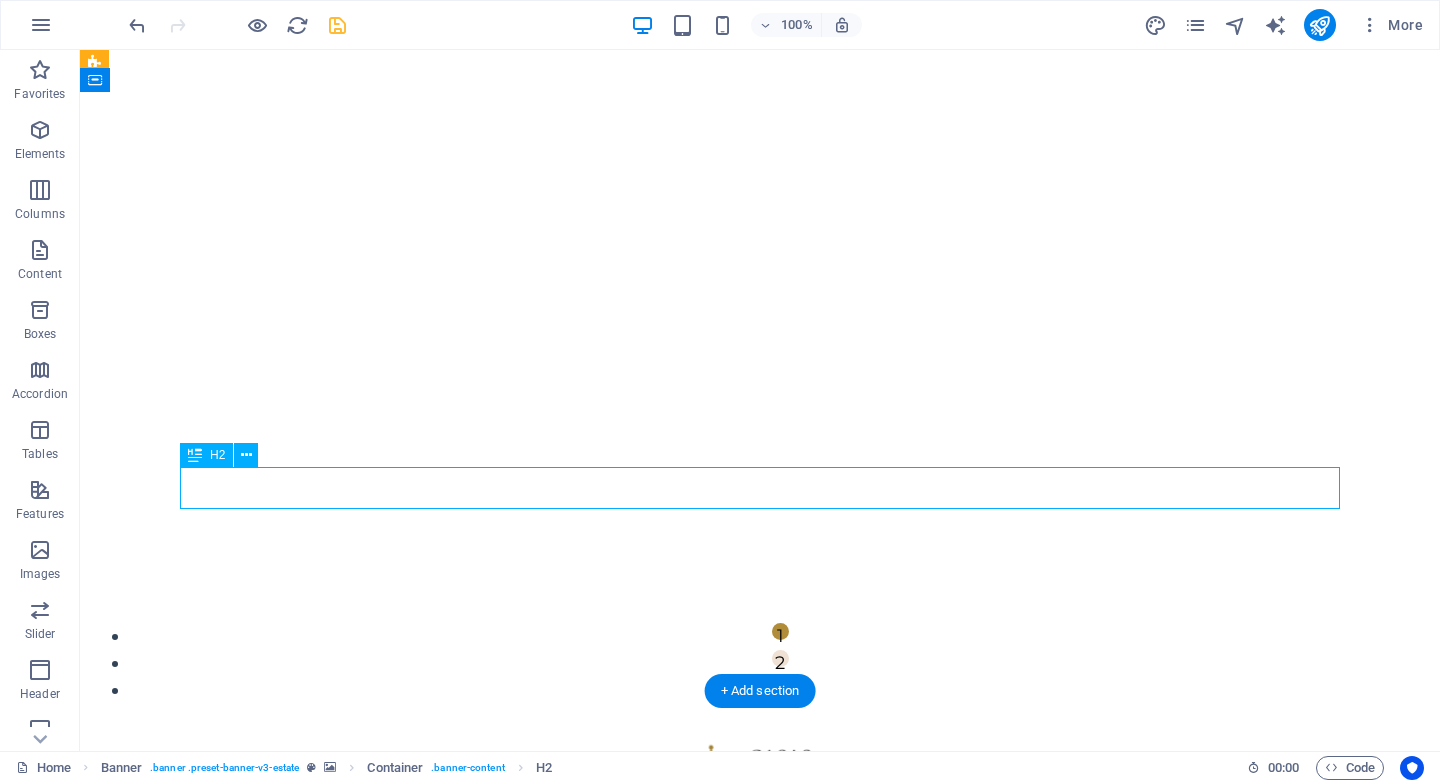 drag, startPoint x: 887, startPoint y: 480, endPoint x: 661, endPoint y: 489, distance: 226.17914 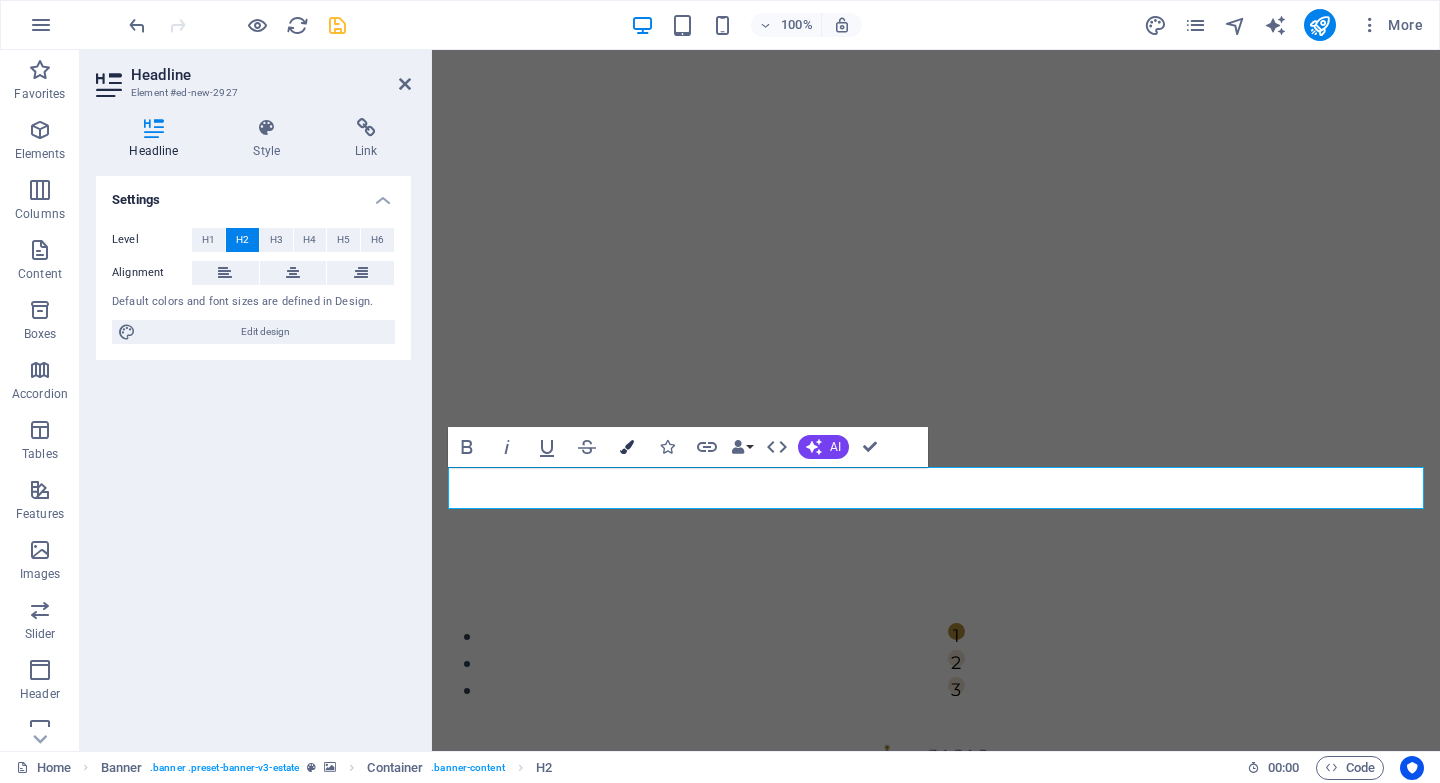 click at bounding box center (627, 447) 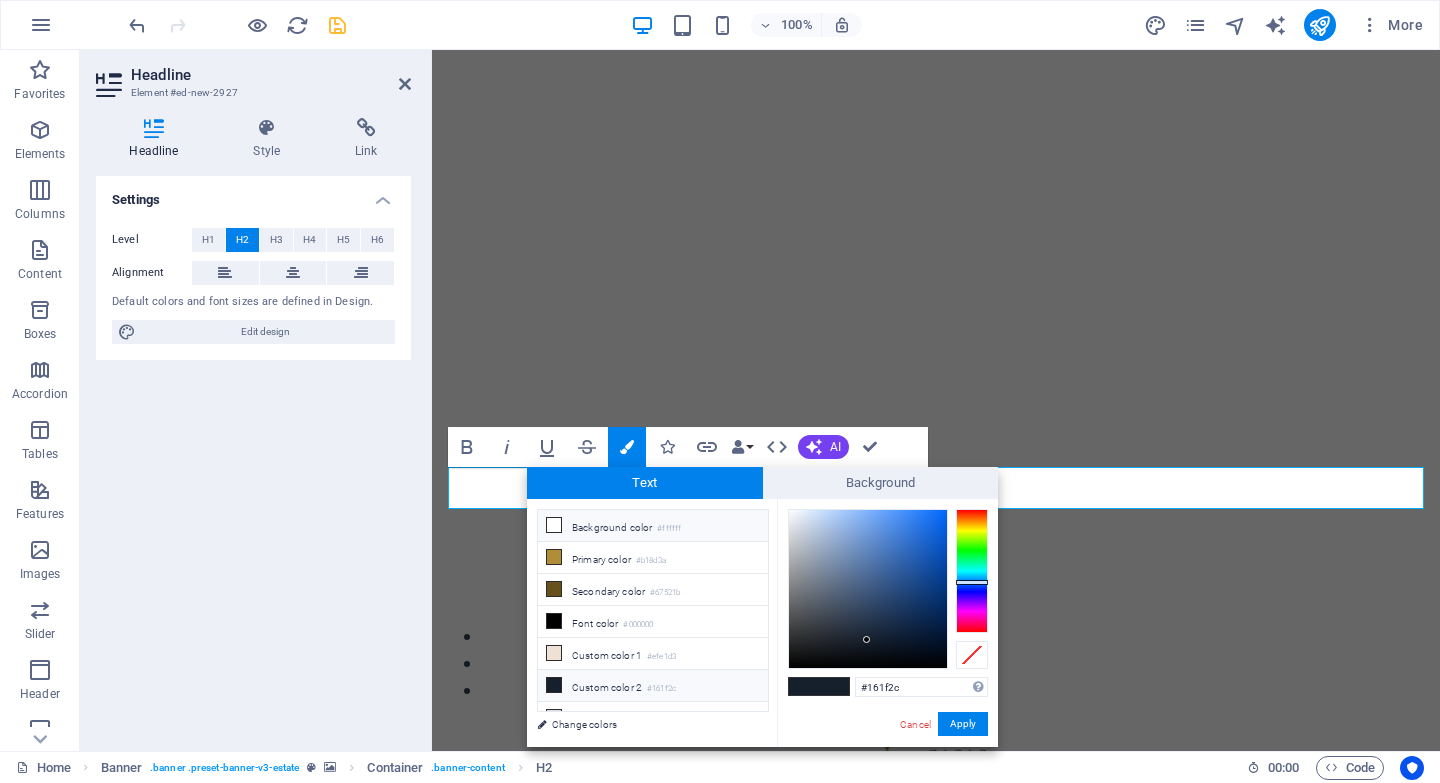 click on "Background color
#ffffff" at bounding box center [653, 526] 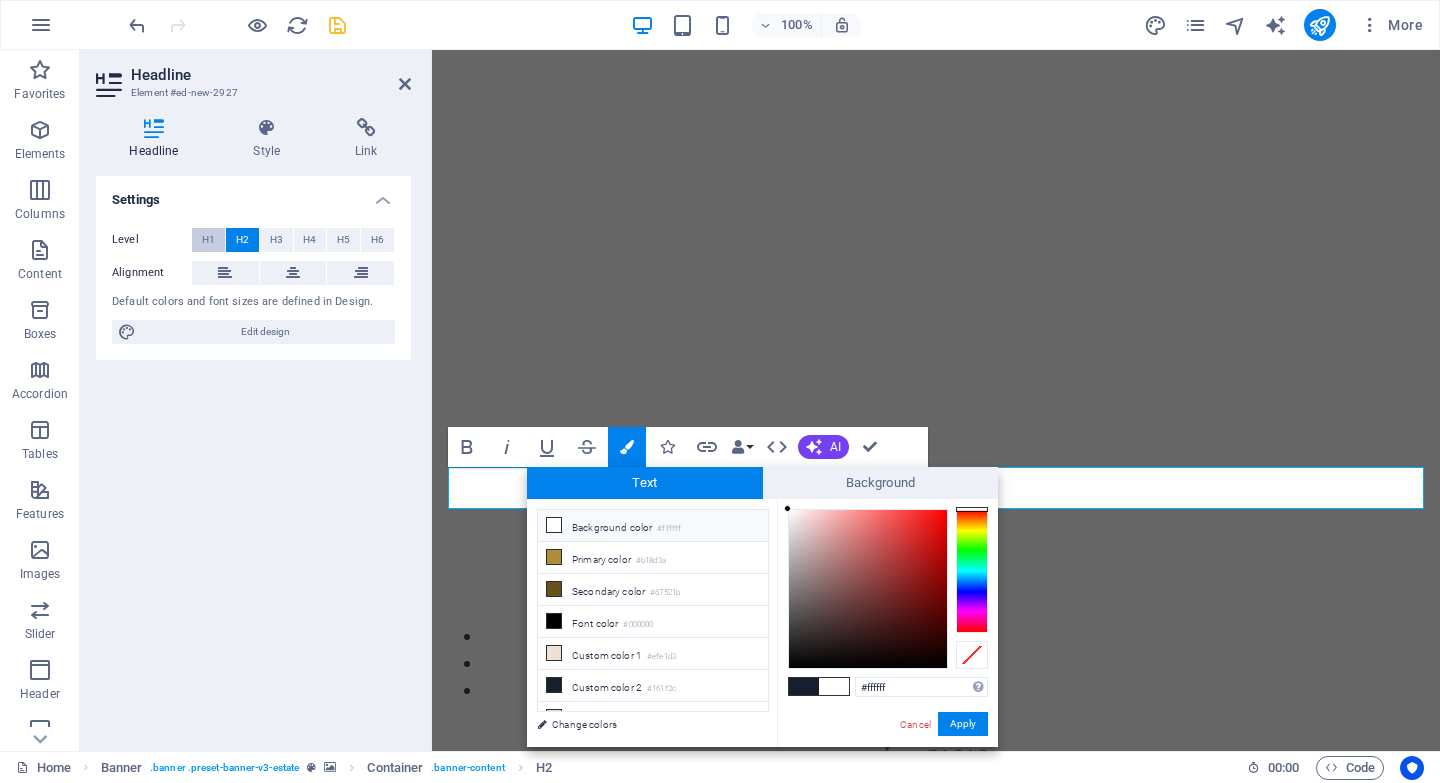 click on "H1" at bounding box center [208, 240] 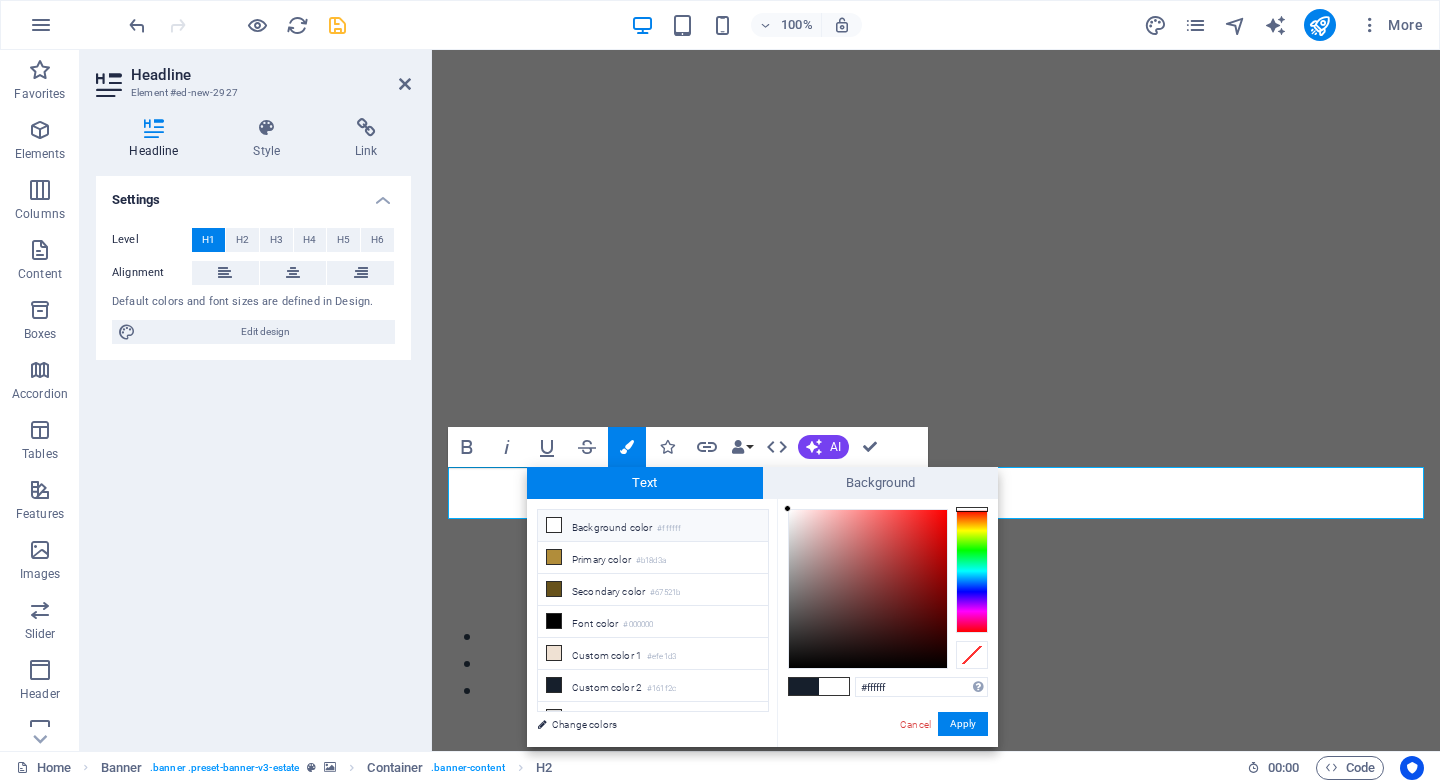 click on "Background color
#ffffff" at bounding box center (653, 526) 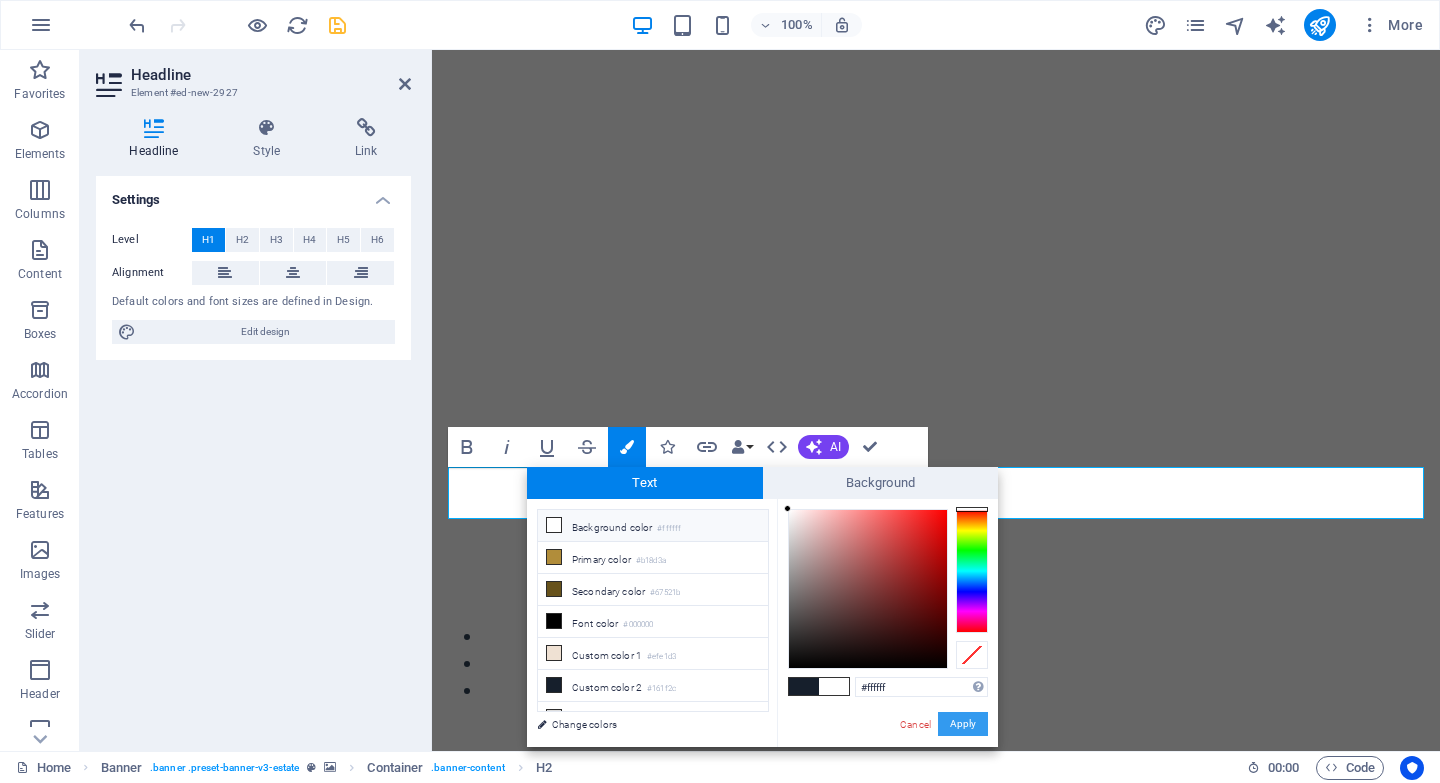 click on "Apply" at bounding box center [963, 724] 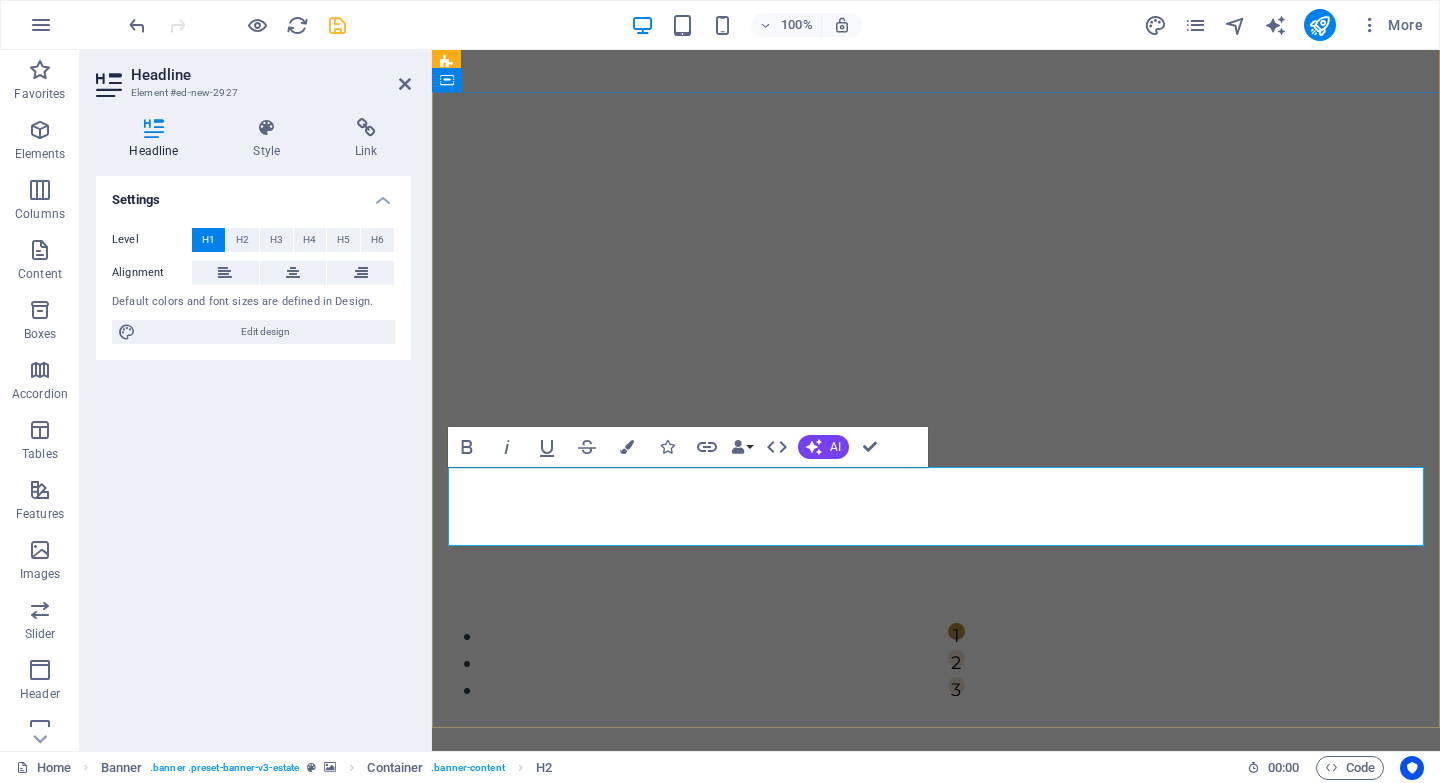 drag, startPoint x: 1146, startPoint y: 523, endPoint x: 750, endPoint y: 523, distance: 396 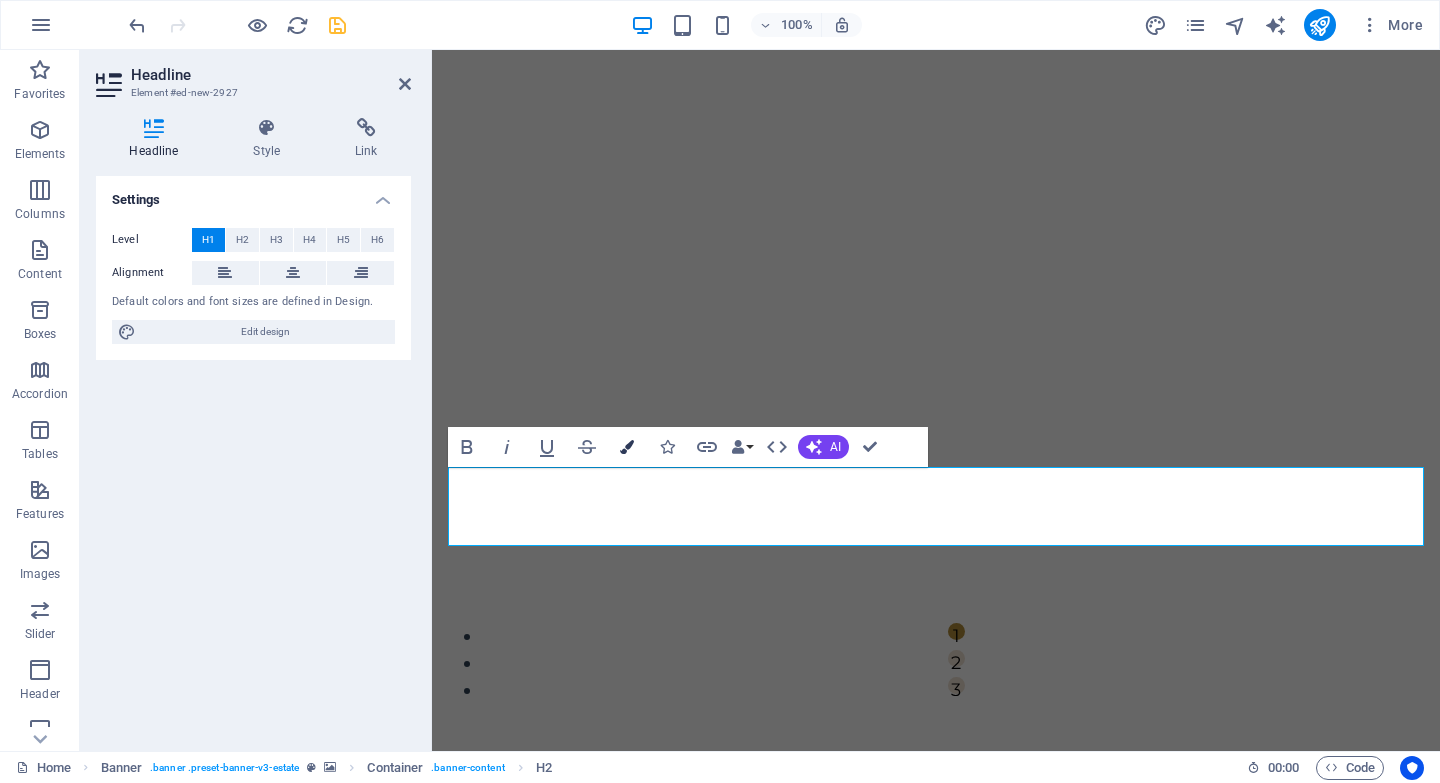 click at bounding box center (627, 447) 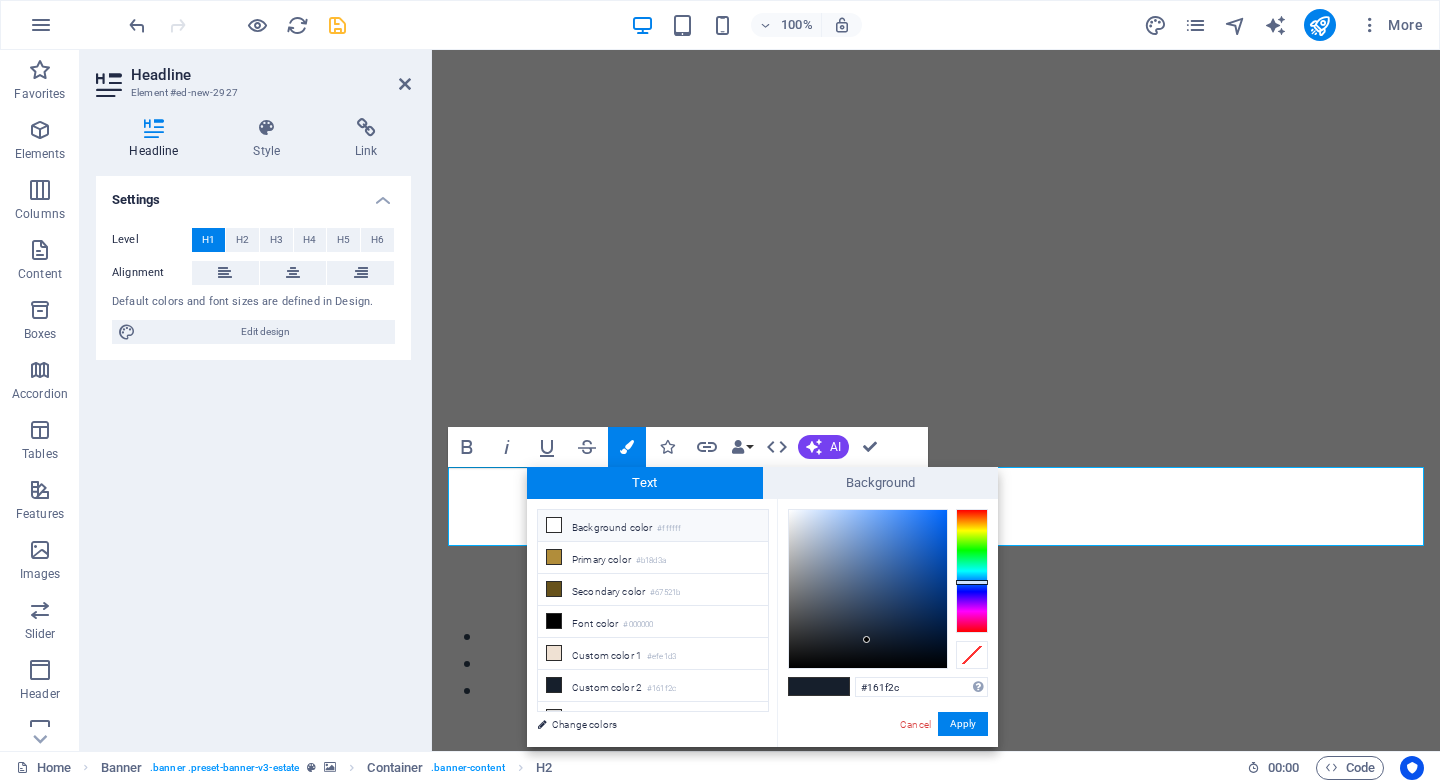 click at bounding box center [554, 525] 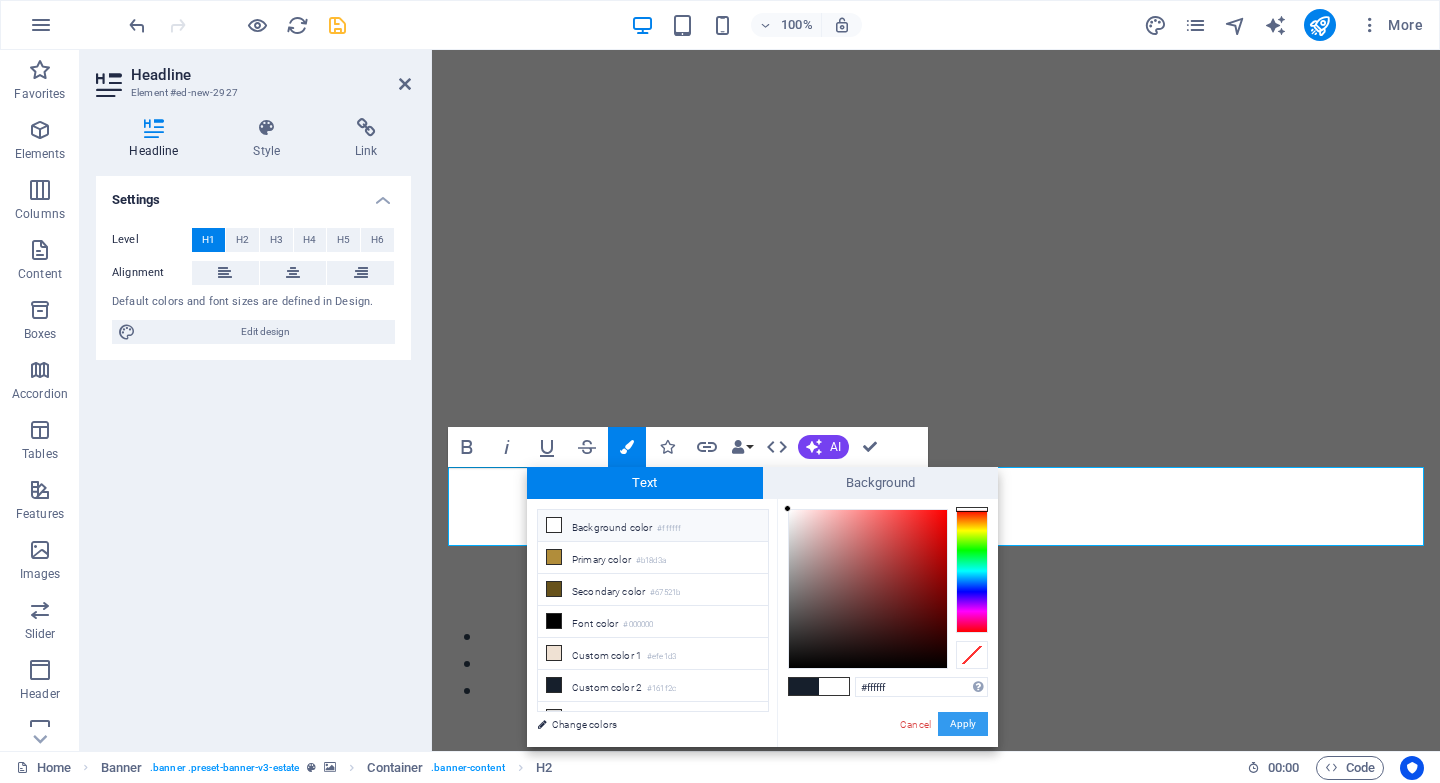 click on "Apply" at bounding box center (963, 724) 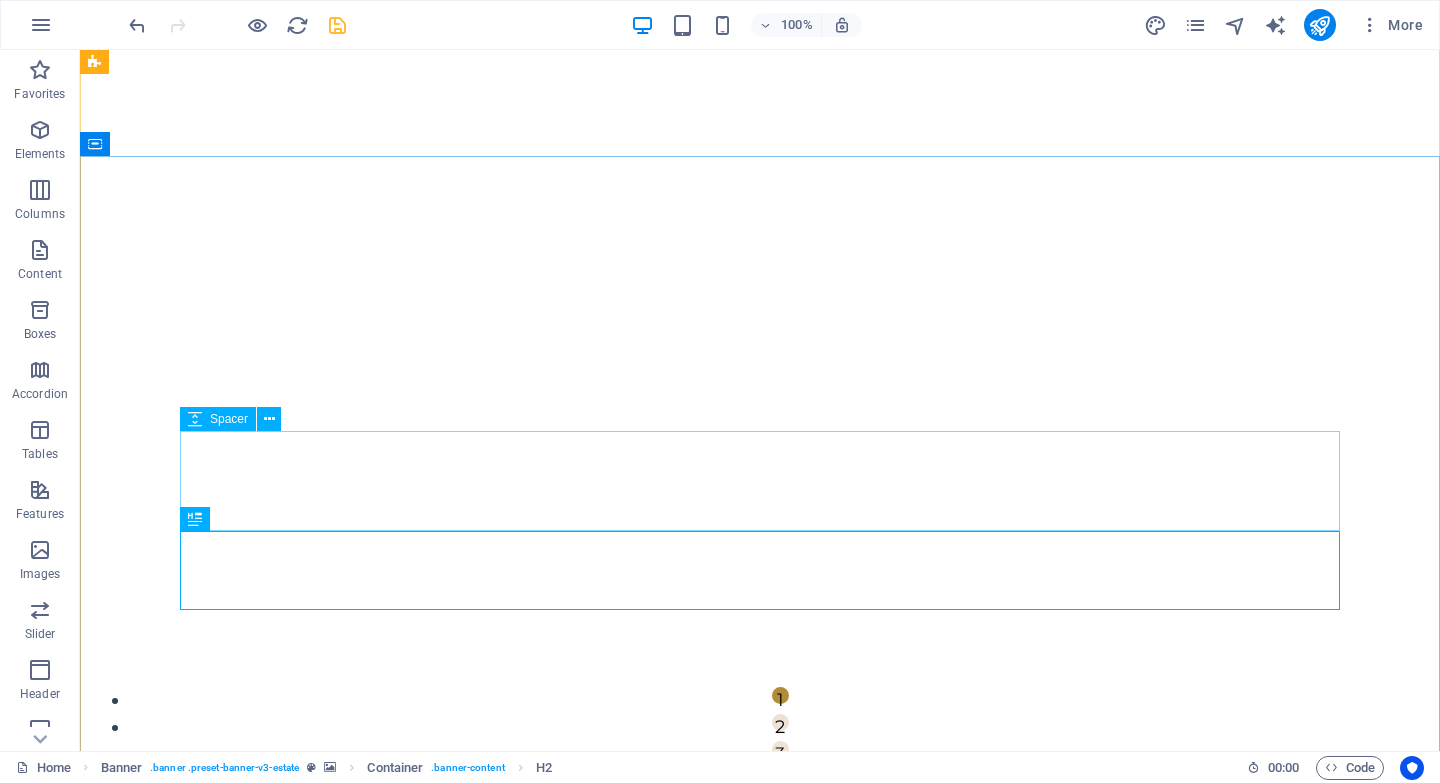 scroll, scrollTop: 0, scrollLeft: 0, axis: both 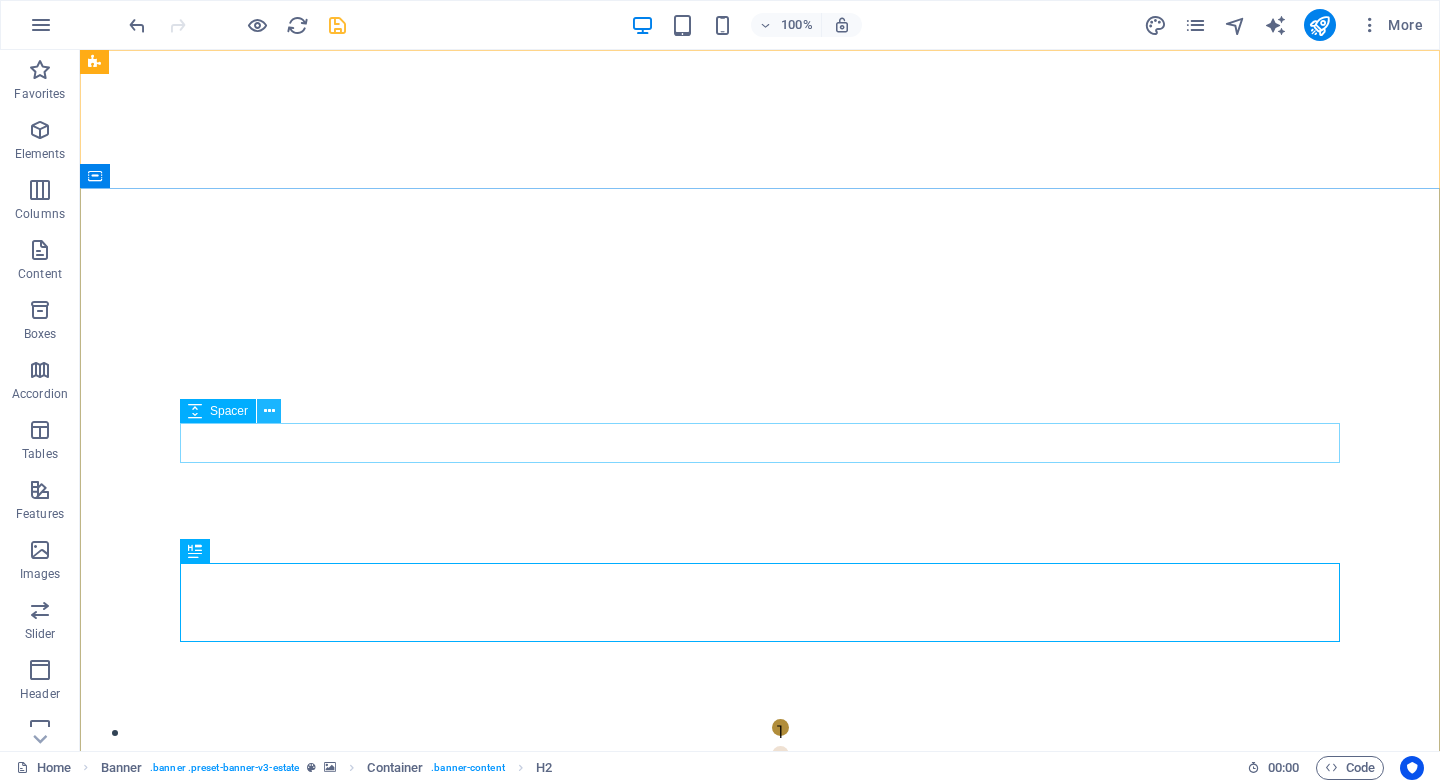 click at bounding box center (269, 411) 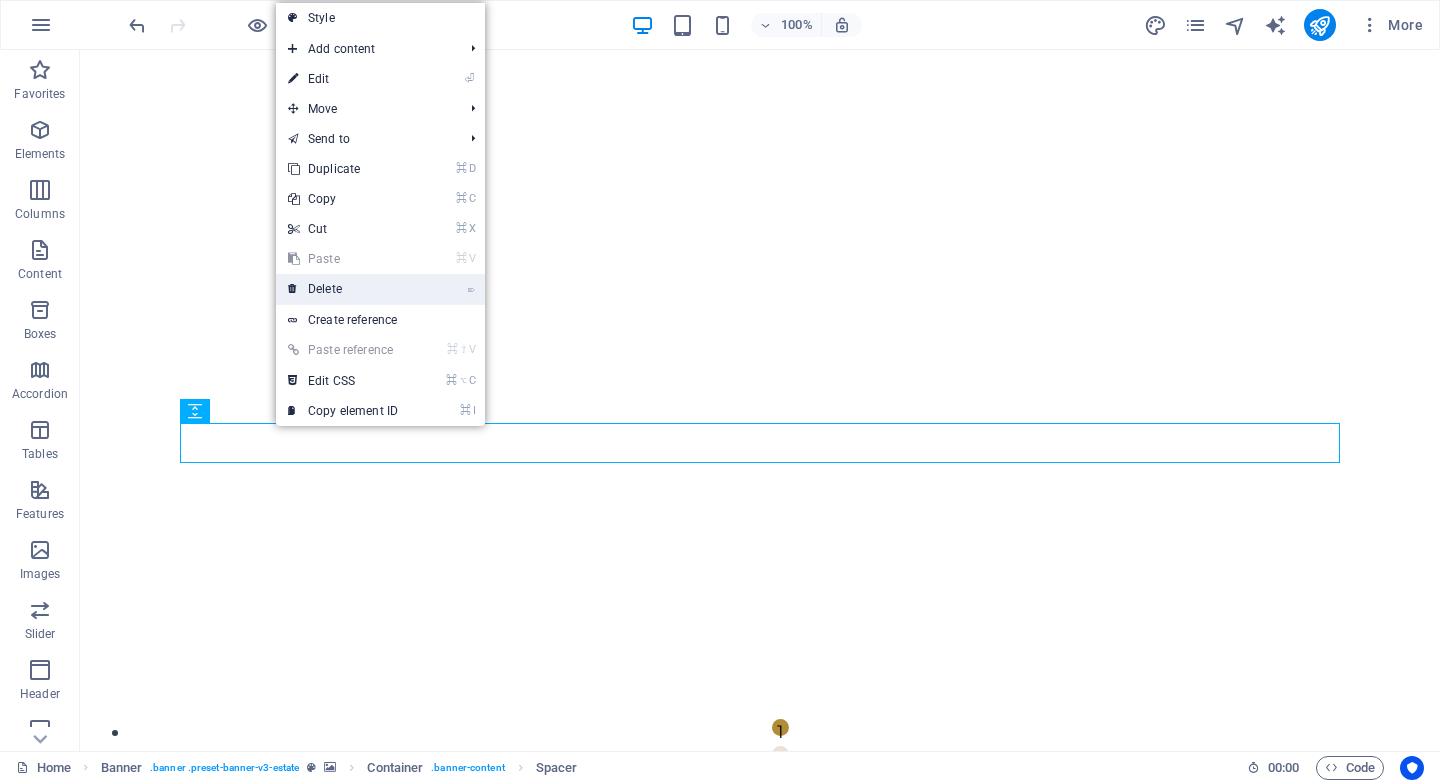 click on "⌦  Delete" at bounding box center [343, 289] 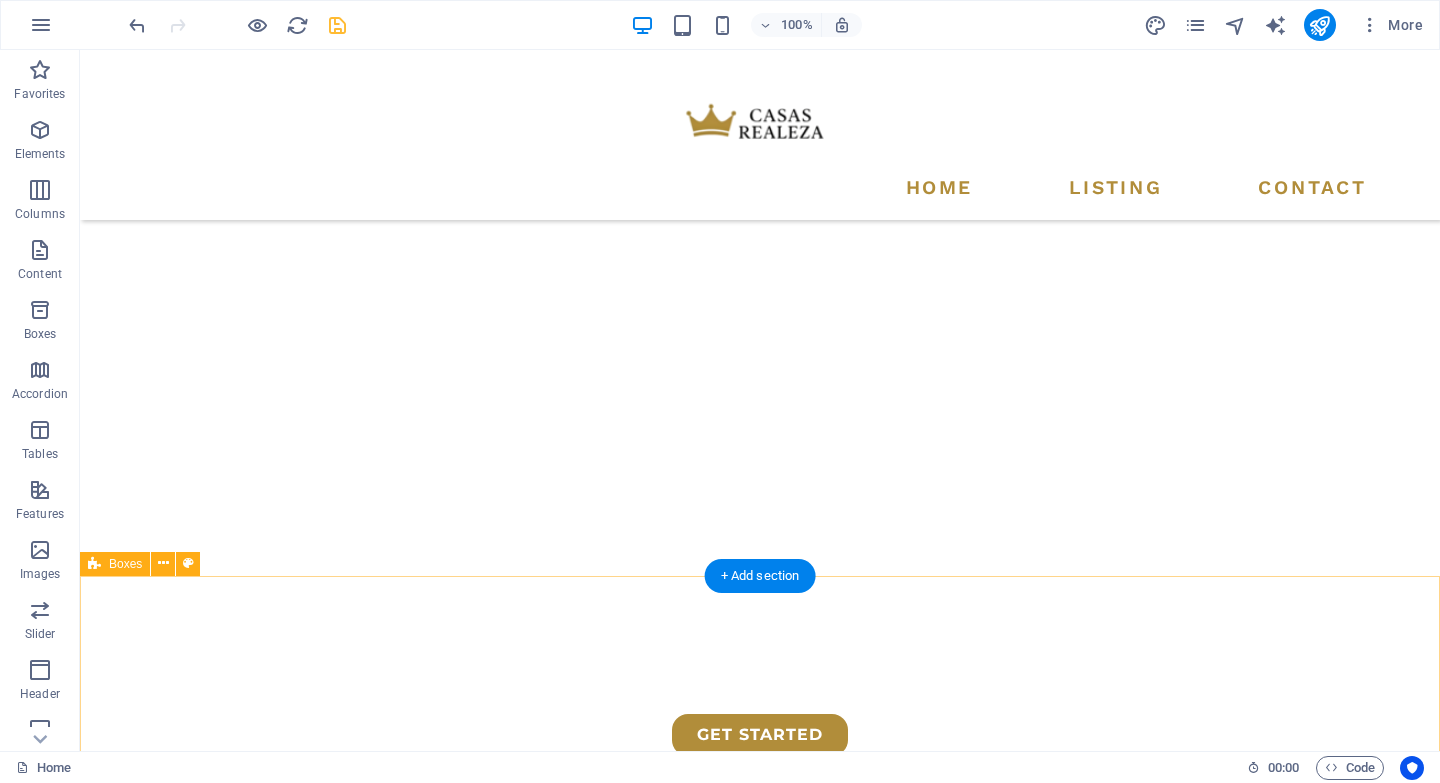 scroll, scrollTop: 0, scrollLeft: 0, axis: both 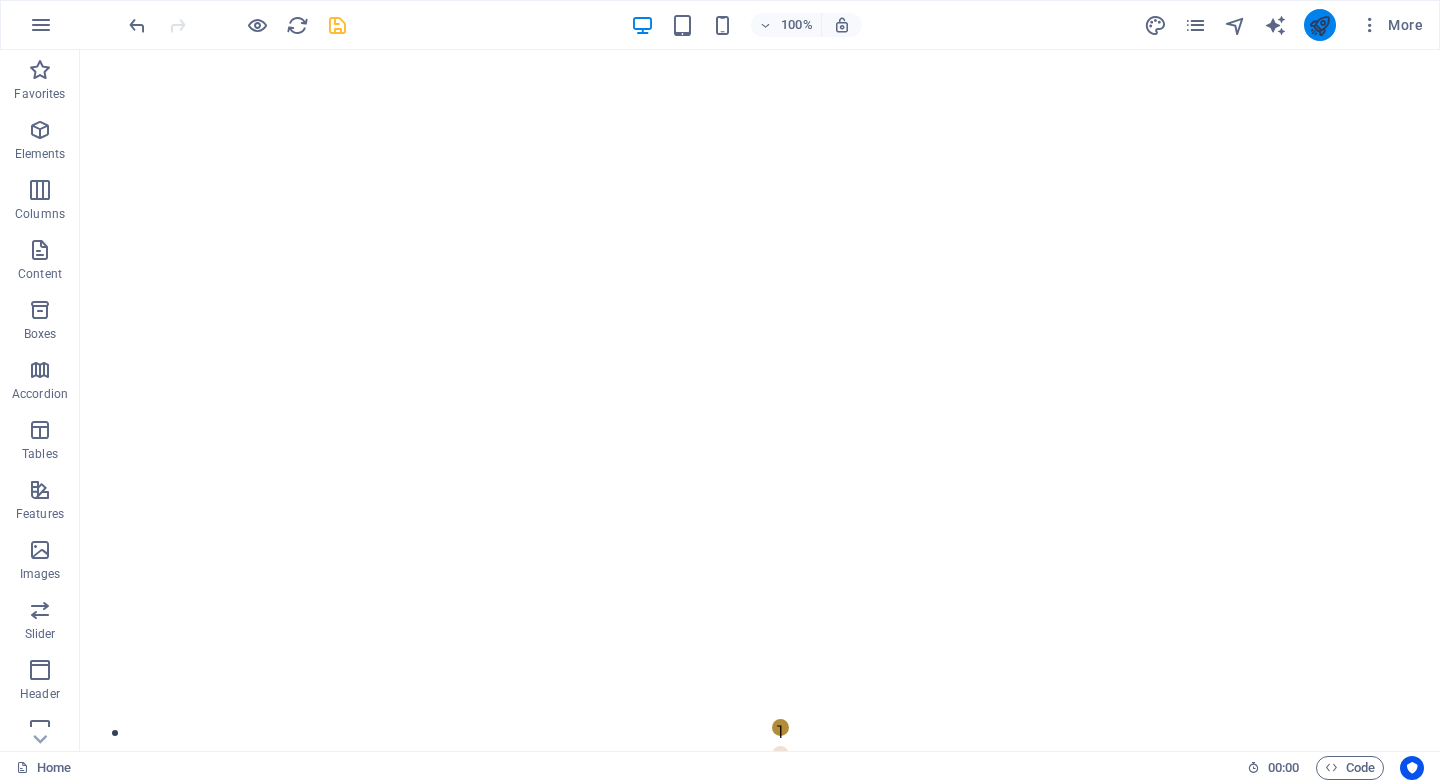 click at bounding box center [1319, 25] 